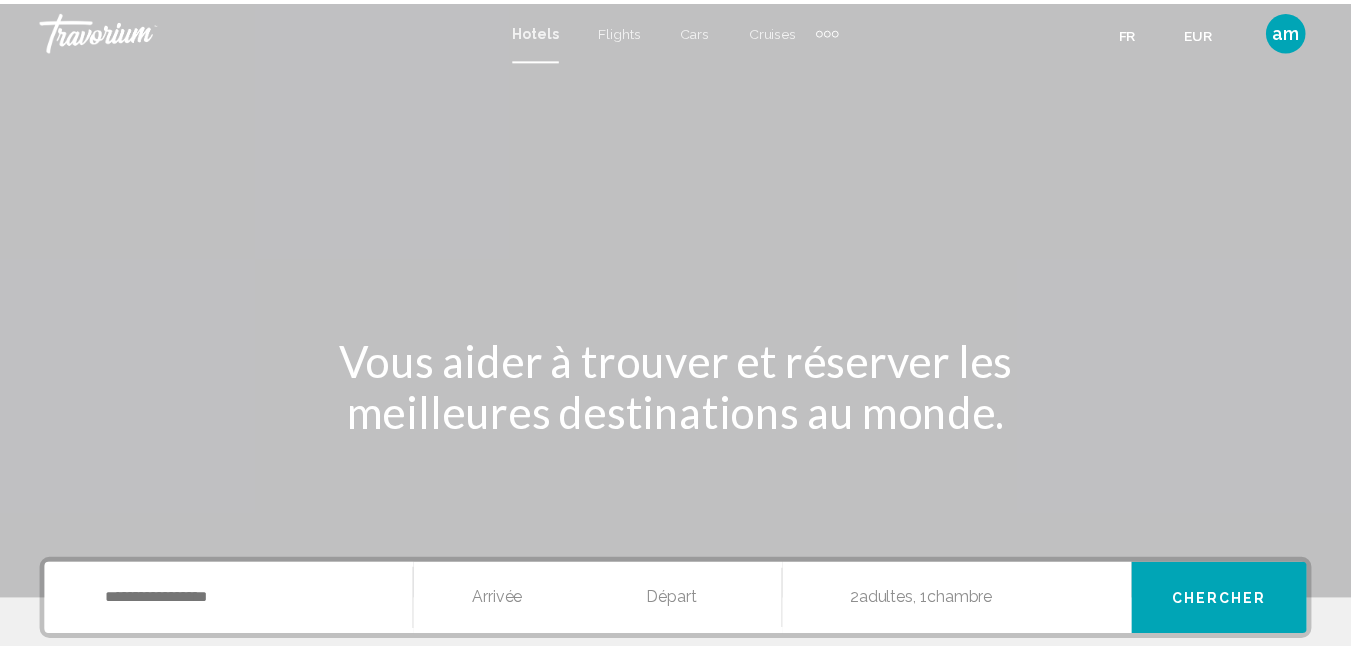 scroll, scrollTop: 0, scrollLeft: 0, axis: both 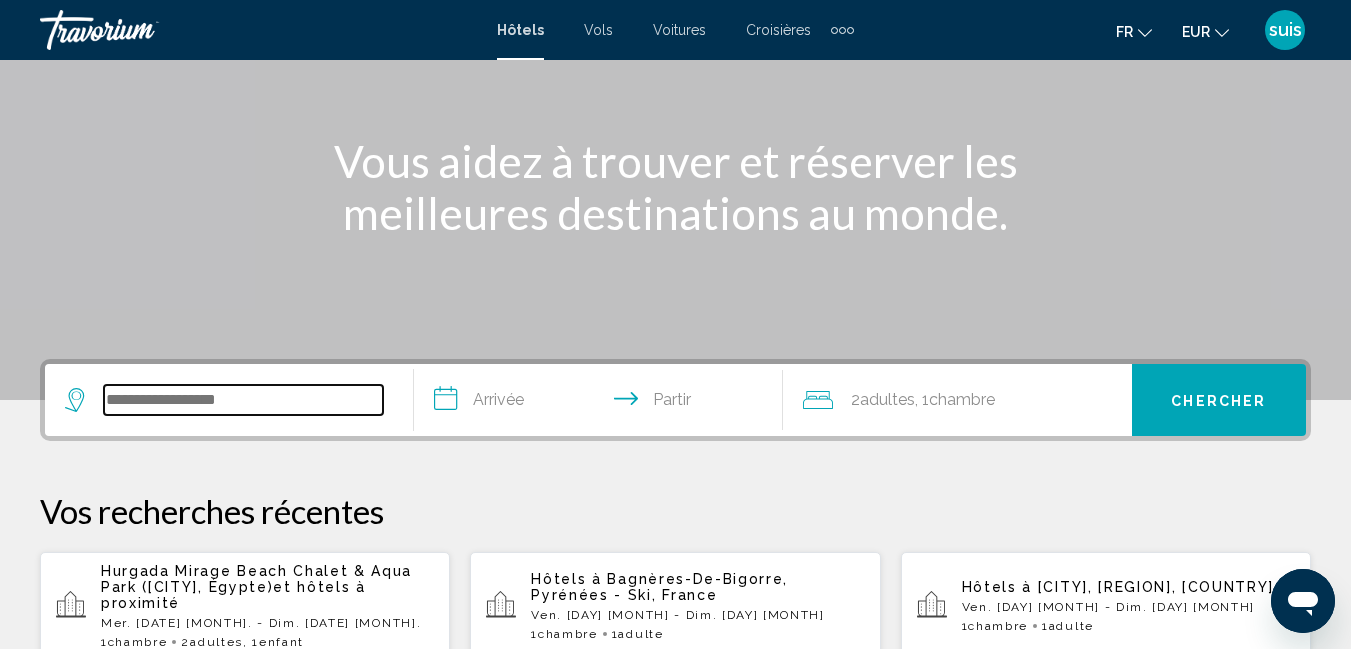 click at bounding box center (243, 400) 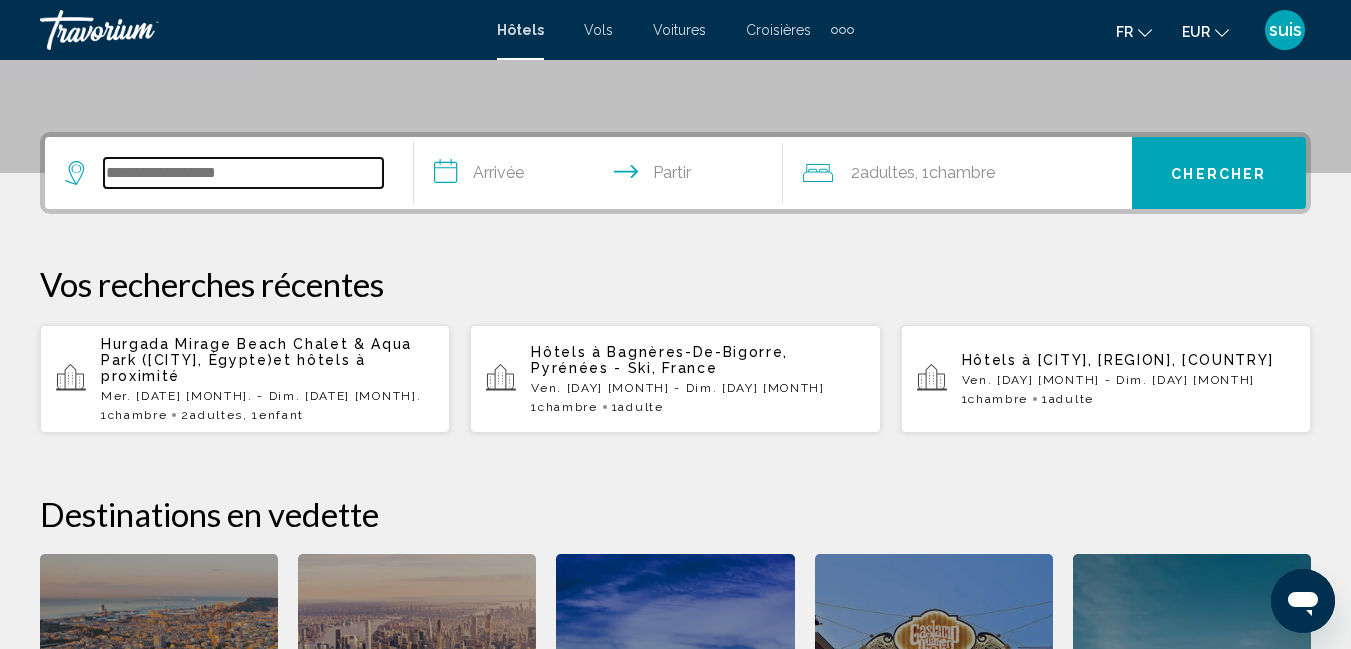 scroll, scrollTop: 494, scrollLeft: 0, axis: vertical 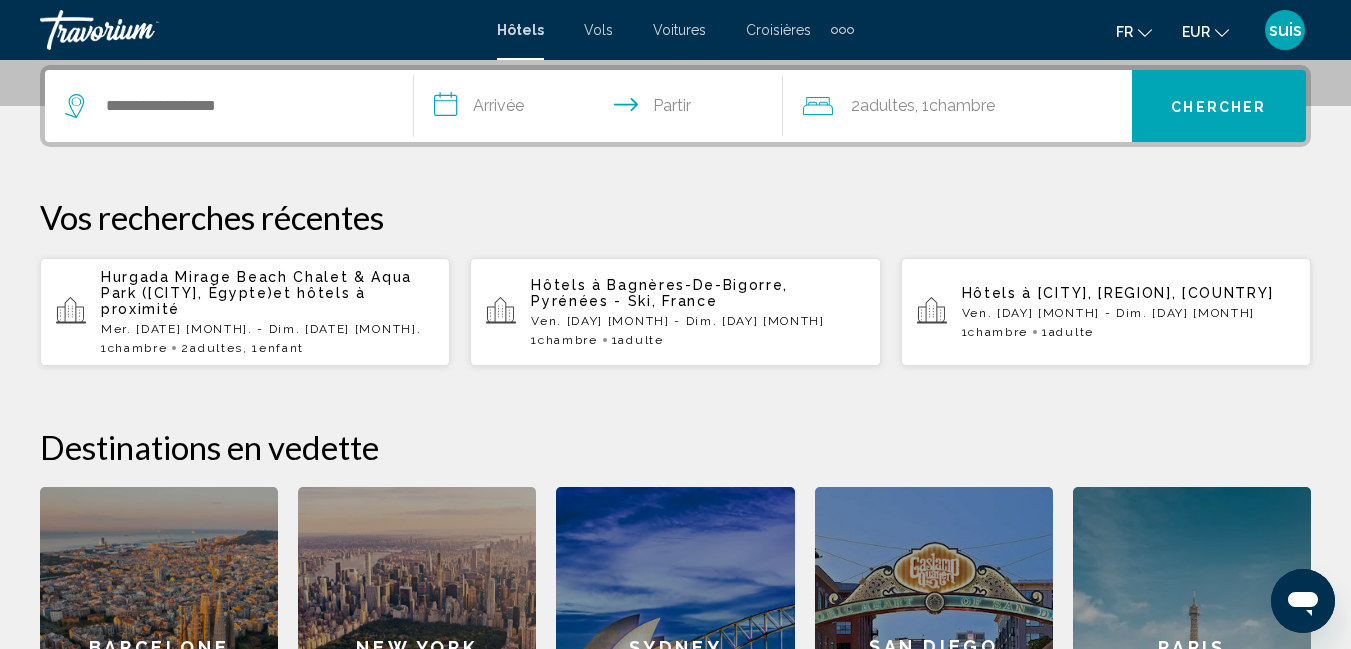 click on "Mer. [DATE] [MONTH]. - Dim. [DATE] [MONTH]." at bounding box center (261, 329) 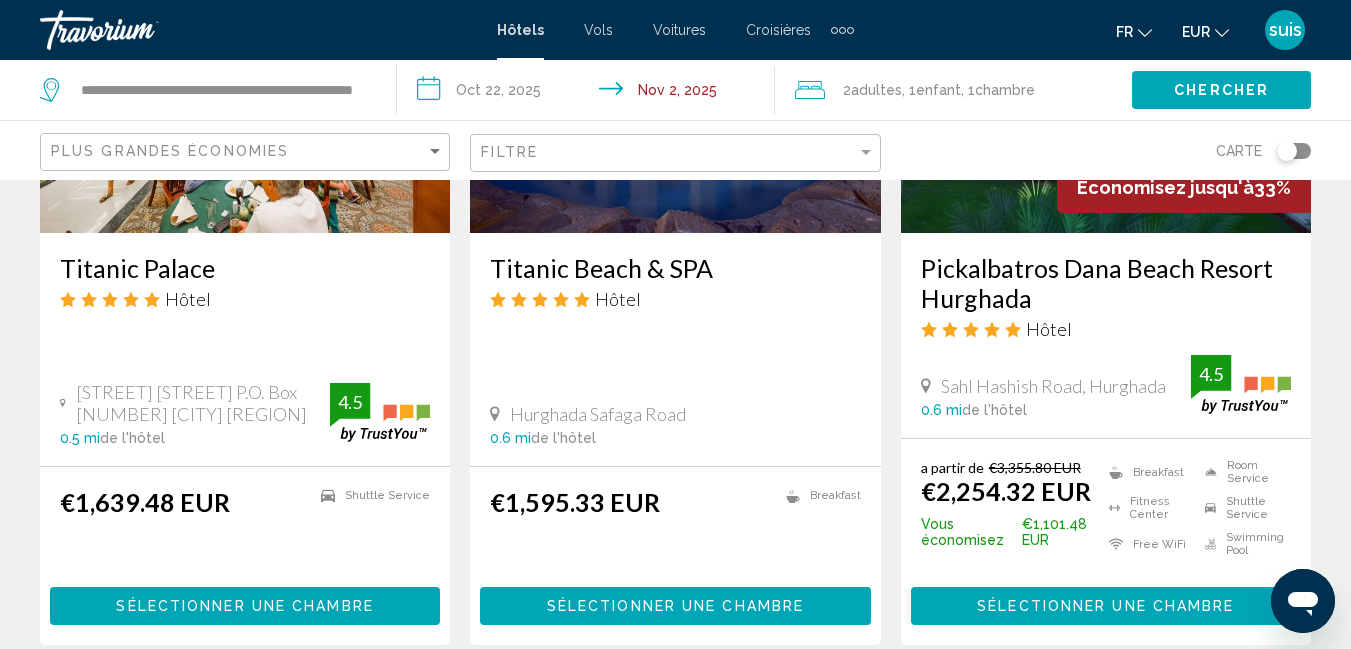 scroll, scrollTop: 2963, scrollLeft: 0, axis: vertical 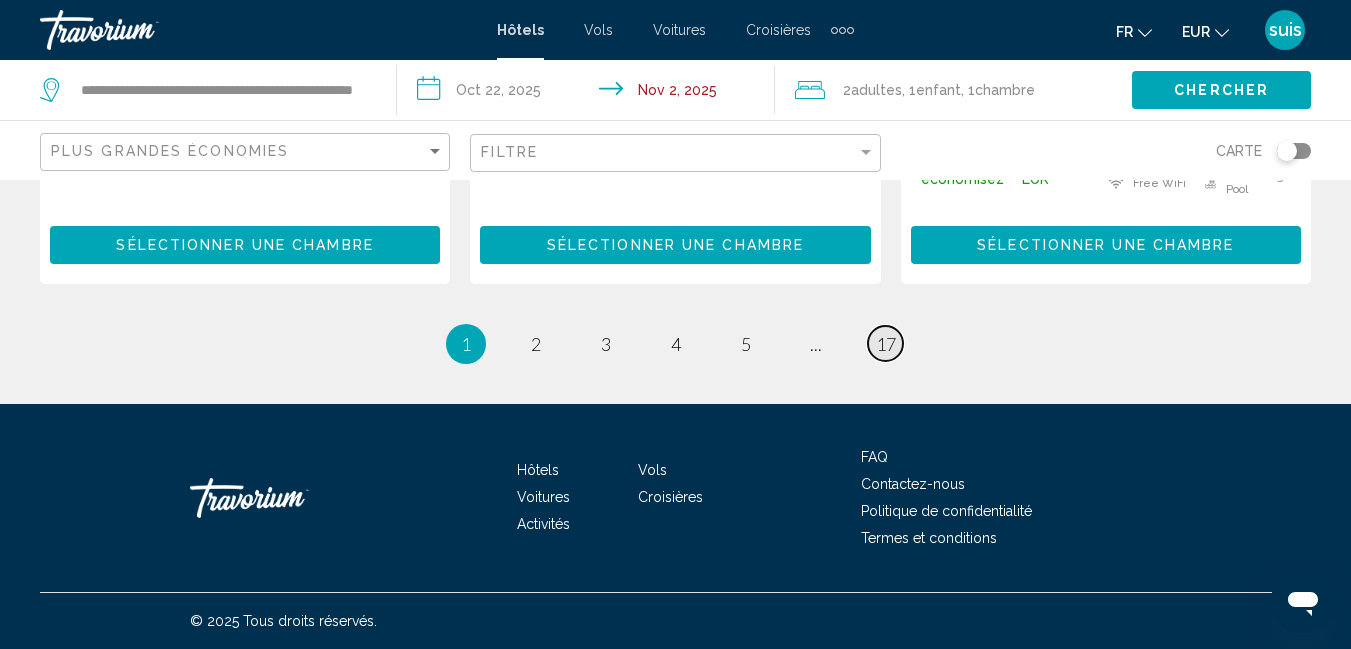 click on "17" at bounding box center (886, 344) 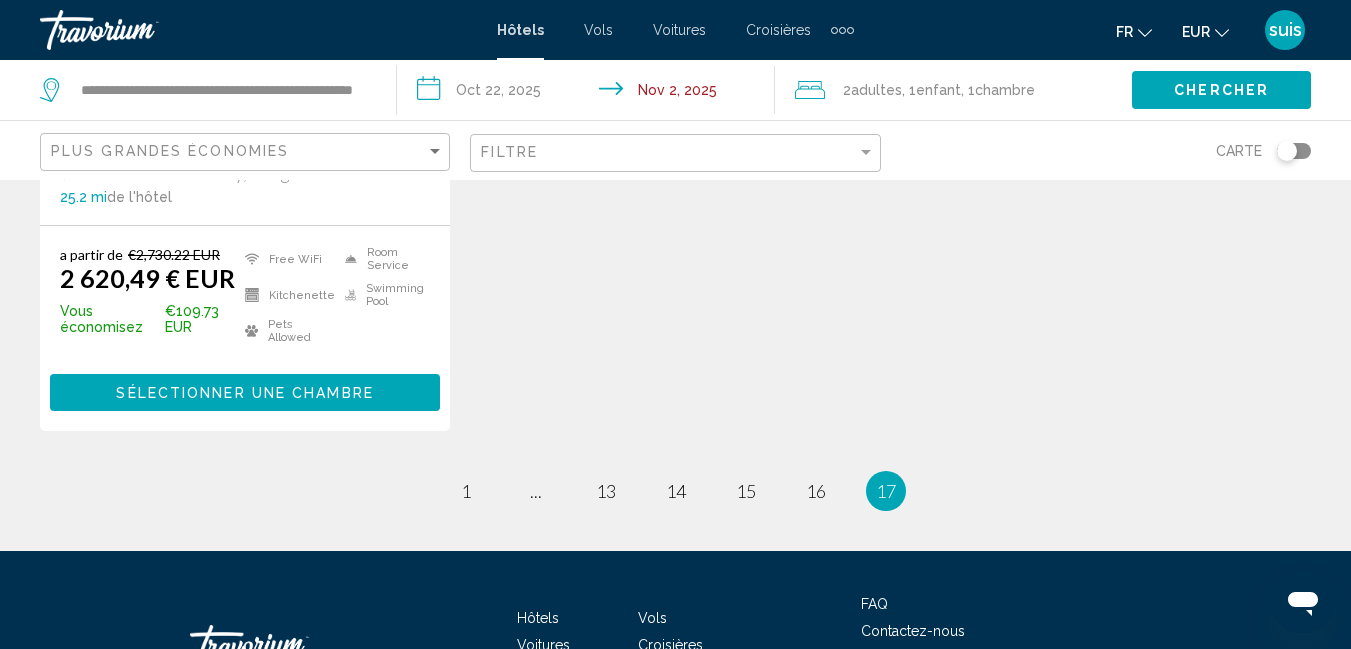 scroll, scrollTop: 647, scrollLeft: 0, axis: vertical 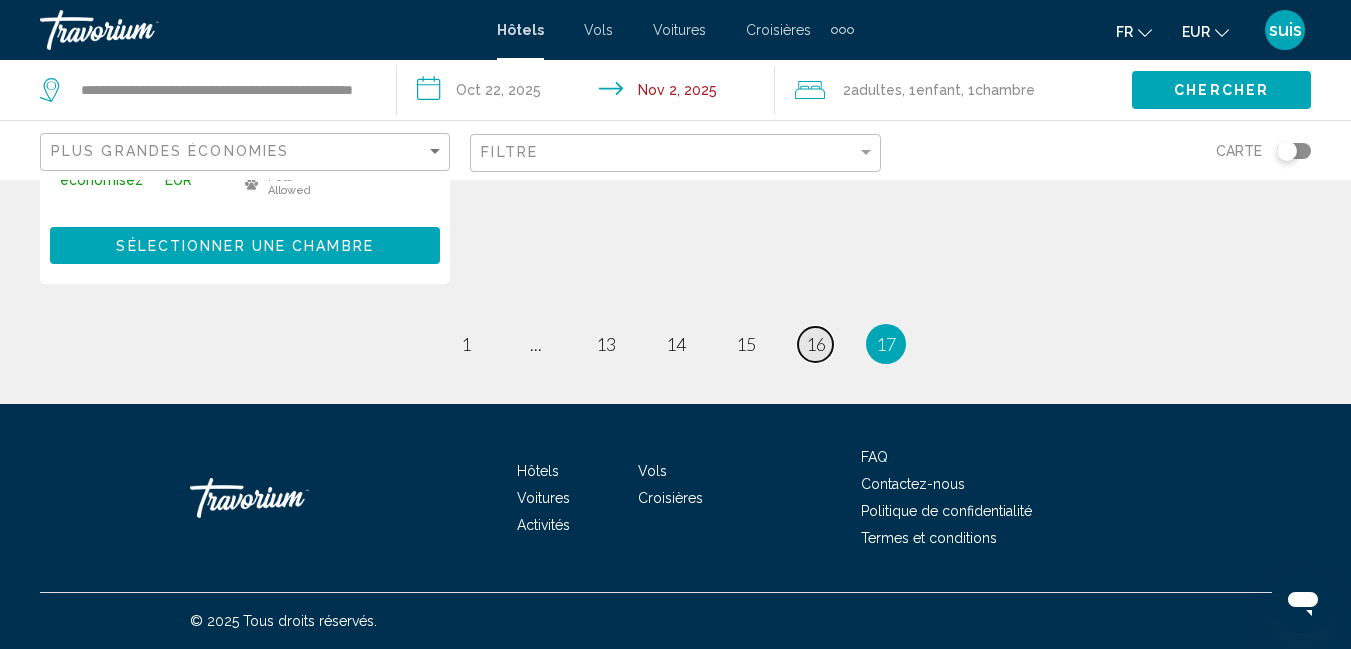 click on "16" at bounding box center [816, 344] 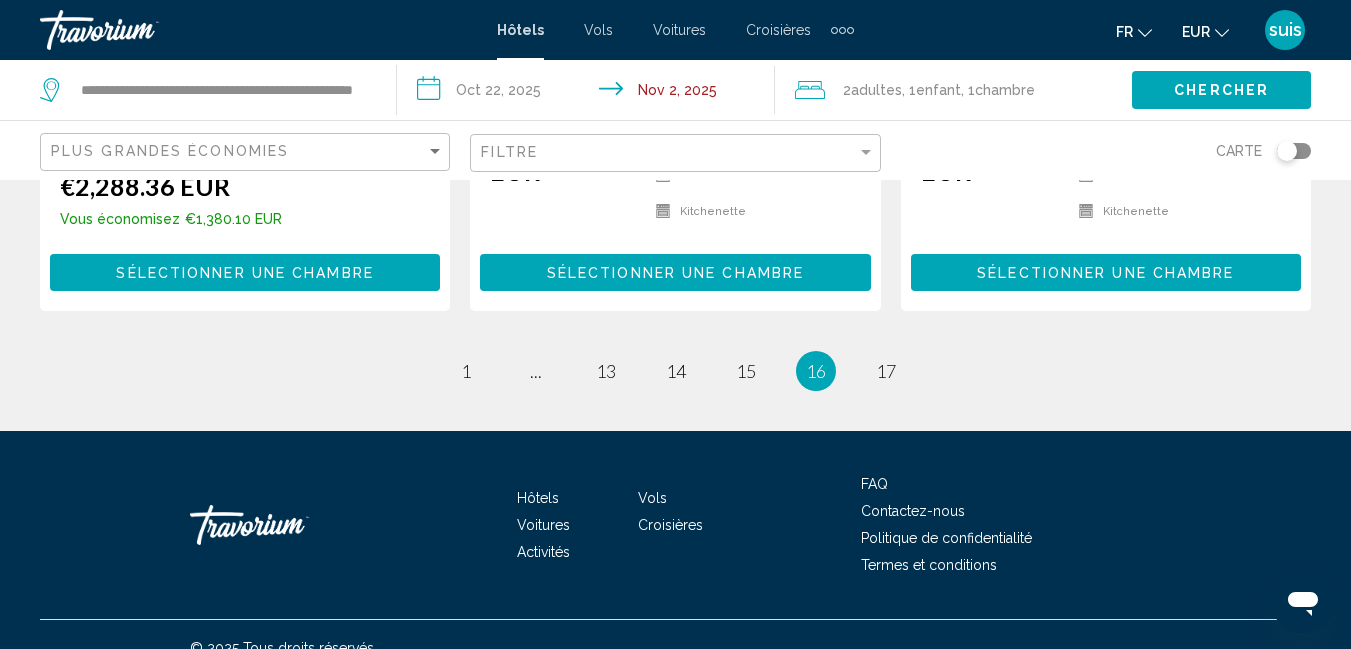 scroll, scrollTop: 2905, scrollLeft: 0, axis: vertical 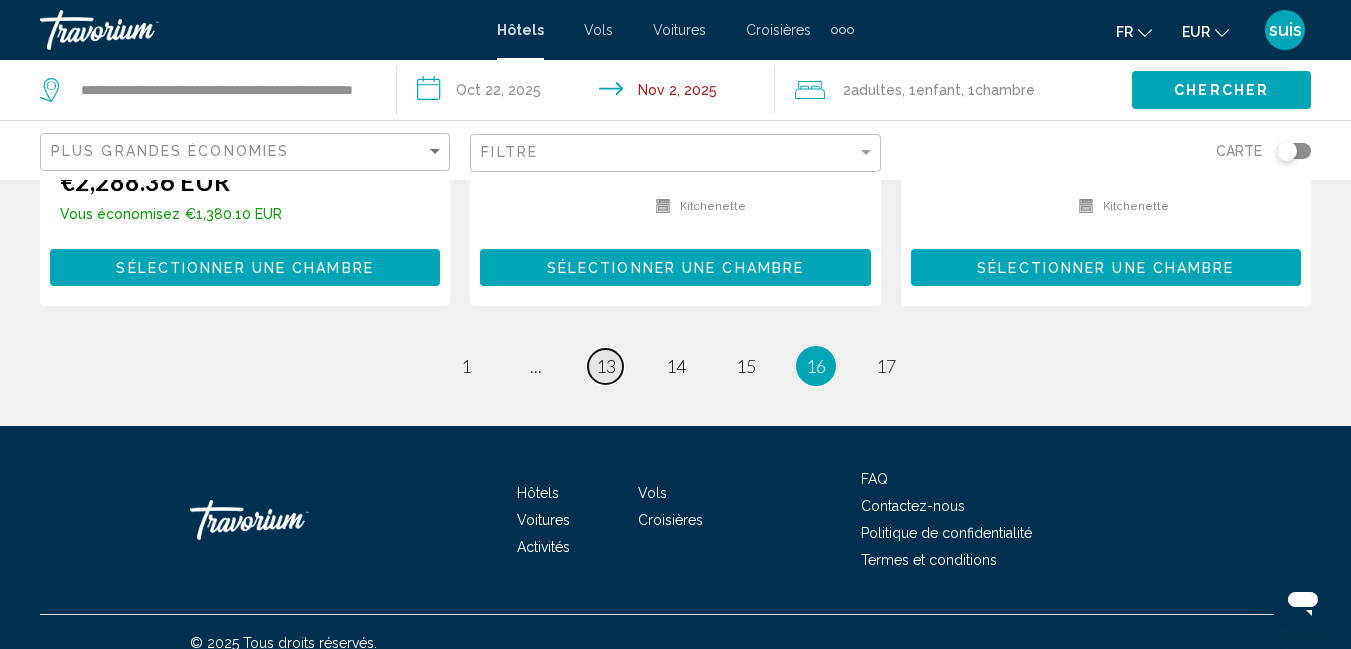 click on "13" at bounding box center [606, 366] 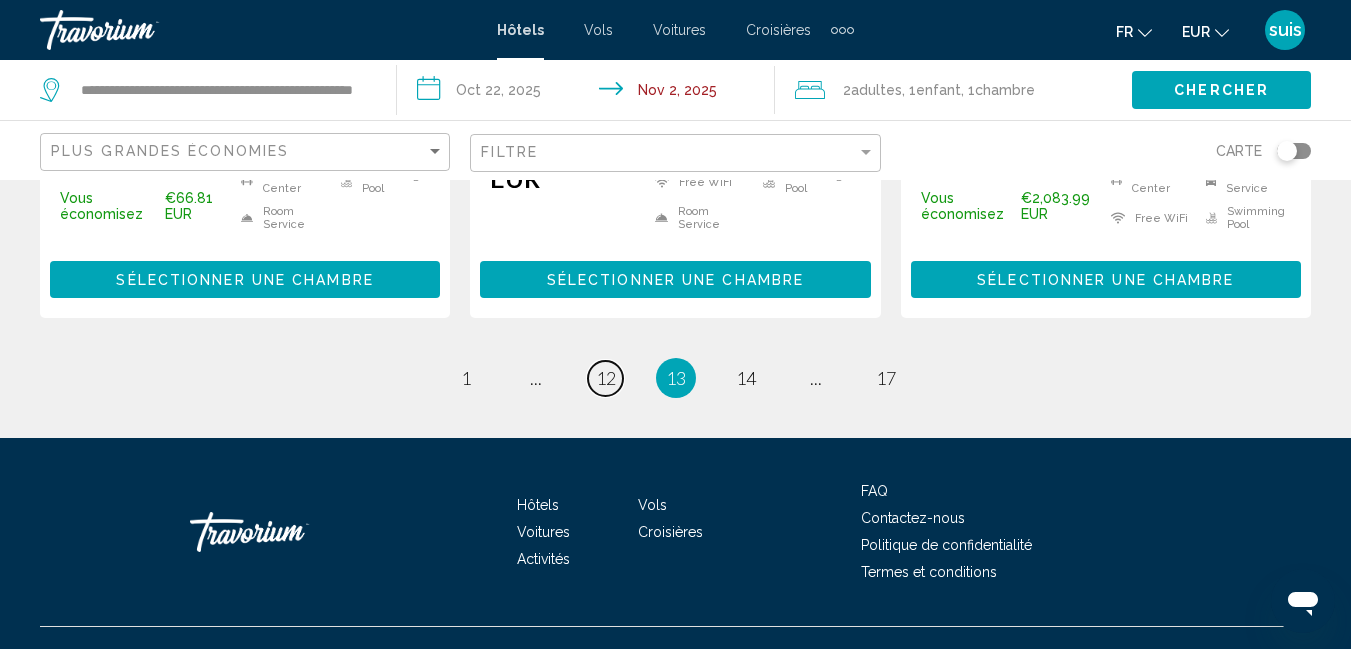 scroll, scrollTop: 2974, scrollLeft: 0, axis: vertical 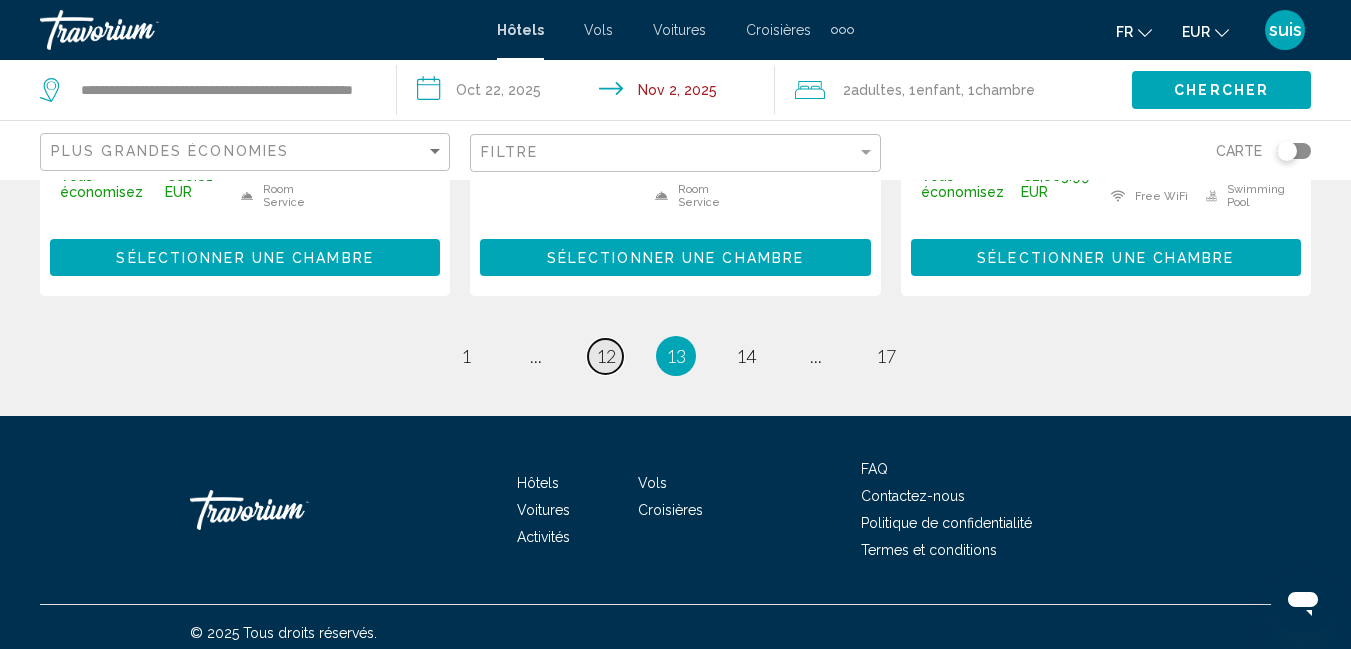 click on "12" at bounding box center (606, 356) 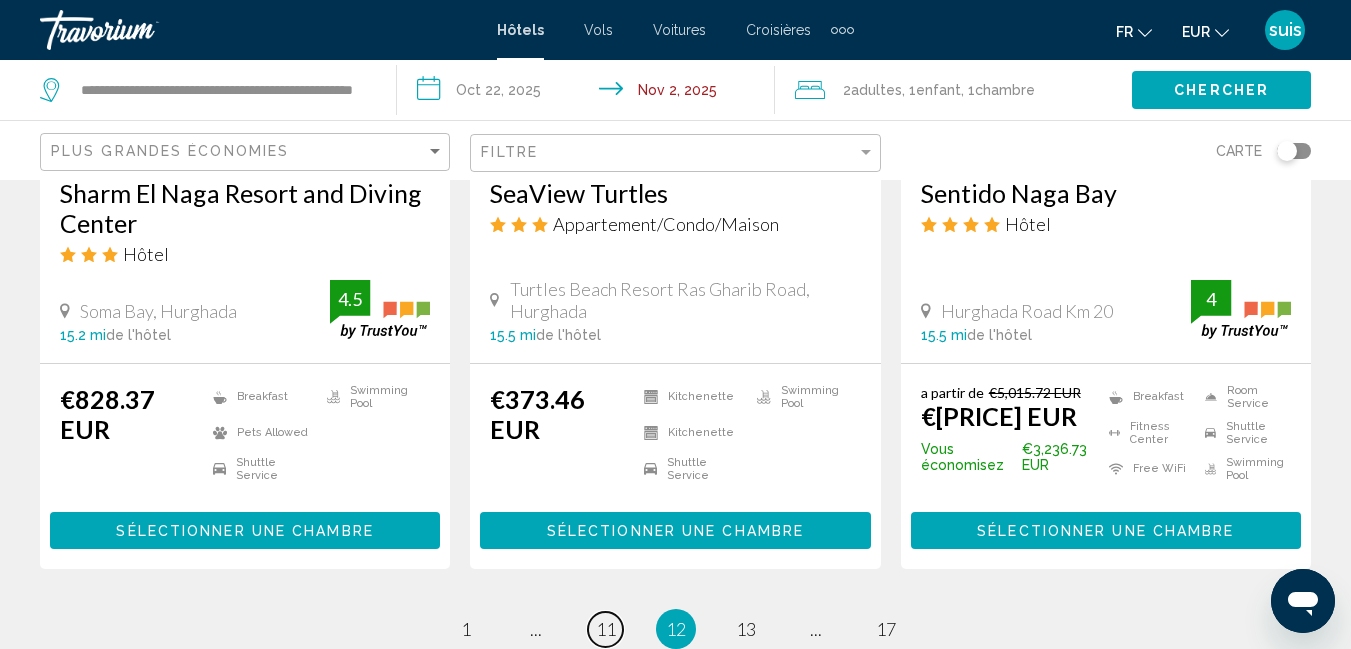 scroll, scrollTop: 2800, scrollLeft: 0, axis: vertical 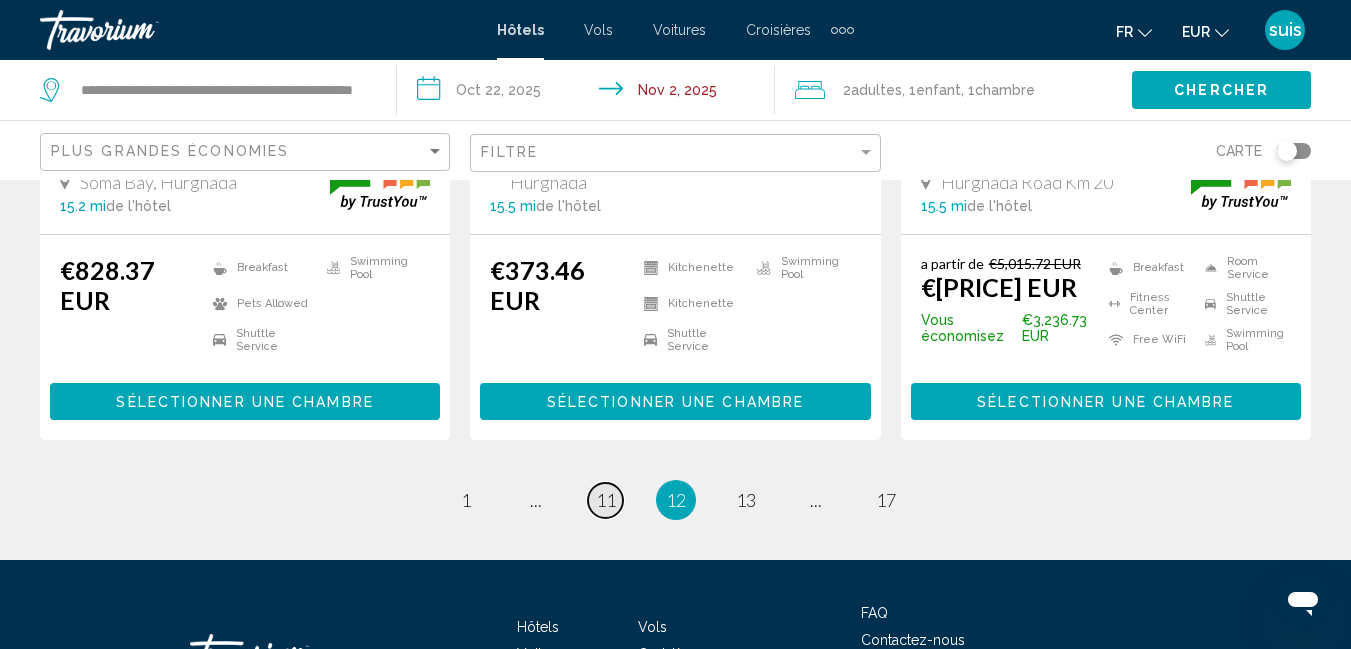 click on "11" at bounding box center [606, 500] 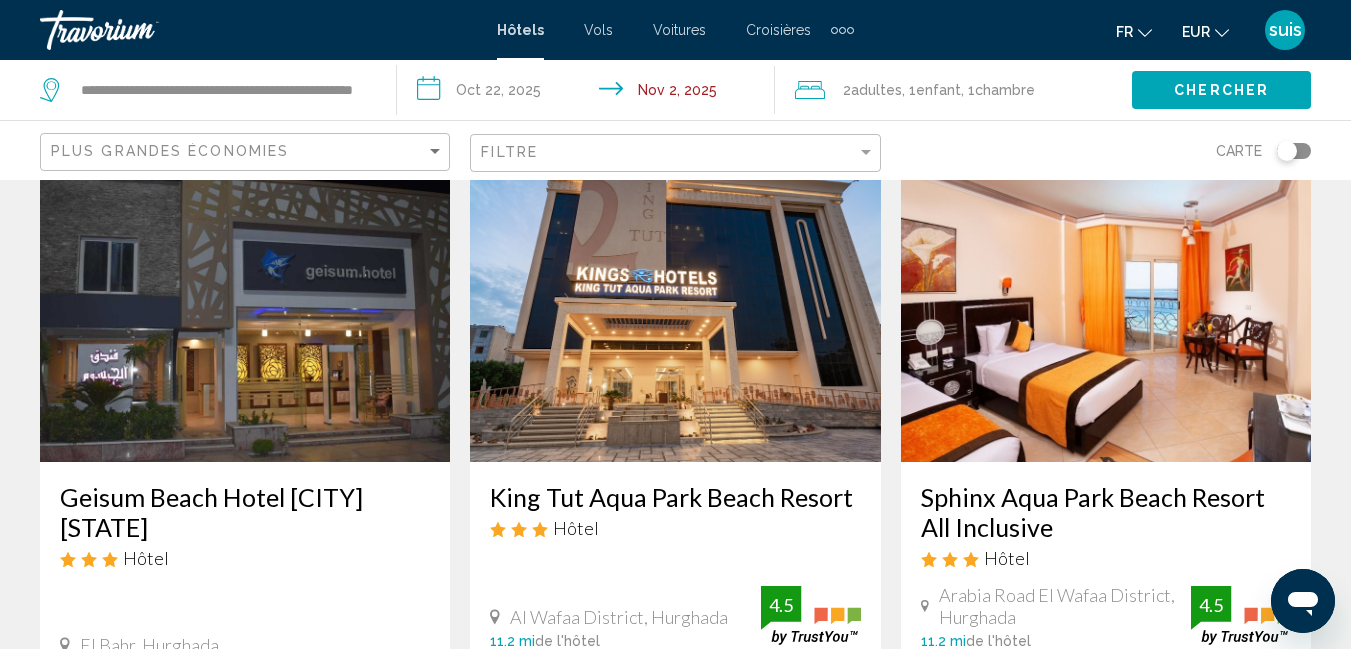 scroll, scrollTop: 2400, scrollLeft: 0, axis: vertical 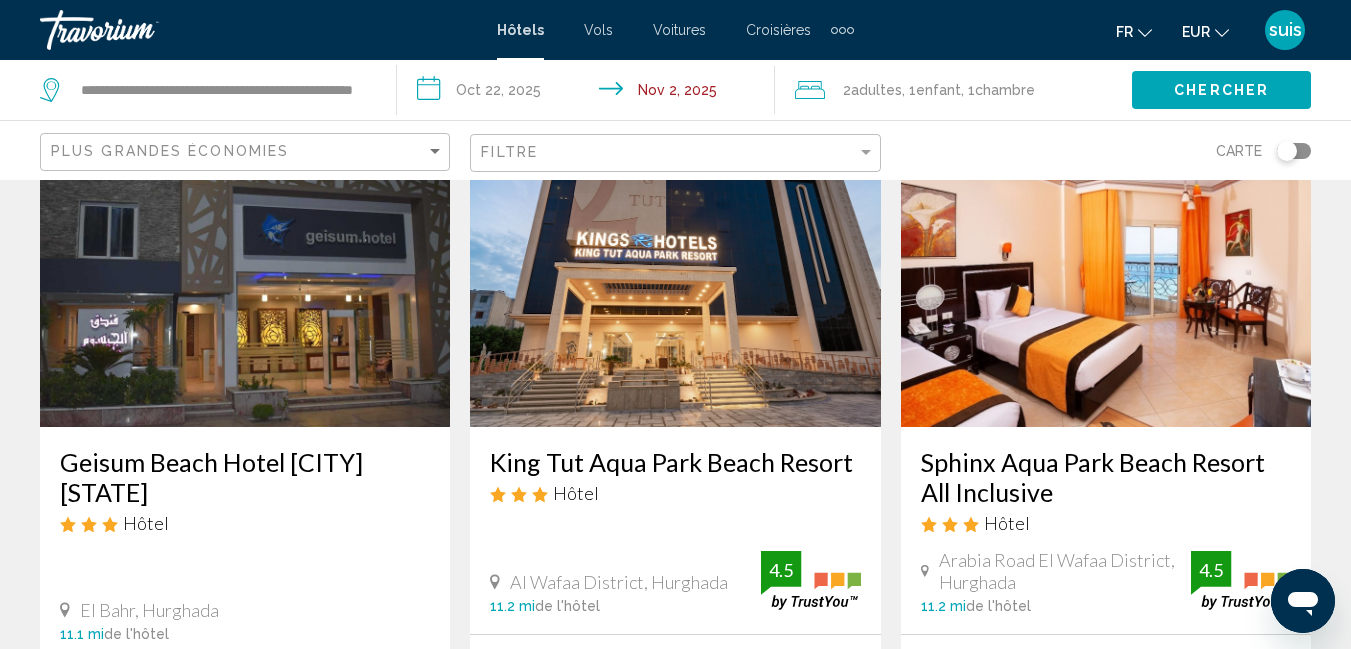 click on "Sphinx Aqua Park Beach Resort All Inclusive" at bounding box center [1106, 477] 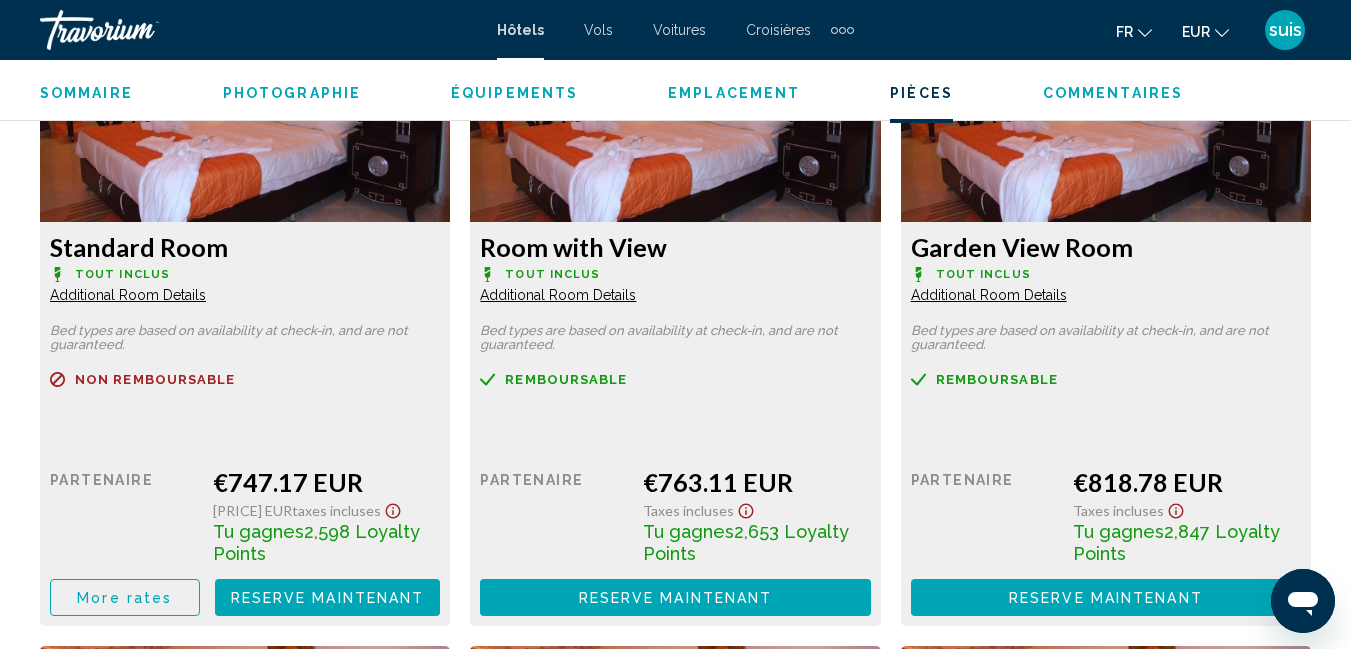 scroll, scrollTop: 3410, scrollLeft: 0, axis: vertical 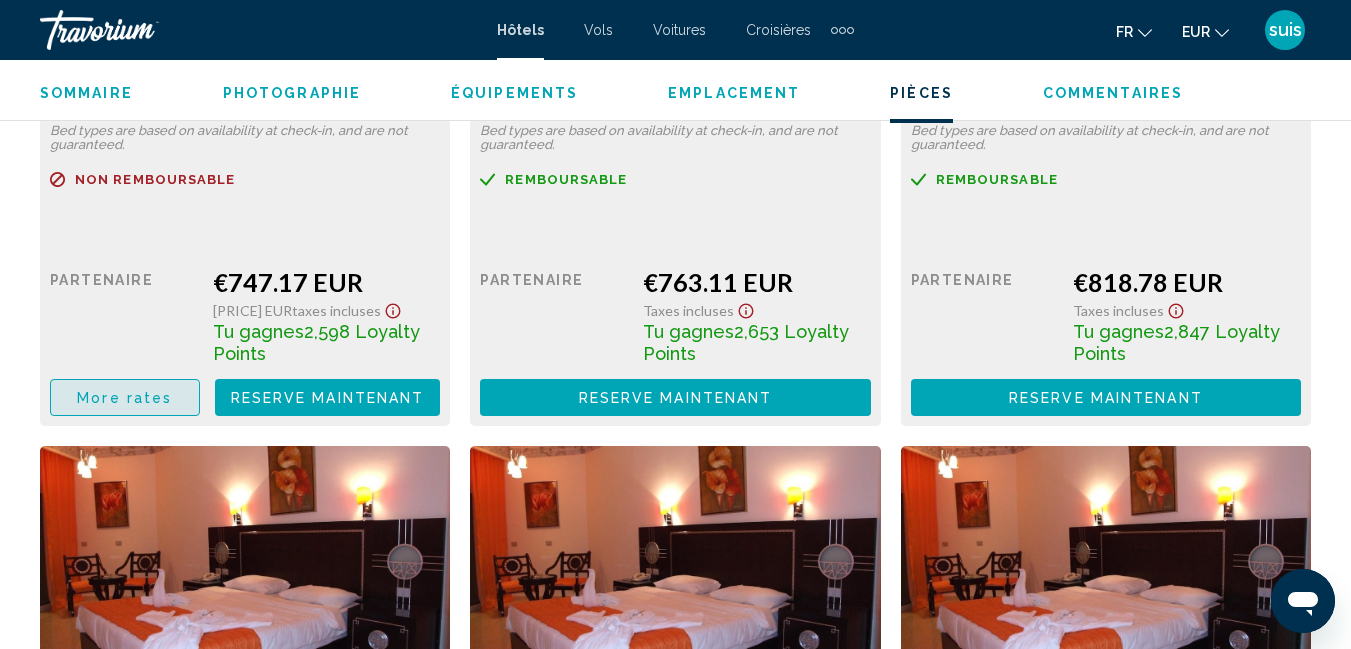 click on "More rates" at bounding box center (124, 398) 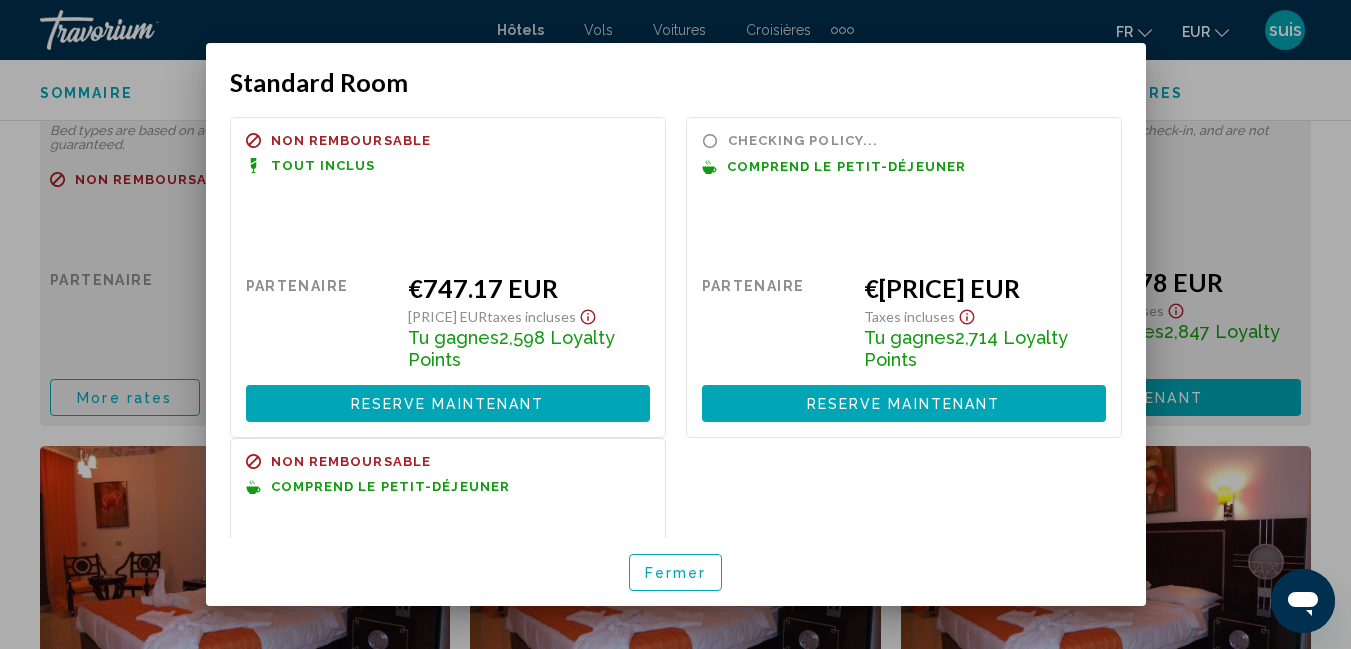 scroll, scrollTop: 0, scrollLeft: 0, axis: both 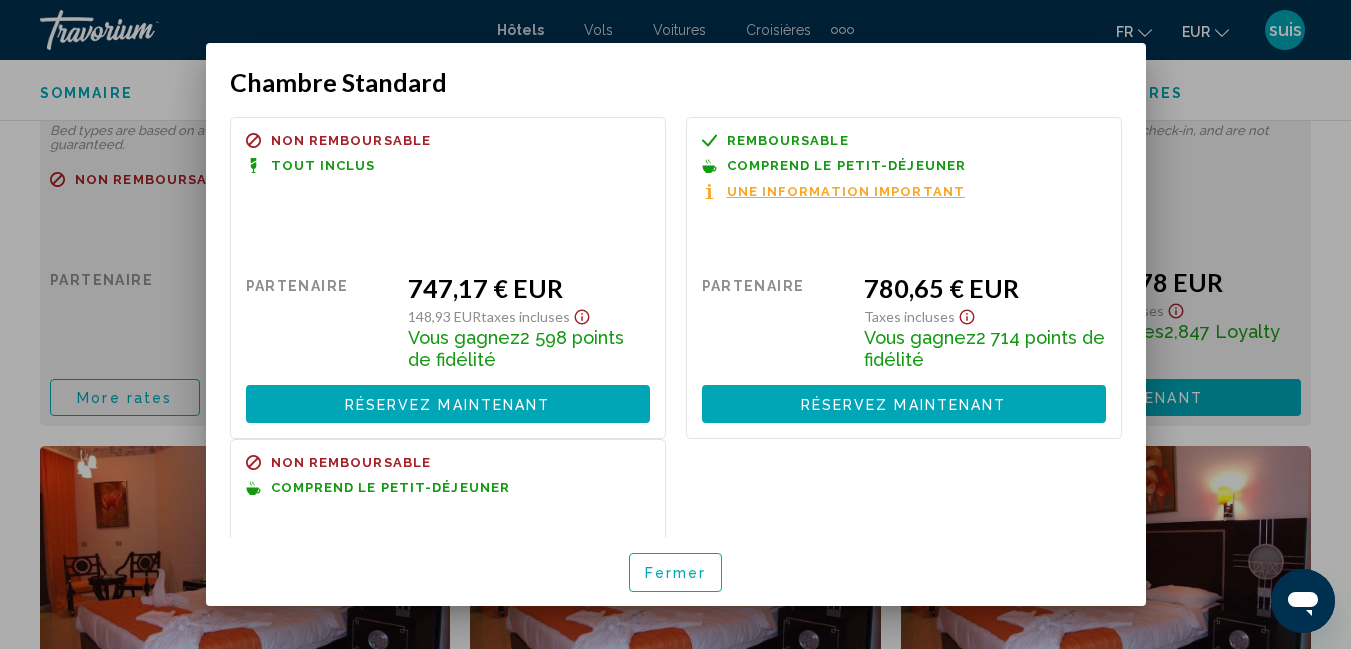 click on "Fermer" at bounding box center [676, 574] 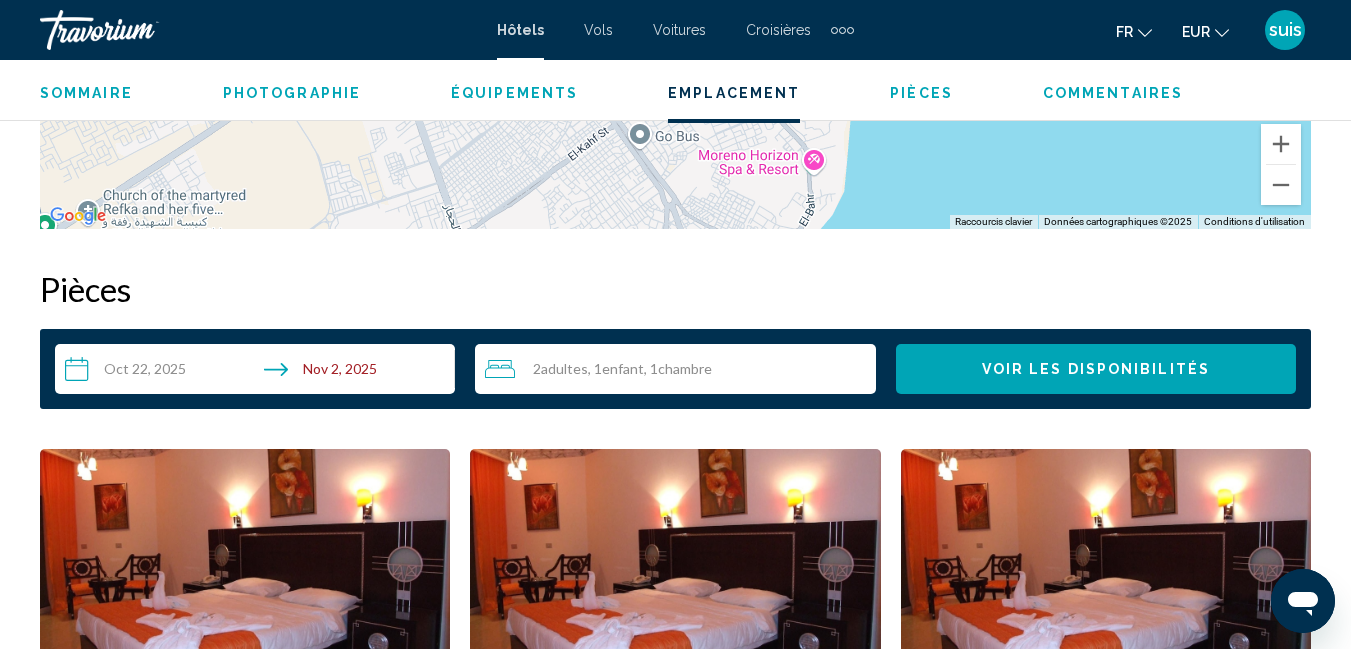 scroll, scrollTop: 2610, scrollLeft: 0, axis: vertical 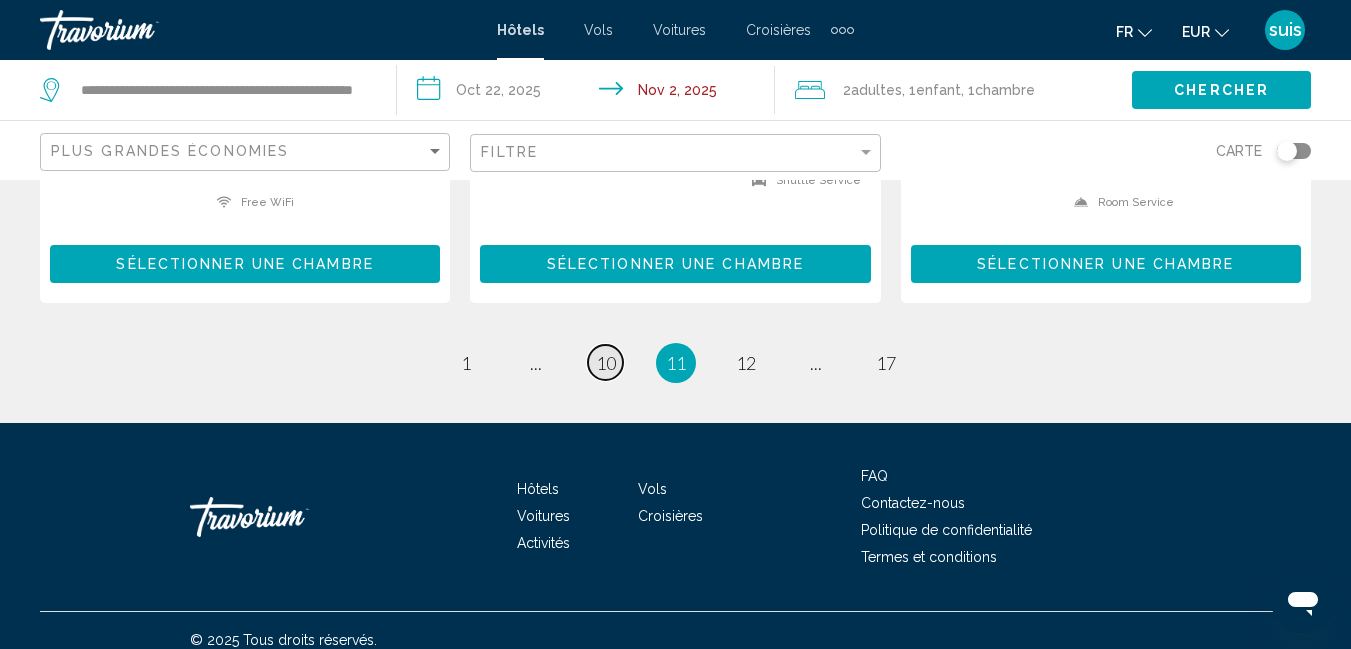 click on "10" at bounding box center [606, 363] 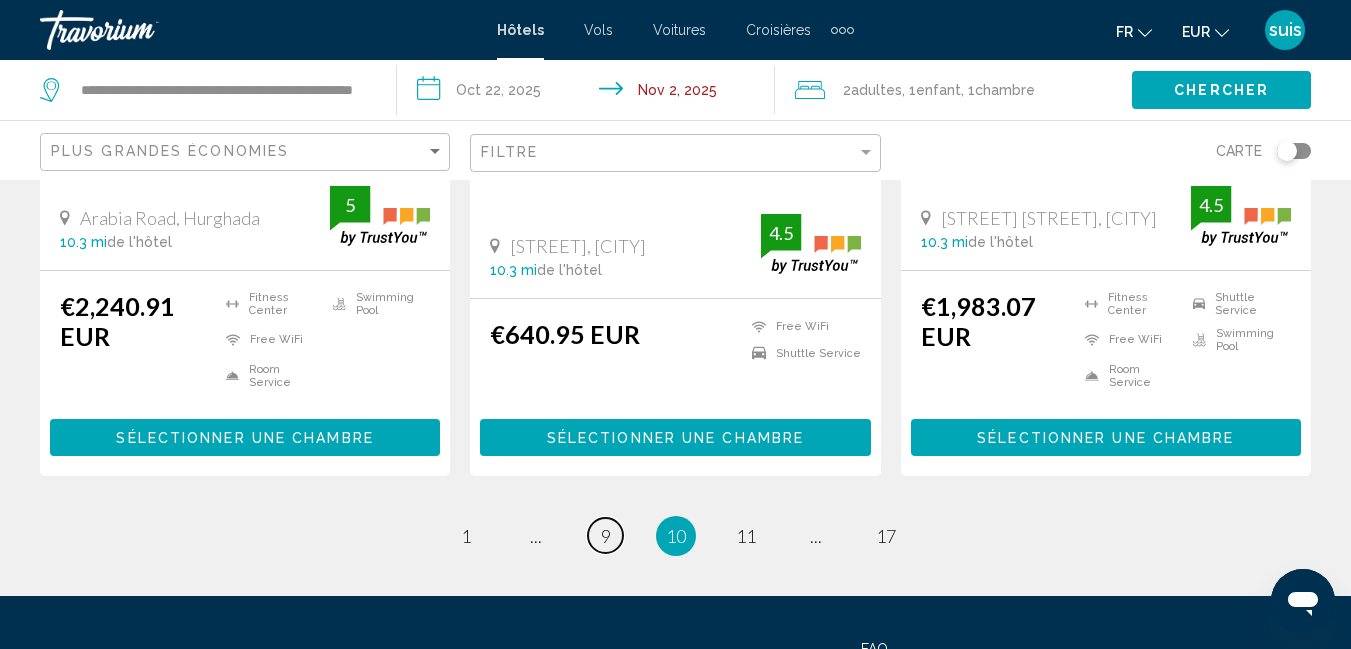 scroll, scrollTop: 2800, scrollLeft: 0, axis: vertical 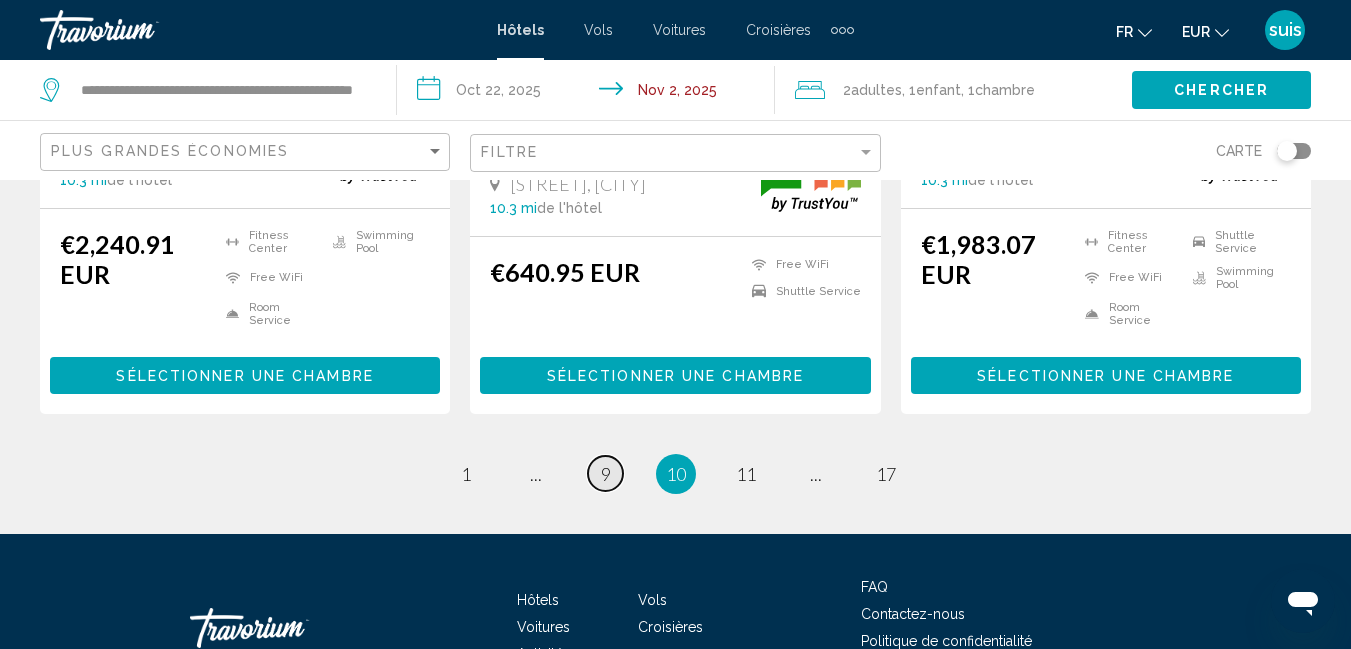 click on "9" at bounding box center (606, 474) 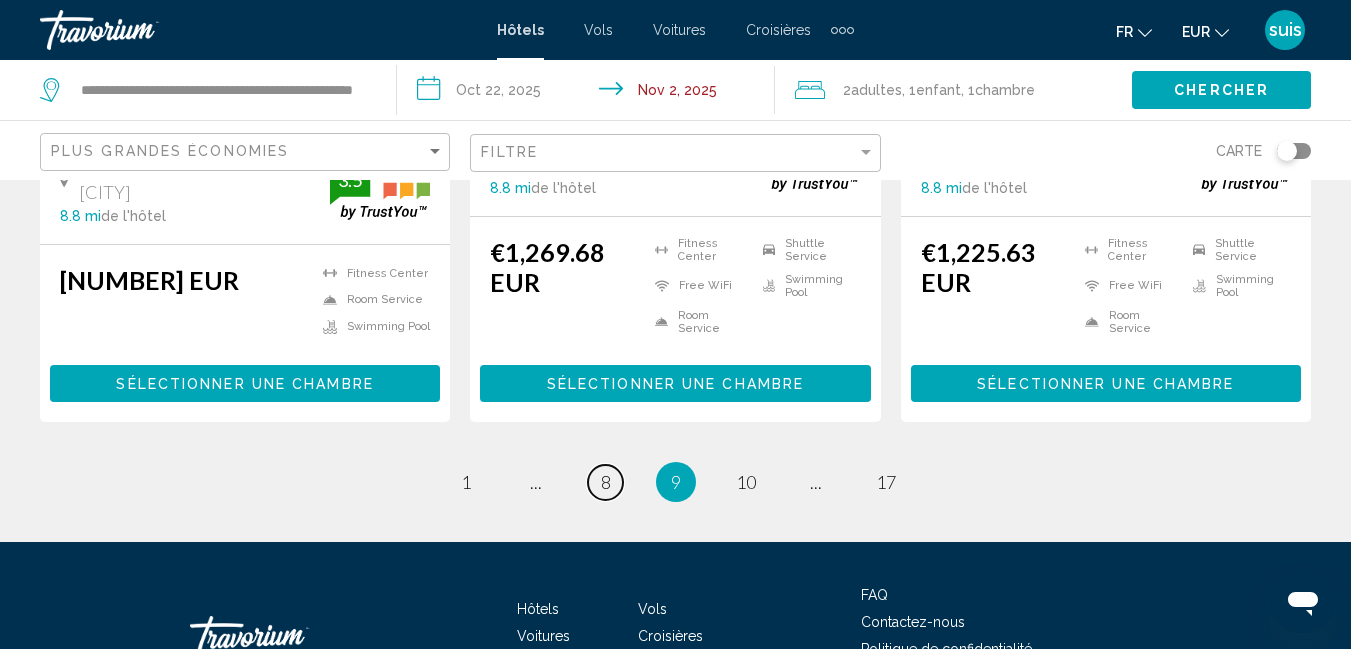 scroll, scrollTop: 2900, scrollLeft: 0, axis: vertical 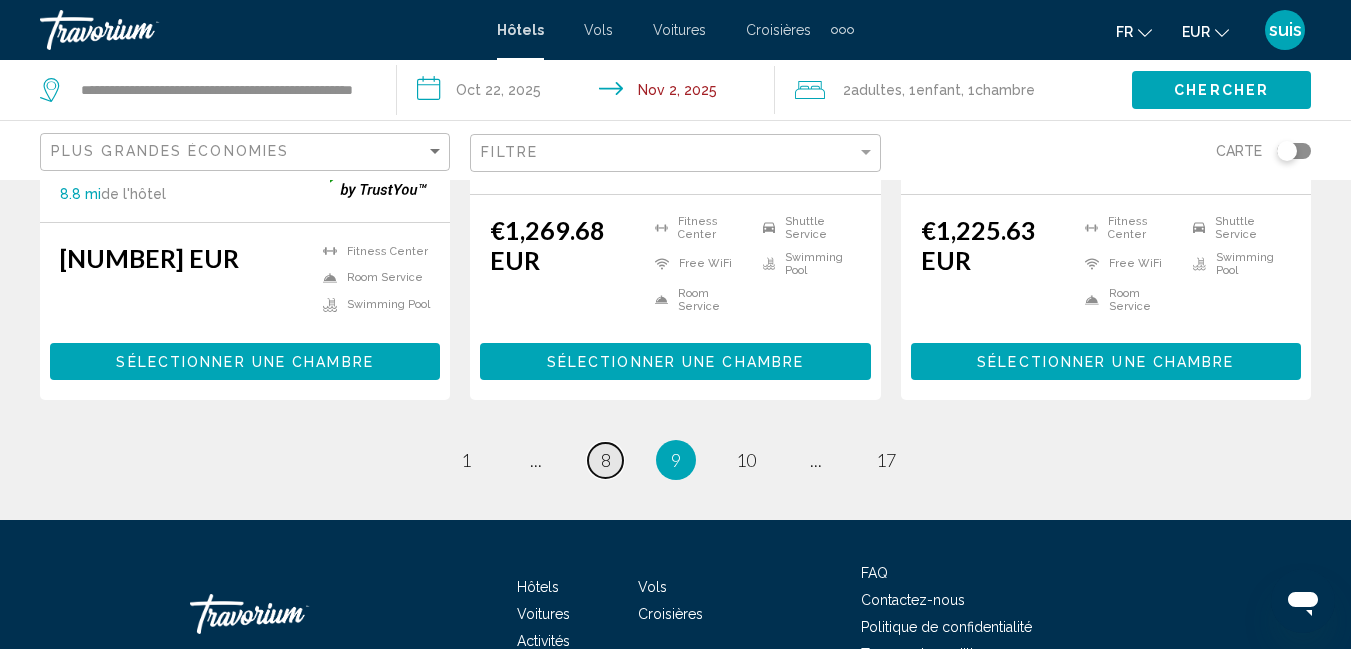 click on "8" at bounding box center [606, 460] 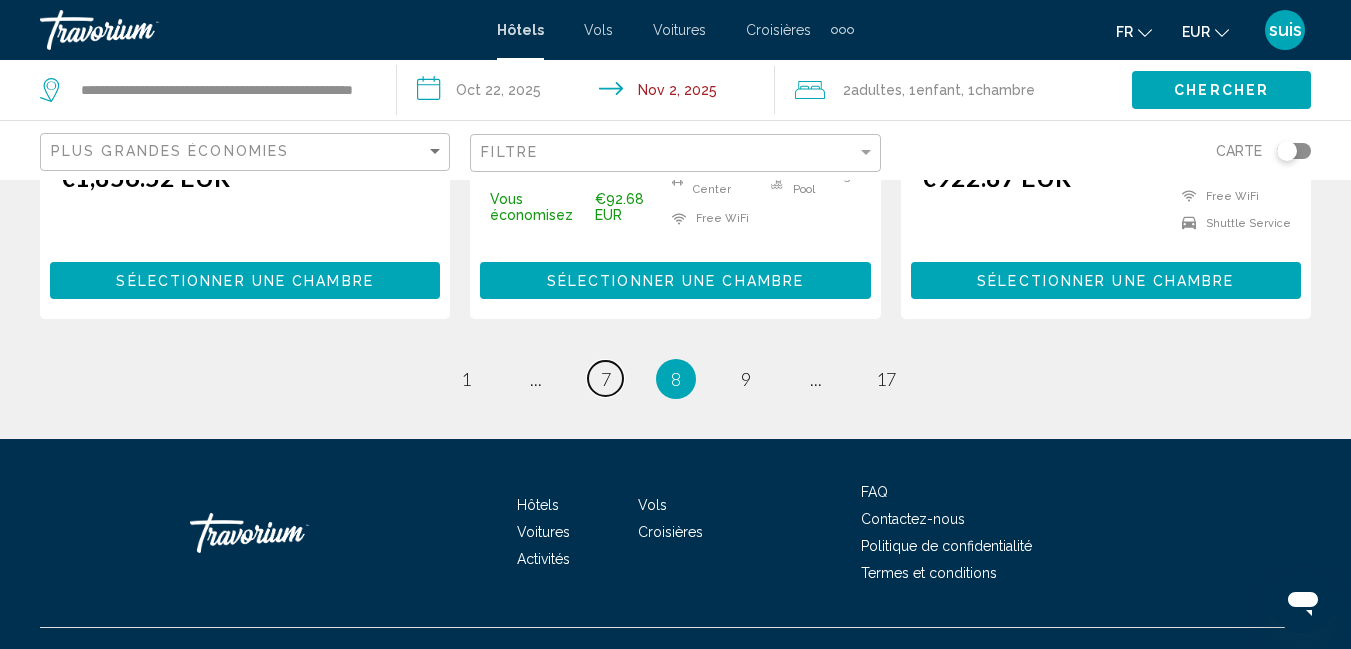 scroll, scrollTop: 2909, scrollLeft: 0, axis: vertical 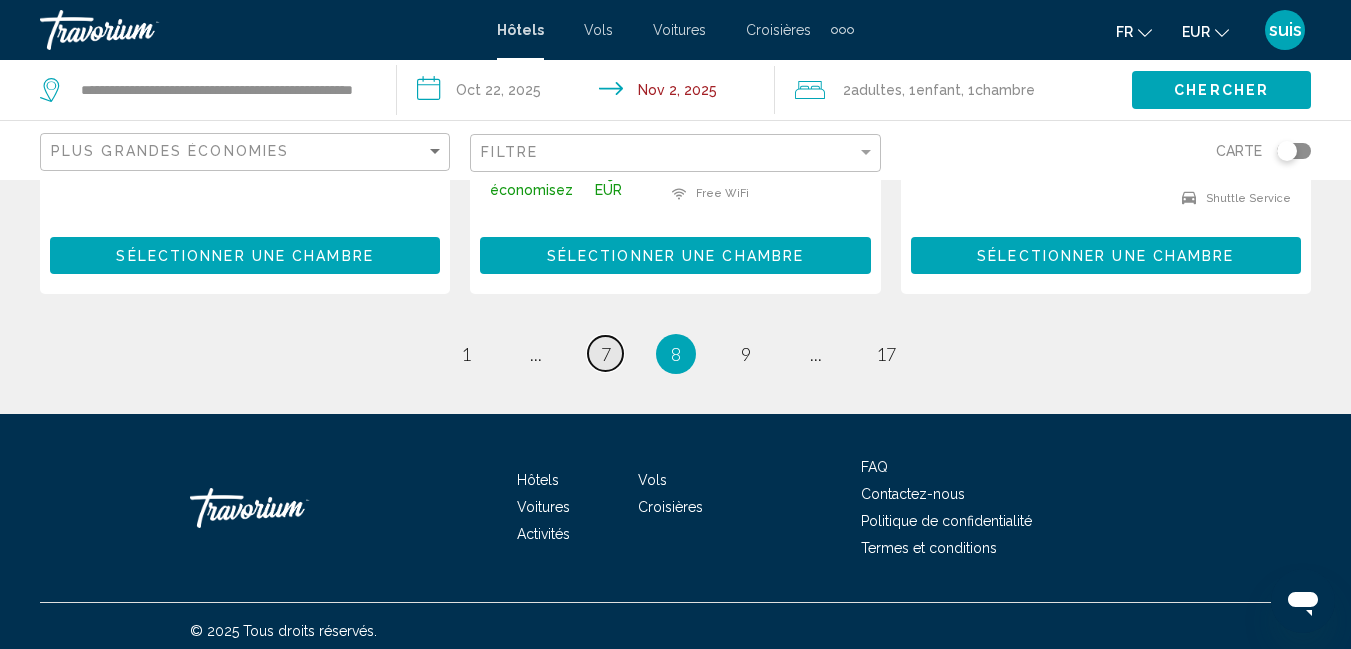 click on "7" at bounding box center (606, 354) 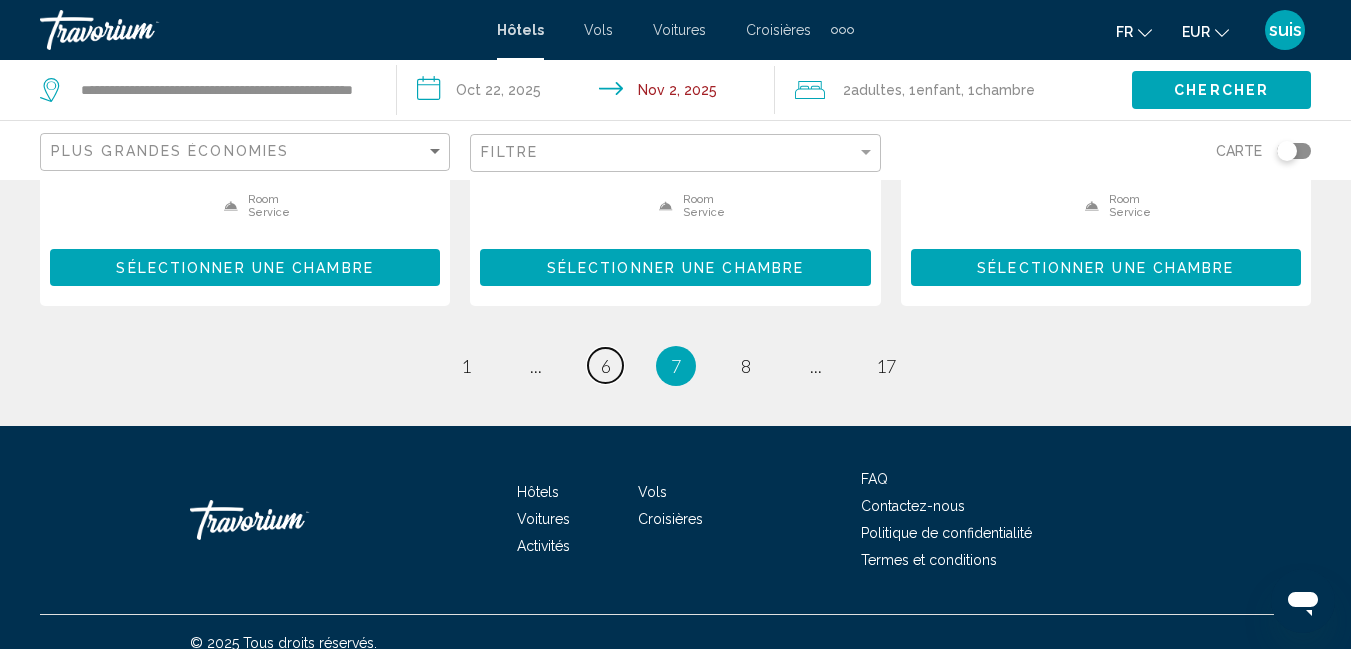 scroll, scrollTop: 2996, scrollLeft: 0, axis: vertical 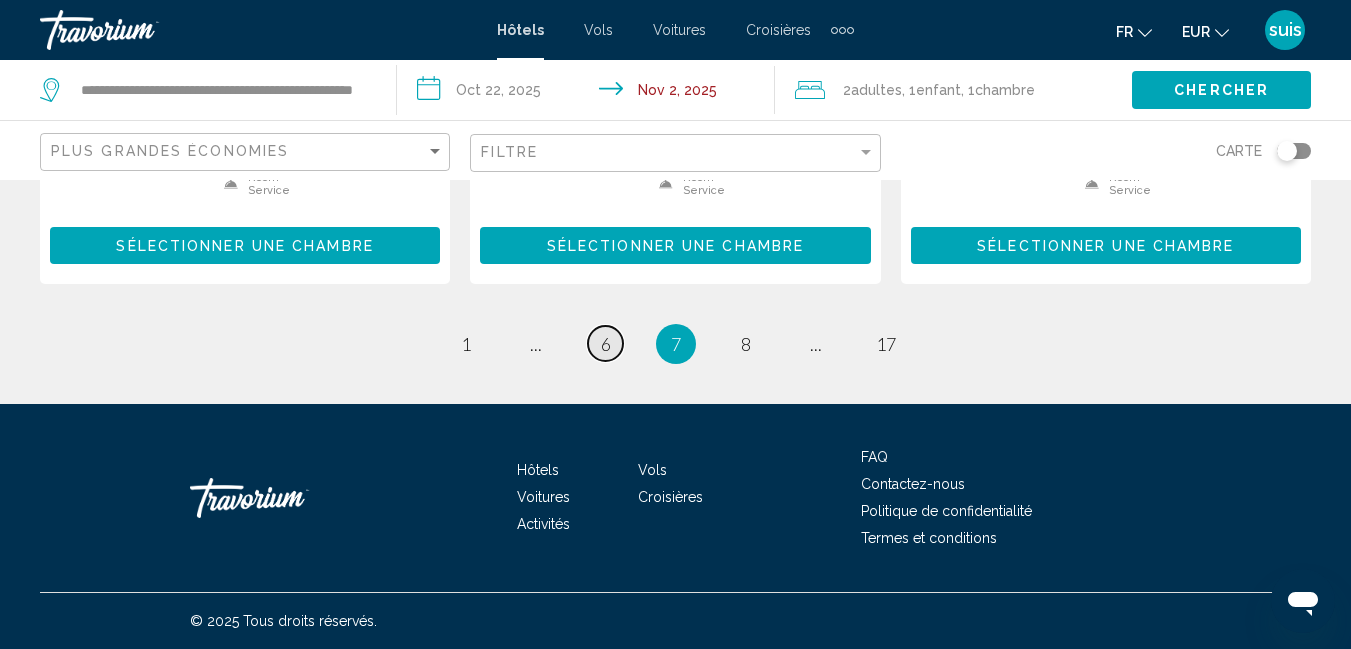 click on "6" at bounding box center (606, 344) 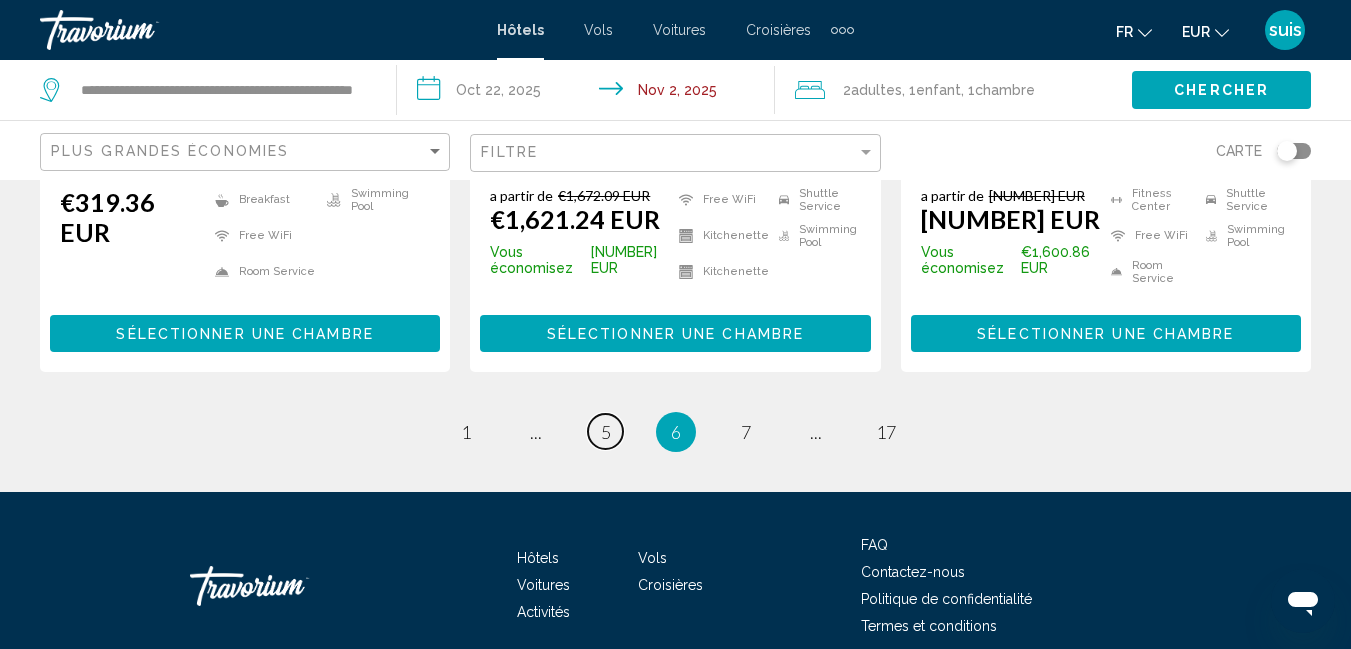 scroll, scrollTop: 2988, scrollLeft: 0, axis: vertical 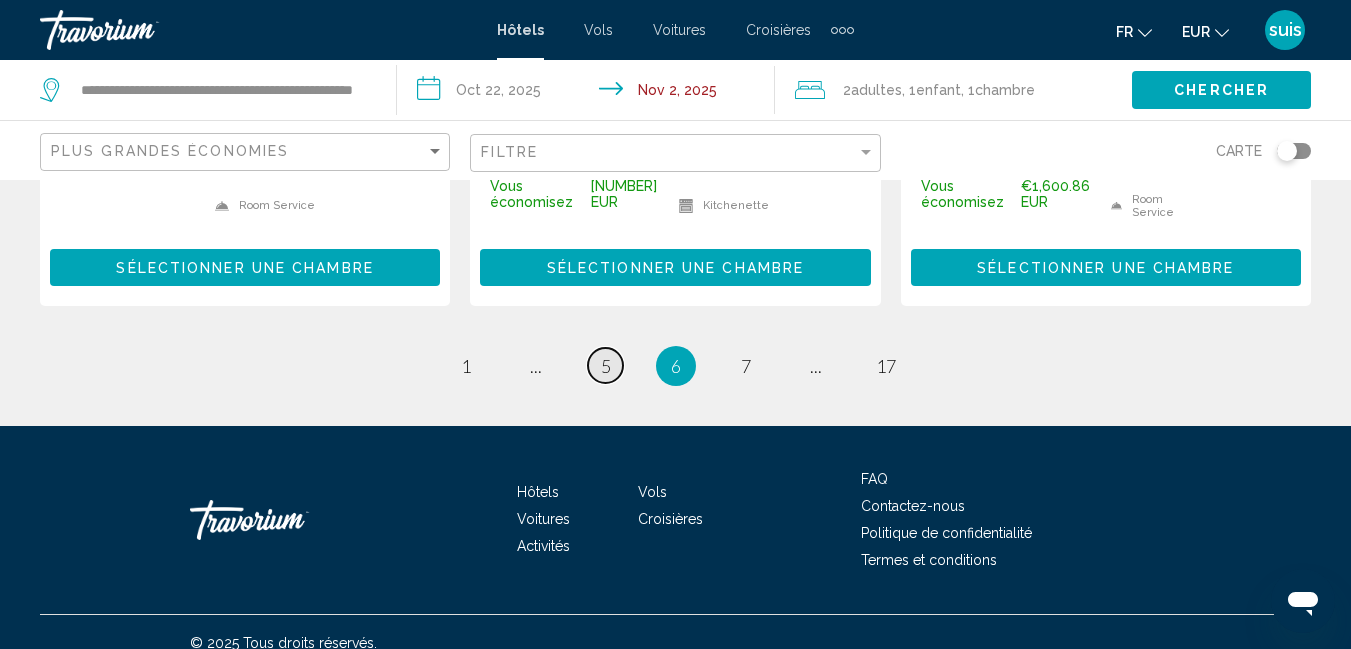 click on "5" at bounding box center [606, 366] 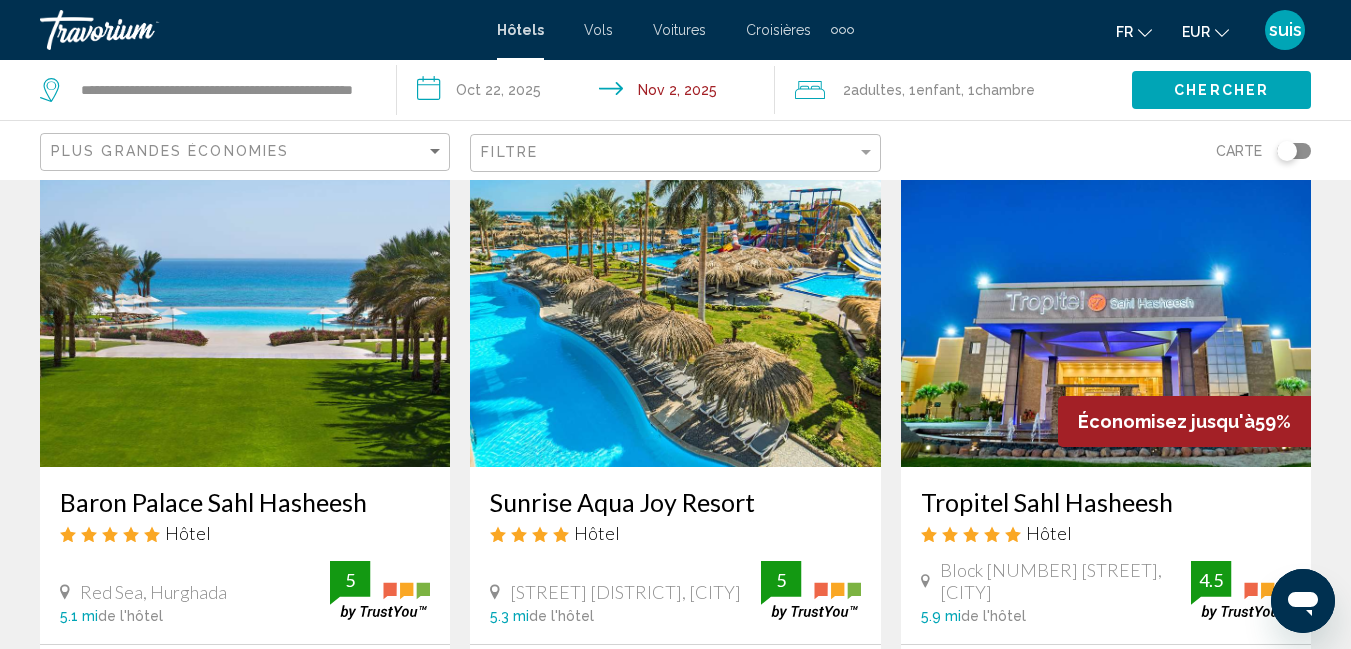 scroll, scrollTop: 2500, scrollLeft: 0, axis: vertical 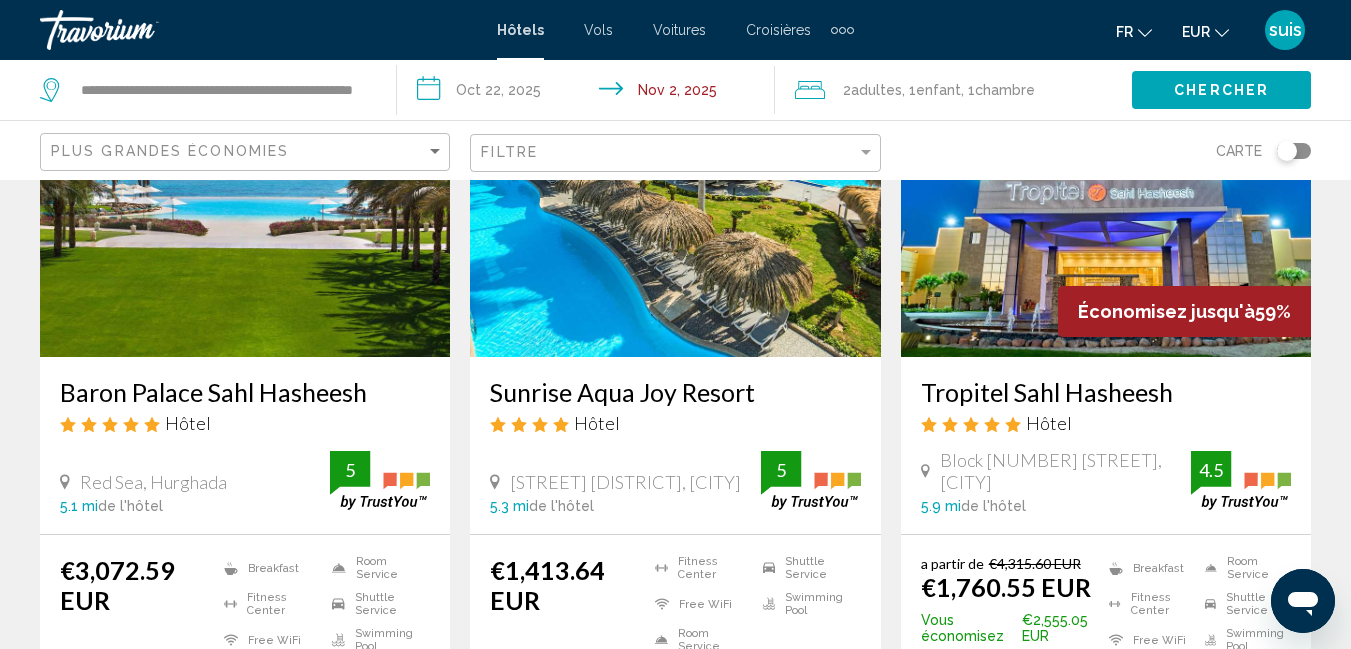 click on "Sunrise Aqua Joy Resort" at bounding box center (675, 392) 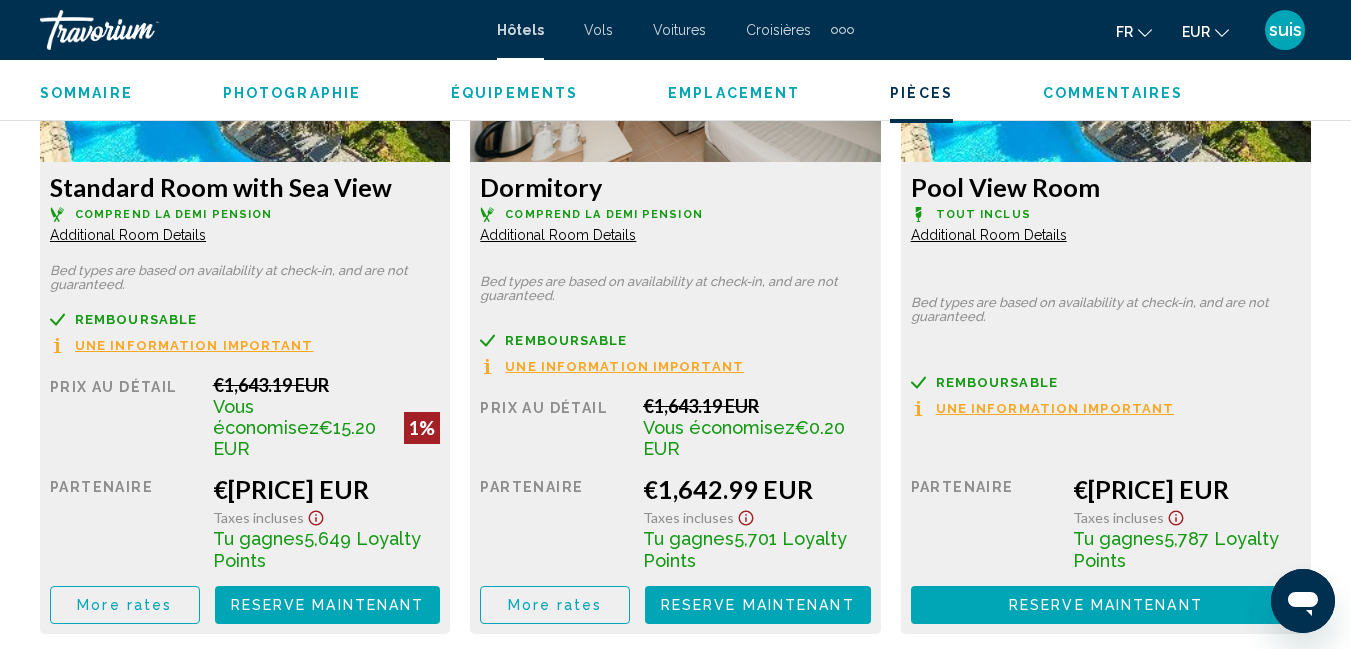 scroll, scrollTop: 4010, scrollLeft: 0, axis: vertical 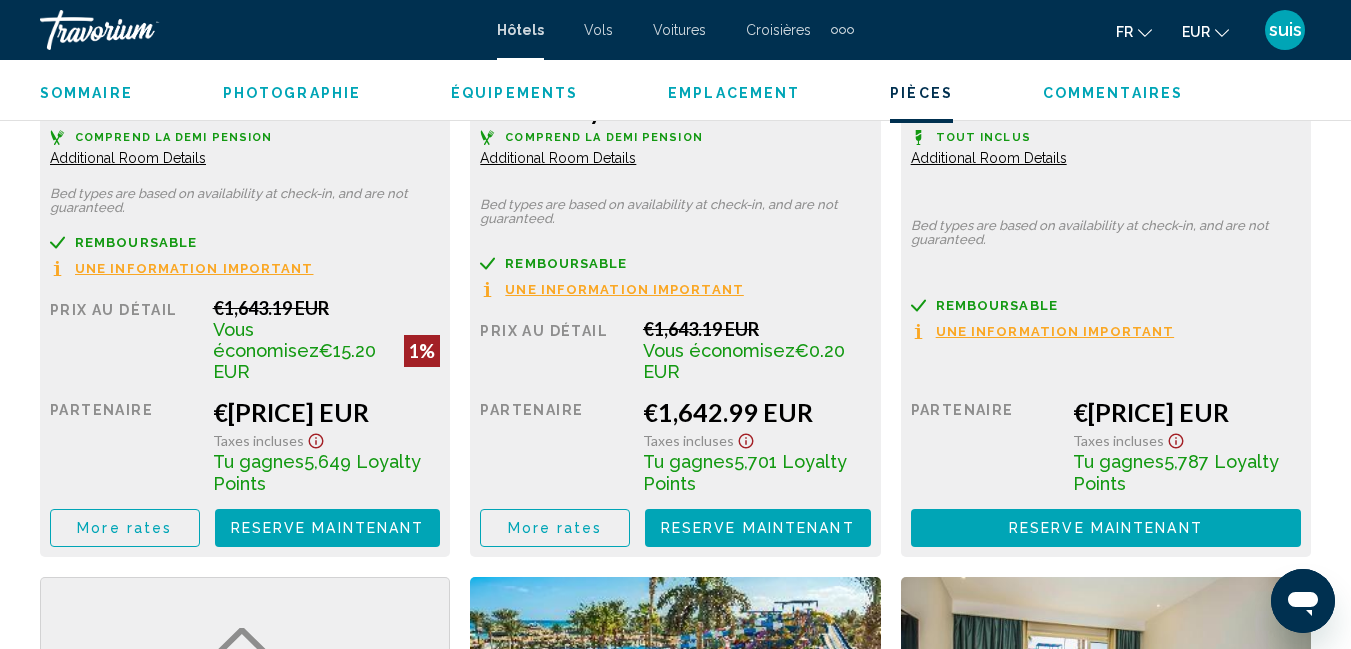click on "More rates" at bounding box center (124, -213) 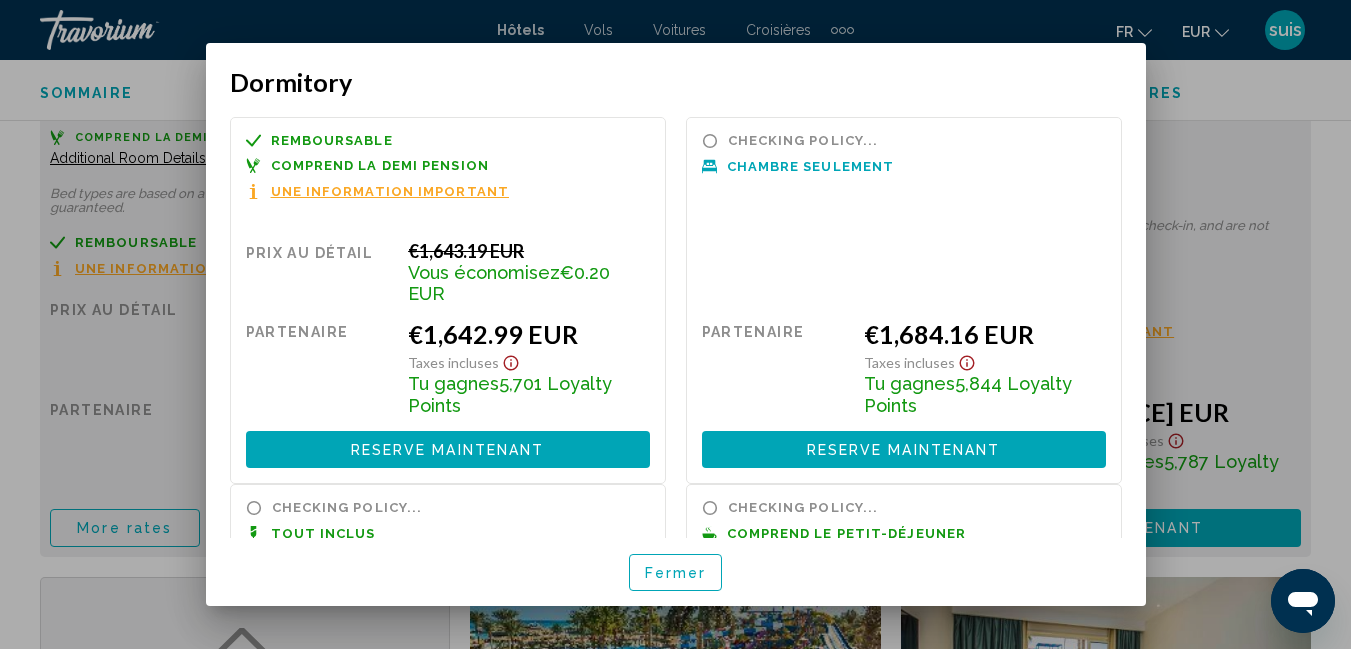 scroll, scrollTop: 0, scrollLeft: 0, axis: both 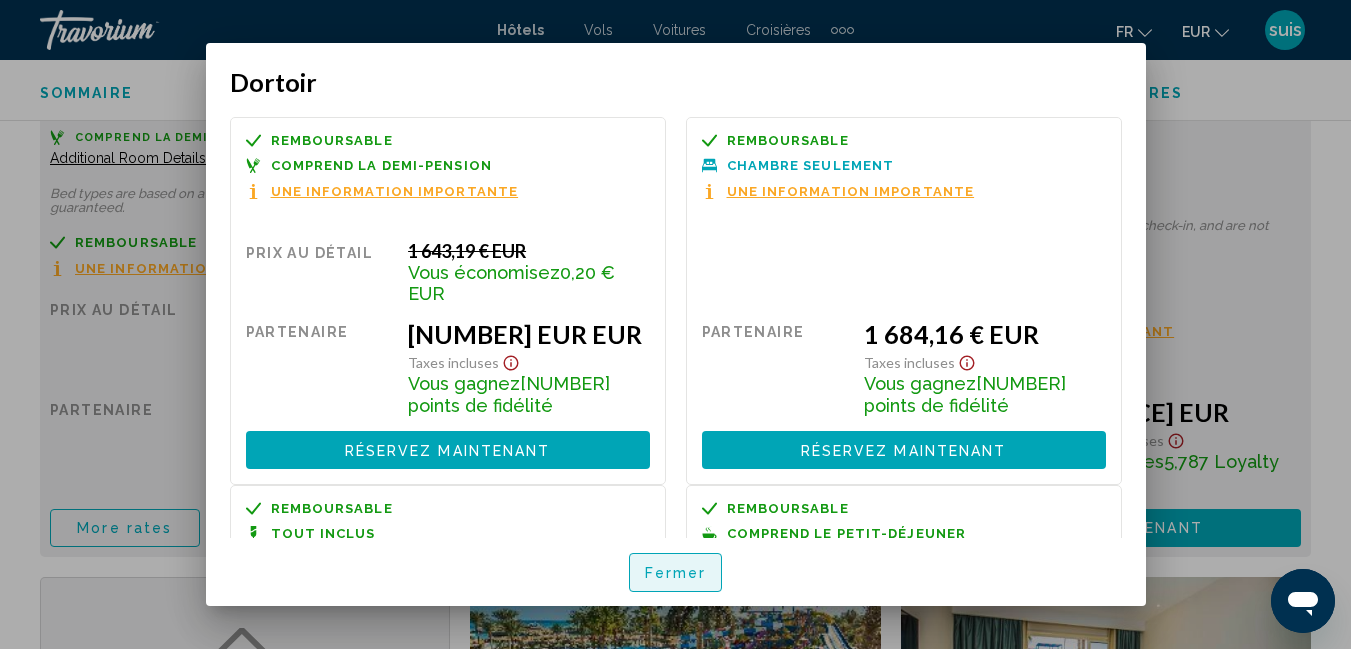 click on "Fermer" at bounding box center (676, 571) 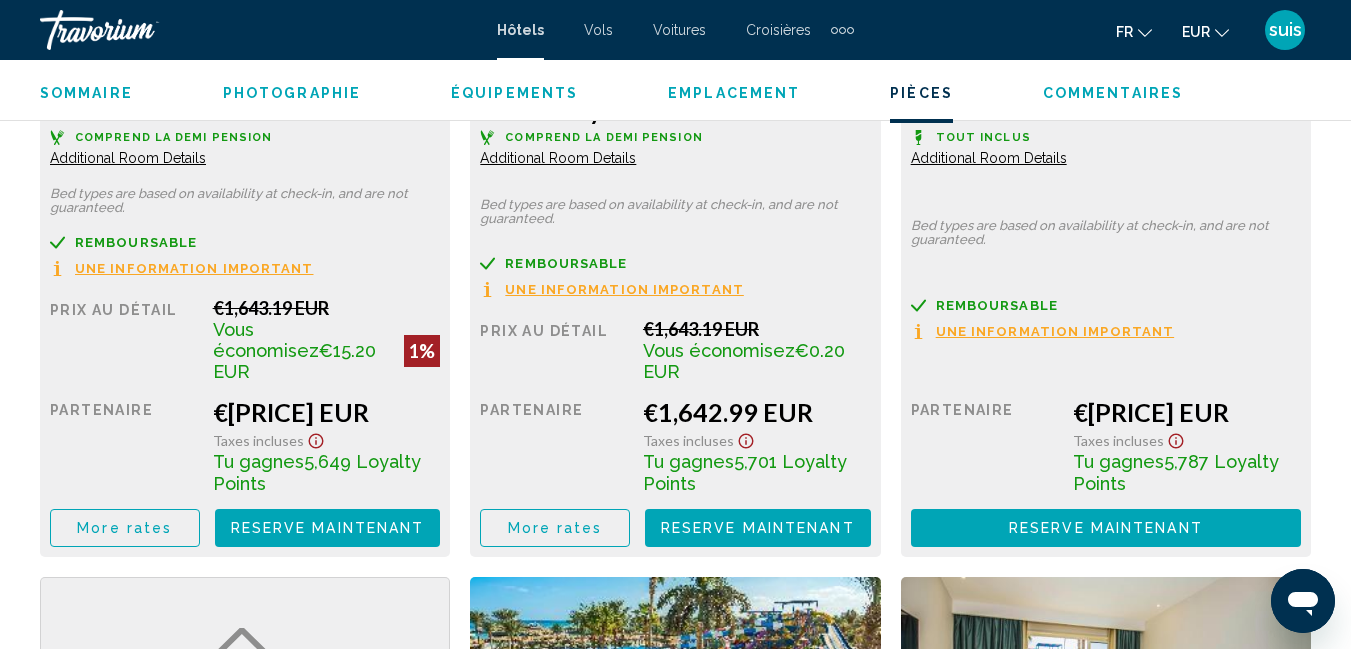 scroll, scrollTop: 3910, scrollLeft: 0, axis: vertical 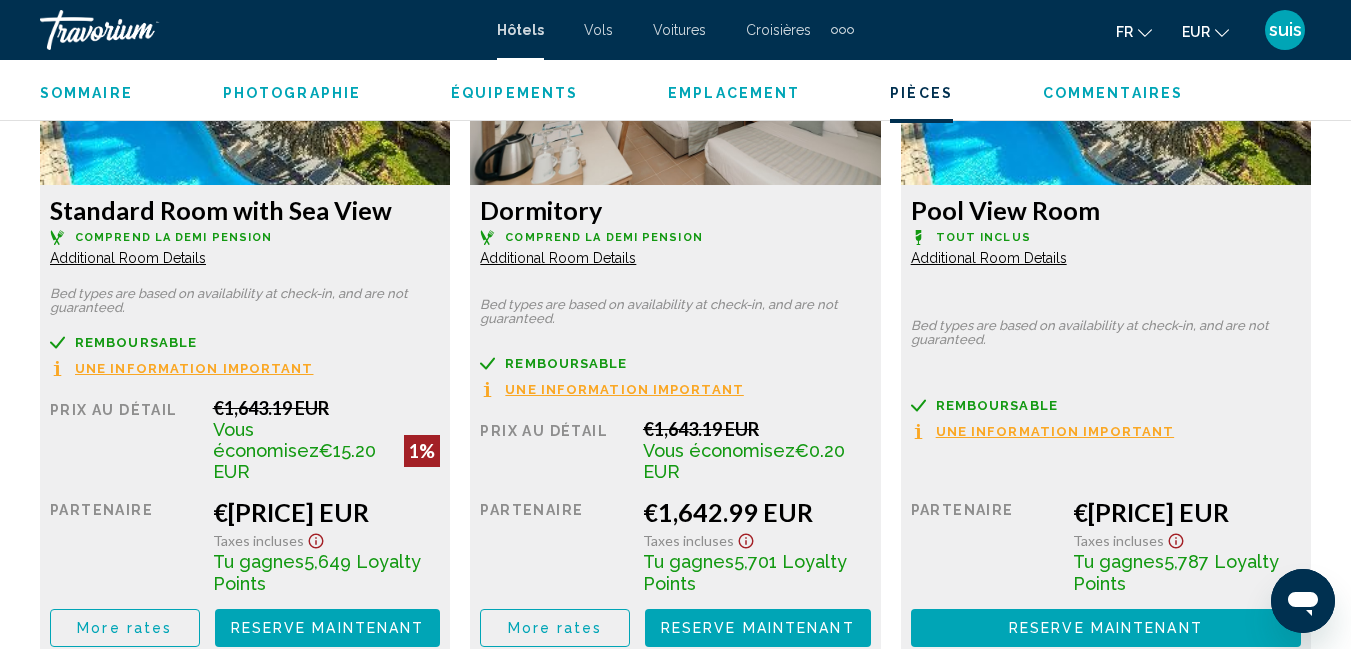 click on "Additional Room Details" at bounding box center [128, -513] 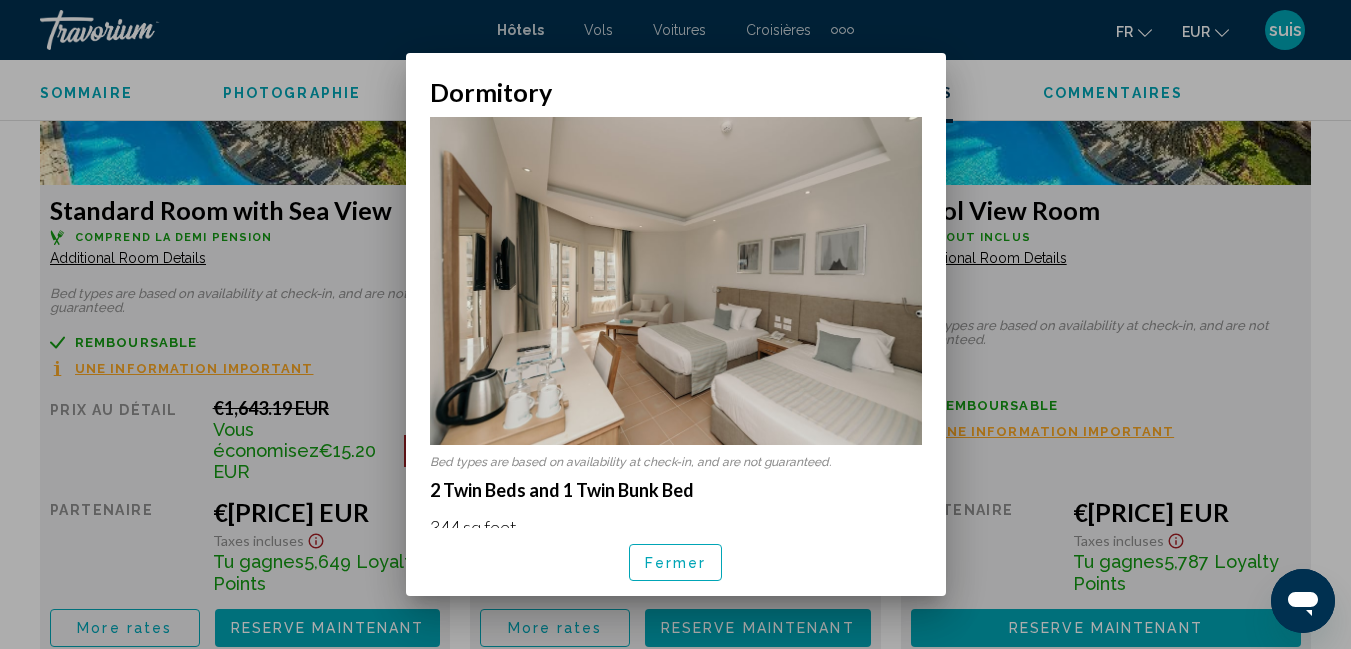 scroll, scrollTop: 0, scrollLeft: 0, axis: both 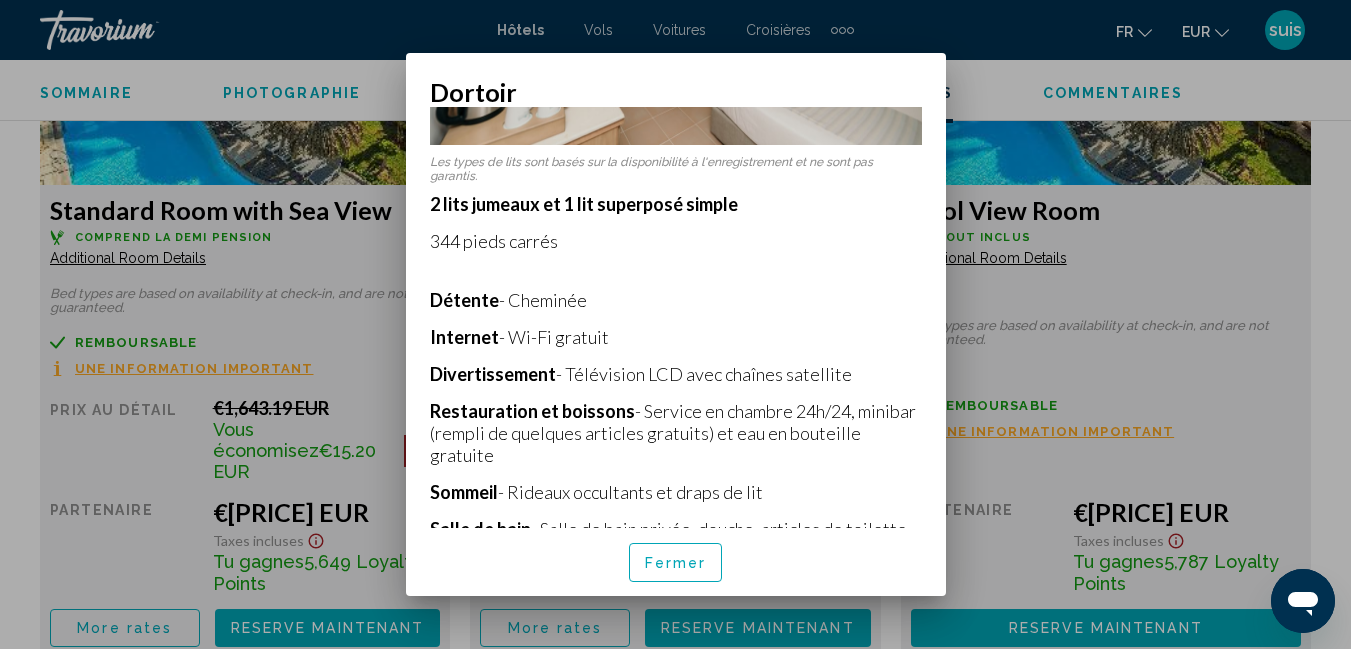 click on "Fermer" at bounding box center [676, 564] 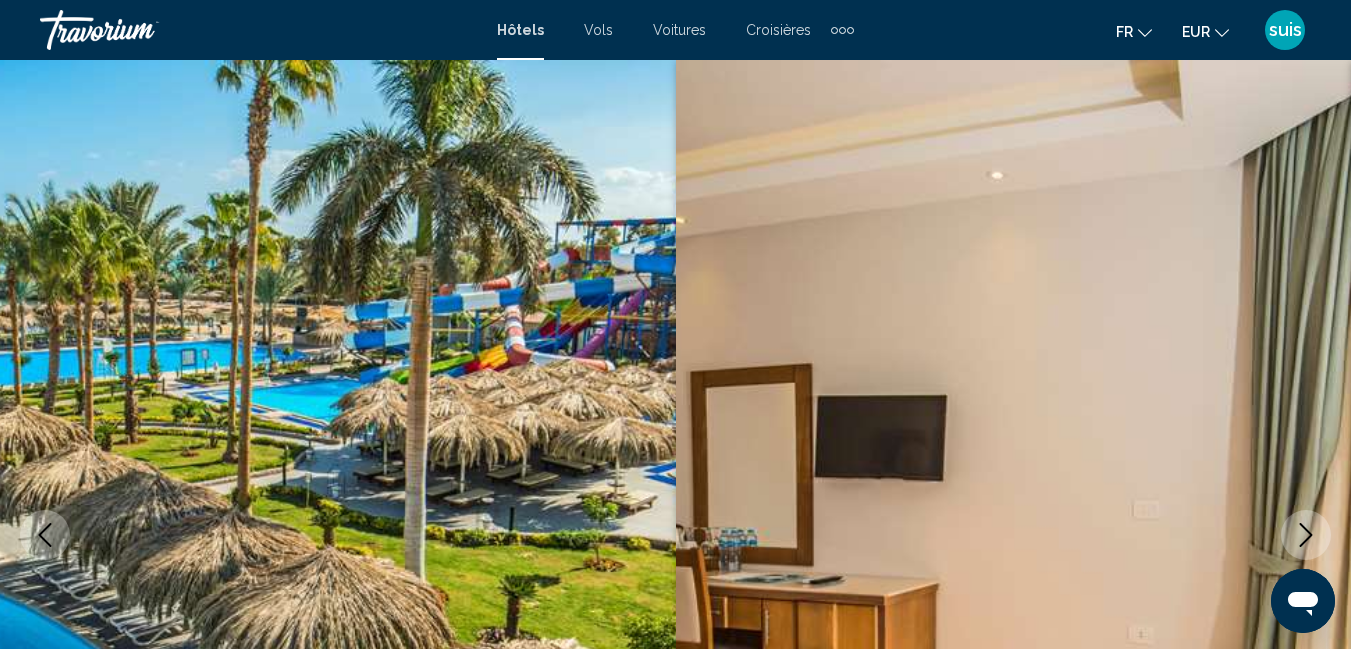 scroll, scrollTop: 3910, scrollLeft: 0, axis: vertical 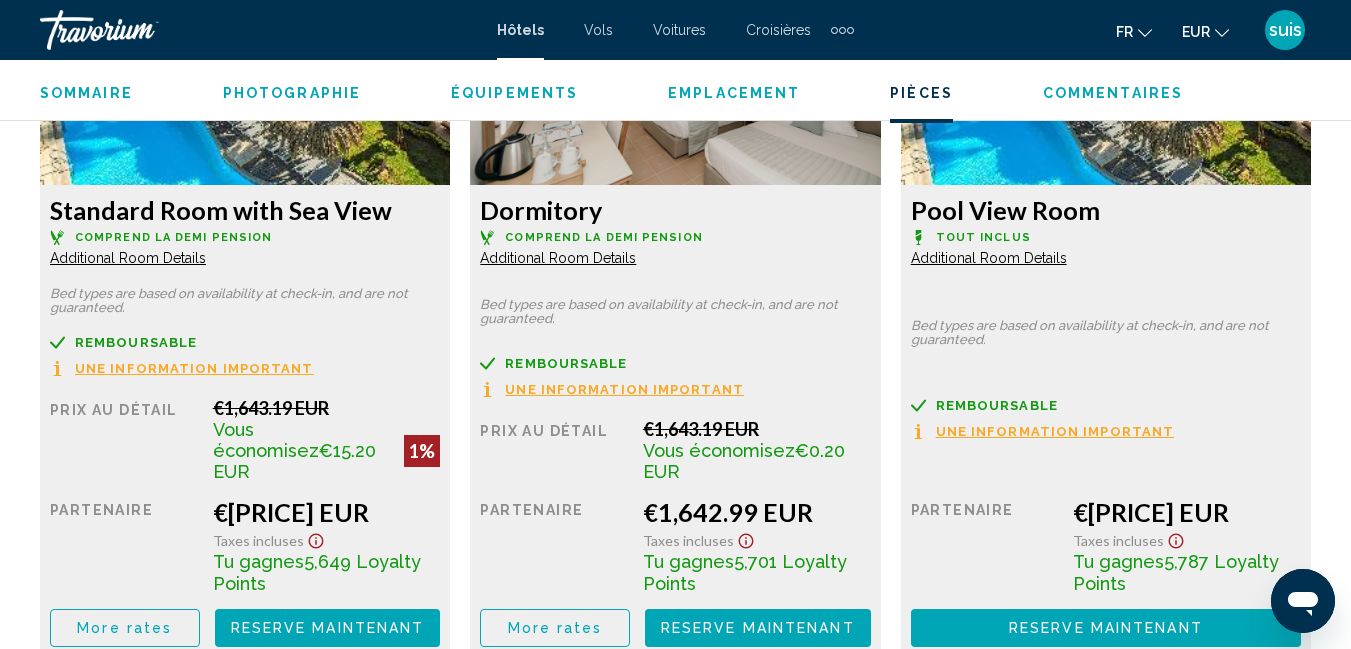 click on "More rates" at bounding box center [125, -114] 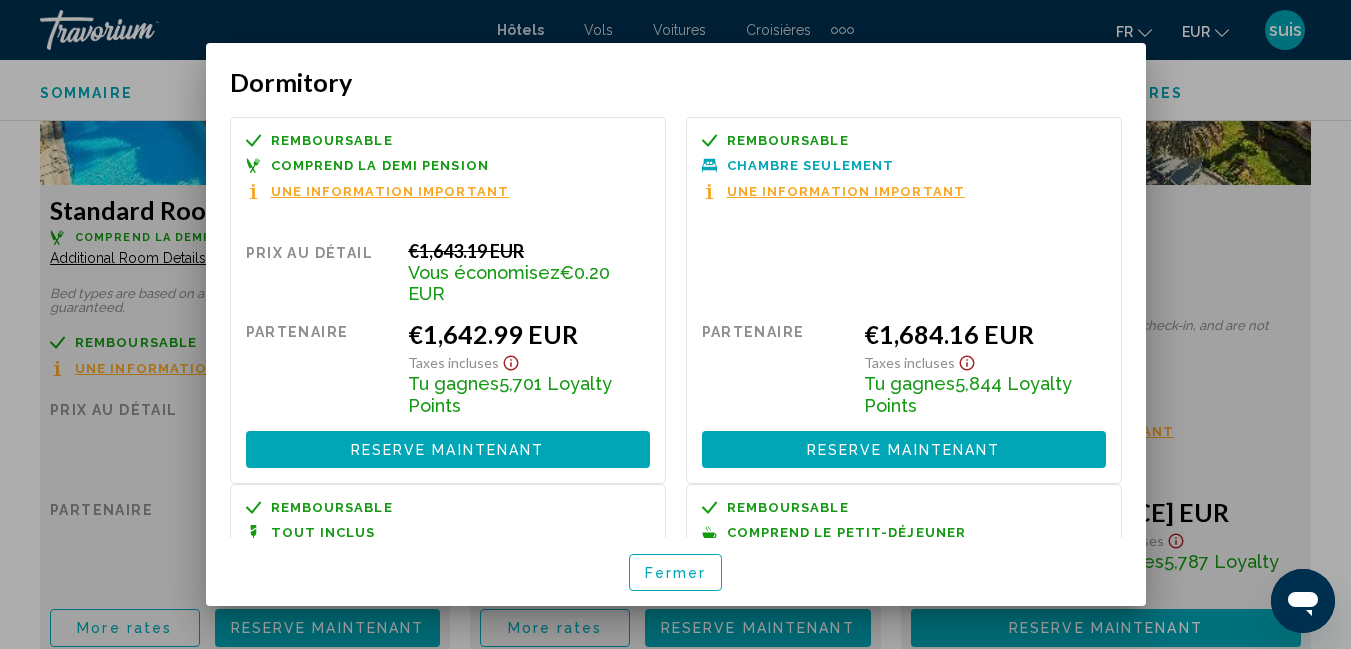 scroll, scrollTop: 0, scrollLeft: 0, axis: both 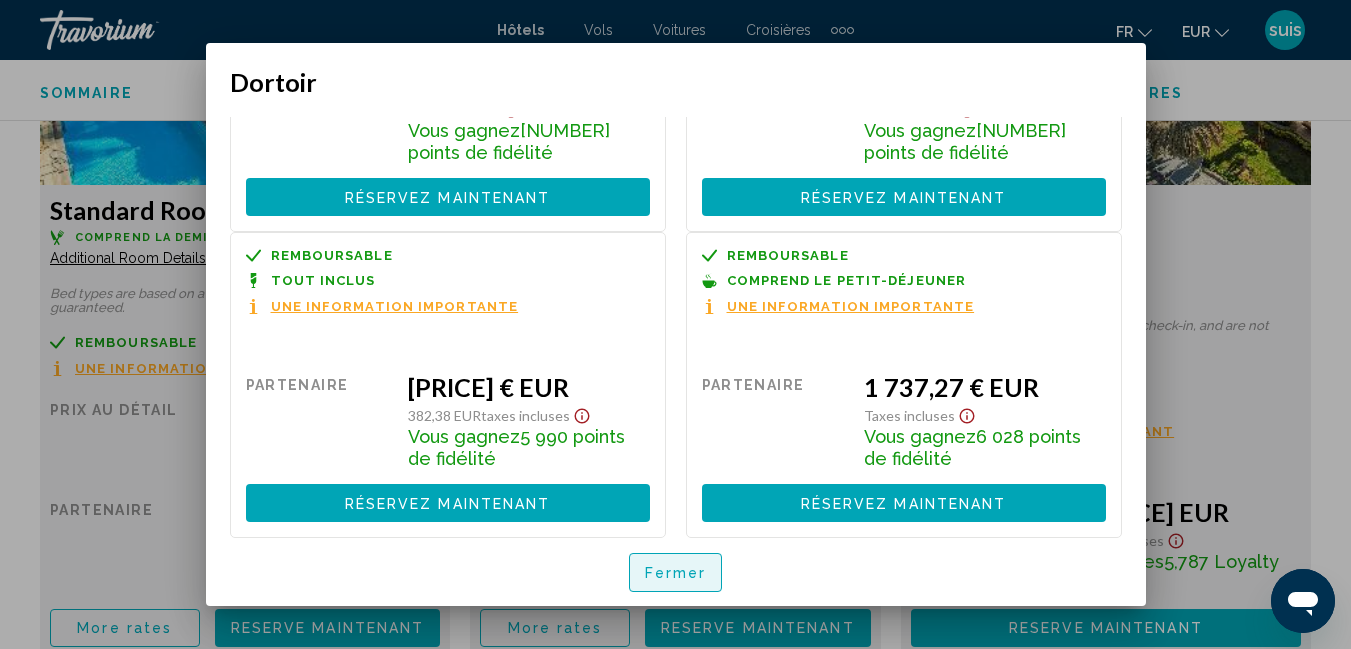 click on "Fermer" at bounding box center (676, 572) 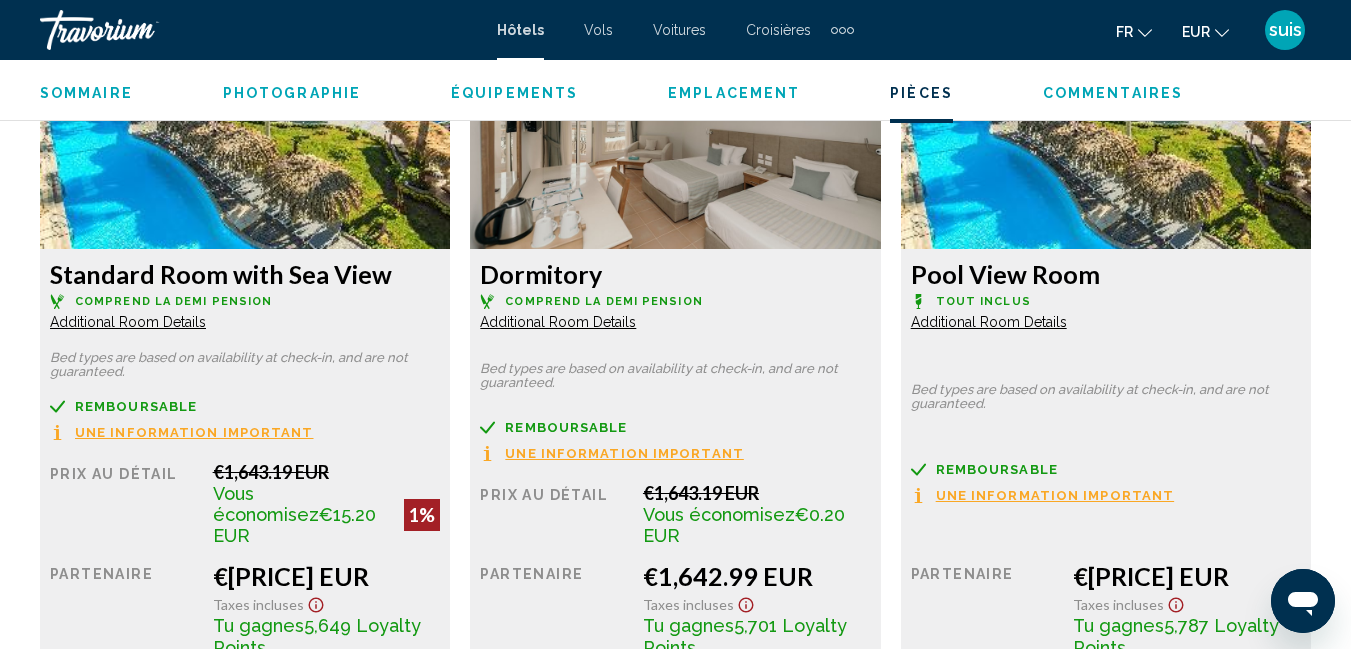 scroll, scrollTop: 3910, scrollLeft: 0, axis: vertical 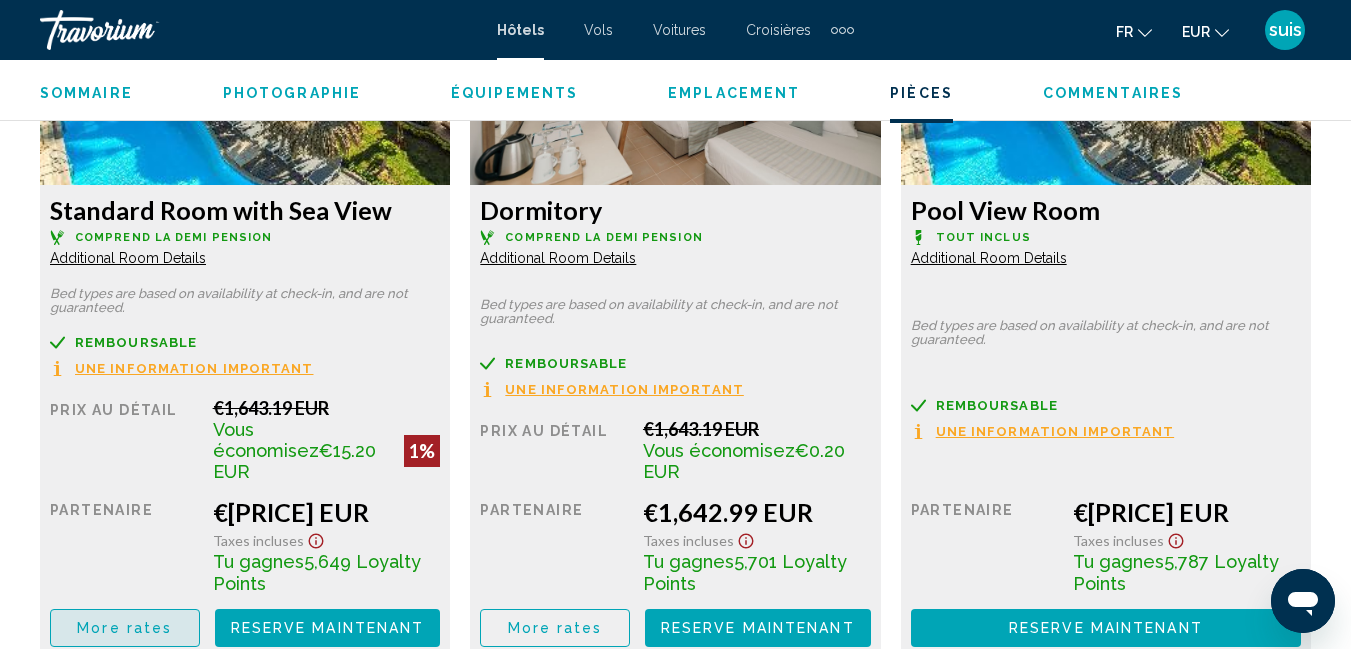 click on "More rates" at bounding box center (124, 629) 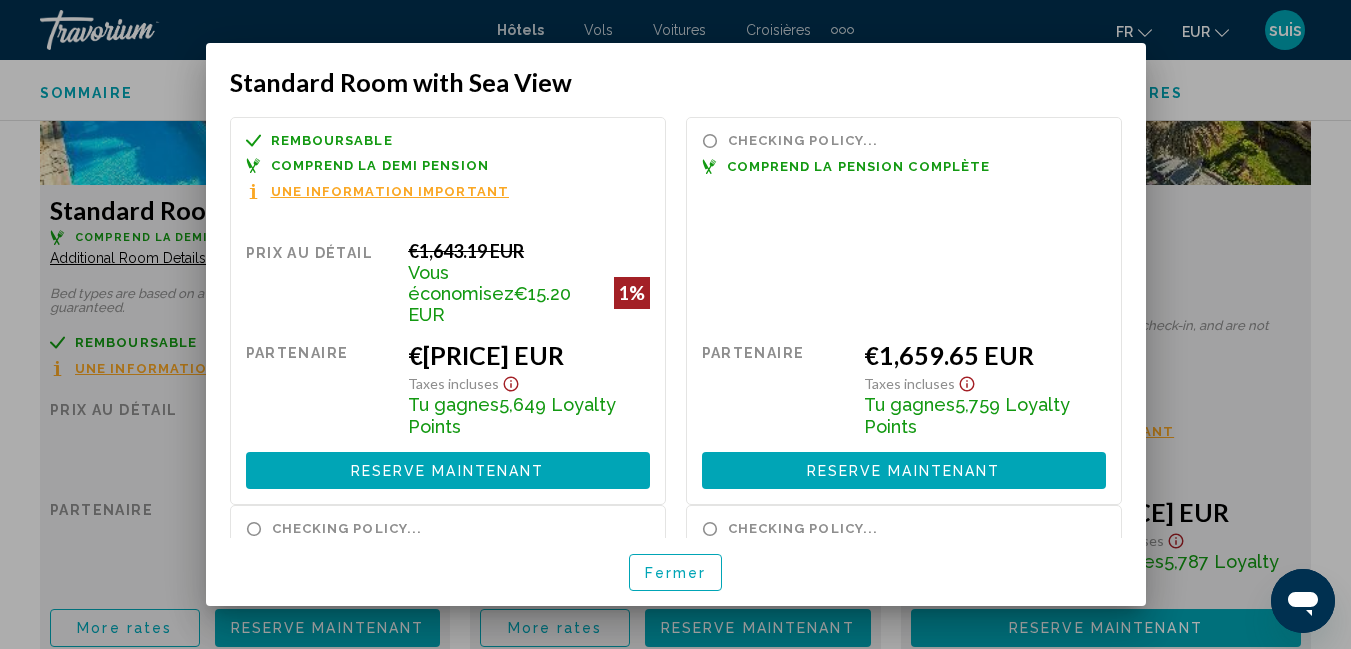 scroll, scrollTop: 0, scrollLeft: 0, axis: both 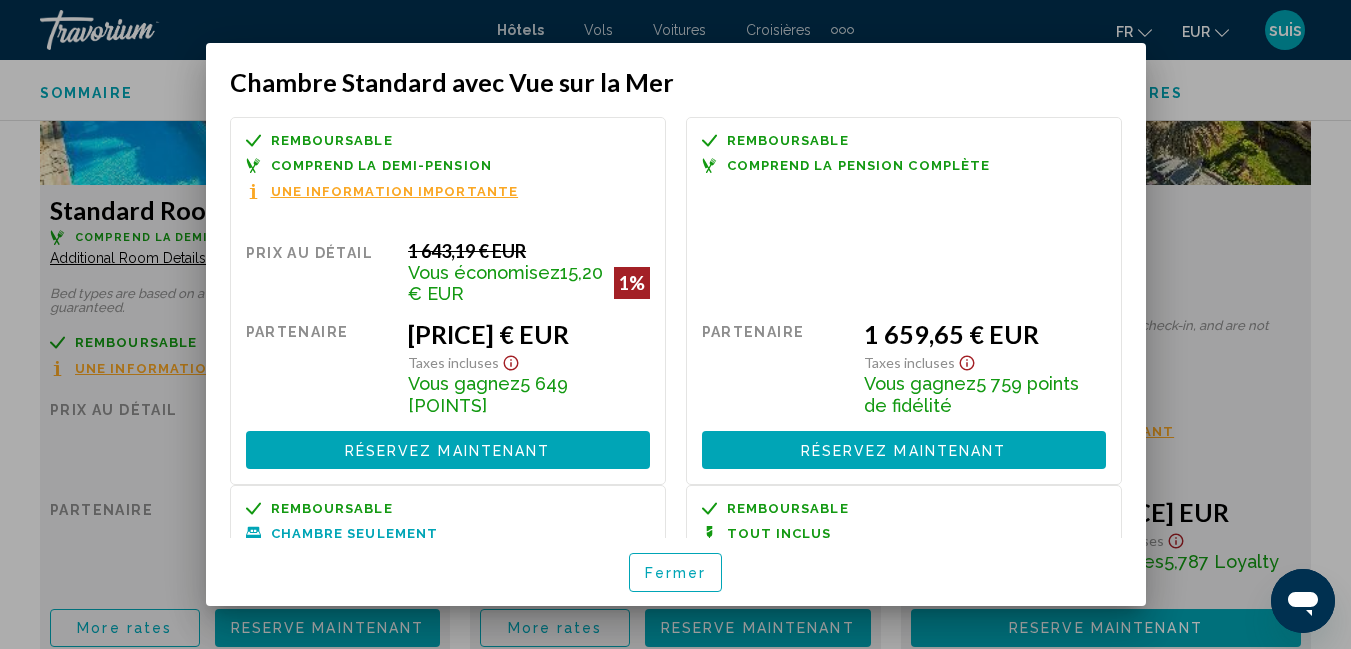 click on "Fermer" at bounding box center (676, 574) 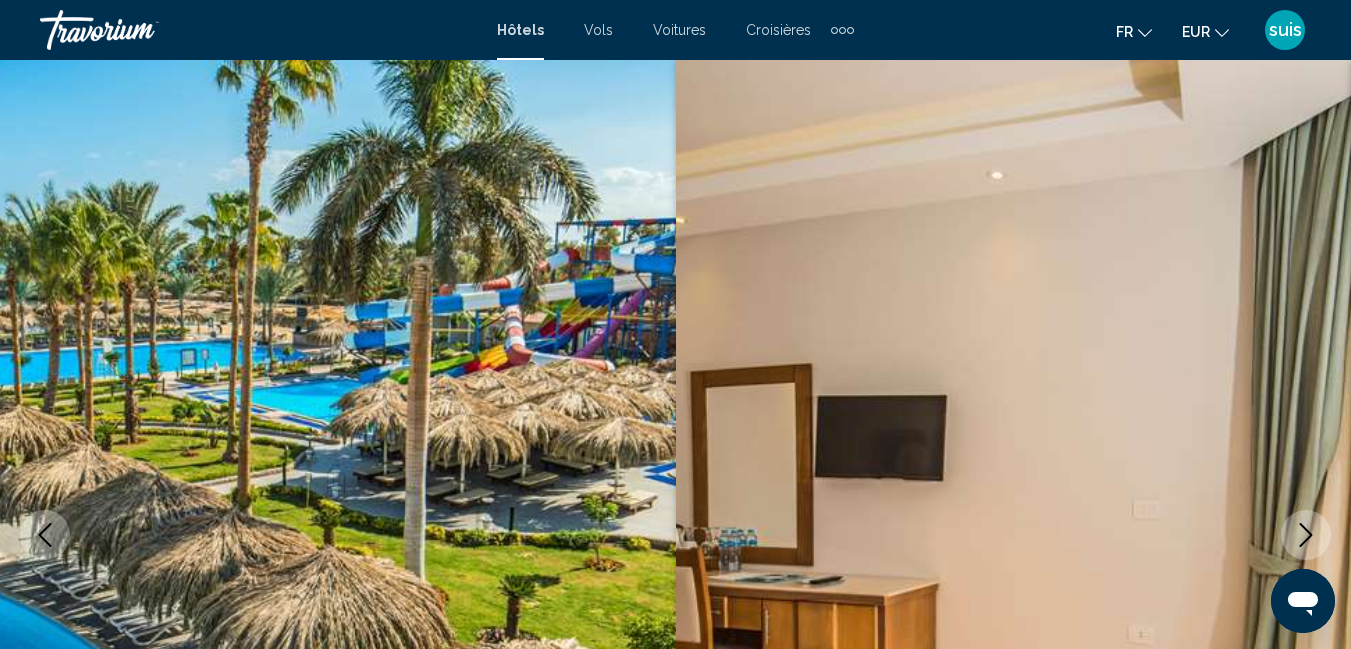 scroll, scrollTop: 3910, scrollLeft: 0, axis: vertical 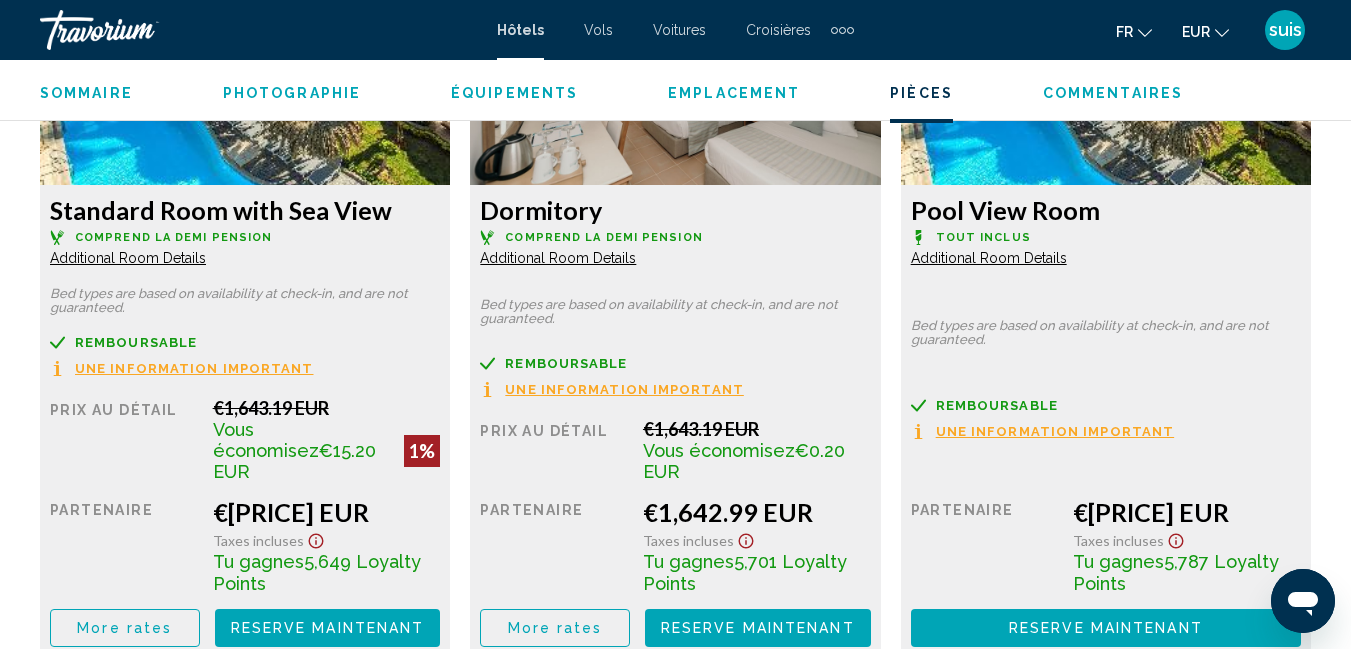 click on "Additional Room Details" at bounding box center (128, -513) 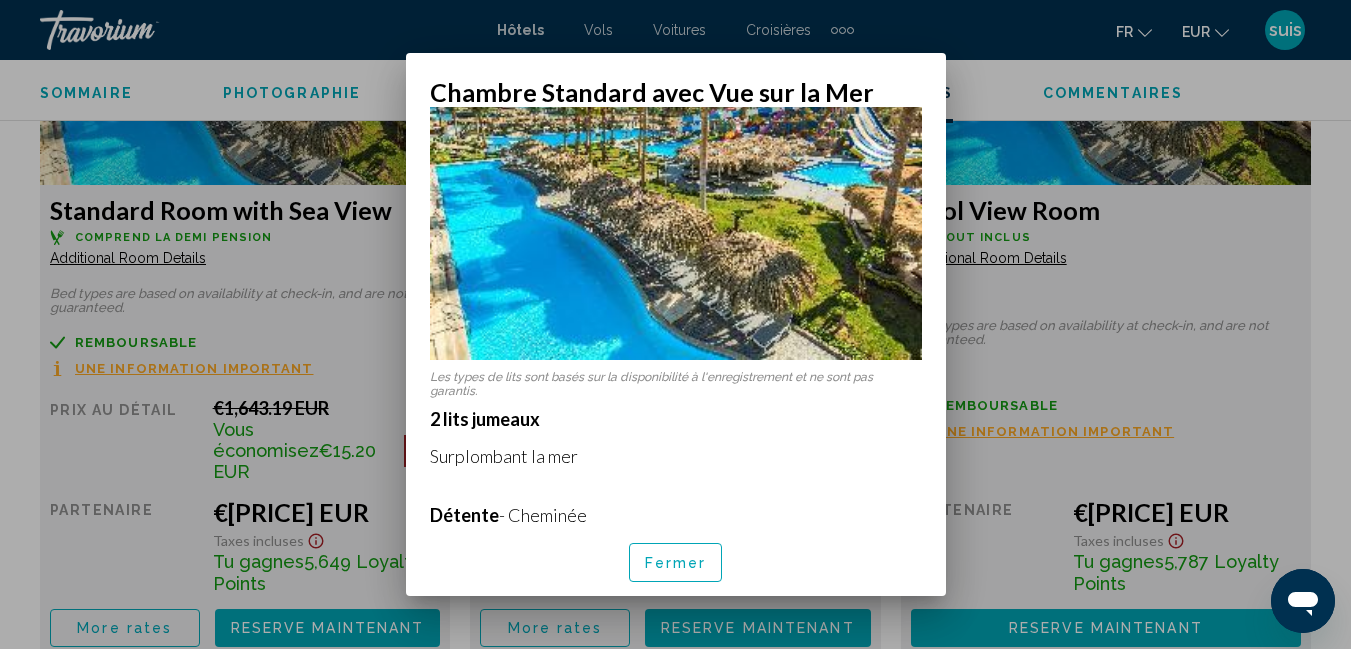 scroll, scrollTop: 0, scrollLeft: 0, axis: both 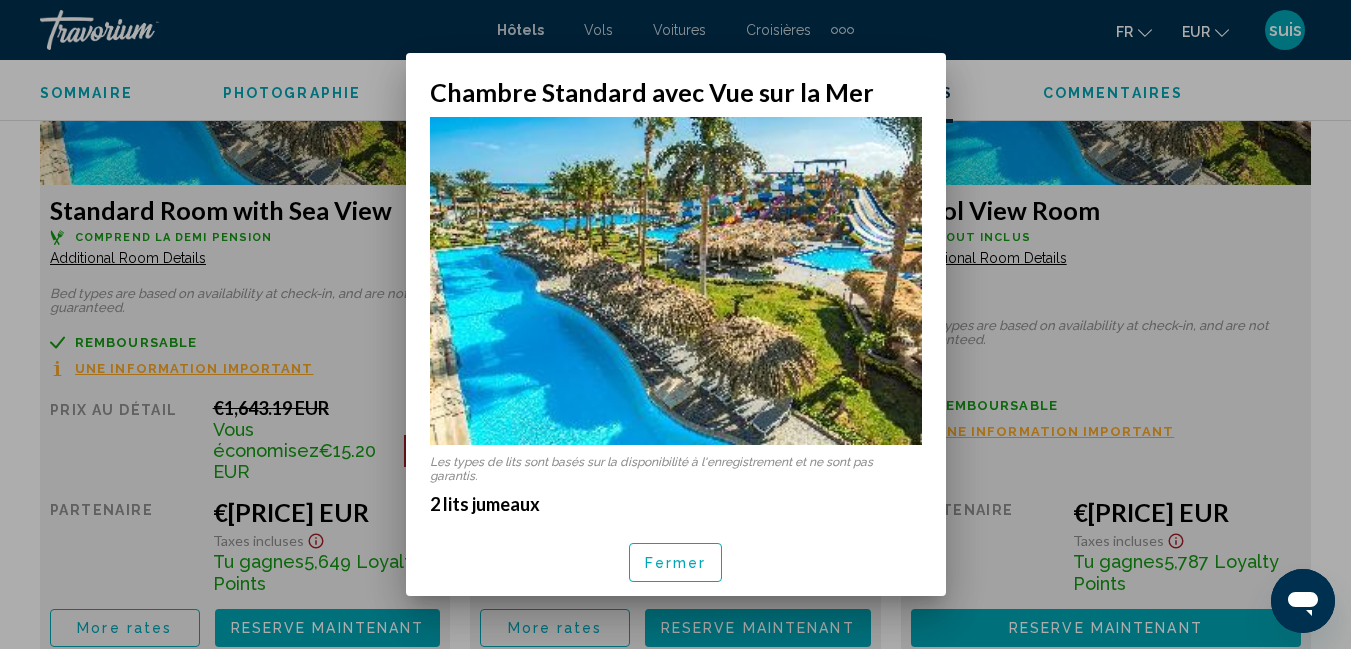 click on "Fermer" at bounding box center (676, 562) 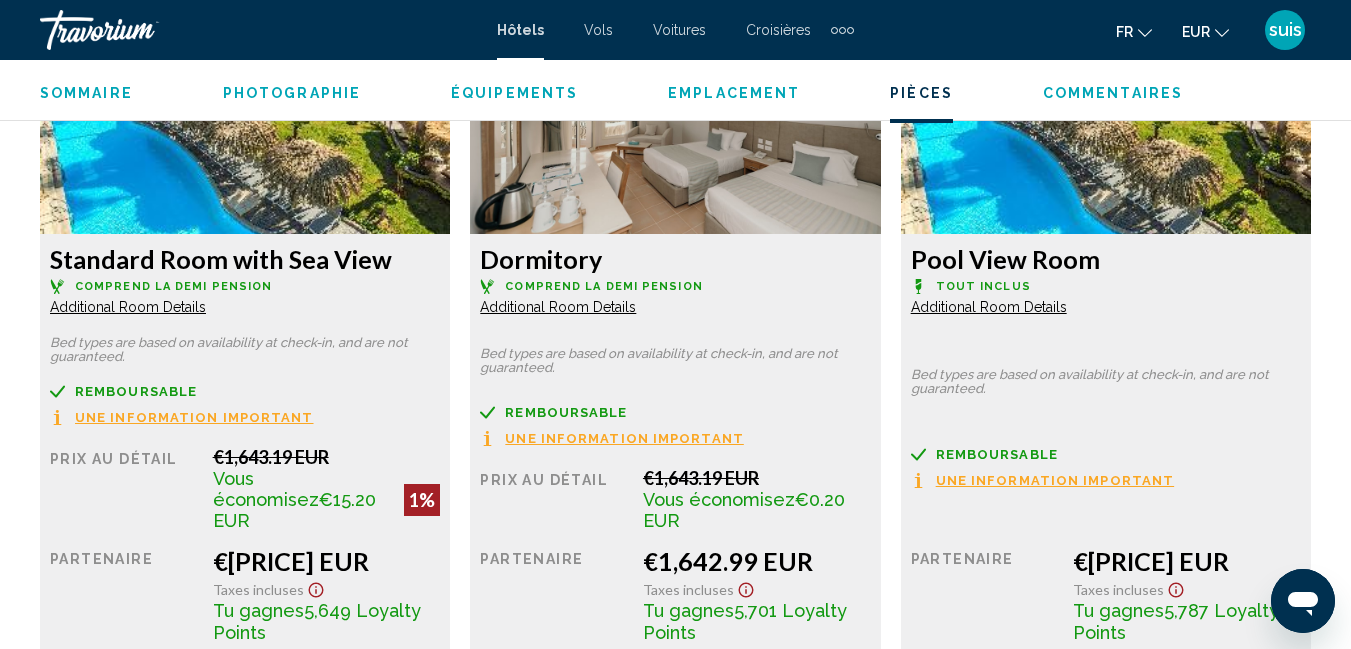 scroll, scrollTop: 3910, scrollLeft: 0, axis: vertical 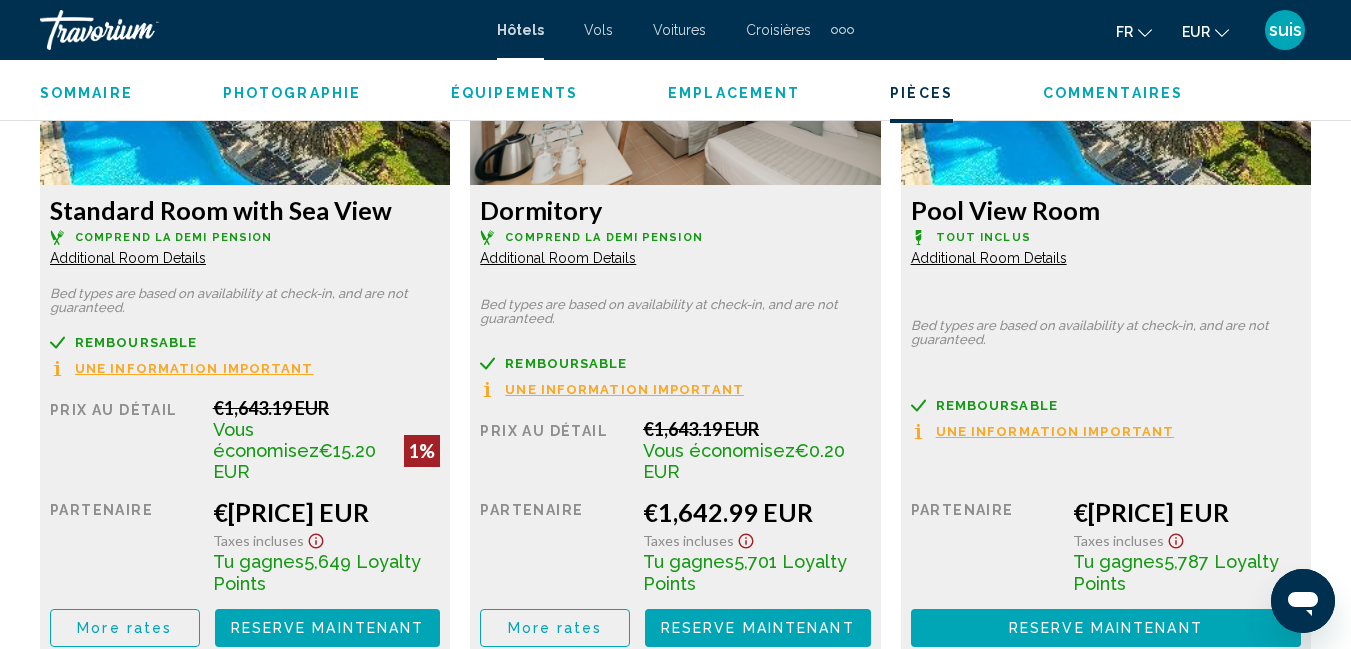 click on "More rates" at bounding box center (124, -113) 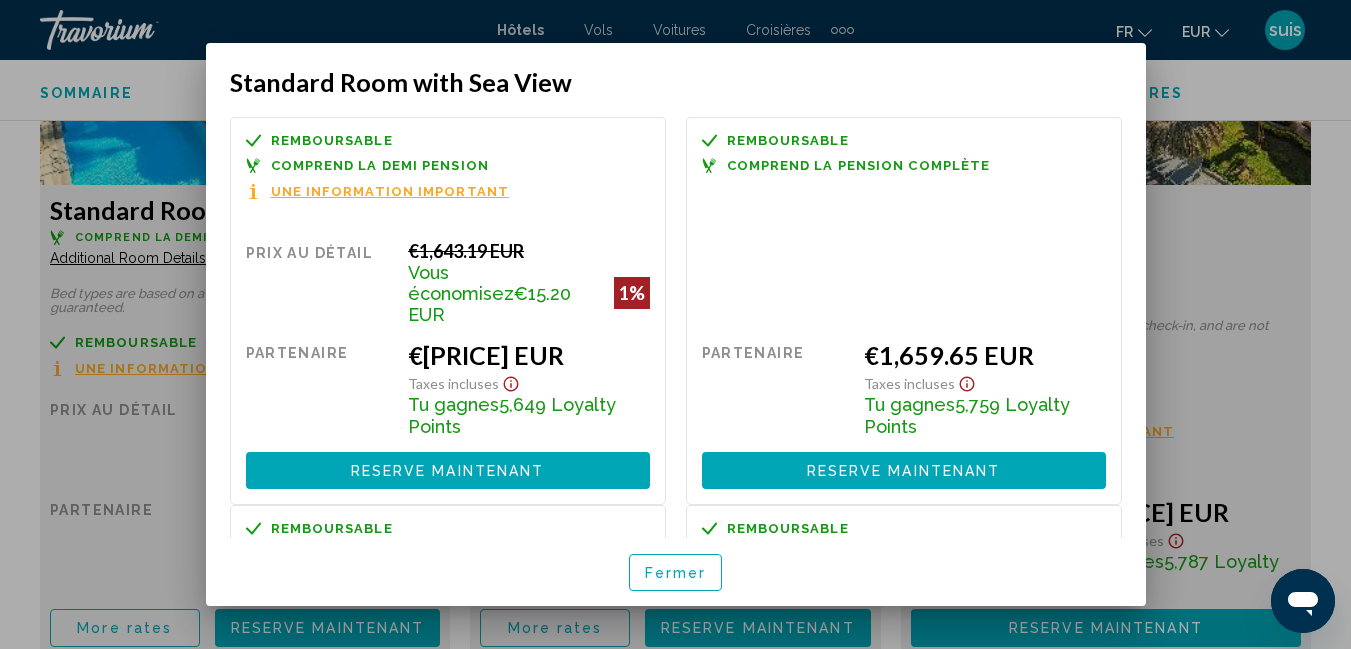 scroll, scrollTop: 0, scrollLeft: 0, axis: both 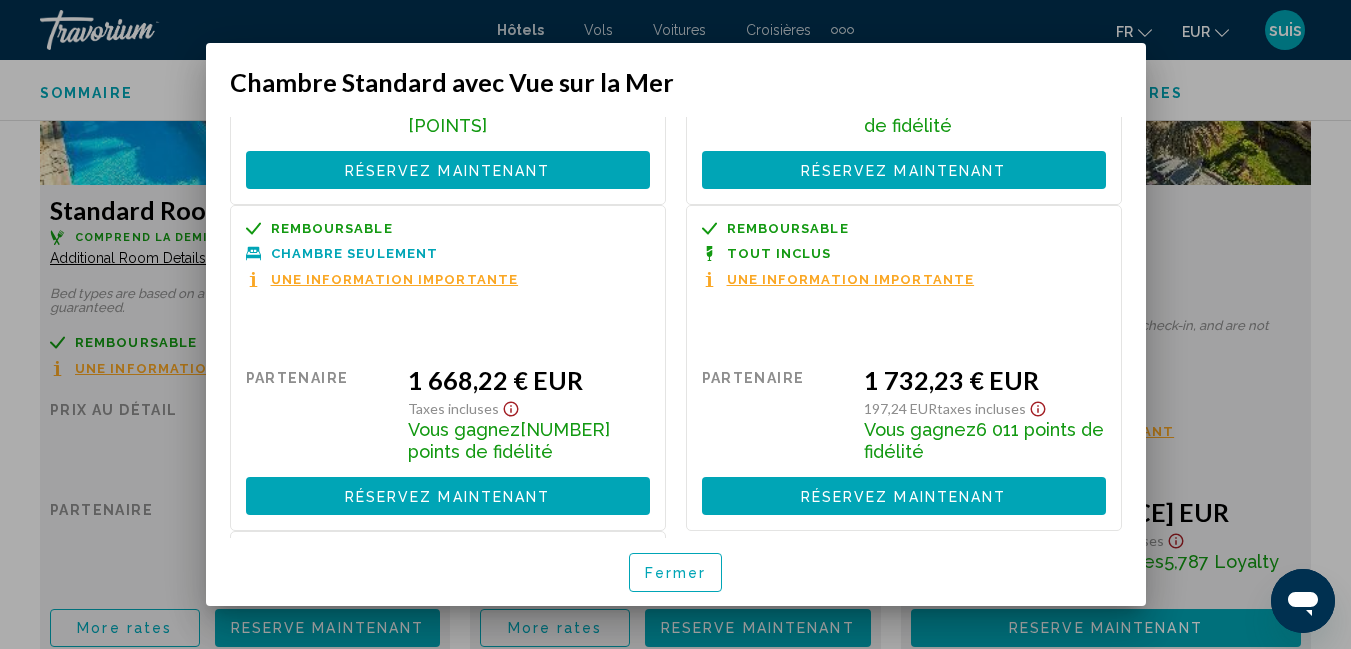 click at bounding box center [675, 324] 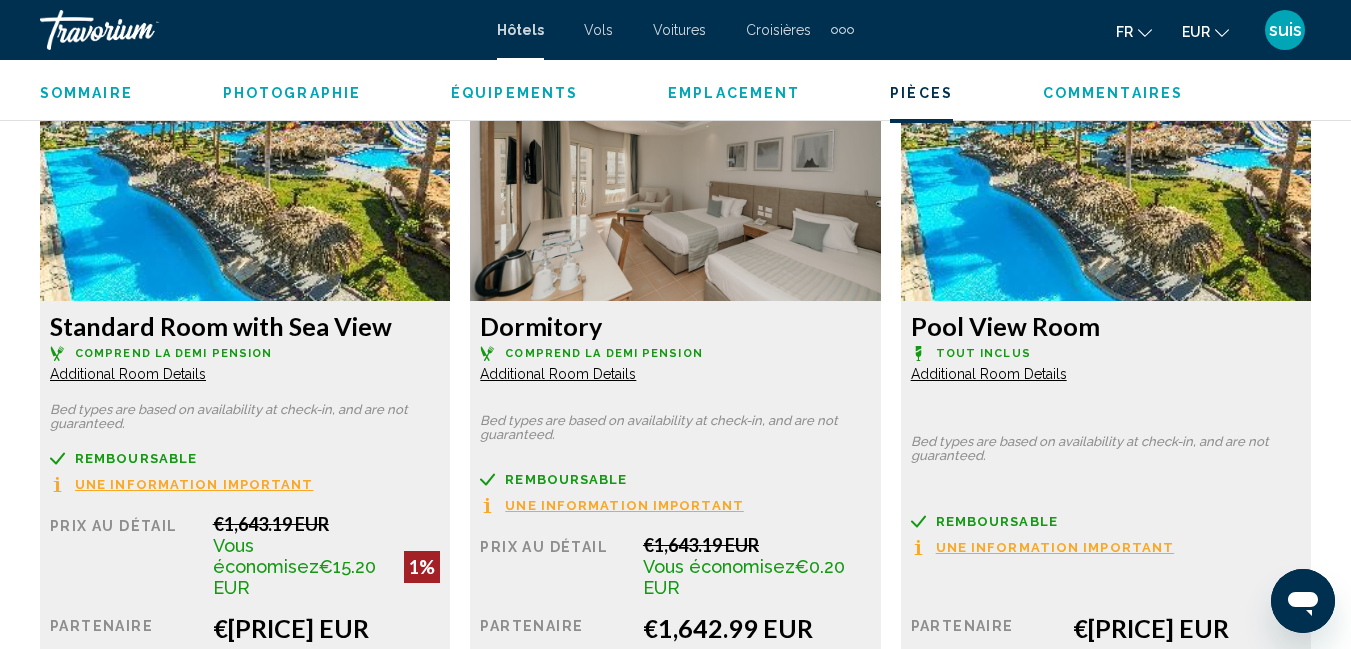 scroll, scrollTop: 3710, scrollLeft: 0, axis: vertical 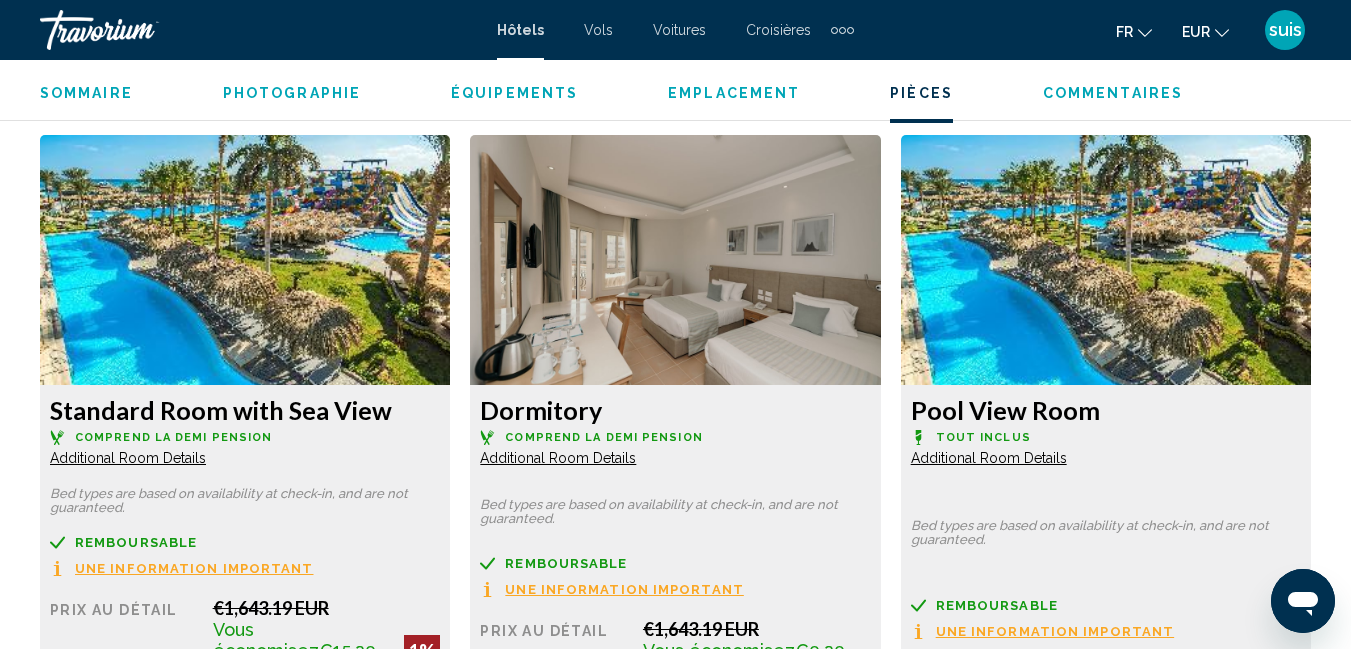 click on "Additional Room Details" at bounding box center [128, -313] 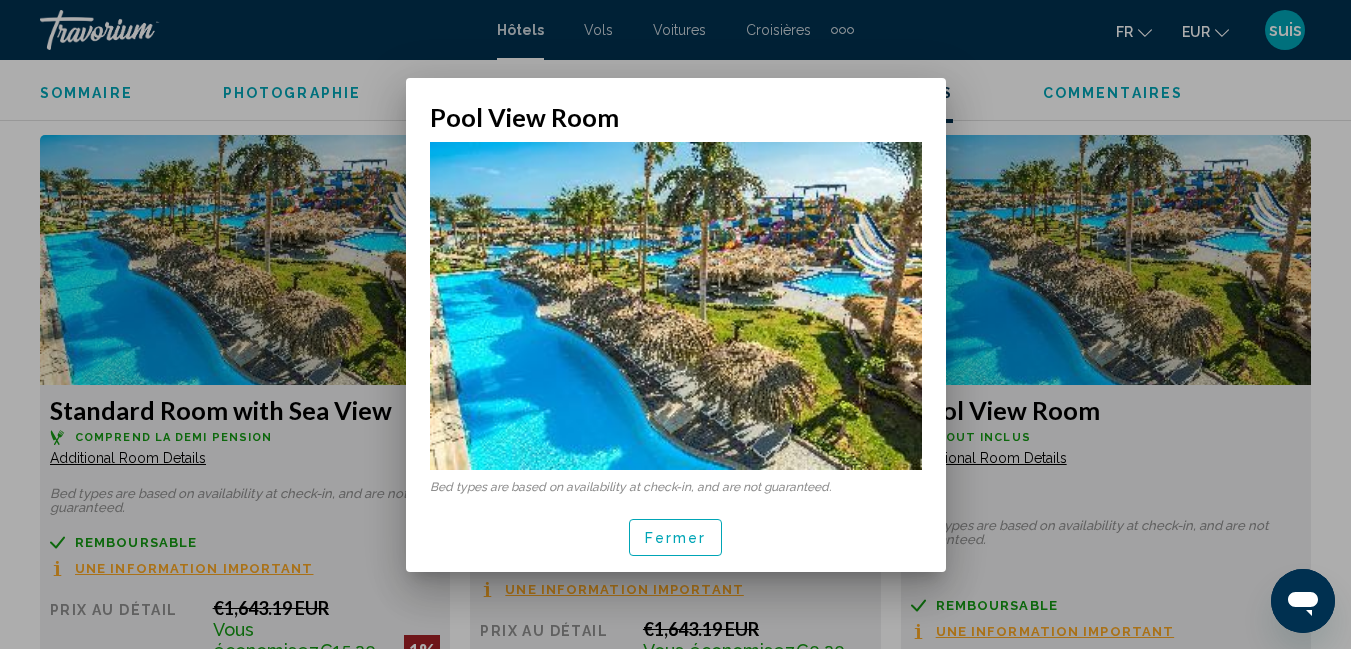 scroll, scrollTop: 0, scrollLeft: 0, axis: both 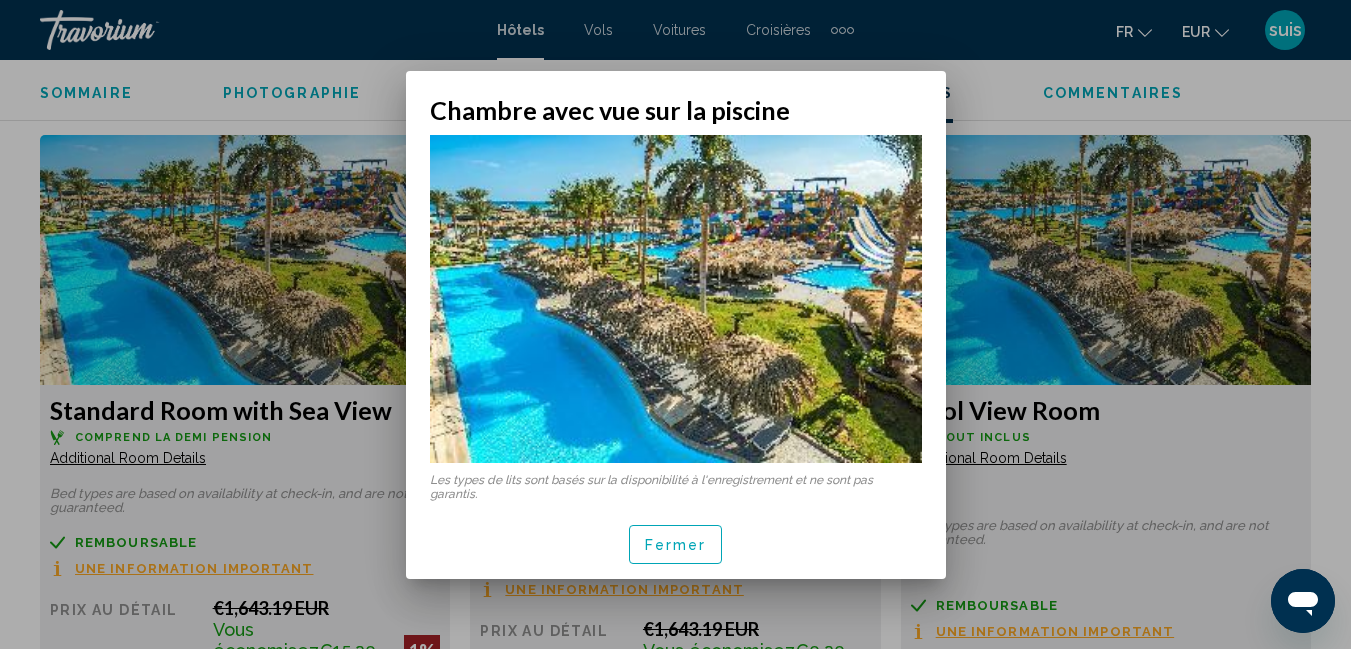 click on "Fermer" at bounding box center [676, 546] 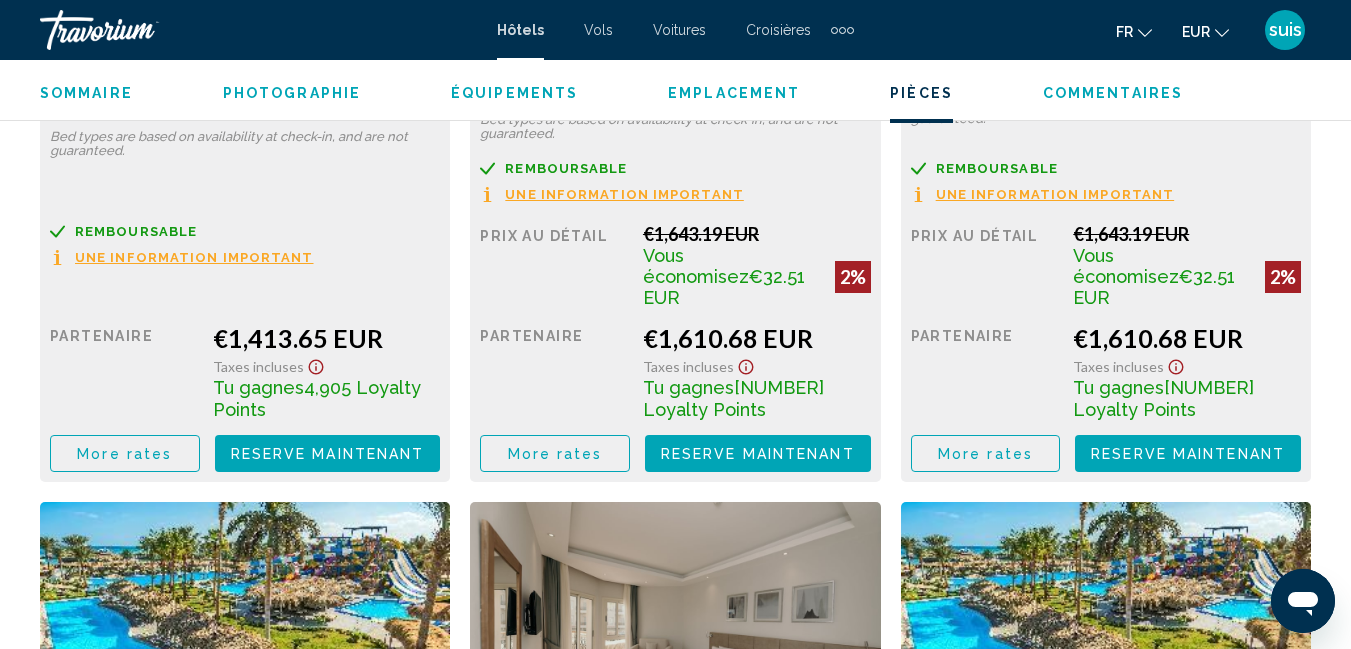 scroll, scrollTop: 3210, scrollLeft: 0, axis: vertical 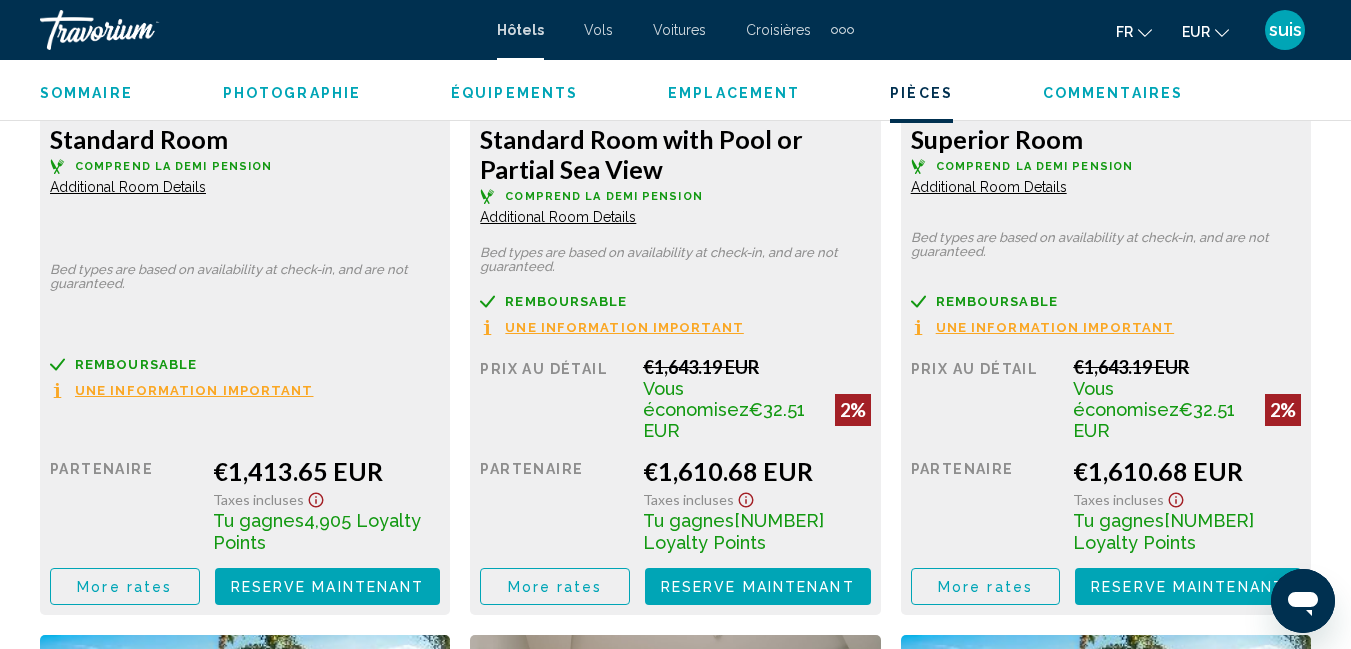 click on "Additional Room Details" at bounding box center (128, 187) 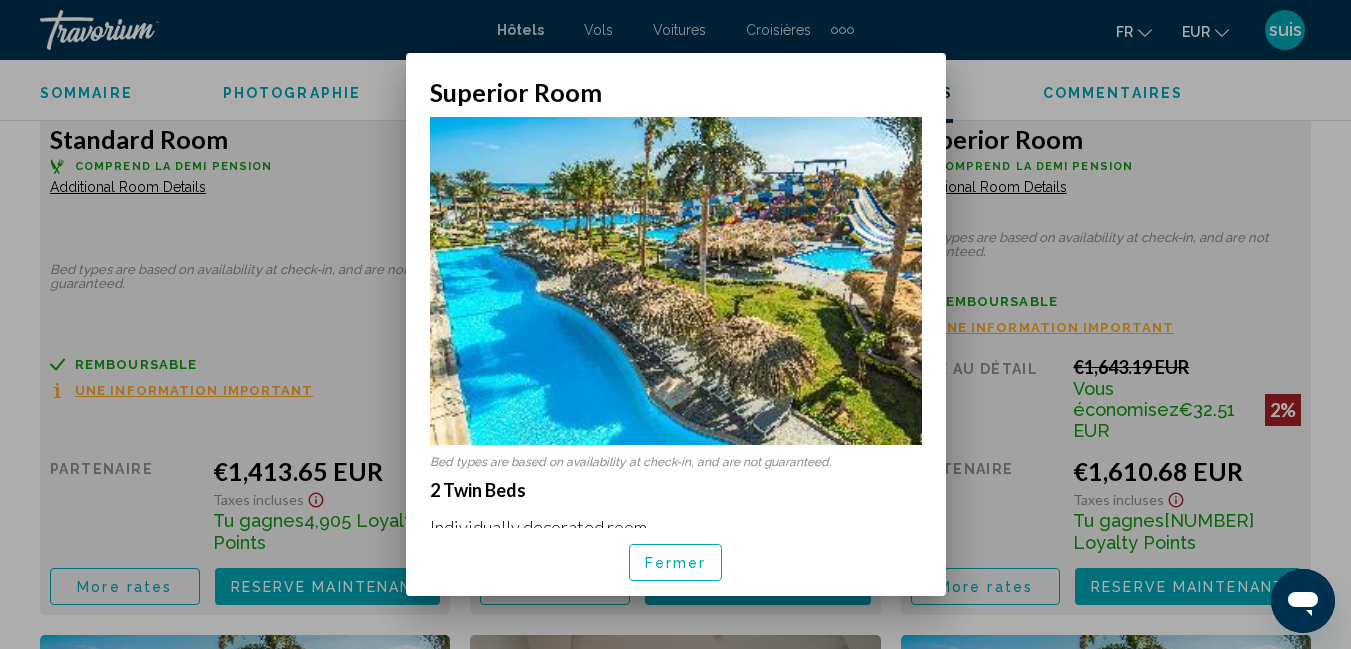 scroll, scrollTop: 0, scrollLeft: 0, axis: both 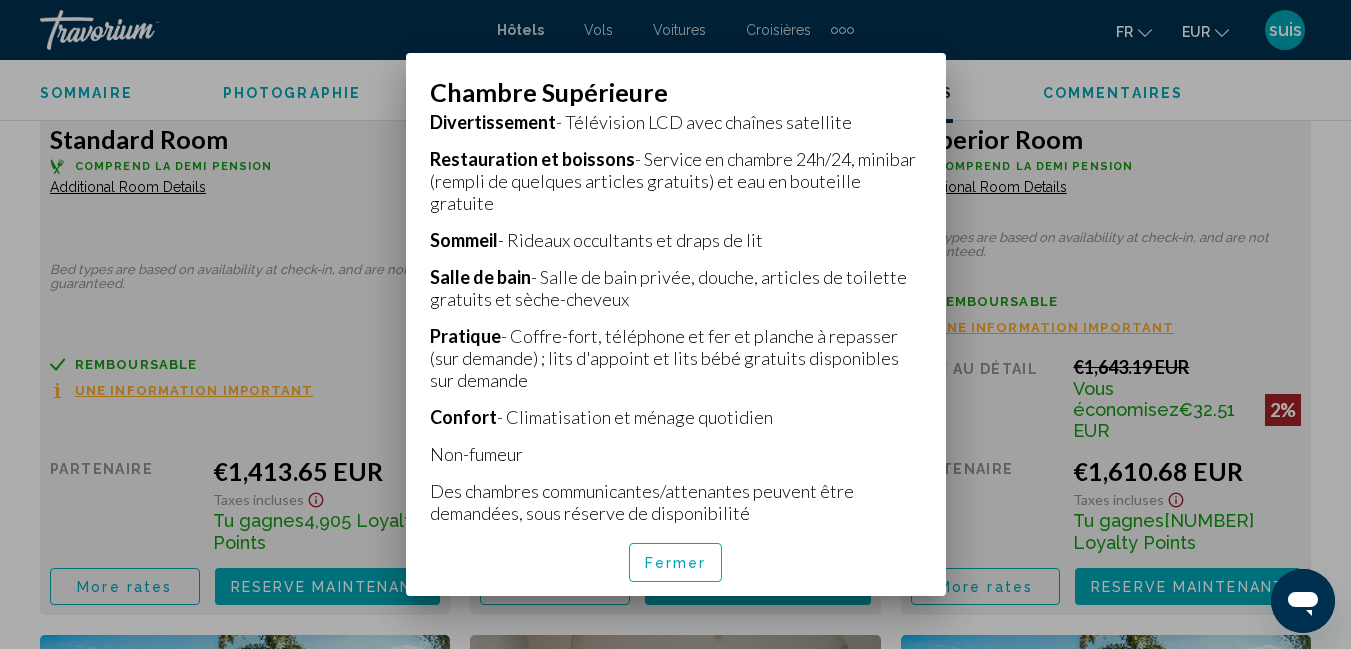 click on "Fermer" at bounding box center [676, 564] 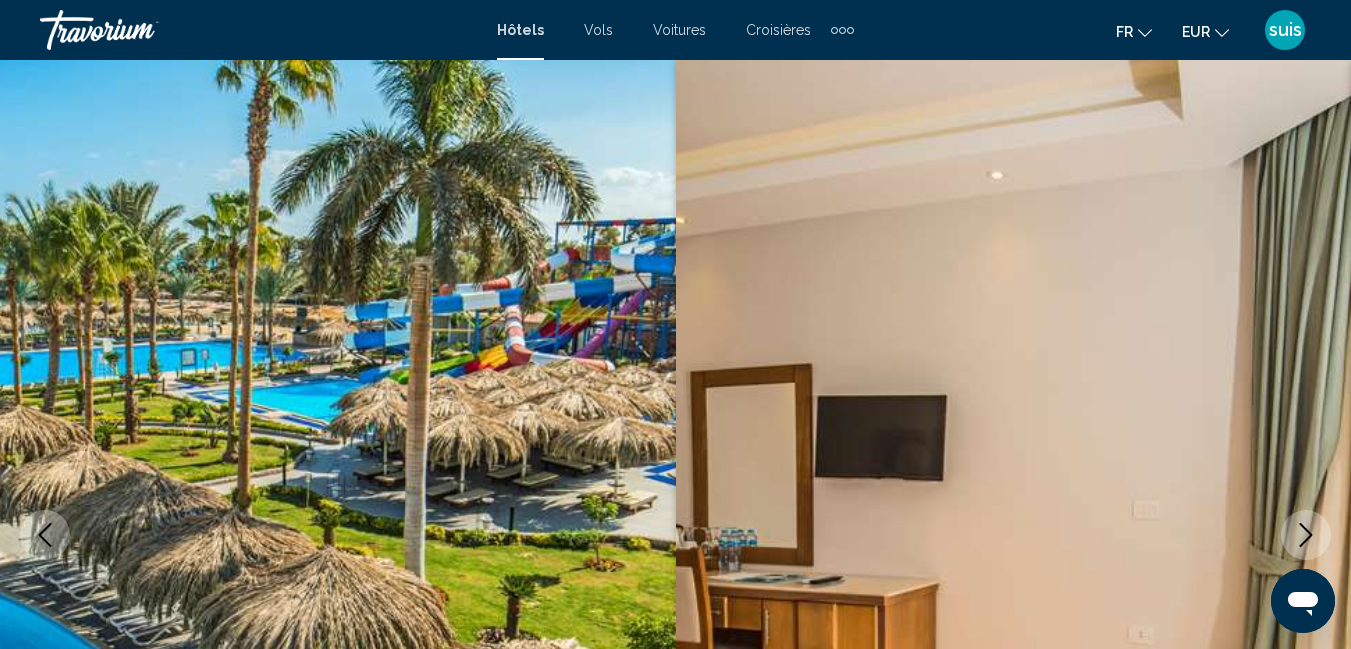 scroll, scrollTop: 3210, scrollLeft: 0, axis: vertical 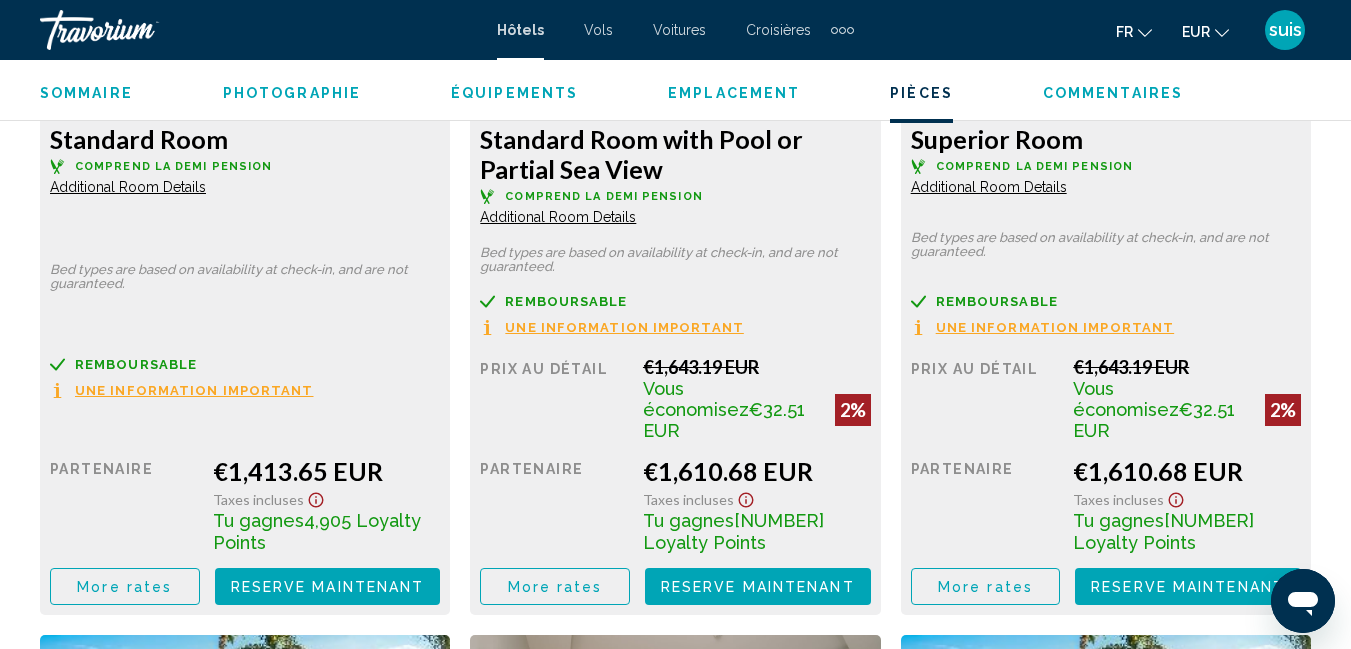click on "More rates" at bounding box center (125, 586) 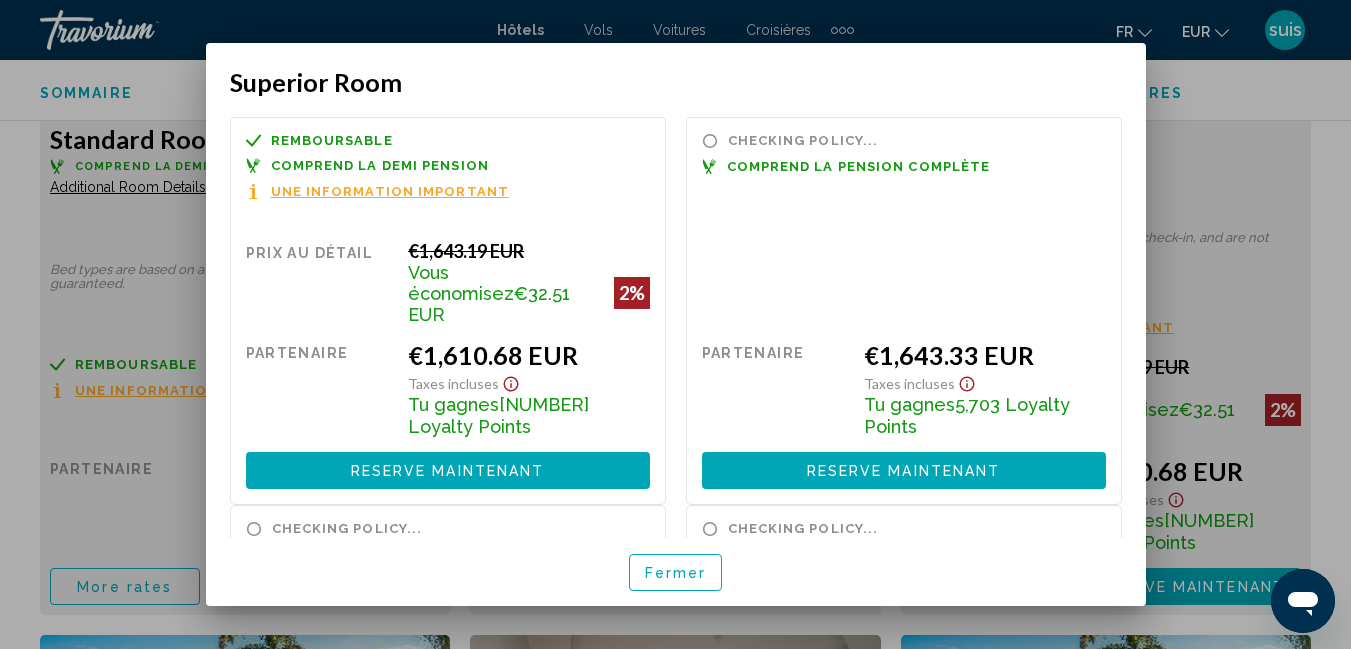 scroll, scrollTop: 0, scrollLeft: 0, axis: both 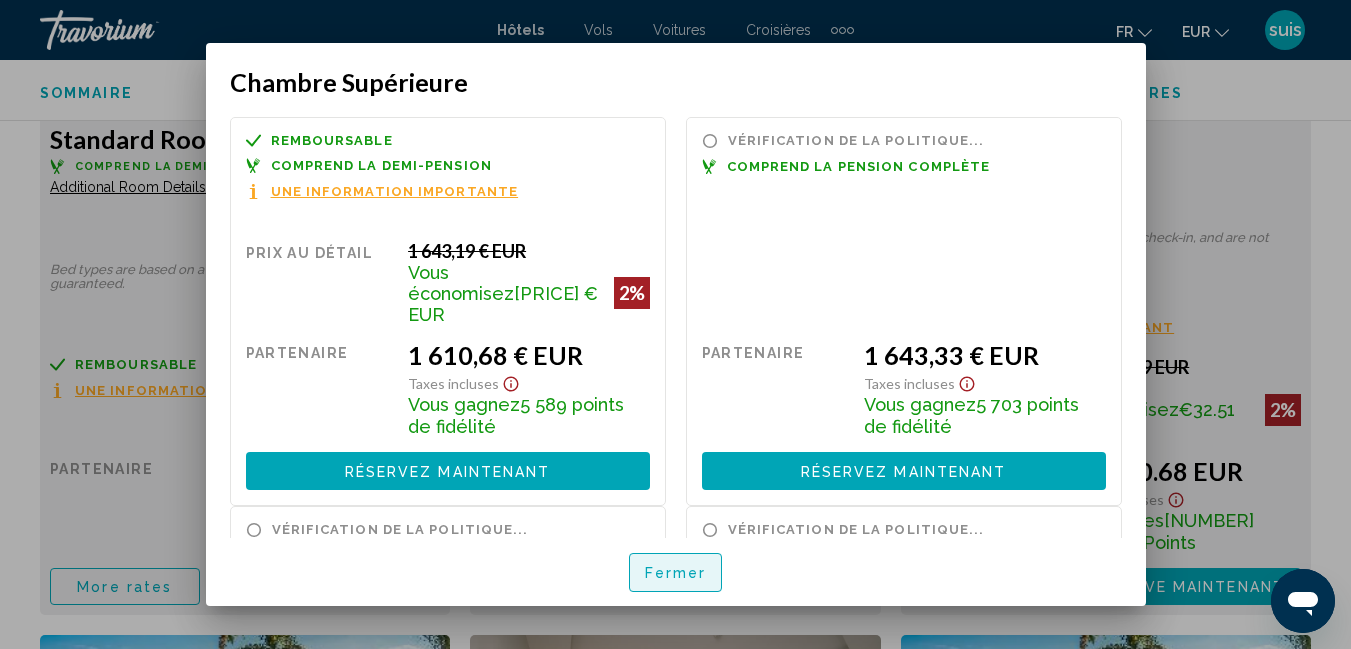 click on "Fermer" at bounding box center (676, 574) 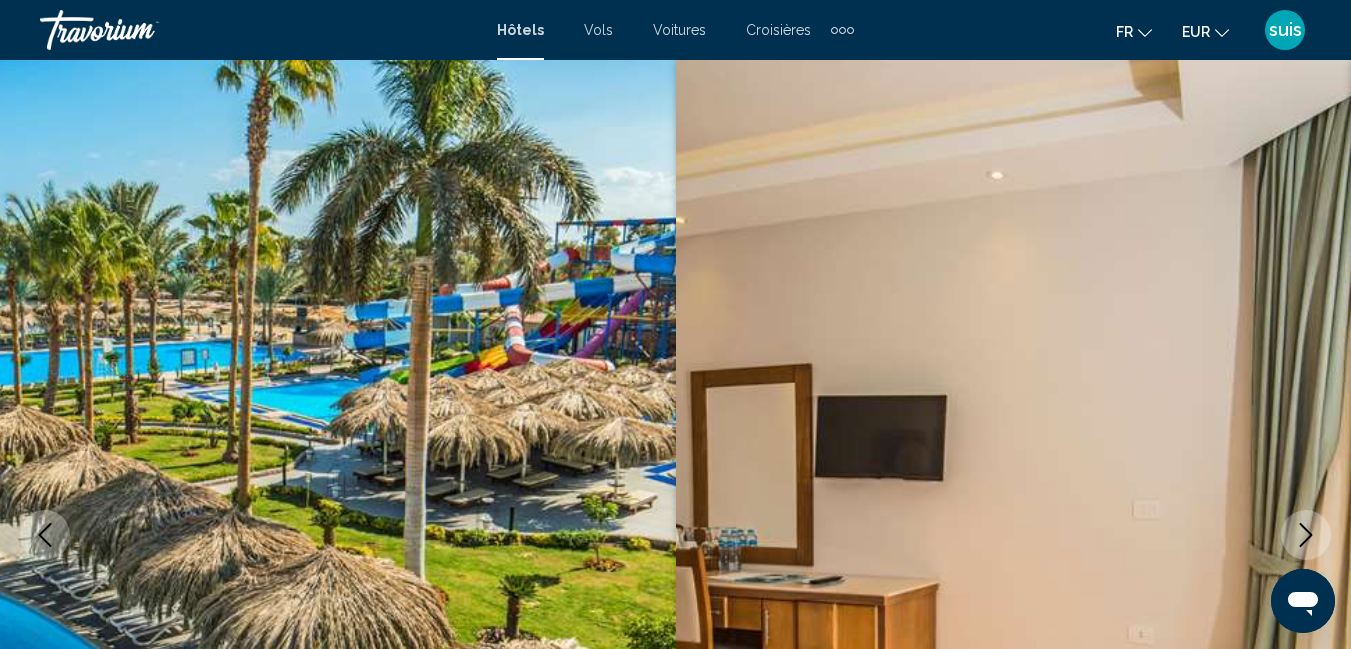 scroll, scrollTop: 3210, scrollLeft: 0, axis: vertical 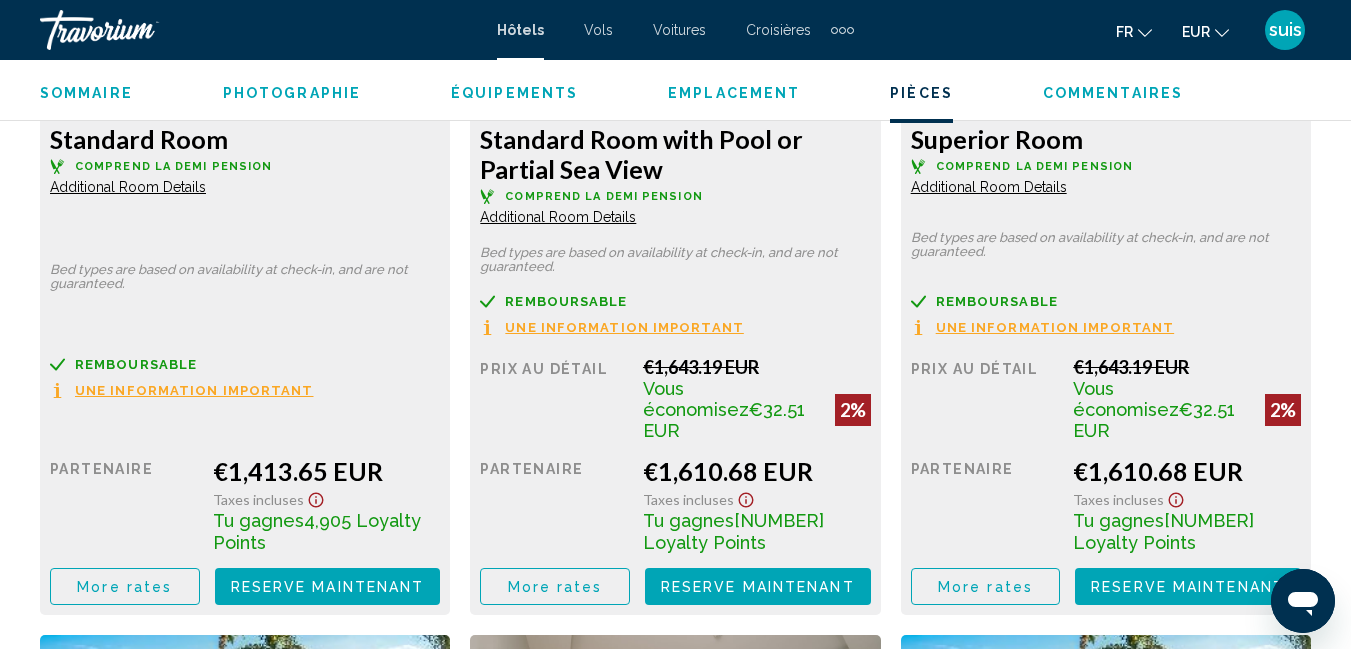 click on "Additional Room Details" at bounding box center (128, 187) 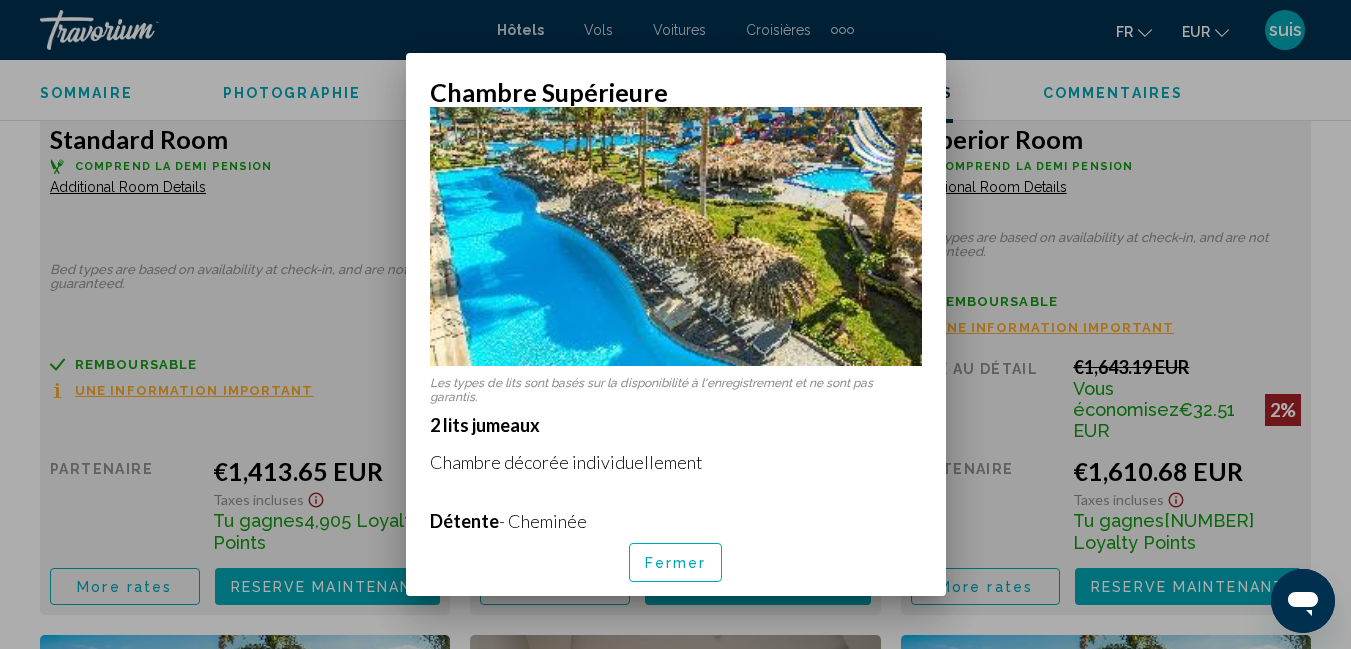 scroll, scrollTop: 100, scrollLeft: 0, axis: vertical 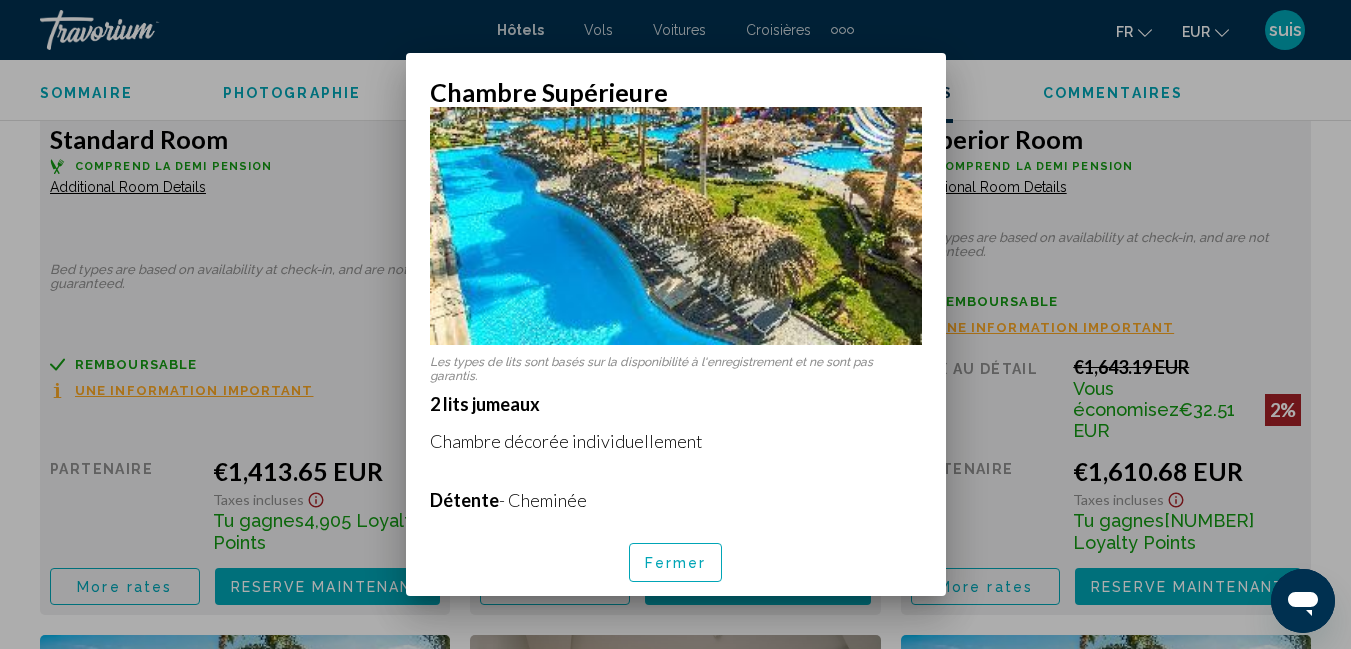 click on "Fermer" at bounding box center [676, 564] 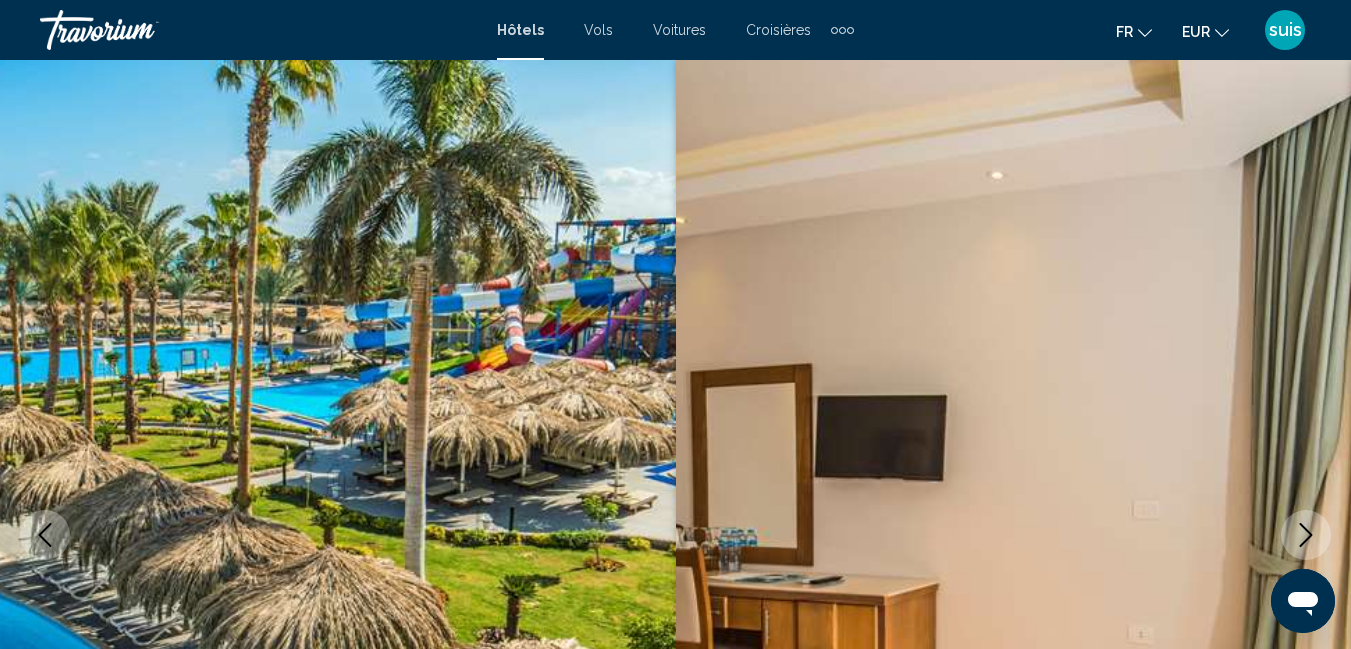 scroll, scrollTop: 3210, scrollLeft: 0, axis: vertical 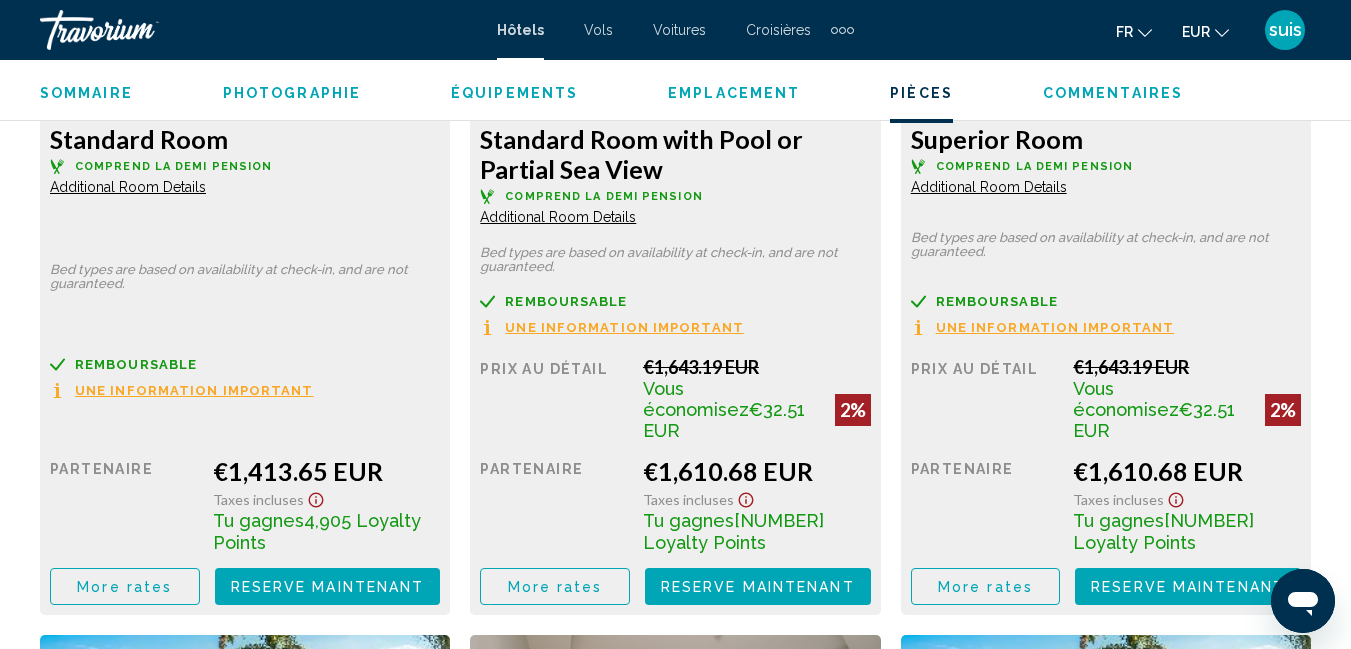 click on "More rates" at bounding box center (124, 587) 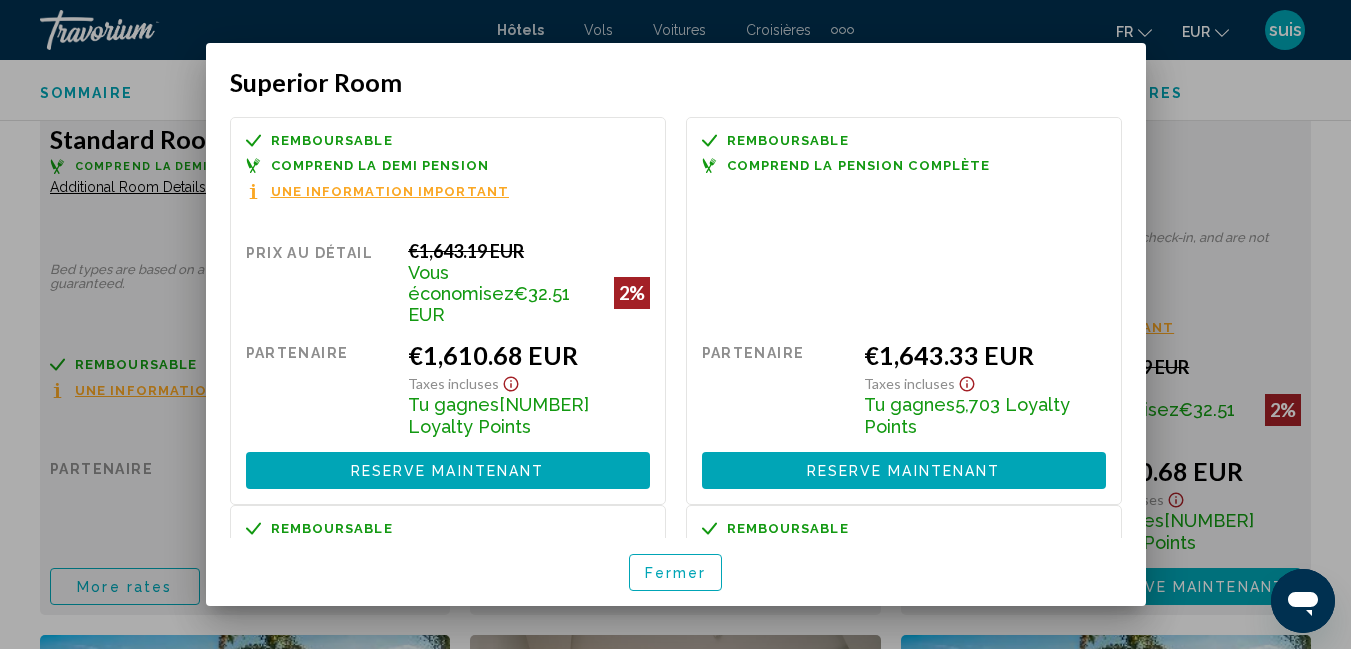 scroll, scrollTop: 0, scrollLeft: 0, axis: both 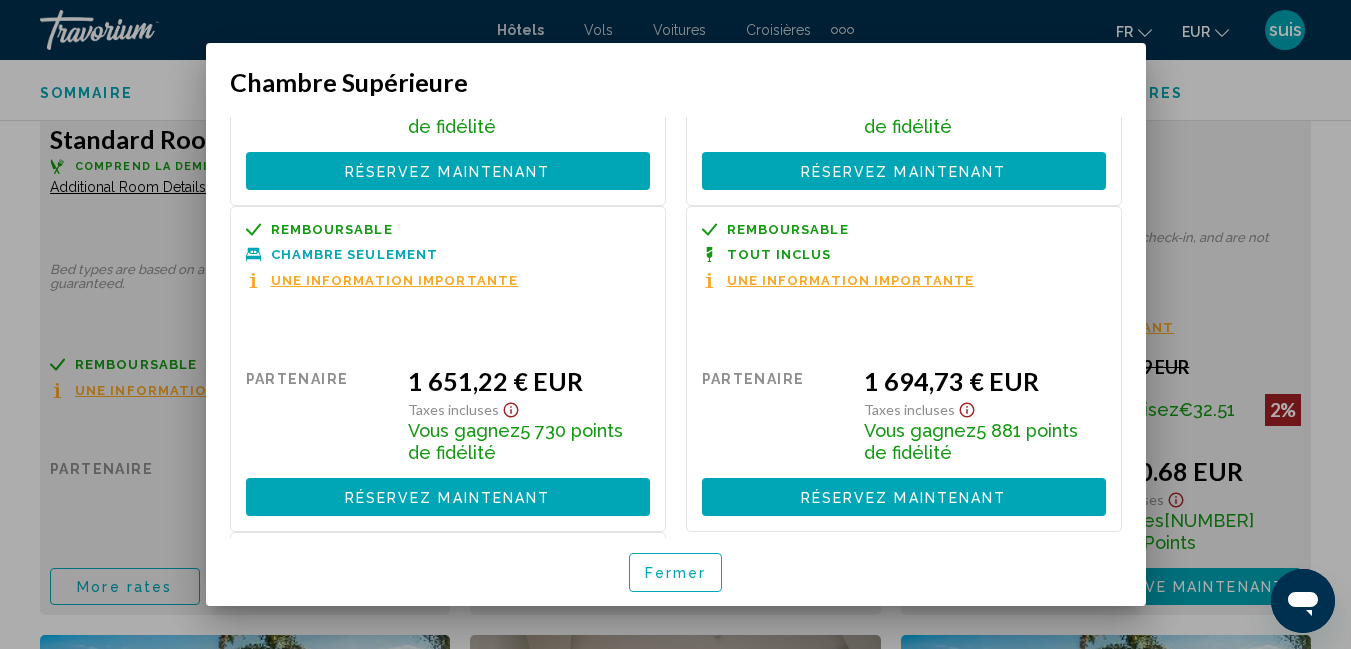 click on "Fermer" at bounding box center (676, 572) 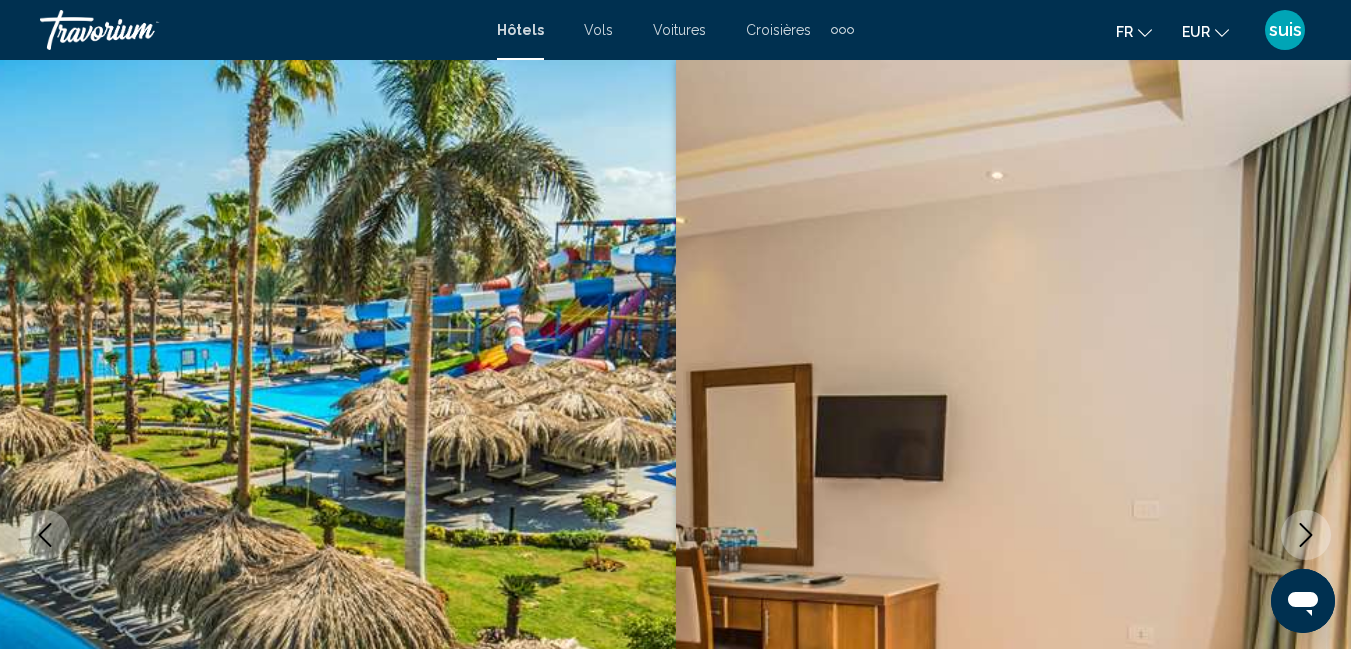 scroll, scrollTop: 3210, scrollLeft: 0, axis: vertical 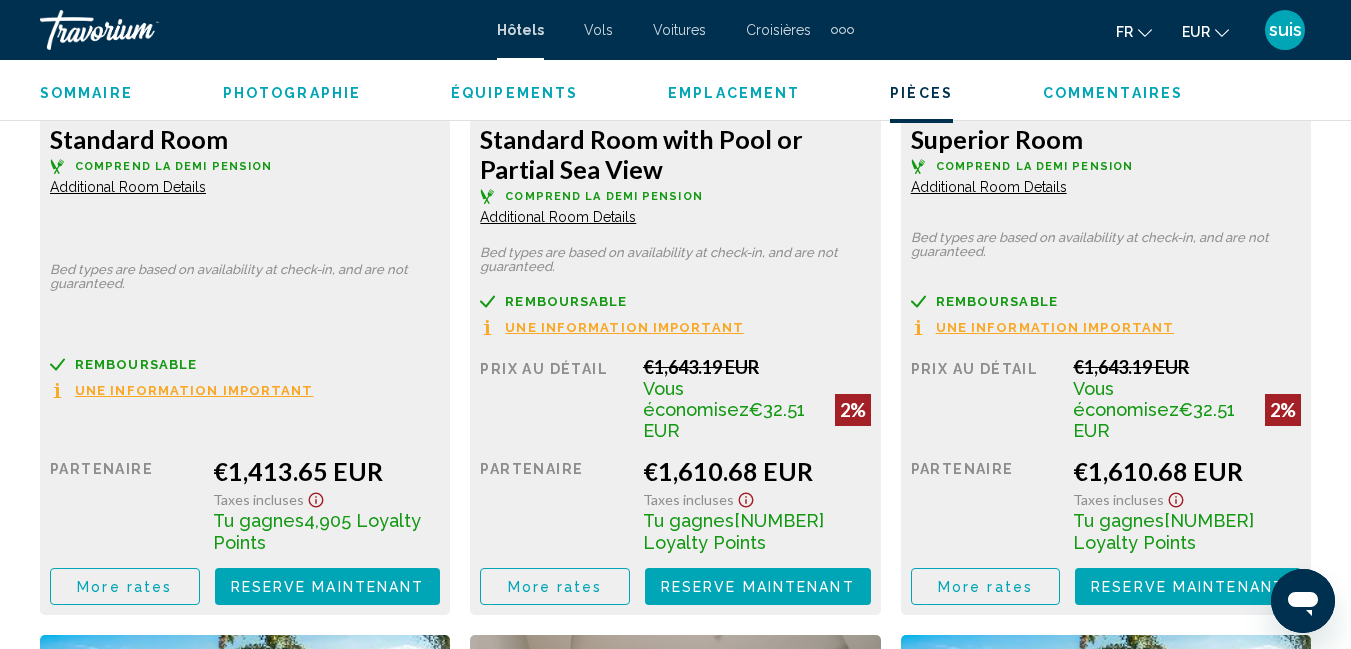 click on "Additional Room Details" at bounding box center [128, 187] 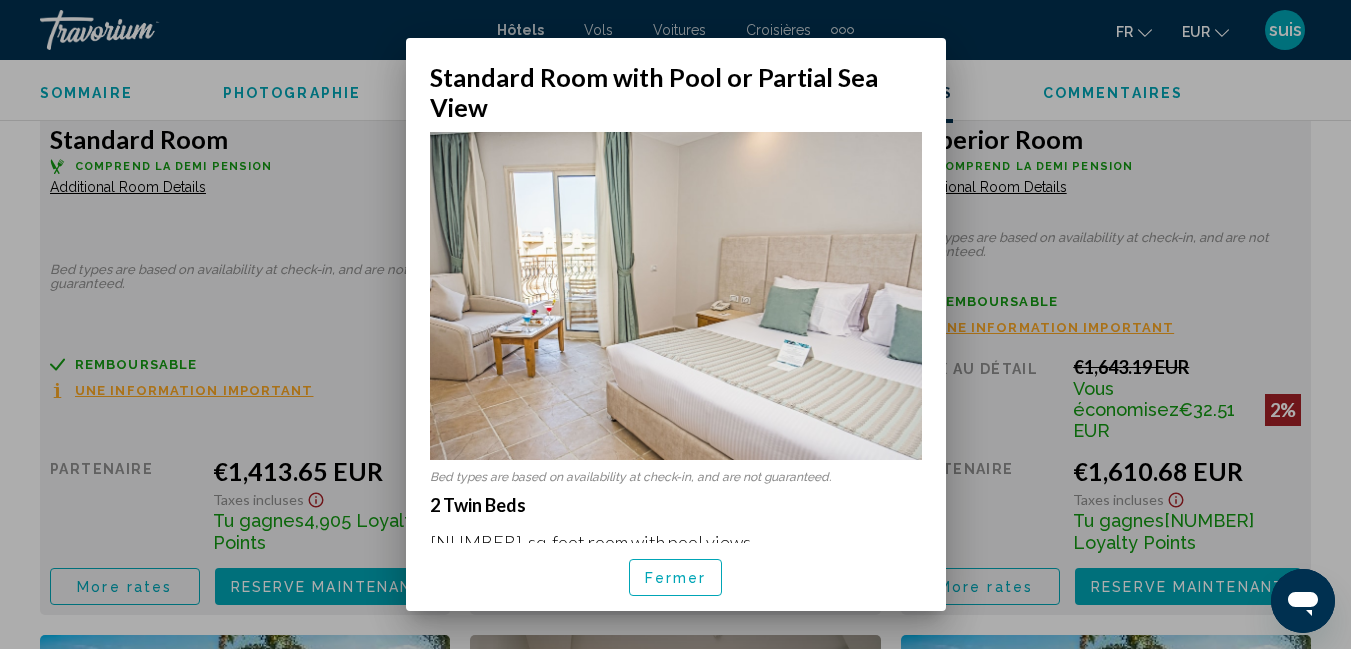 scroll, scrollTop: 0, scrollLeft: 0, axis: both 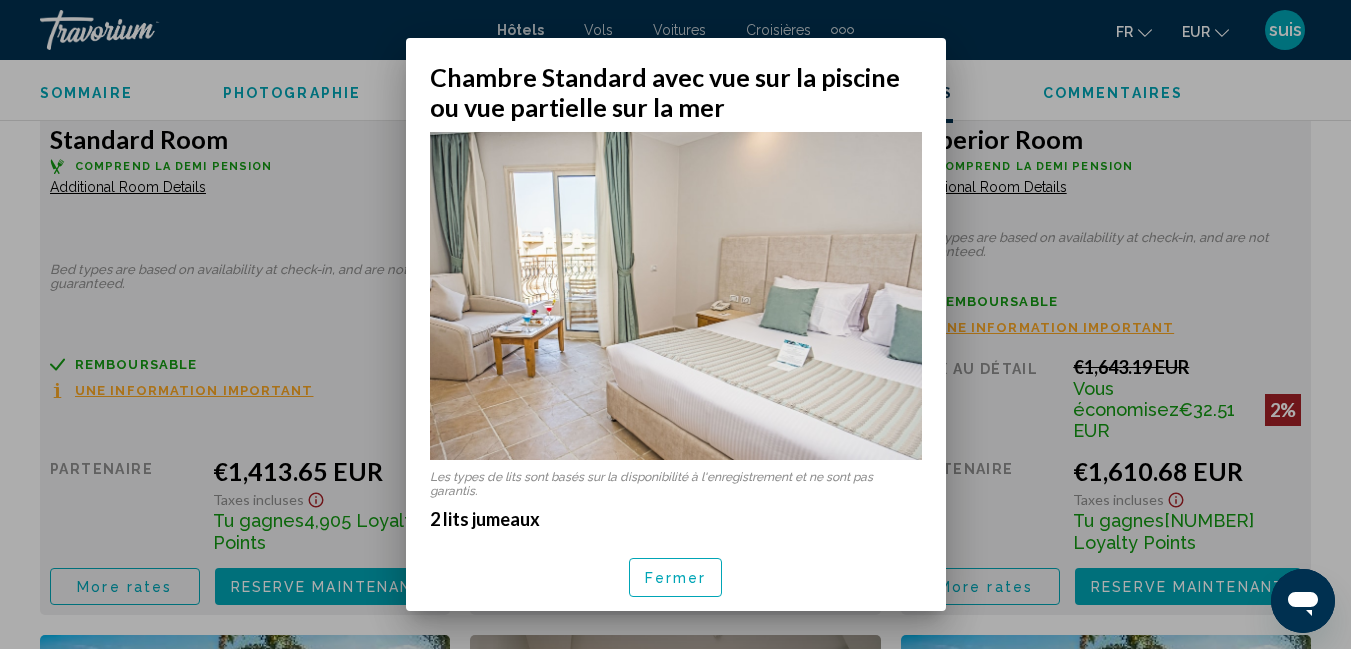 click on "Fermer" at bounding box center (676, 576) 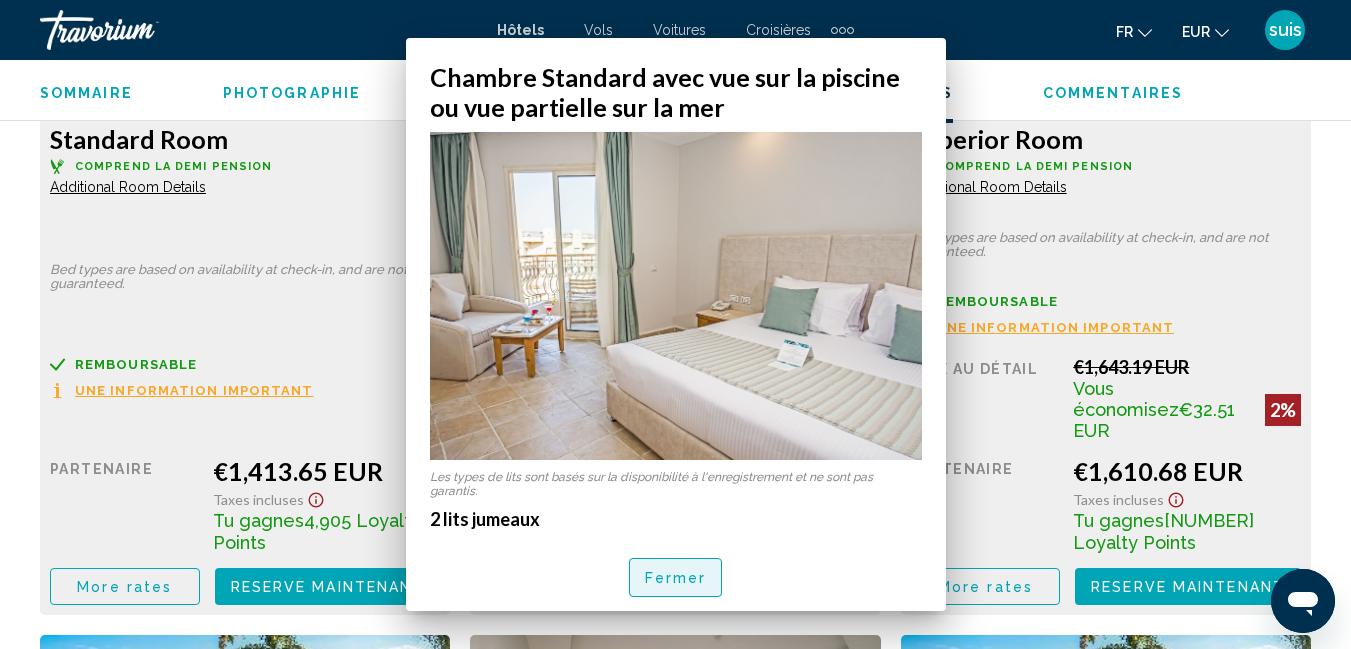 scroll, scrollTop: 3210, scrollLeft: 0, axis: vertical 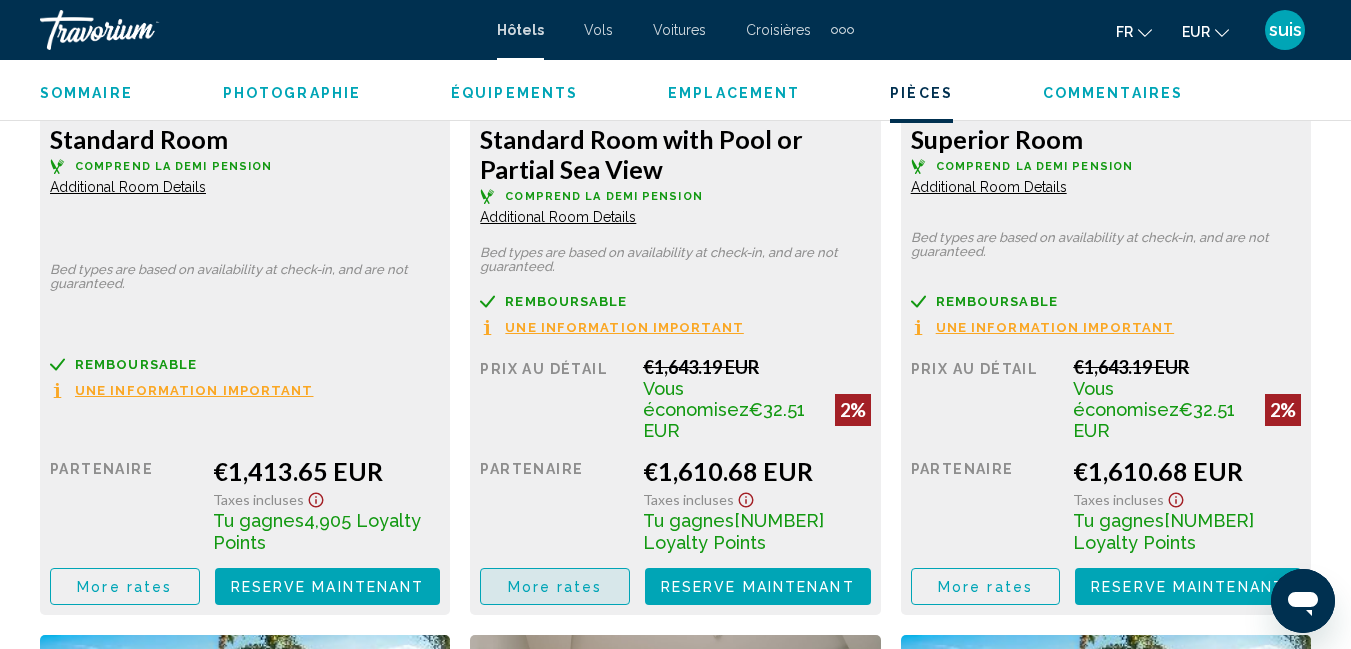 click on "More rates" at bounding box center (555, 587) 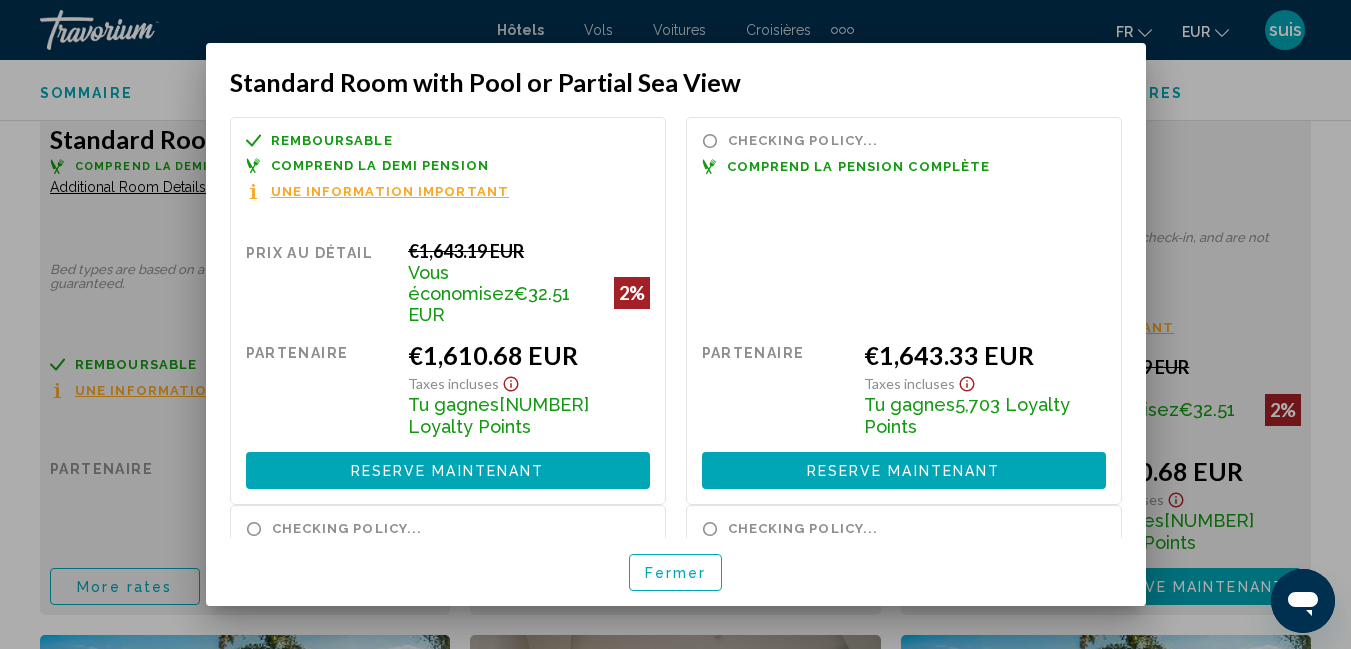 scroll, scrollTop: 0, scrollLeft: 0, axis: both 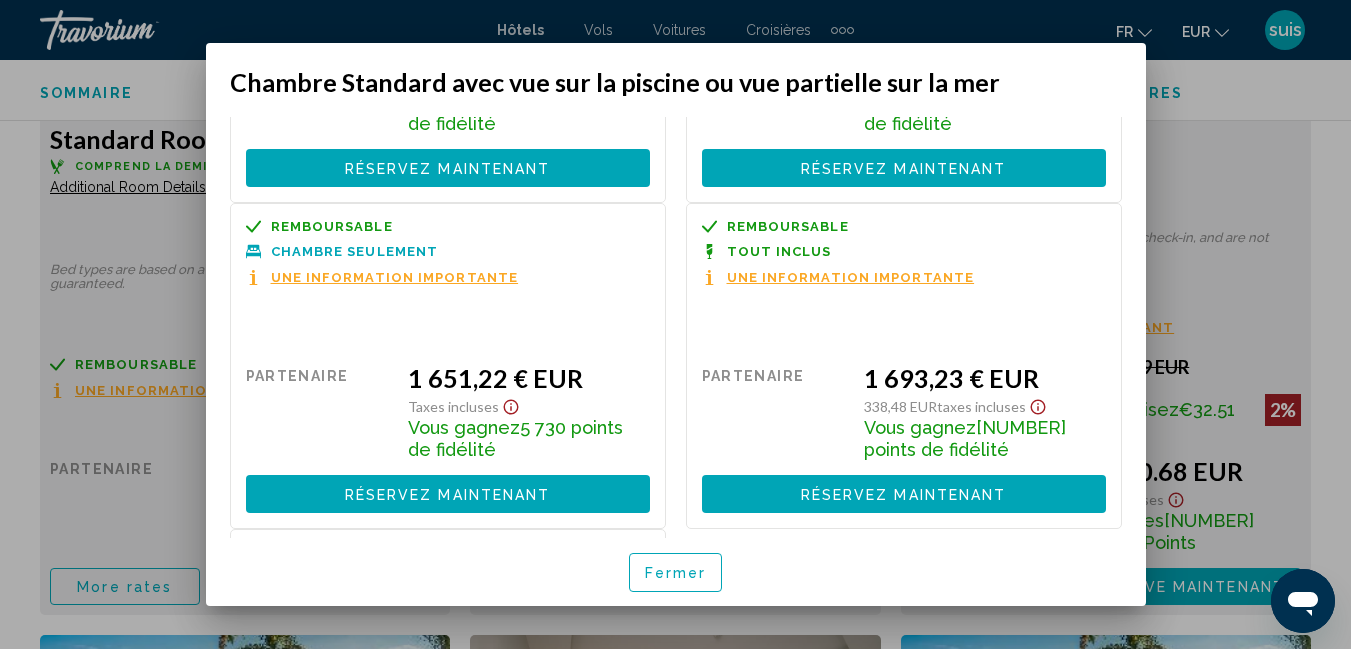 click at bounding box center (675, 324) 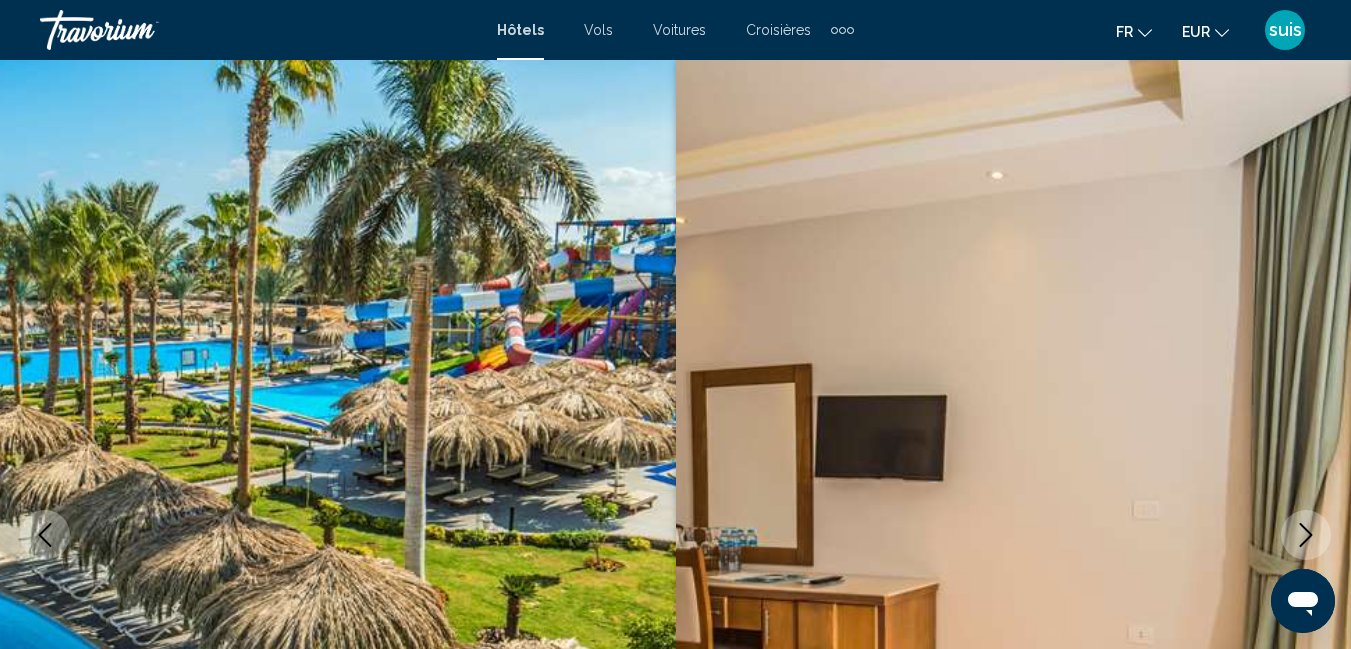 scroll, scrollTop: 3210, scrollLeft: 0, axis: vertical 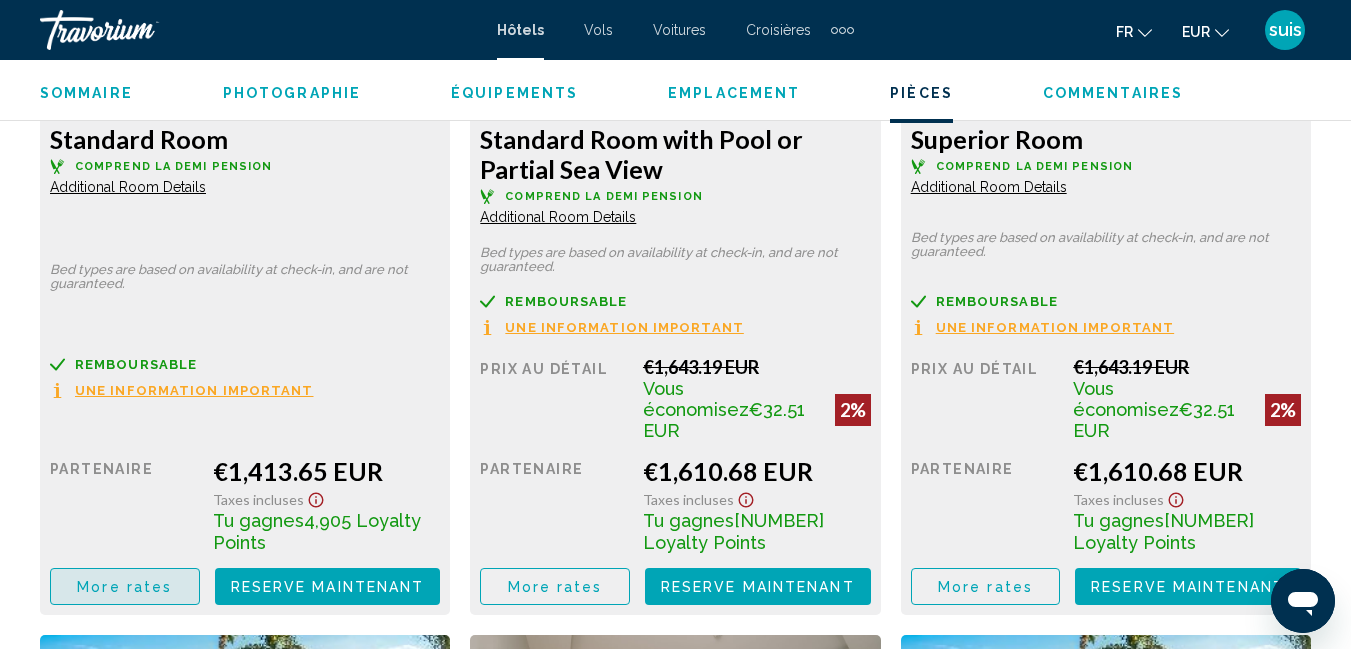 click on "More rates" at bounding box center (124, 587) 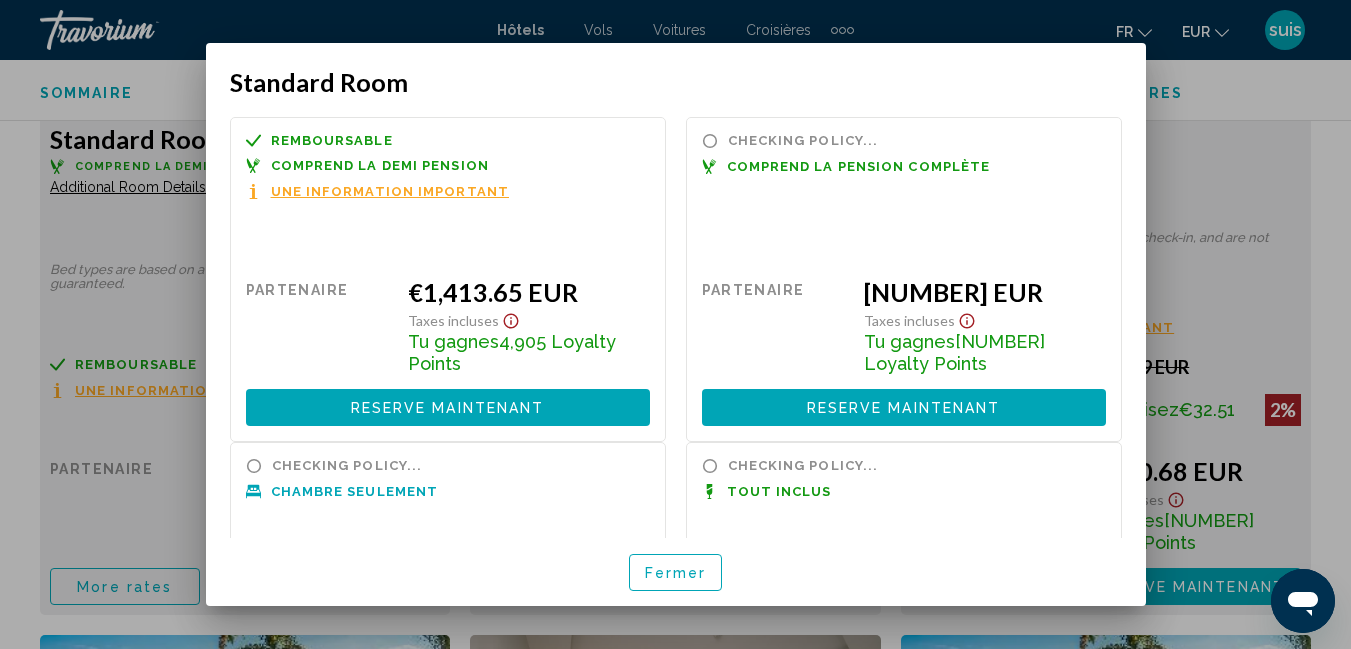 scroll, scrollTop: 0, scrollLeft: 0, axis: both 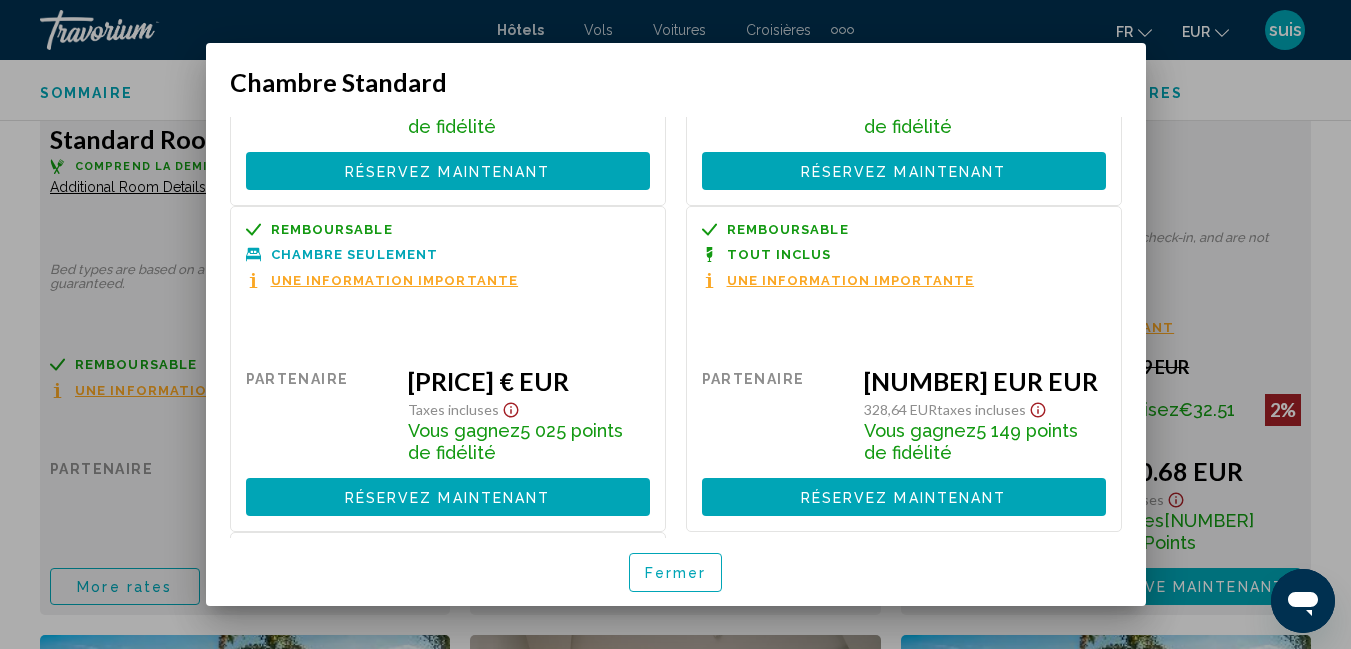 click at bounding box center (675, 324) 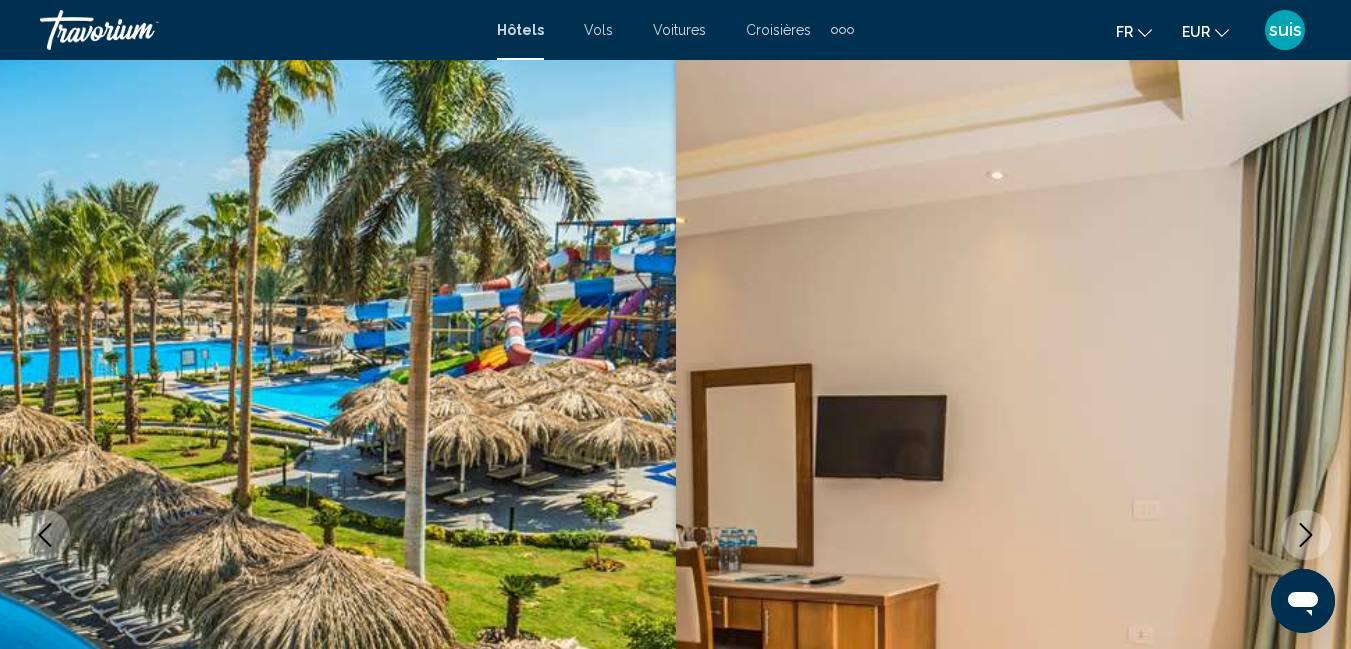 scroll, scrollTop: 3210, scrollLeft: 0, axis: vertical 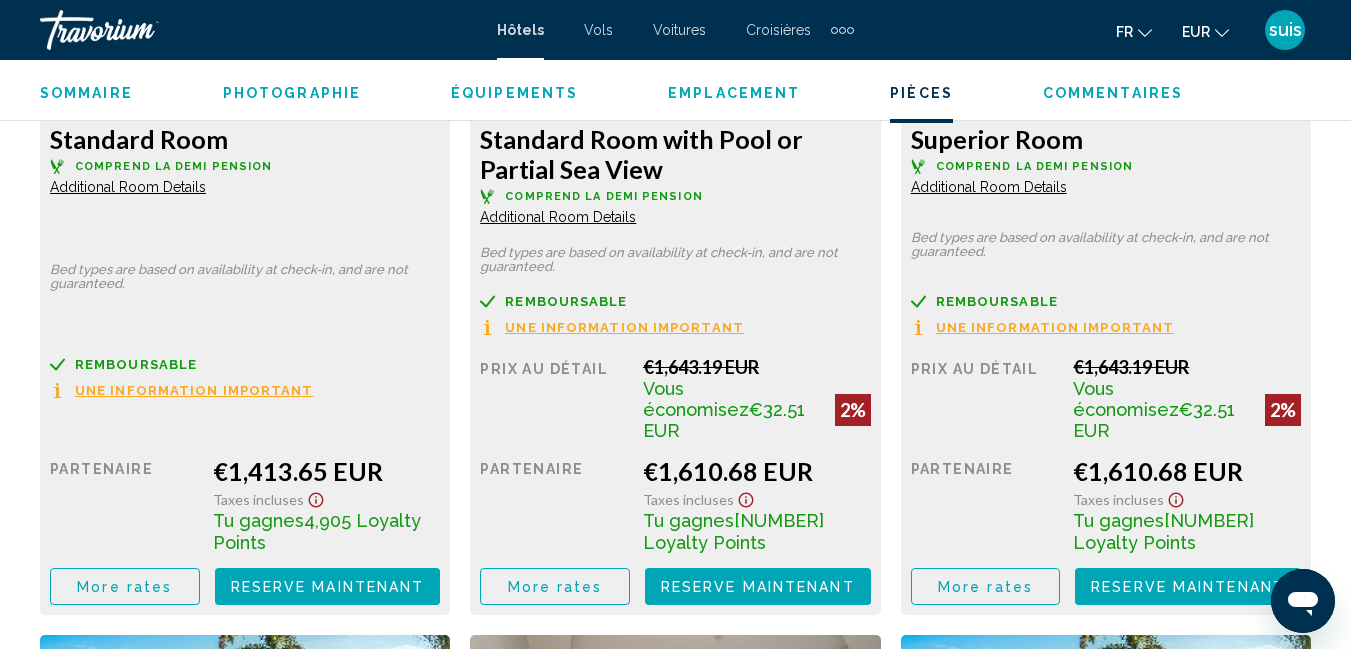 click on "Additional Room Details" at bounding box center [128, 187] 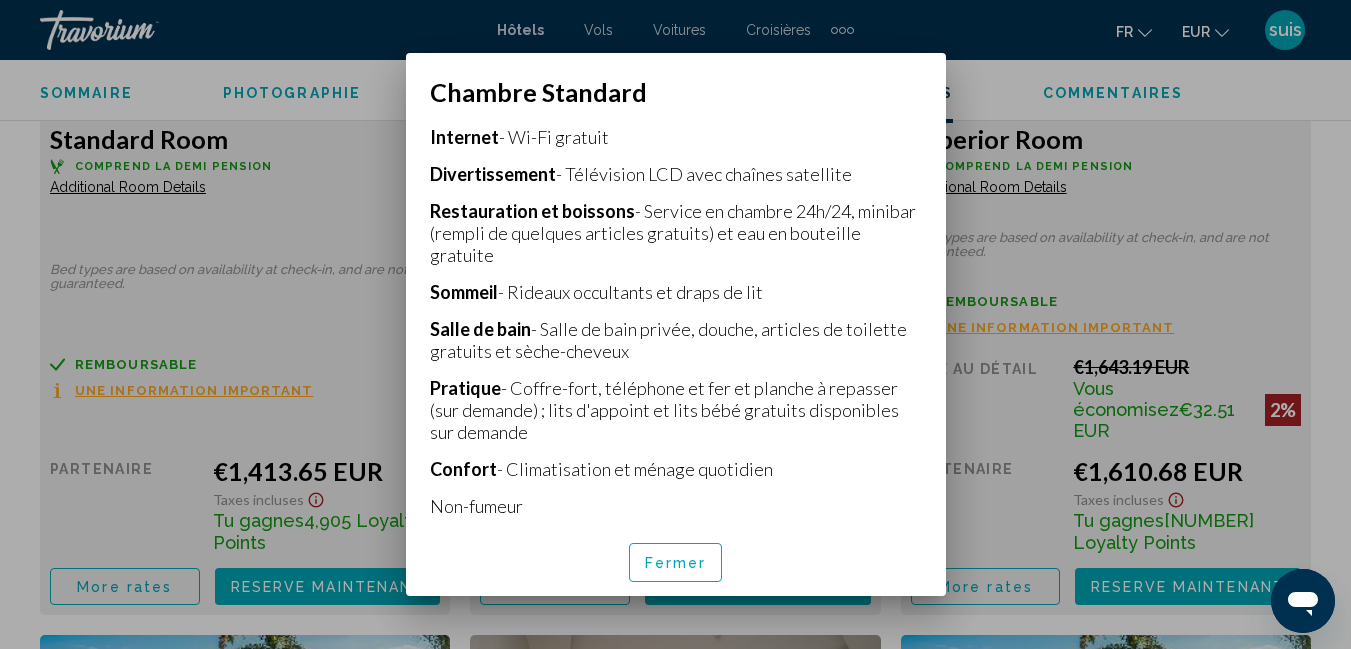 scroll, scrollTop: 552, scrollLeft: 0, axis: vertical 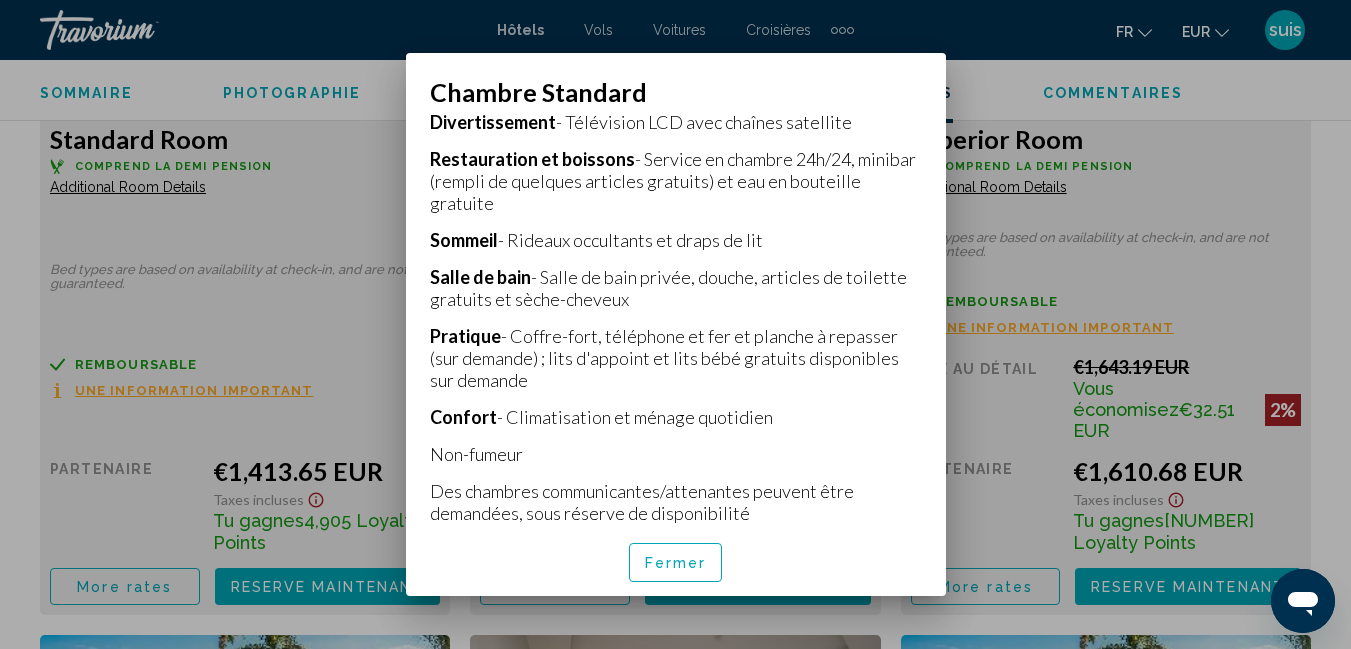 click on "Fermer" at bounding box center [676, 564] 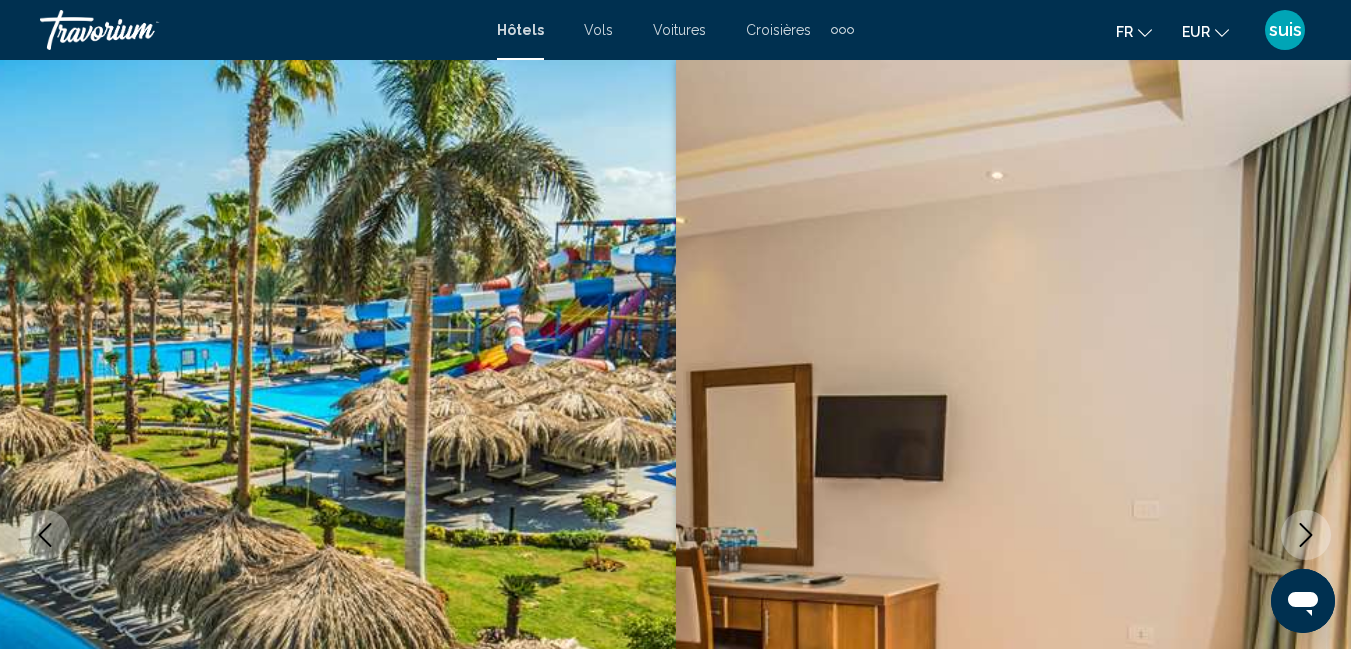 scroll, scrollTop: 3210, scrollLeft: 0, axis: vertical 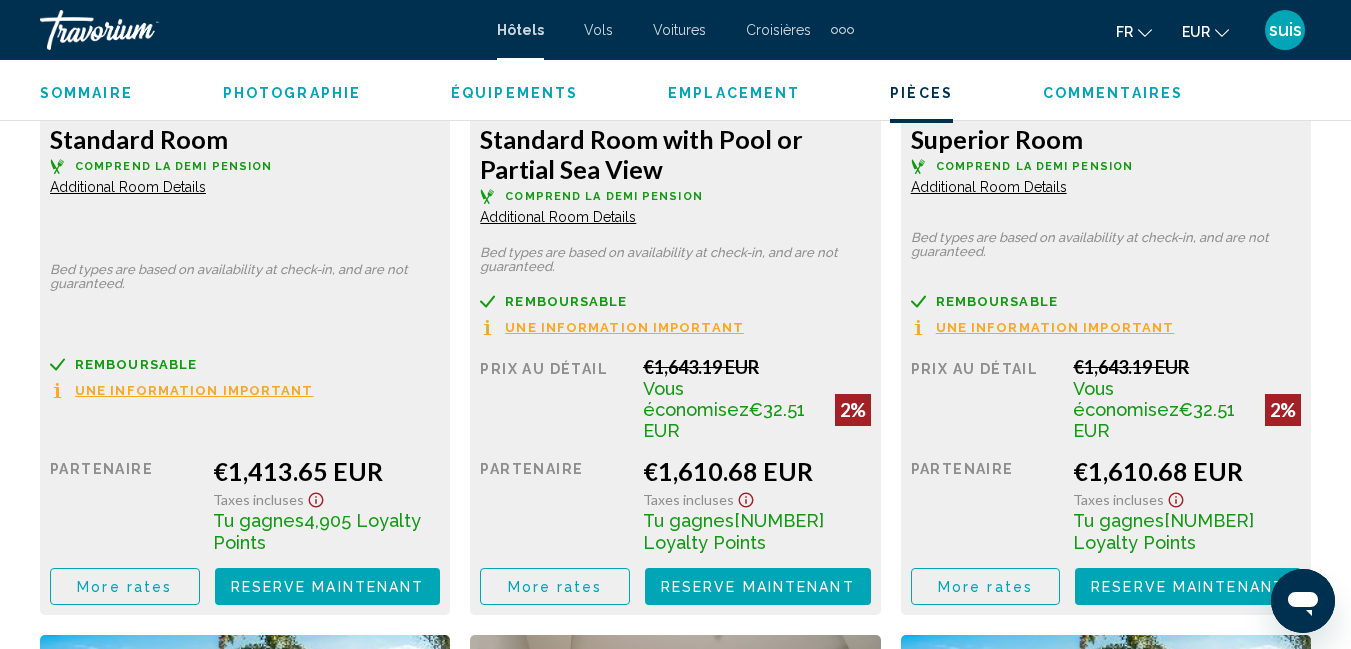 click on "More rates" at bounding box center (124, 587) 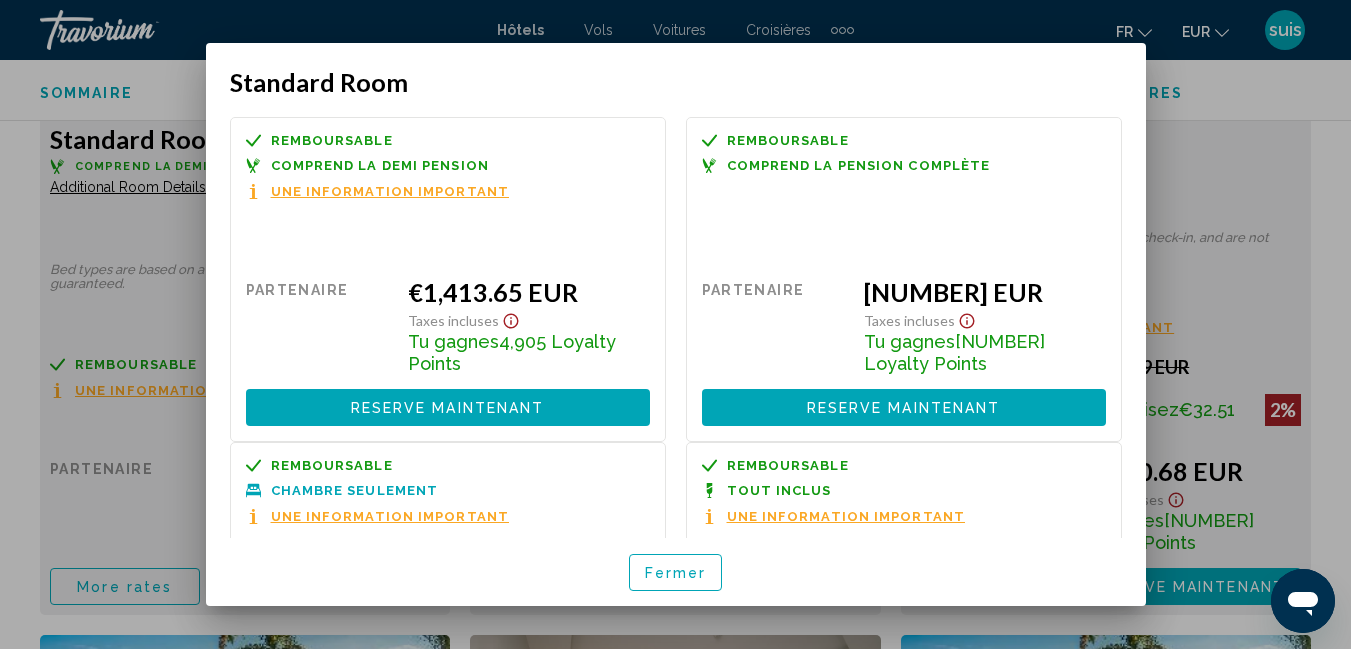scroll, scrollTop: 0, scrollLeft: 0, axis: both 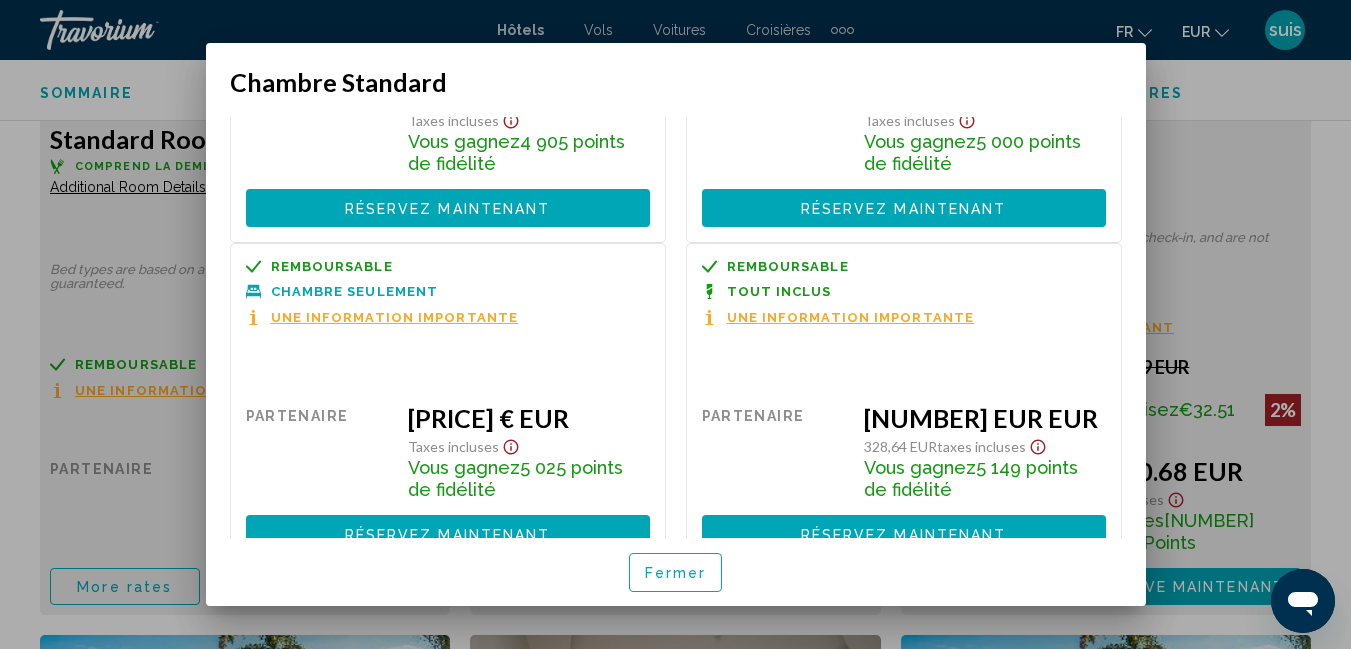 click at bounding box center [675, 324] 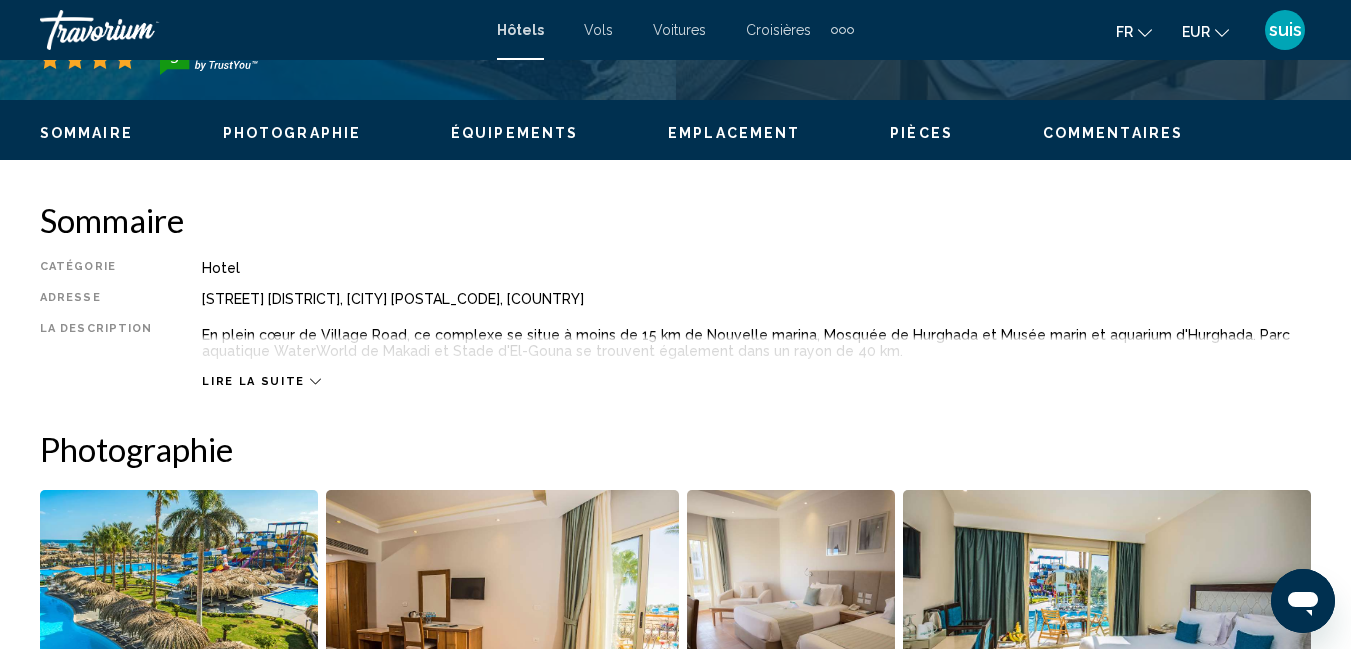 scroll, scrollTop: 410, scrollLeft: 0, axis: vertical 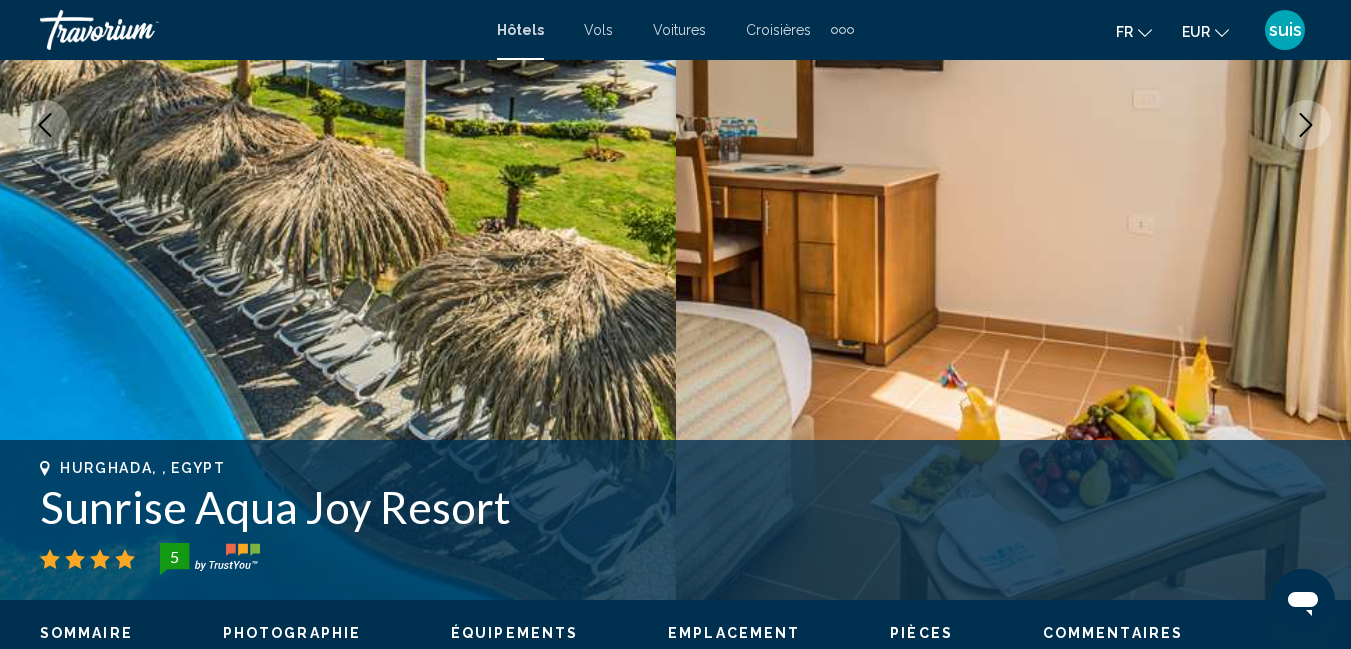 drag, startPoint x: 39, startPoint y: 502, endPoint x: 343, endPoint y: 534, distance: 305.67957 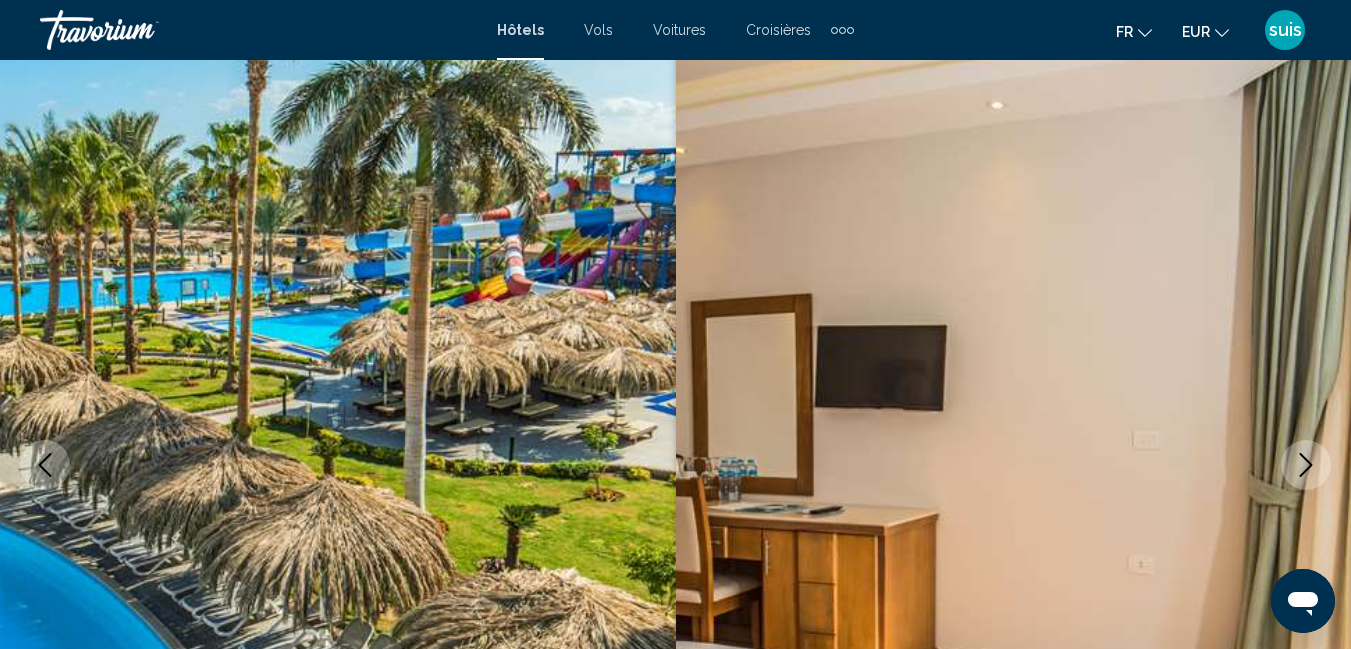 scroll, scrollTop: 0, scrollLeft: 0, axis: both 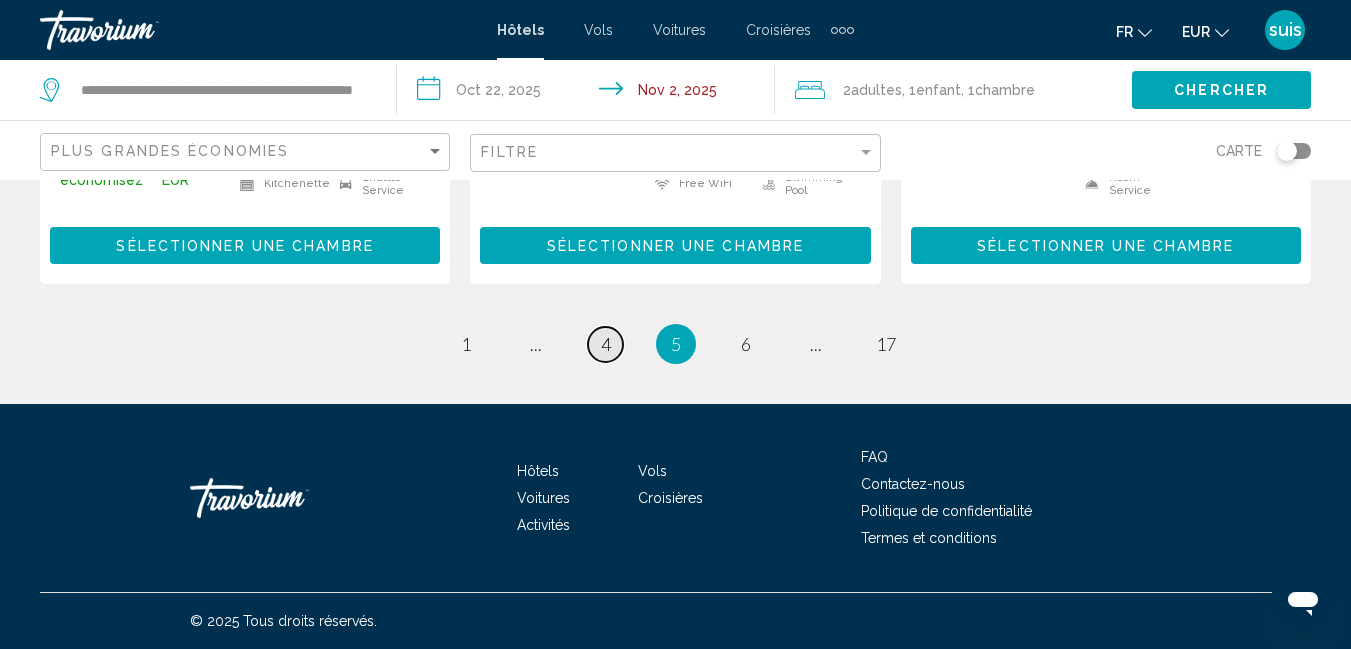 click on "4" at bounding box center [606, 344] 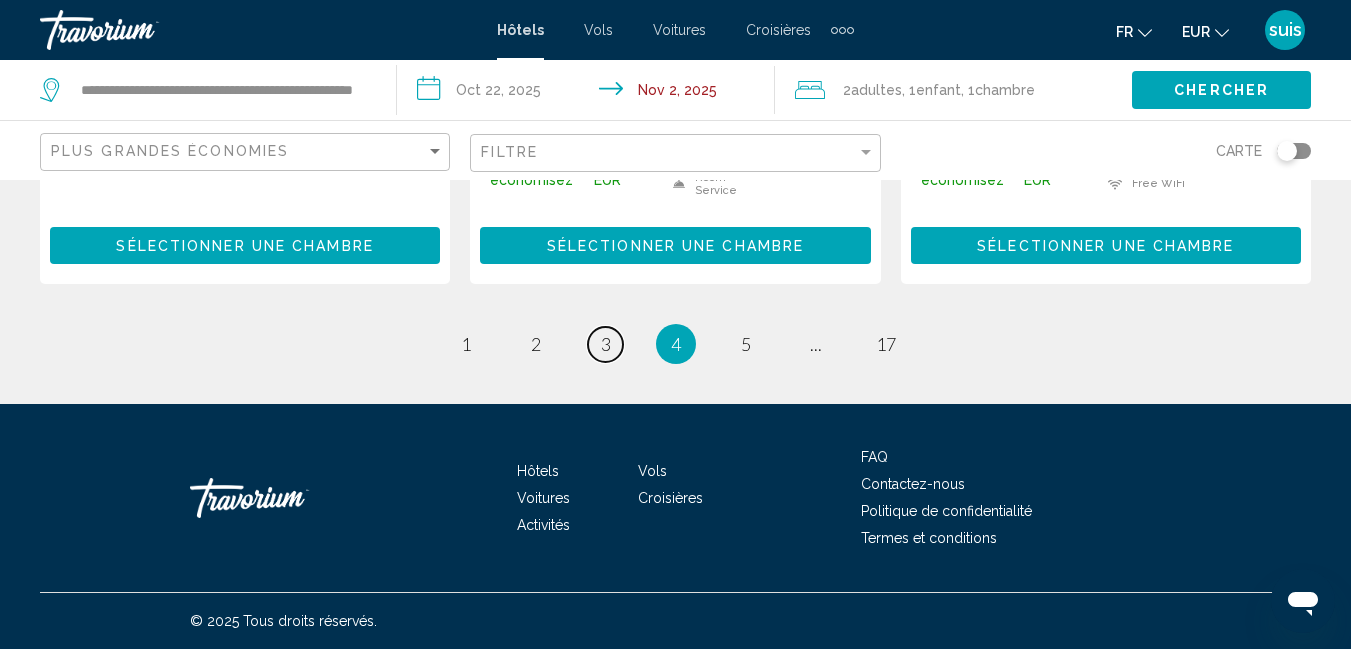 scroll, scrollTop: 2994, scrollLeft: 0, axis: vertical 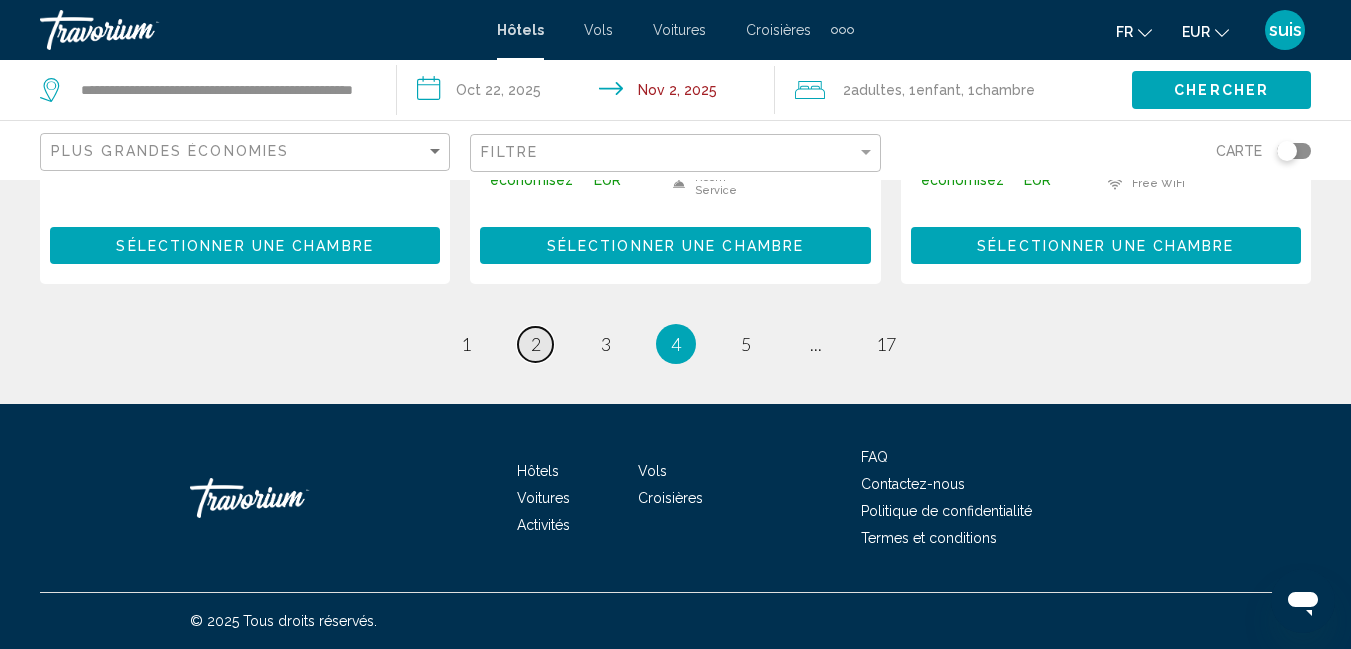 click on "2" at bounding box center (536, 344) 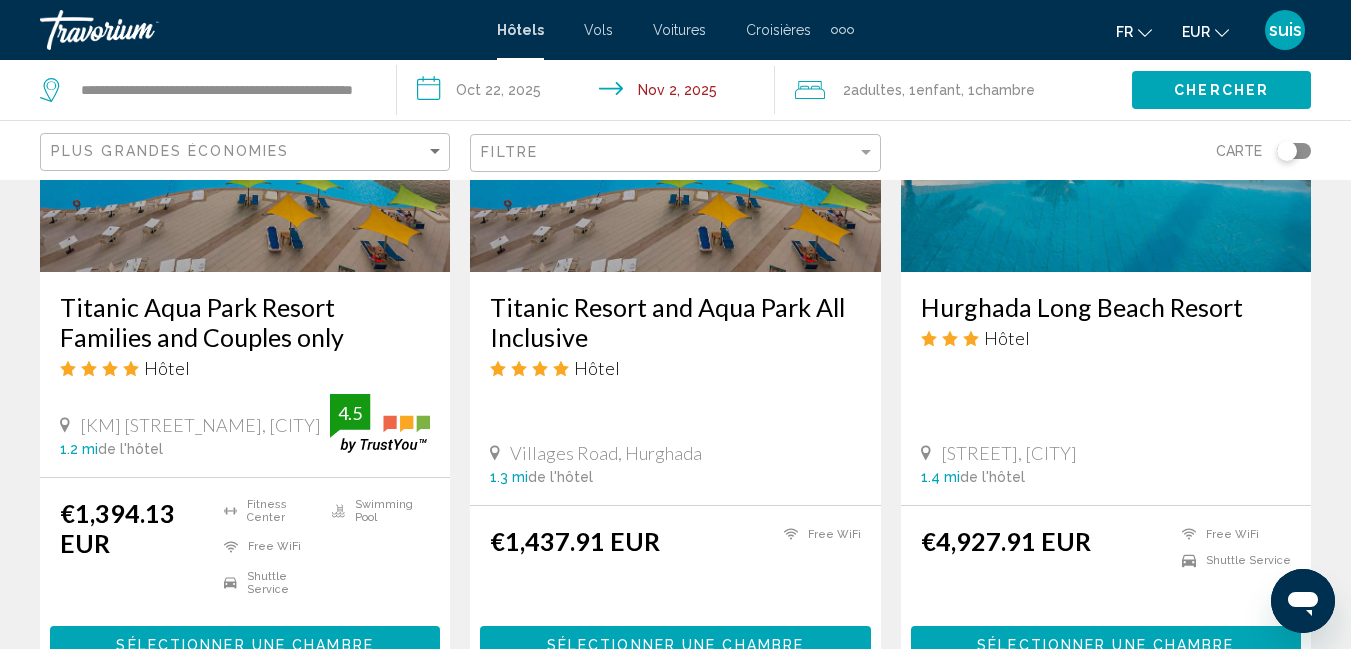 scroll, scrollTop: 2900, scrollLeft: 0, axis: vertical 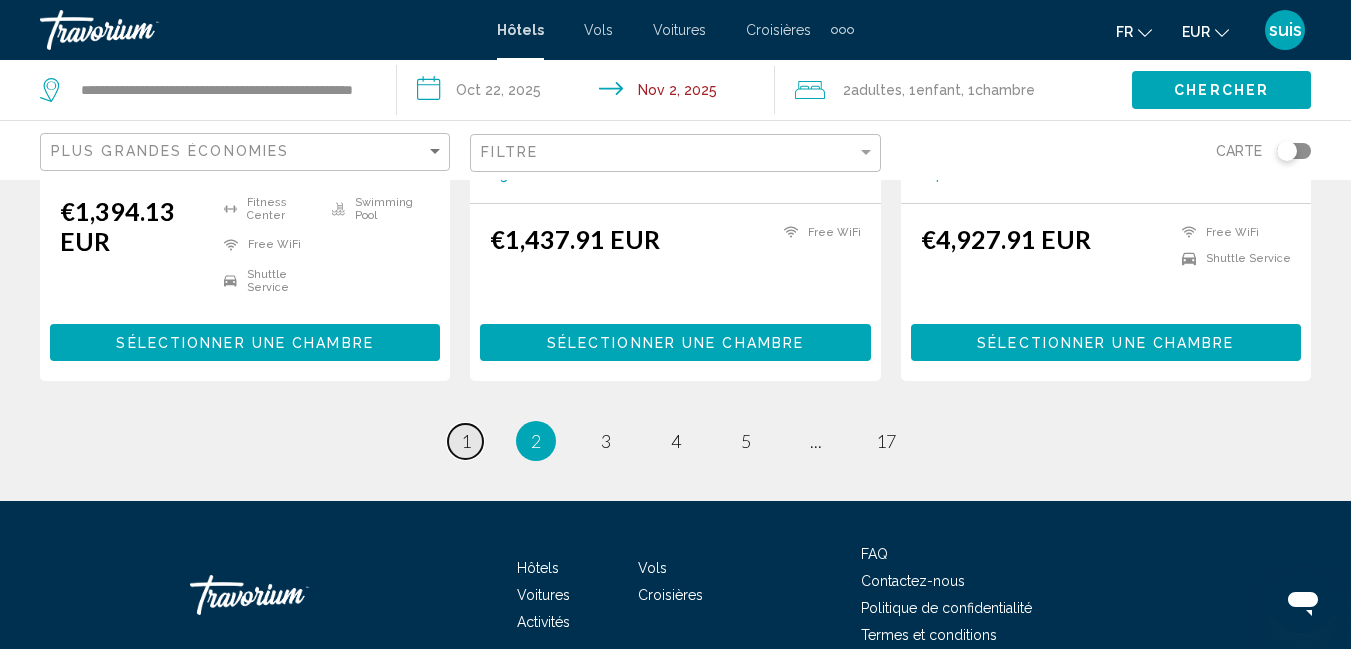 click on "1" at bounding box center [466, 441] 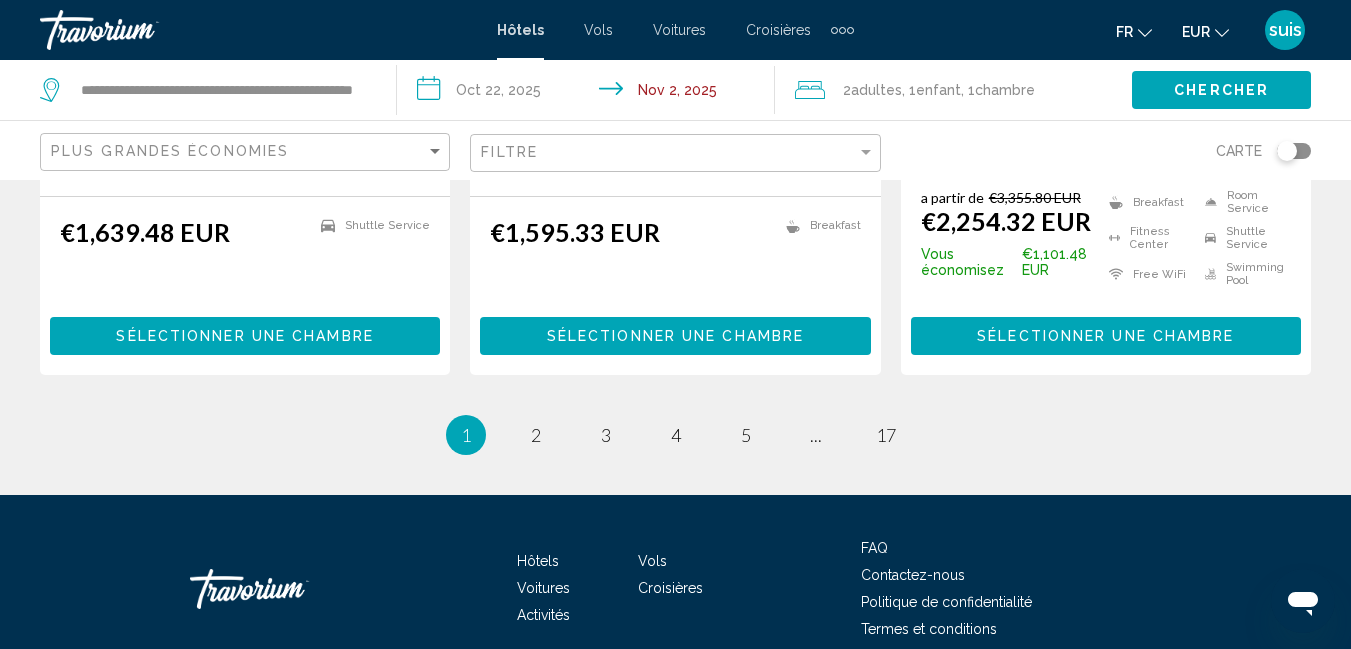 scroll, scrollTop: 2963, scrollLeft: 0, axis: vertical 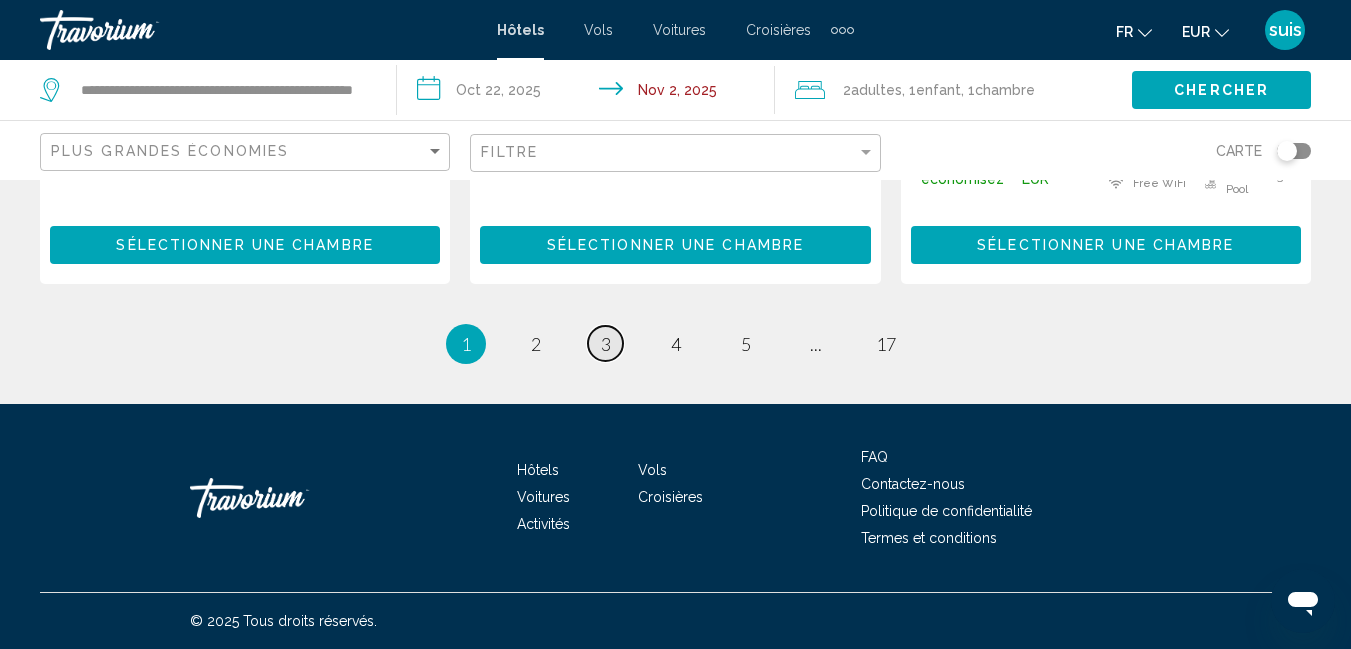 click on "3" at bounding box center [606, 344] 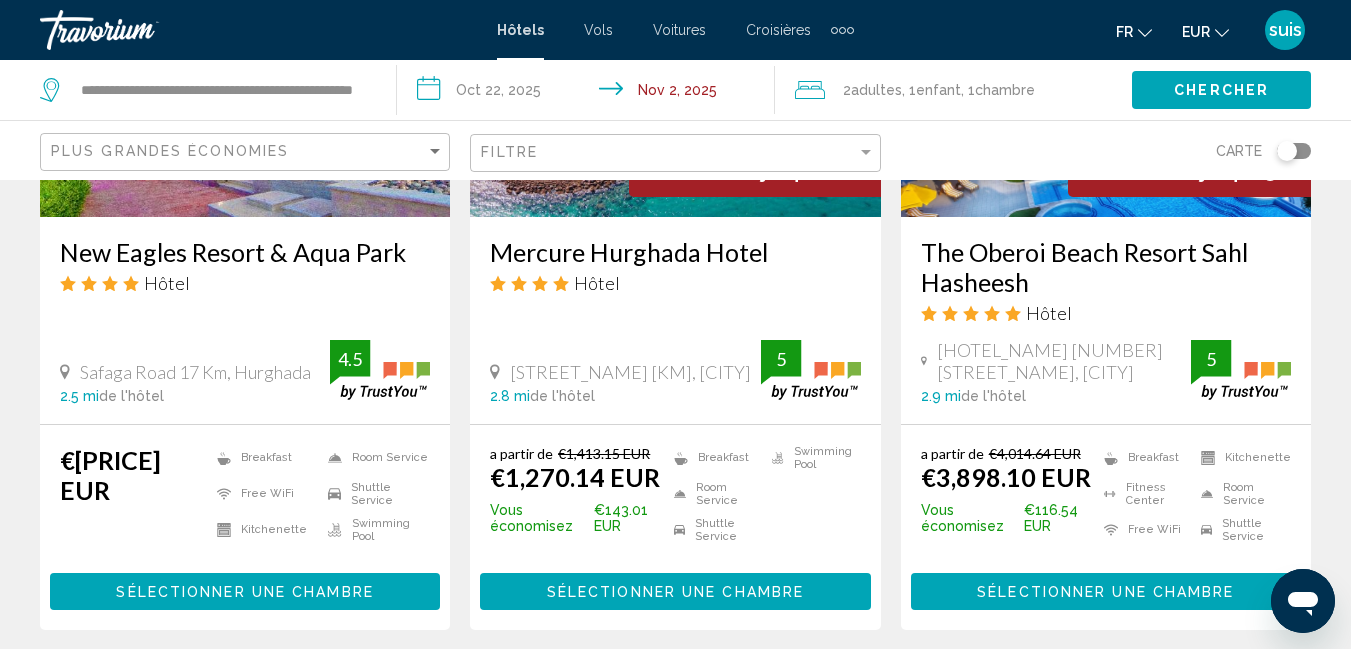 scroll, scrollTop: 2800, scrollLeft: 0, axis: vertical 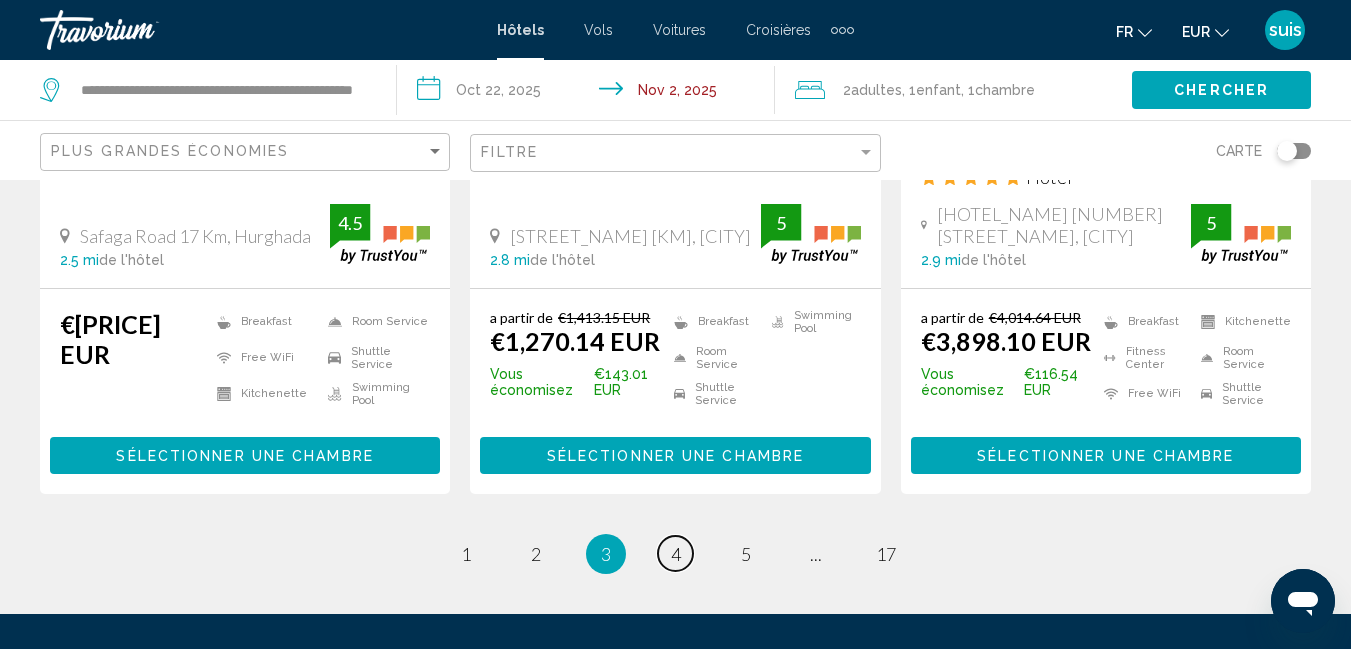 click on "4" at bounding box center (676, 554) 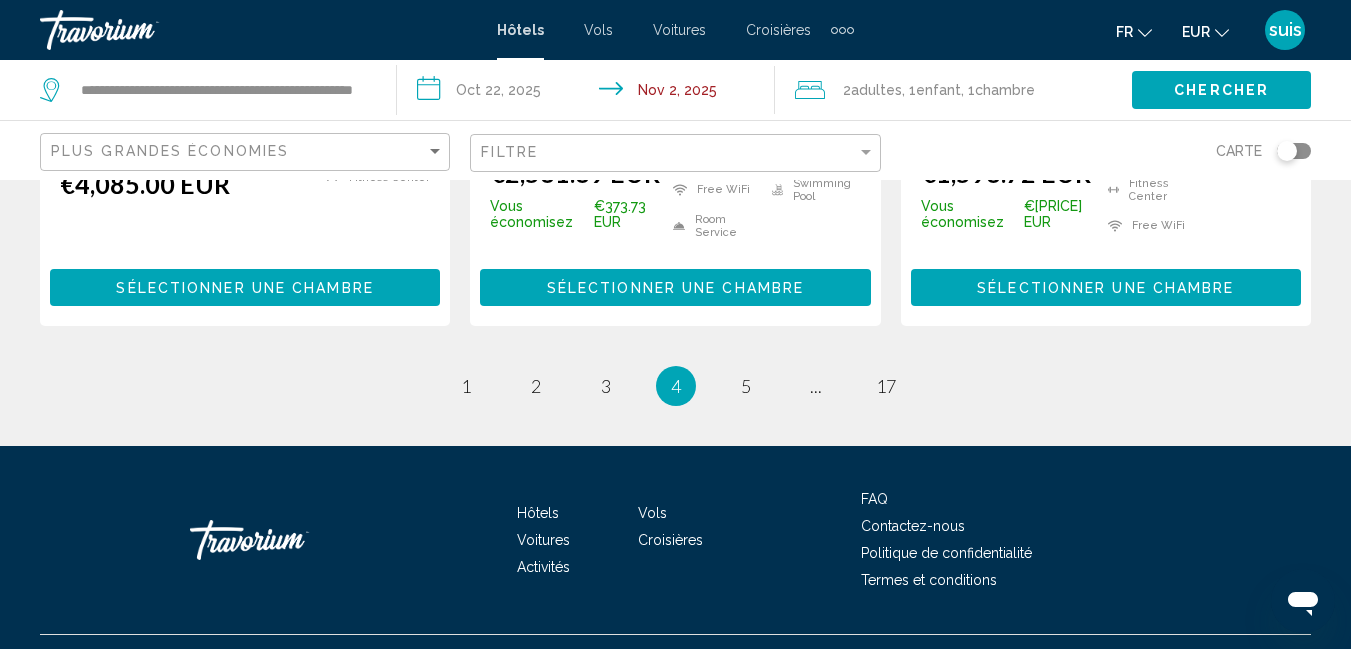 scroll, scrollTop: 2994, scrollLeft: 0, axis: vertical 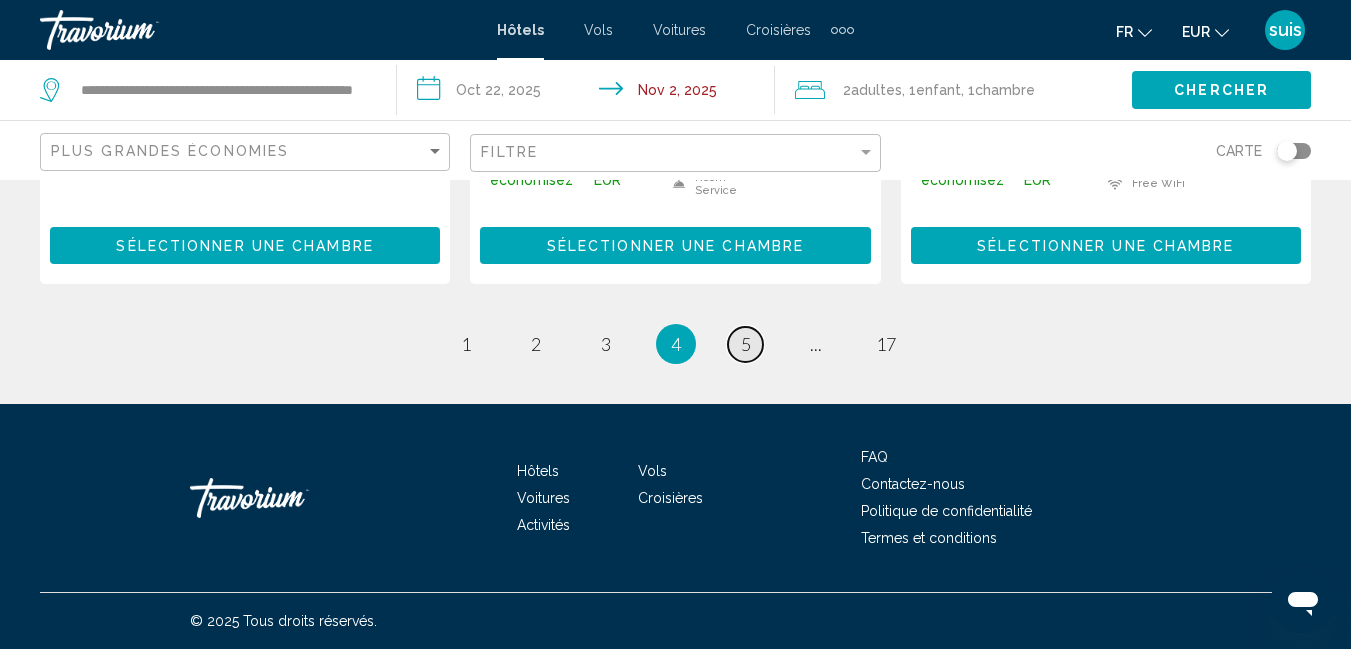 click on "5" at bounding box center (746, 344) 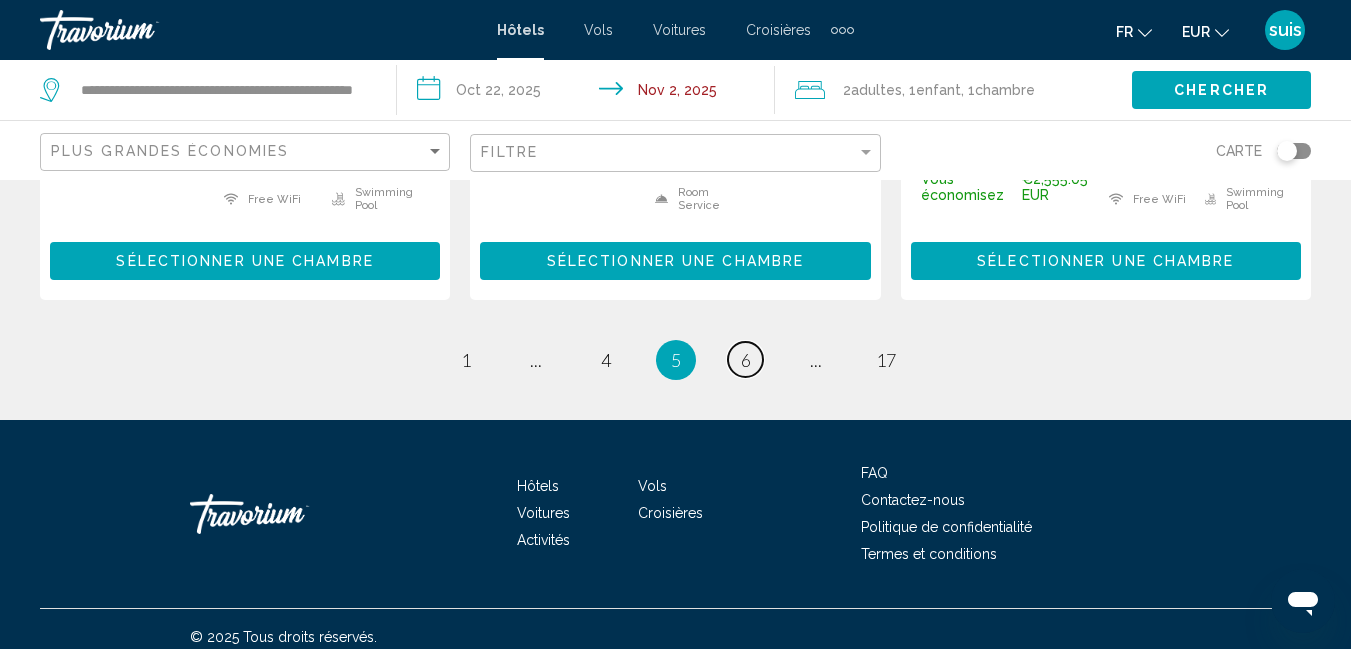 scroll, scrollTop: 2942, scrollLeft: 0, axis: vertical 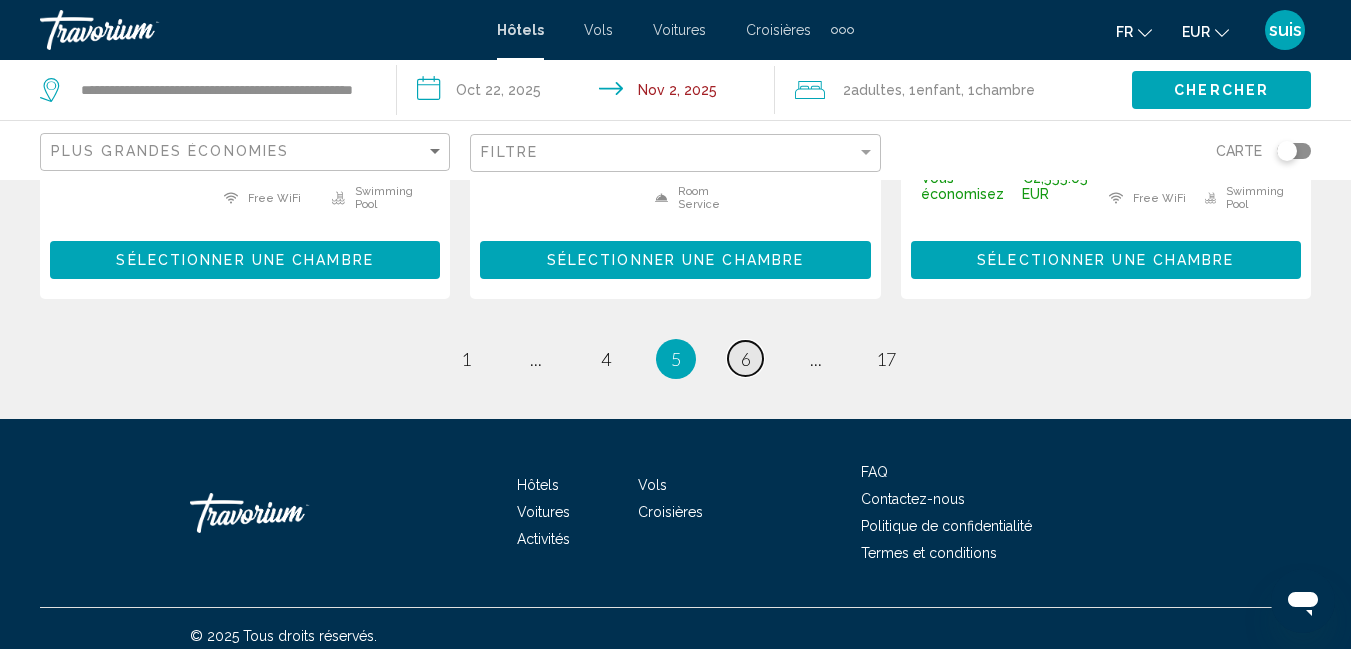 click on "6" at bounding box center (746, 359) 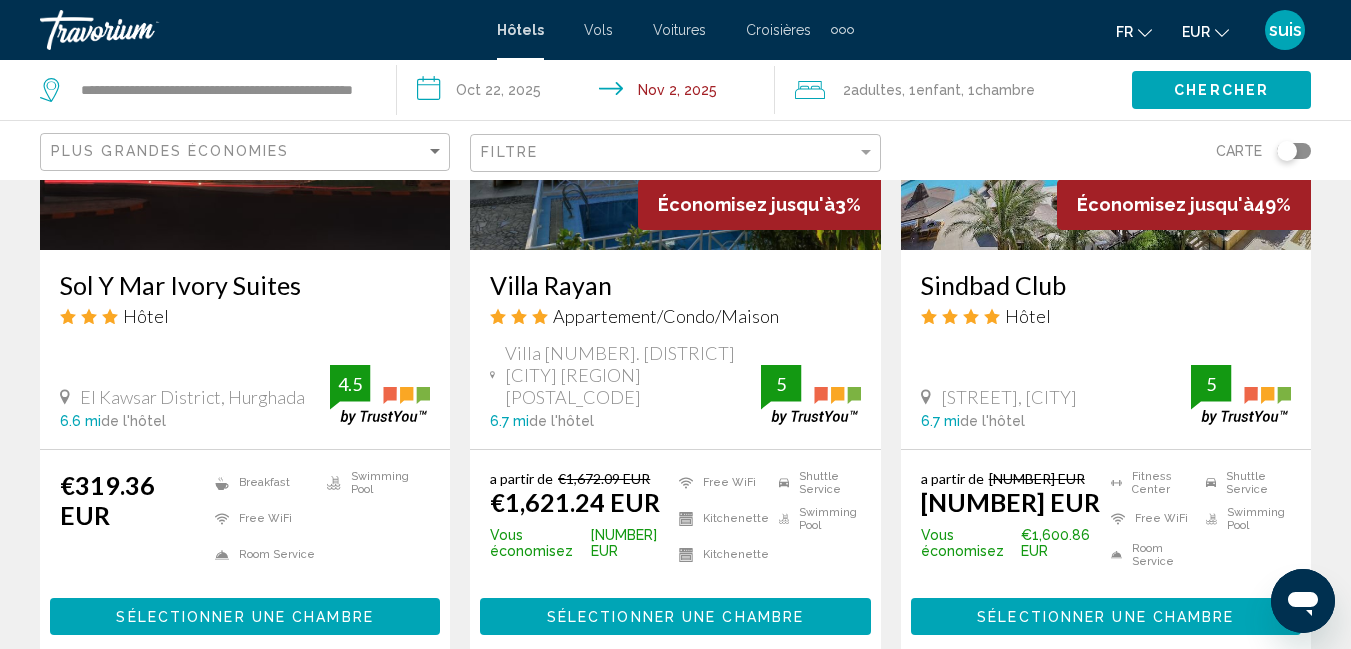 scroll, scrollTop: 2800, scrollLeft: 0, axis: vertical 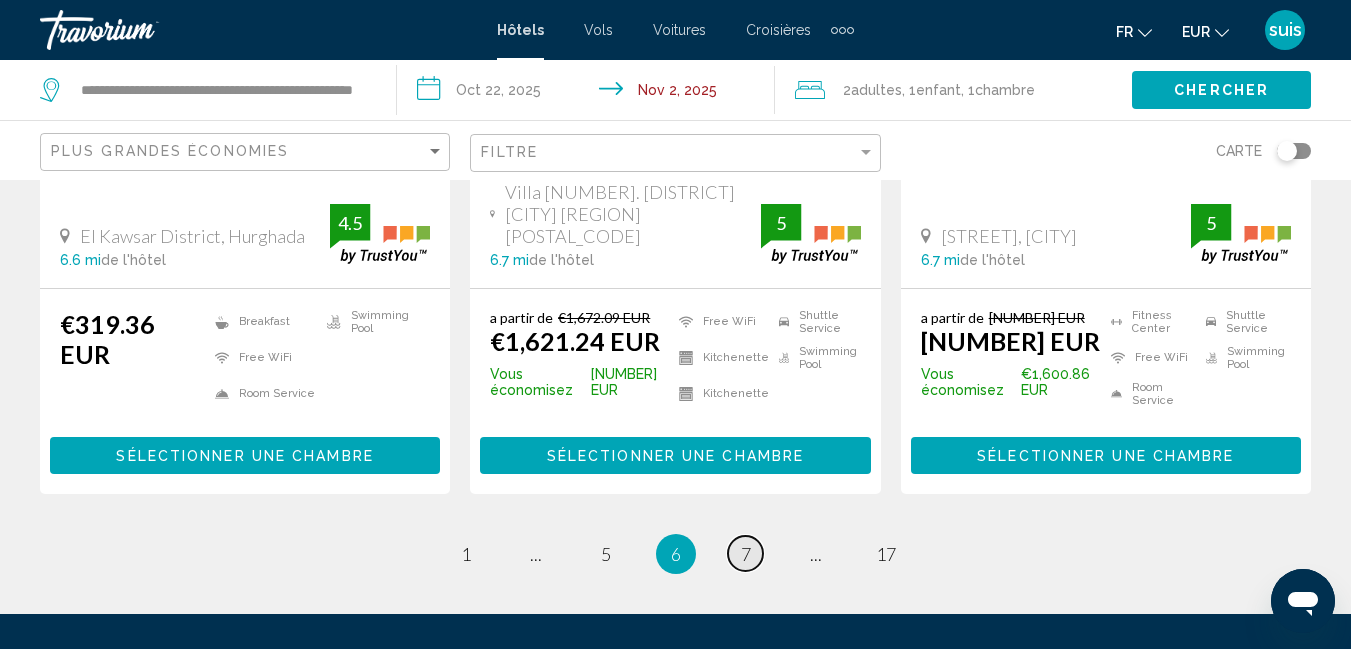 click on "page  7" at bounding box center [745, 553] 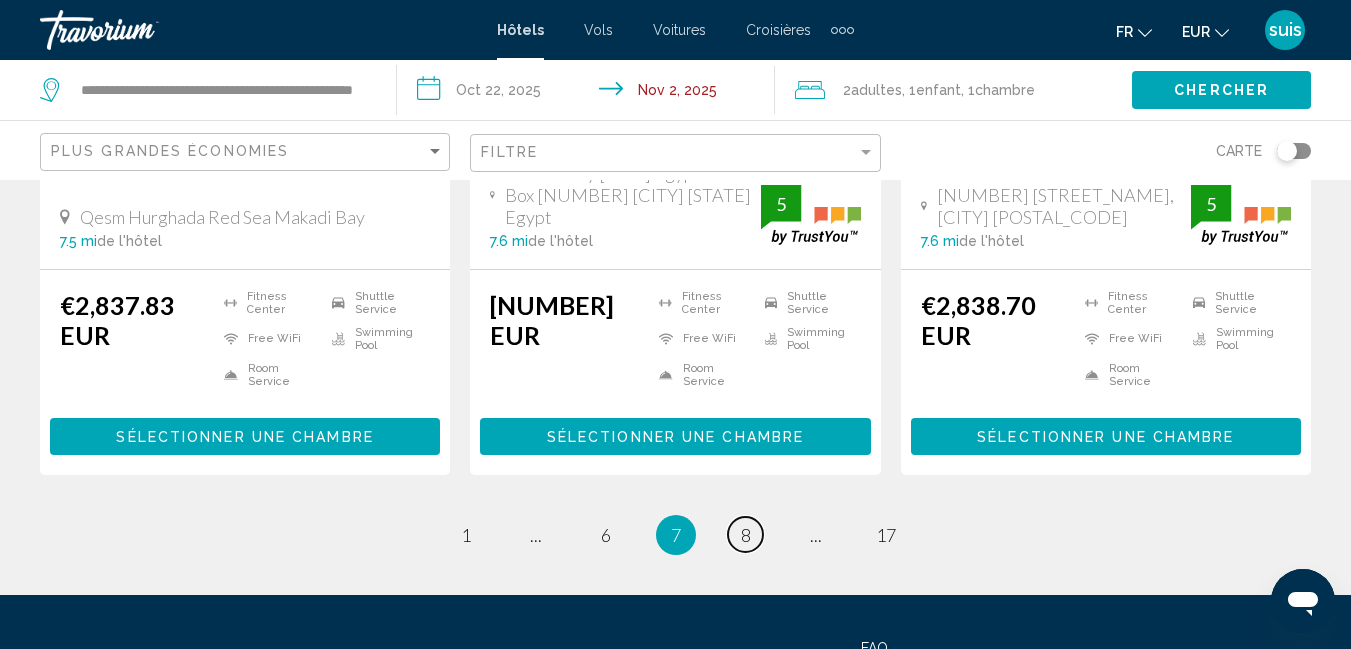 scroll, scrollTop: 2996, scrollLeft: 0, axis: vertical 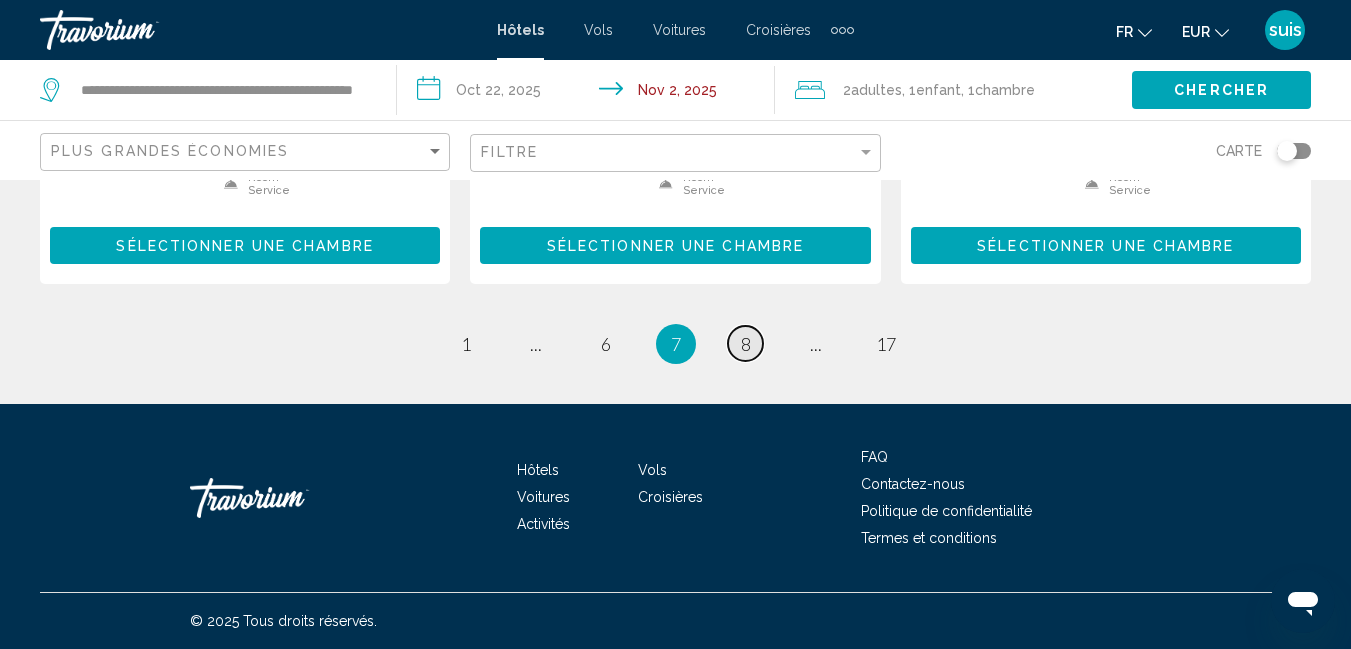 click on "page  8" at bounding box center [745, 343] 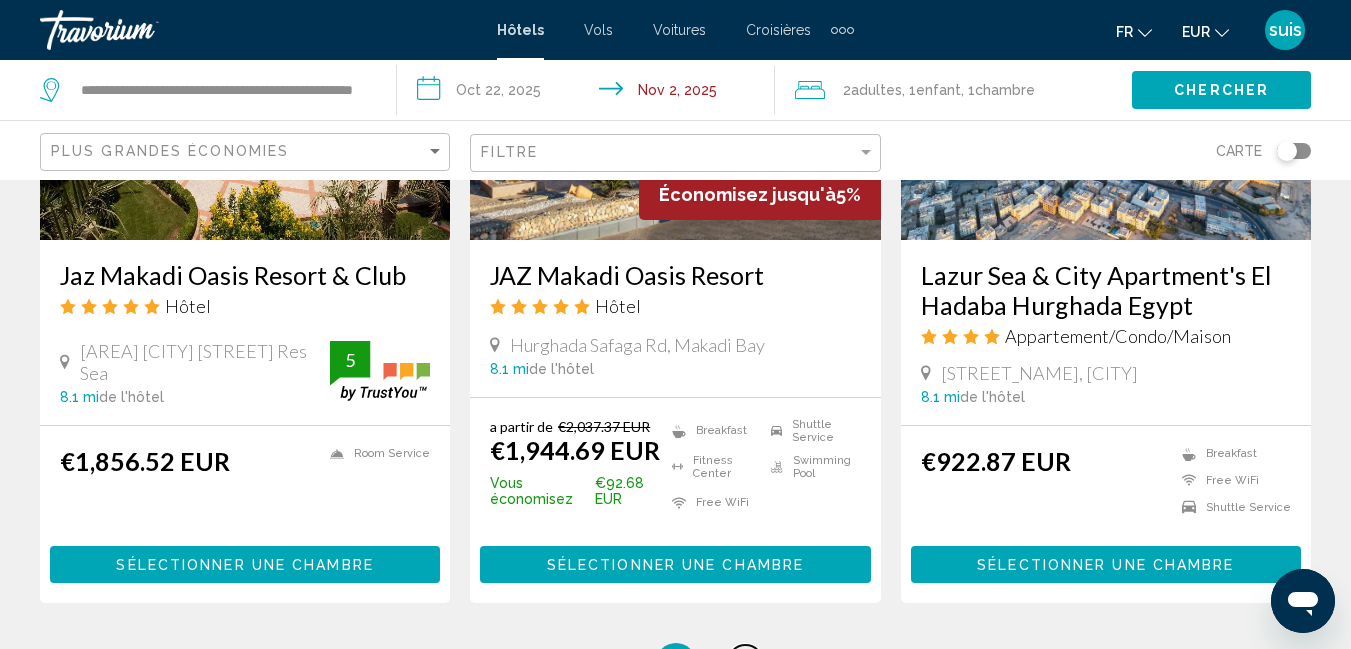 scroll, scrollTop: 2909, scrollLeft: 0, axis: vertical 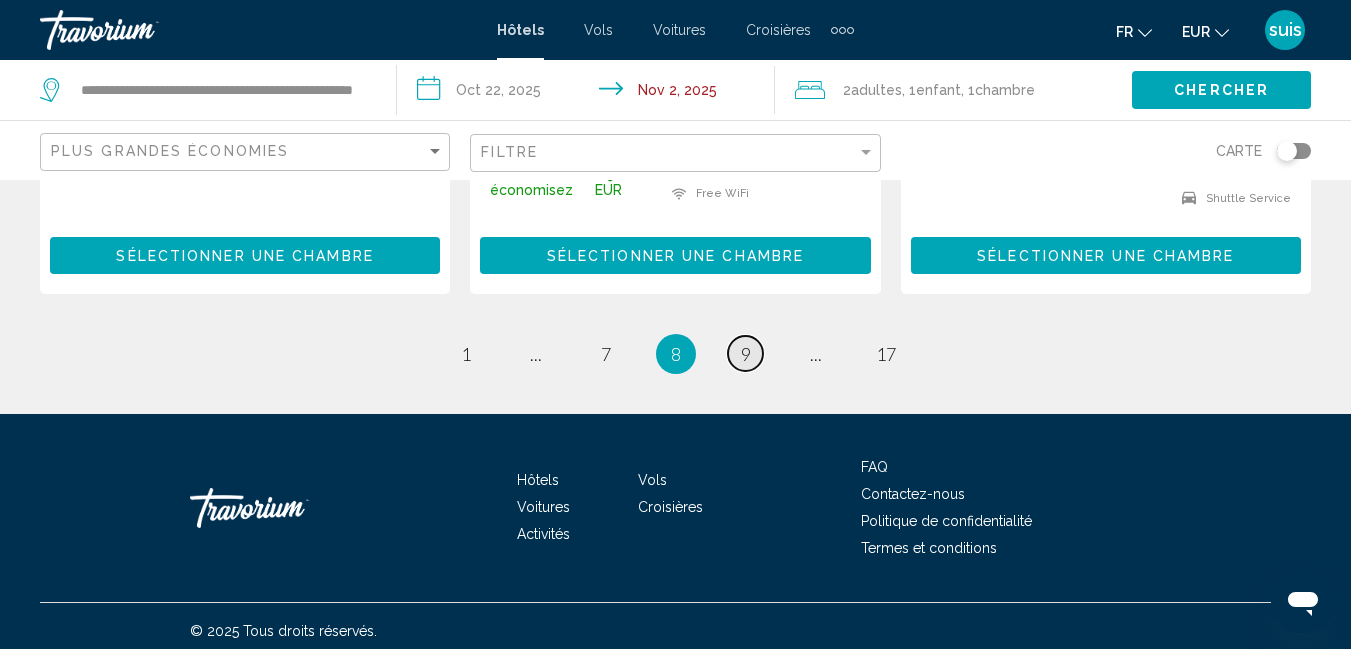 click on "page  9" at bounding box center [745, 353] 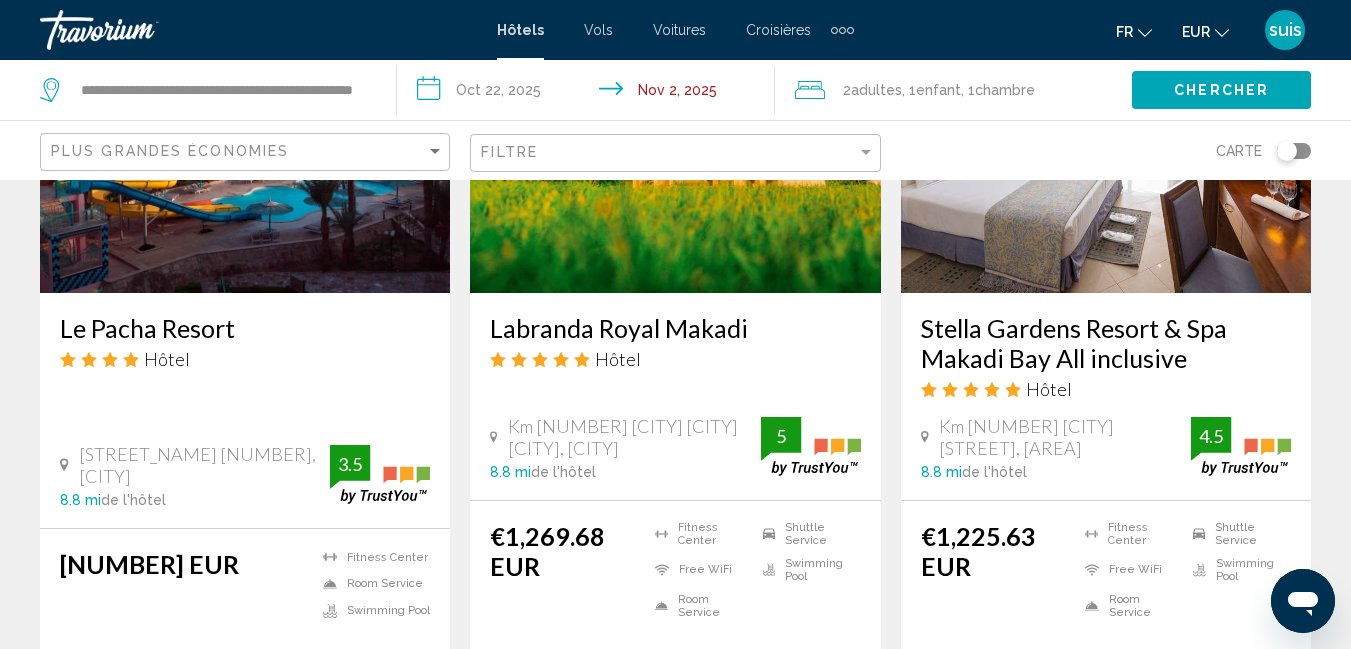 scroll, scrollTop: 2694, scrollLeft: 0, axis: vertical 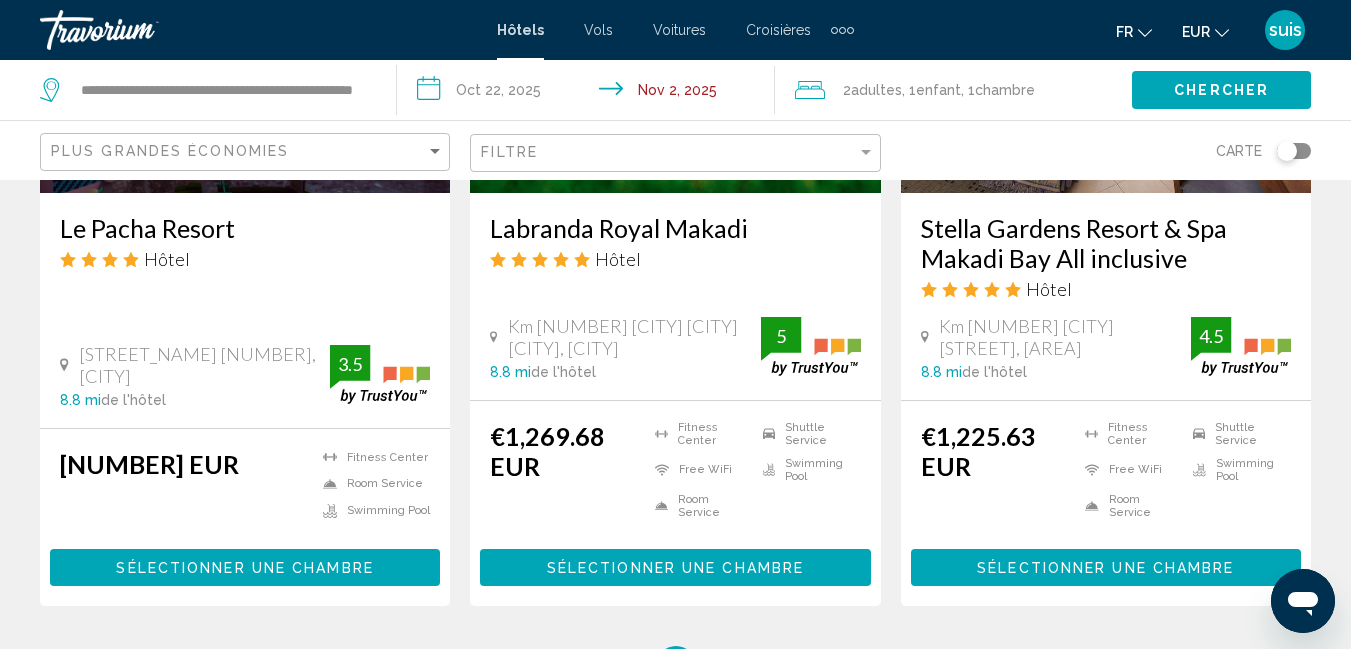 click on "Le Pacha Resort" at bounding box center (245, 228) 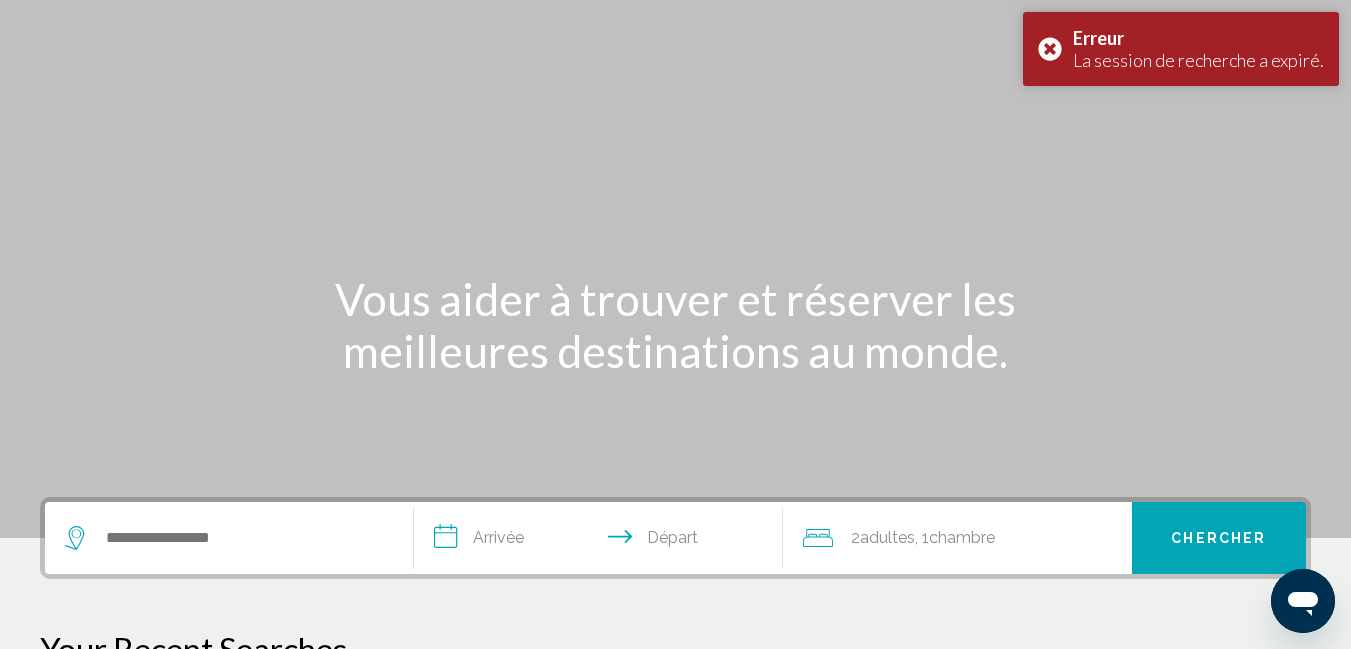 scroll, scrollTop: 200, scrollLeft: 0, axis: vertical 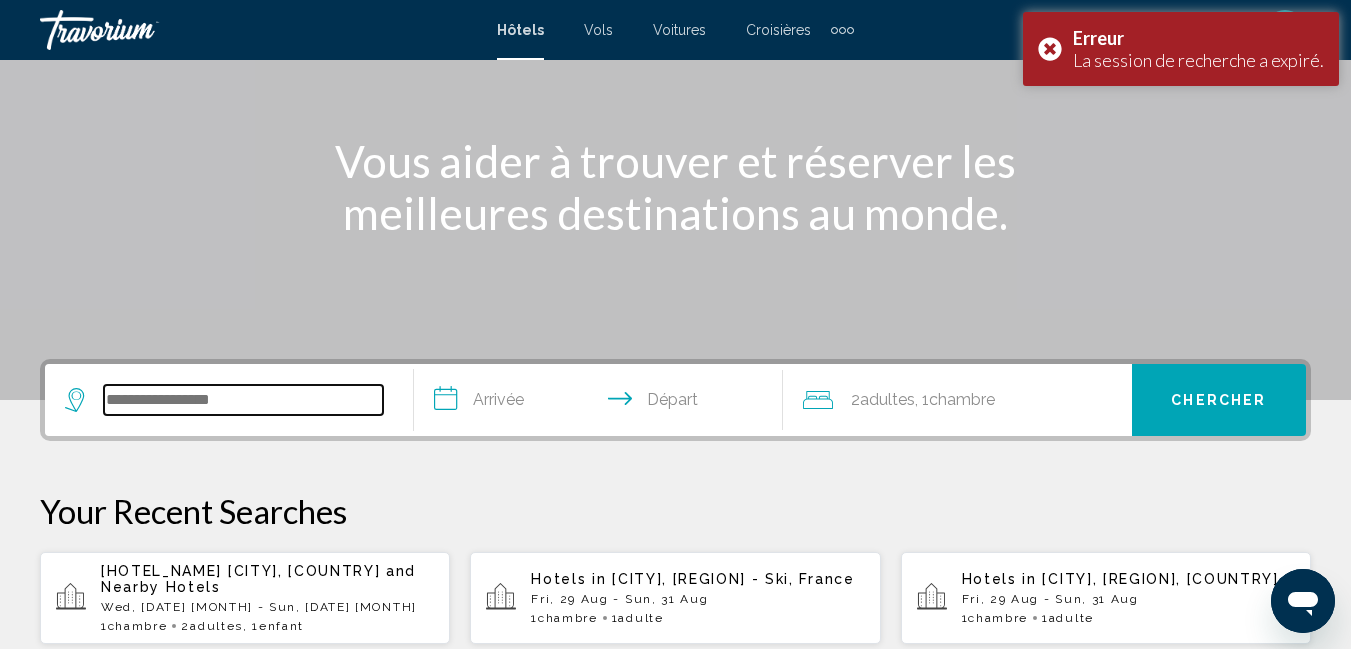 click at bounding box center [243, 400] 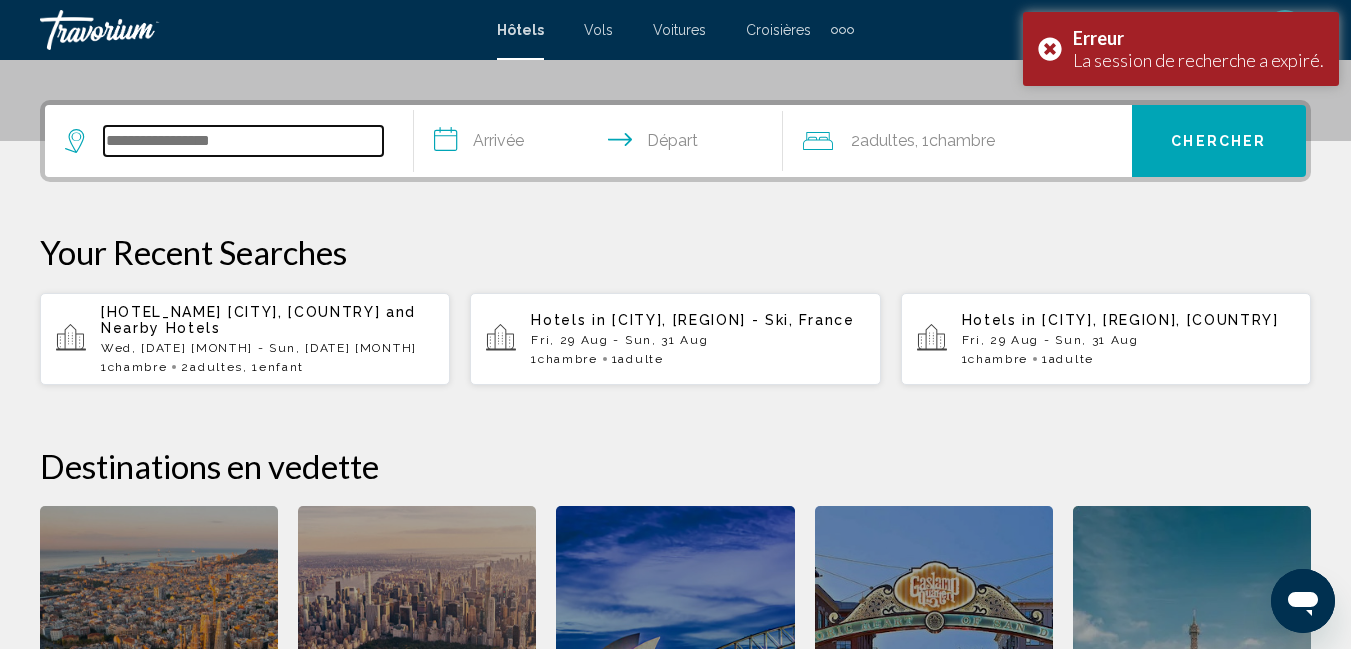 scroll, scrollTop: 494, scrollLeft: 0, axis: vertical 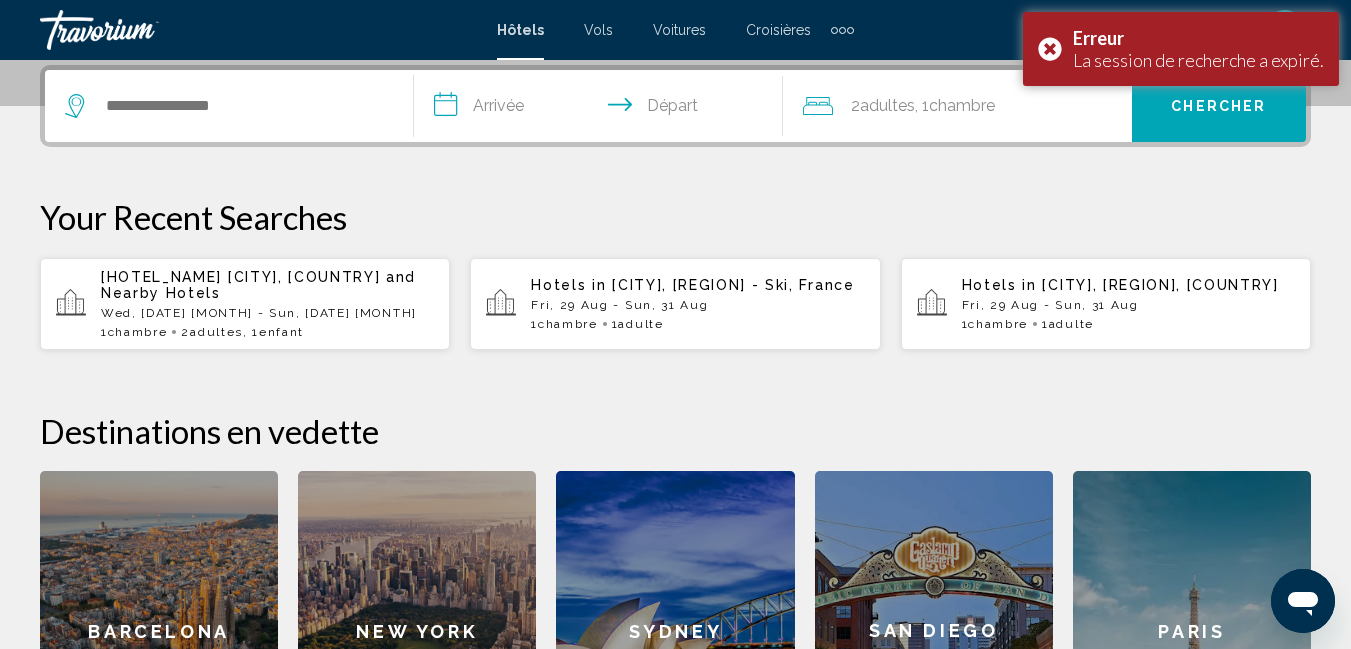 click on "Hurgada Mirage Beach Chalet & Aqua Park (Hurghada, EG)    and Nearby Hotels  Wed, 22 Oct - Sun, 02 Nov  1  Chambre pièces 2  Adulte Adultes , 1  Enfant Enfants" at bounding box center [267, 304] 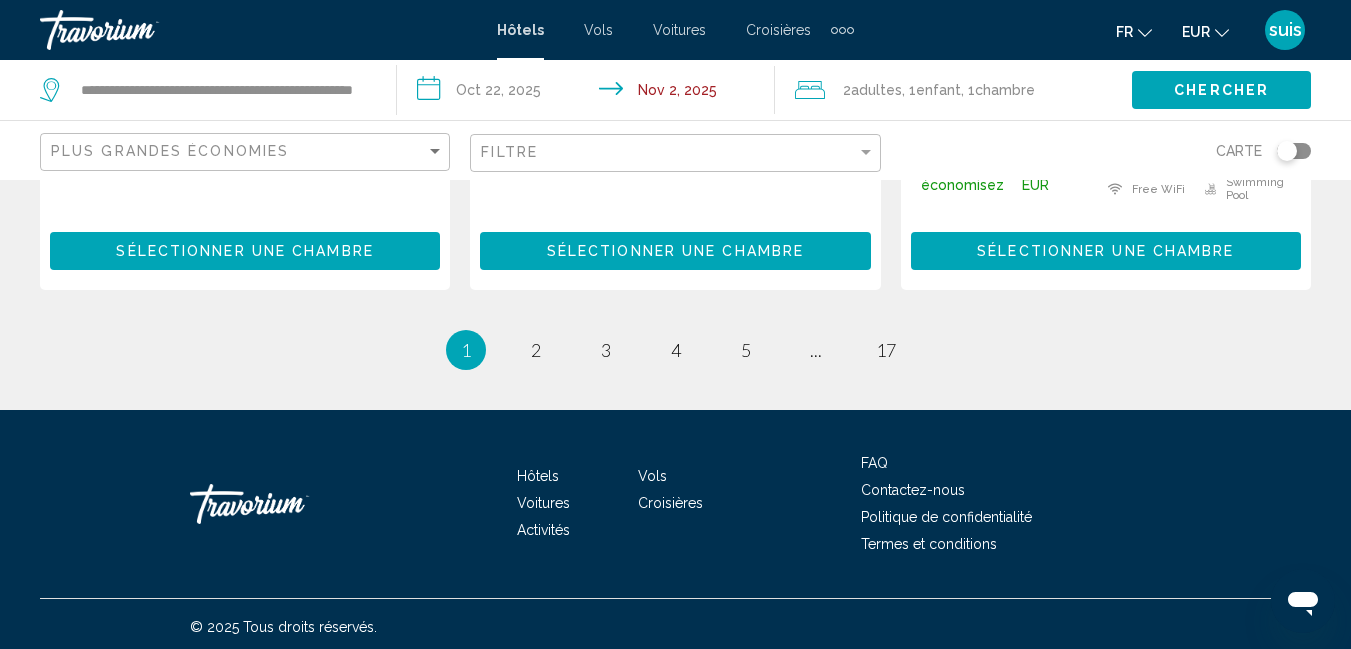 scroll, scrollTop: 2963, scrollLeft: 0, axis: vertical 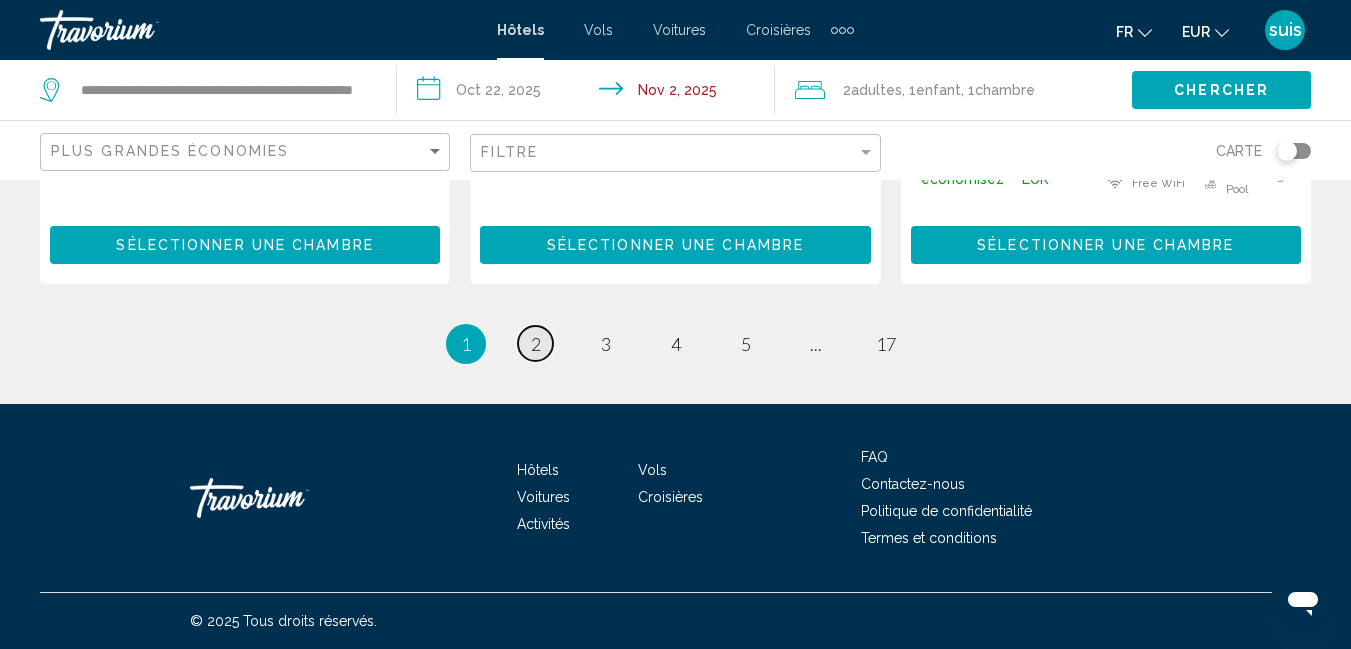 click on "2" at bounding box center (536, 344) 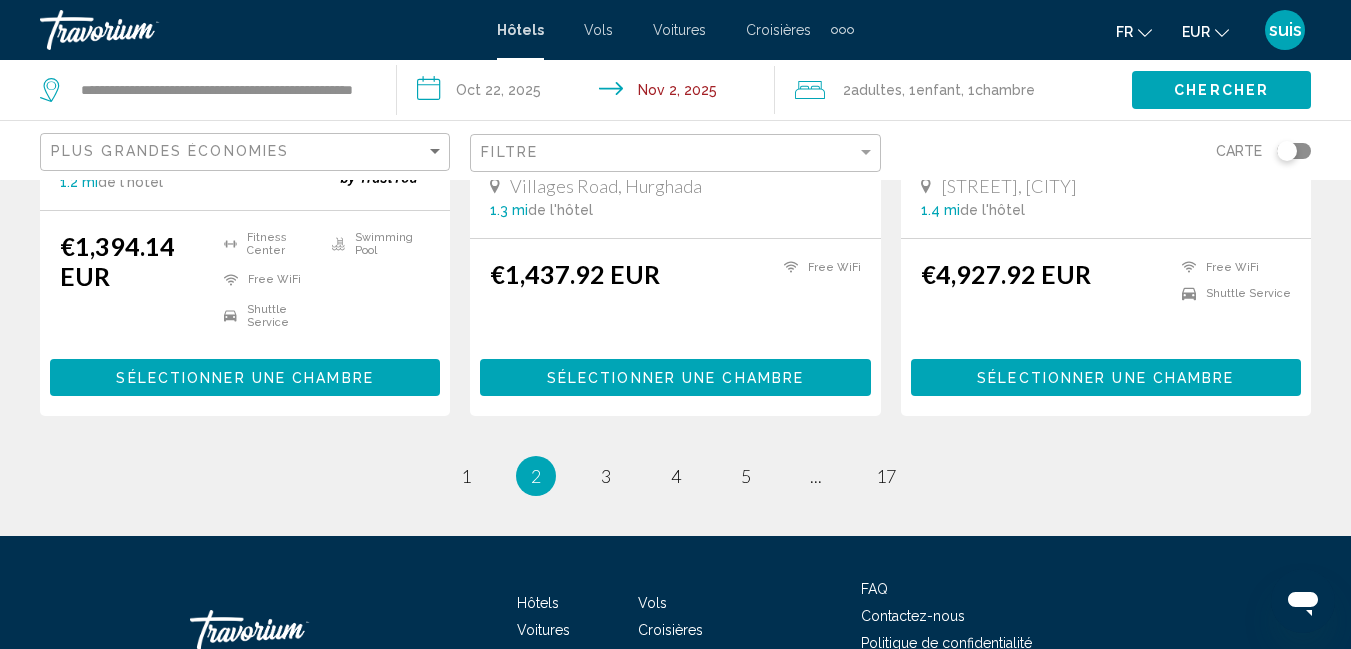 scroll, scrollTop: 3015, scrollLeft: 0, axis: vertical 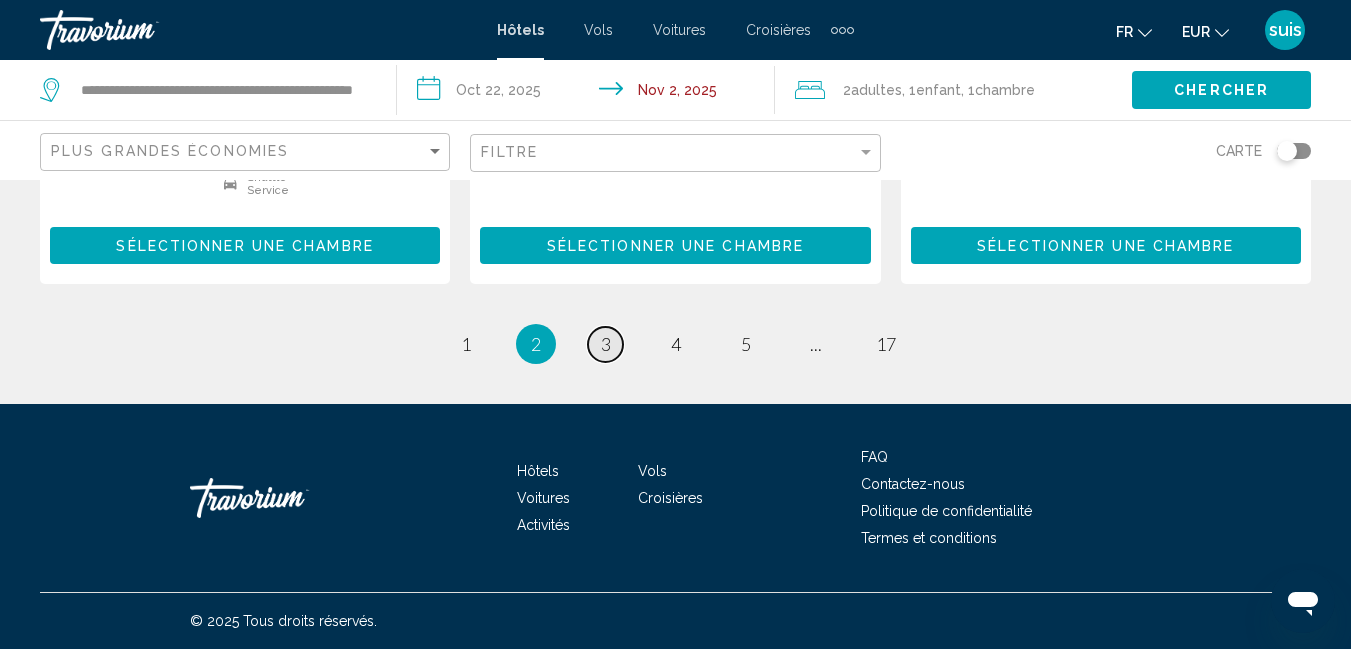 click on "3" at bounding box center [606, 344] 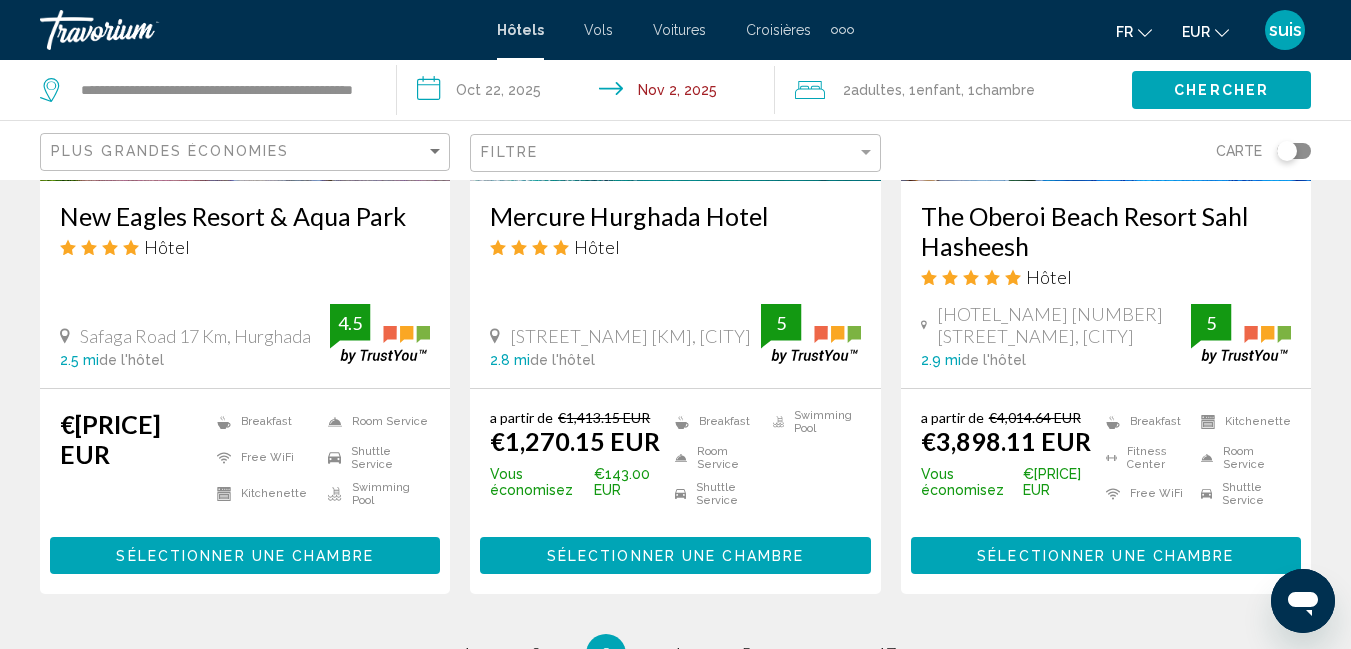 scroll, scrollTop: 2900, scrollLeft: 0, axis: vertical 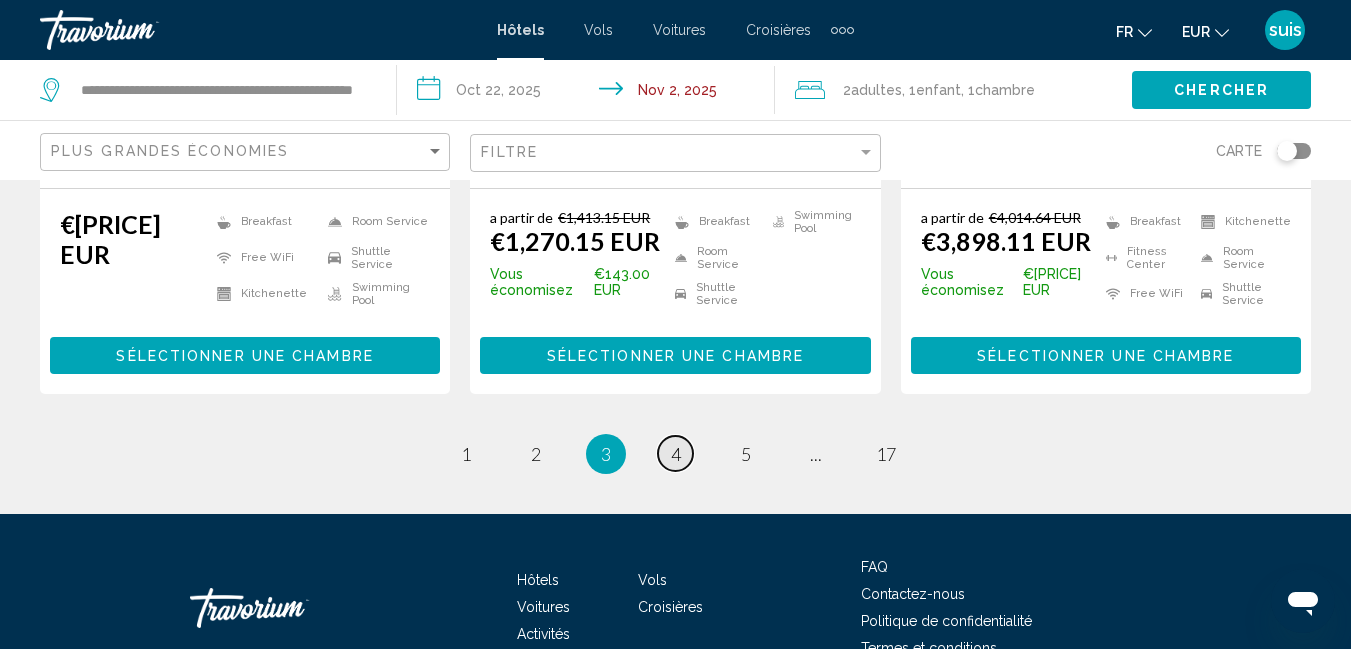 click on "page  4" at bounding box center [675, 453] 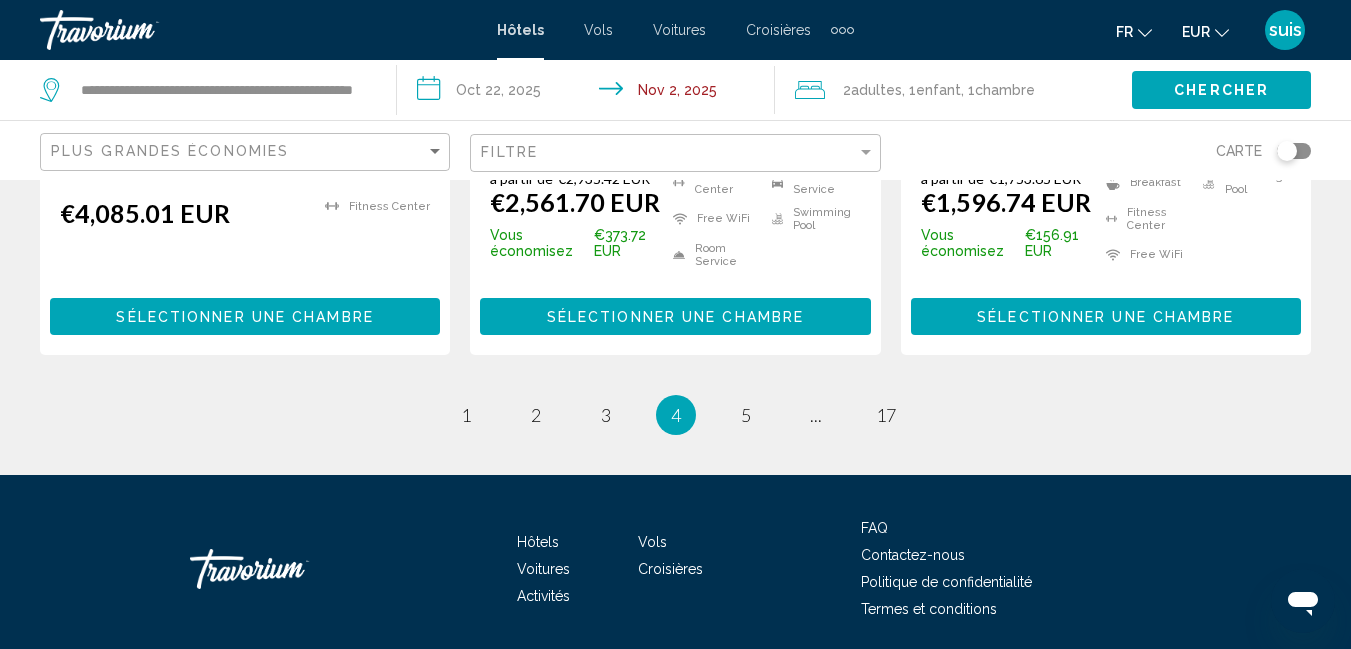 scroll, scrollTop: 2900, scrollLeft: 0, axis: vertical 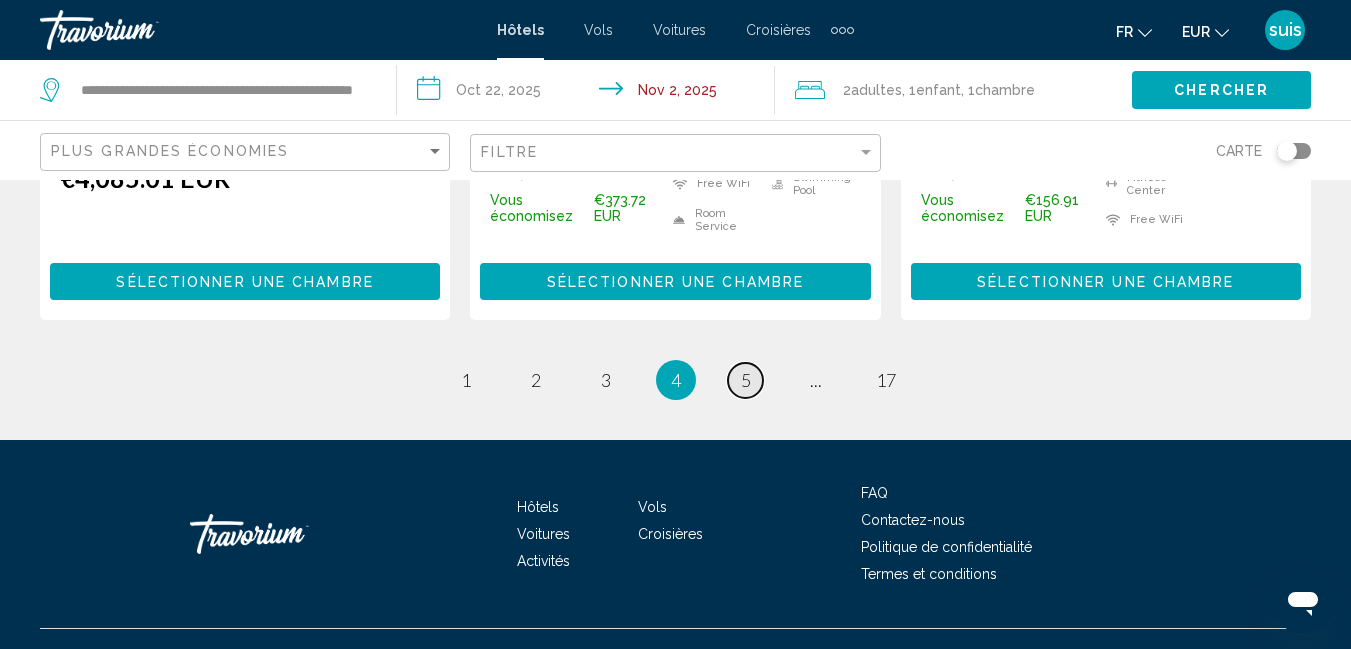 click on "5" at bounding box center [746, 380] 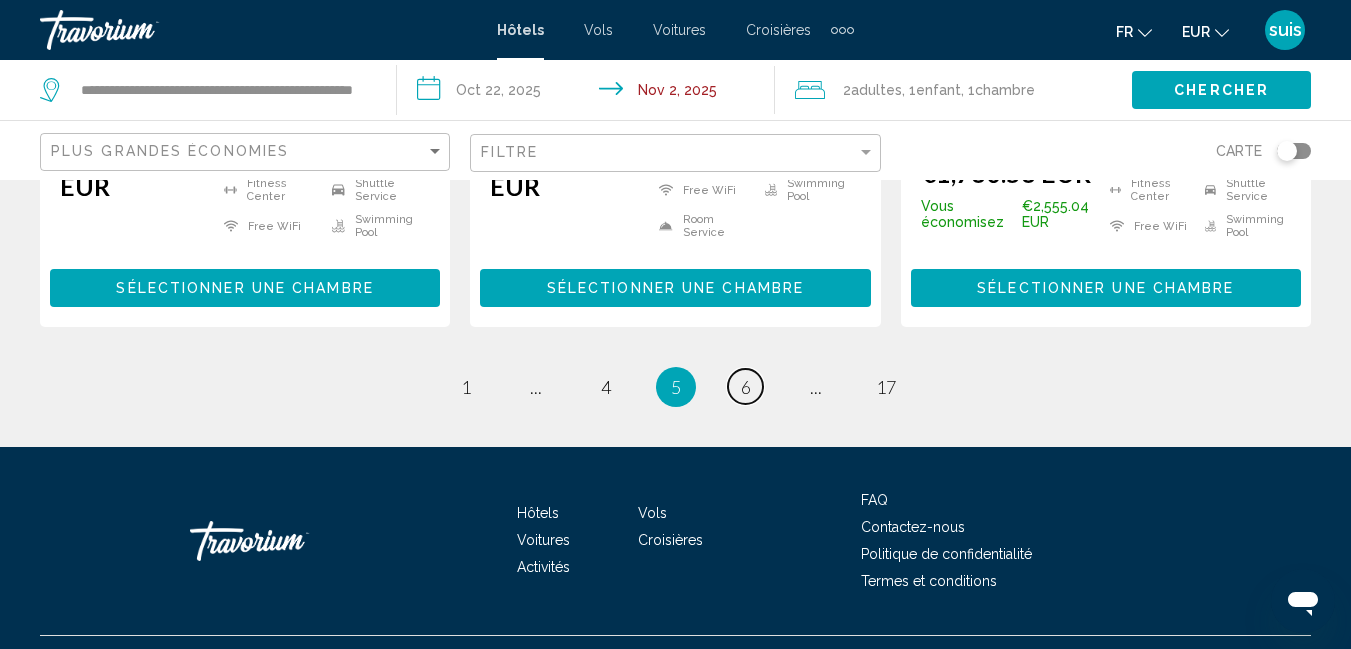 scroll, scrollTop: 2957, scrollLeft: 0, axis: vertical 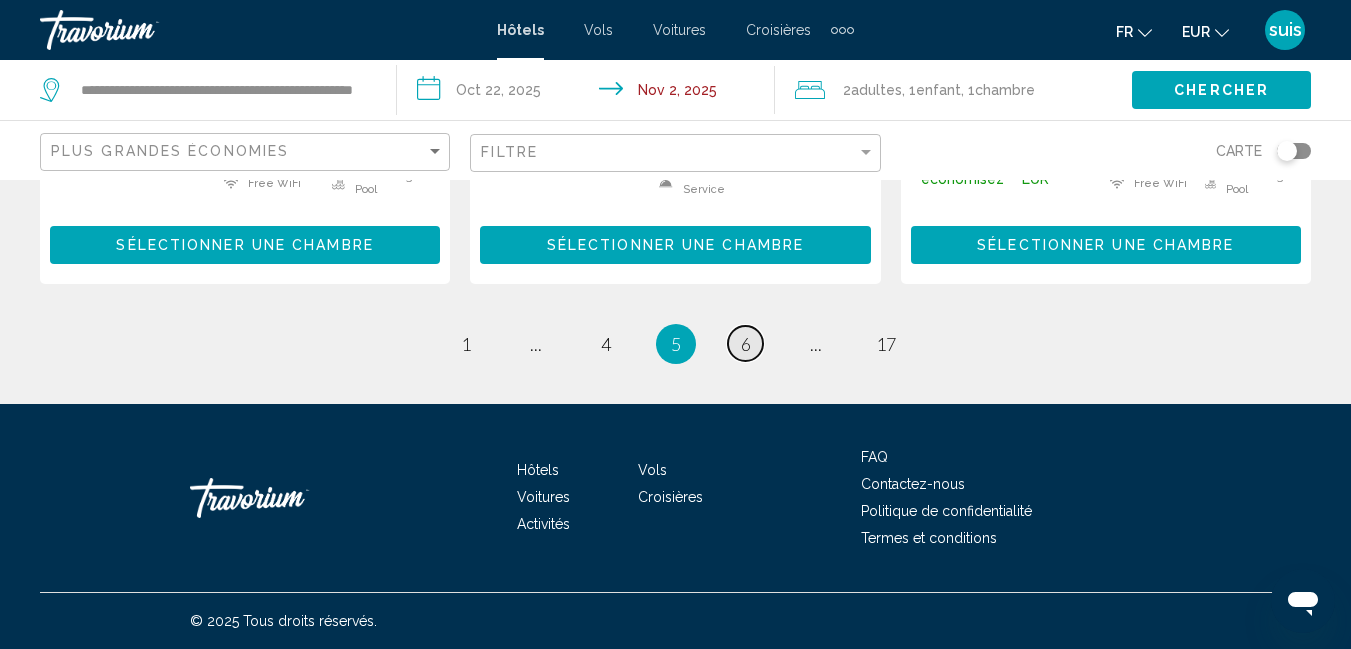 click on "page  6" at bounding box center [745, 343] 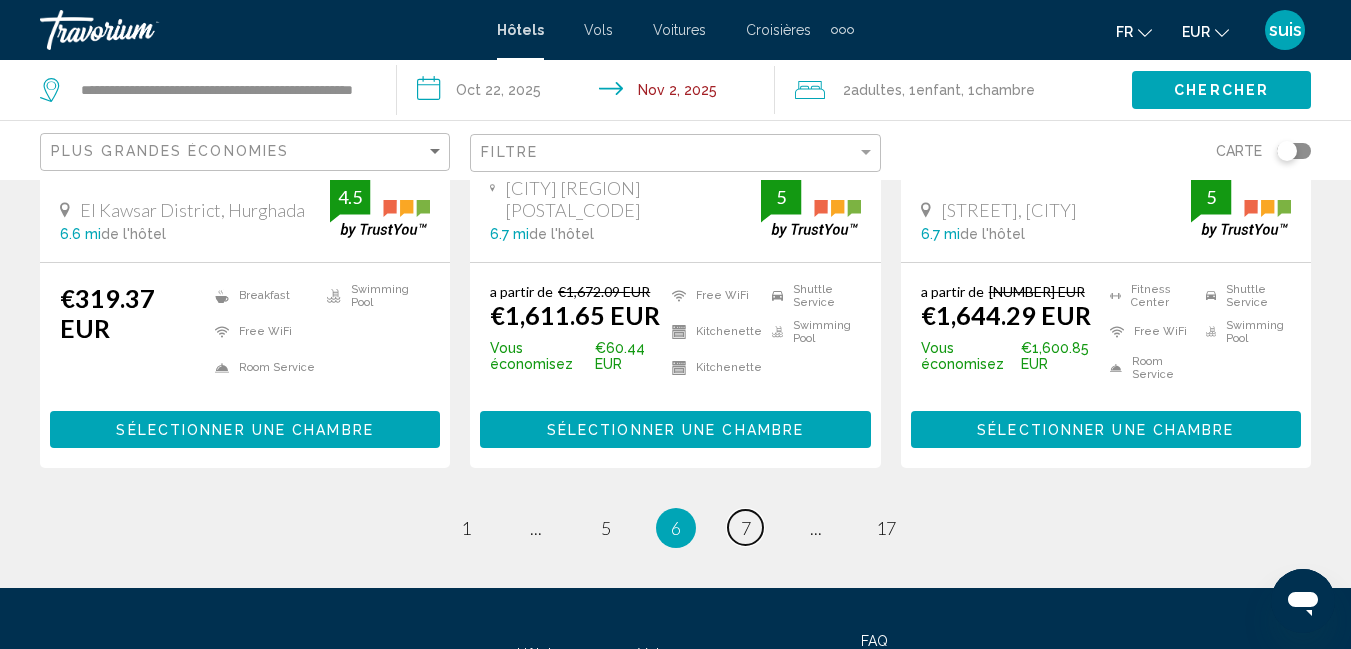 scroll, scrollTop: 2900, scrollLeft: 0, axis: vertical 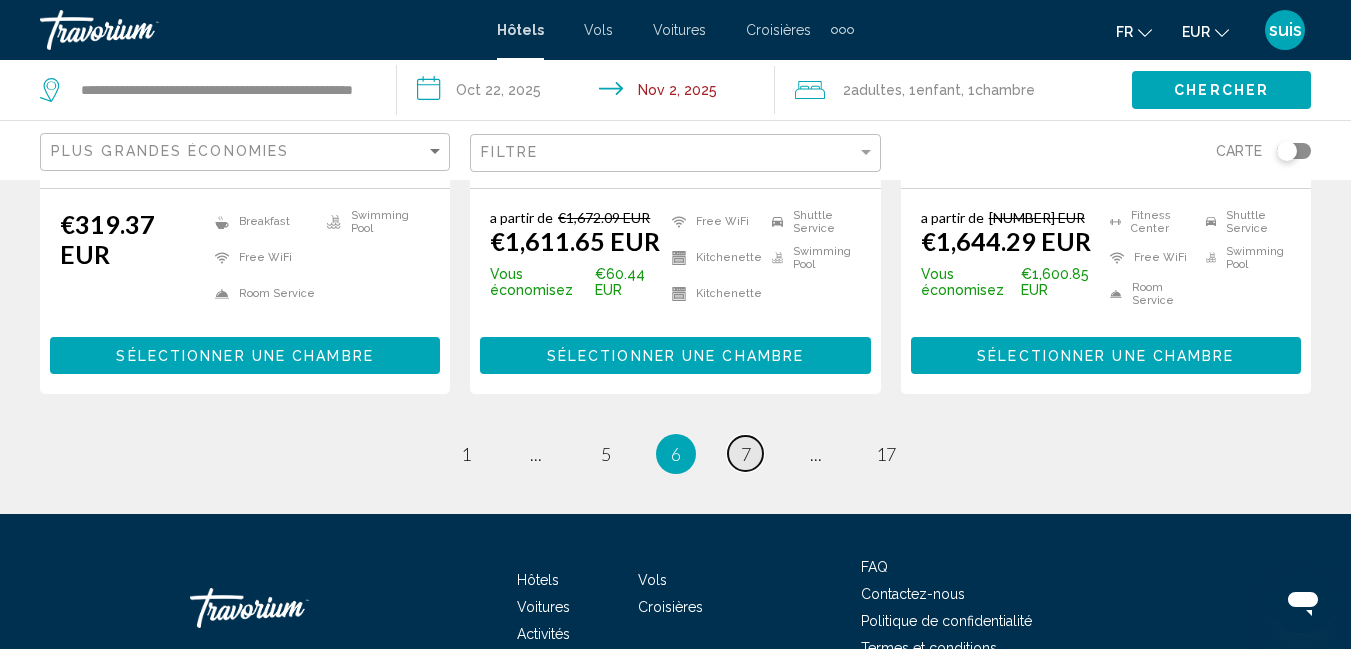 click on "7" at bounding box center [746, 454] 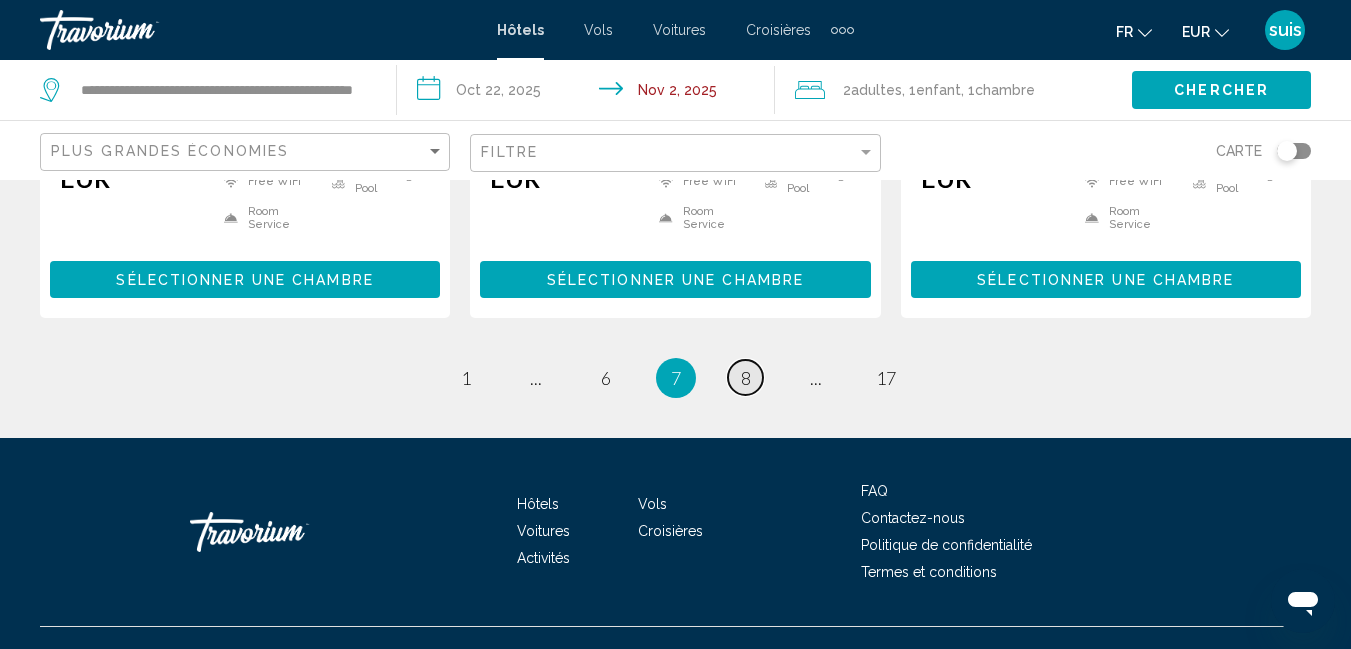 scroll, scrollTop: 2996, scrollLeft: 0, axis: vertical 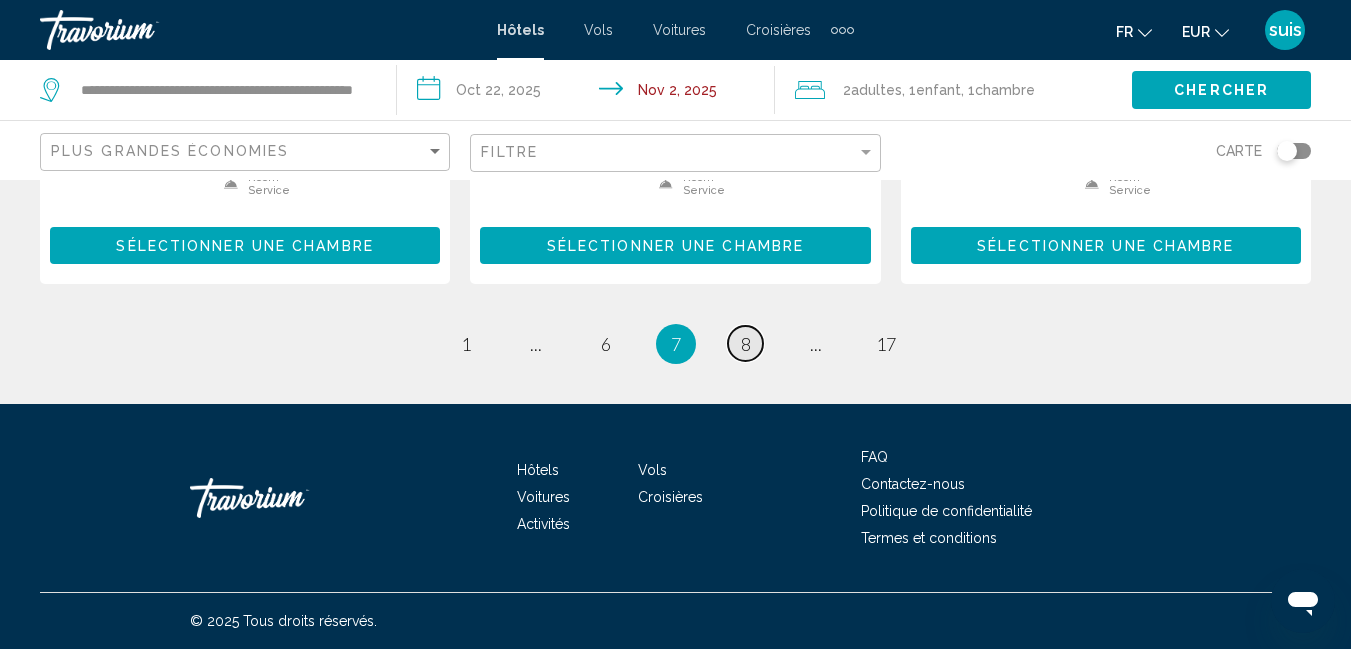 click on "8" at bounding box center [746, 344] 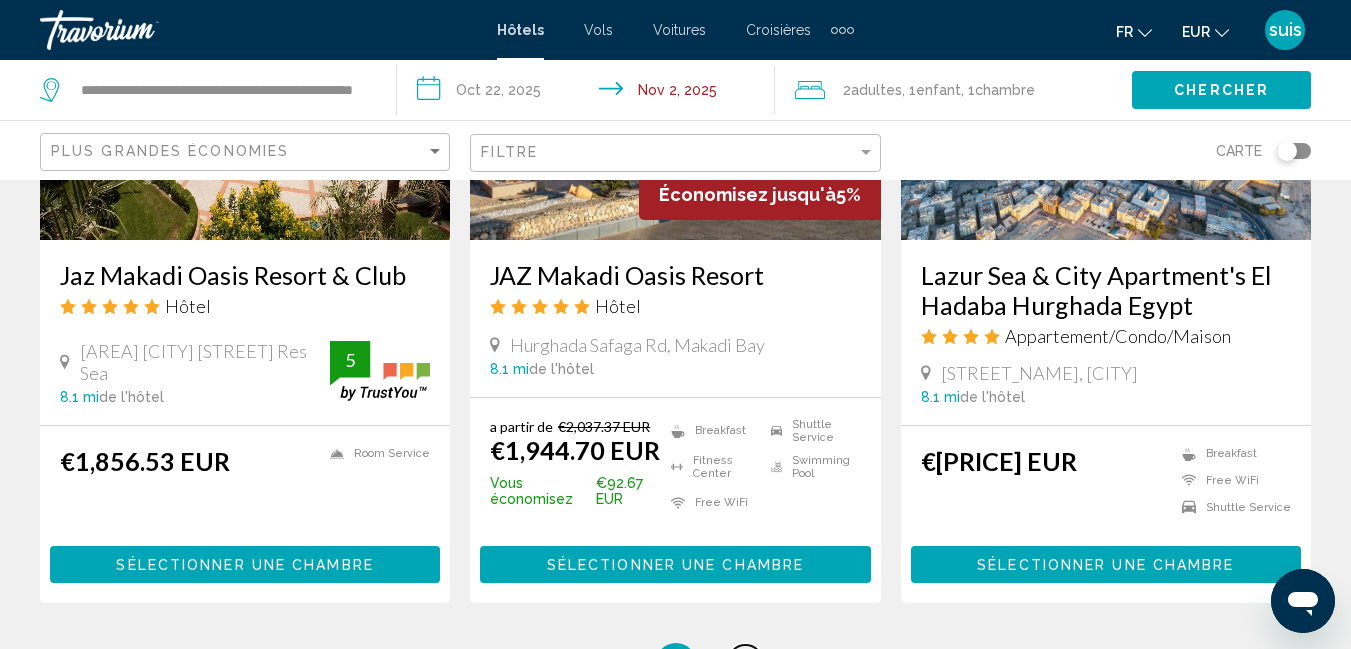 scroll, scrollTop: 2700, scrollLeft: 0, axis: vertical 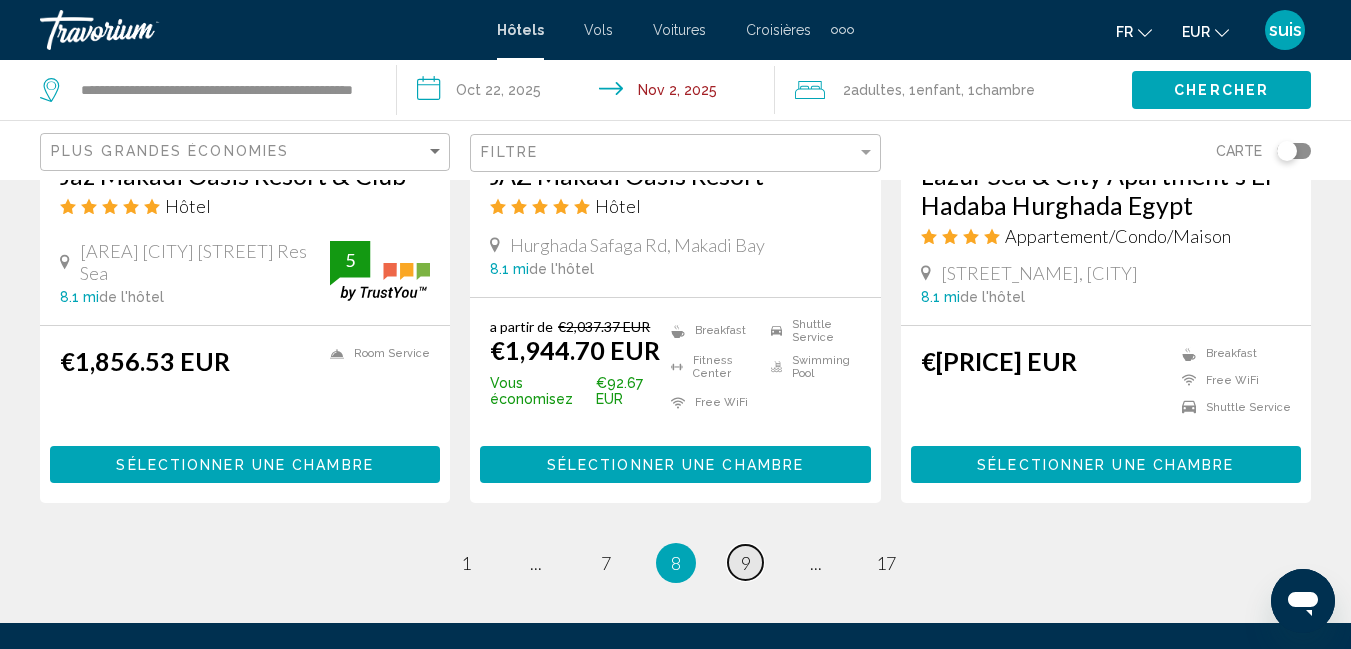 click on "9" at bounding box center [746, 563] 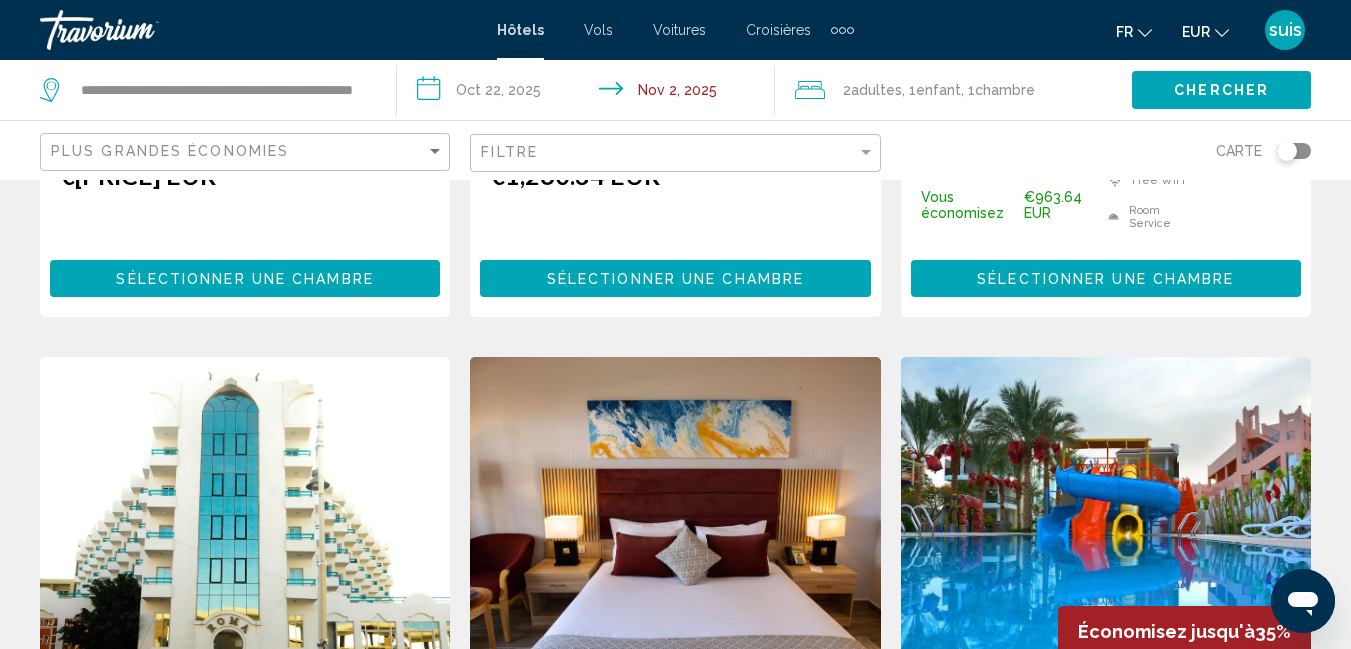 scroll, scrollTop: 2994, scrollLeft: 0, axis: vertical 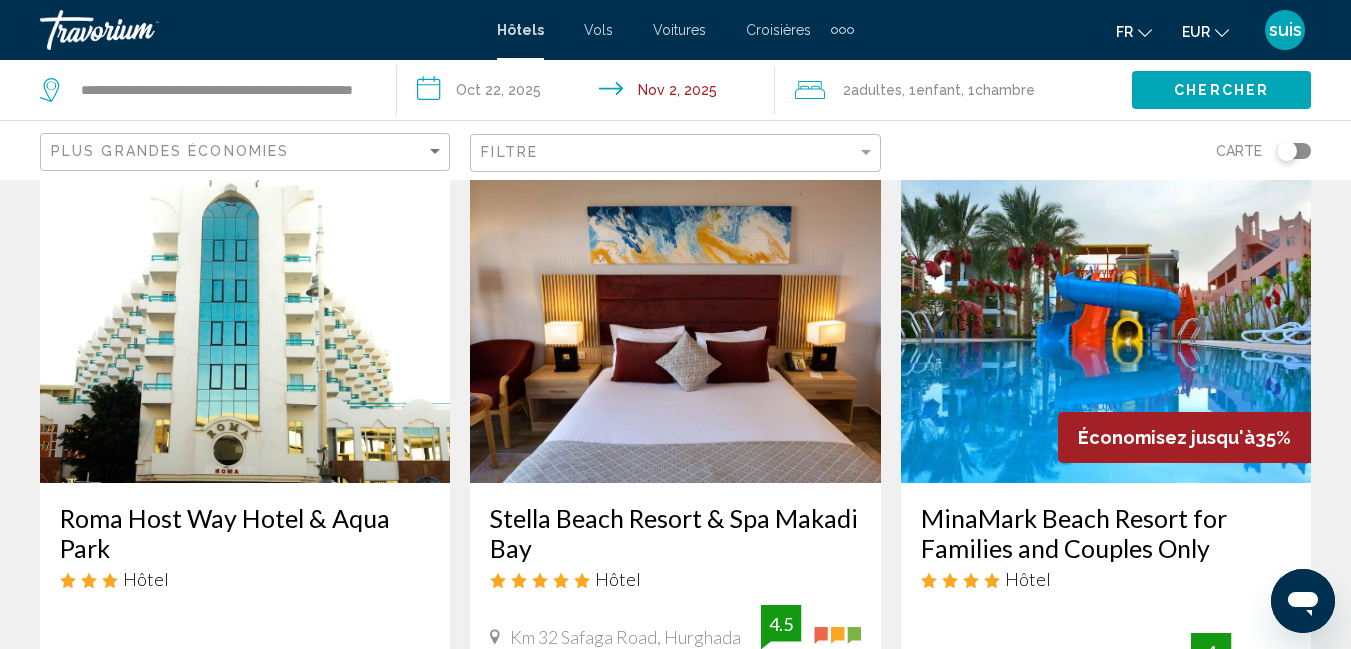click on "10" at bounding box center (746, 1728) 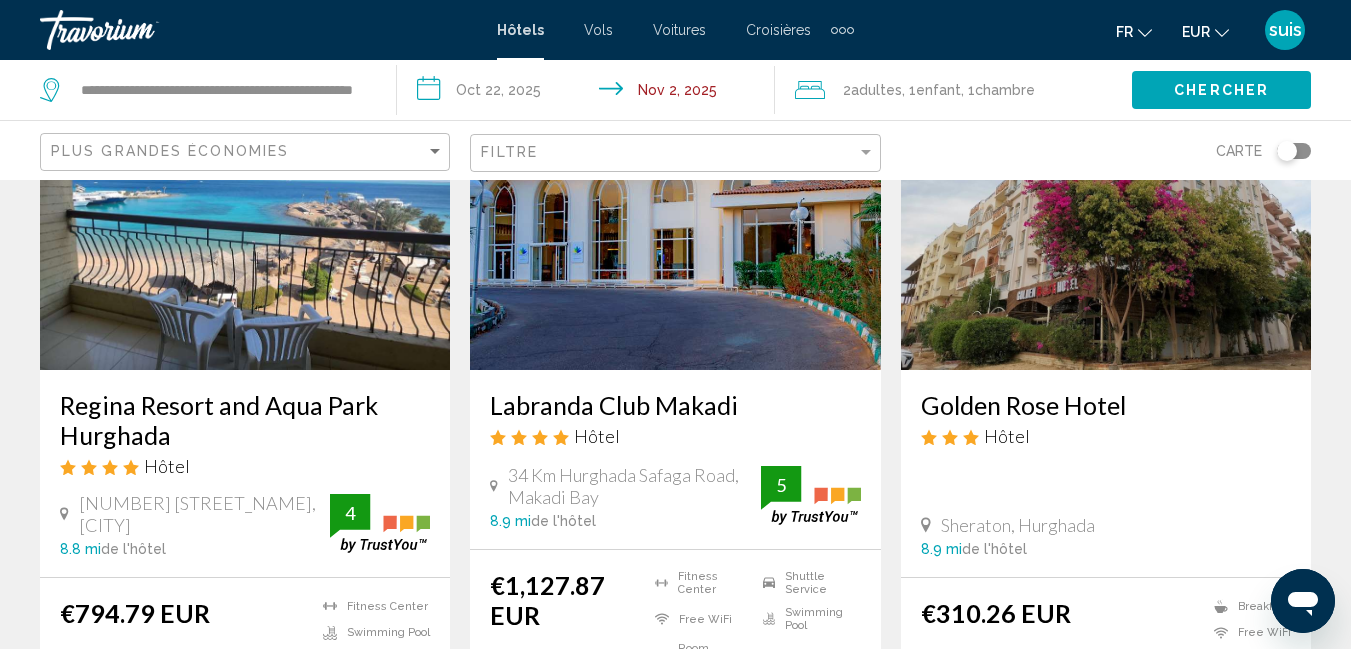 scroll, scrollTop: 300, scrollLeft: 0, axis: vertical 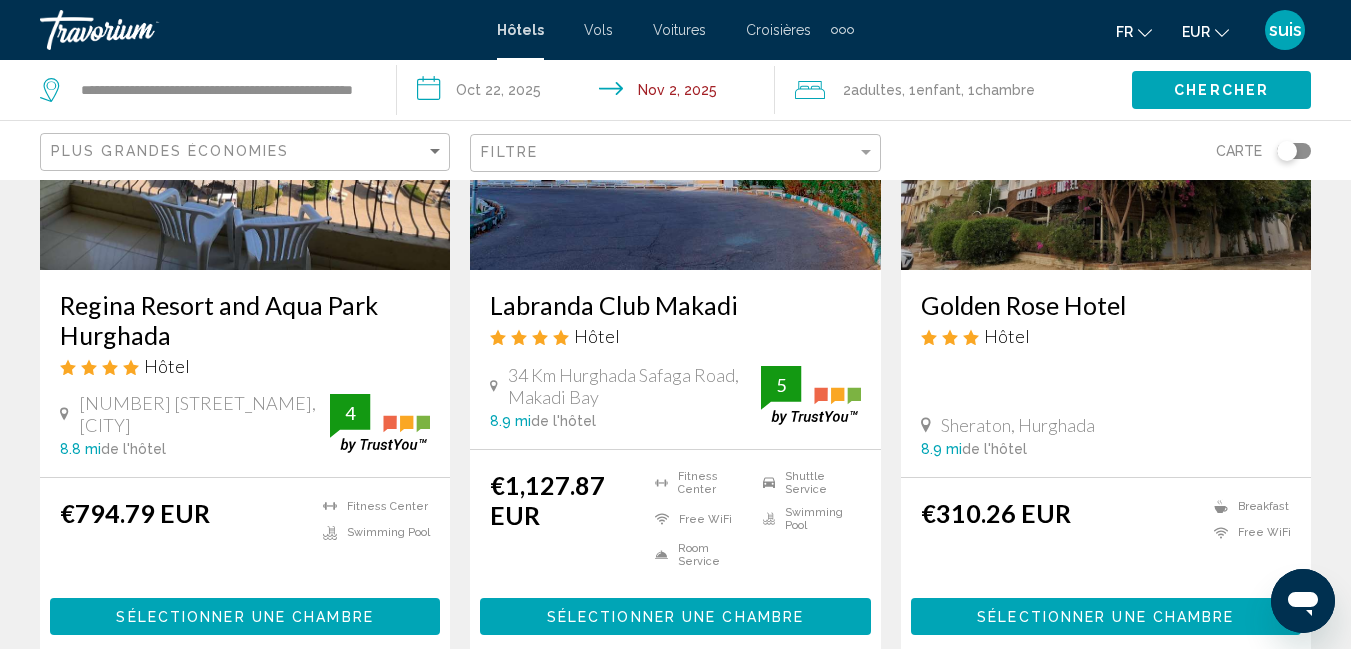 click on "Regina Resort and Aqua Park Hurghada" at bounding box center (245, 320) 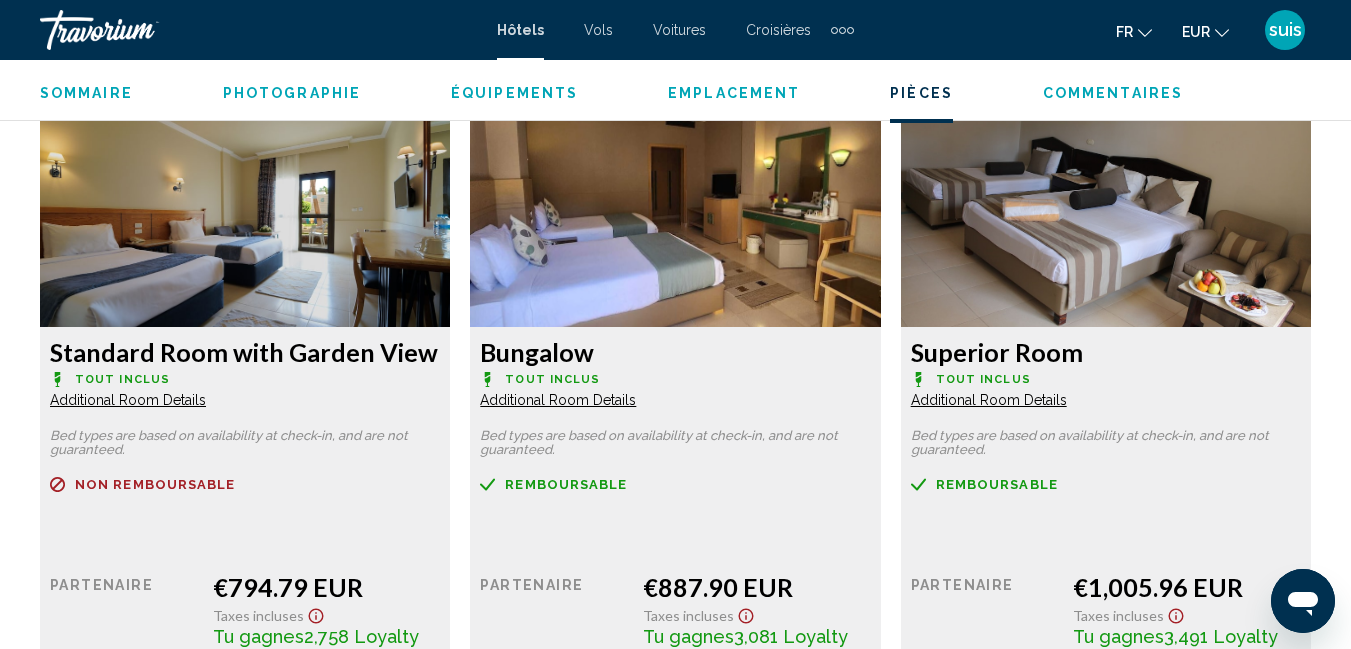 scroll, scrollTop: 3110, scrollLeft: 0, axis: vertical 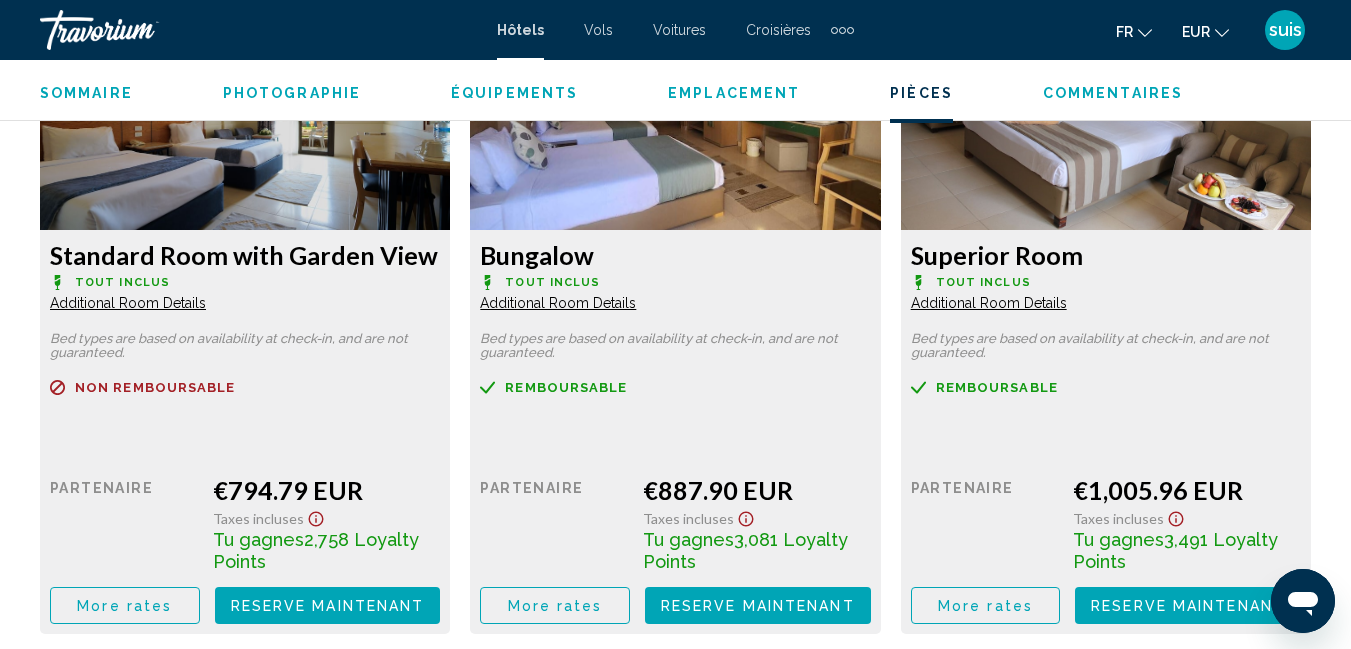 click on "Additional Room Details" at bounding box center (128, 303) 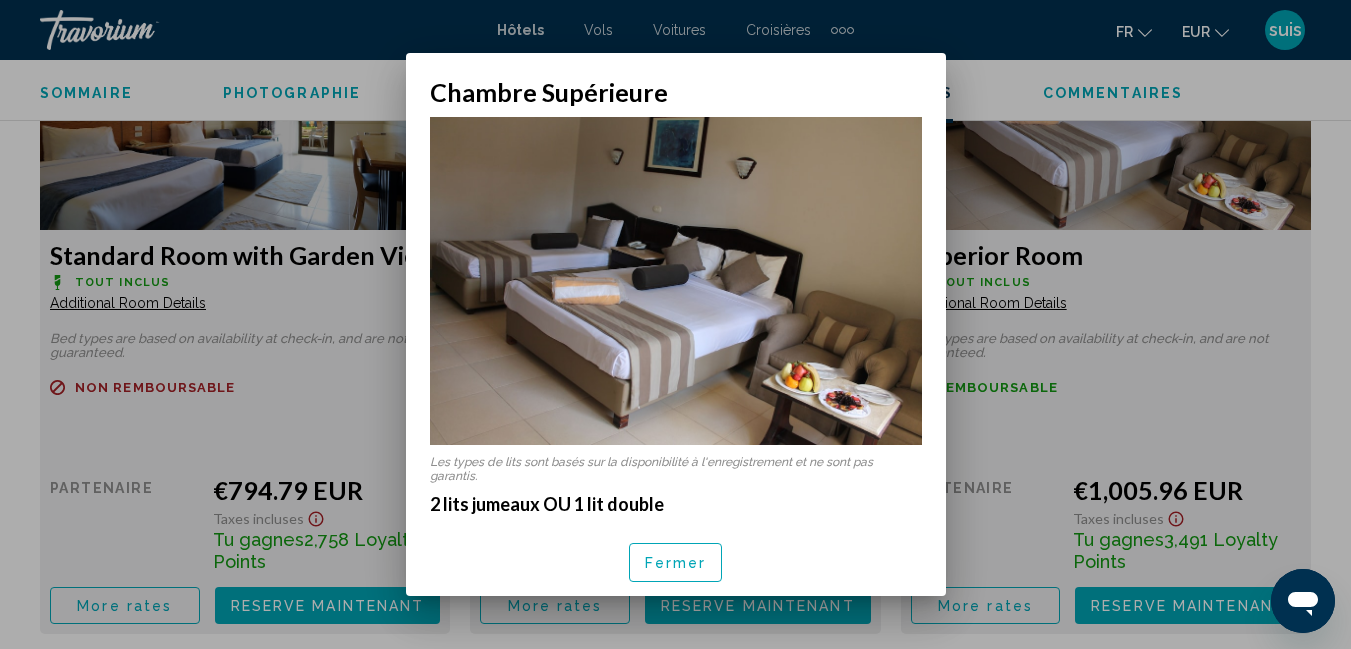 scroll, scrollTop: 100, scrollLeft: 0, axis: vertical 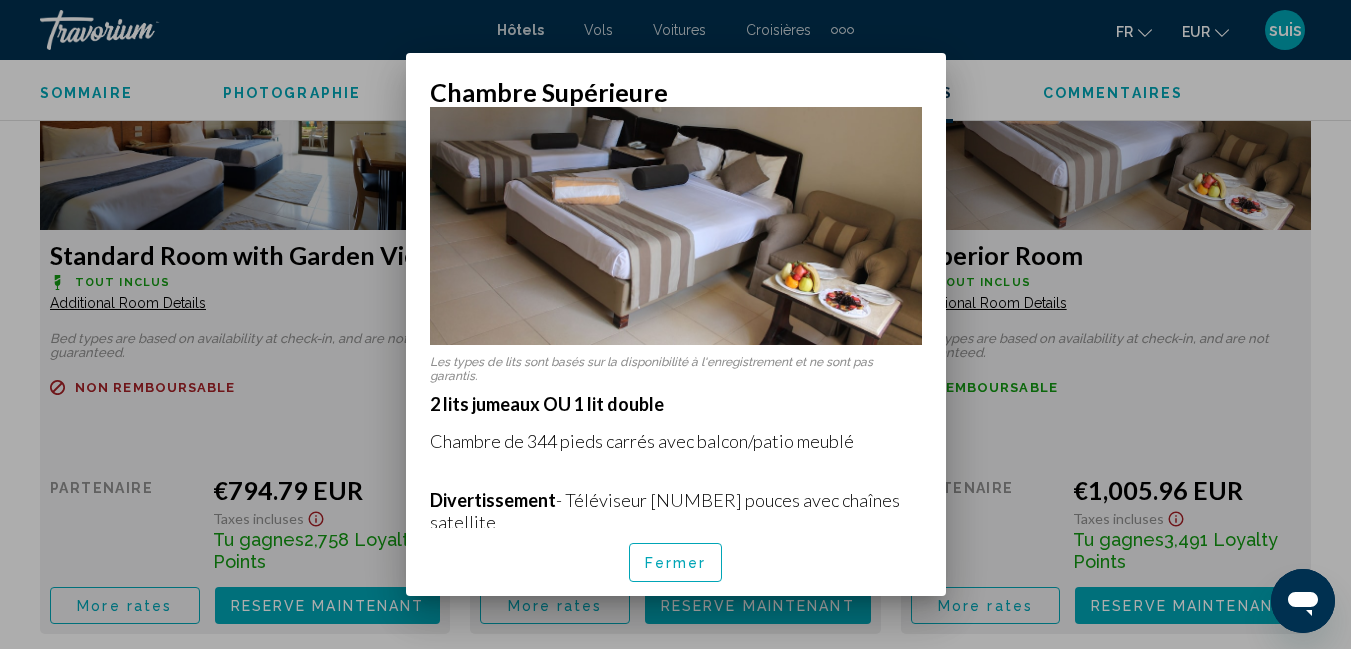 click on "Fermer" at bounding box center [676, 564] 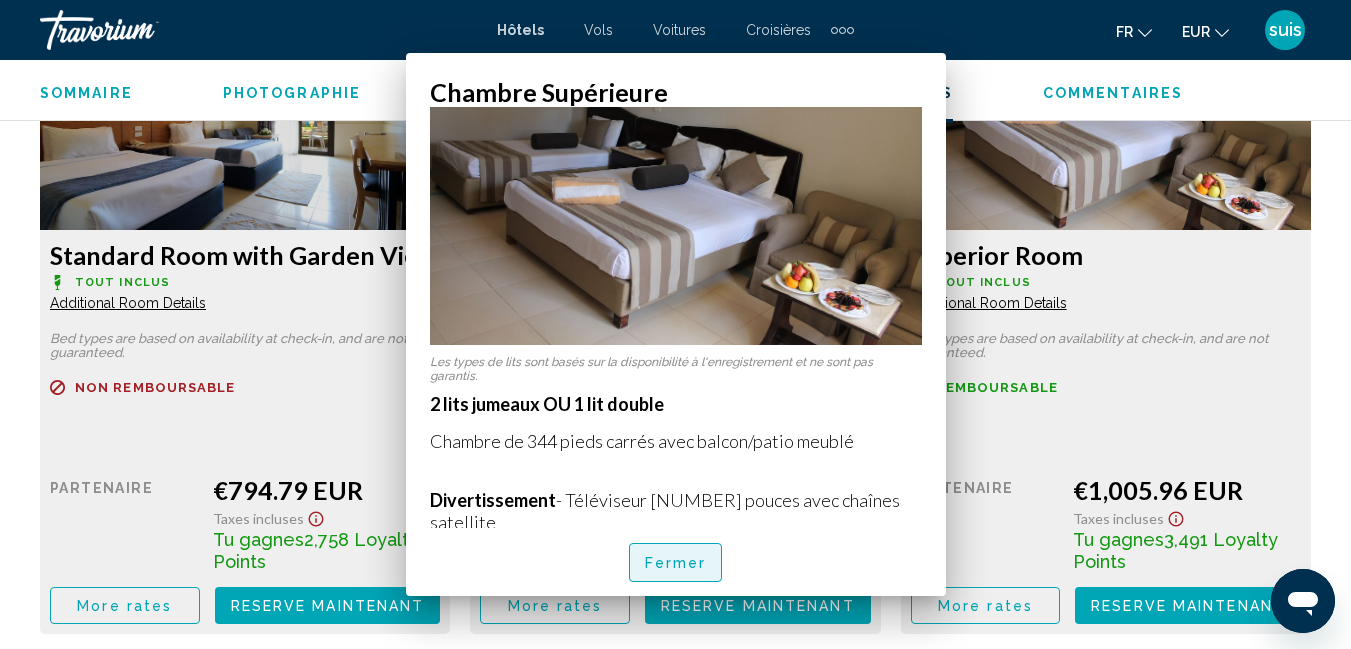 scroll, scrollTop: 3110, scrollLeft: 0, axis: vertical 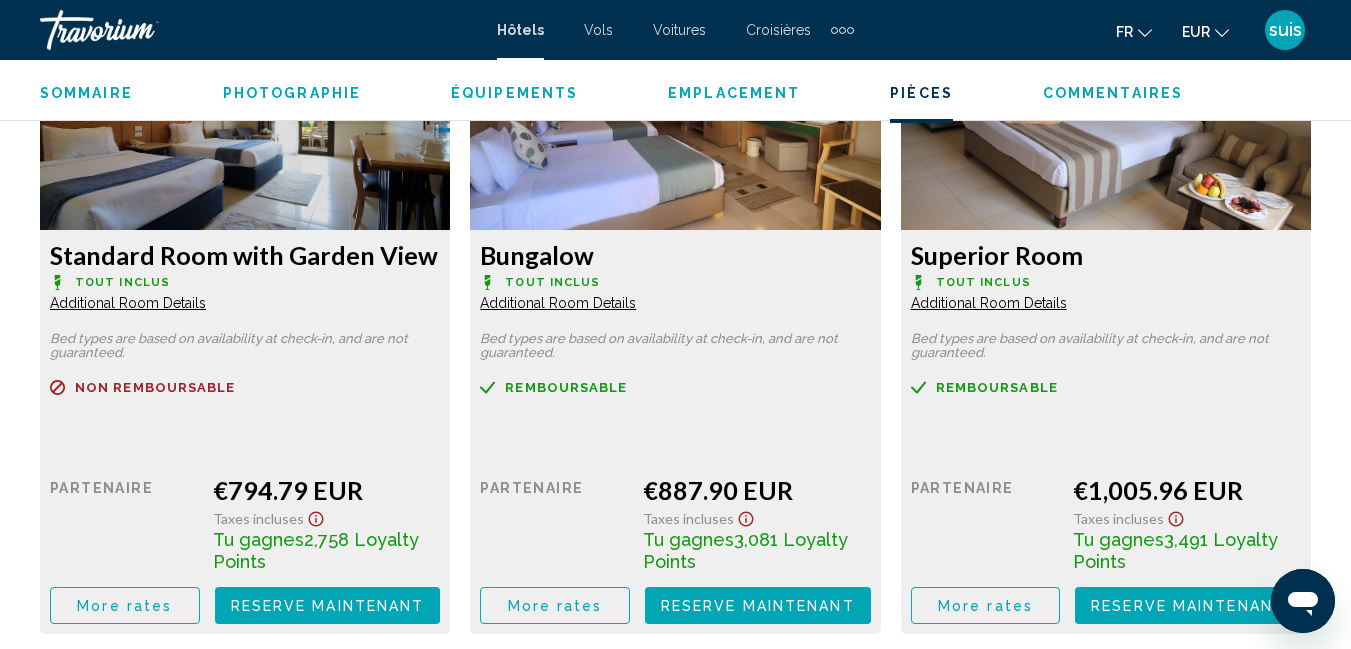 click on "Additional Room Details" at bounding box center [128, 303] 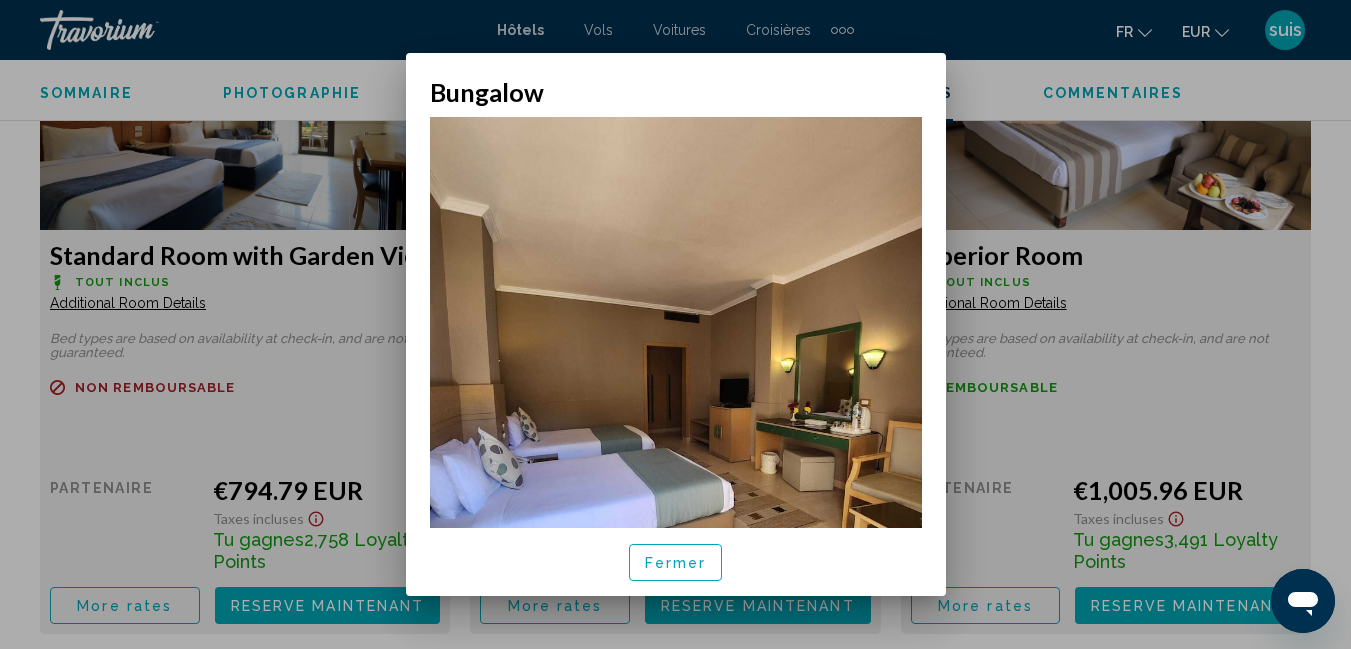 scroll, scrollTop: 0, scrollLeft: 0, axis: both 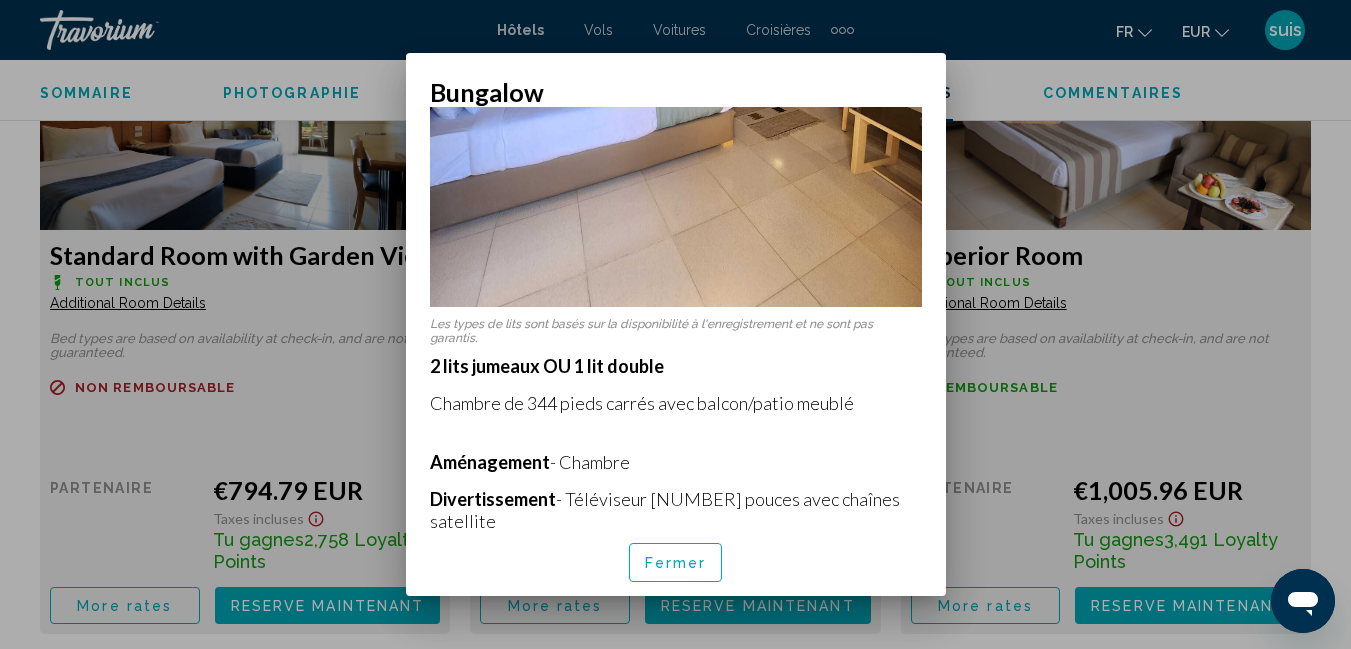 click on "Fermer" at bounding box center [676, 564] 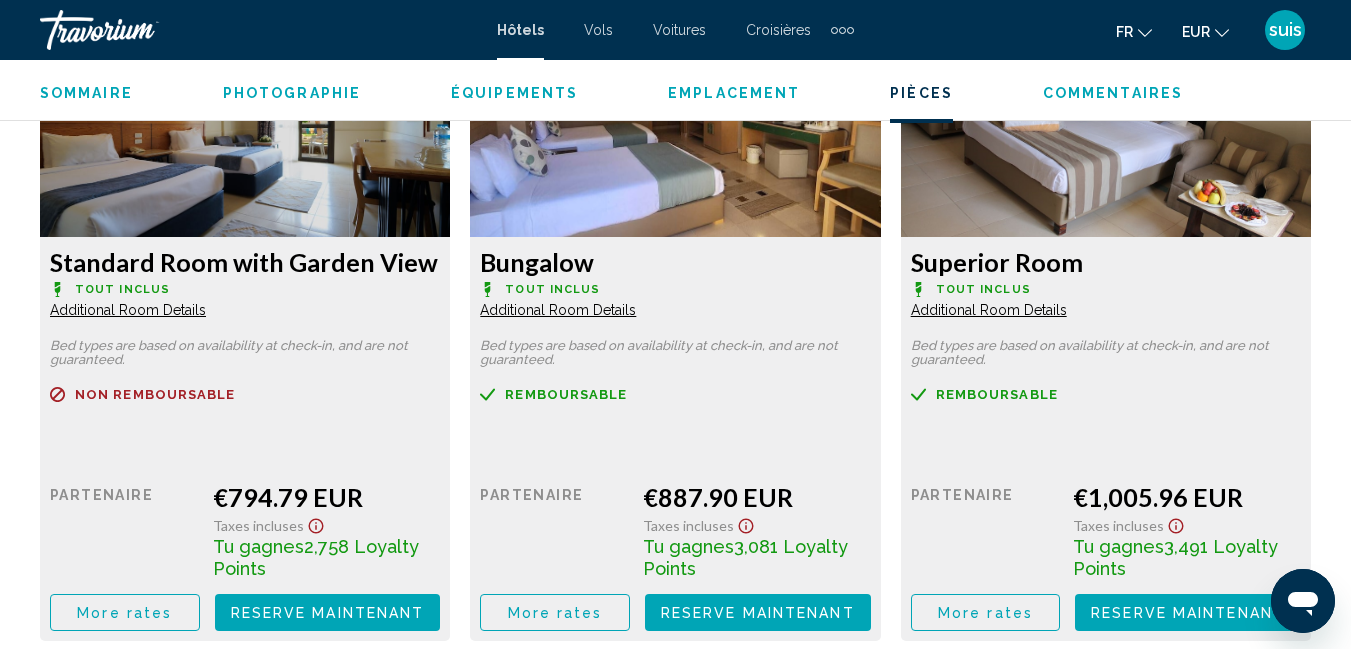 scroll, scrollTop: 3210, scrollLeft: 0, axis: vertical 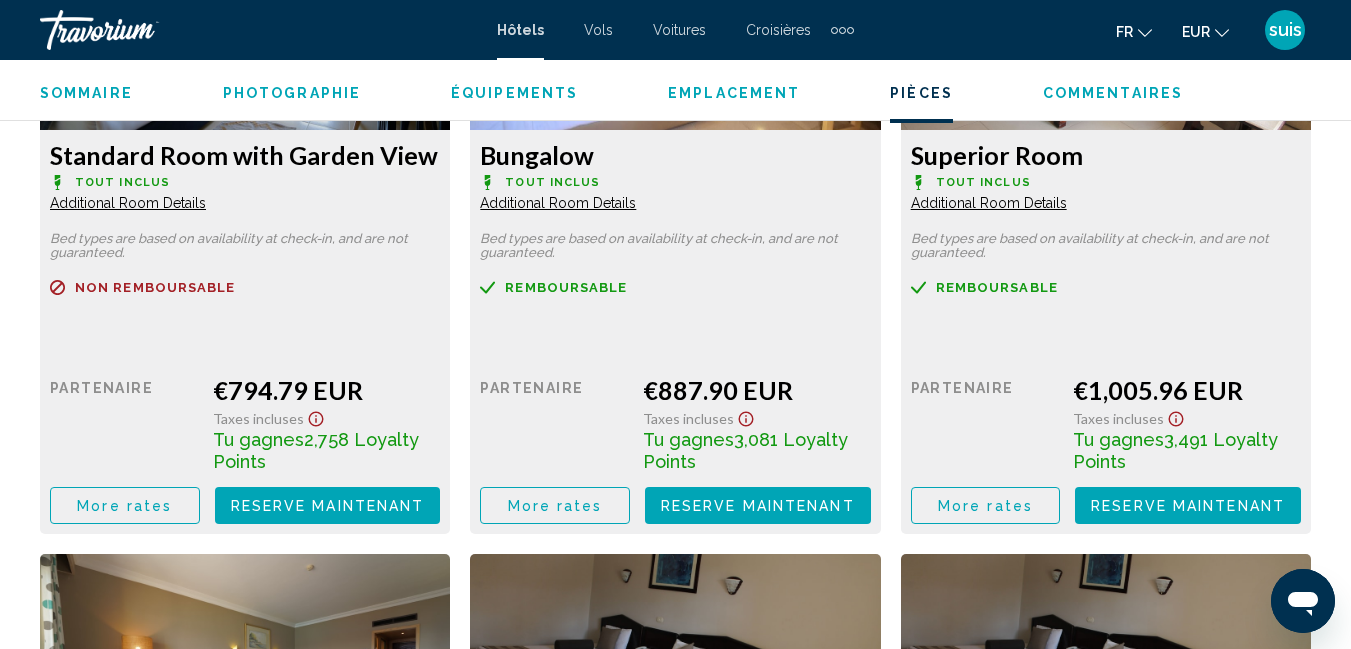 click on "Additional Room Details" at bounding box center (128, 203) 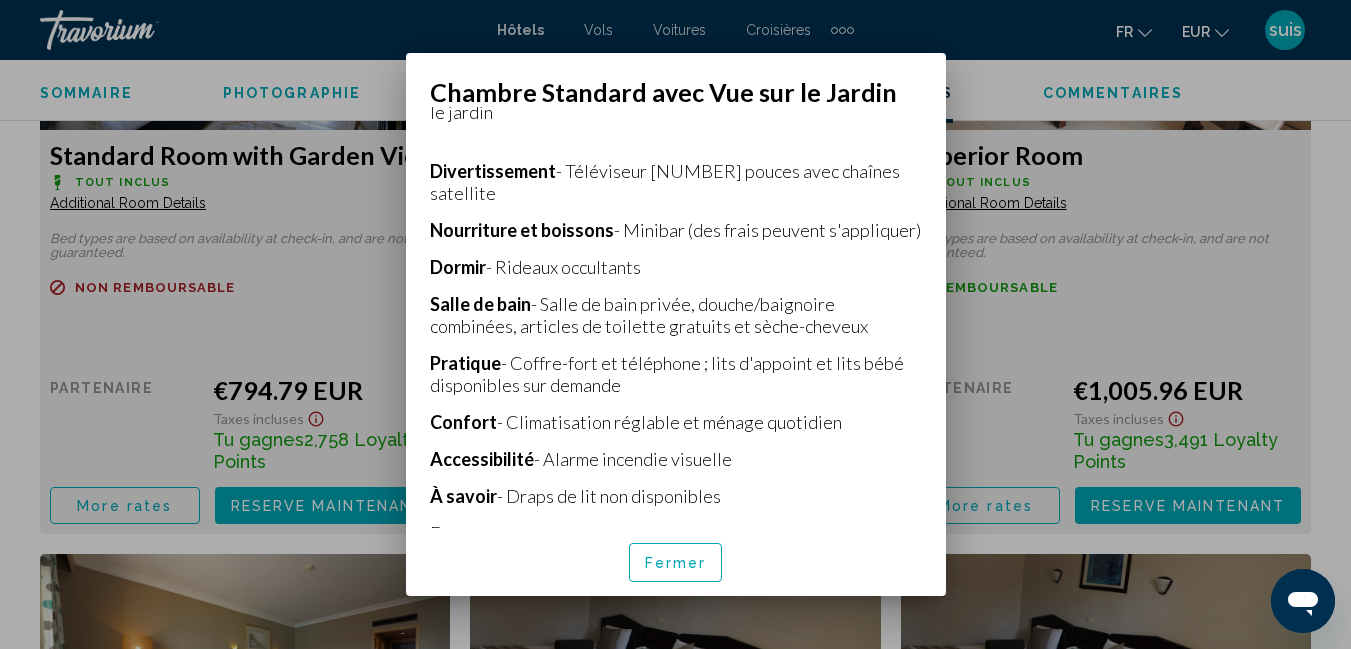 scroll, scrollTop: 481, scrollLeft: 0, axis: vertical 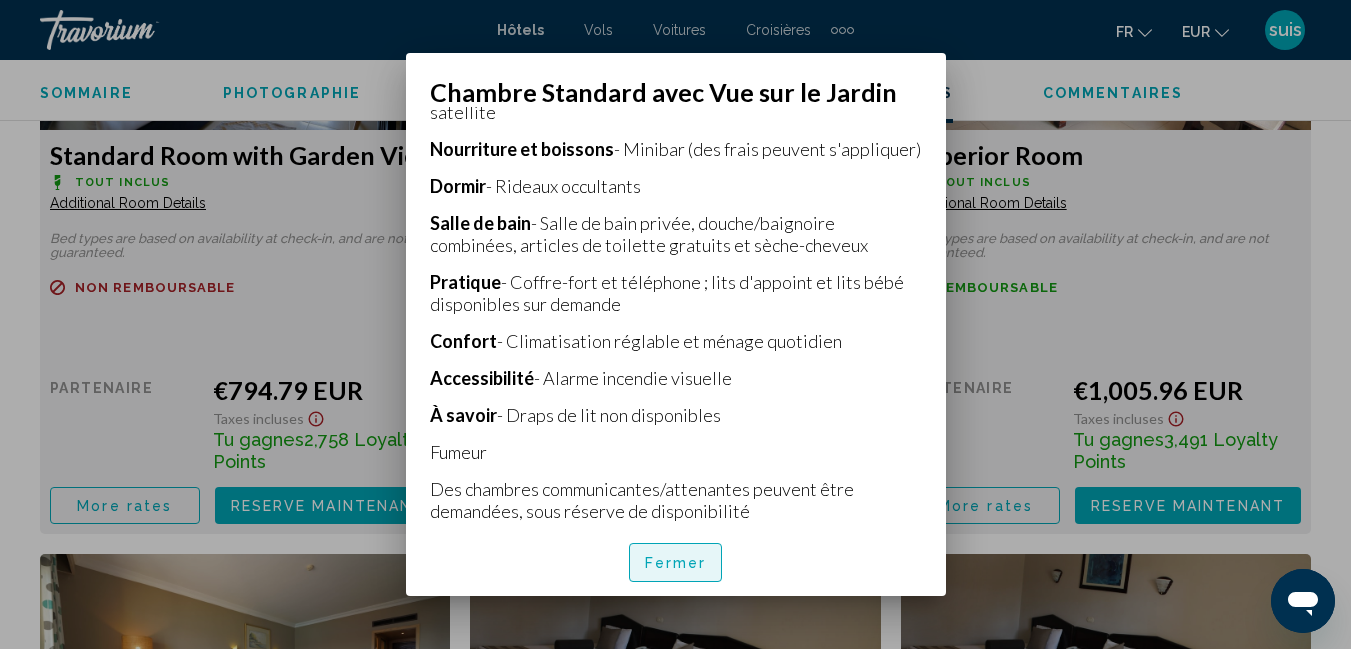 click on "Fermer" at bounding box center (676, 564) 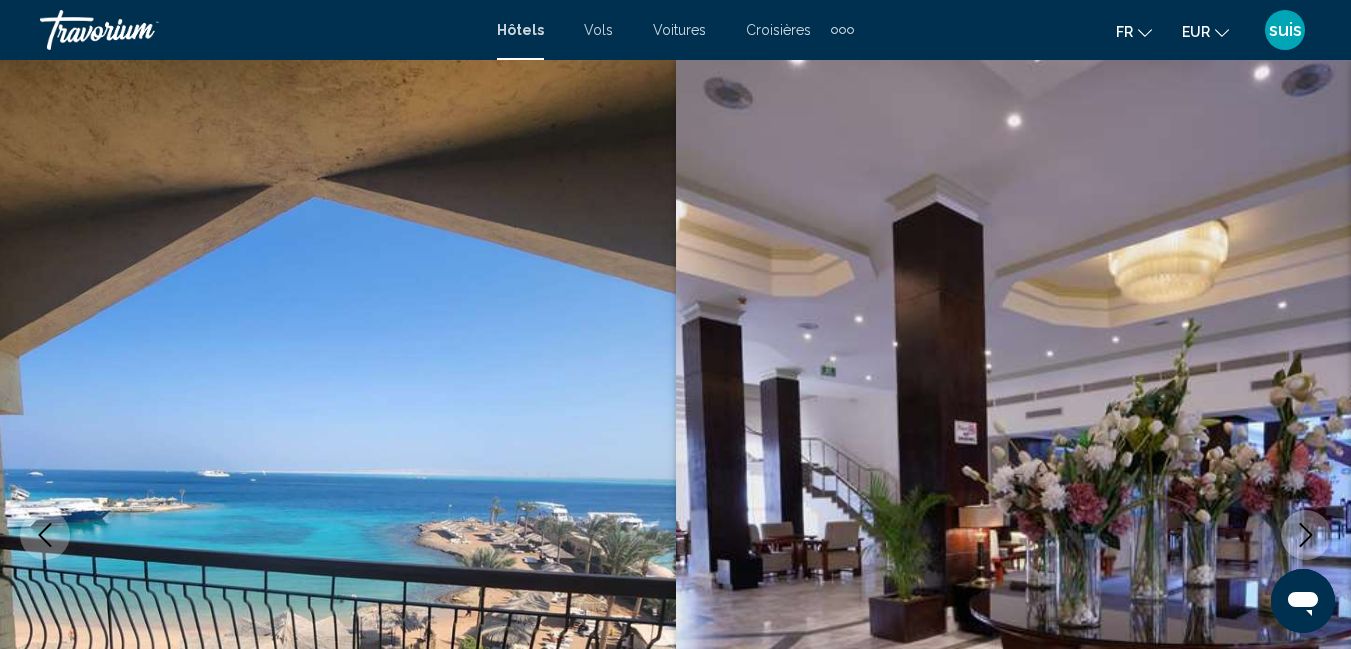 scroll, scrollTop: 3210, scrollLeft: 0, axis: vertical 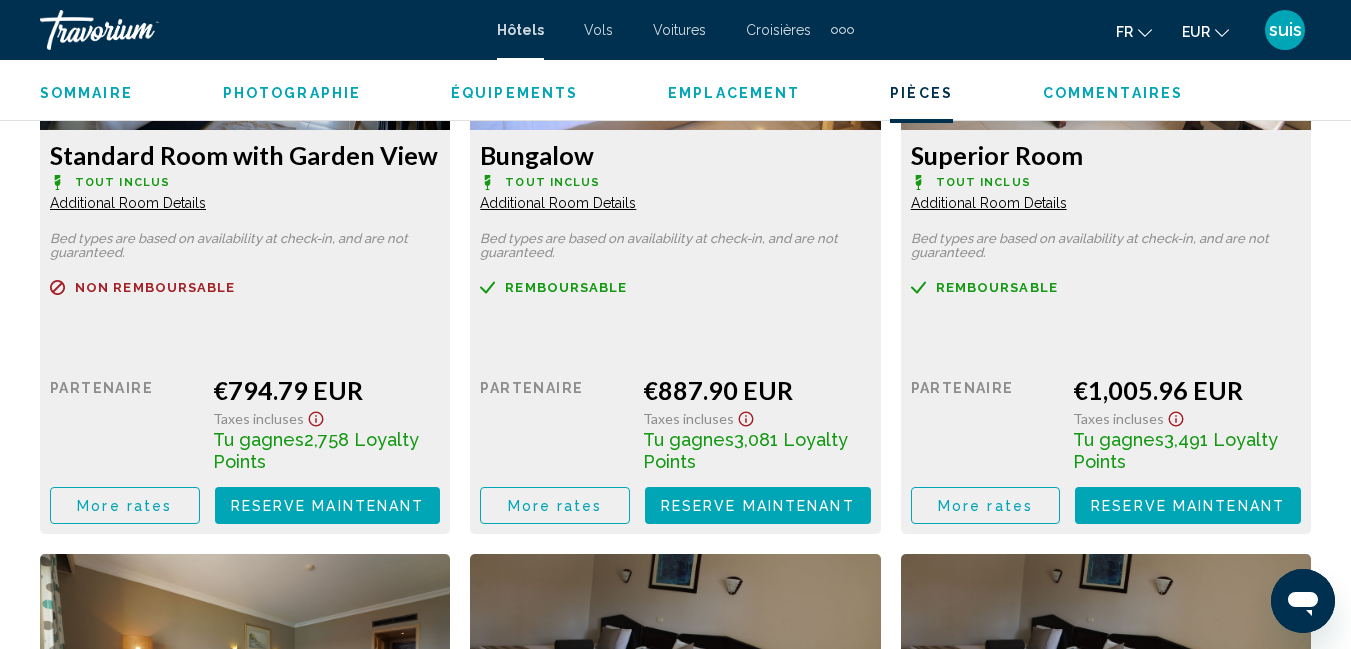 click on "Additional Room Details" at bounding box center [128, 203] 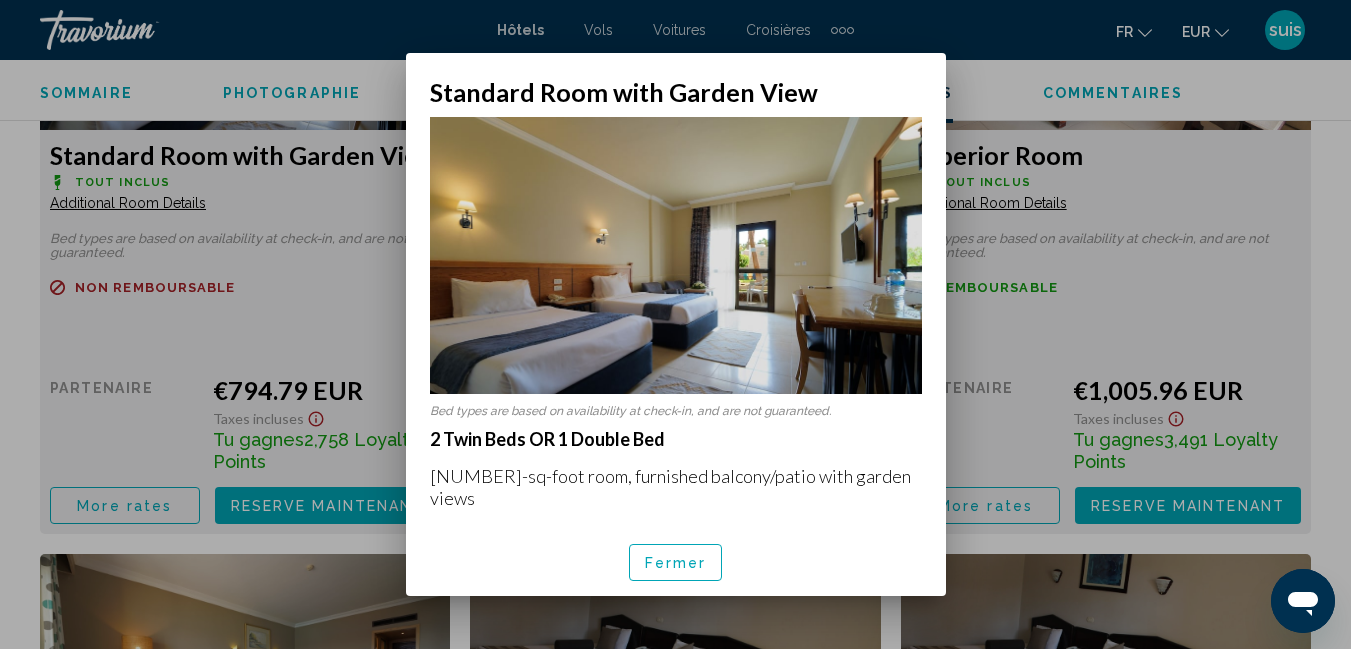 scroll, scrollTop: 0, scrollLeft: 0, axis: both 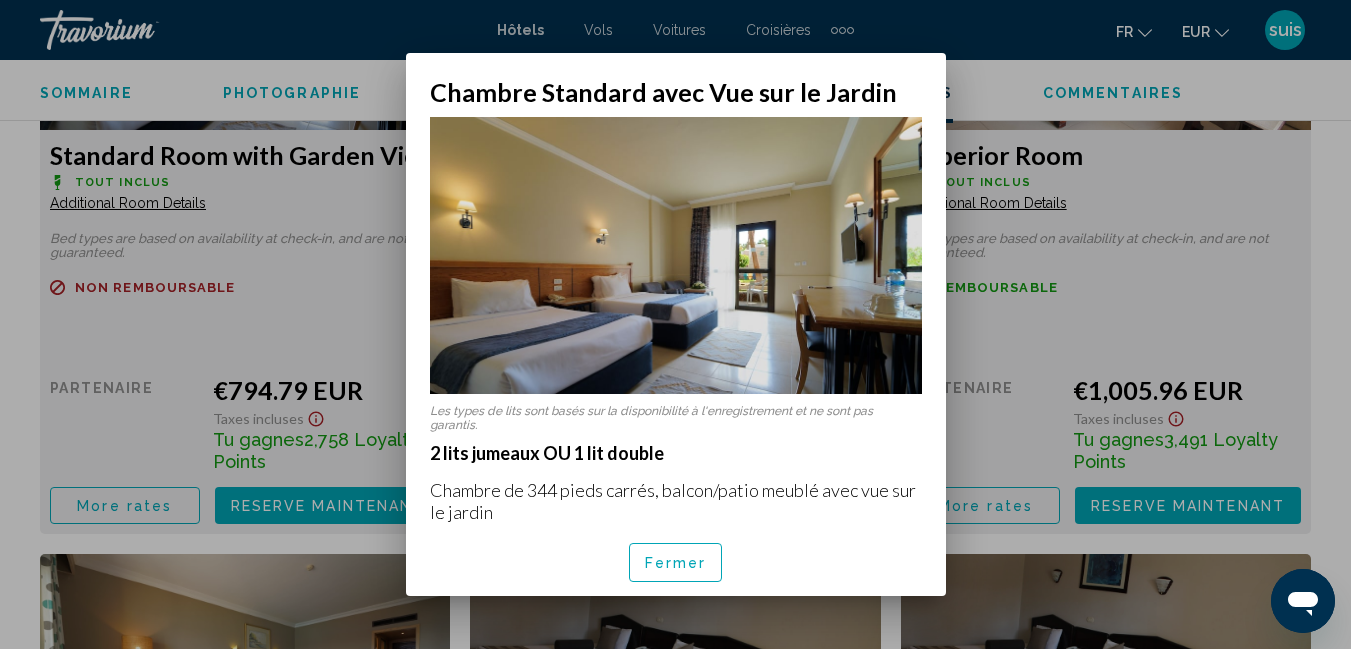 click on "Fermer" at bounding box center (676, 564) 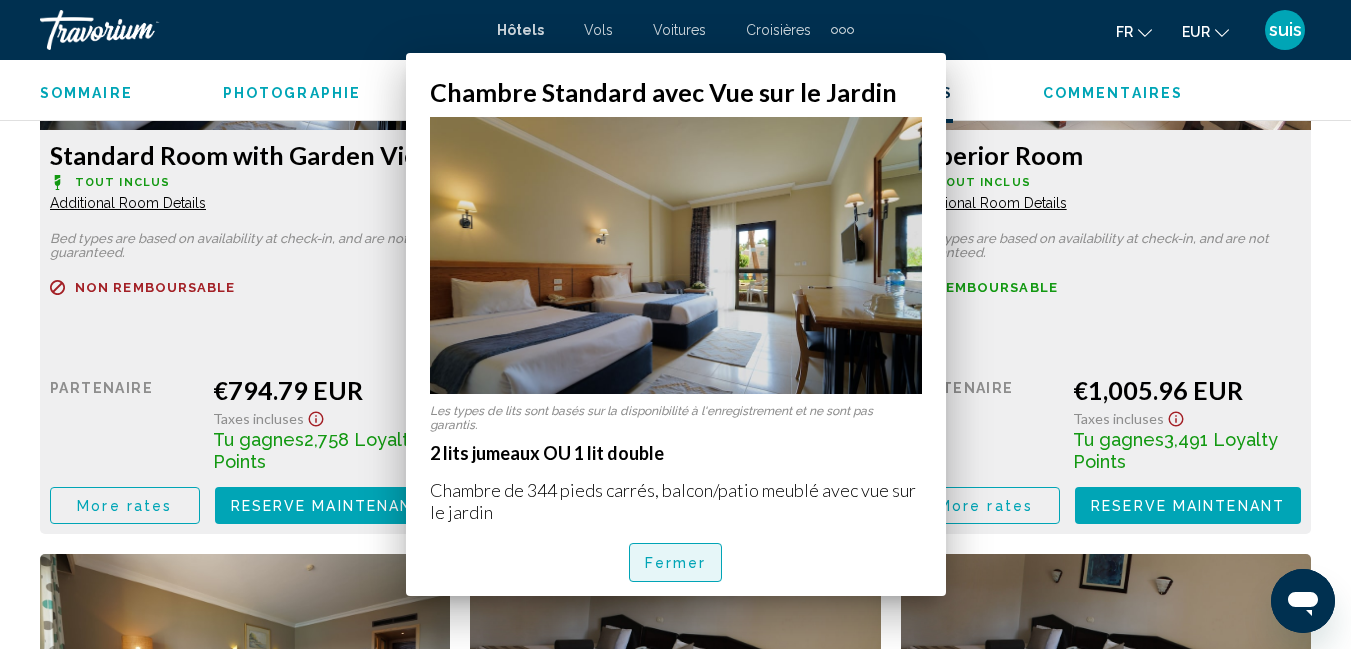 scroll, scrollTop: 3210, scrollLeft: 0, axis: vertical 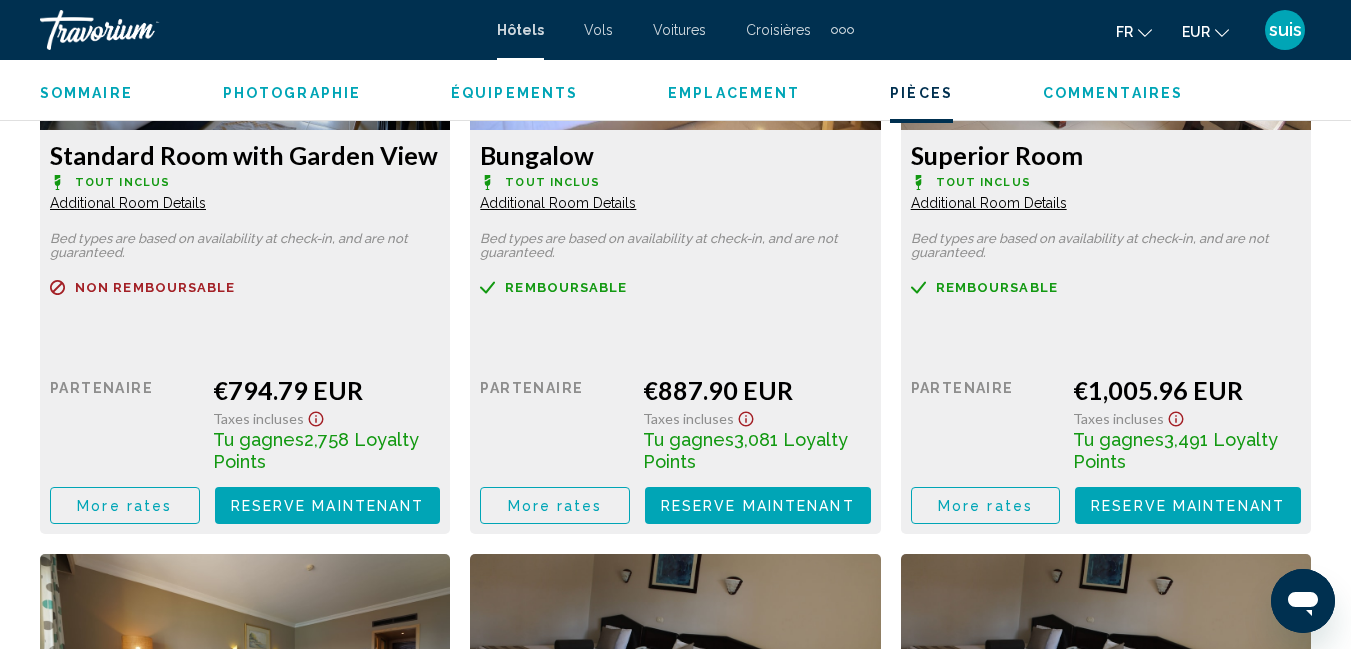 click on "More rates" at bounding box center [125, 505] 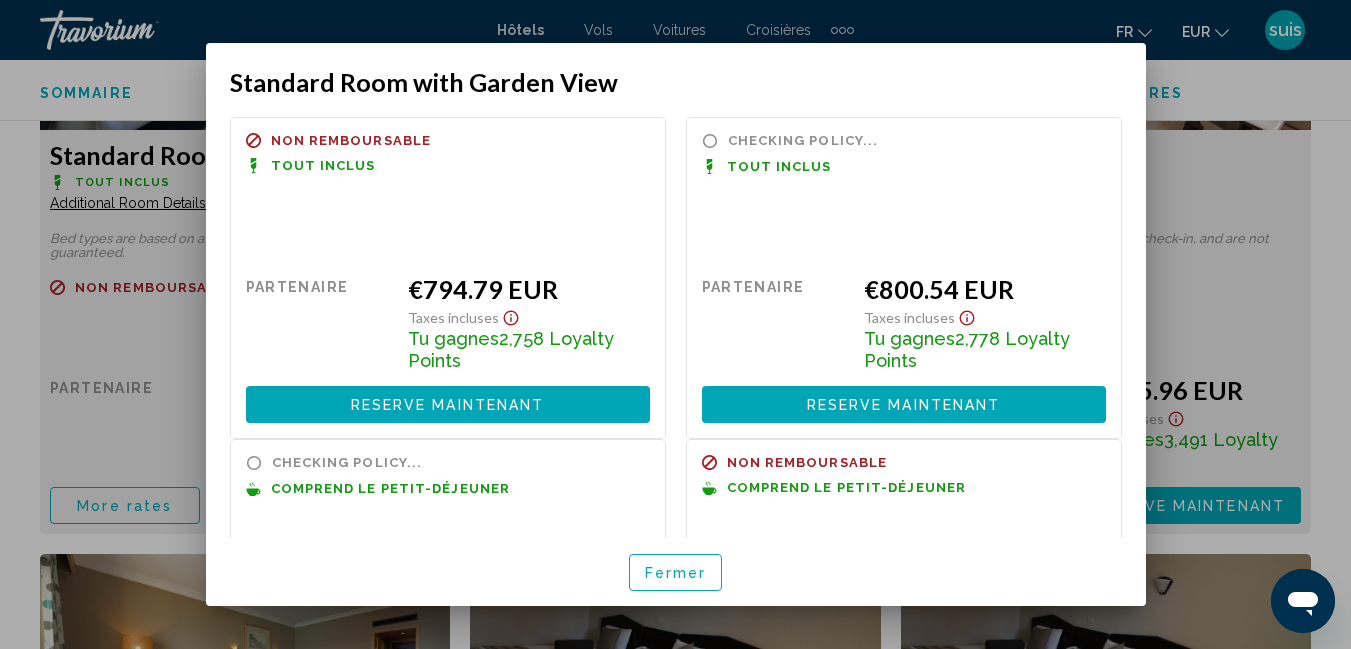 scroll, scrollTop: 0, scrollLeft: 0, axis: both 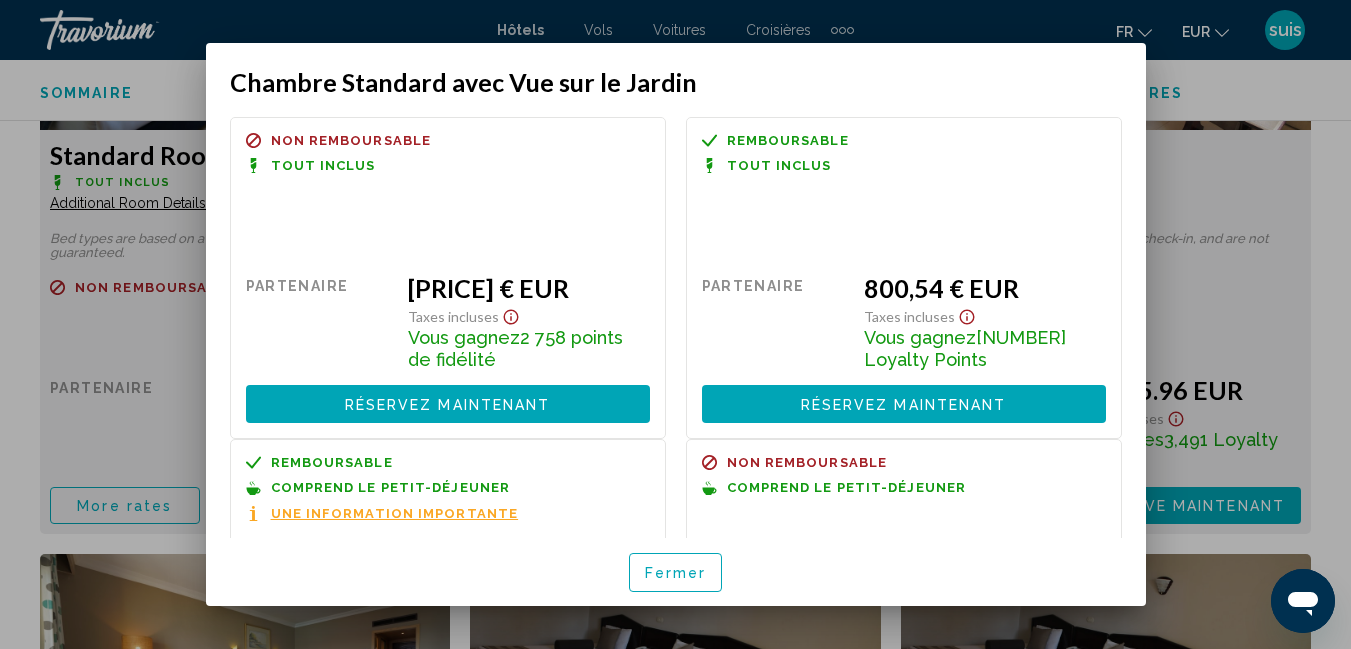 click at bounding box center (675, 324) 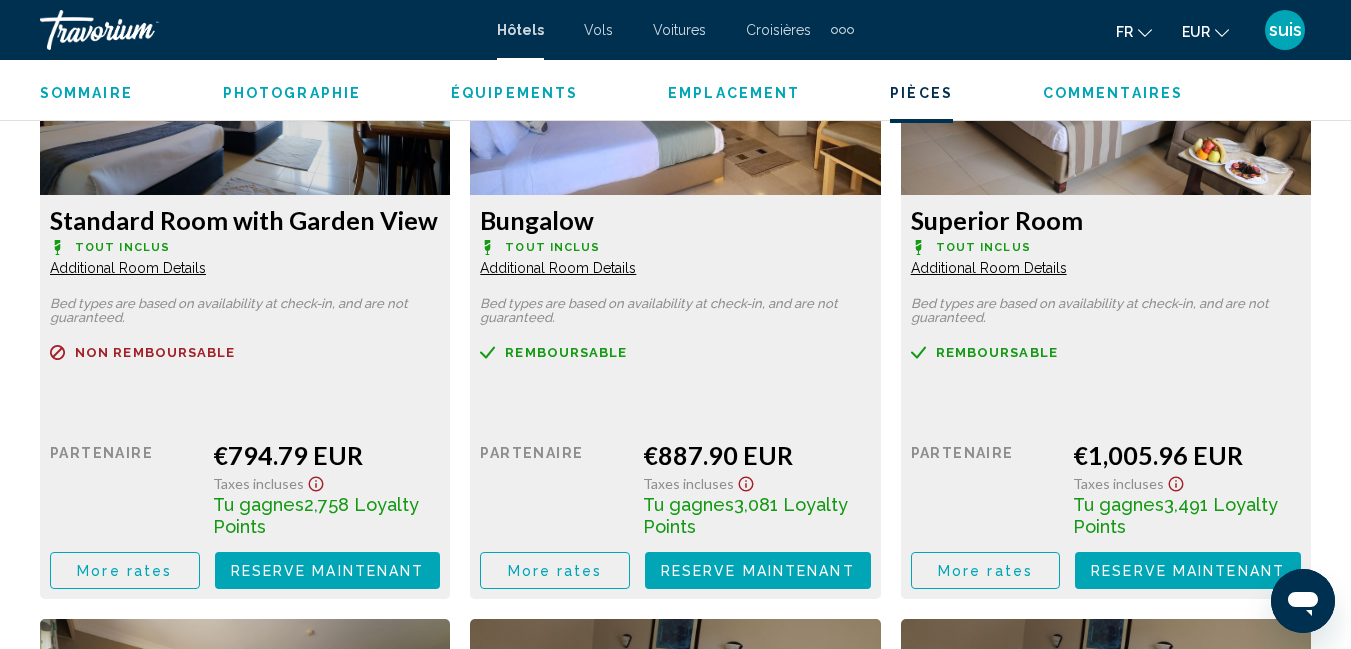 scroll, scrollTop: 3110, scrollLeft: 0, axis: vertical 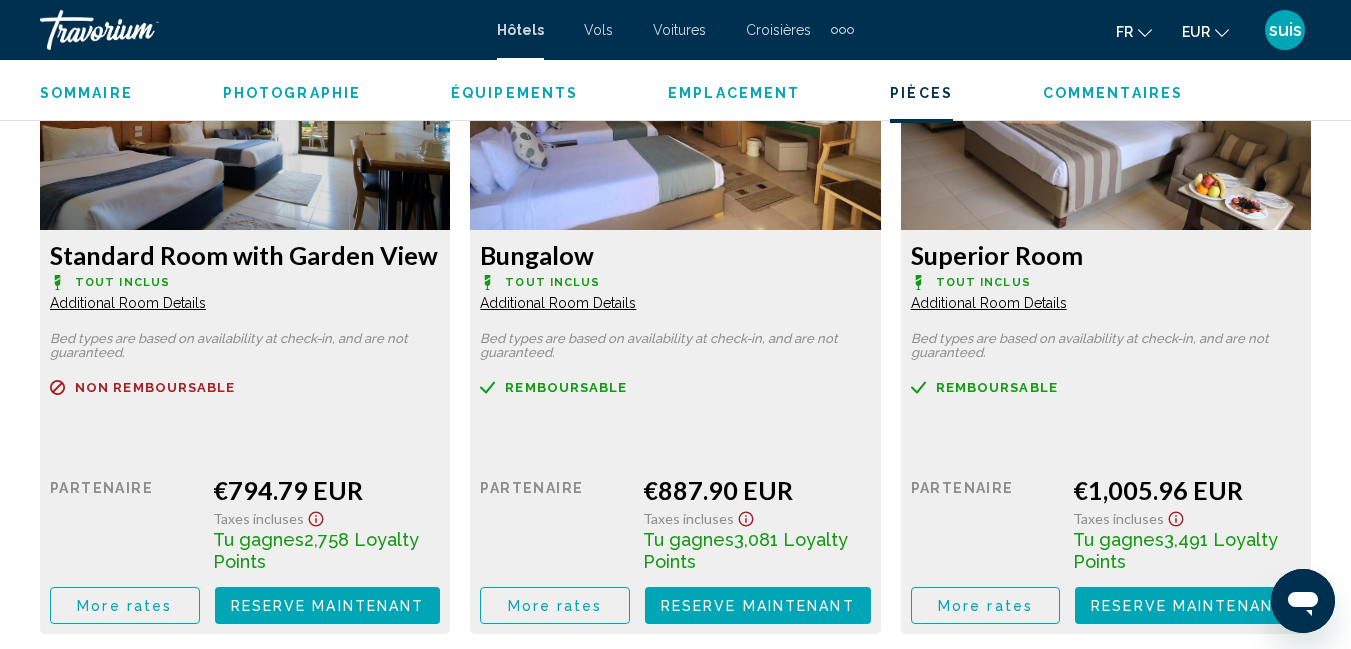 click on "Additional Room Details" at bounding box center (128, 303) 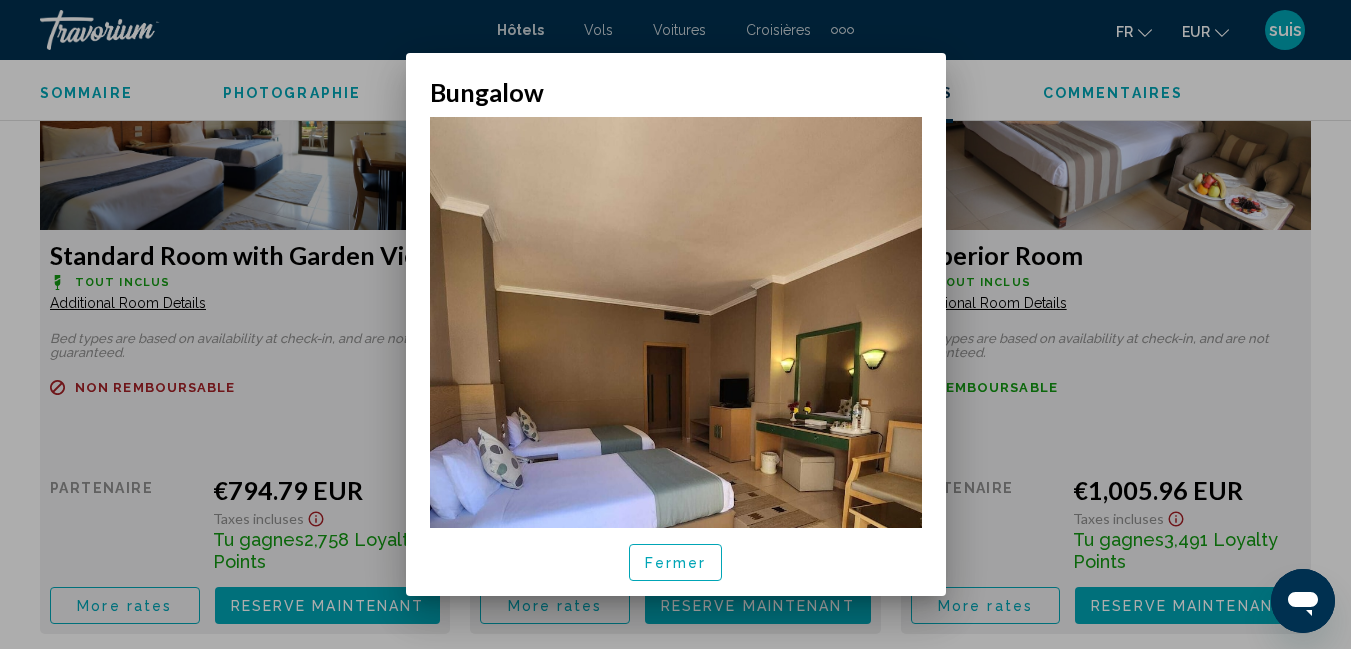 scroll, scrollTop: 0, scrollLeft: 0, axis: both 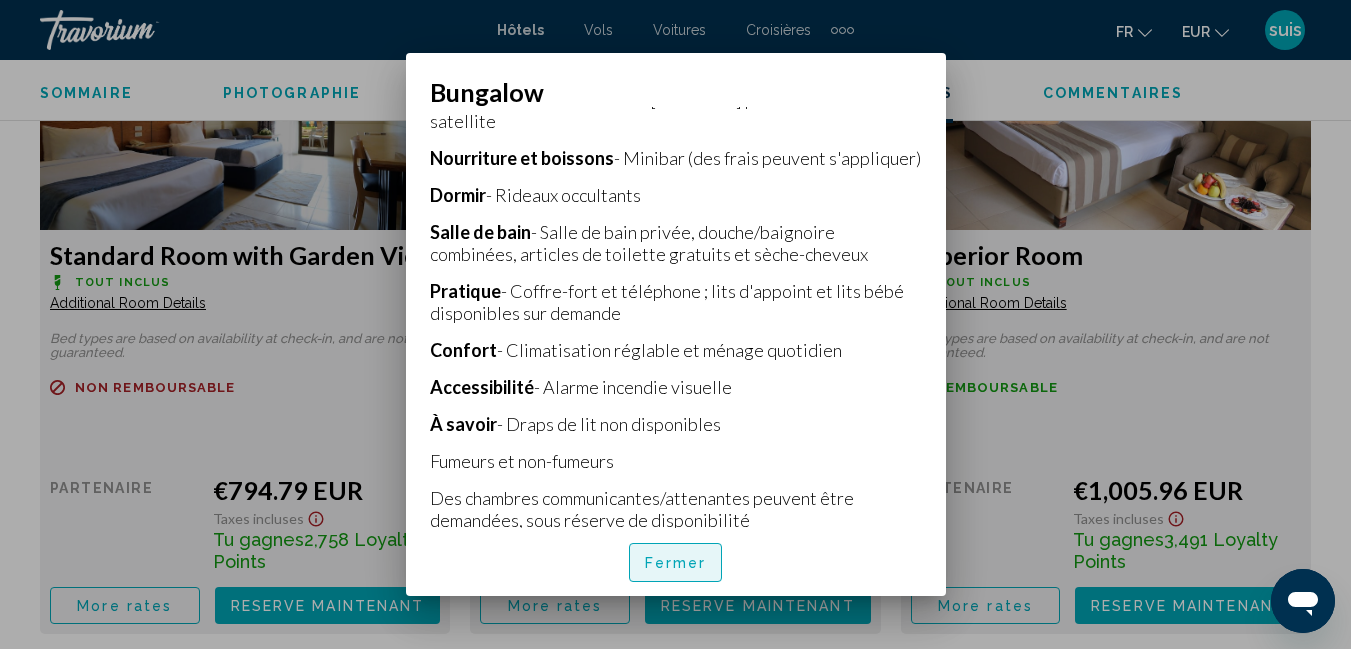 click on "Fermer" at bounding box center [676, 564] 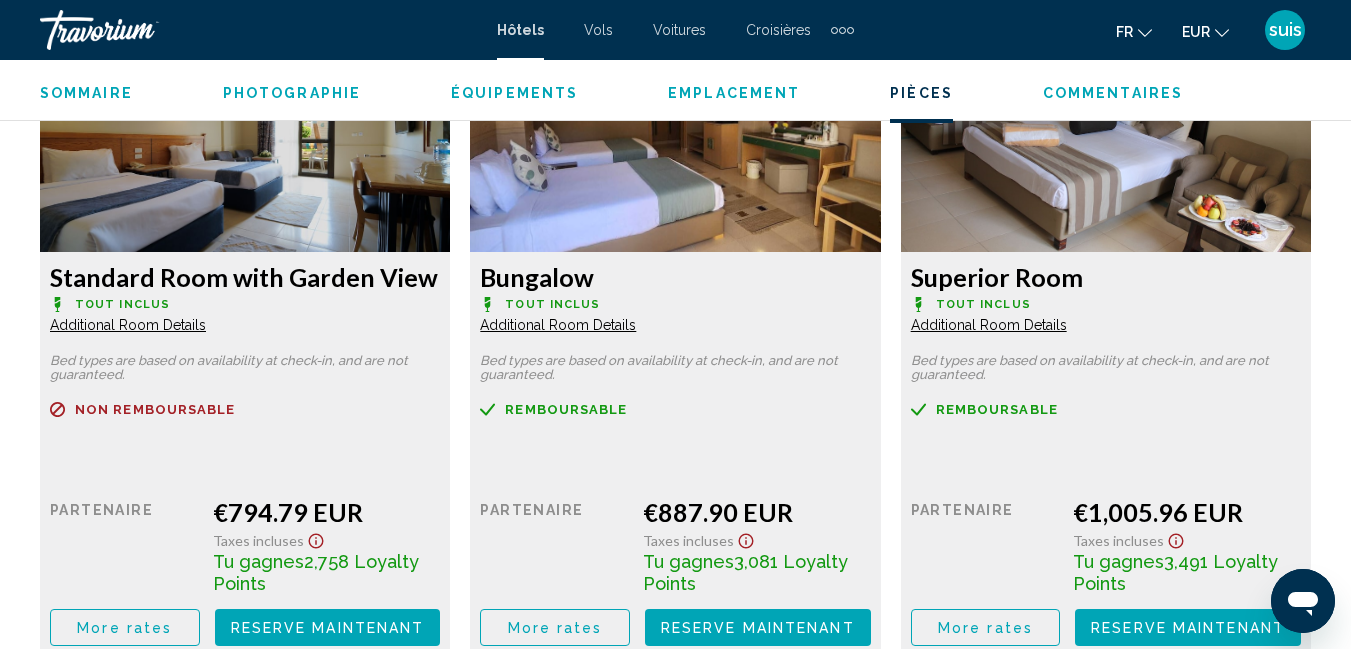 scroll, scrollTop: 3110, scrollLeft: 0, axis: vertical 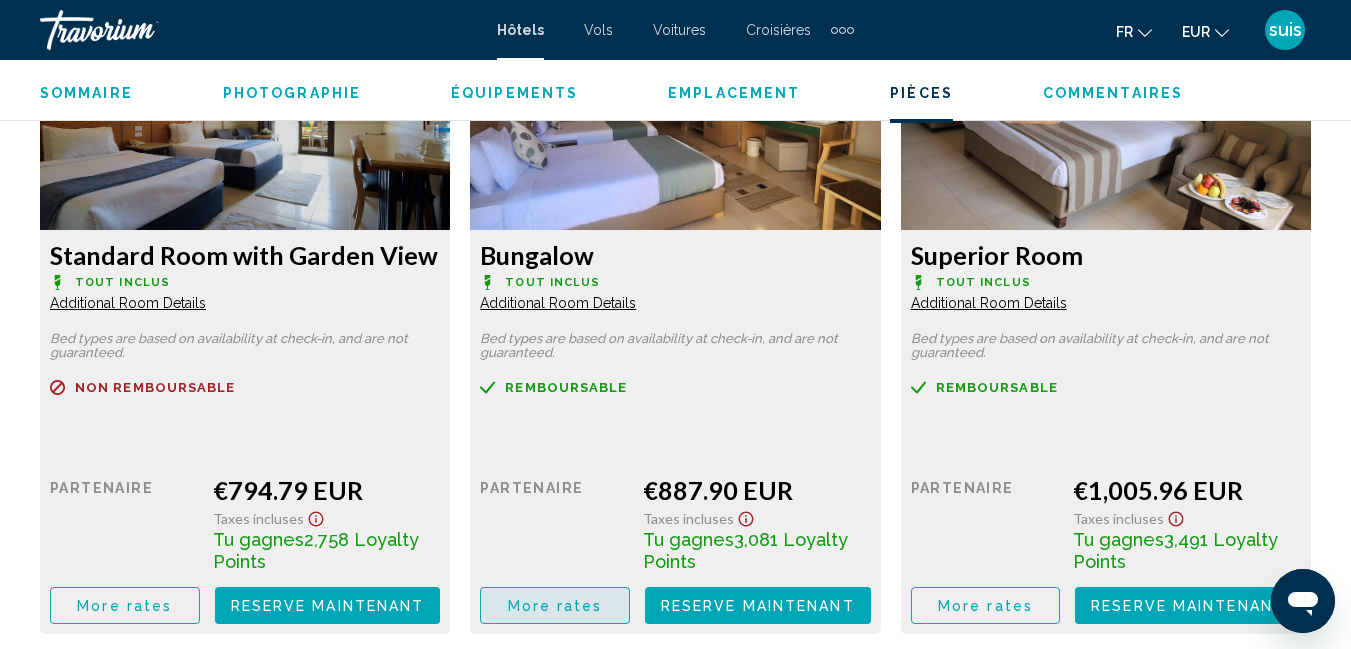 click on "More rates" at bounding box center (555, 605) 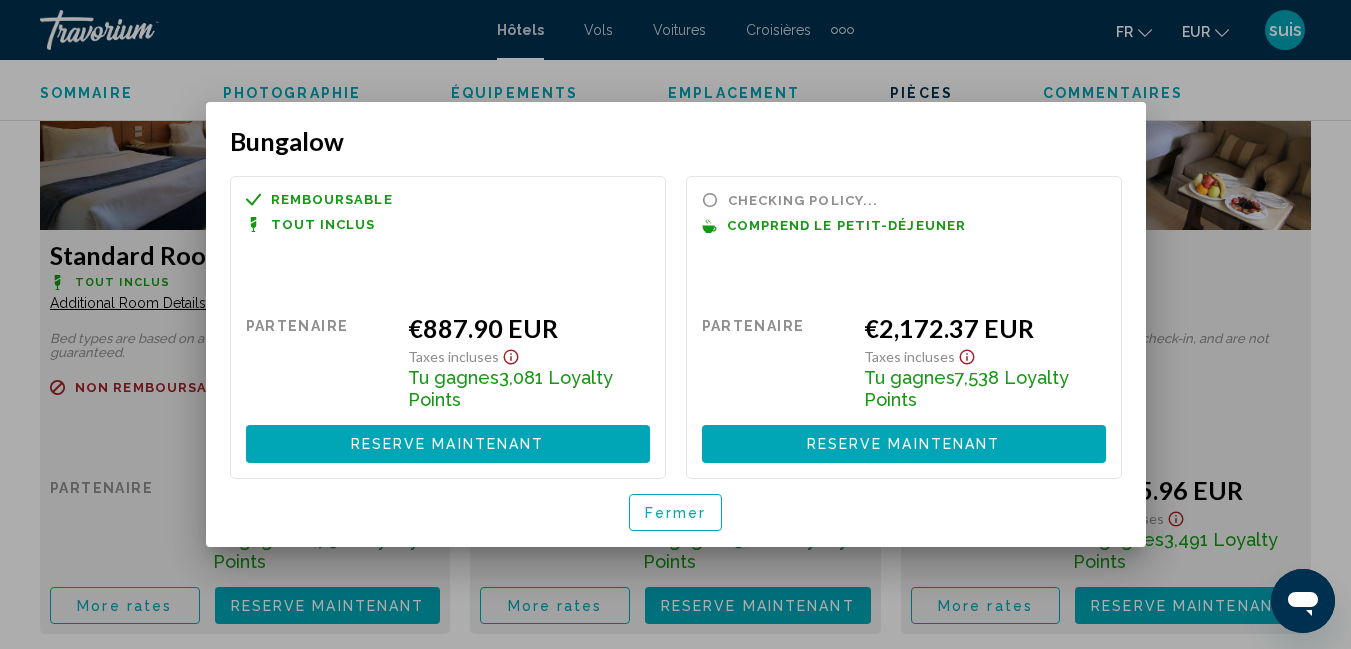 scroll, scrollTop: 0, scrollLeft: 0, axis: both 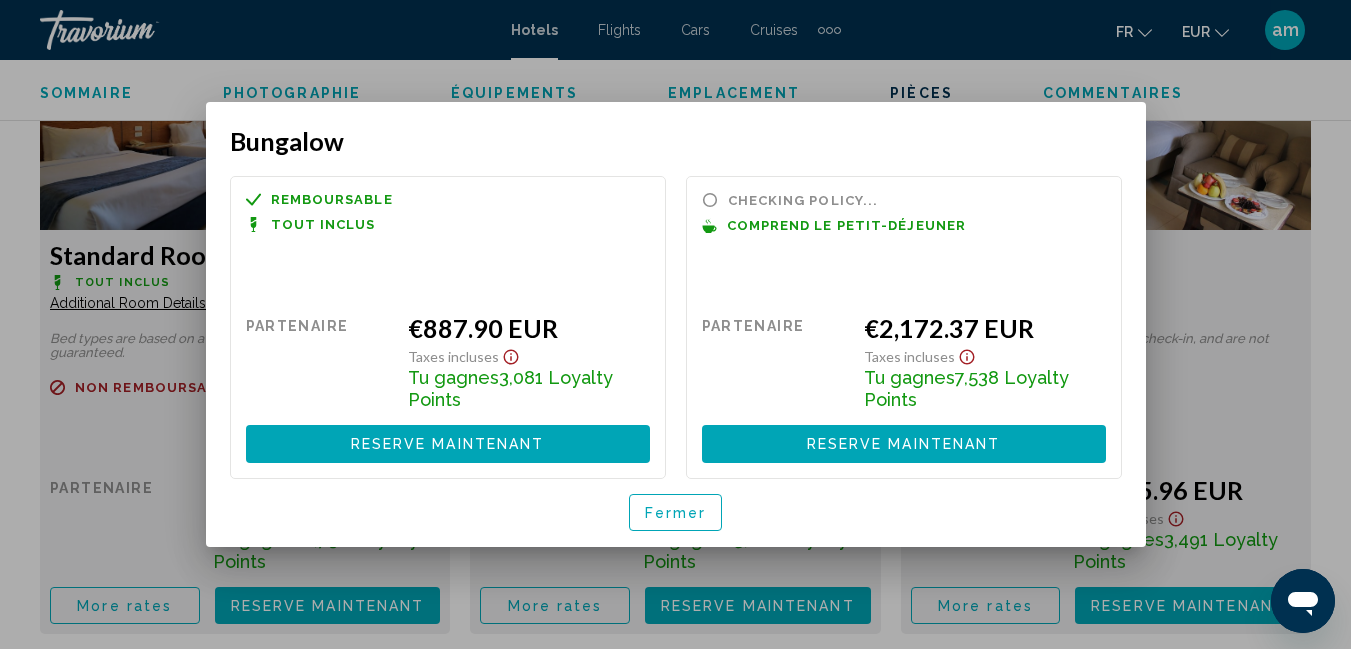 click on "Fermer" at bounding box center [676, 512] 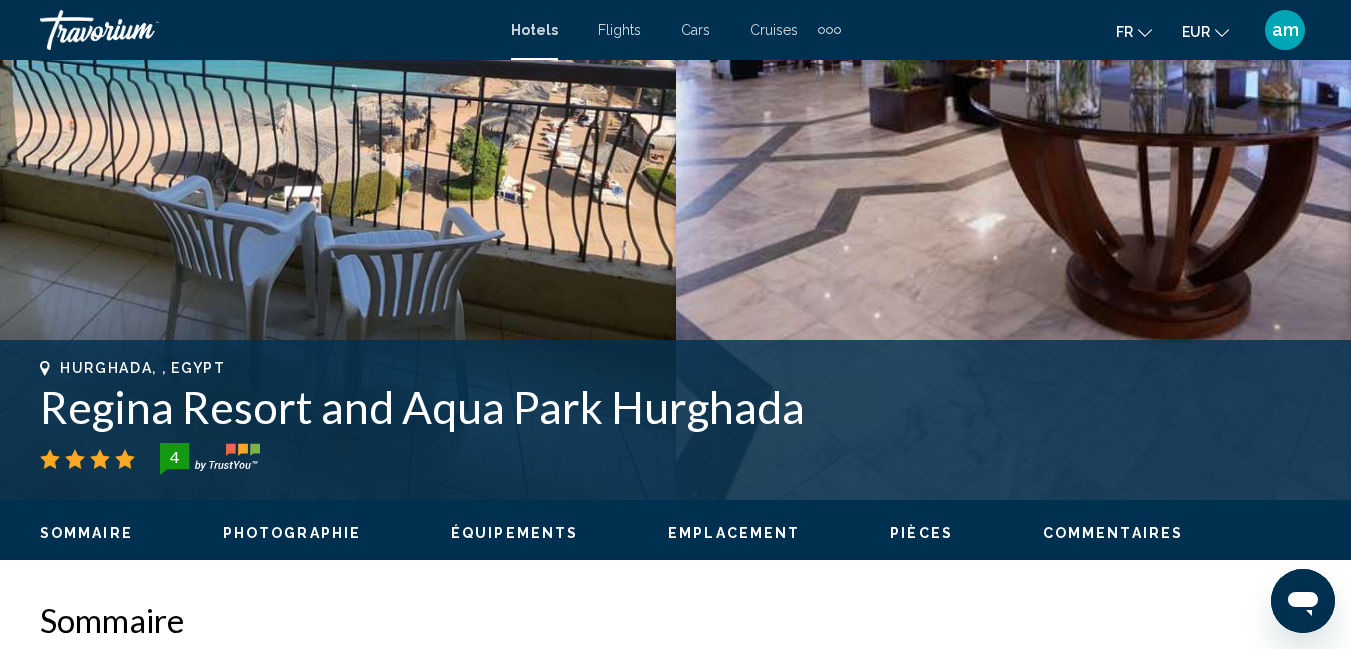 scroll, scrollTop: 410, scrollLeft: 0, axis: vertical 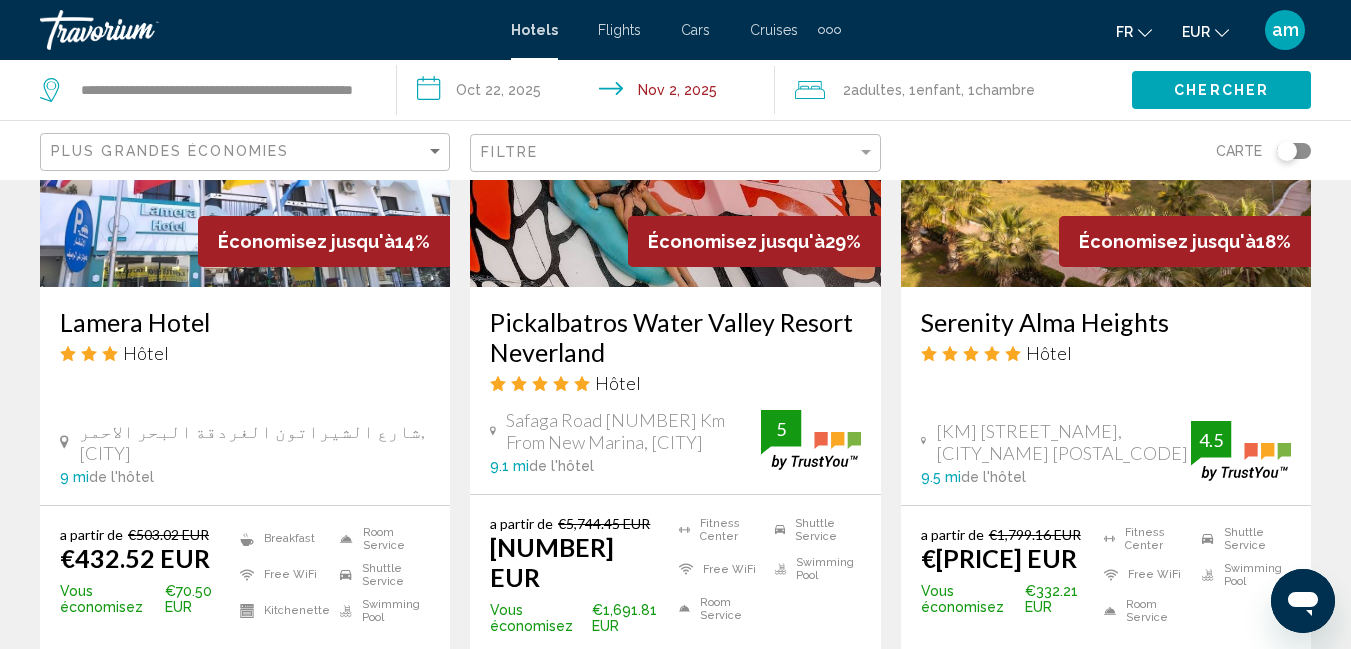 click on "Serenity Alma Heights" at bounding box center (1106, 322) 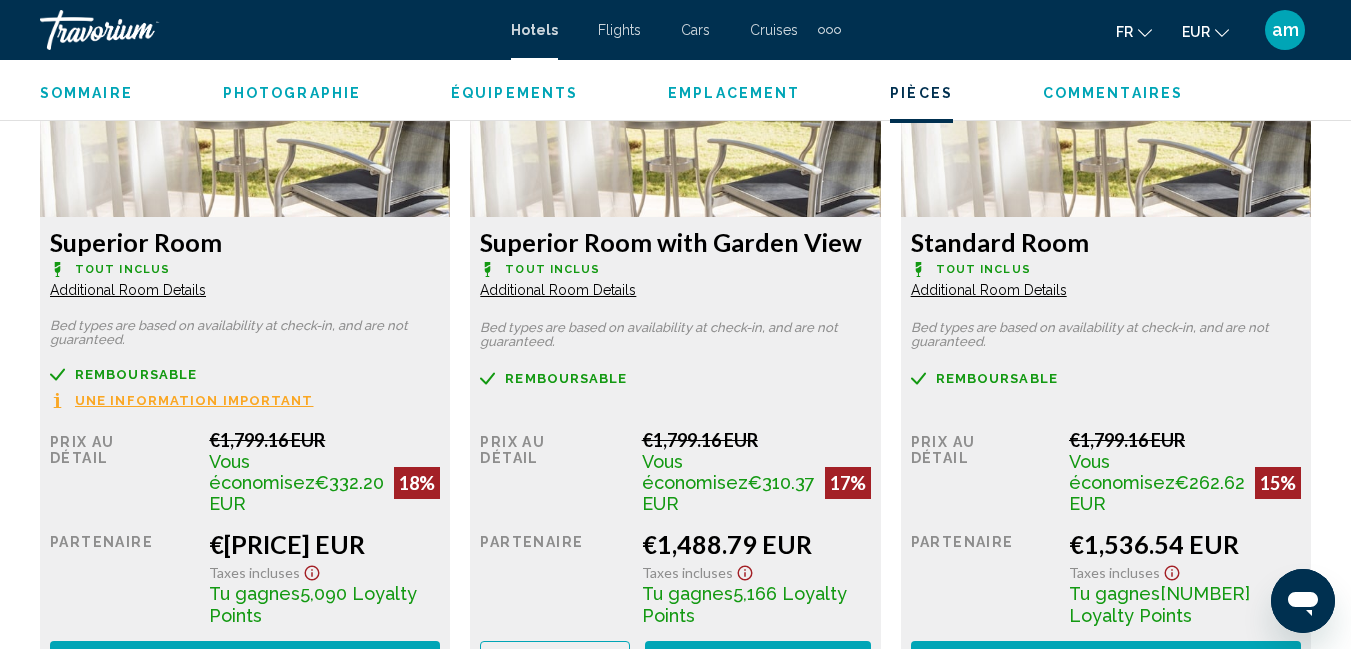 scroll, scrollTop: 3210, scrollLeft: 0, axis: vertical 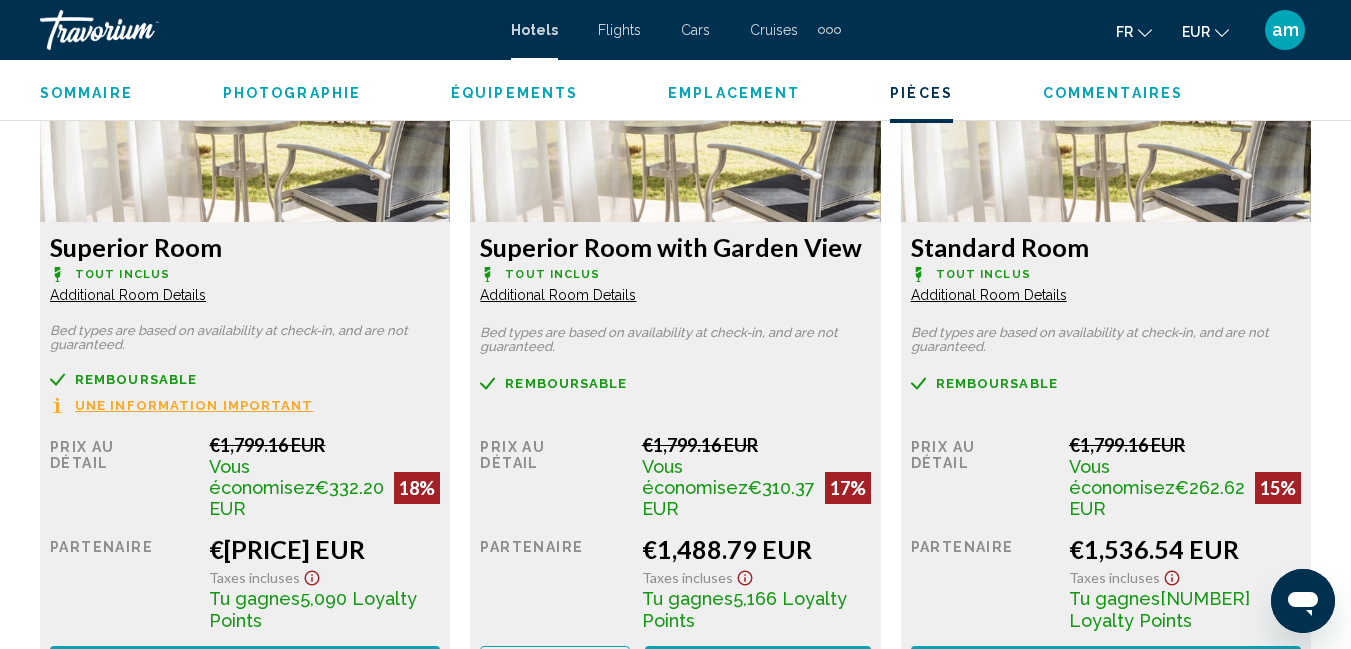 click on "Additional Room Details" at bounding box center [128, 295] 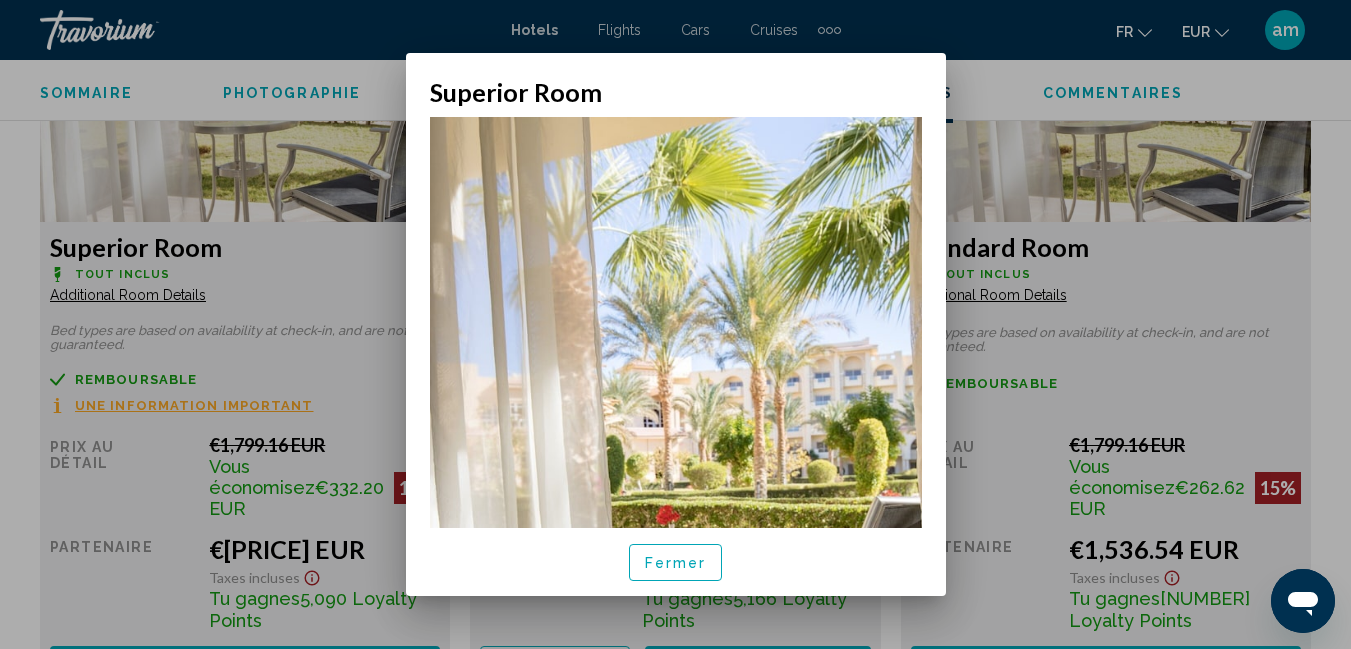scroll, scrollTop: 0, scrollLeft: 0, axis: both 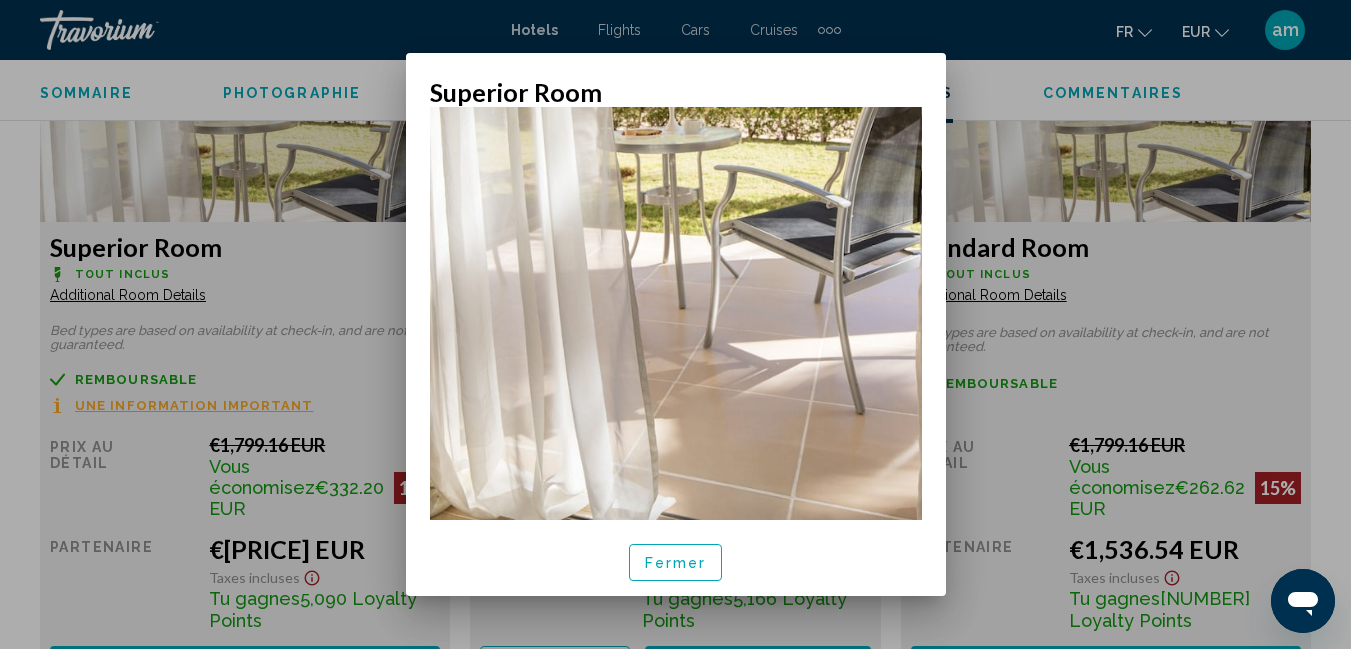 click on "Fermer" at bounding box center [676, 563] 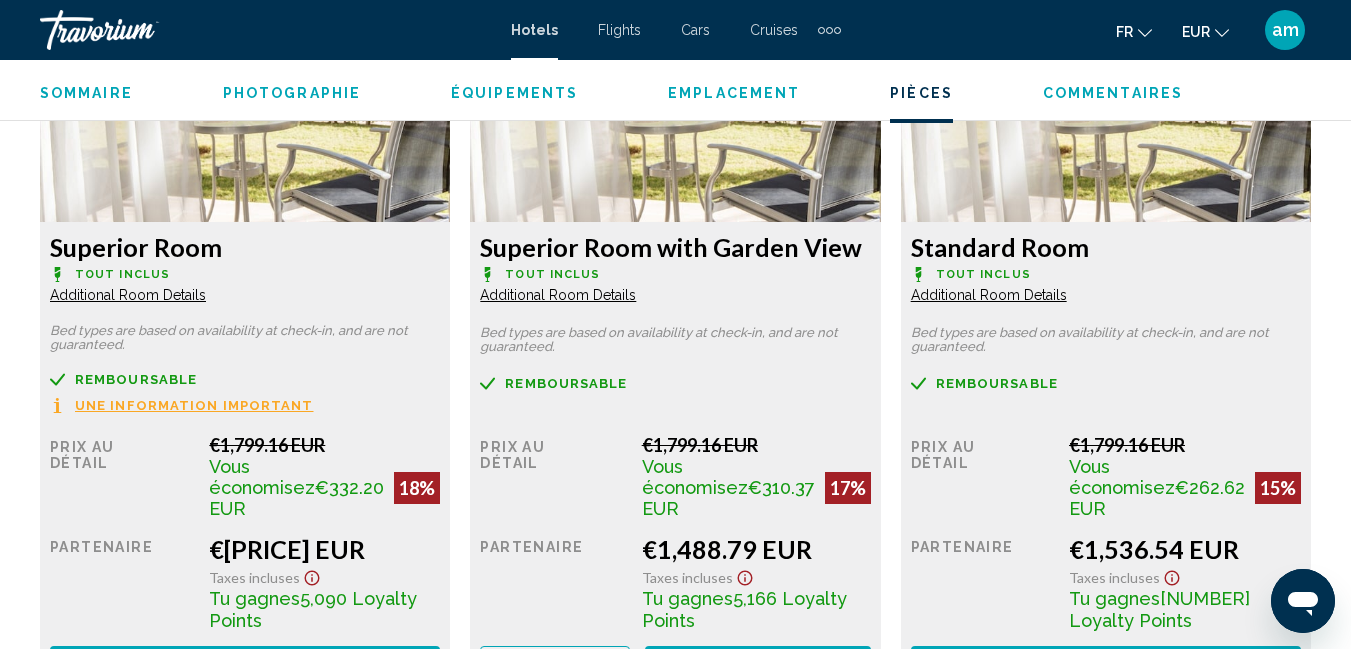 scroll, scrollTop: 3310, scrollLeft: 0, axis: vertical 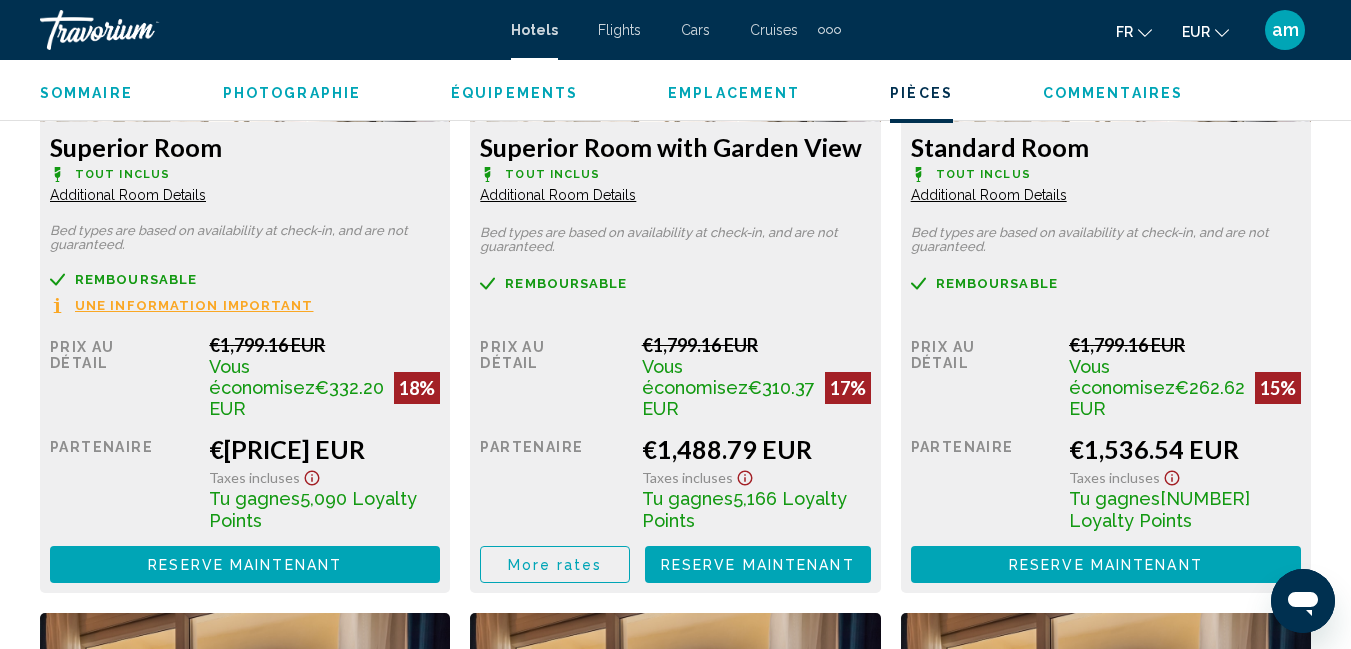 click on "Additional Room Details" at bounding box center (128, 195) 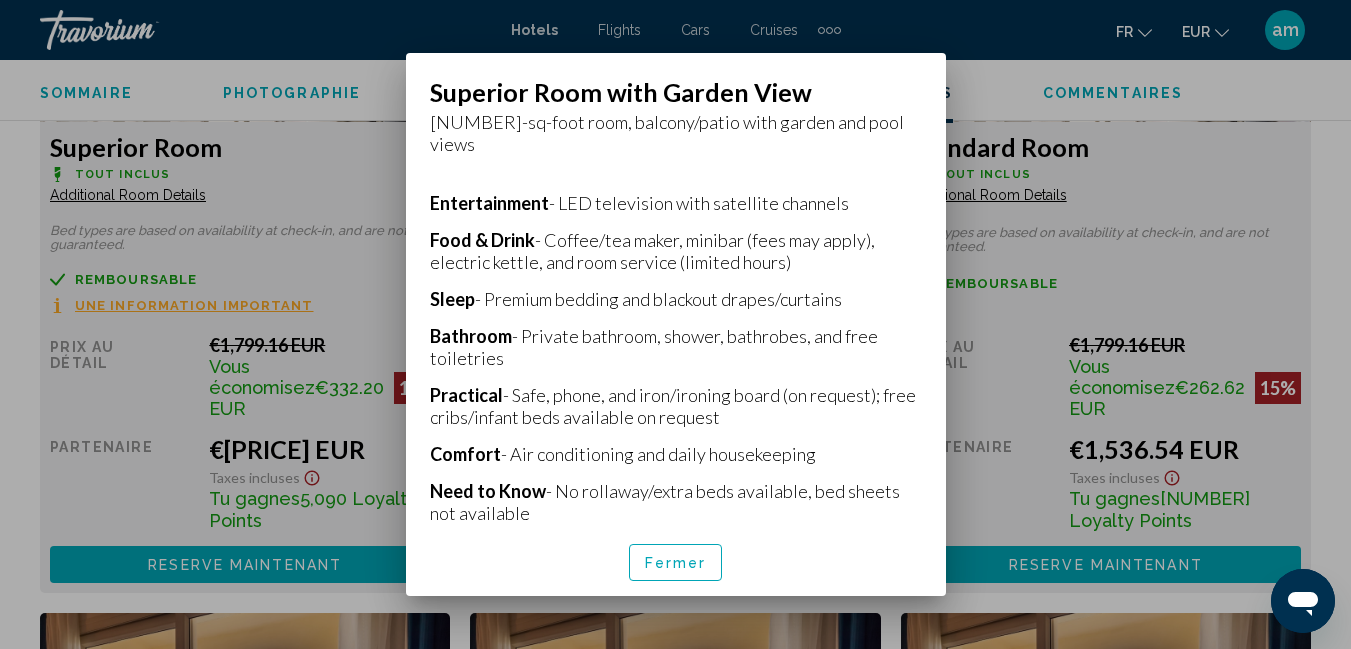 scroll, scrollTop: 499, scrollLeft: 0, axis: vertical 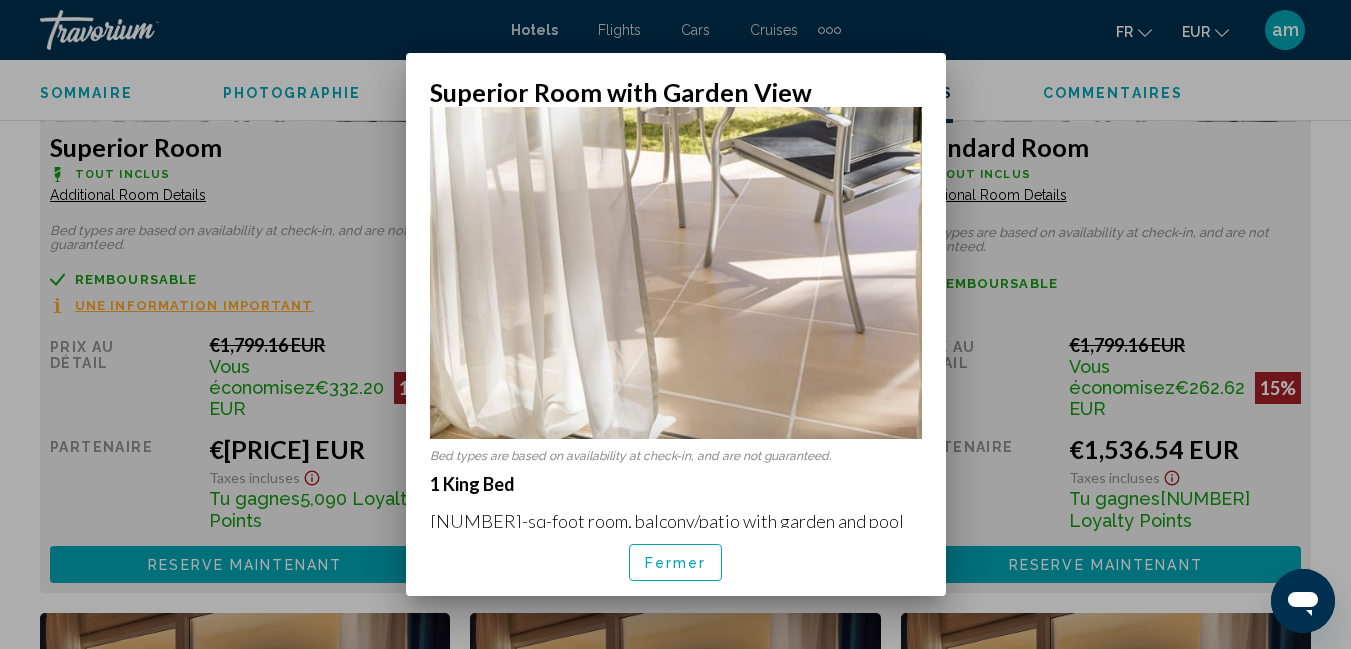 click on "Fermer" at bounding box center (676, 563) 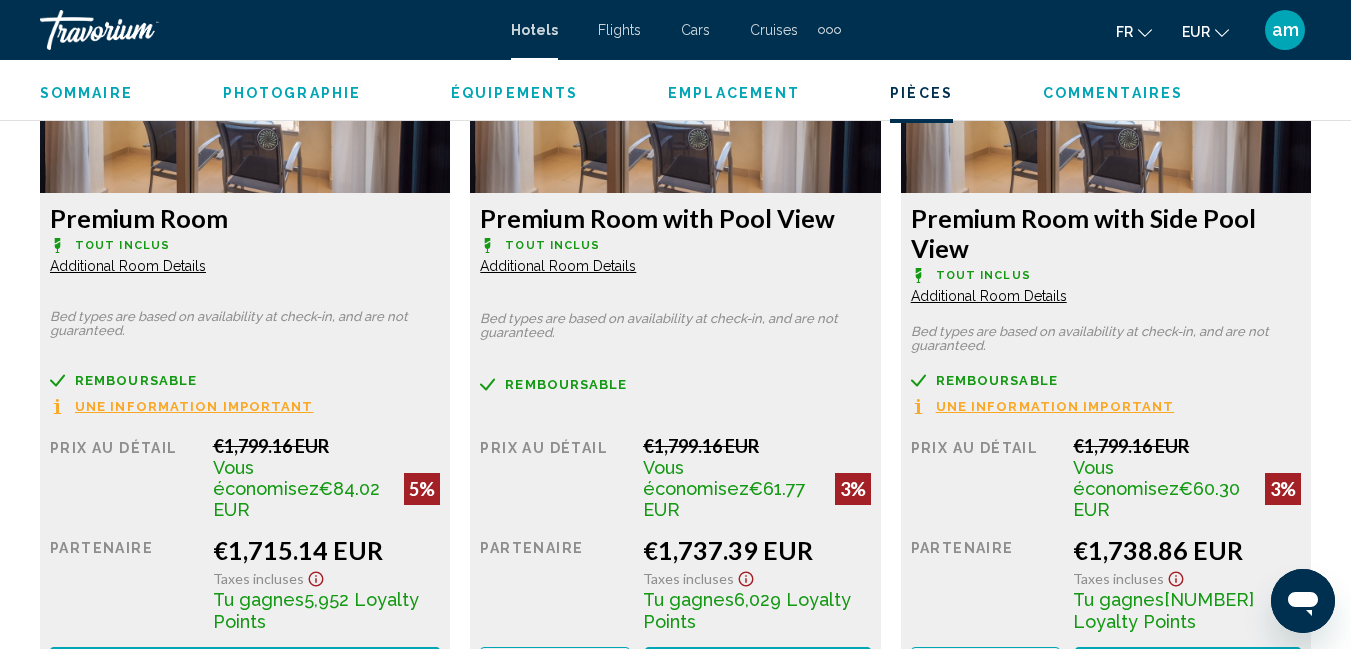 scroll, scrollTop: 4110, scrollLeft: 0, axis: vertical 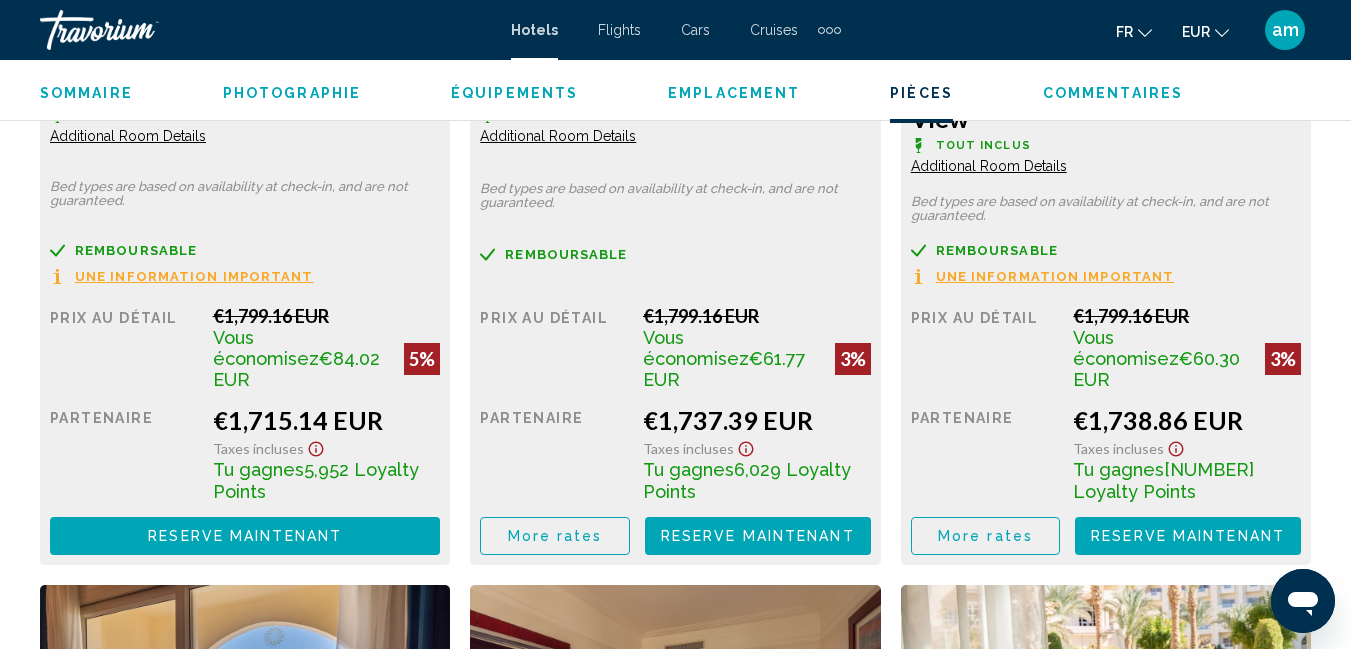 click on "More rates" at bounding box center (555, -236) 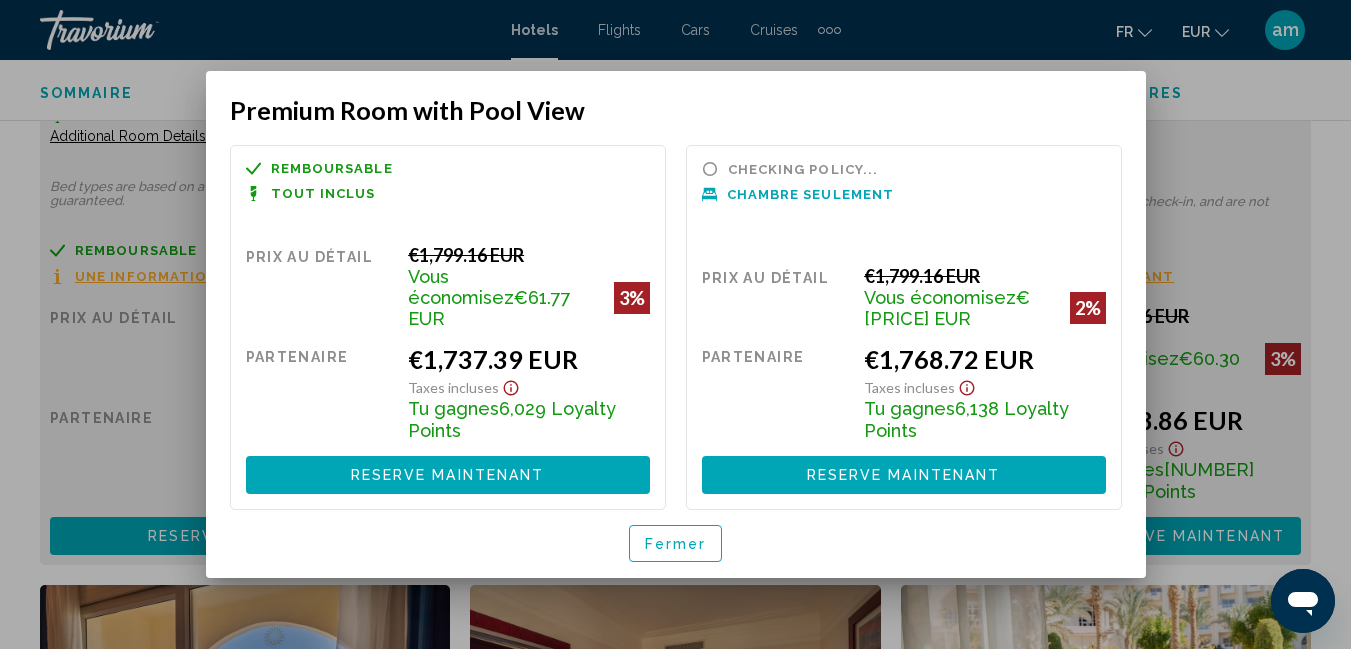 scroll, scrollTop: 0, scrollLeft: 0, axis: both 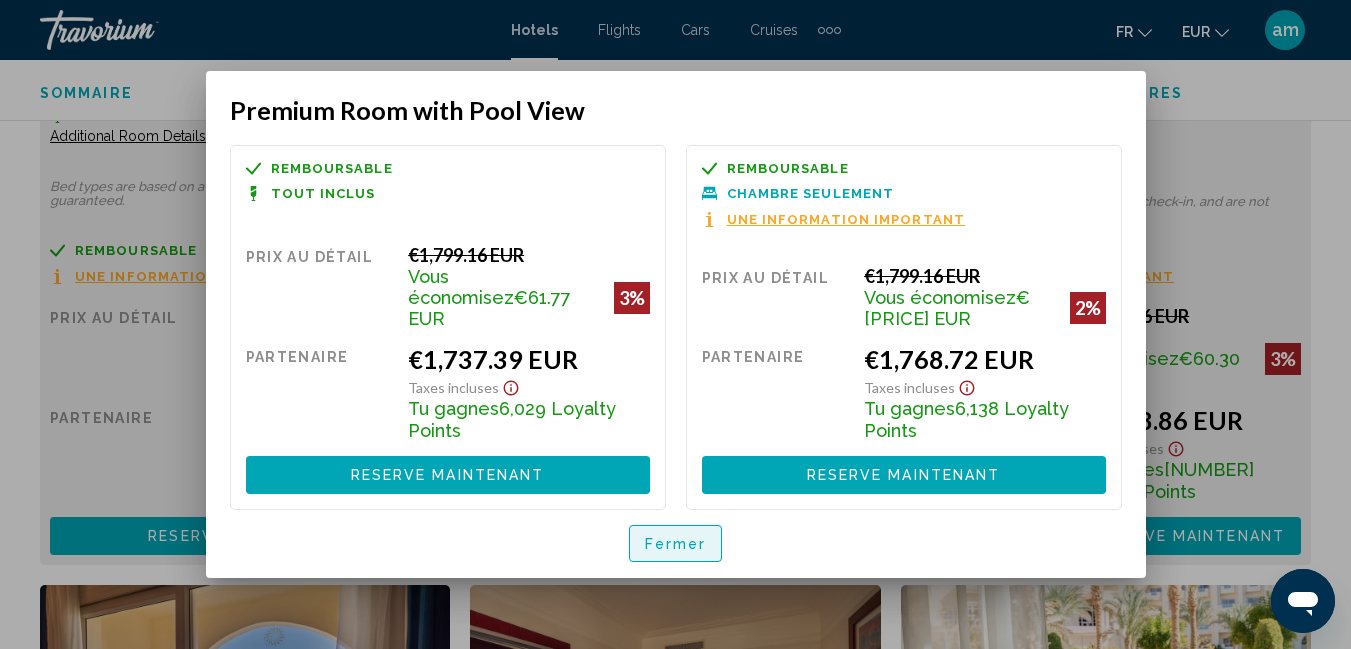click on "Fermer" at bounding box center (676, 543) 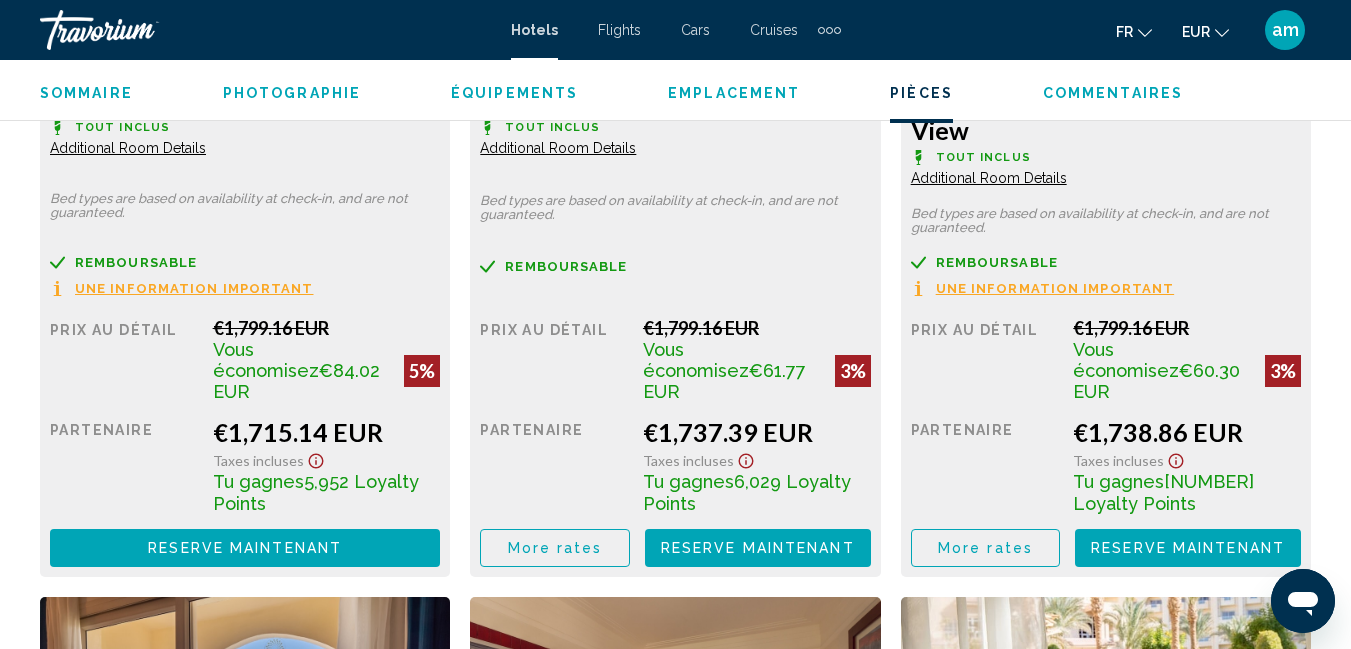 scroll, scrollTop: 4110, scrollLeft: 0, axis: vertical 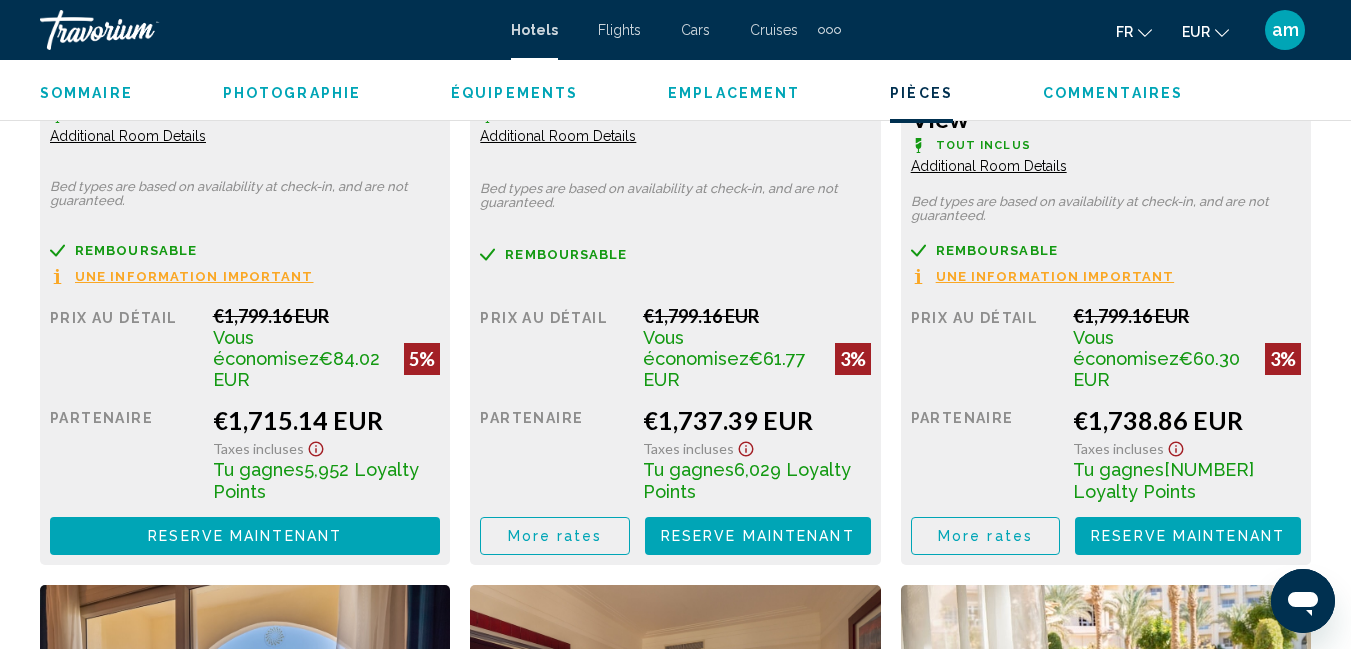 click on "More rates" at bounding box center [555, -236] 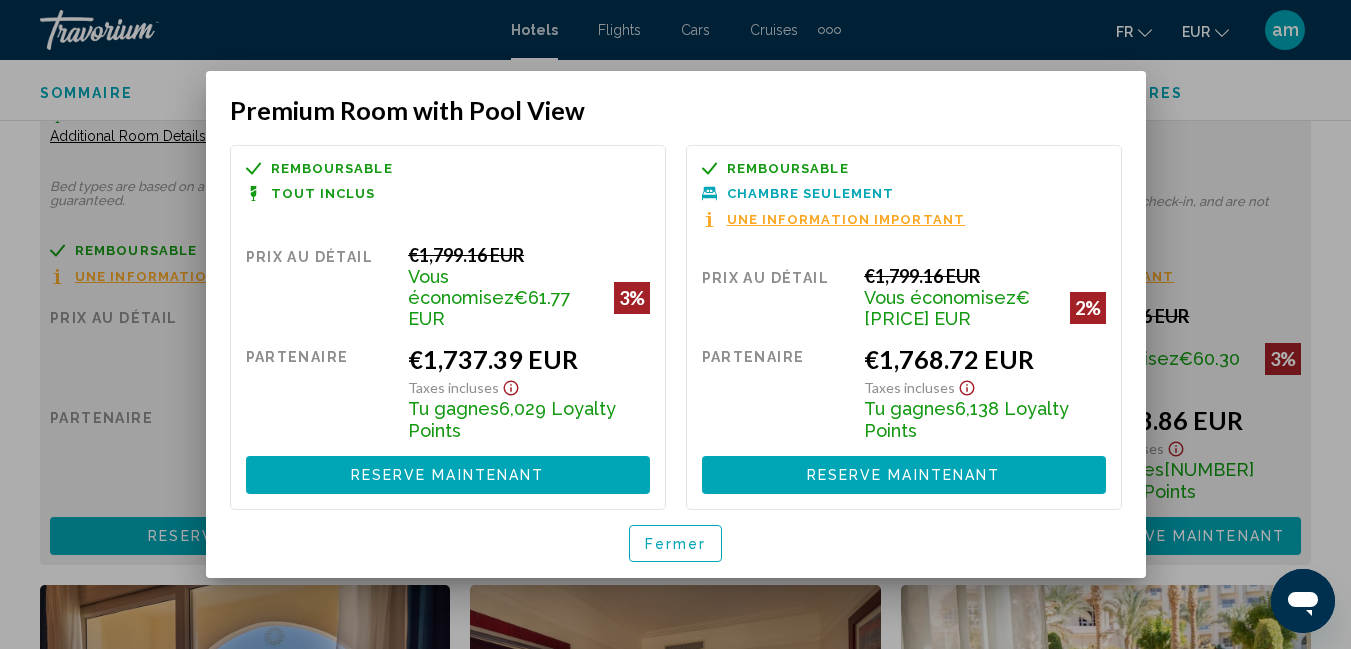 scroll, scrollTop: 0, scrollLeft: 0, axis: both 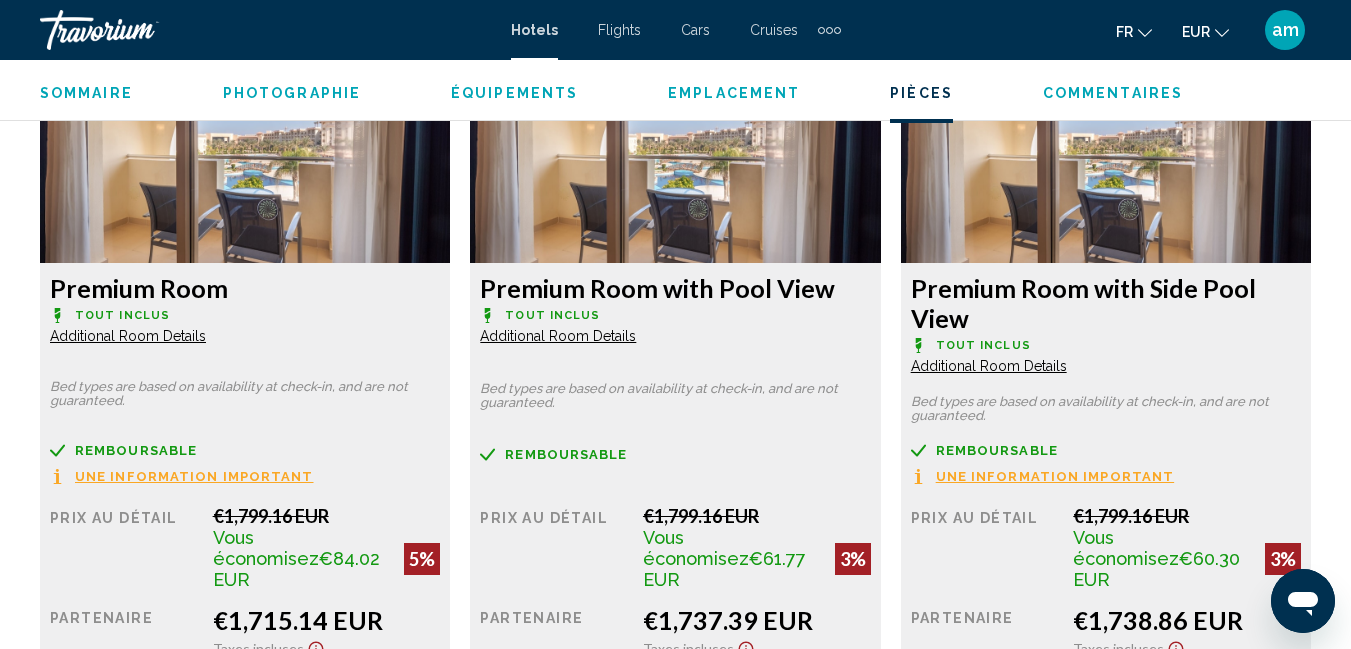 click on "Additional Room Details" at bounding box center [128, -405] 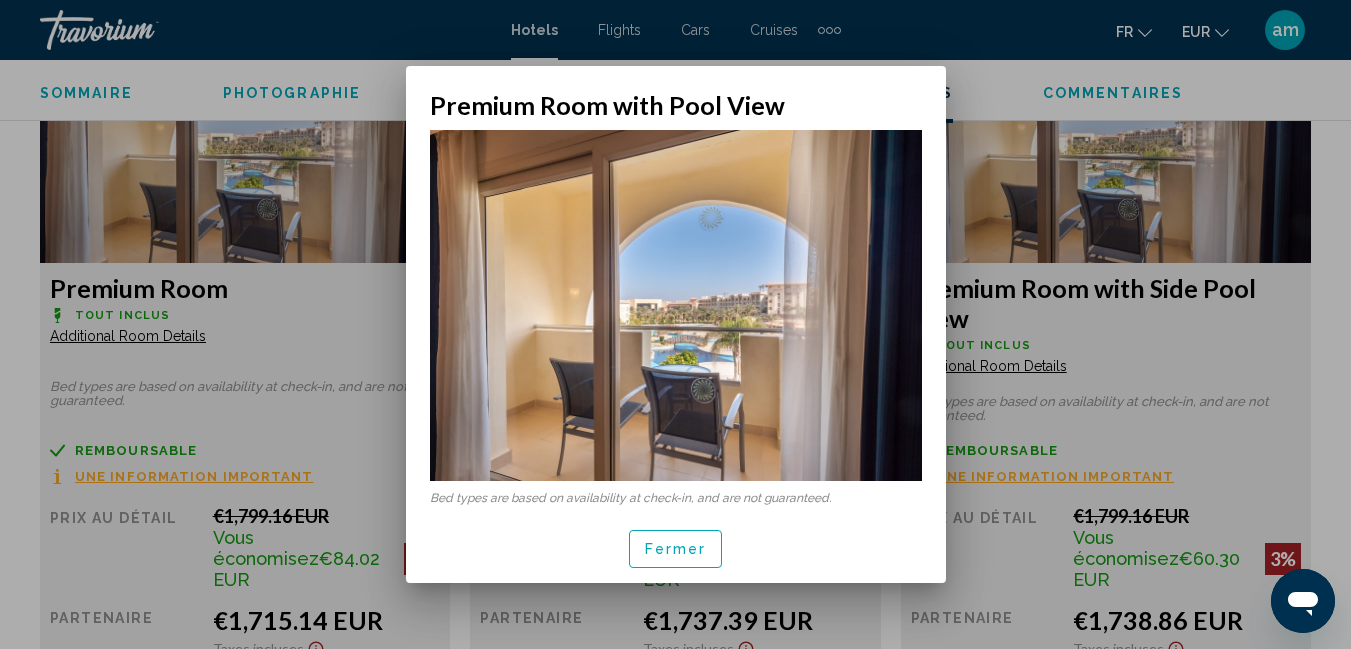 scroll, scrollTop: 0, scrollLeft: 0, axis: both 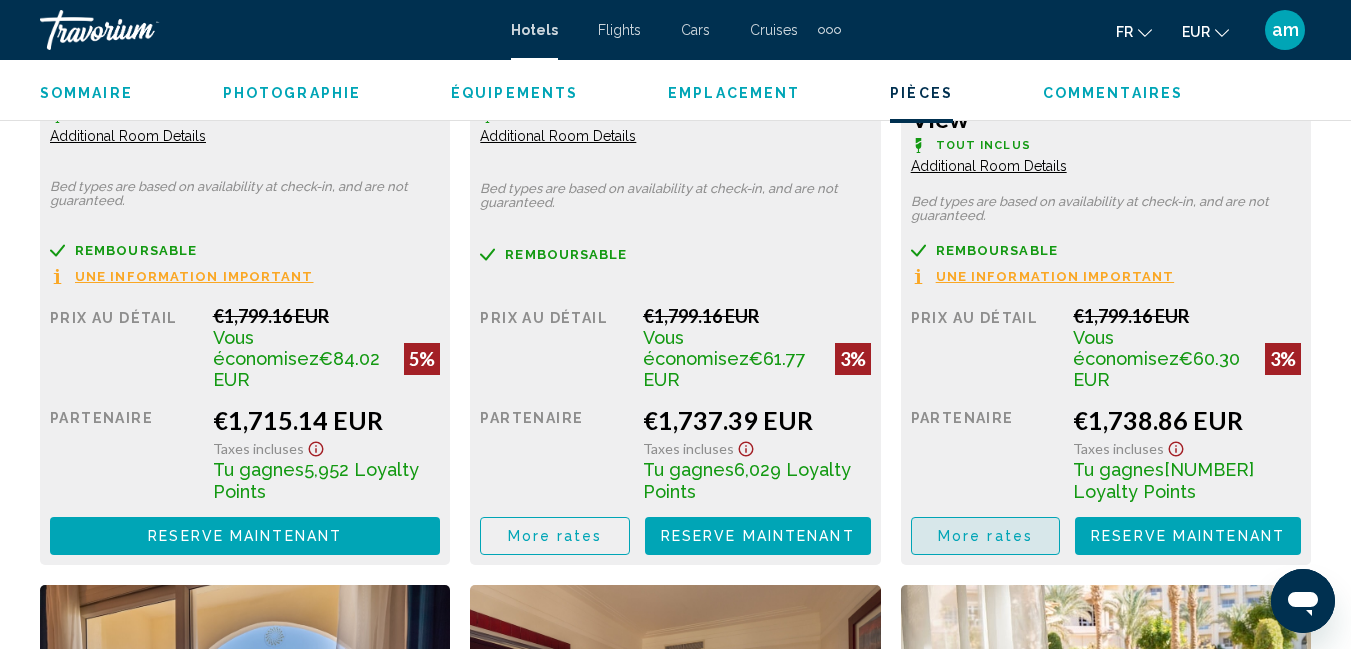 click on "More rates" at bounding box center (985, 537) 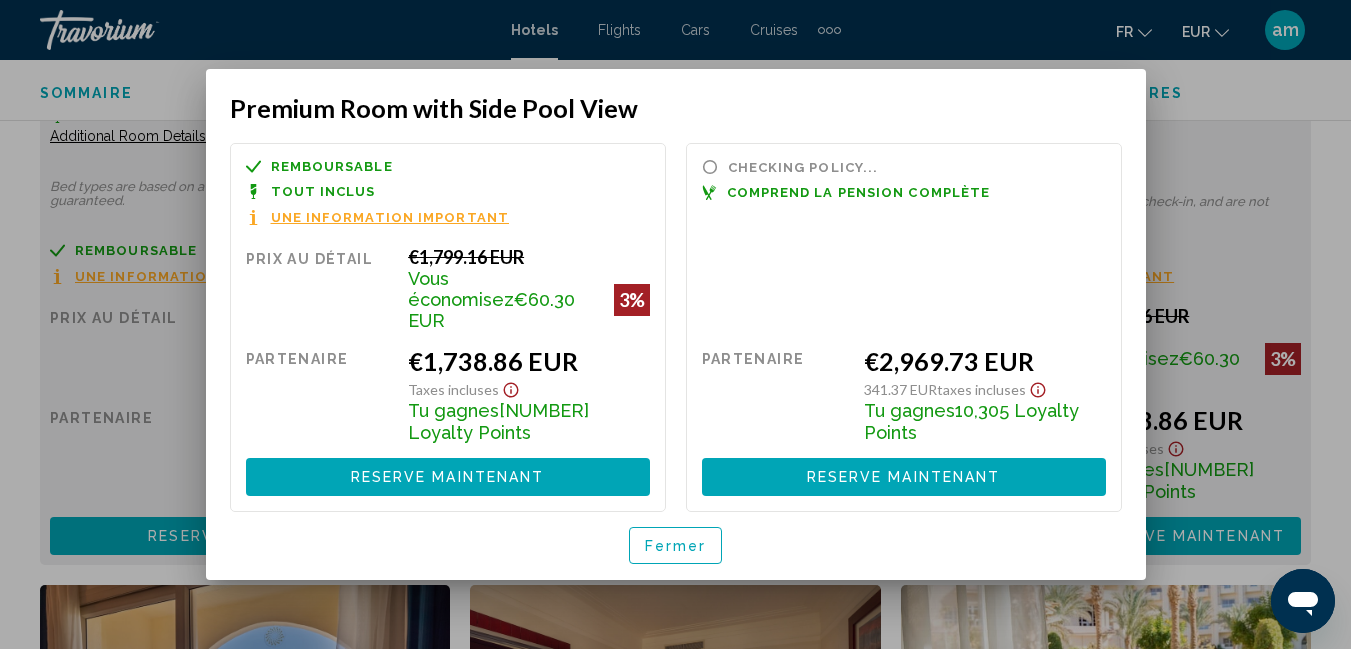 scroll, scrollTop: 0, scrollLeft: 0, axis: both 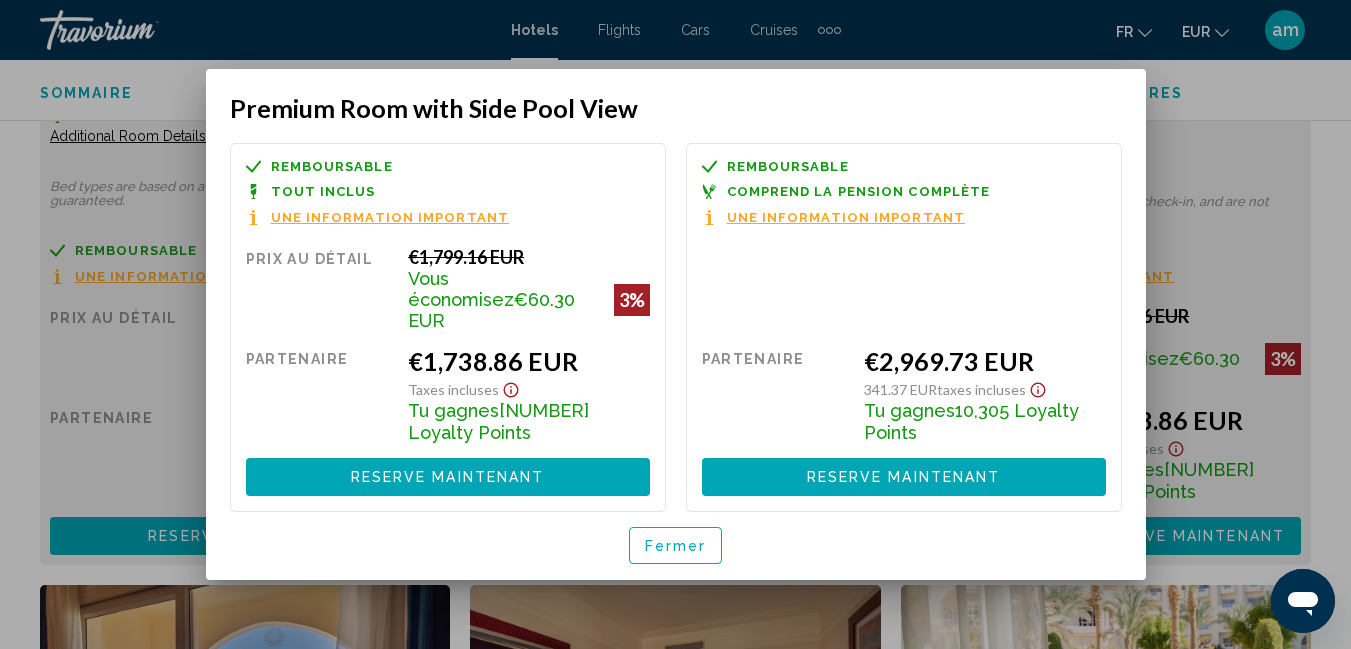 click on "Fermer" at bounding box center (676, 546) 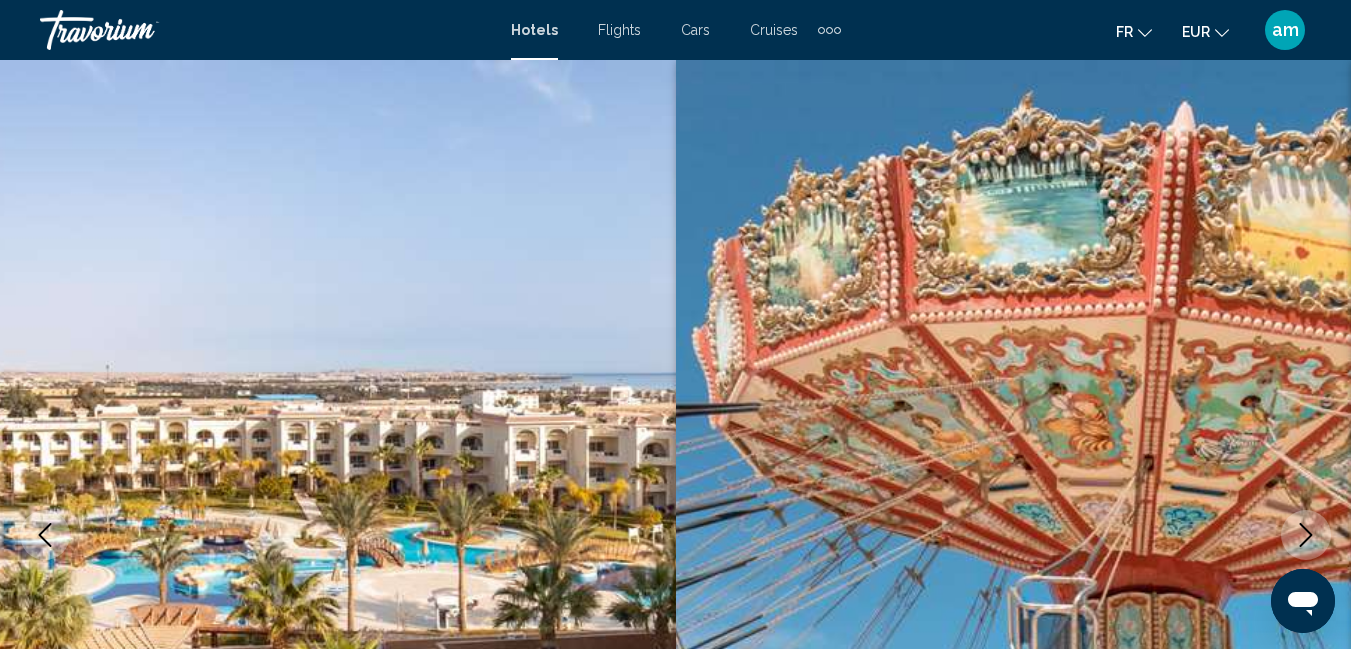scroll, scrollTop: 4110, scrollLeft: 0, axis: vertical 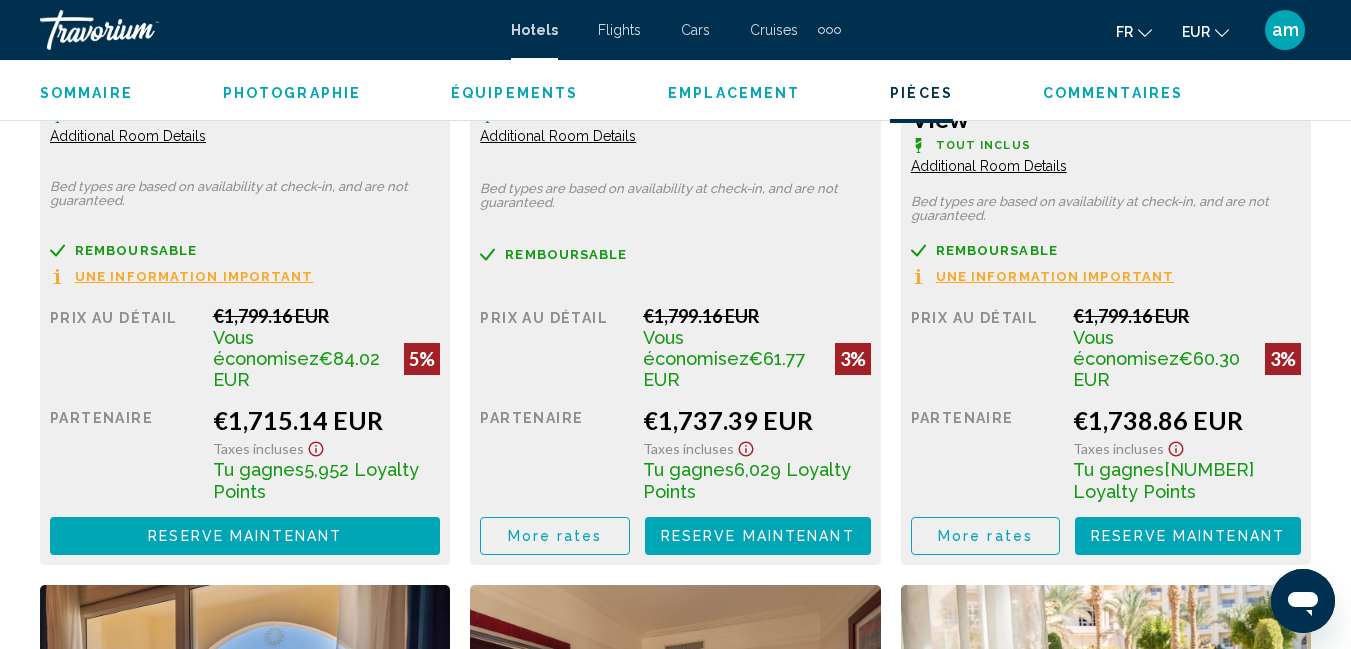 click on "Additional Room Details" at bounding box center (128, -605) 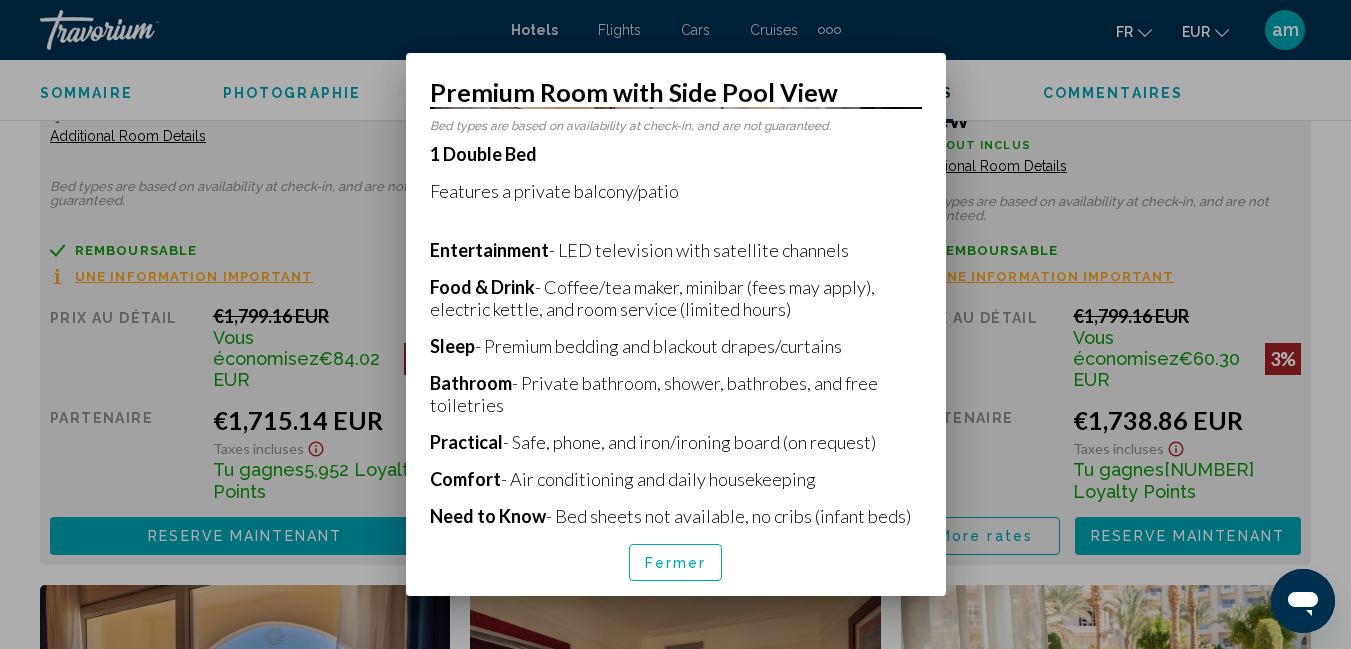 scroll, scrollTop: 421, scrollLeft: 0, axis: vertical 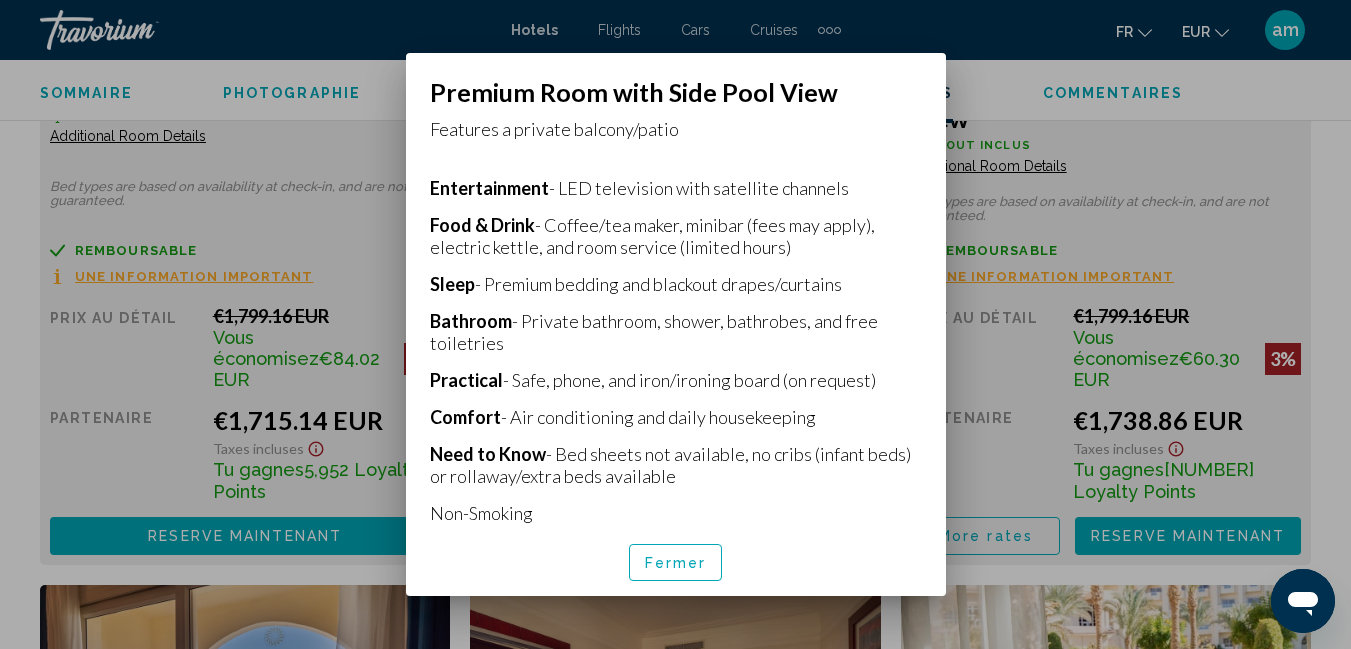 click on "Fermer" at bounding box center [676, 562] 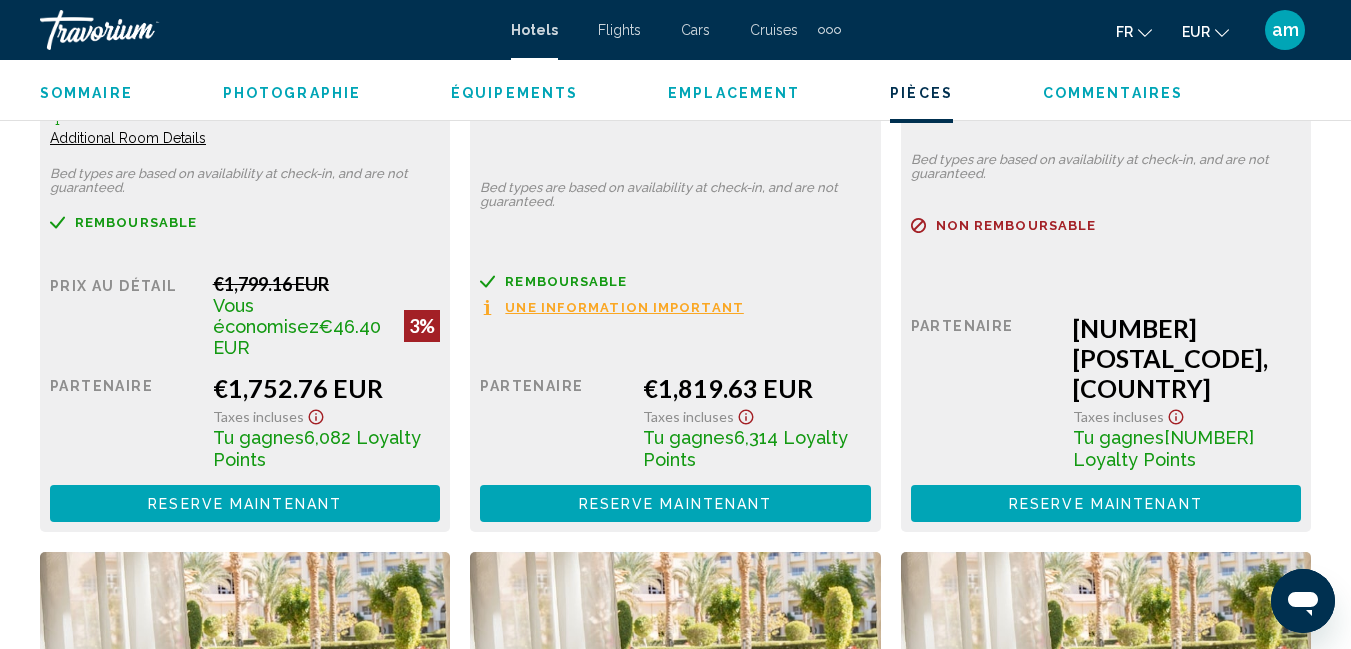scroll, scrollTop: 4710, scrollLeft: 0, axis: vertical 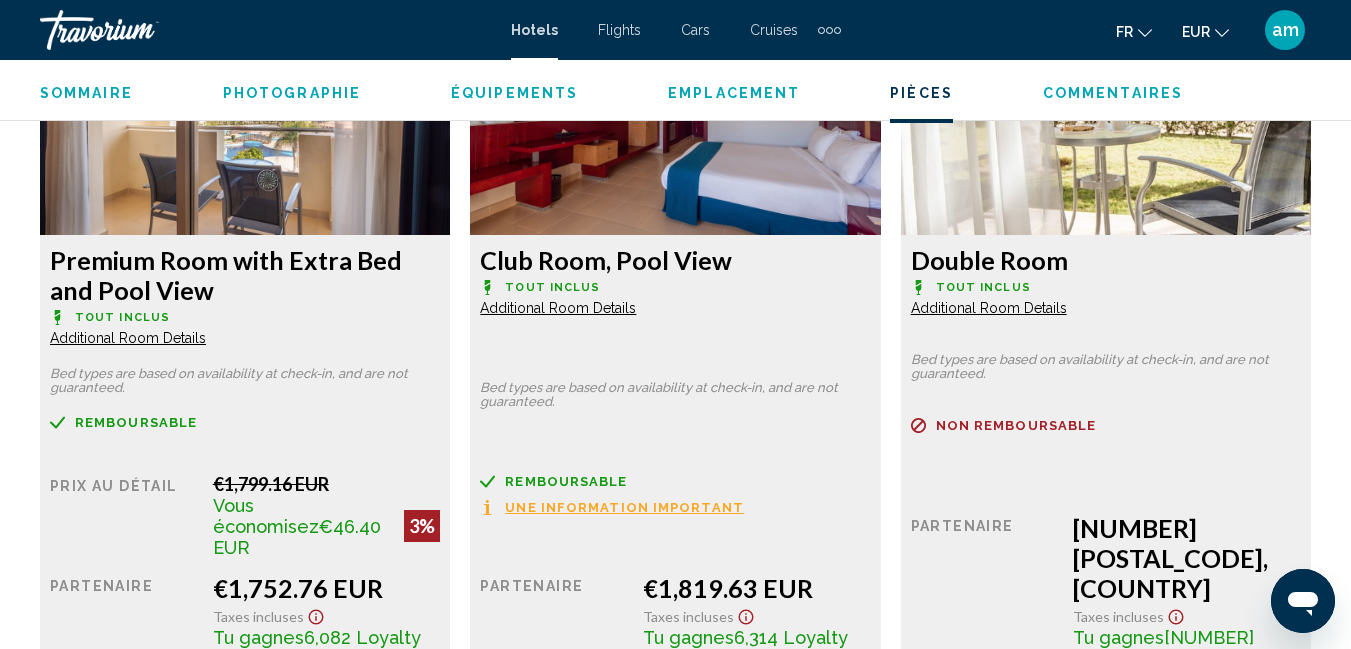click on "Additional Room Details" at bounding box center [128, -1205] 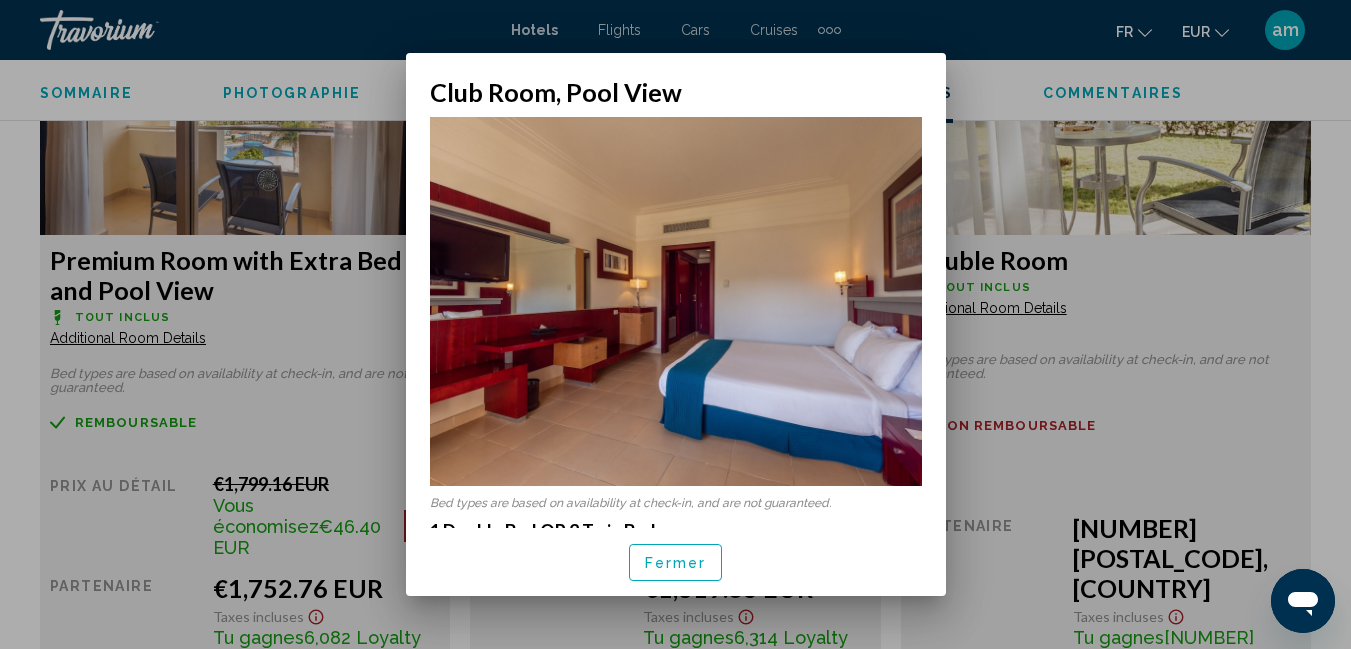 scroll, scrollTop: 0, scrollLeft: 0, axis: both 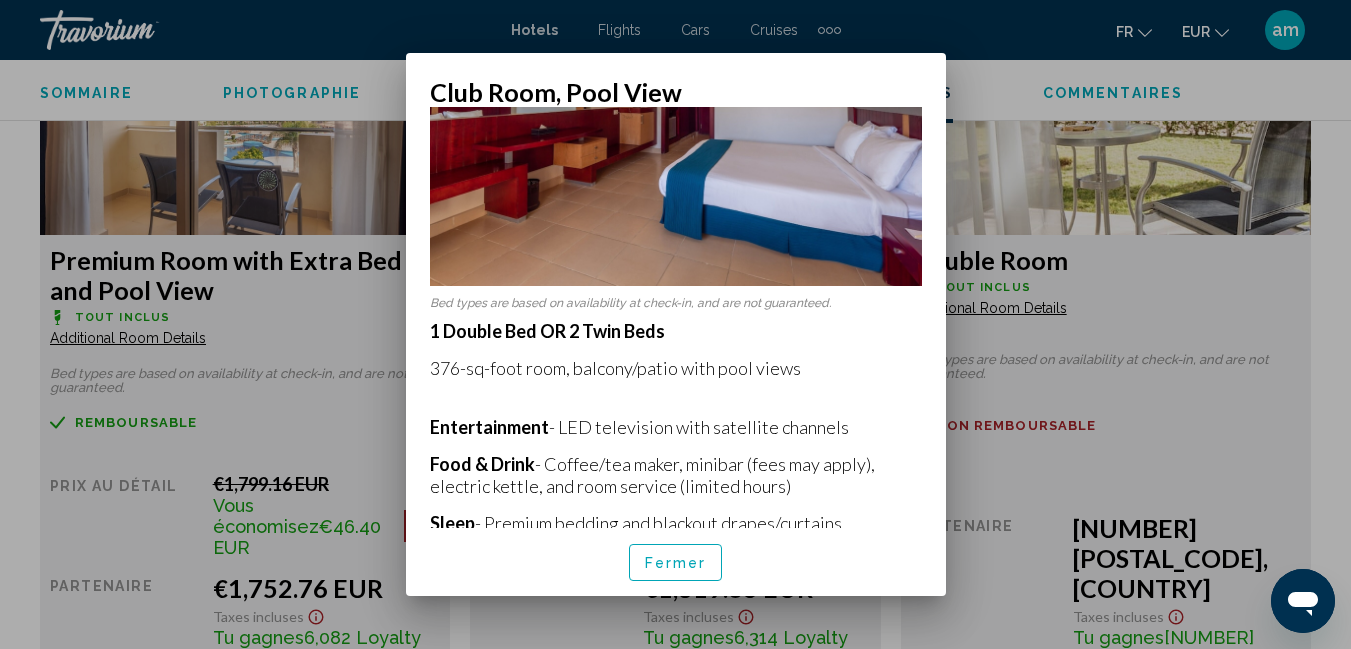 drag, startPoint x: 686, startPoint y: 559, endPoint x: 683, endPoint y: 548, distance: 11.401754 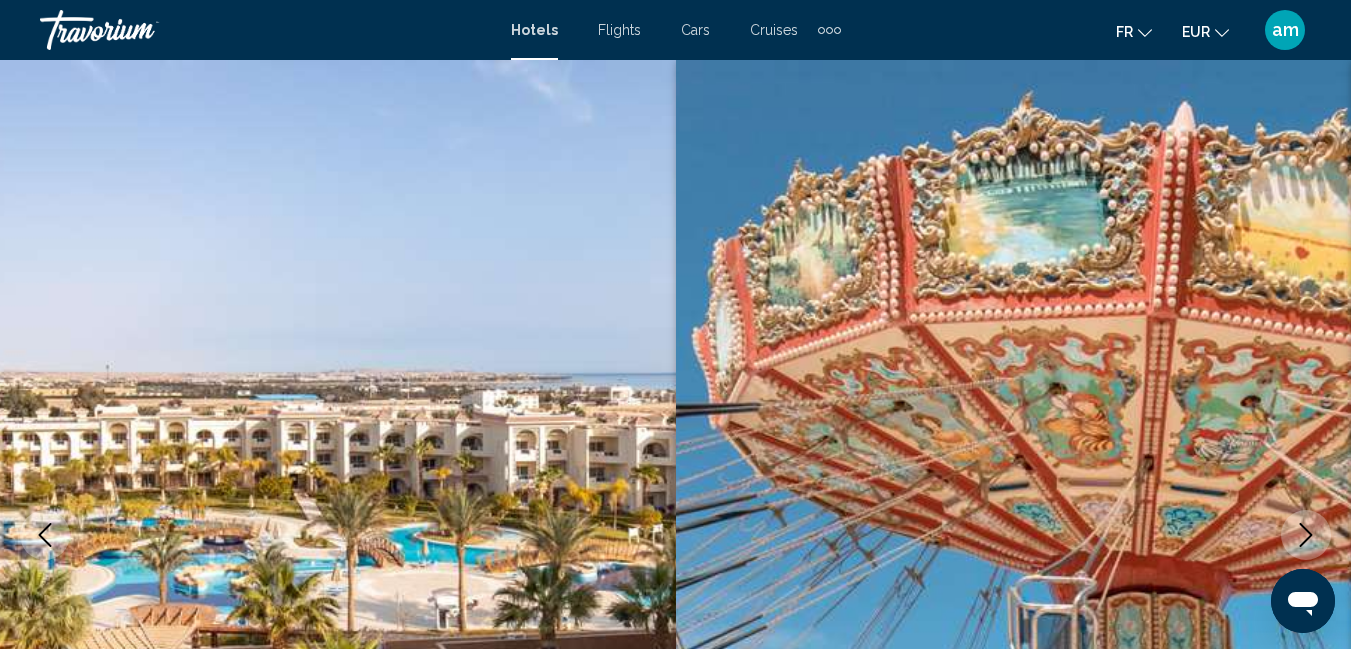 scroll, scrollTop: 4710, scrollLeft: 0, axis: vertical 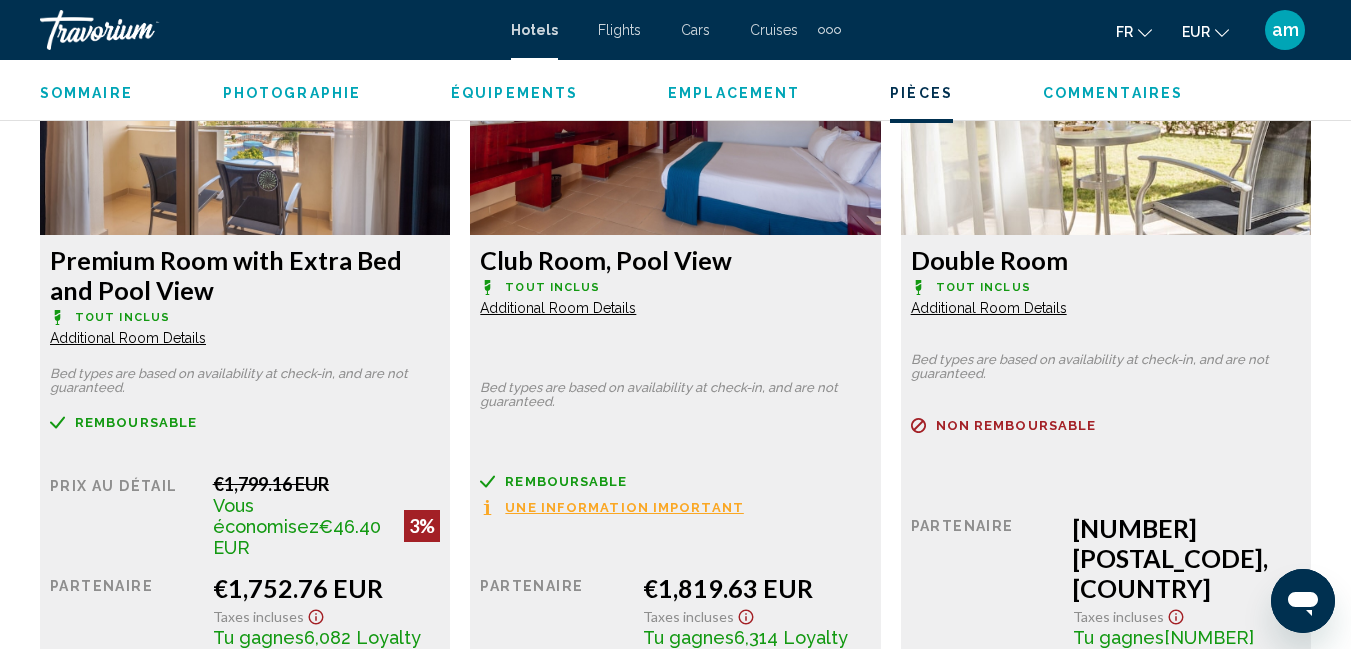 click on "Additional Room Details" at bounding box center (128, -1205) 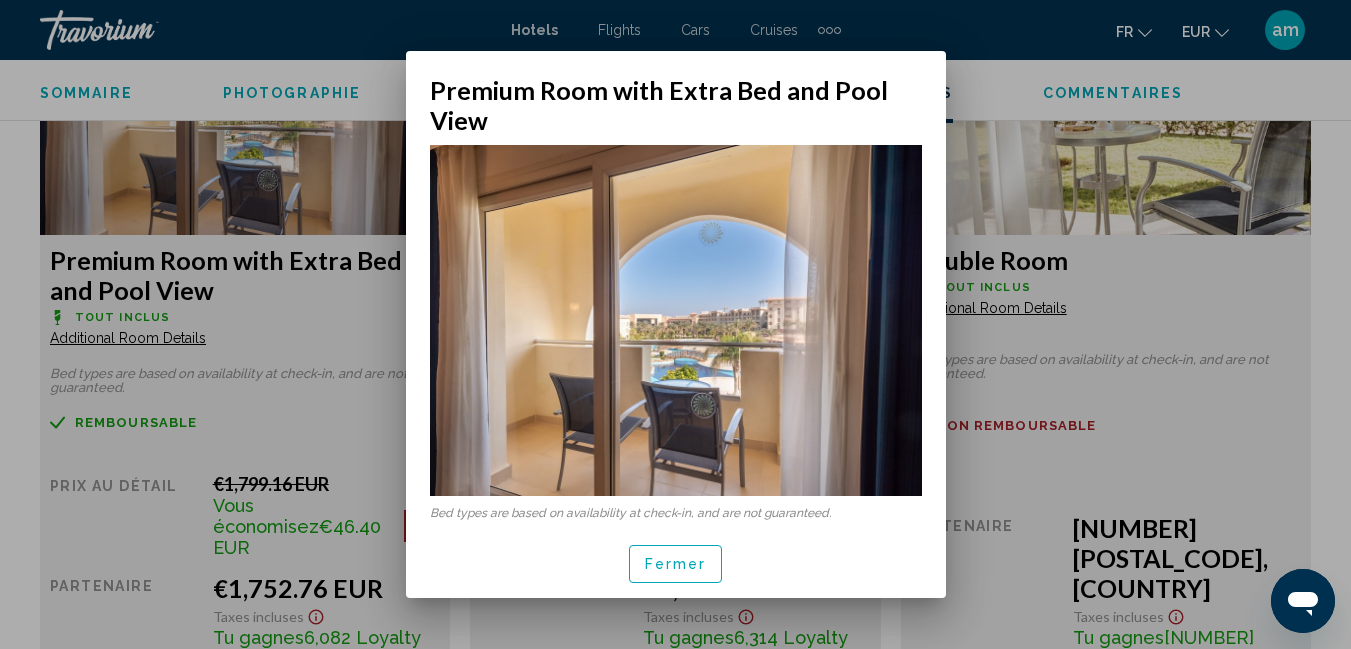 scroll, scrollTop: 0, scrollLeft: 0, axis: both 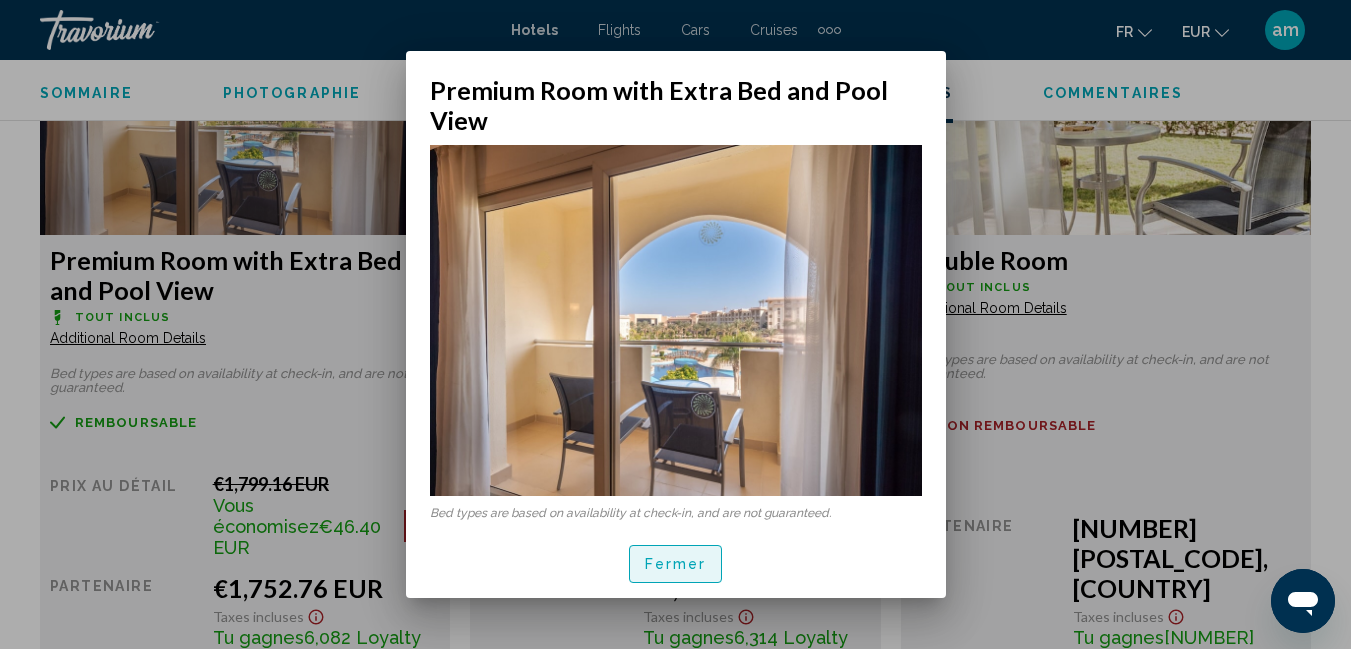 click on "Fermer" at bounding box center [676, 563] 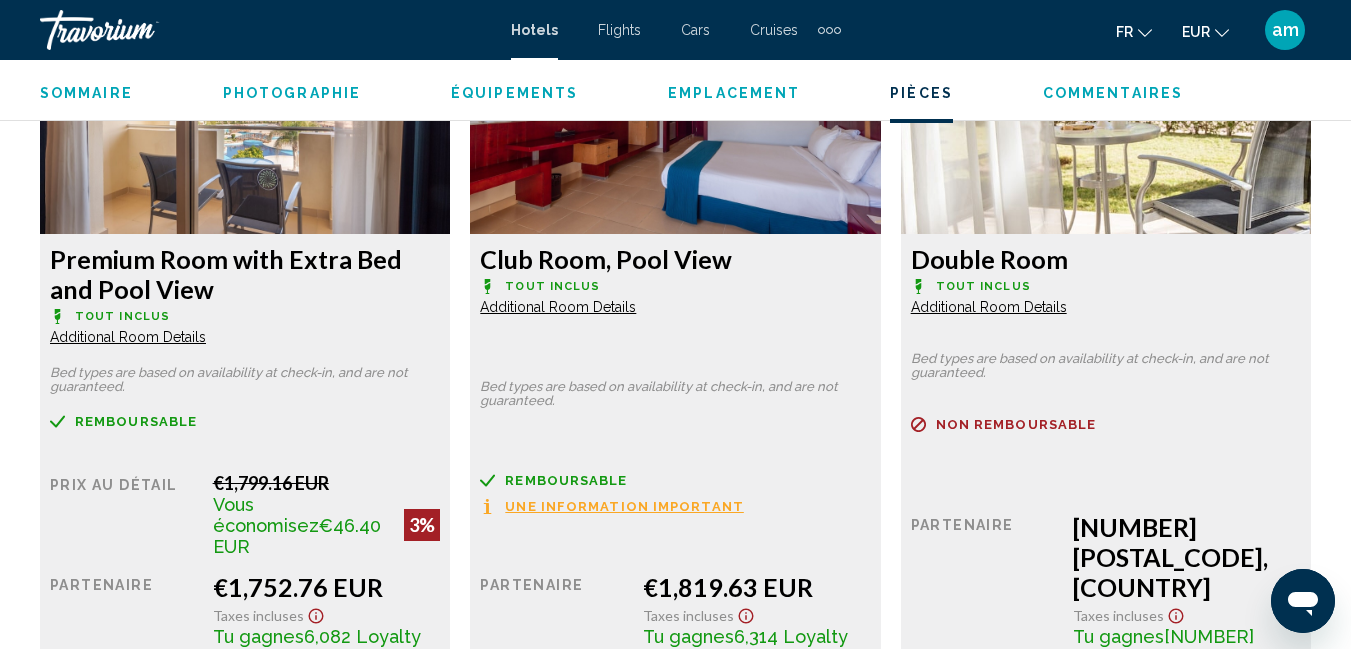 scroll, scrollTop: 4710, scrollLeft: 0, axis: vertical 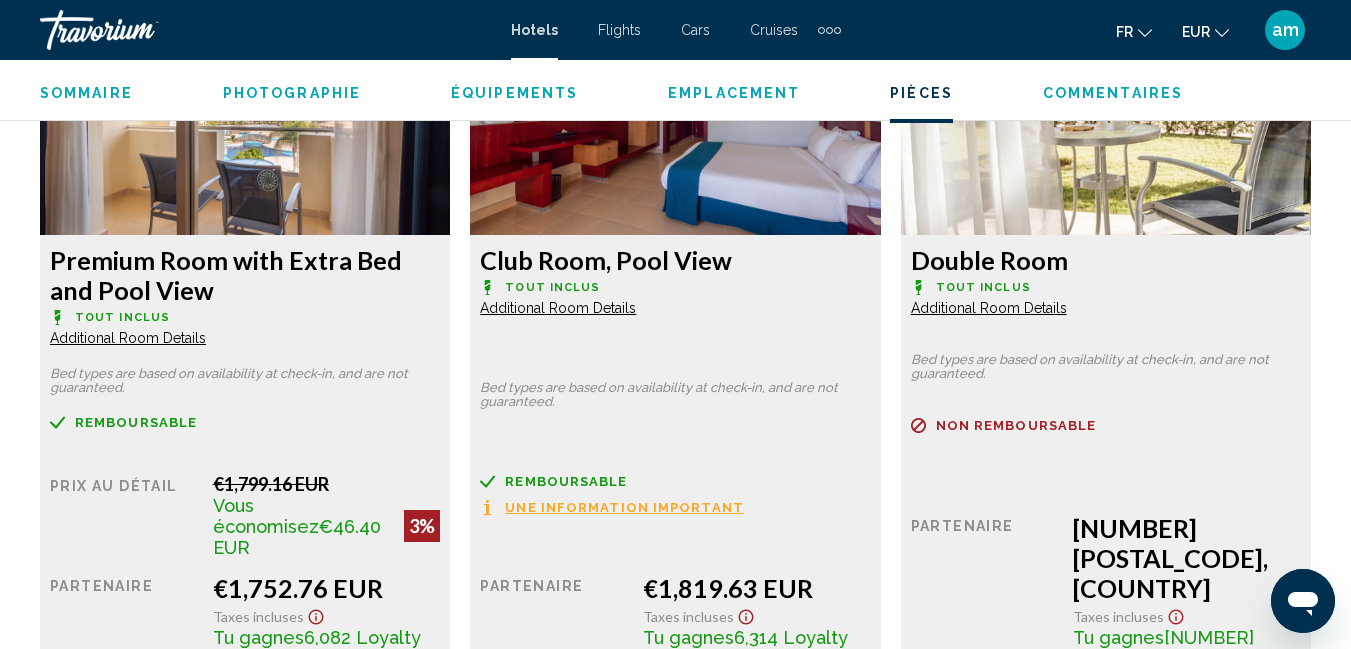 click on "Additional Room Details" at bounding box center (128, -1205) 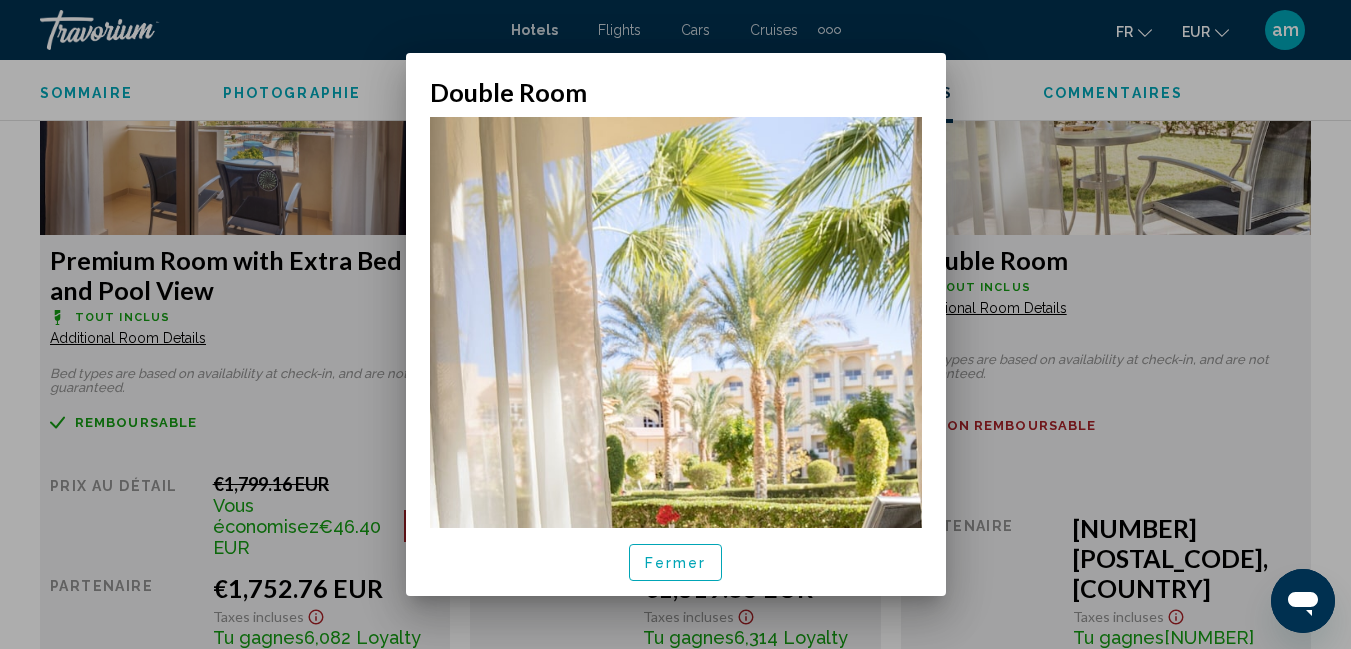 scroll, scrollTop: 0, scrollLeft: 0, axis: both 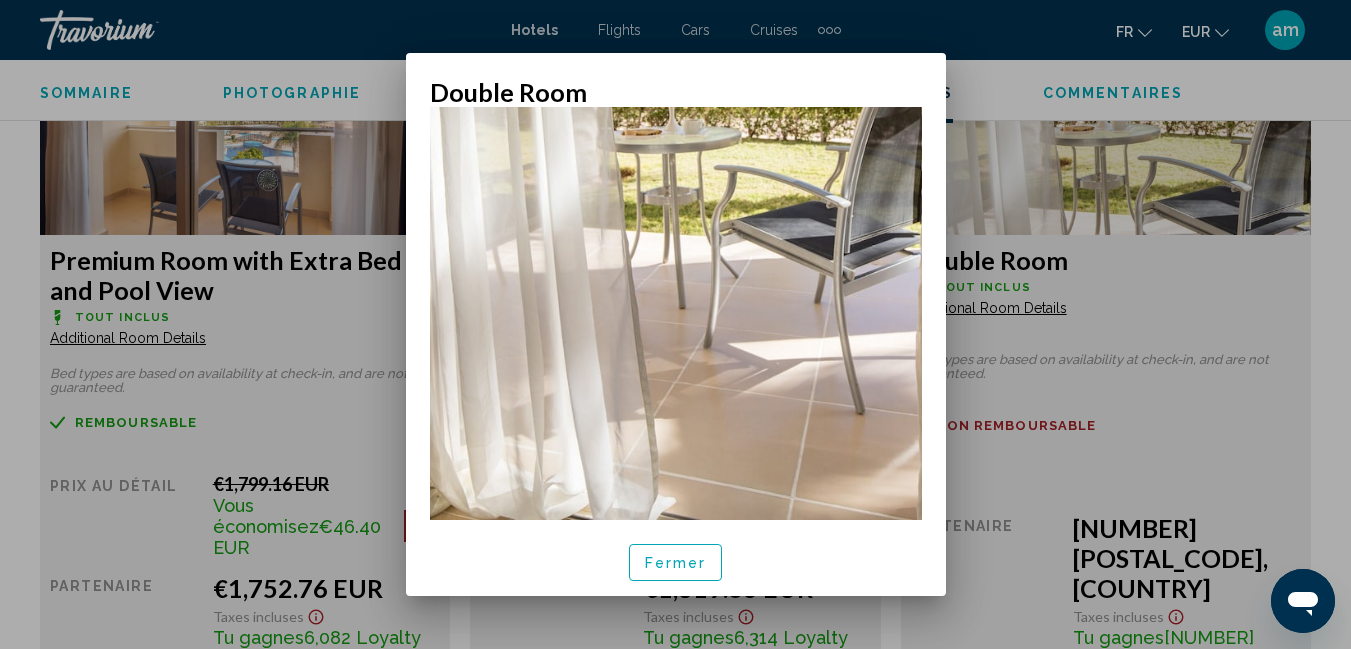 click on "Fermer" at bounding box center [676, 562] 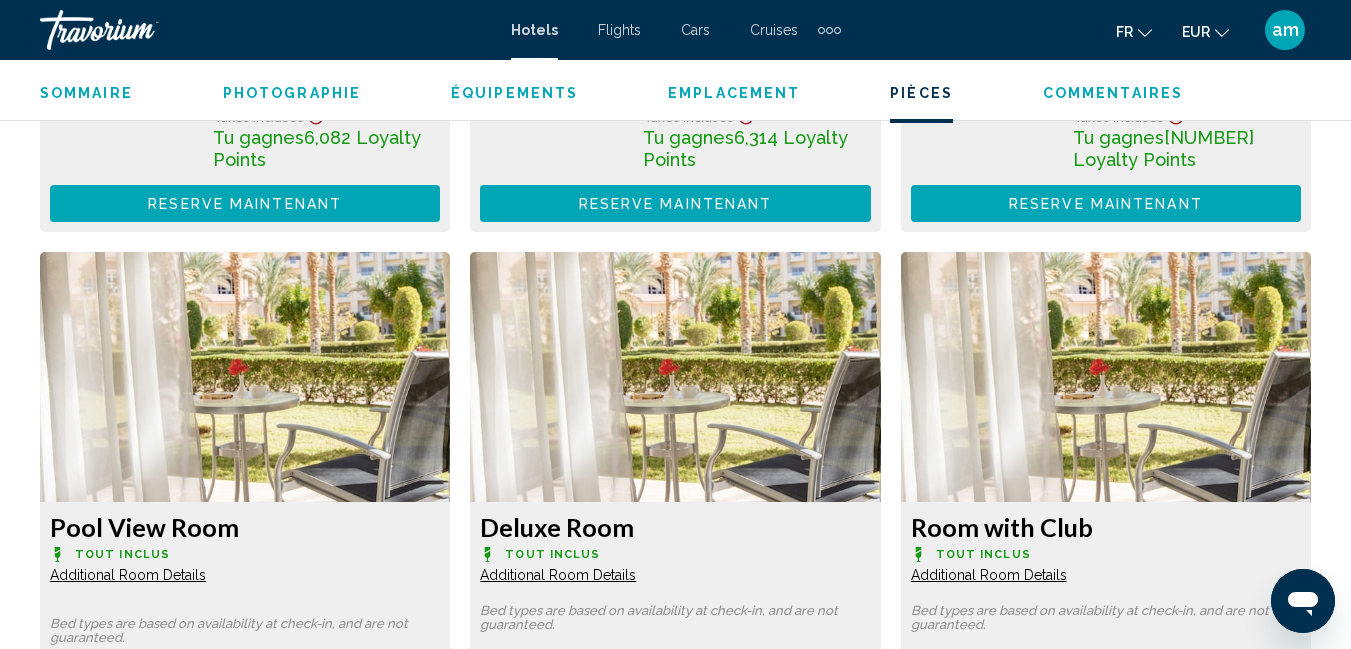 scroll, scrollTop: 5410, scrollLeft: 0, axis: vertical 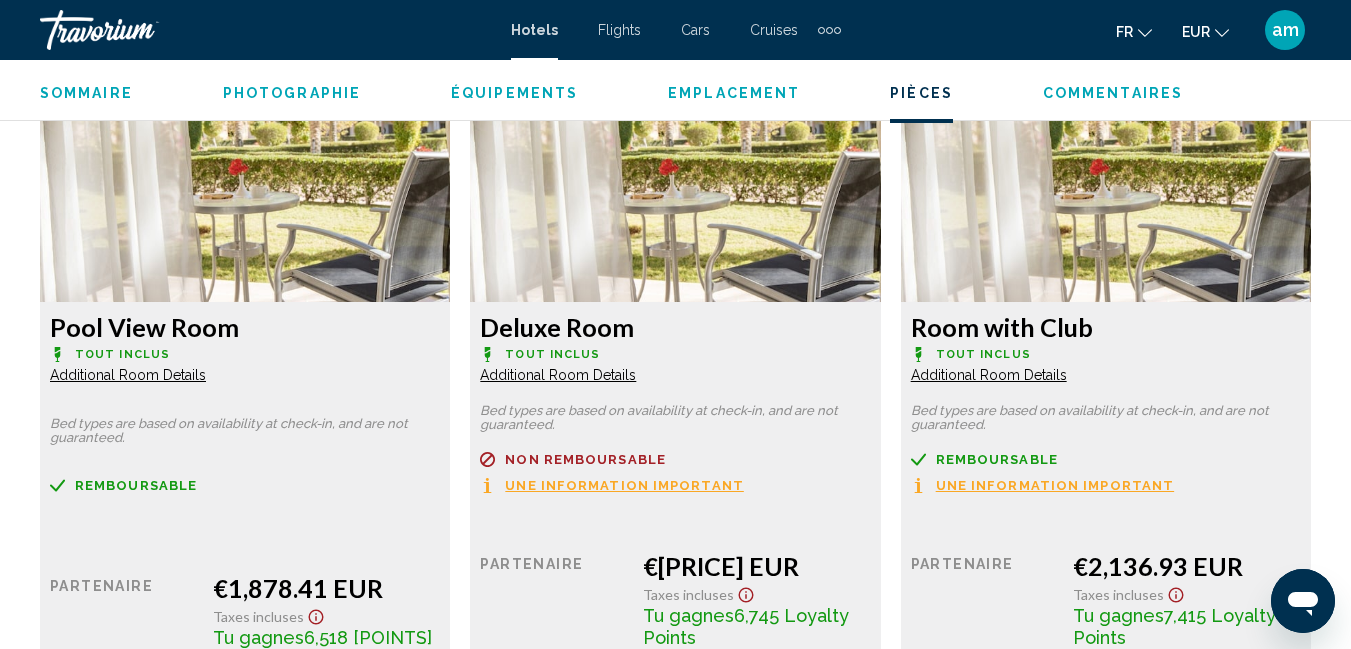 click on "Additional Room Details" at bounding box center [128, -1905] 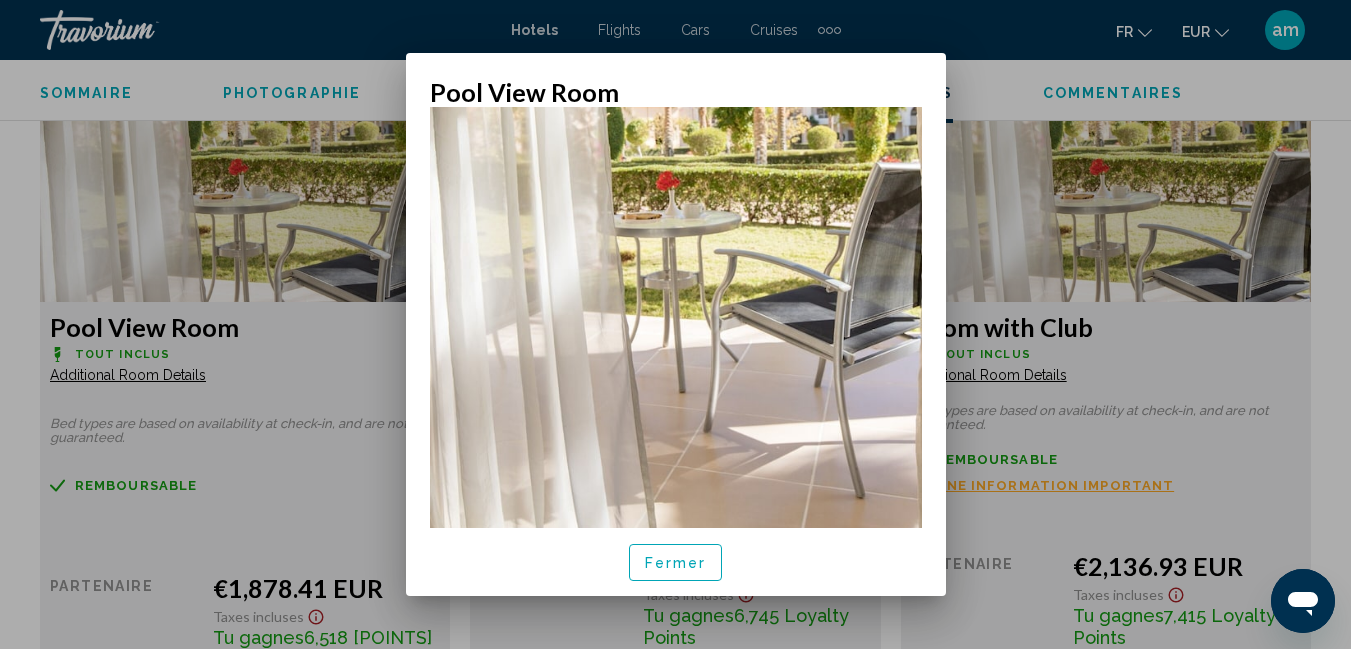 scroll, scrollTop: 418, scrollLeft: 0, axis: vertical 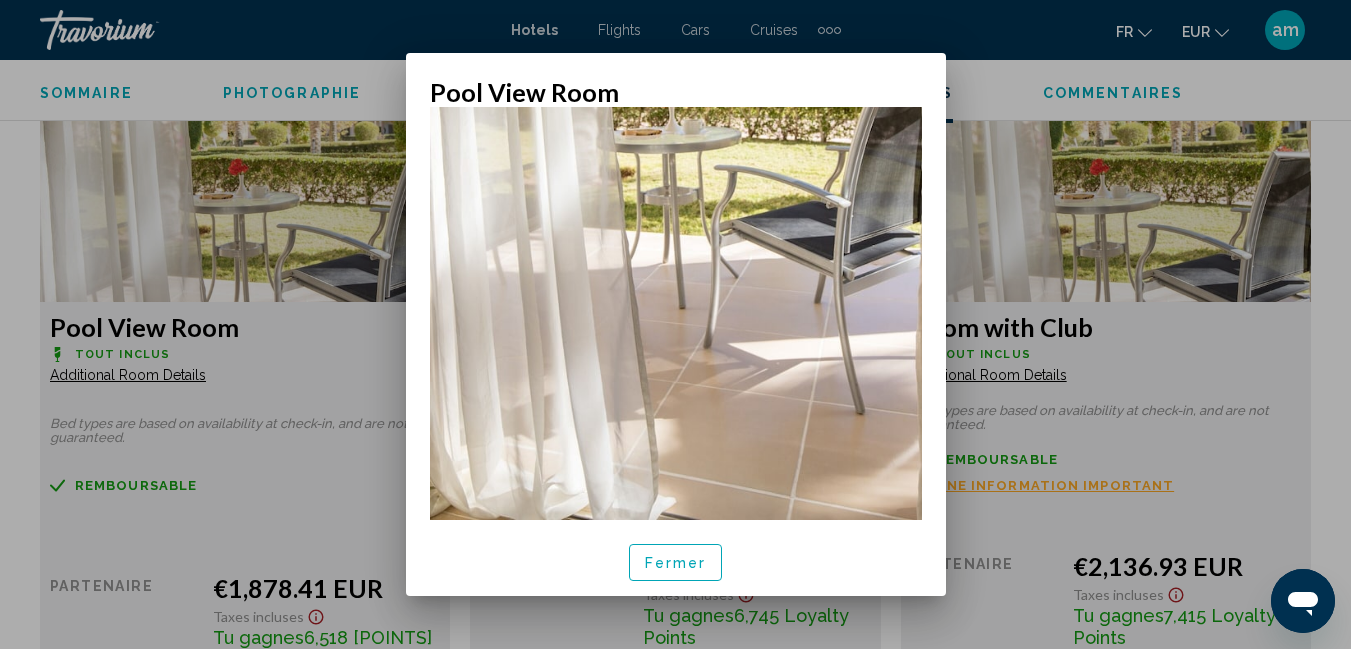 click on "Fermer" at bounding box center [676, 563] 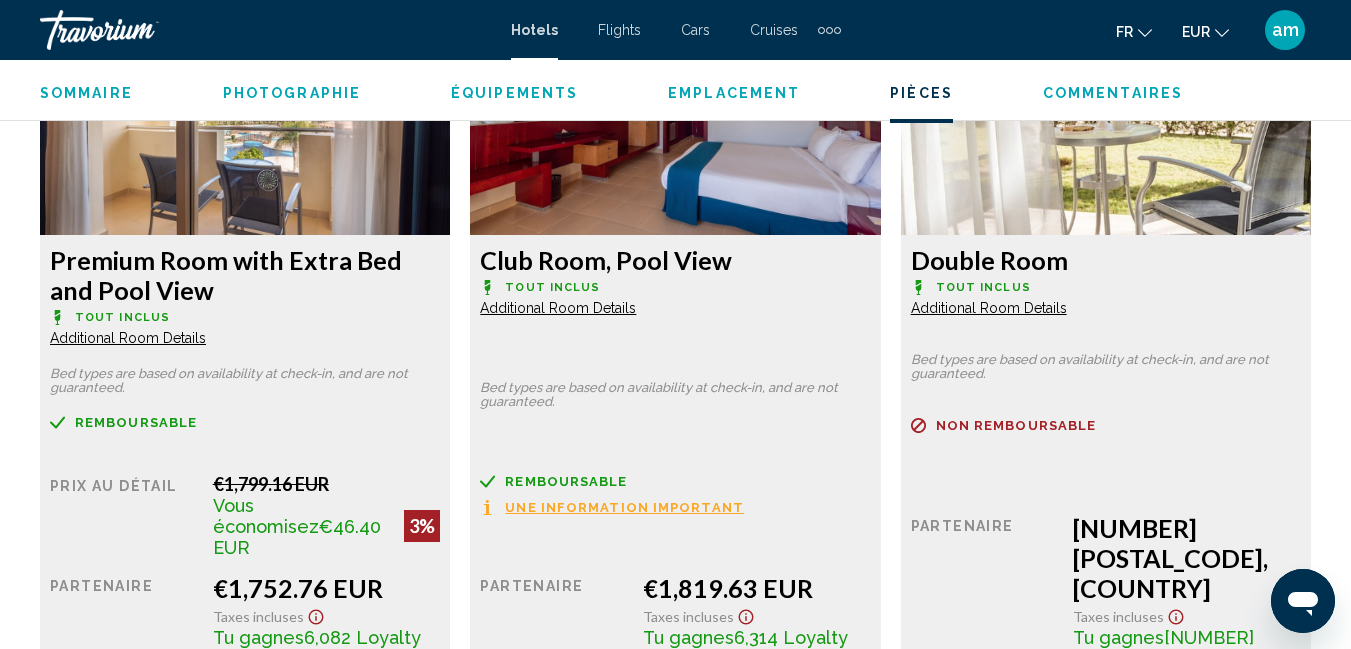 scroll, scrollTop: 4810, scrollLeft: 0, axis: vertical 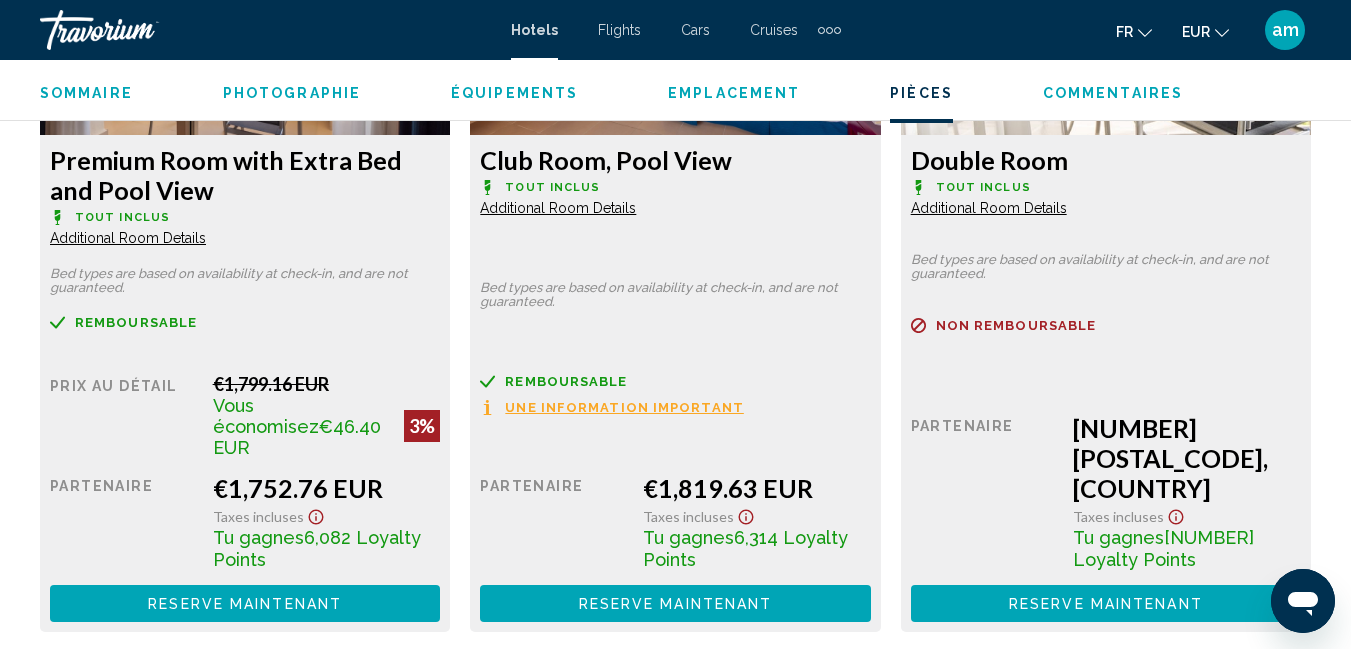 click on "Additional Room Details" at bounding box center [128, -1305] 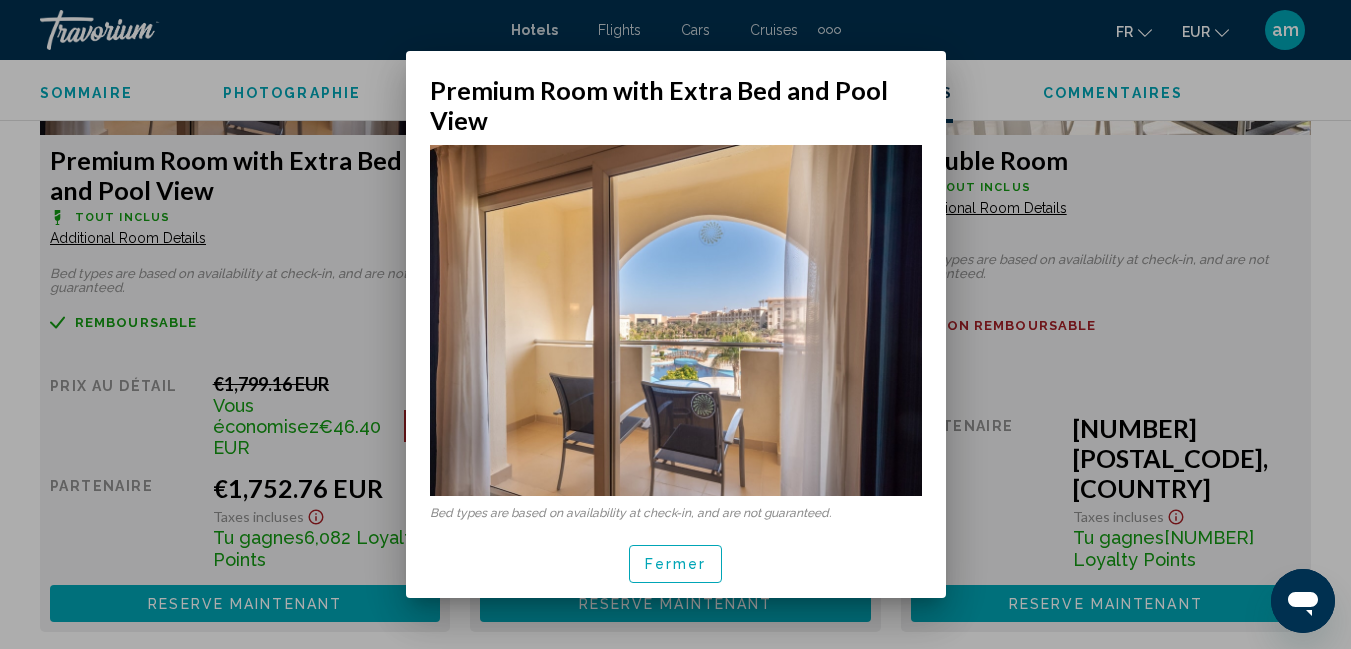 scroll, scrollTop: 0, scrollLeft: 0, axis: both 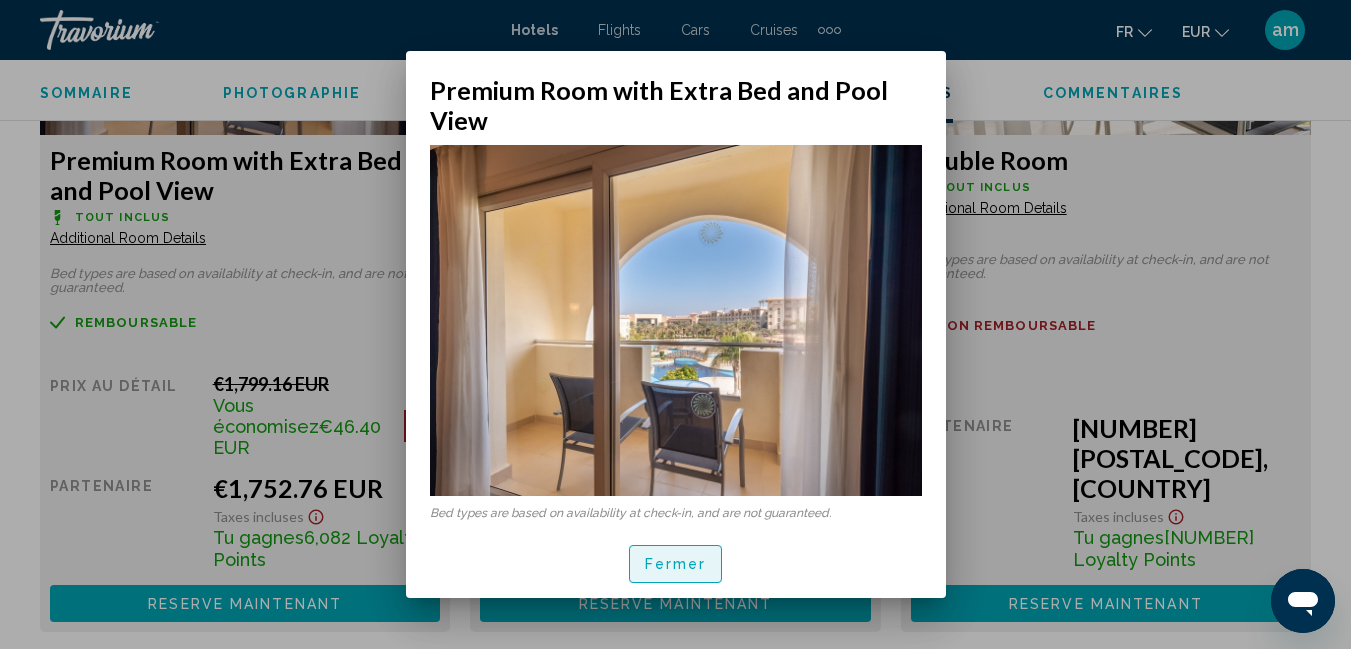 click on "Fermer" at bounding box center (676, 565) 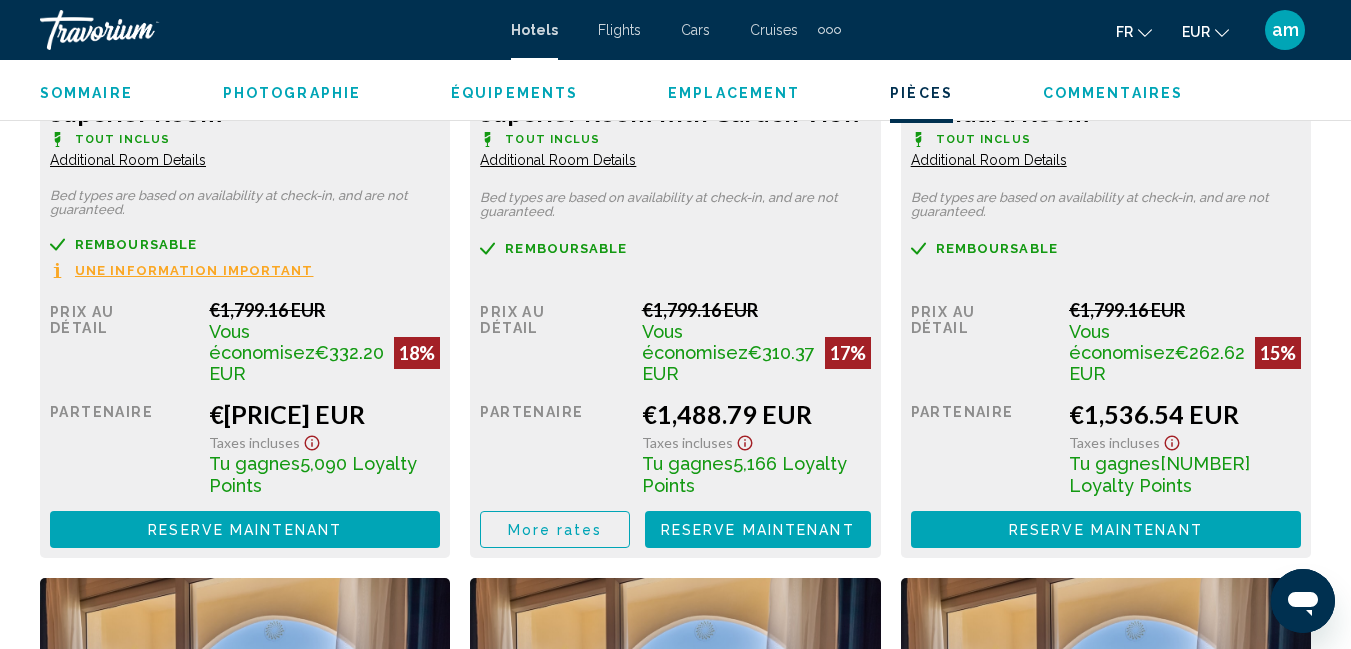 scroll, scrollTop: 3310, scrollLeft: 0, axis: vertical 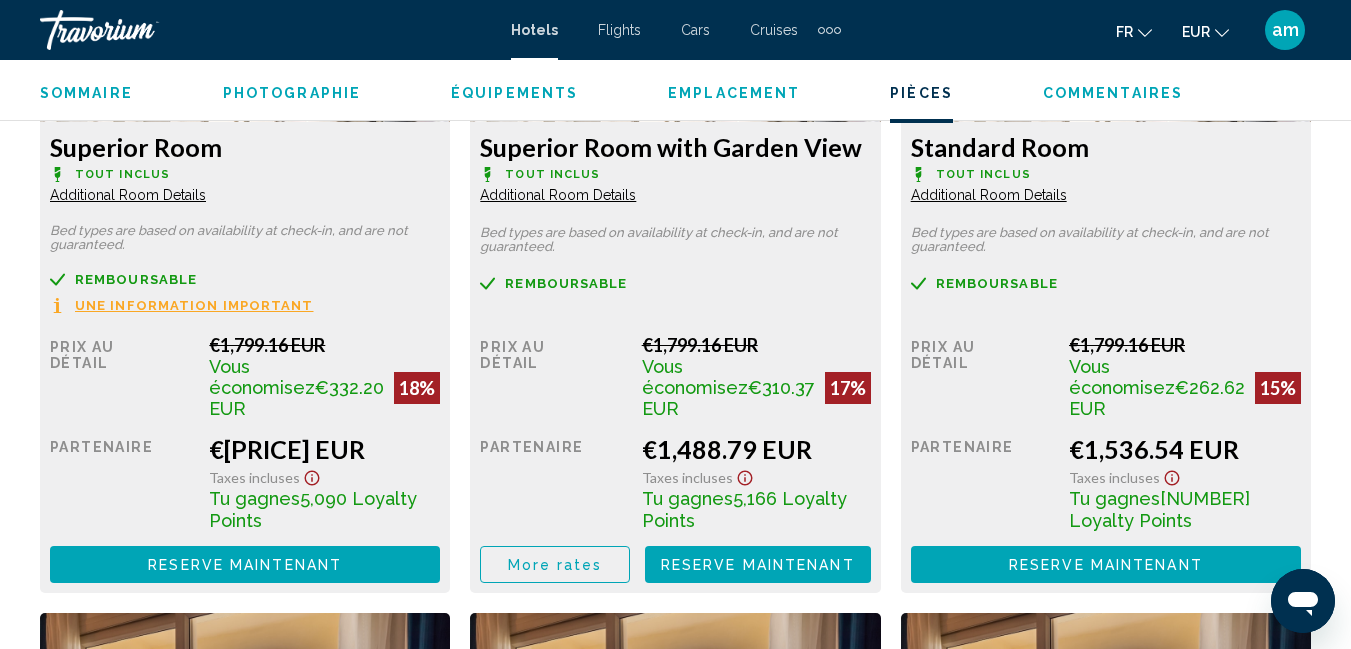 click on "Additional Room Details" at bounding box center [128, 195] 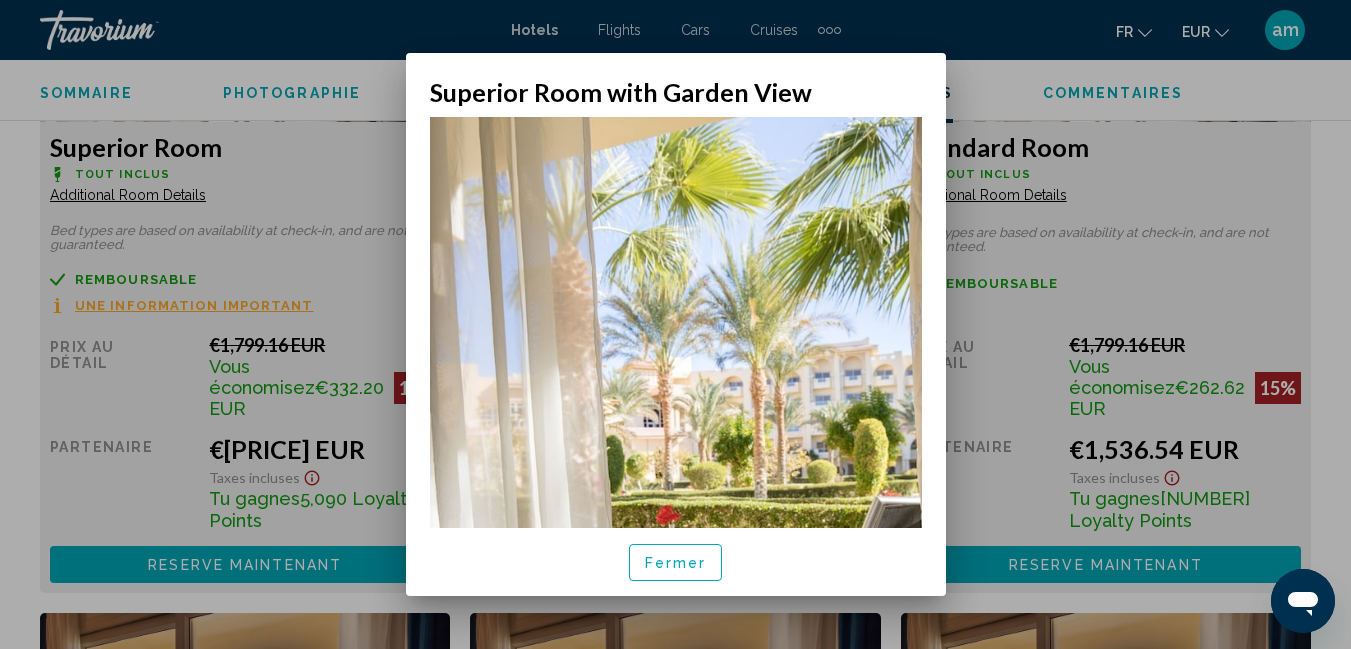 scroll, scrollTop: 0, scrollLeft: 0, axis: both 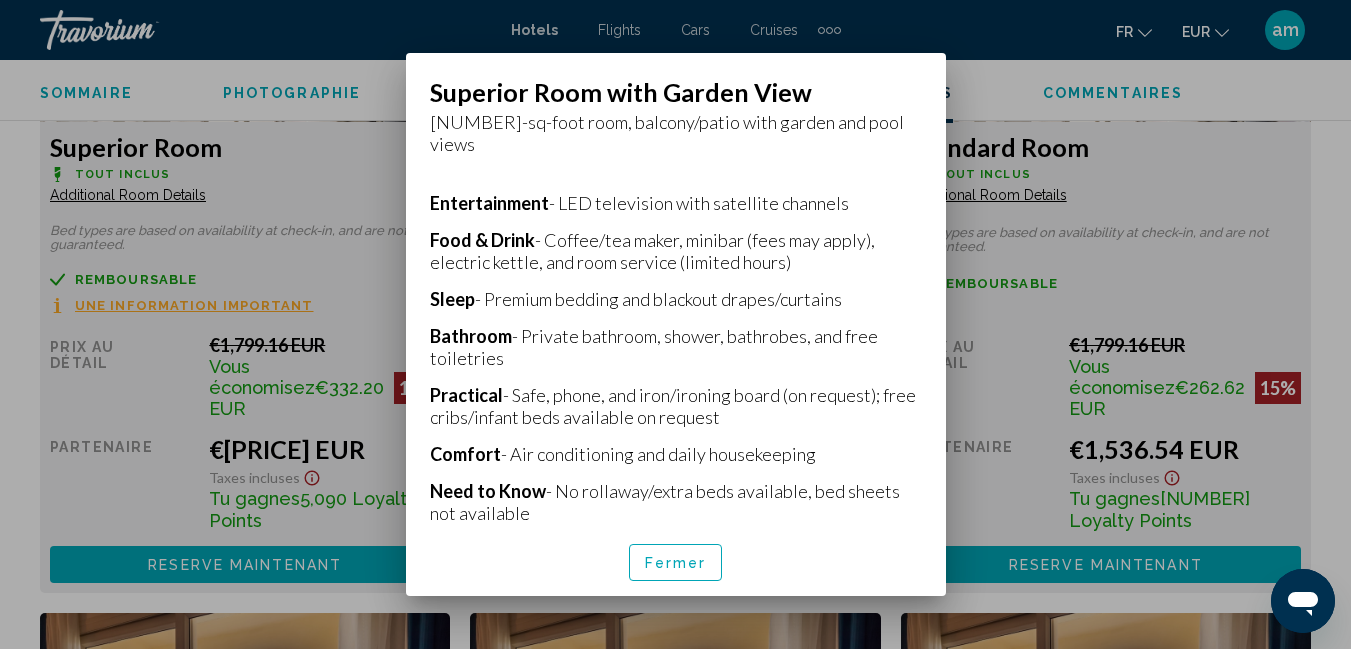 click on "Fermer" at bounding box center (676, 562) 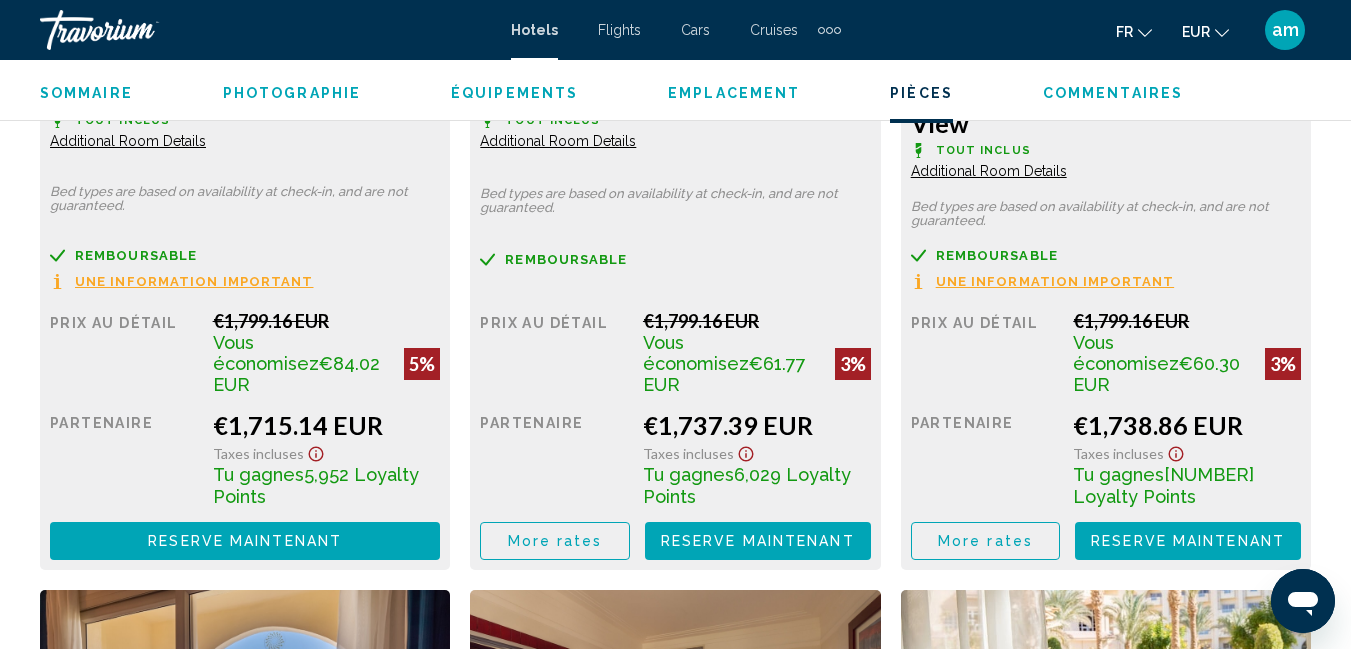 scroll, scrollTop: 4110, scrollLeft: 0, axis: vertical 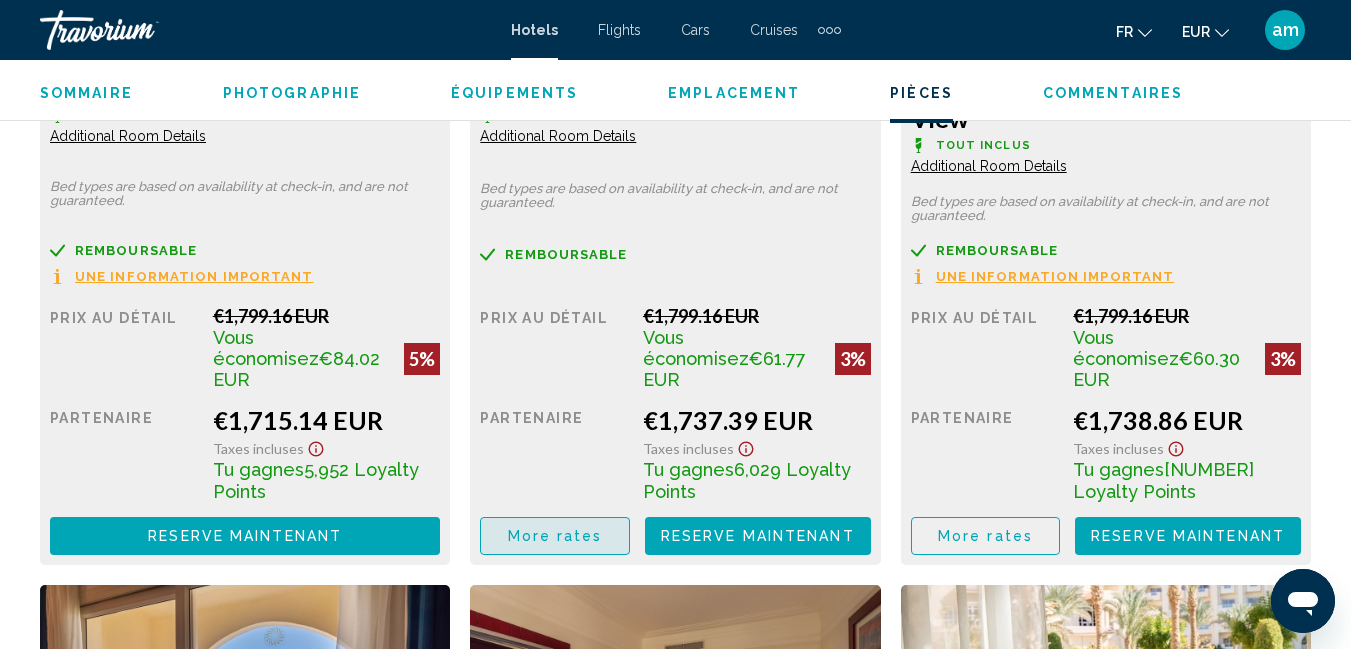 click on "More rates" at bounding box center [555, 537] 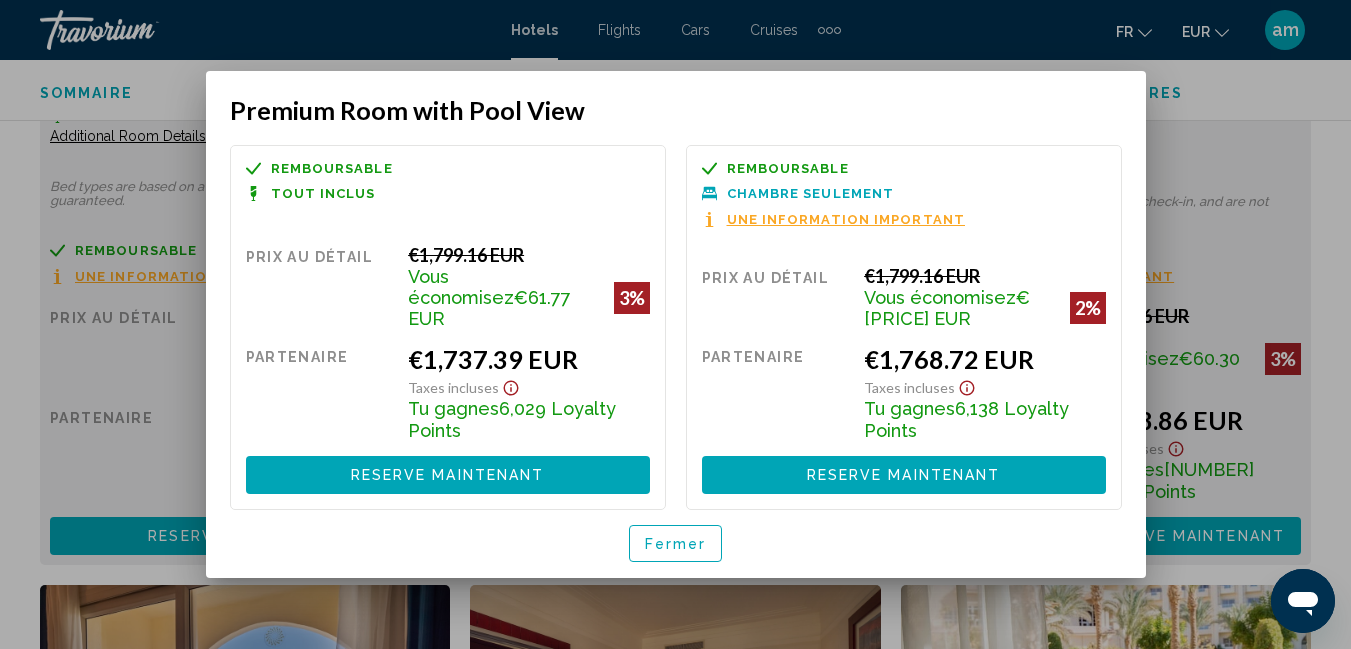 scroll, scrollTop: 0, scrollLeft: 0, axis: both 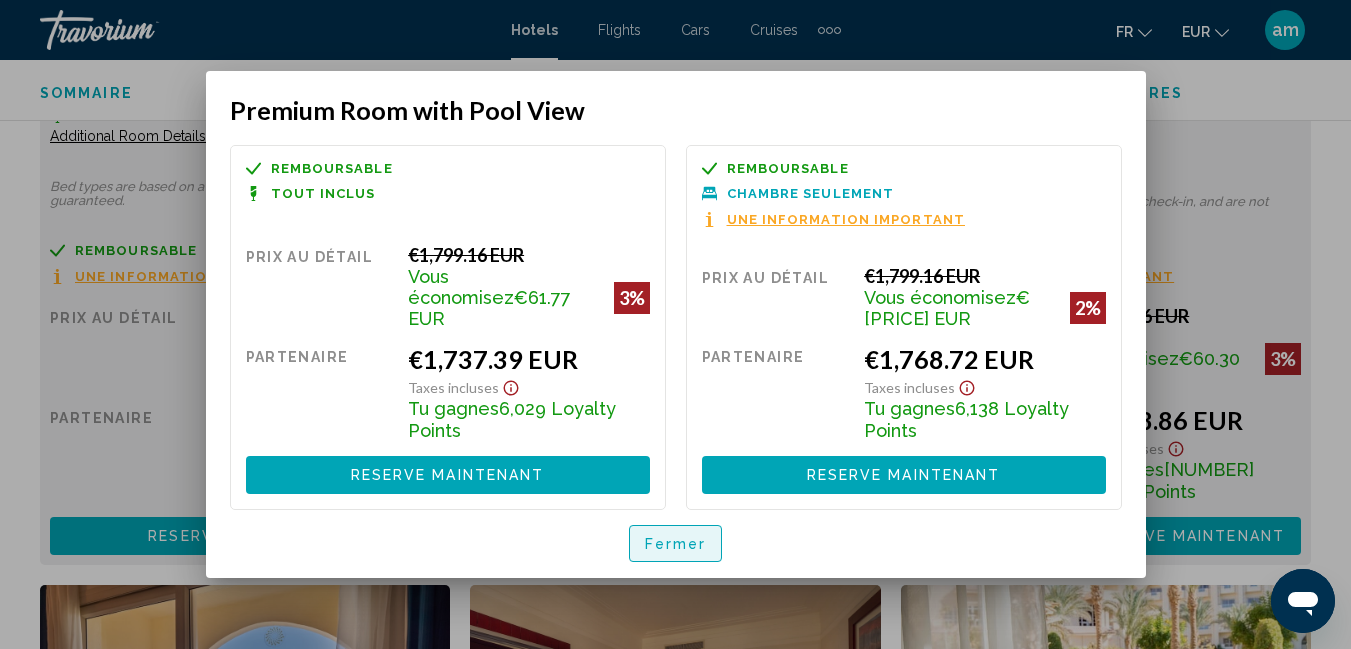click on "Fermer" at bounding box center [676, 544] 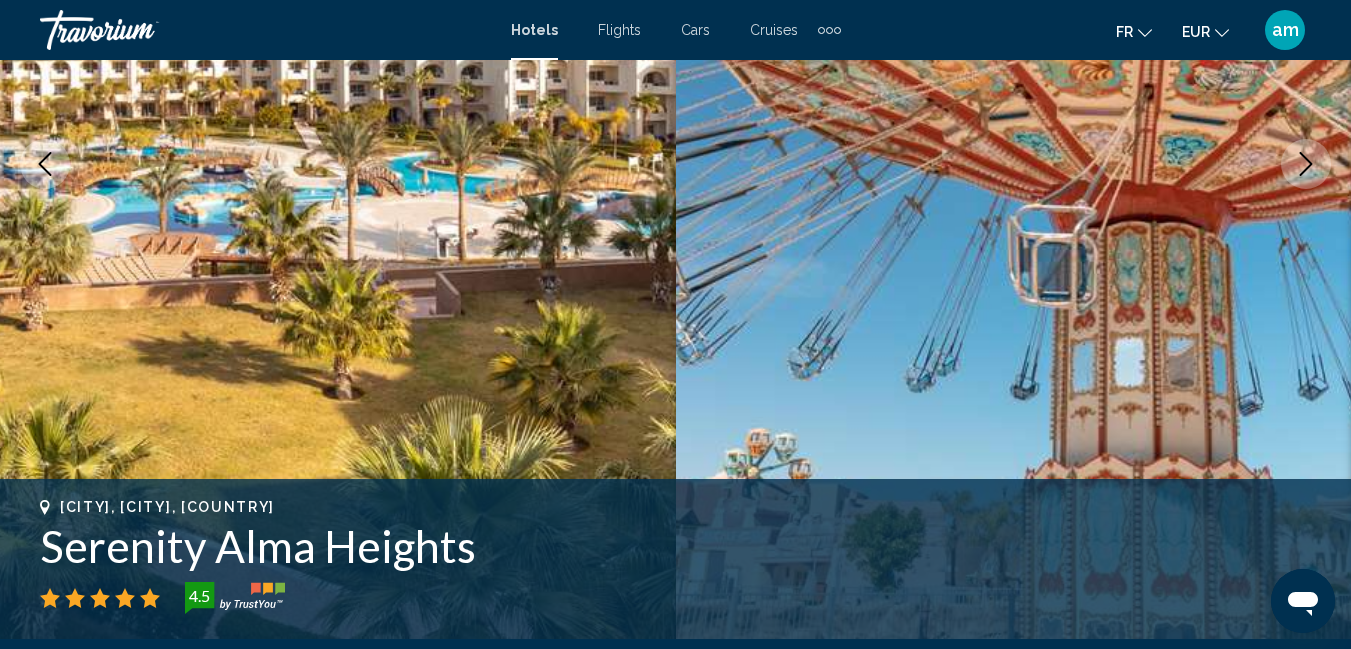 scroll, scrollTop: 310, scrollLeft: 0, axis: vertical 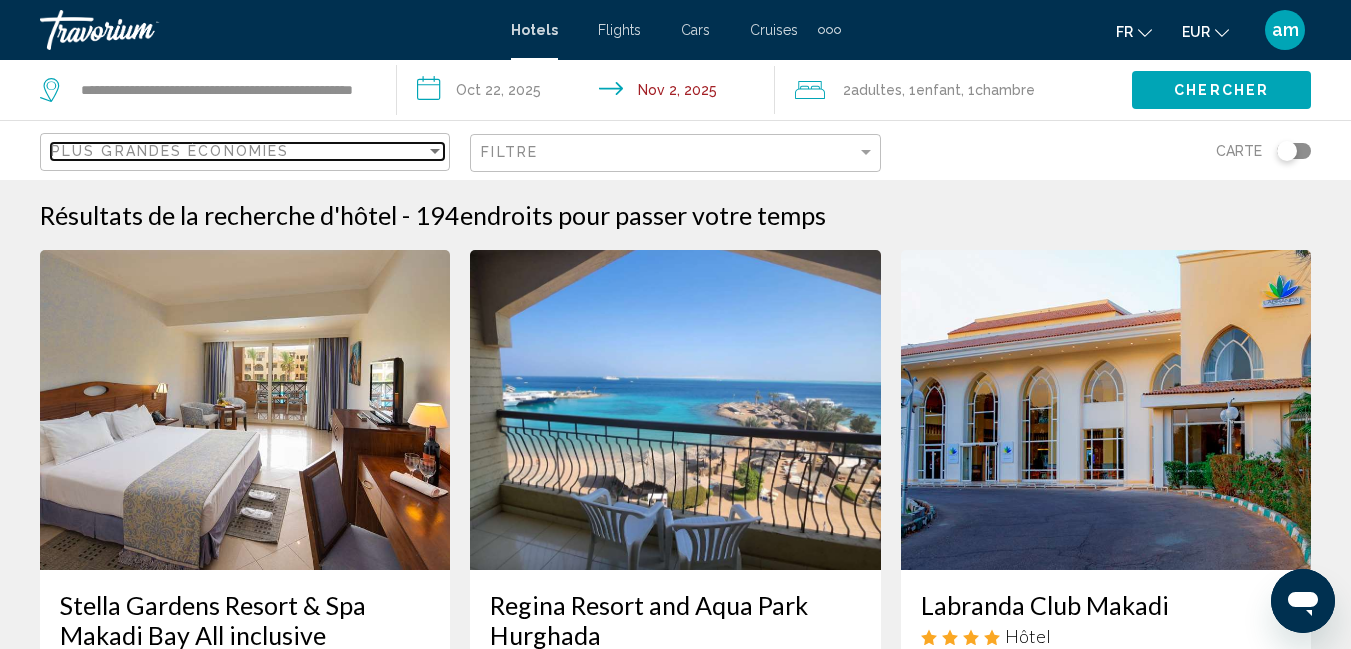 click on "Plus grandes économies" at bounding box center (170, 151) 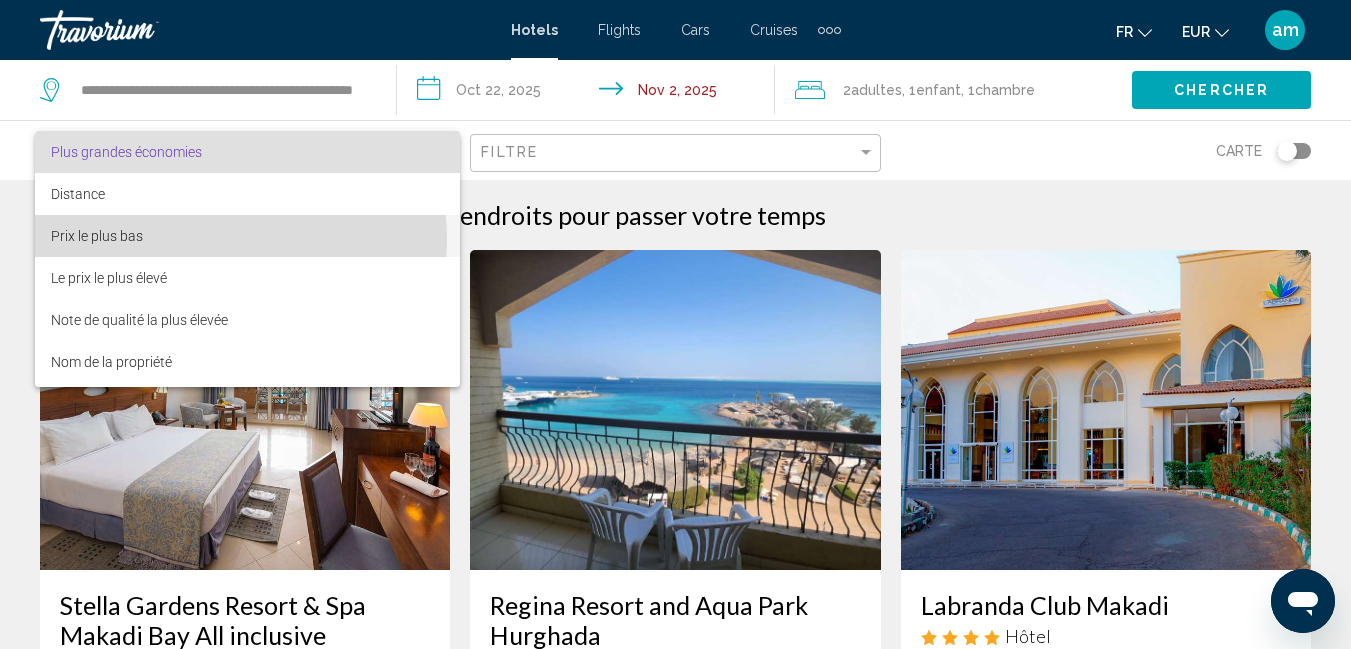 click on "Prix le plus bas" at bounding box center (247, 236) 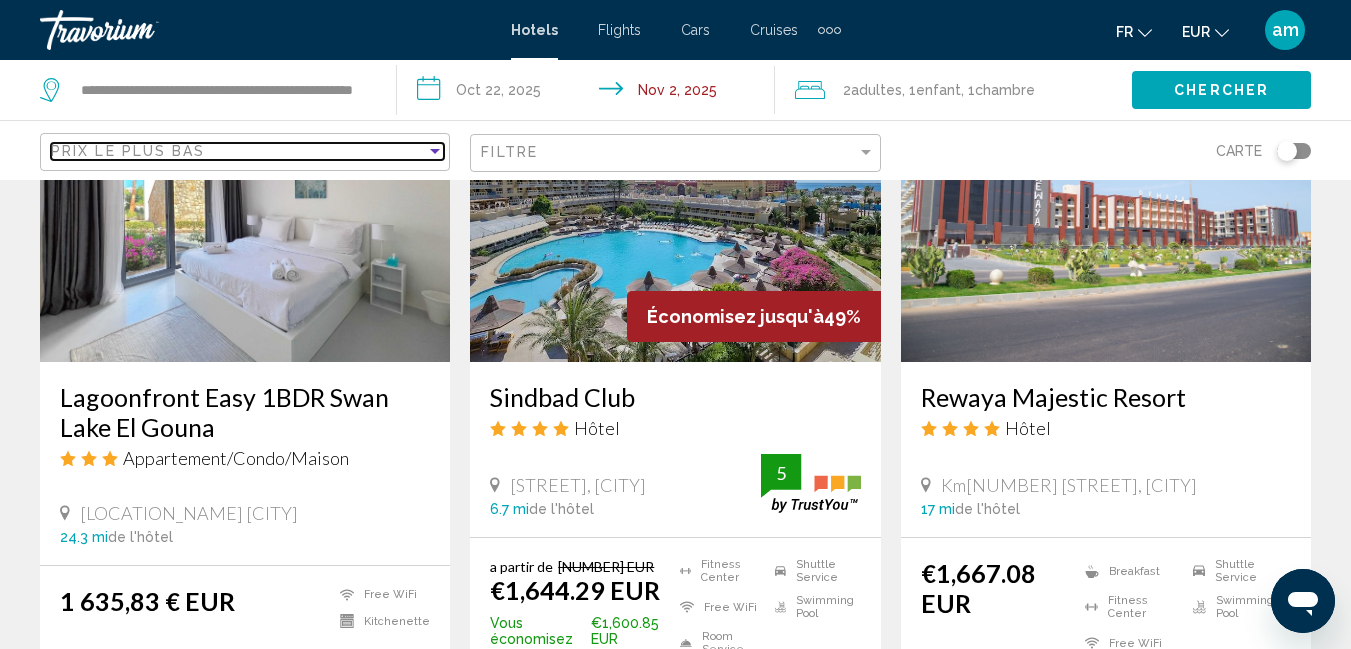 scroll, scrollTop: 700, scrollLeft: 0, axis: vertical 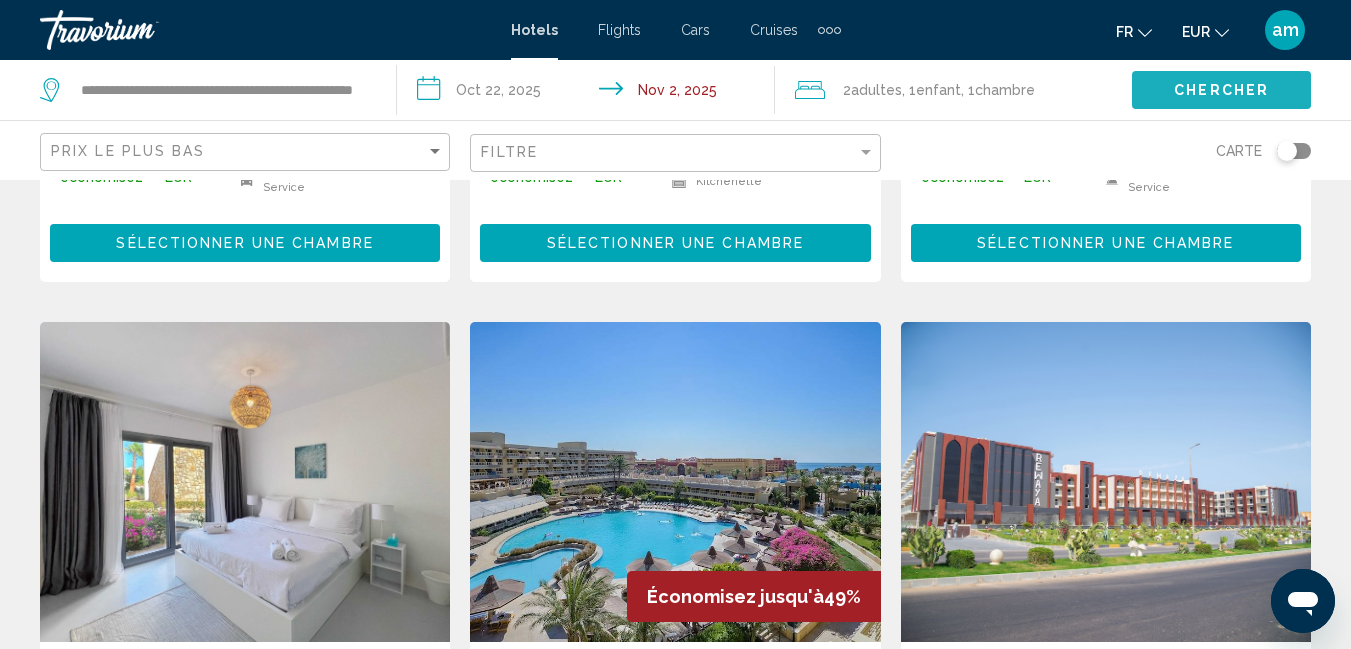 click on "Chercher" 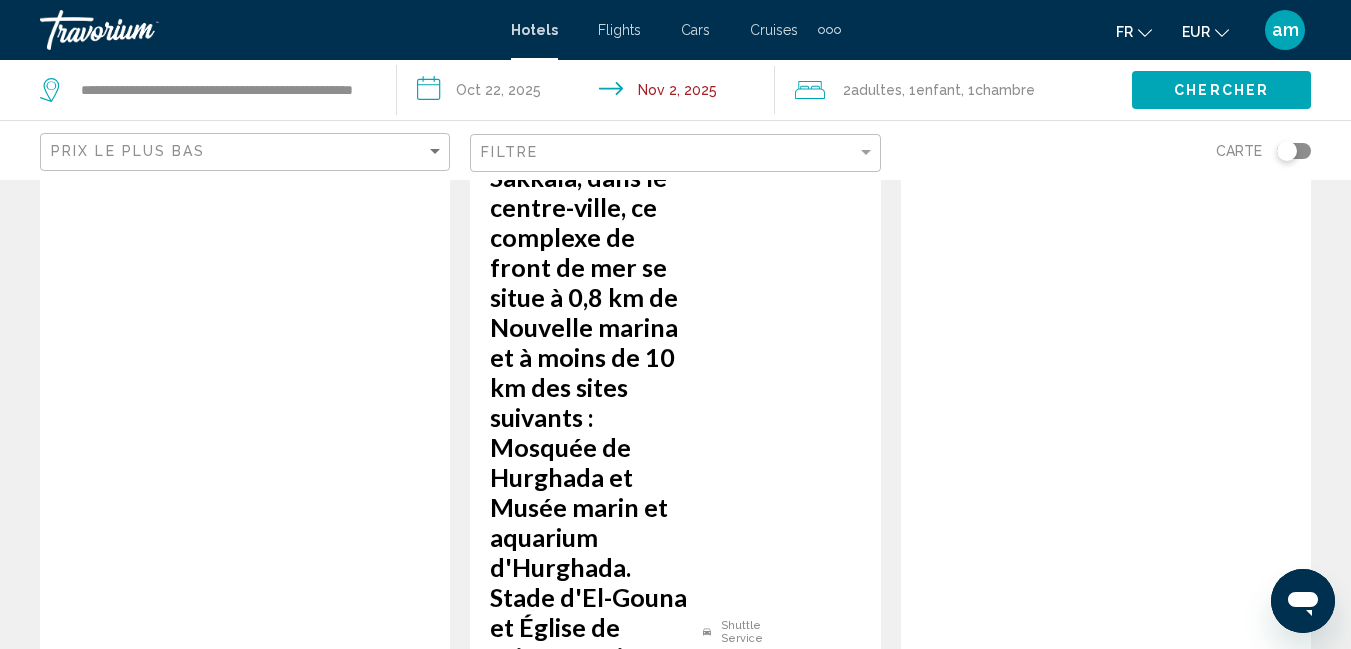 scroll, scrollTop: 2906, scrollLeft: 0, axis: vertical 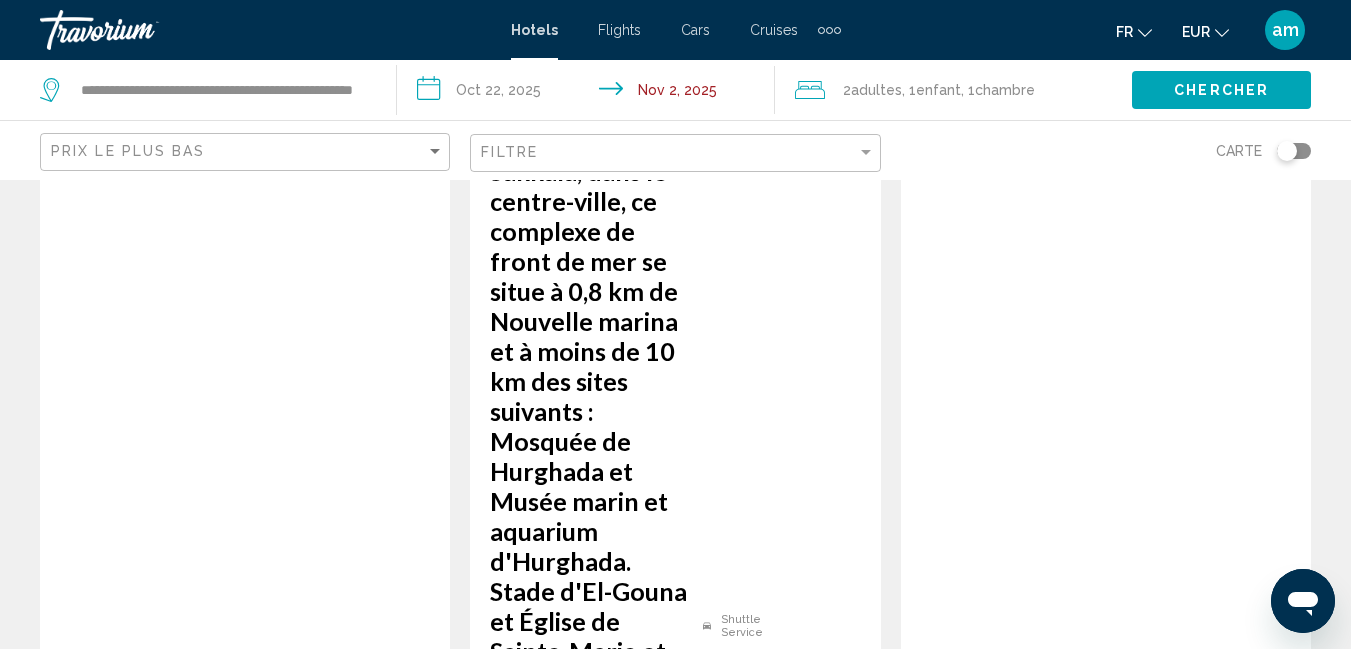 click on "1" at bounding box center (466, 1756) 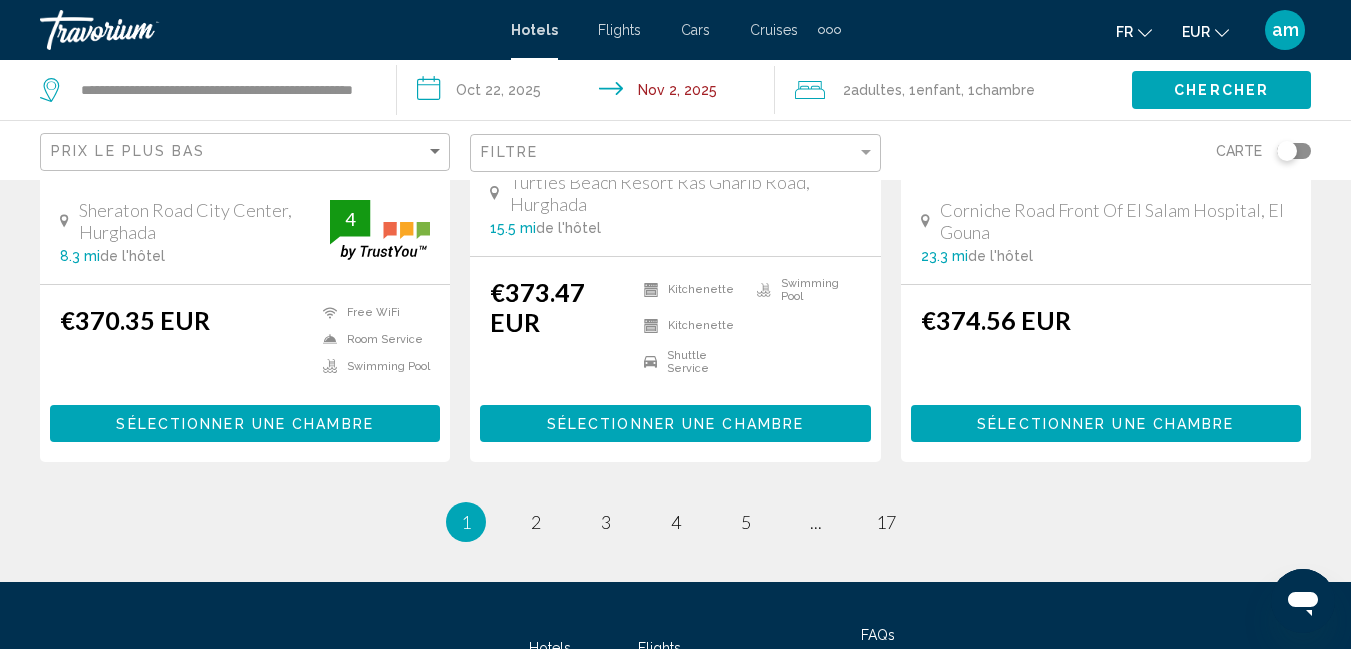 scroll, scrollTop: 2878, scrollLeft: 0, axis: vertical 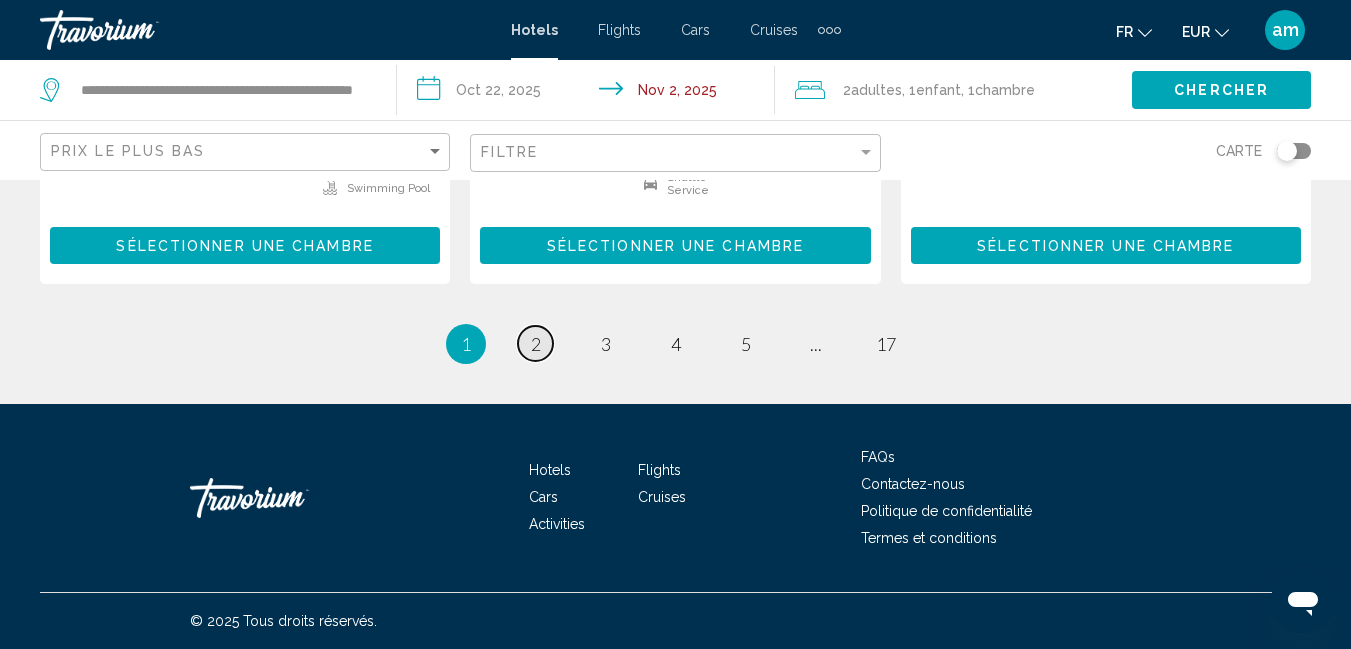 click on "2" at bounding box center (536, 344) 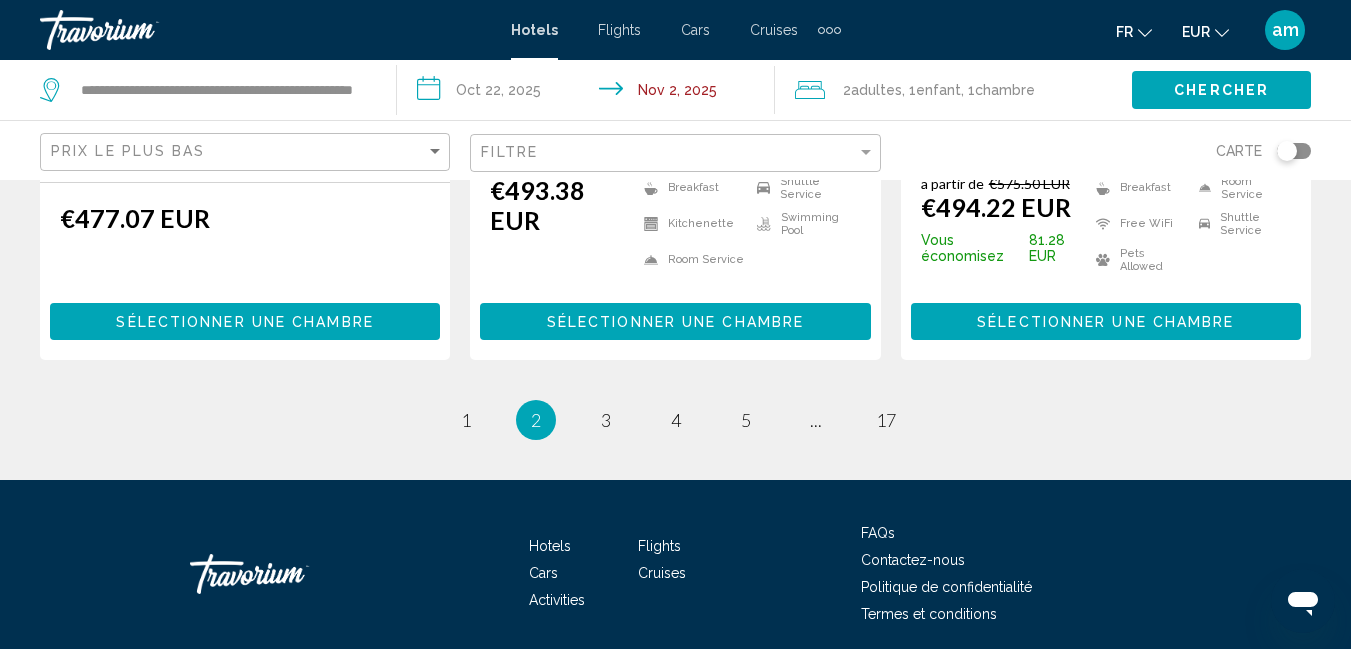 scroll, scrollTop: 2936, scrollLeft: 0, axis: vertical 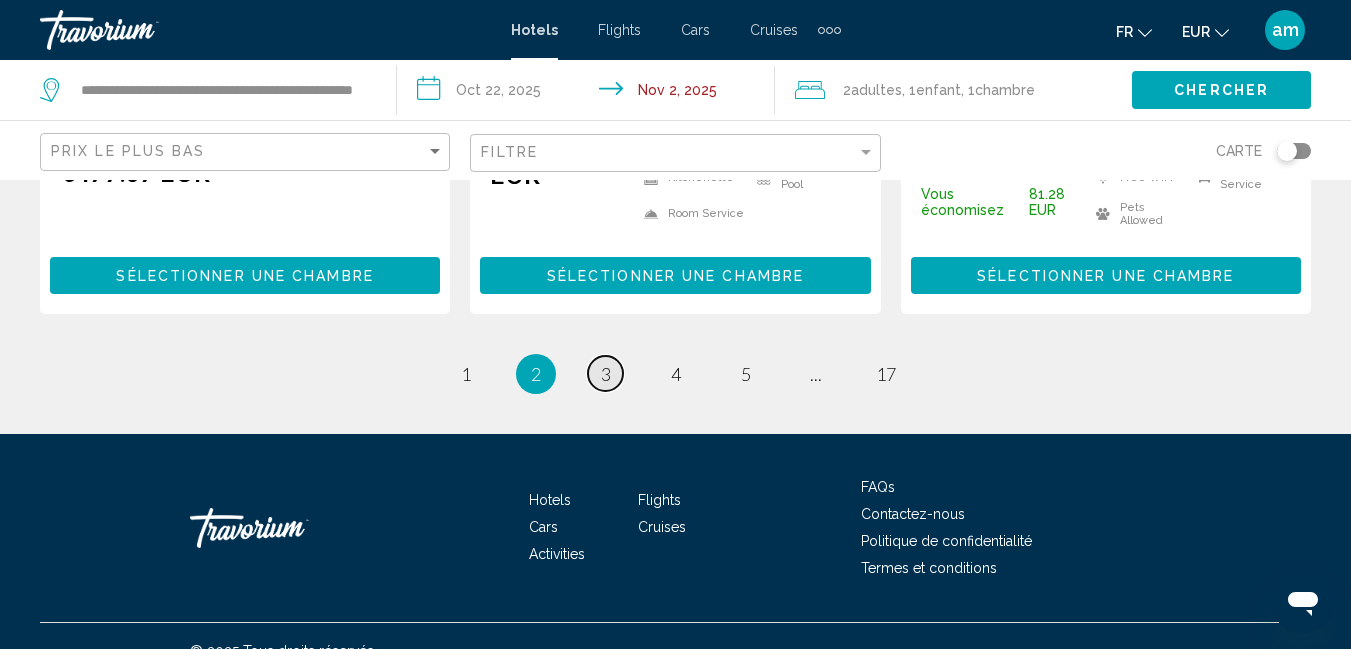 click on "page  3" at bounding box center (605, 373) 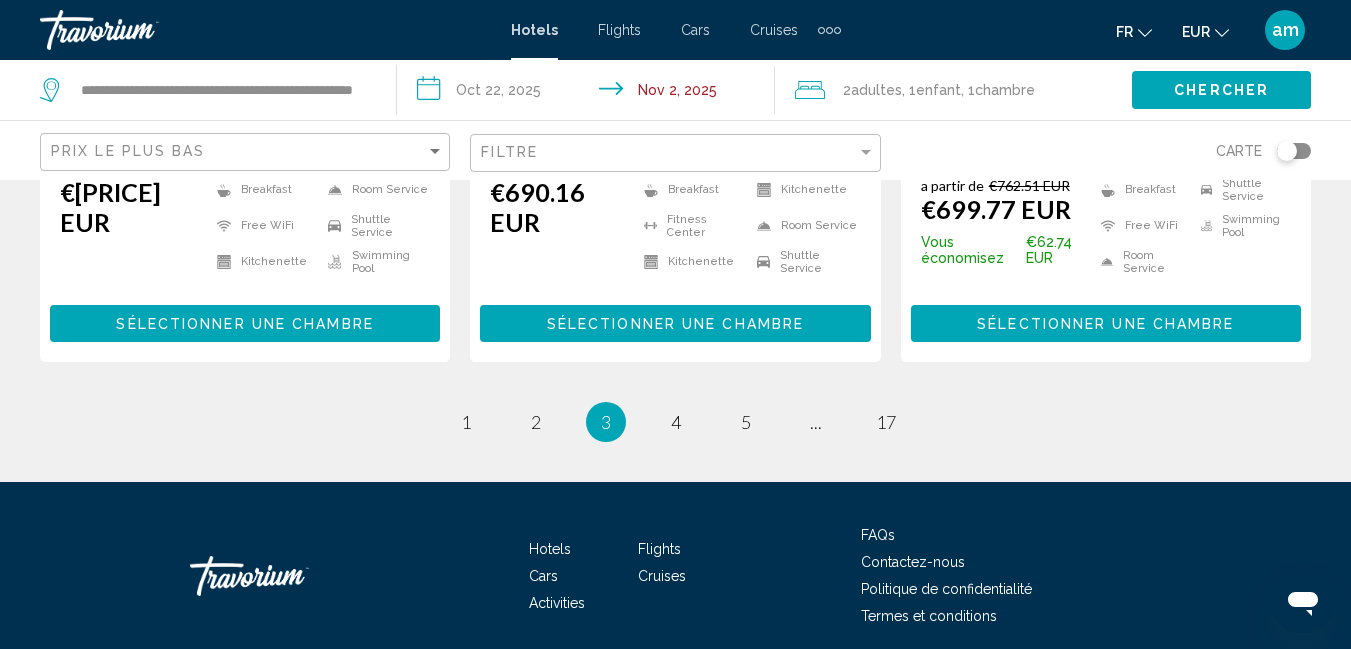 scroll, scrollTop: 2878, scrollLeft: 0, axis: vertical 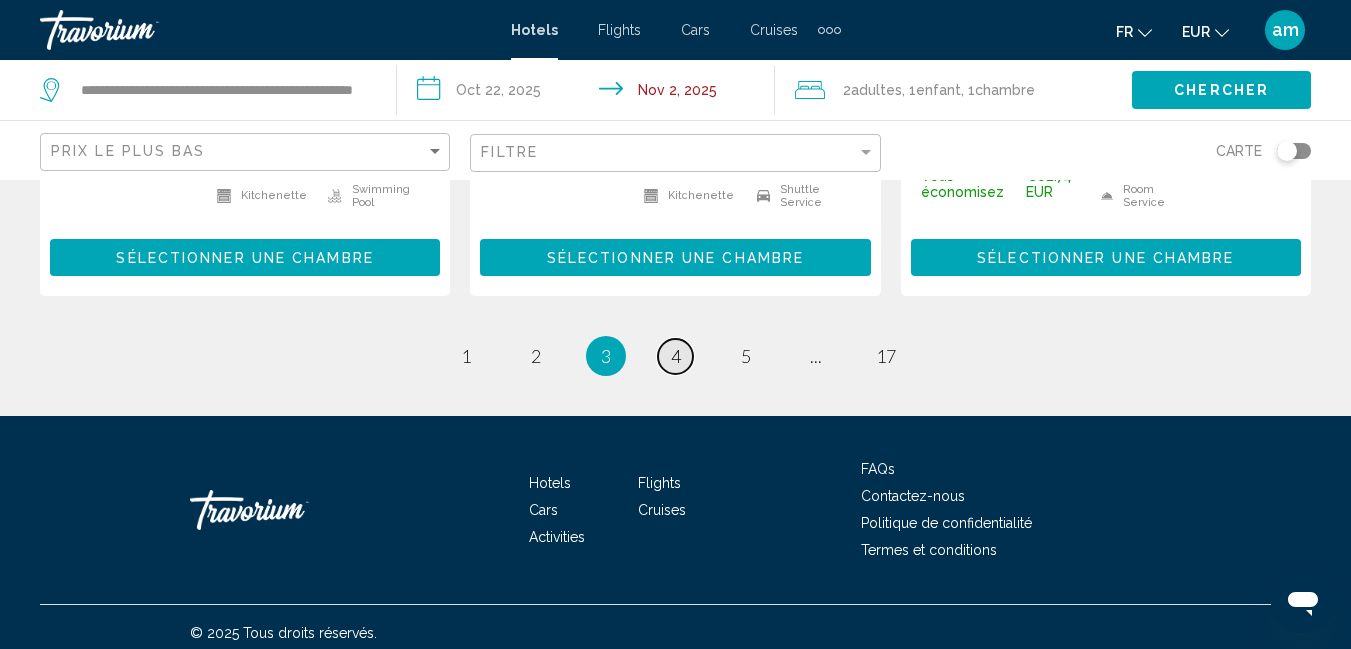 click on "4" at bounding box center (676, 356) 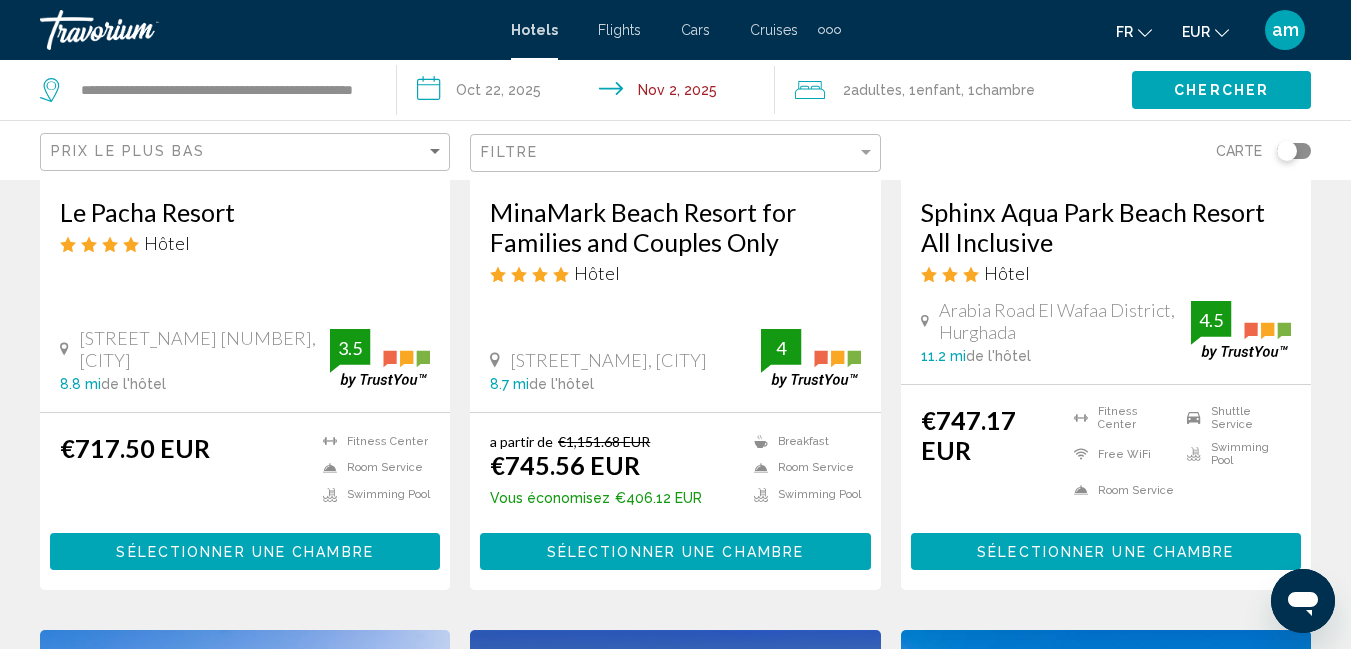 scroll, scrollTop: 300, scrollLeft: 0, axis: vertical 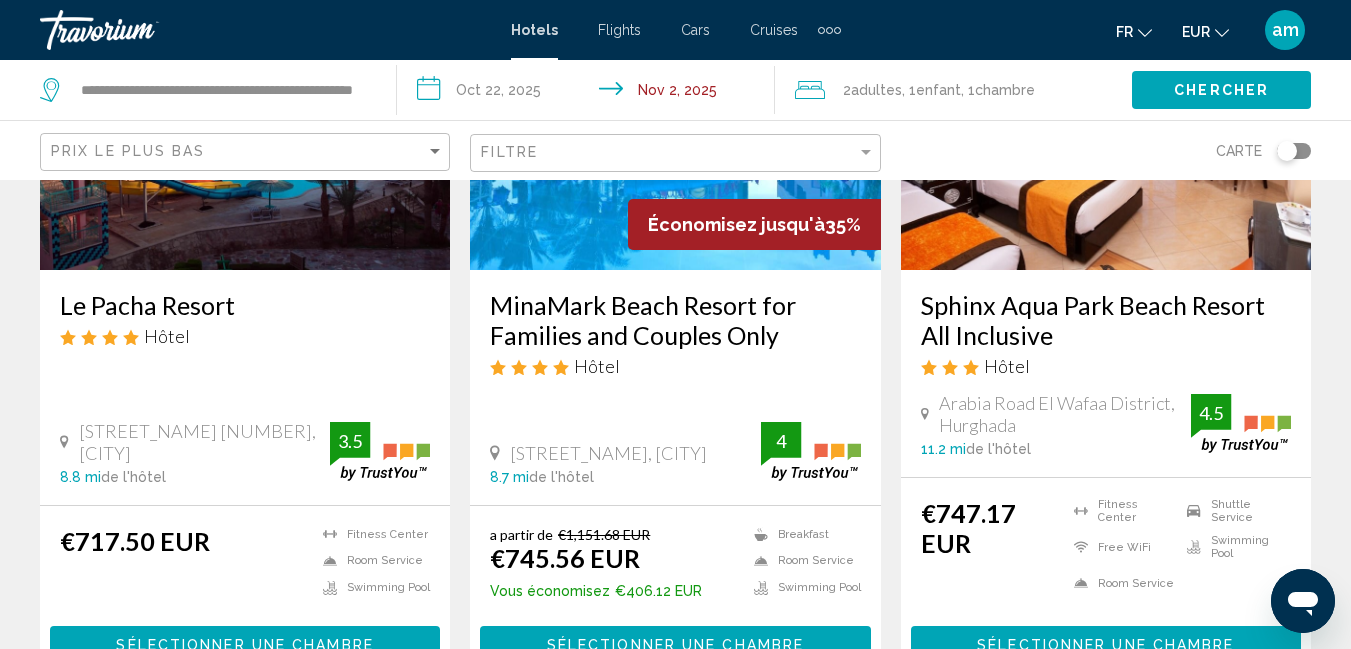 click on "Le Pacha Resort" at bounding box center (245, 305) 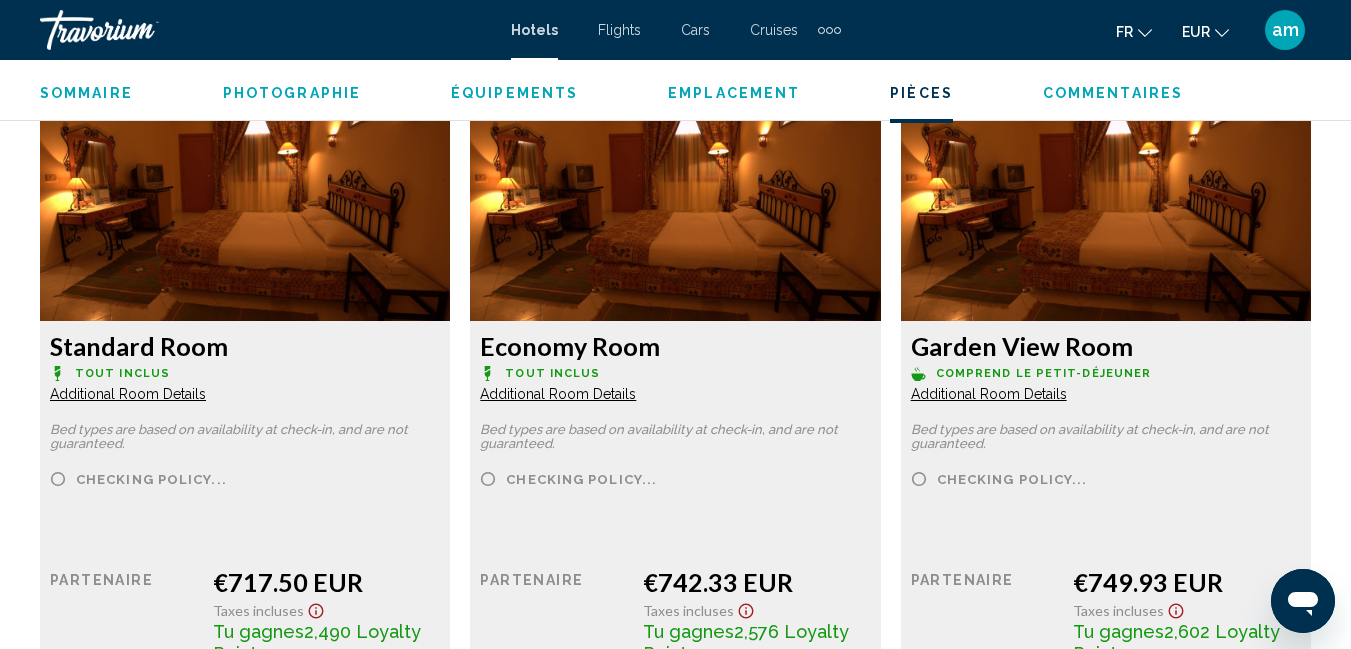scroll, scrollTop: 3311, scrollLeft: 0, axis: vertical 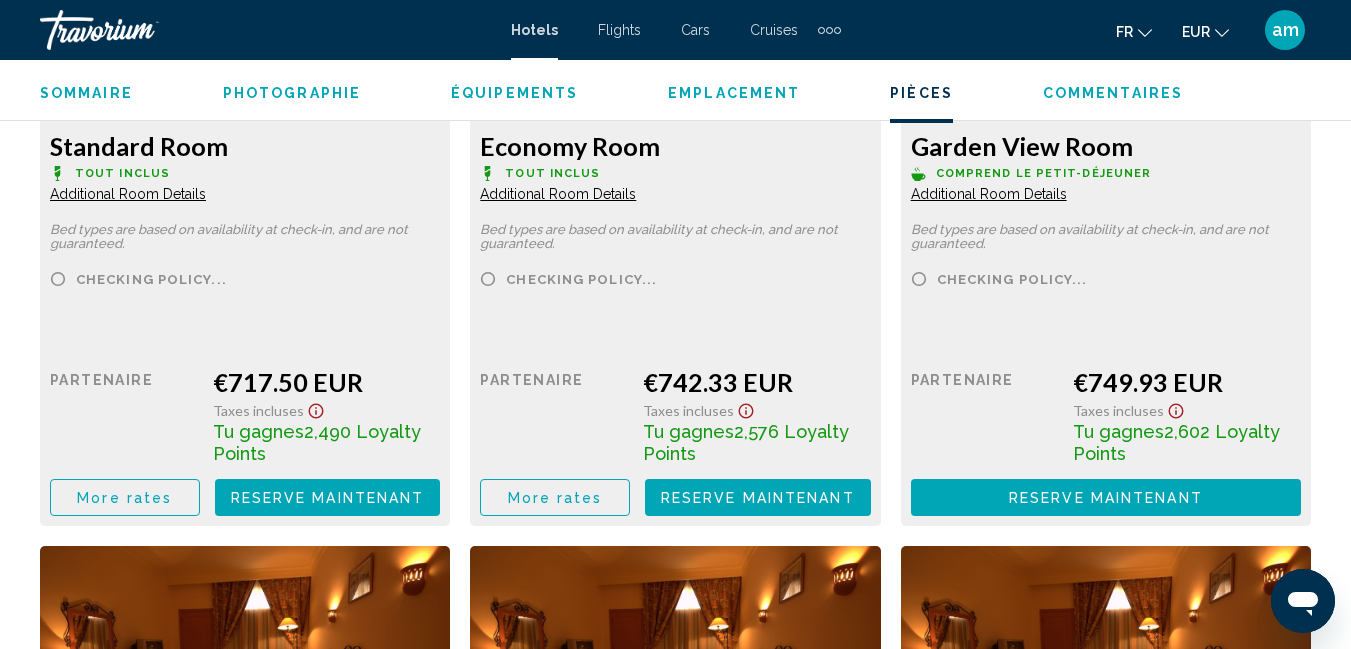 click on "Additional Room Details" at bounding box center [128, 194] 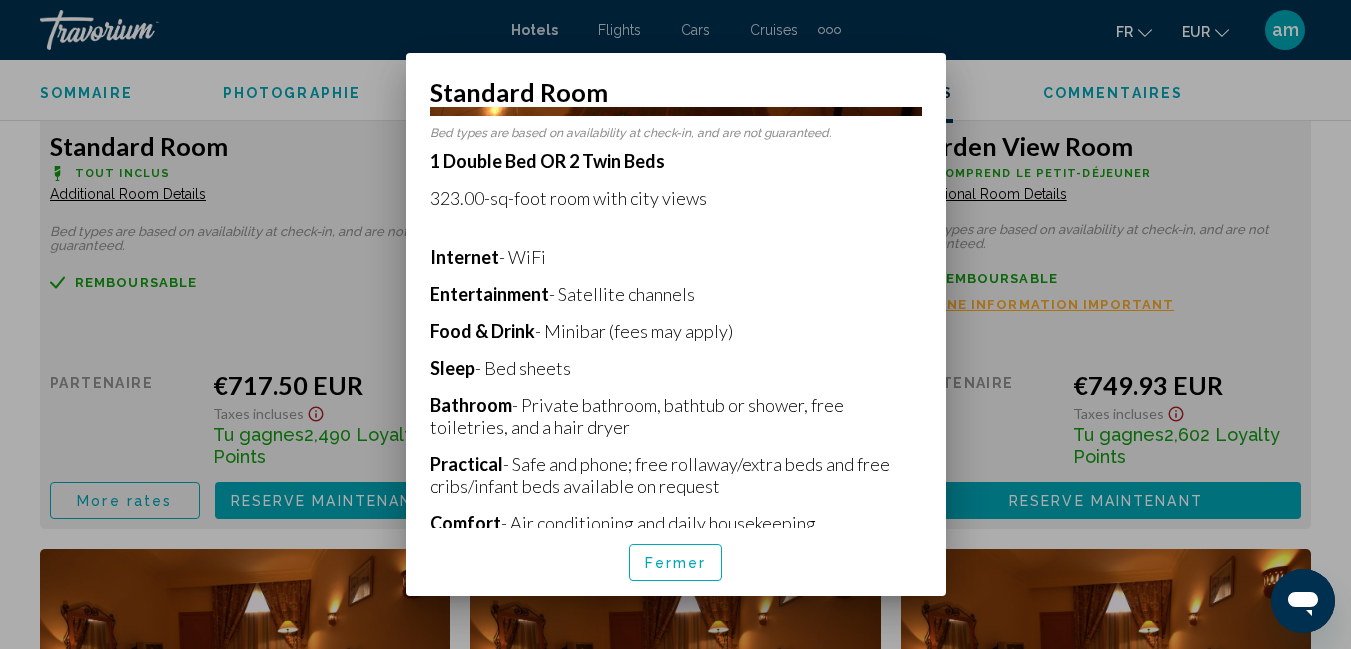scroll, scrollTop: 375, scrollLeft: 0, axis: vertical 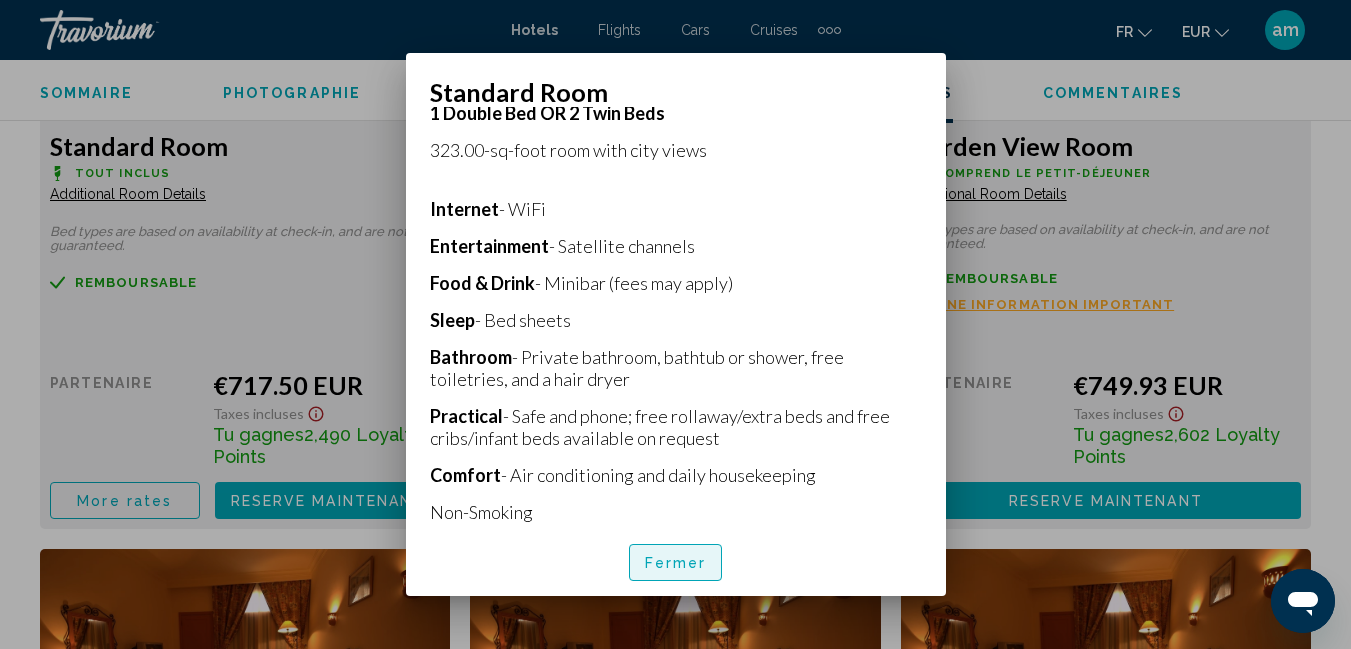 click on "Fermer" at bounding box center [676, 563] 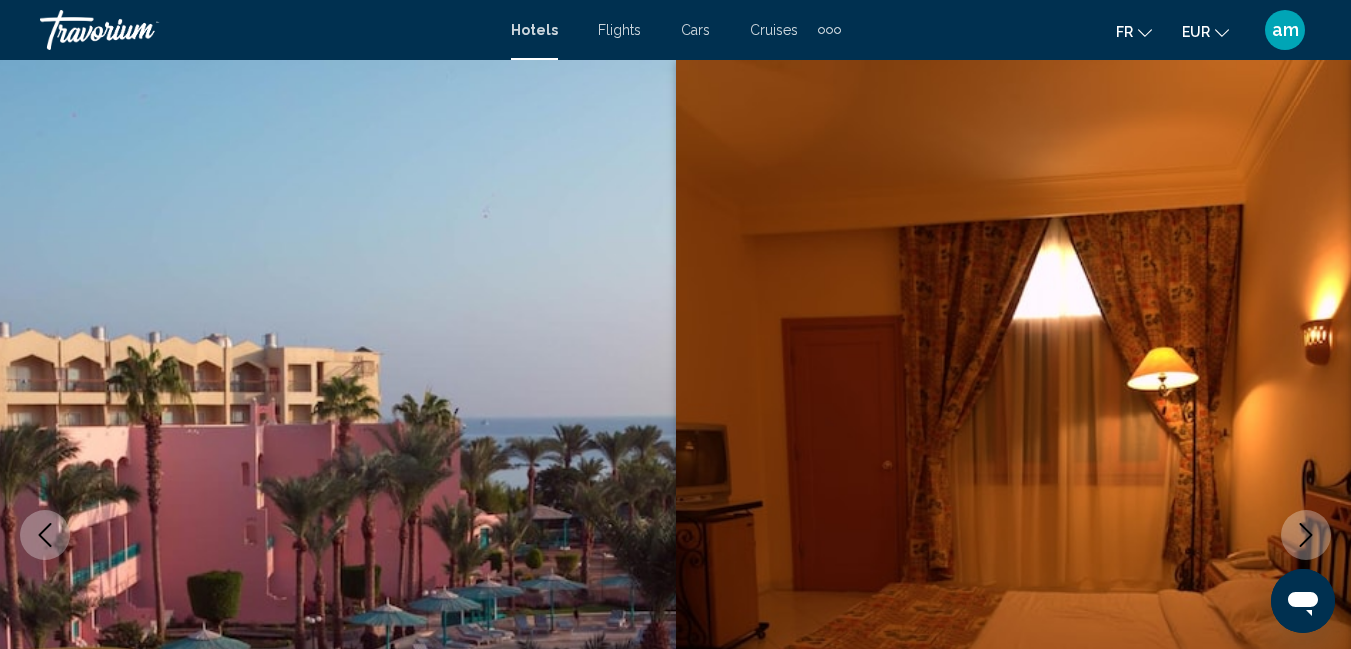 scroll, scrollTop: 3311, scrollLeft: 0, axis: vertical 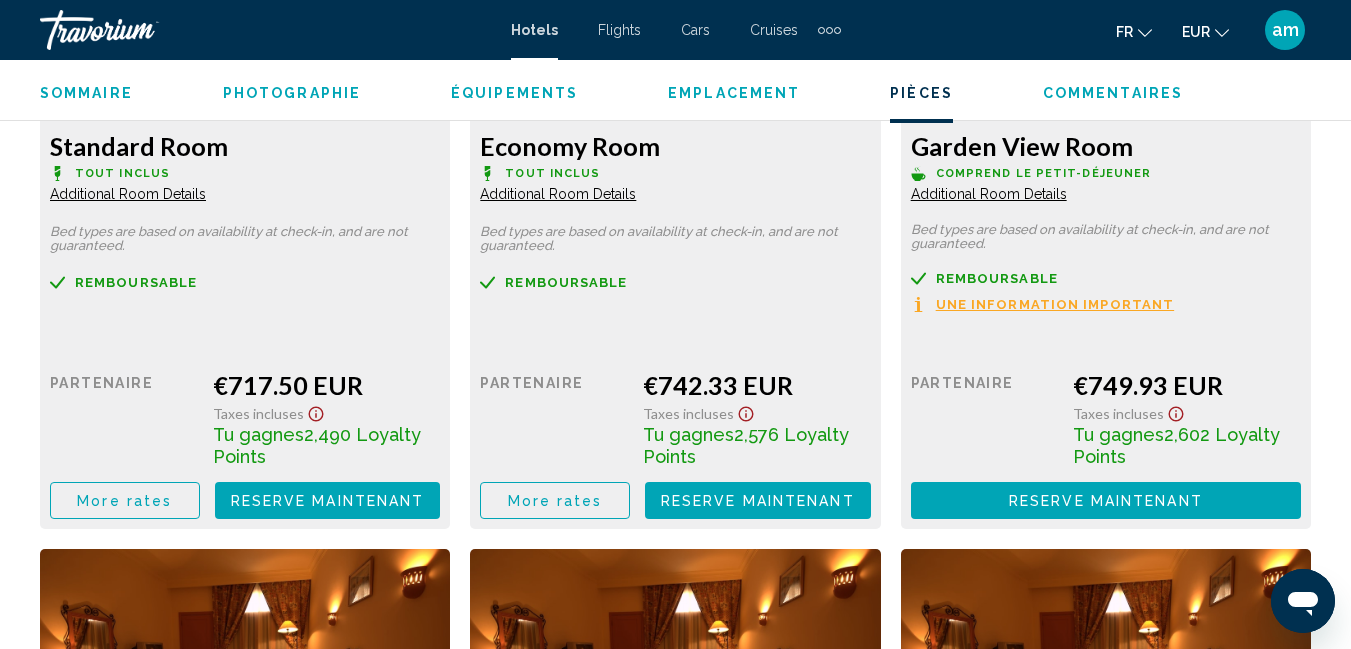 click on "Additional Room Details" at bounding box center [128, 194] 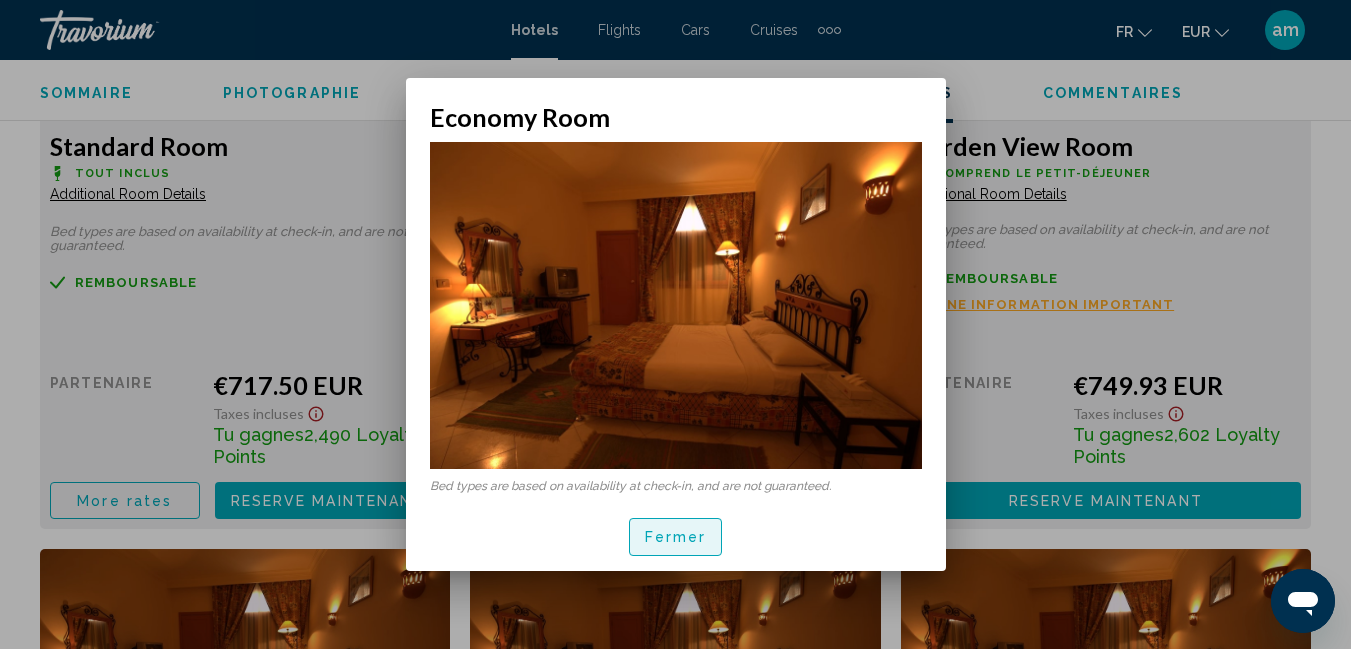 click on "Fermer" at bounding box center [676, 536] 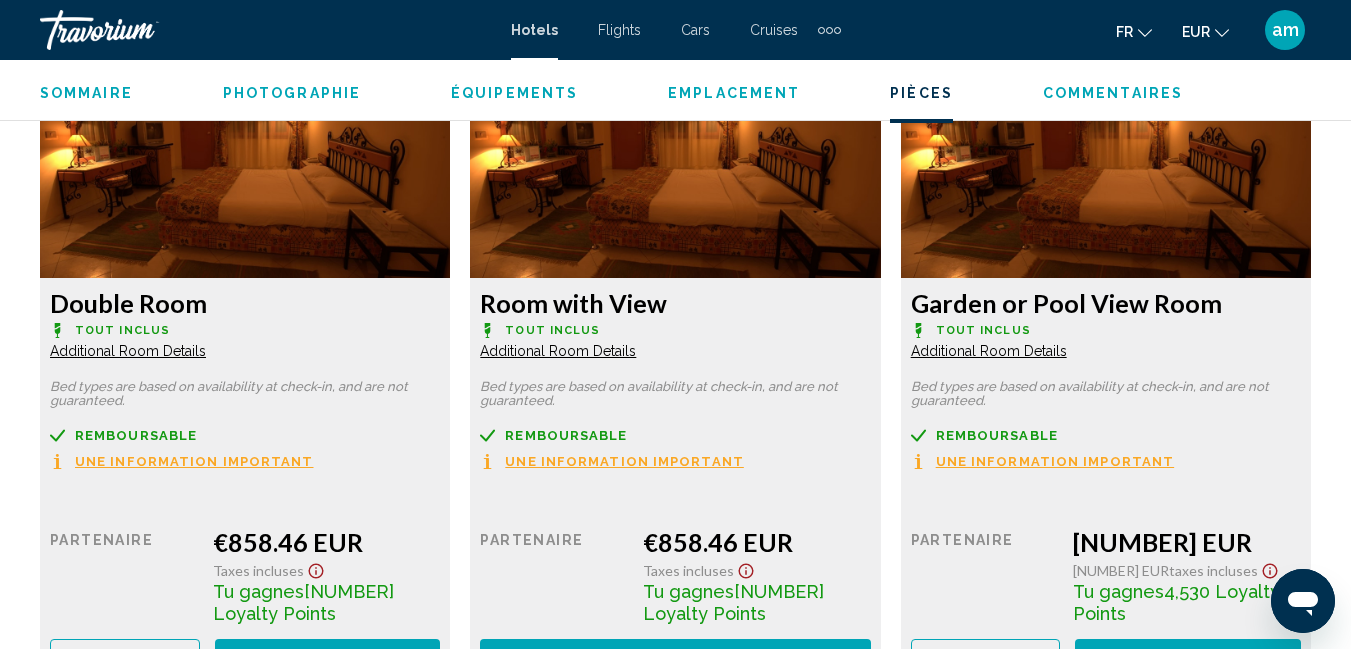 scroll, scrollTop: 4711, scrollLeft: 0, axis: vertical 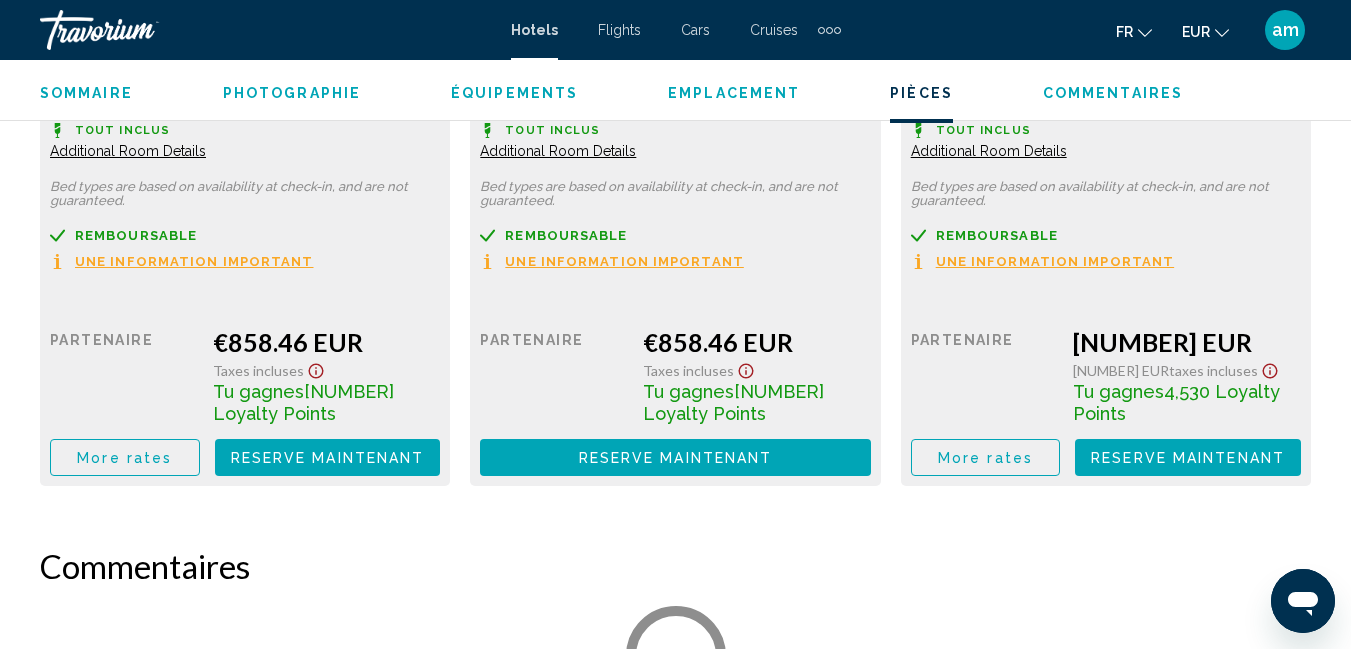 click on "Additional Room Details" at bounding box center [128, -1206] 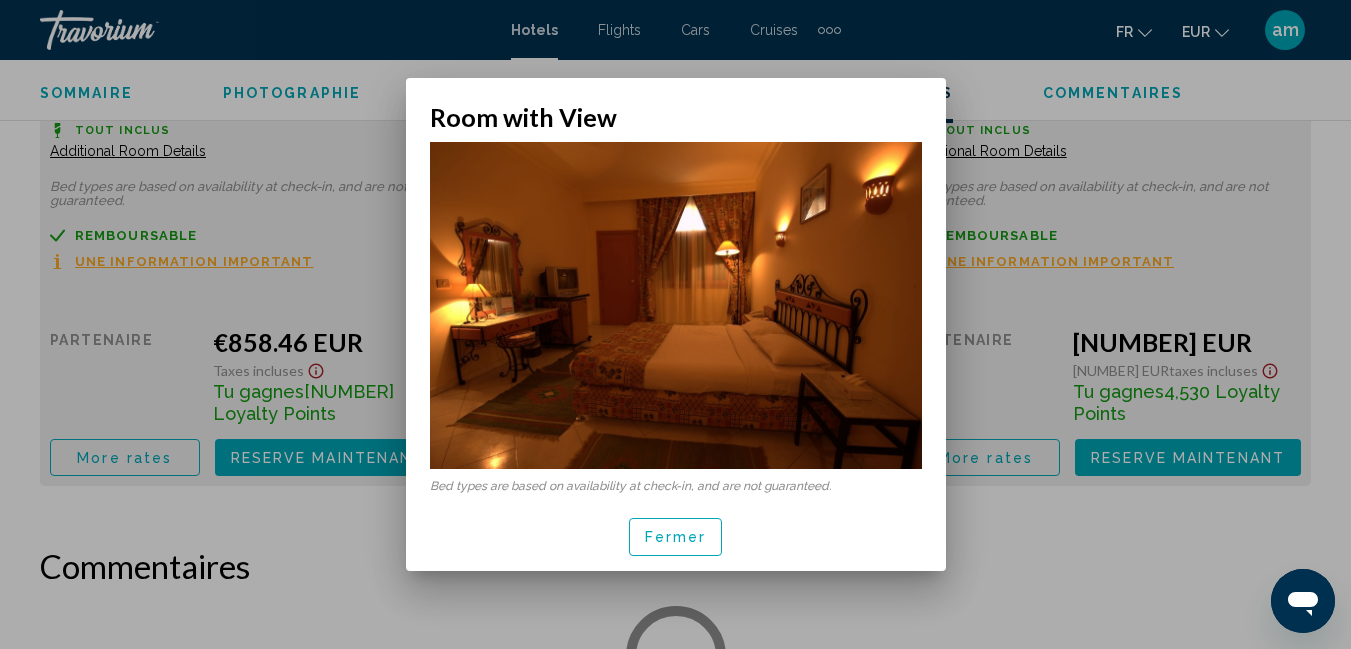 scroll, scrollTop: 0, scrollLeft: 0, axis: both 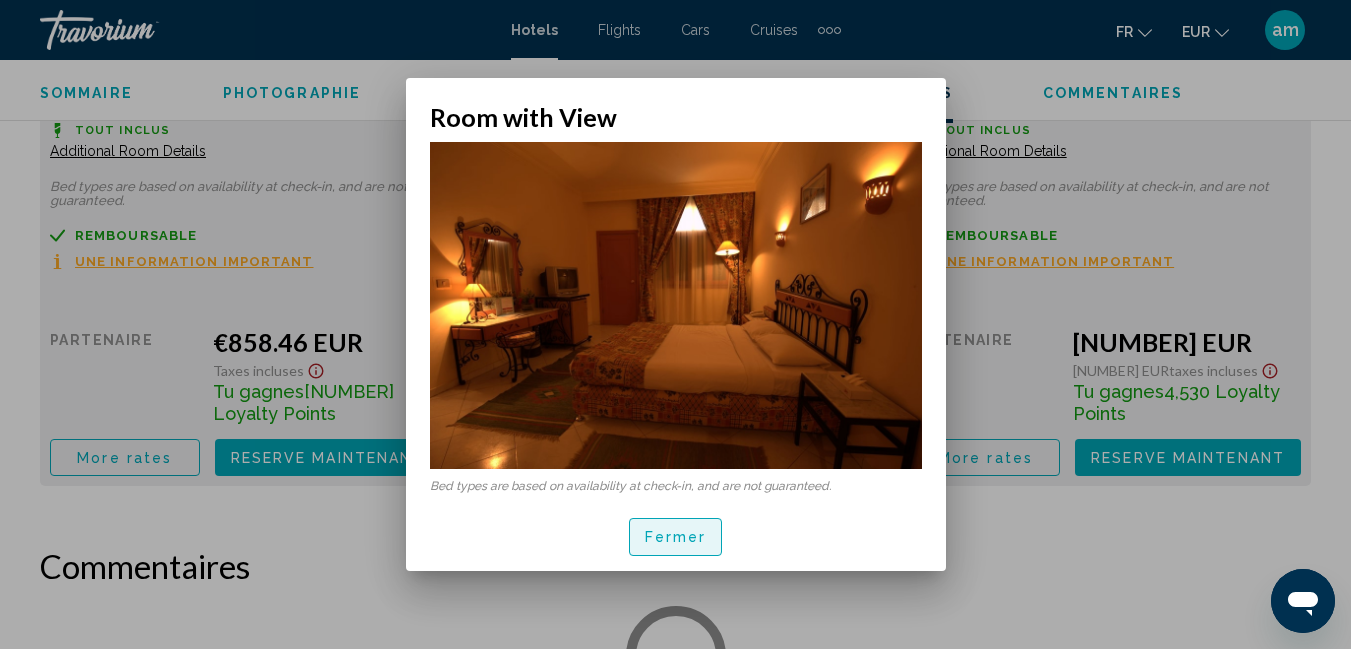 click on "Fermer" at bounding box center (676, 538) 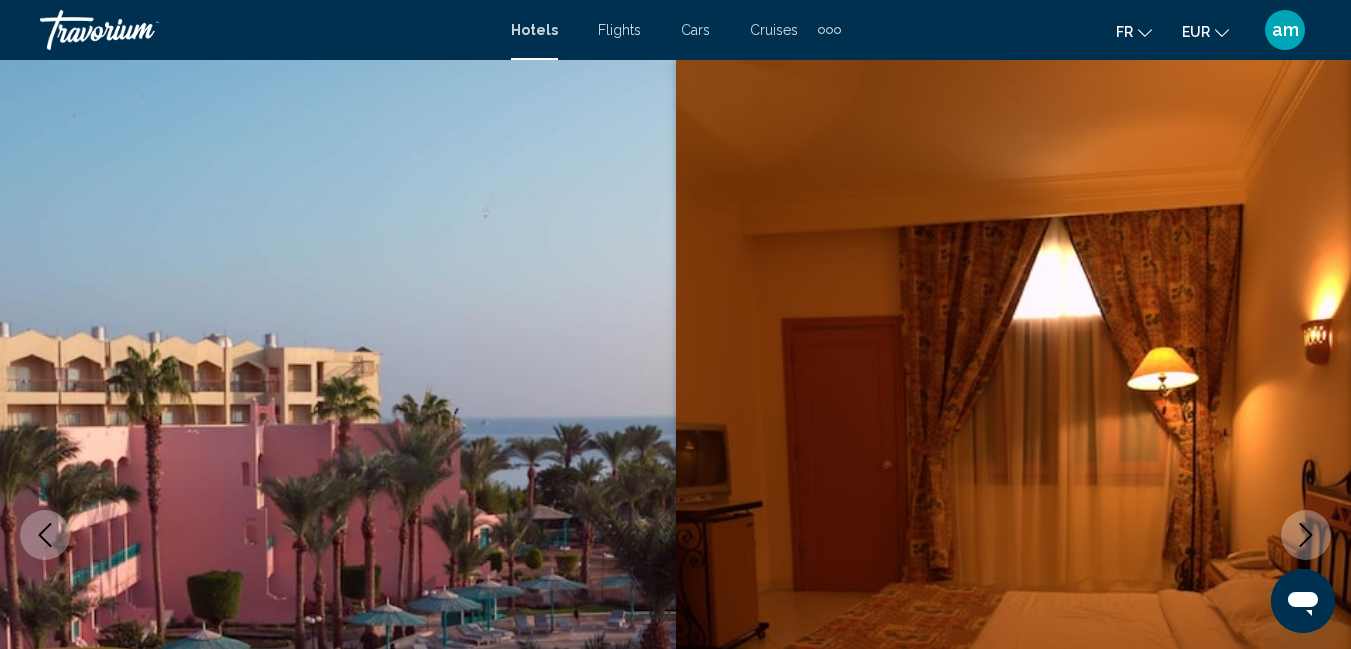 scroll, scrollTop: 4711, scrollLeft: 0, axis: vertical 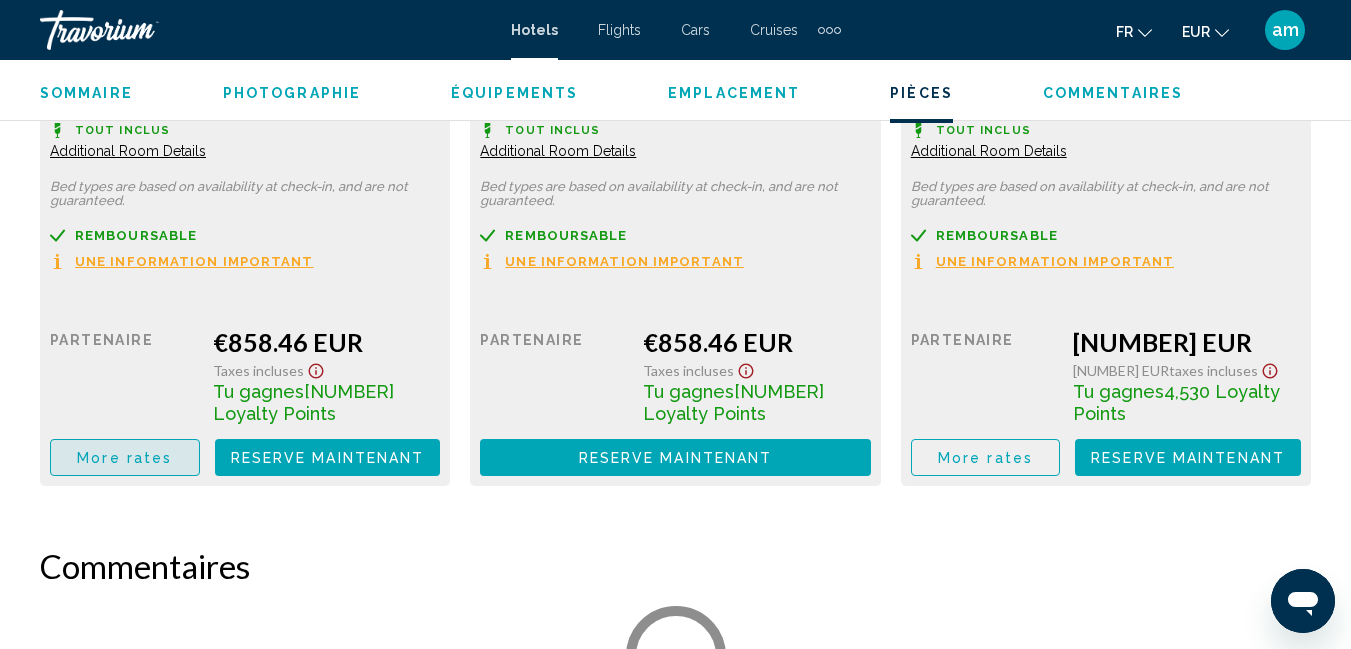 click on "More rates" at bounding box center (125, 457) 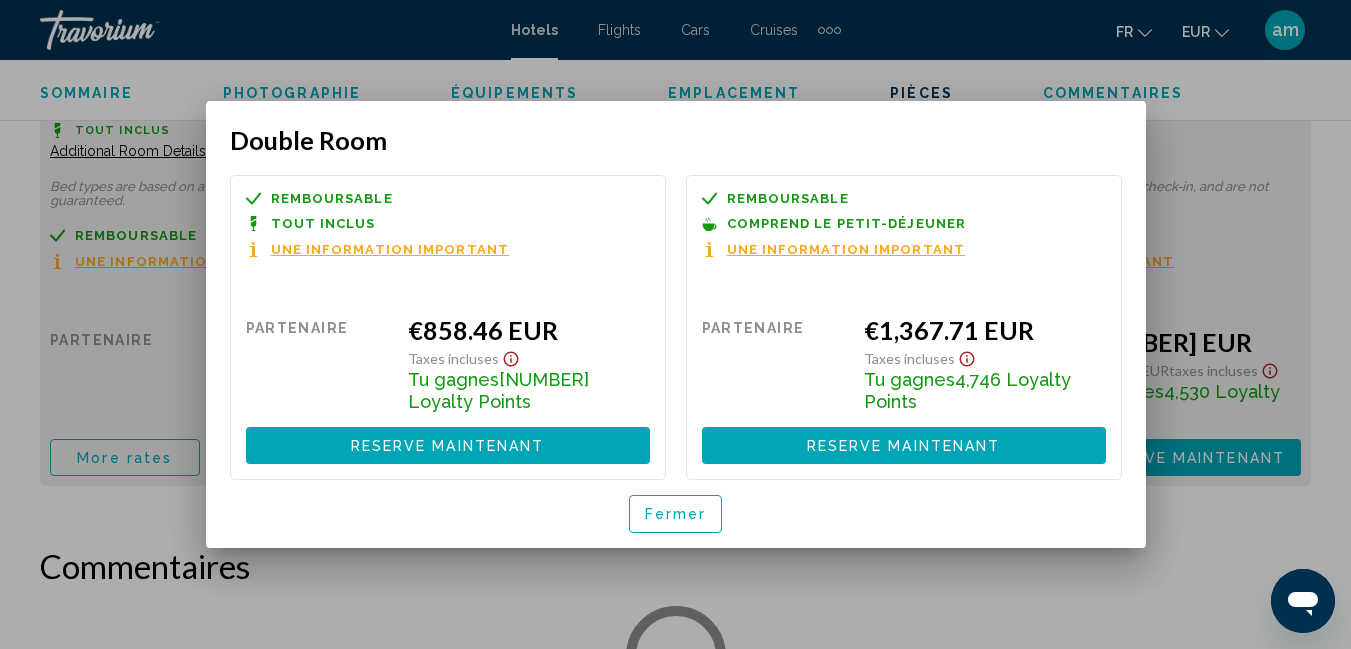 click on "Fermer" at bounding box center (676, 515) 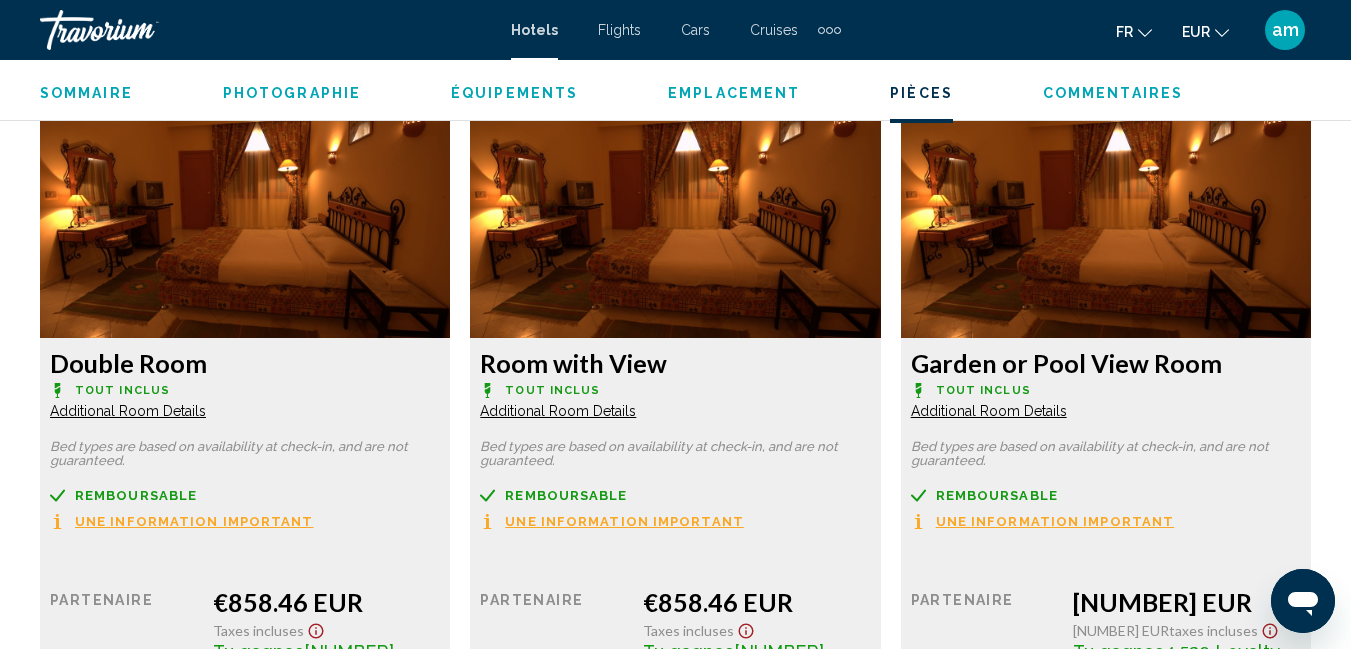 scroll, scrollTop: 4311, scrollLeft: 0, axis: vertical 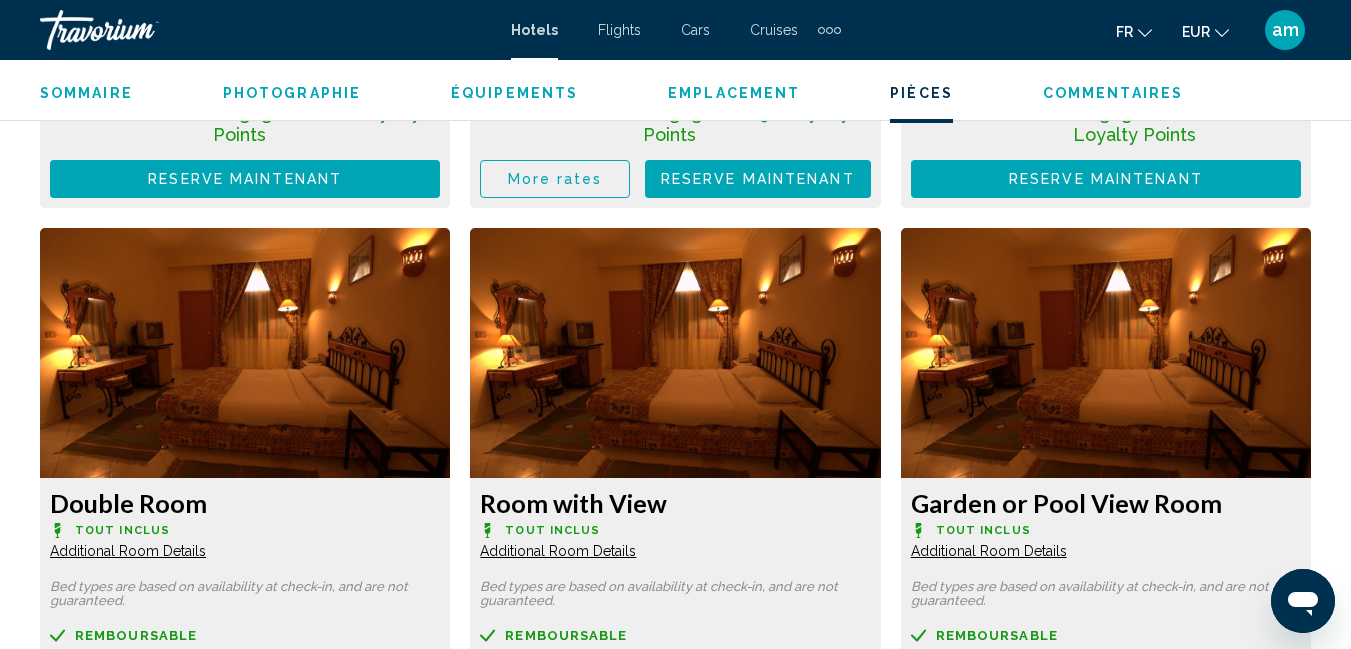 click on "More rates" at bounding box center [124, -499] 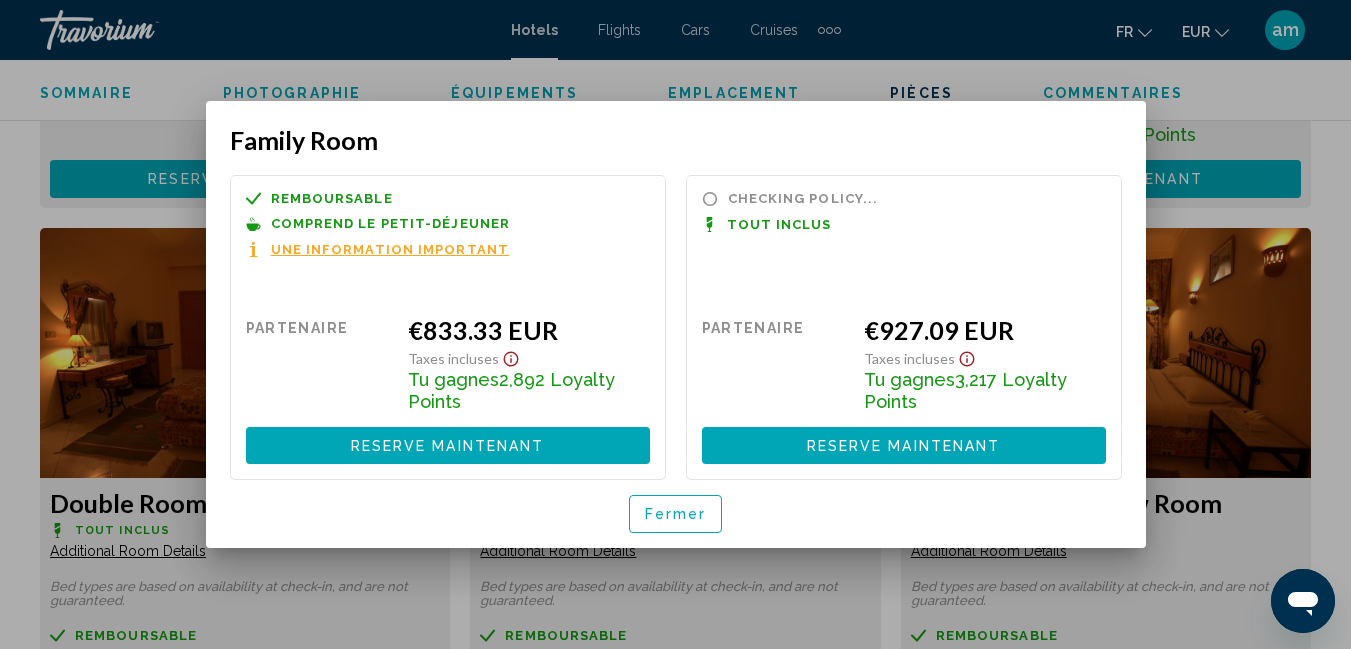 scroll, scrollTop: 0, scrollLeft: 0, axis: both 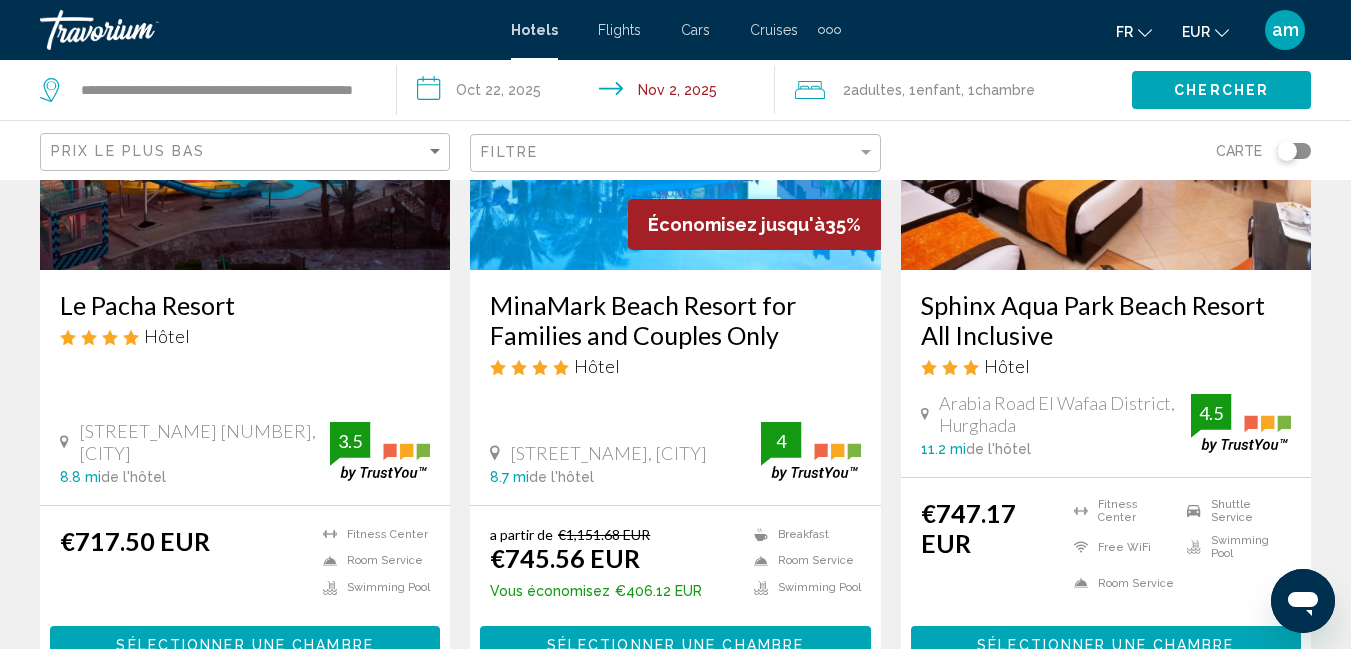 click on "Sphinx Aqua Park Beach Resort All Inclusive" at bounding box center [1106, 320] 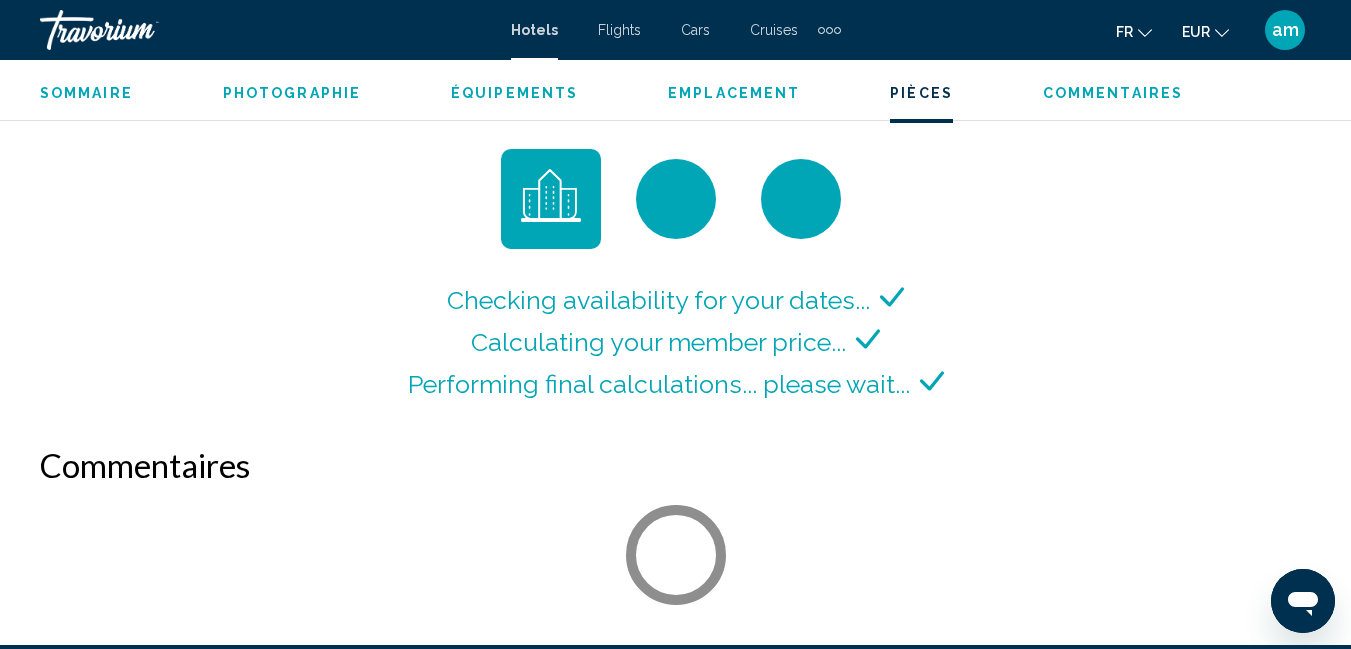 scroll, scrollTop: 3110, scrollLeft: 0, axis: vertical 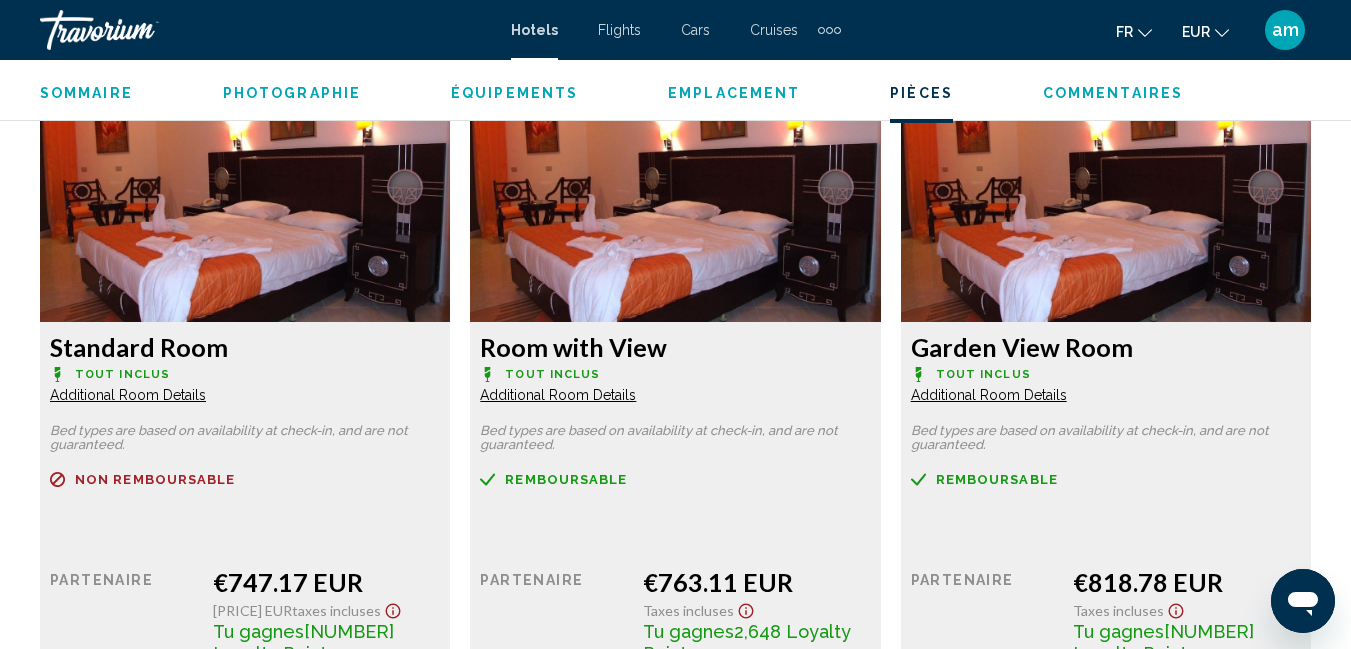 click on "Additional Room Details" at bounding box center (128, 395) 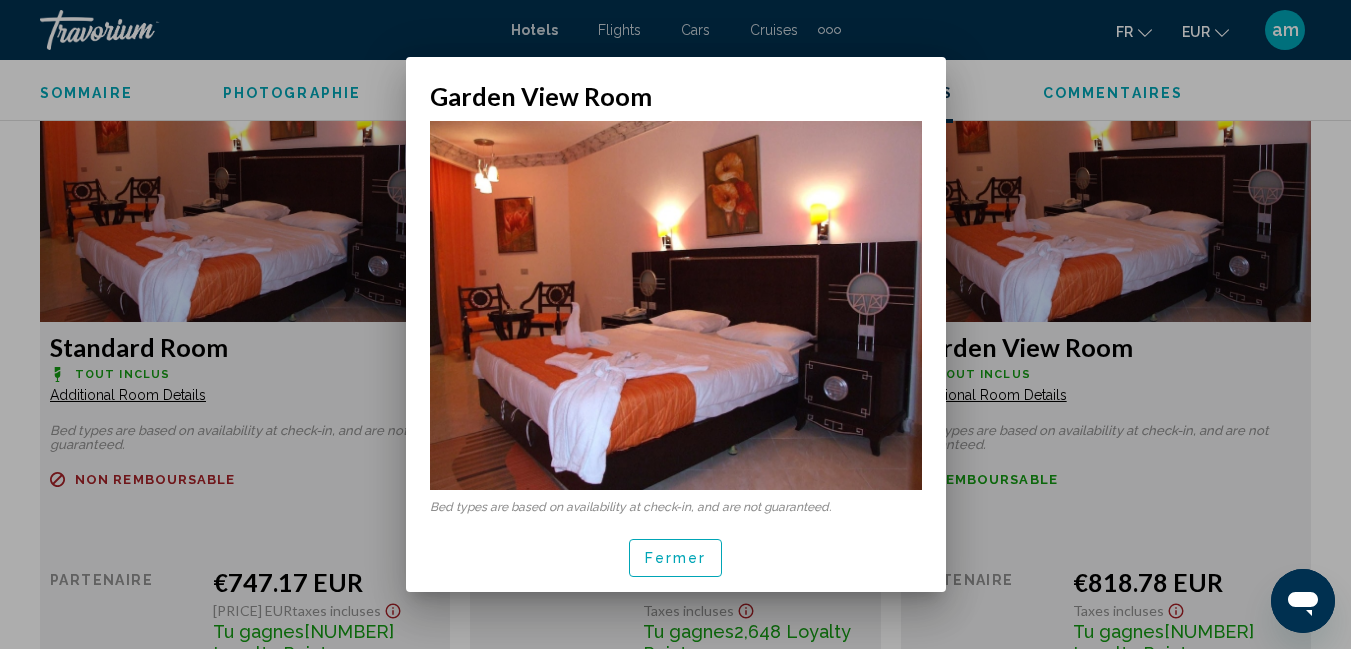 scroll, scrollTop: 0, scrollLeft: 0, axis: both 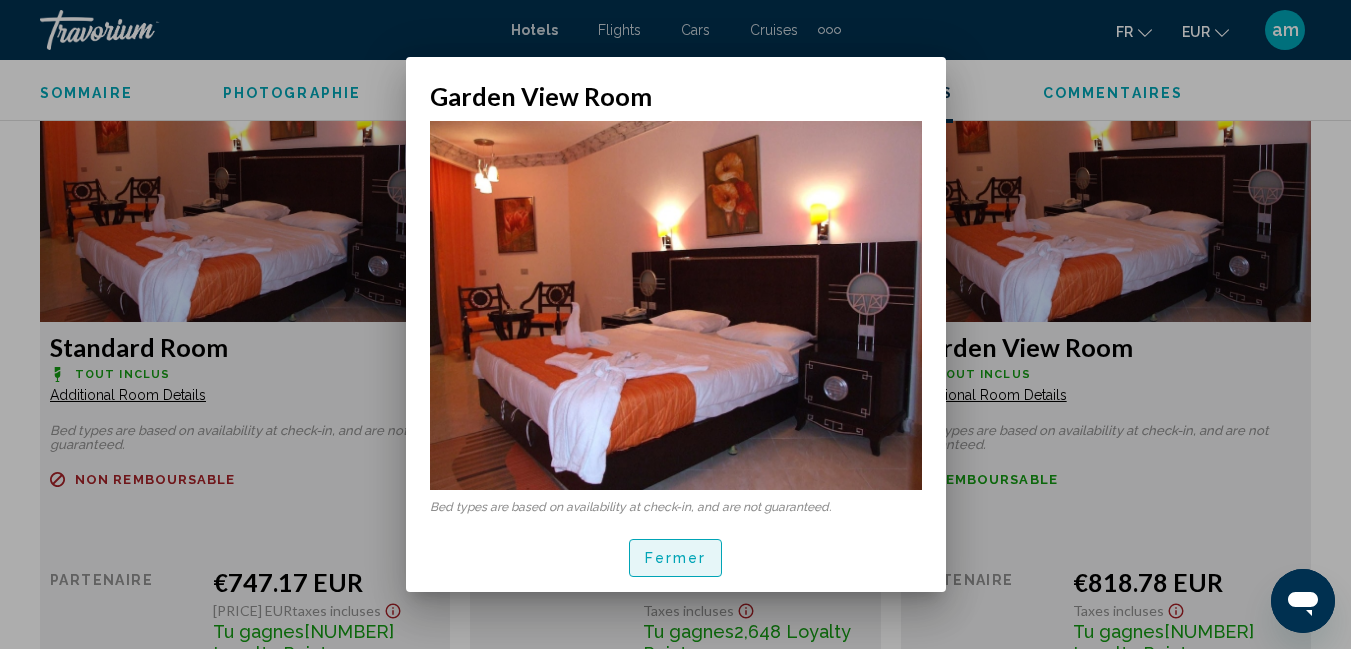 drag, startPoint x: 659, startPoint y: 560, endPoint x: 646, endPoint y: 544, distance: 20.615528 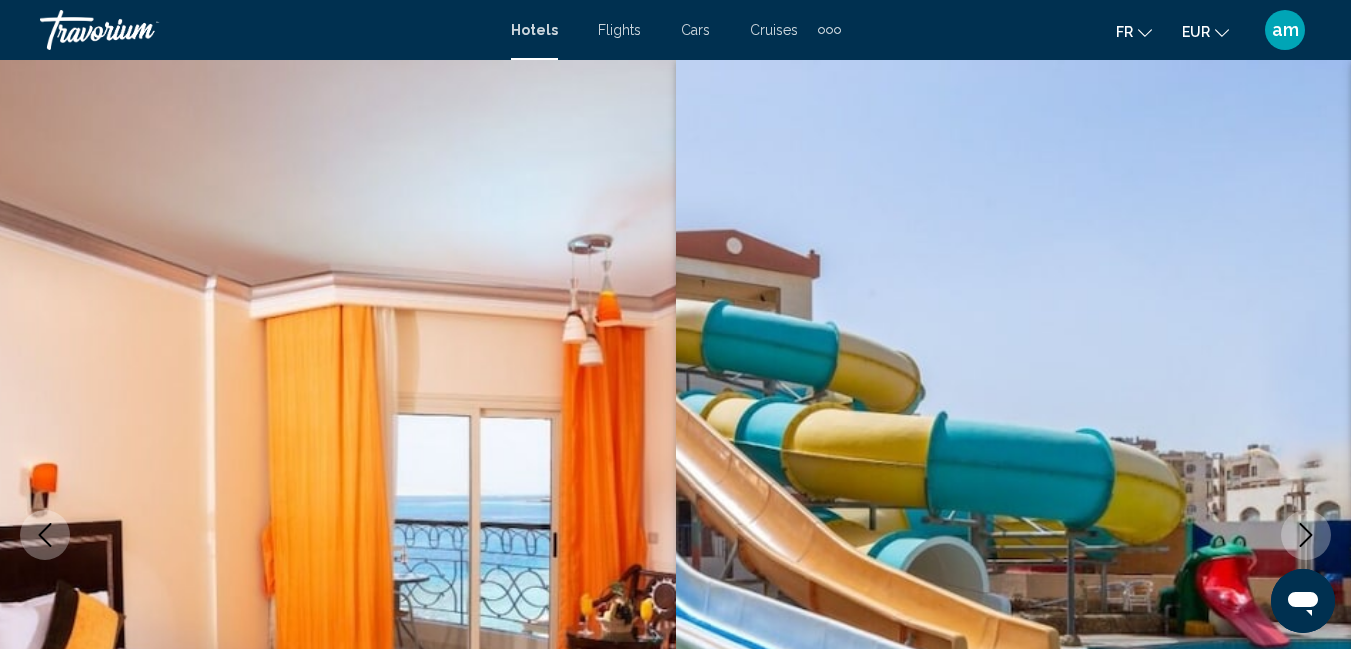 scroll, scrollTop: 3110, scrollLeft: 0, axis: vertical 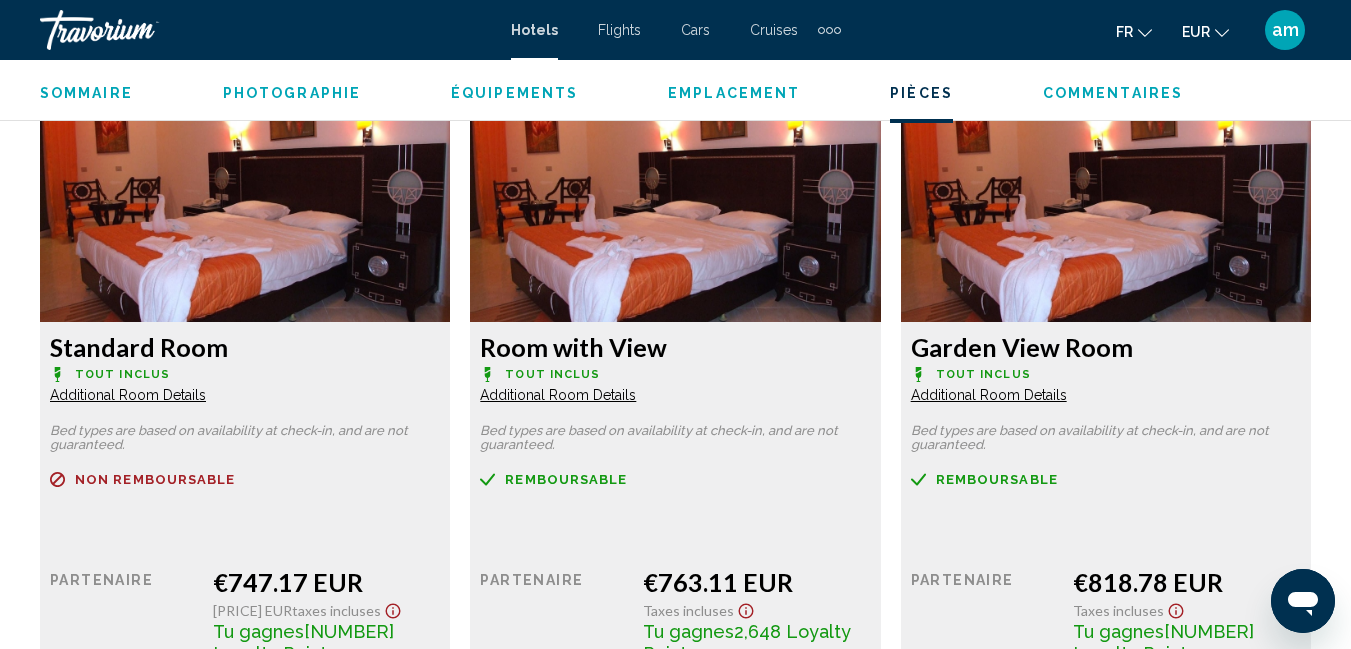 click on "Additional Room Details" at bounding box center (128, 395) 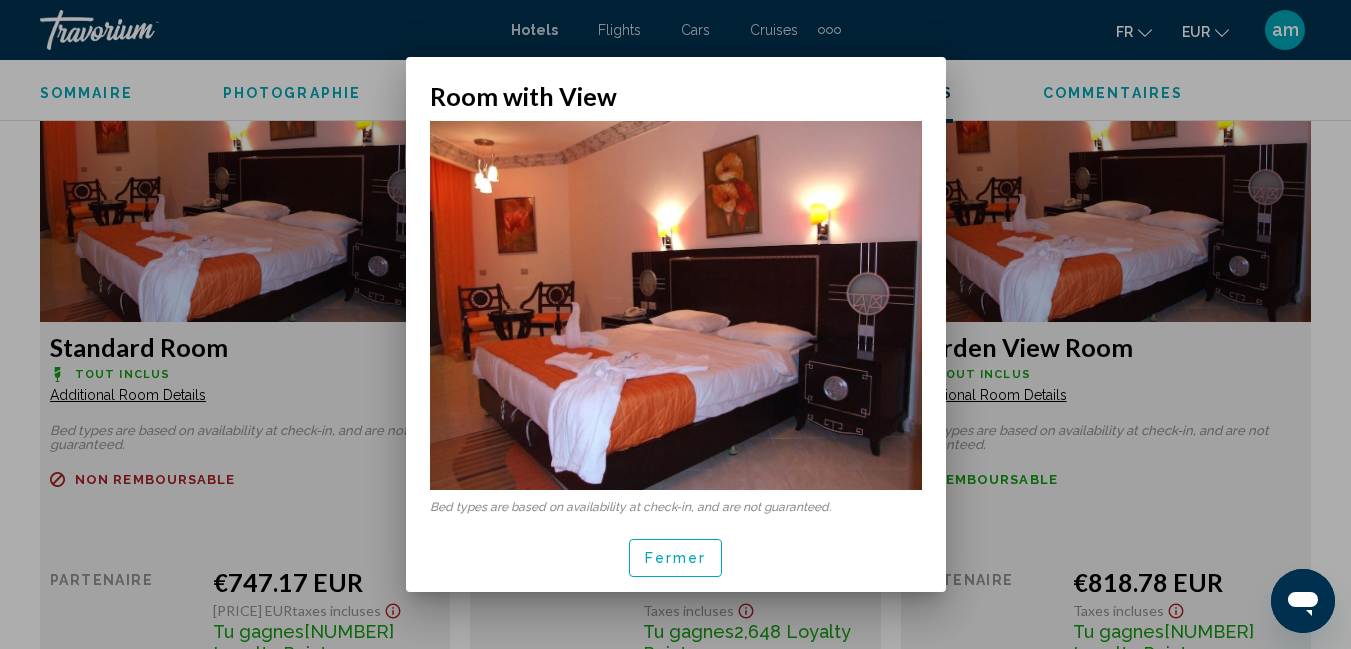 scroll, scrollTop: 0, scrollLeft: 0, axis: both 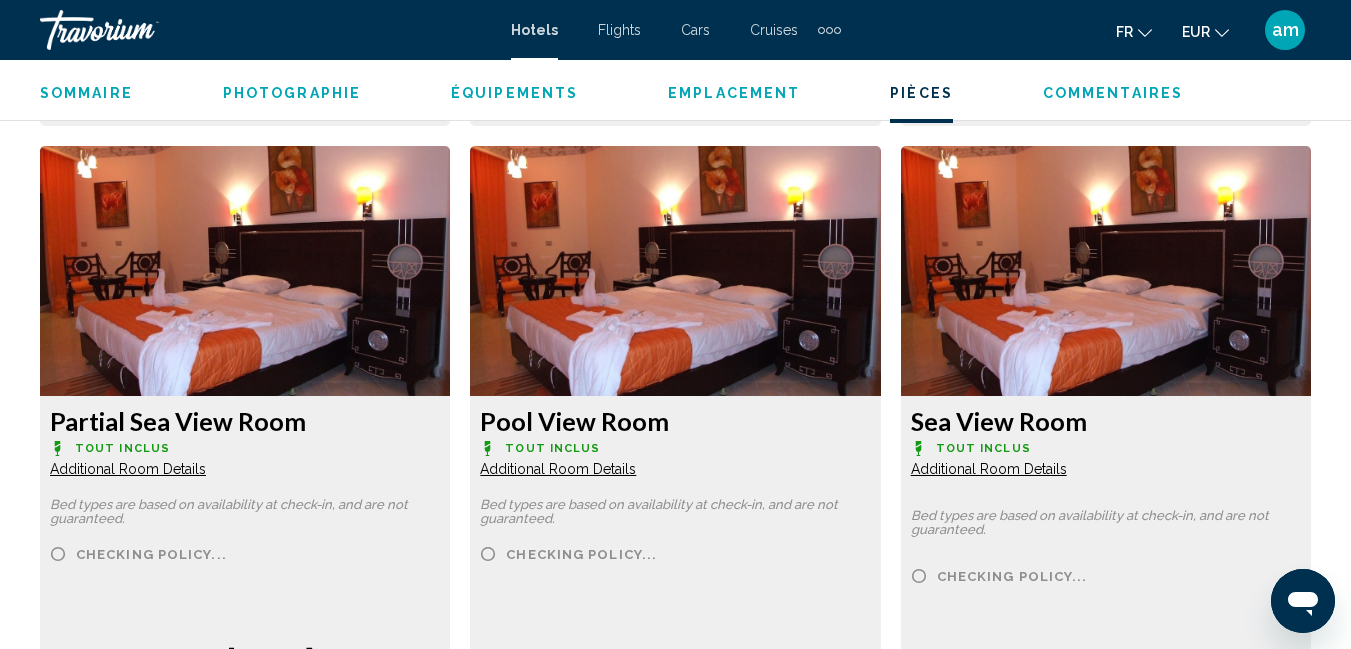 click on "Additional Room Details" at bounding box center (128, -205) 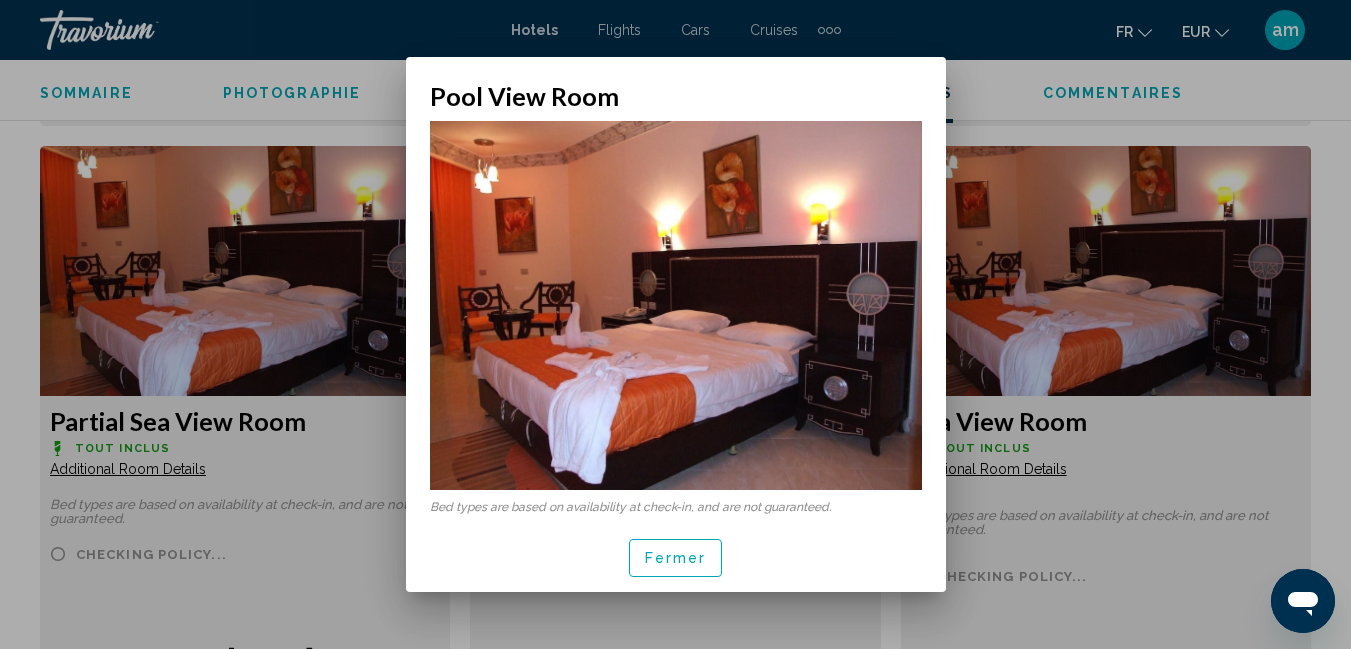 scroll, scrollTop: 0, scrollLeft: 0, axis: both 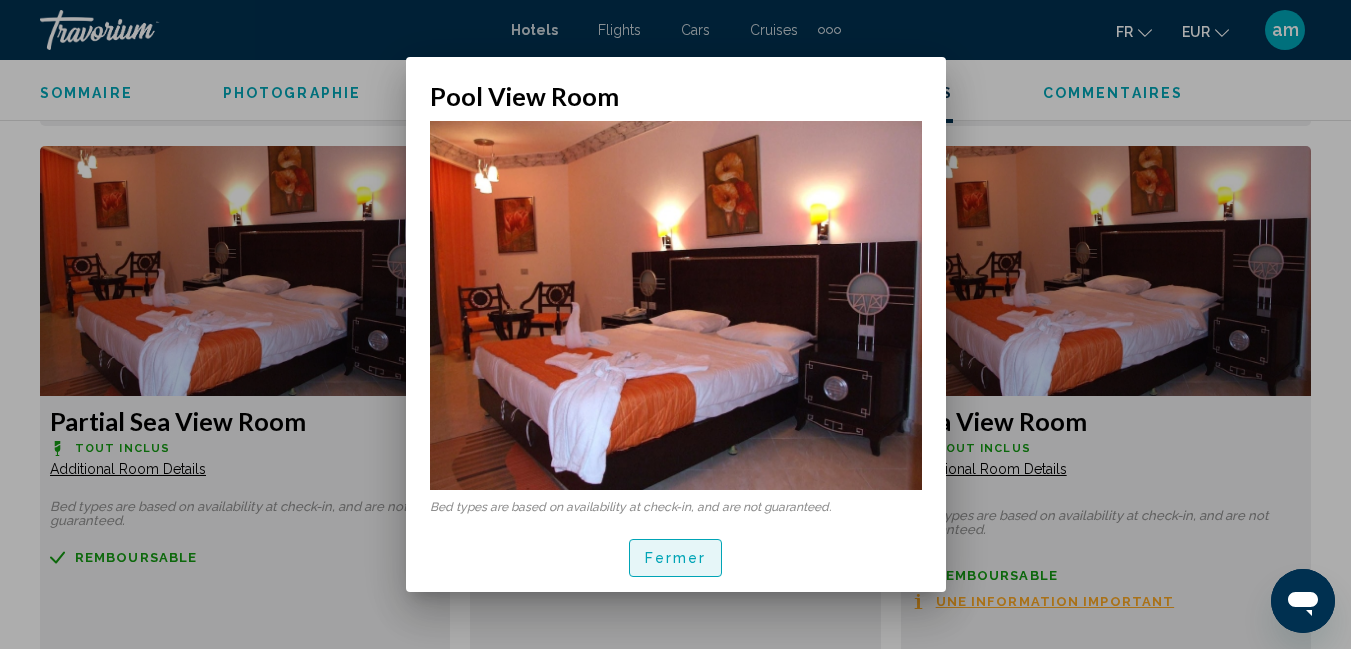click on "Fermer" at bounding box center [676, 559] 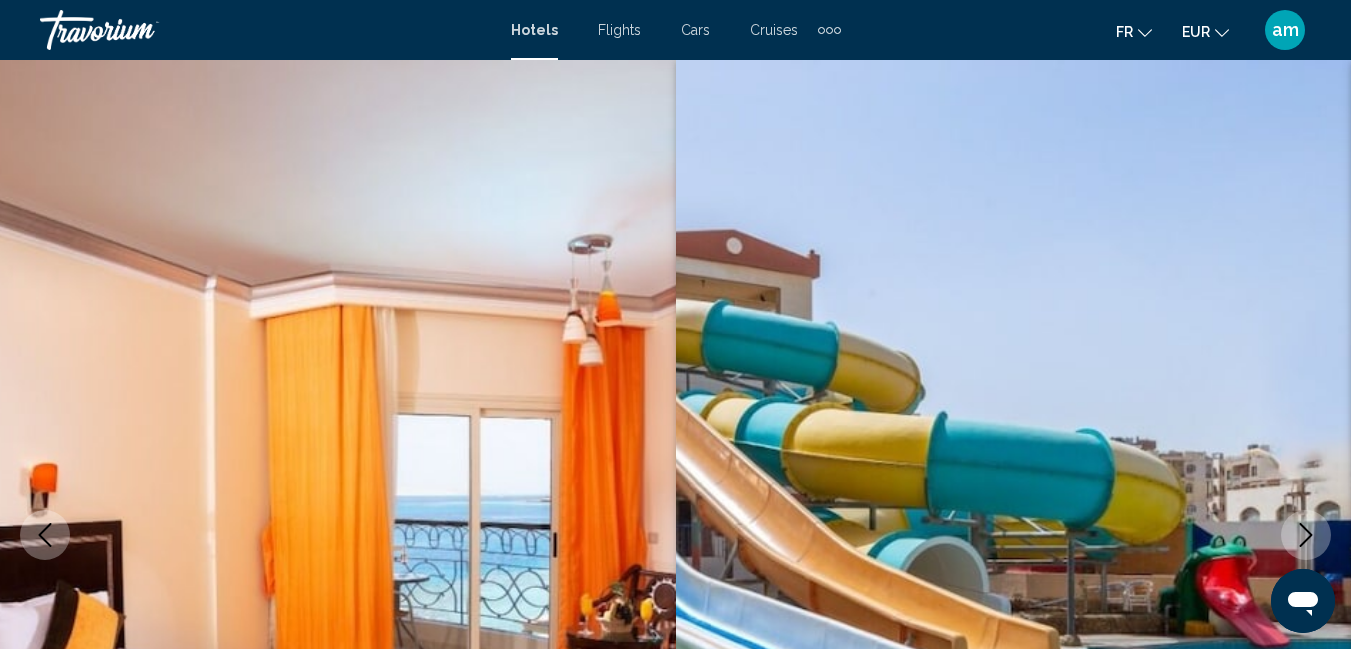 scroll, scrollTop: 3710, scrollLeft: 0, axis: vertical 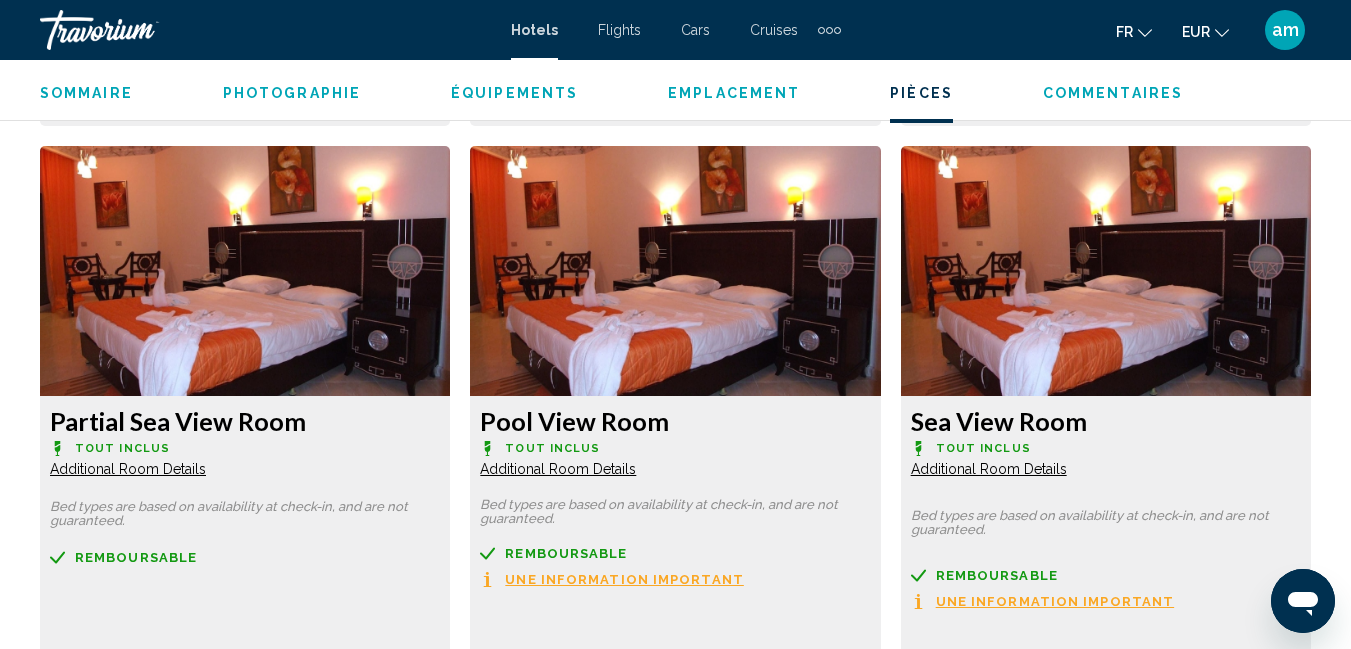click on "Additional Room Details" at bounding box center (128, -205) 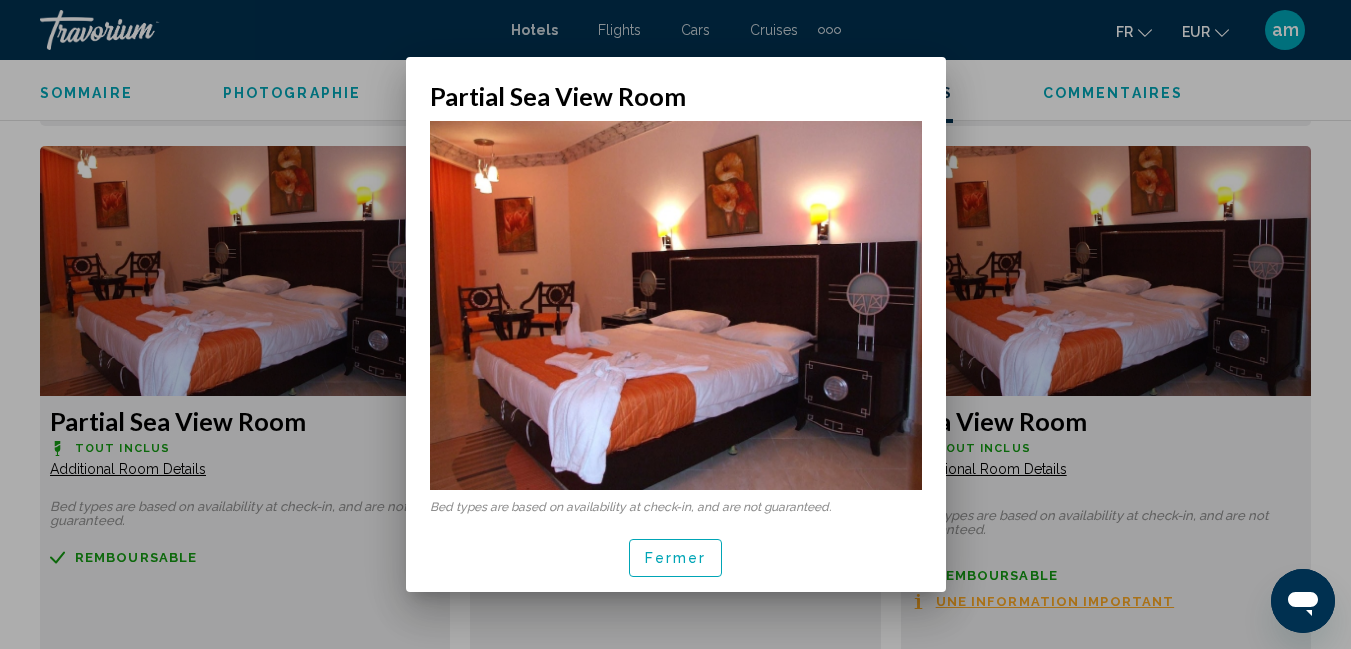 click on "Fermer" at bounding box center (676, 559) 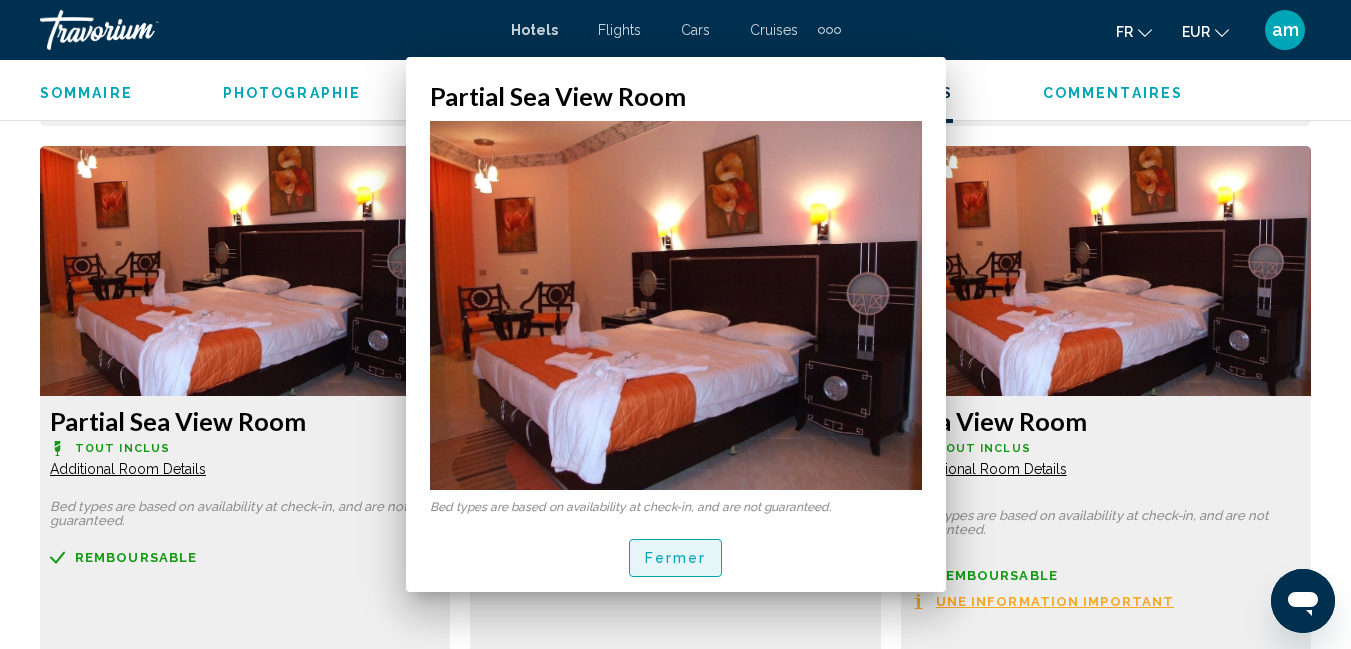 scroll, scrollTop: 3710, scrollLeft: 0, axis: vertical 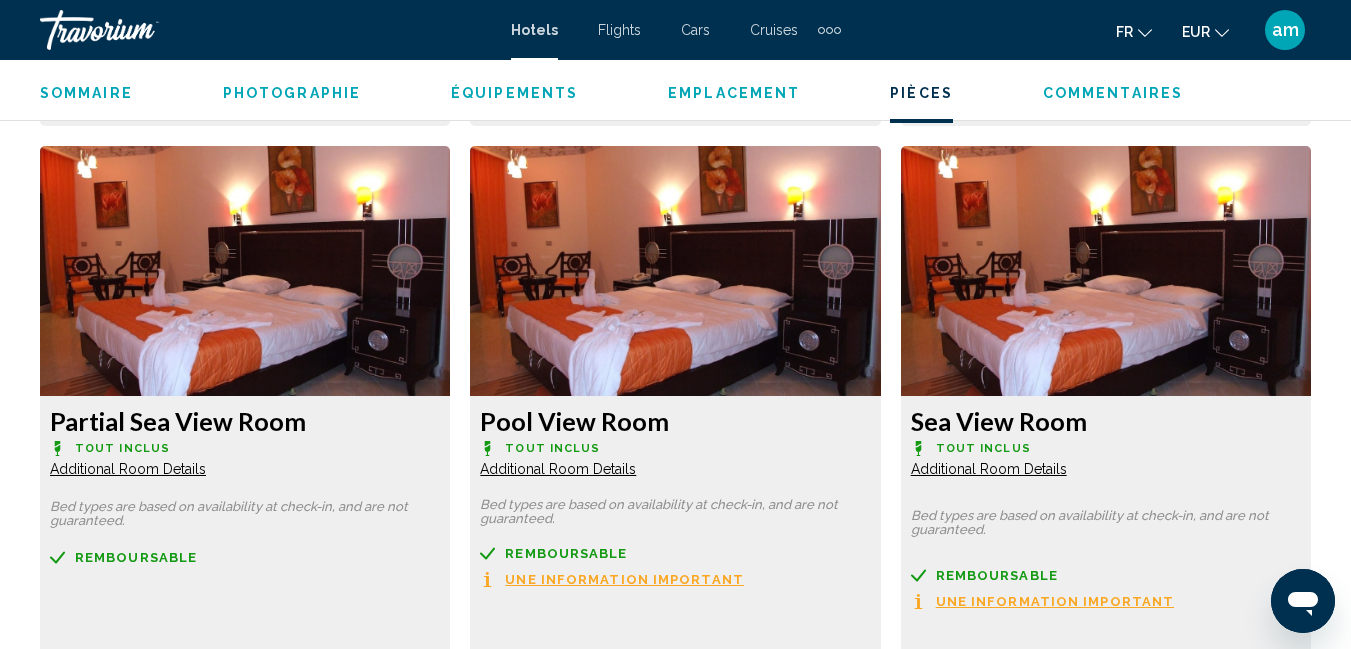 click on "Additional Room Details" at bounding box center [128, -205] 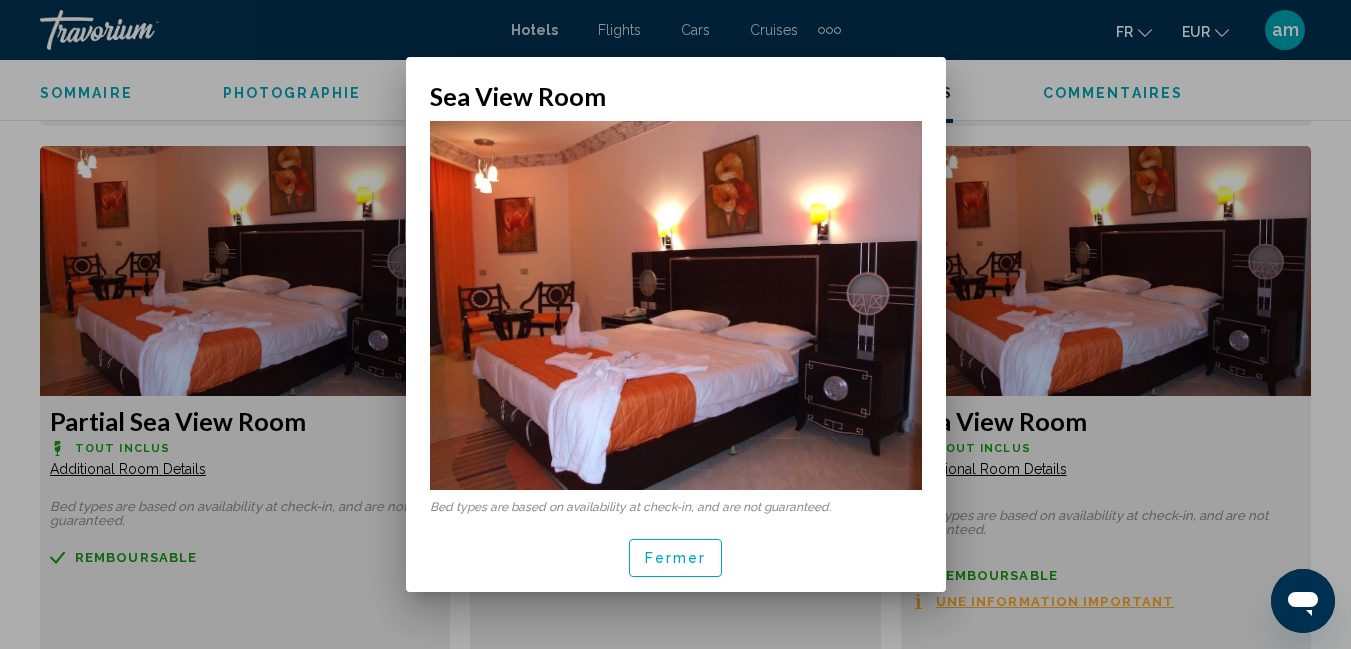 click on "Fermer" at bounding box center [676, 559] 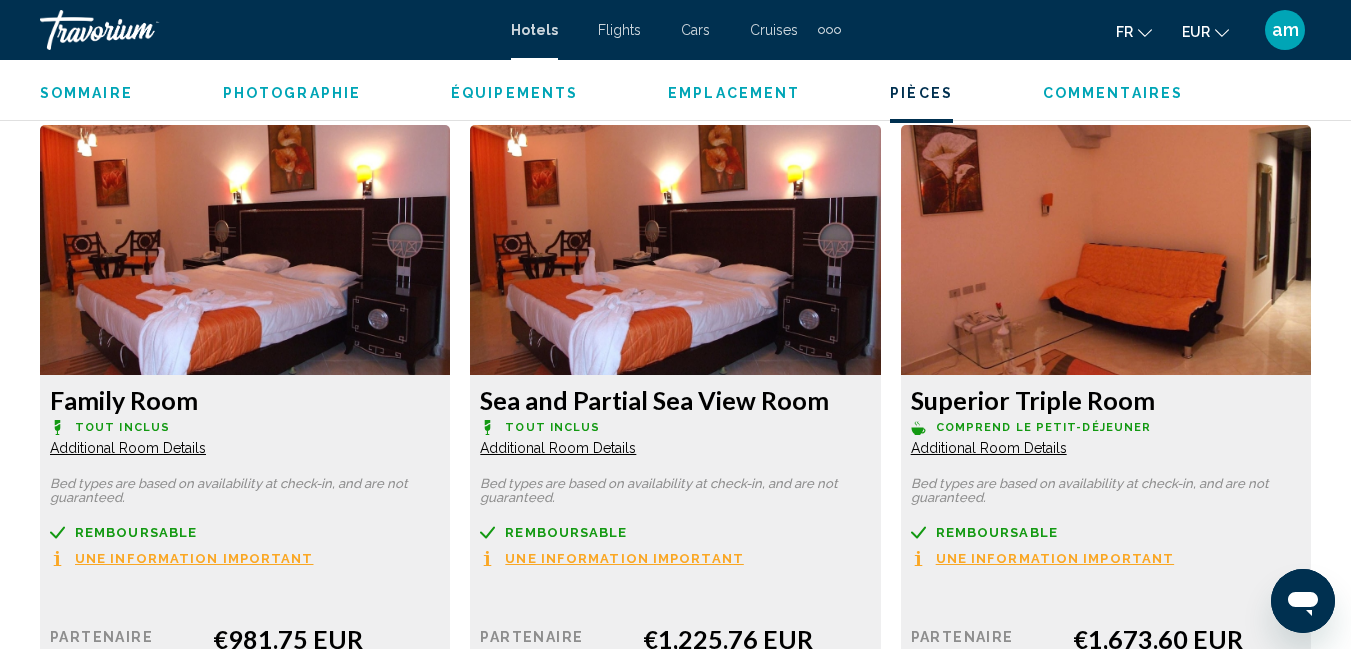 scroll, scrollTop: 4510, scrollLeft: 0, axis: vertical 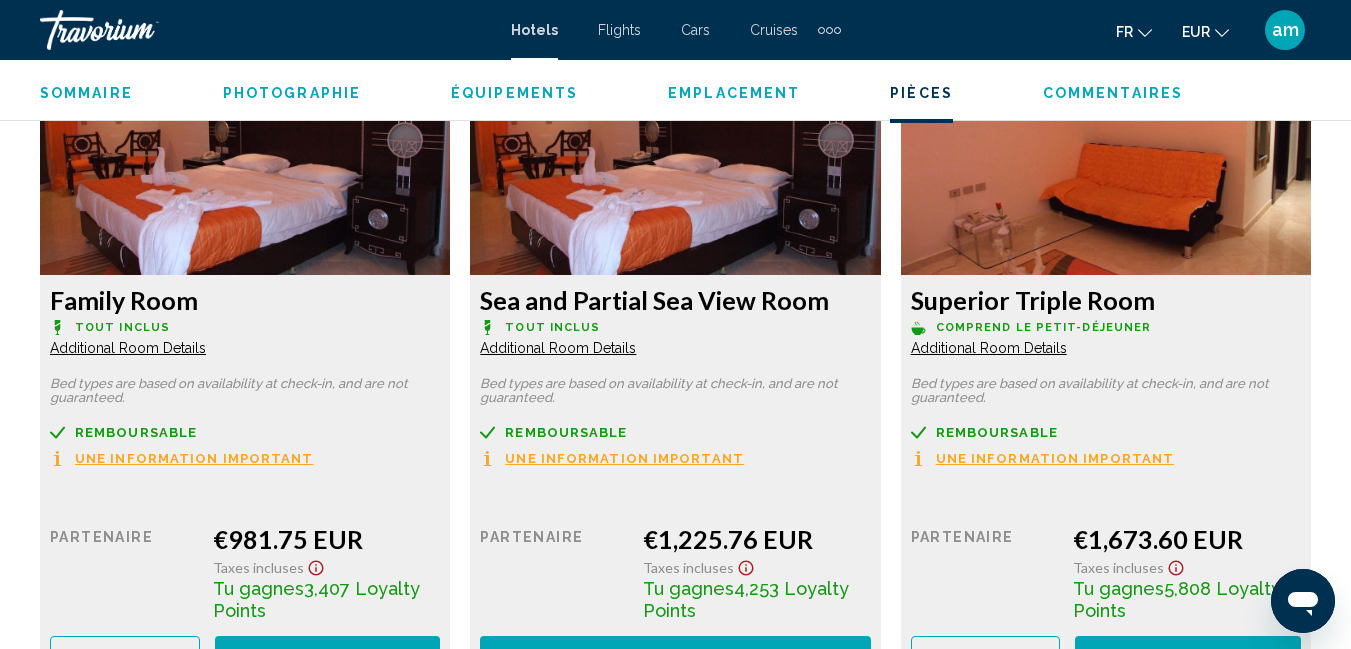 click on "Additional Room Details" at bounding box center [128, -1005] 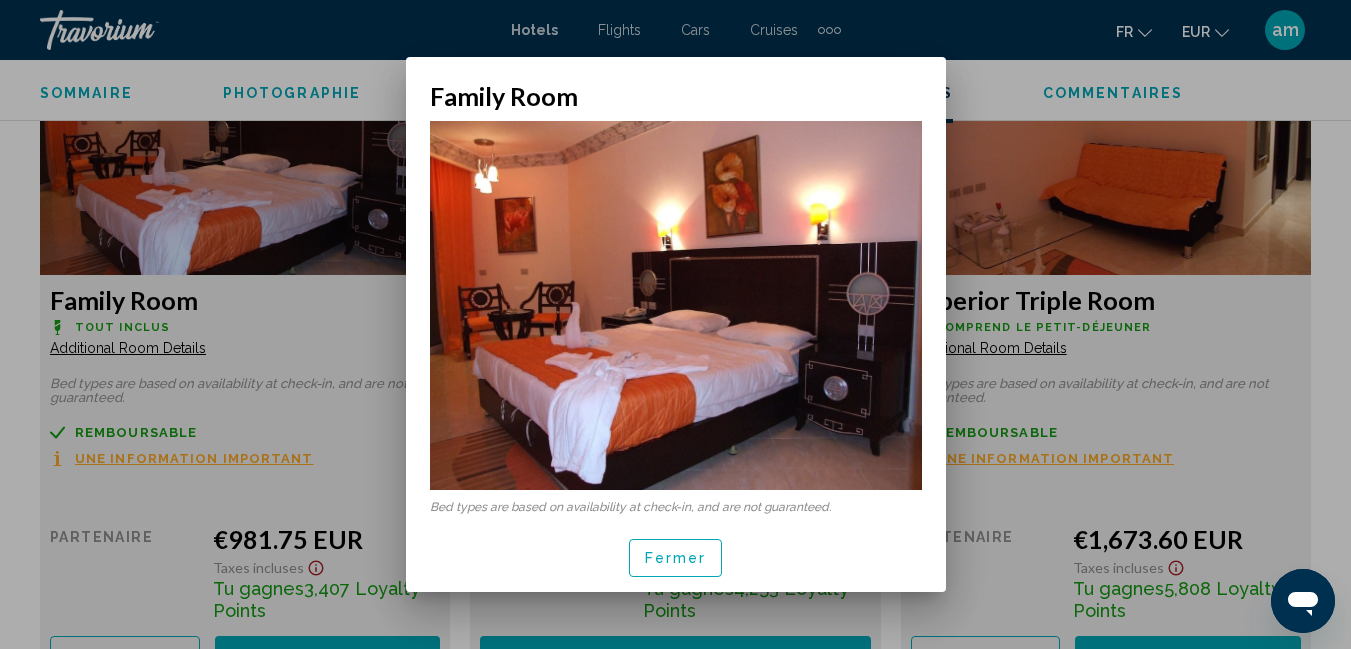 click on "Fermer" at bounding box center [676, 559] 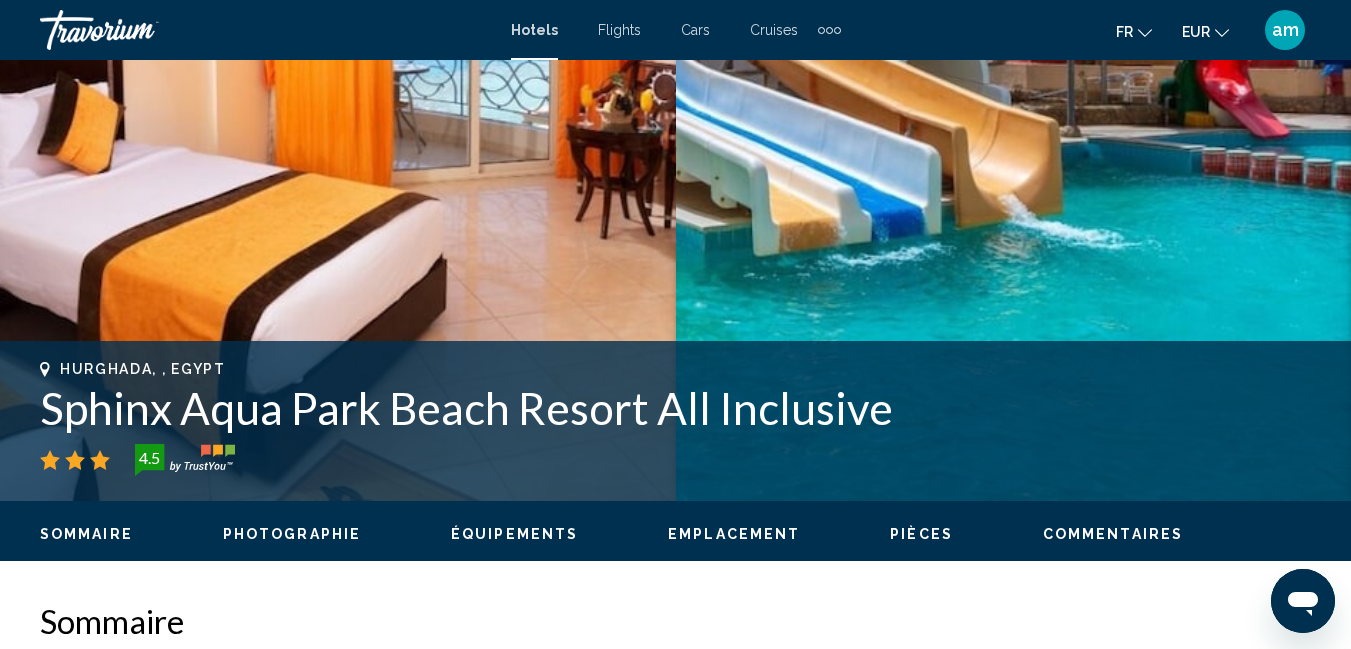 scroll, scrollTop: 410, scrollLeft: 0, axis: vertical 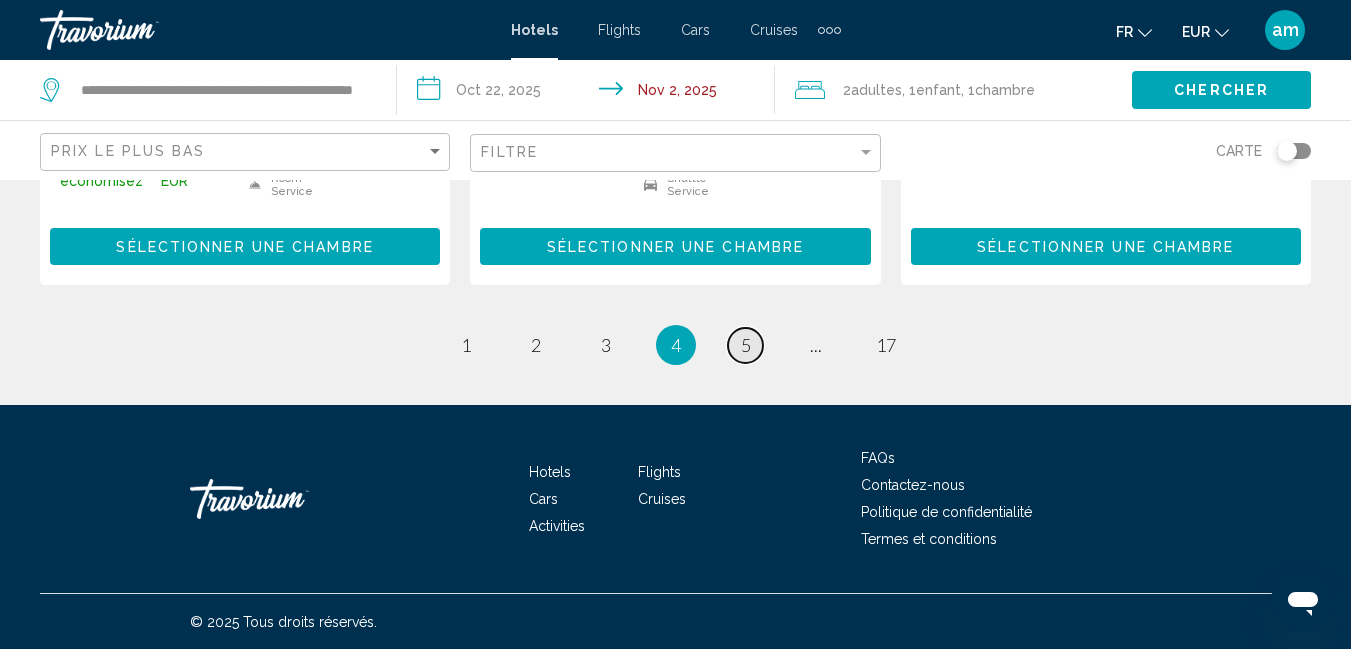 click on "5" at bounding box center [746, 345] 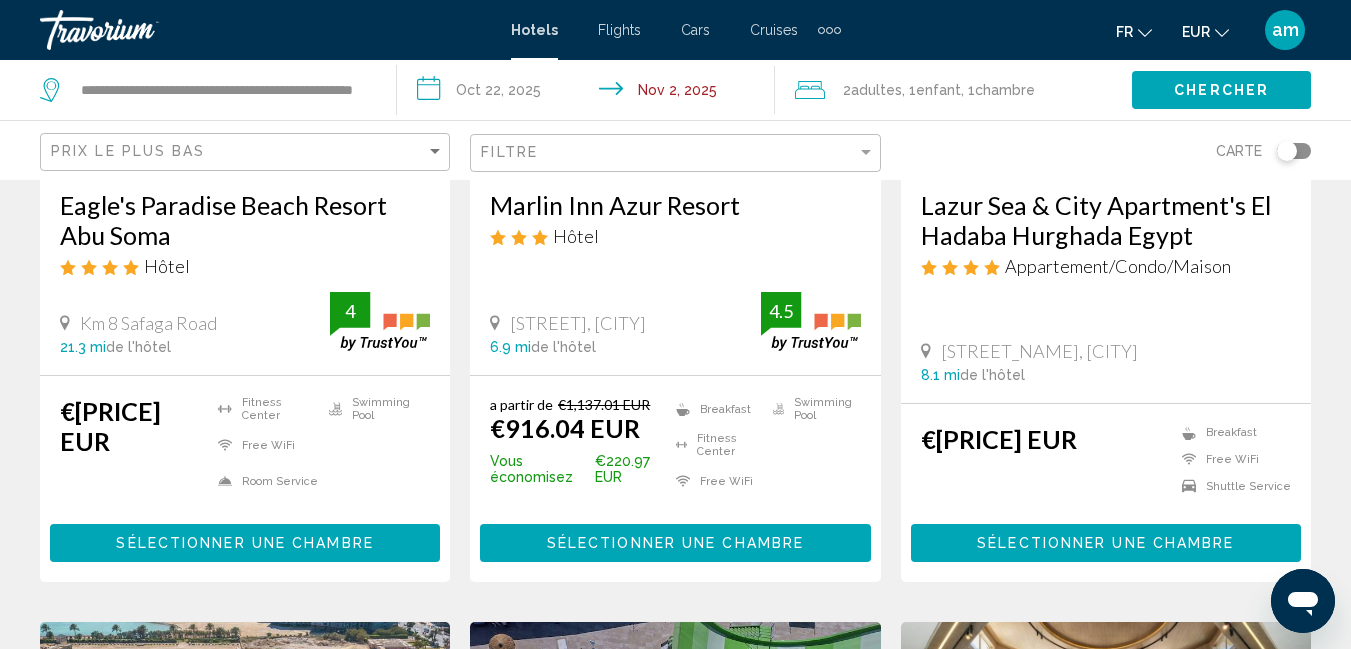 scroll, scrollTop: 200, scrollLeft: 0, axis: vertical 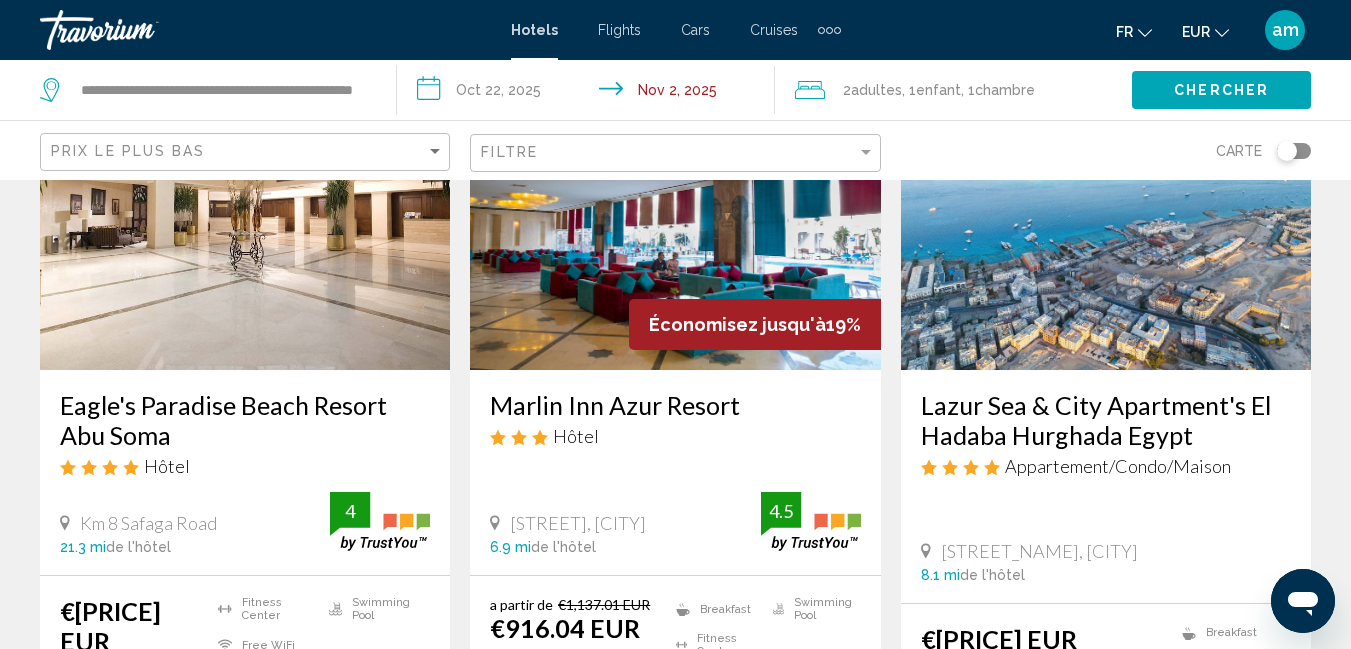 click on "Marlin Inn Azur Resort" at bounding box center [675, 405] 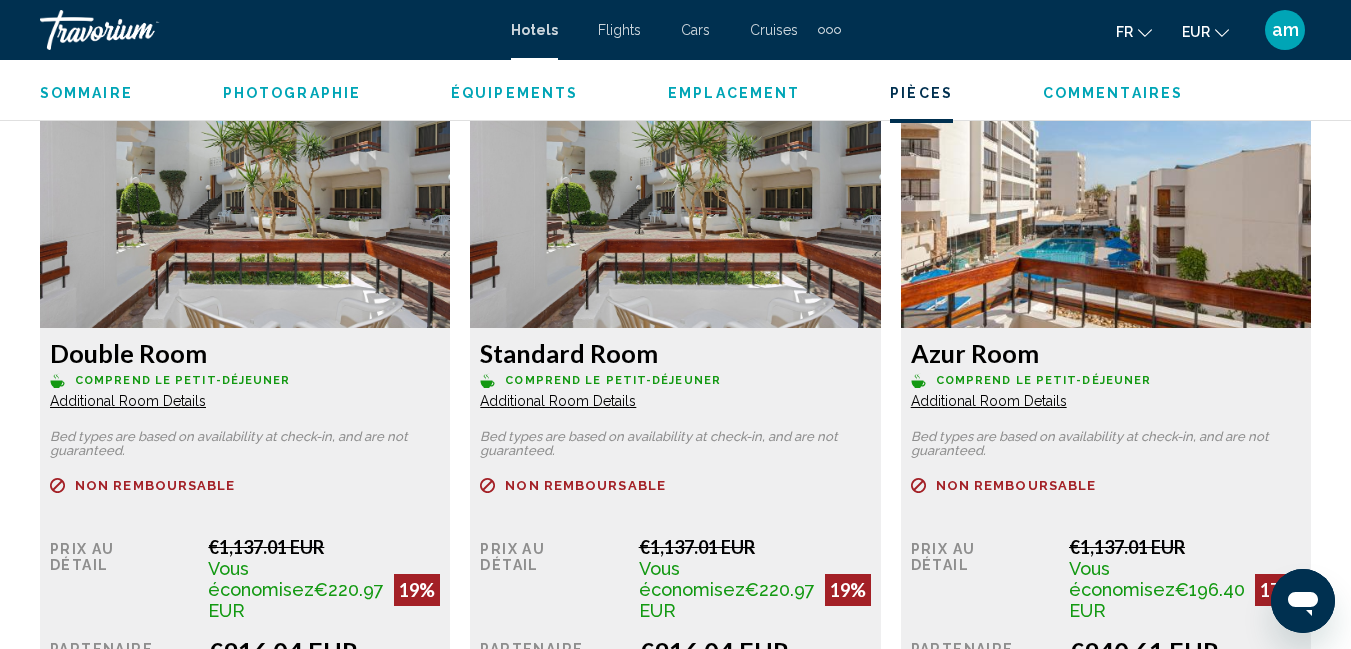 scroll, scrollTop: 3304, scrollLeft: 0, axis: vertical 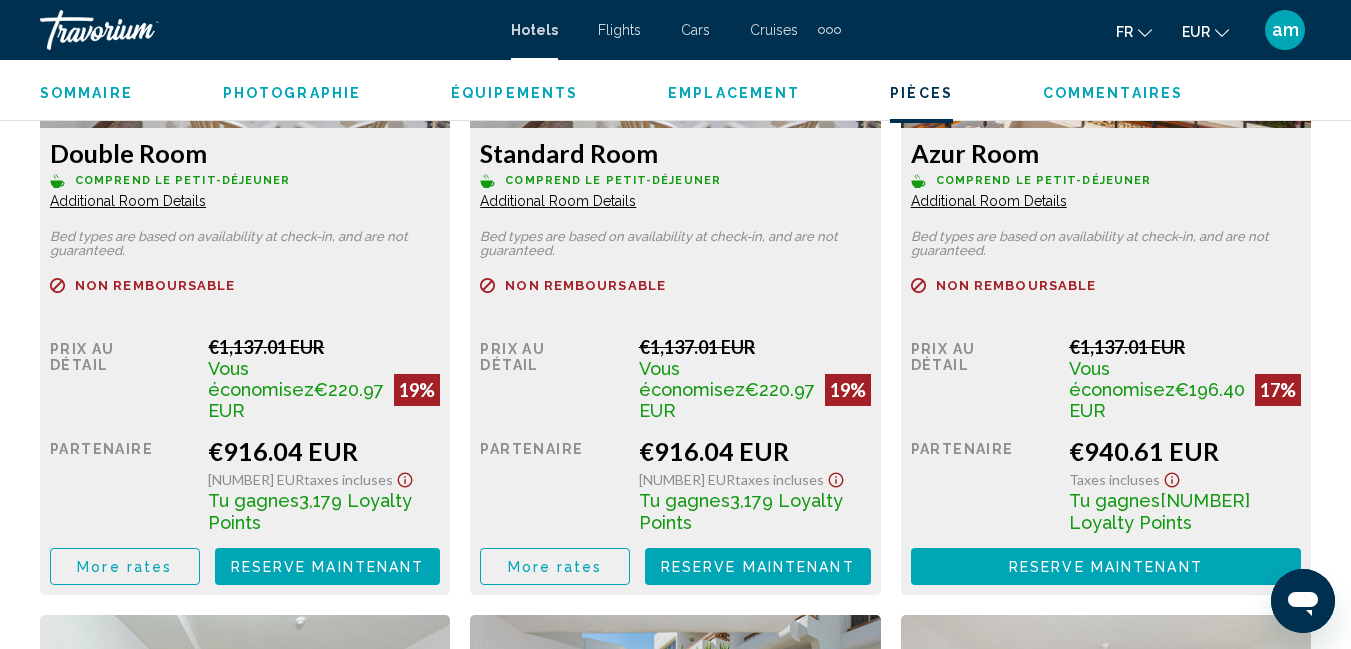 click on "More rates" at bounding box center [125, 566] 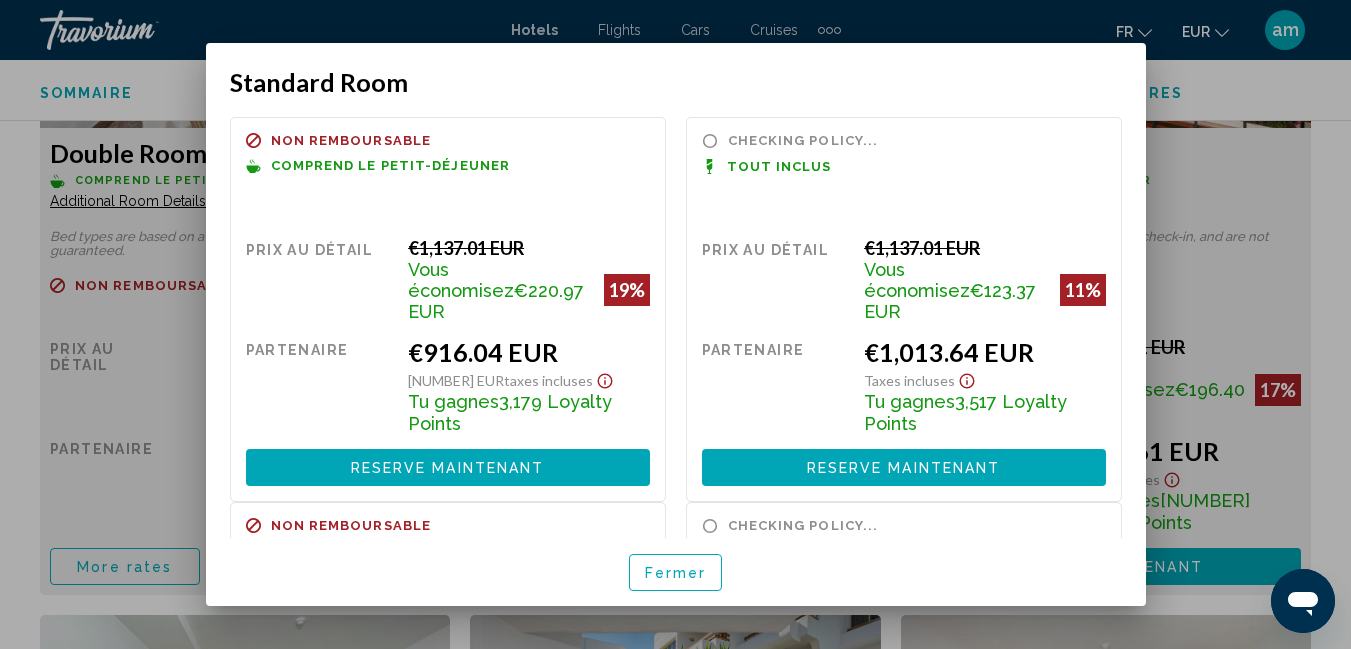 scroll, scrollTop: 0, scrollLeft: 0, axis: both 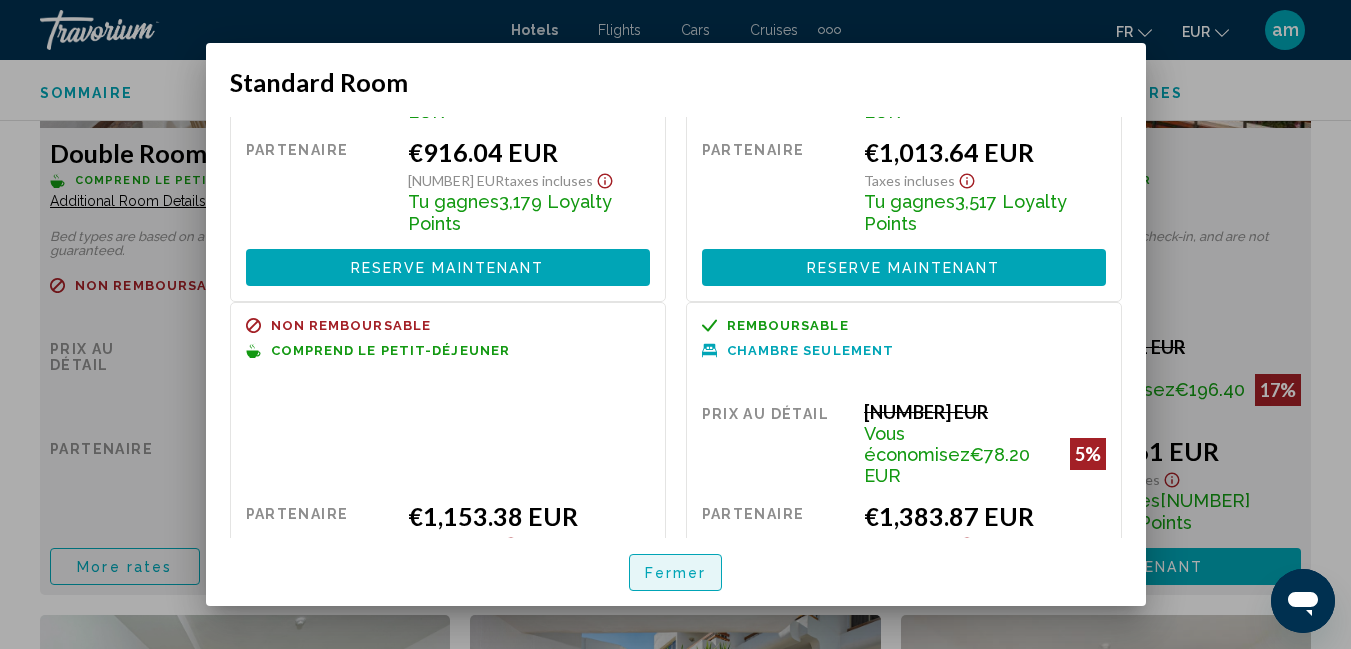 click on "Fermer" at bounding box center (676, 573) 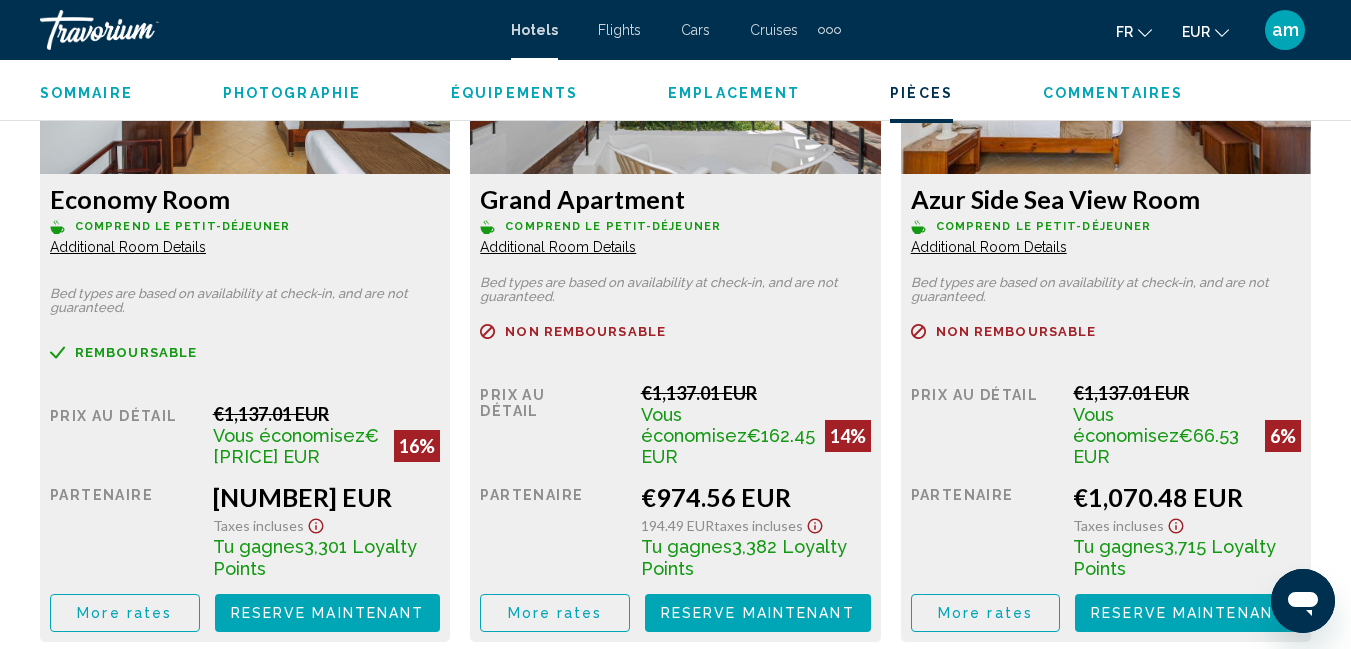 scroll, scrollTop: 4004, scrollLeft: 0, axis: vertical 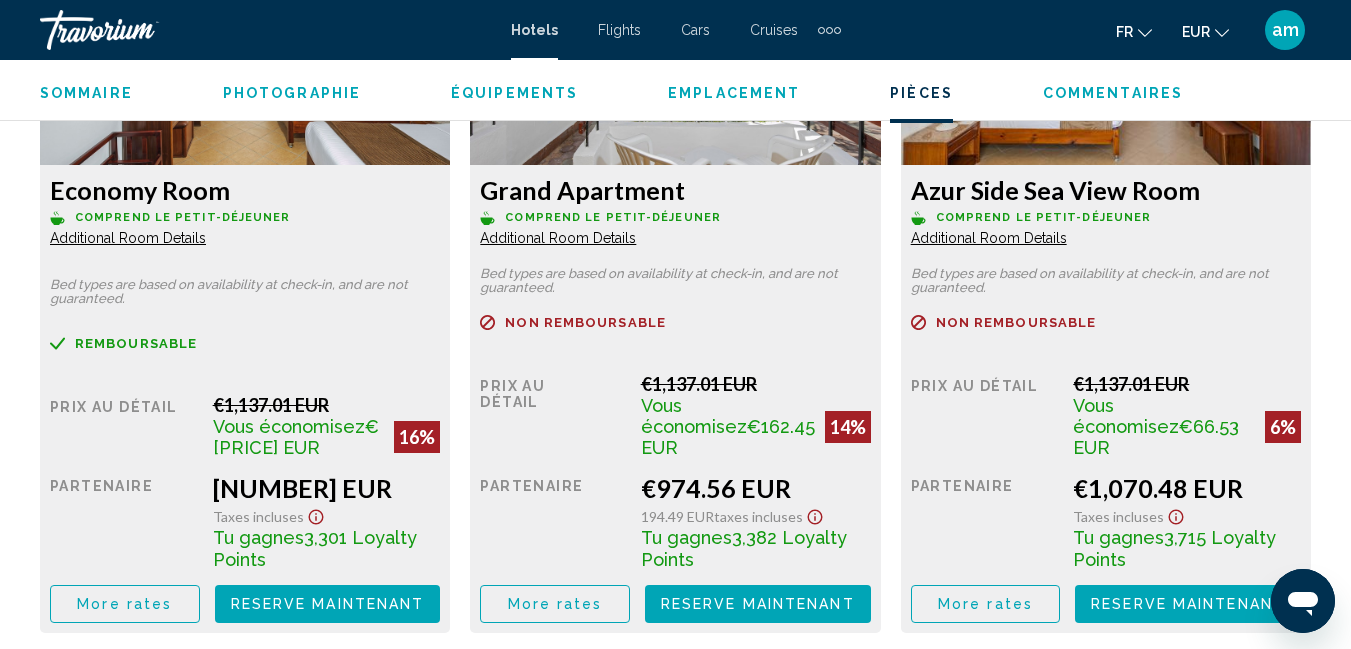 click on "More rates" at bounding box center (125, -134) 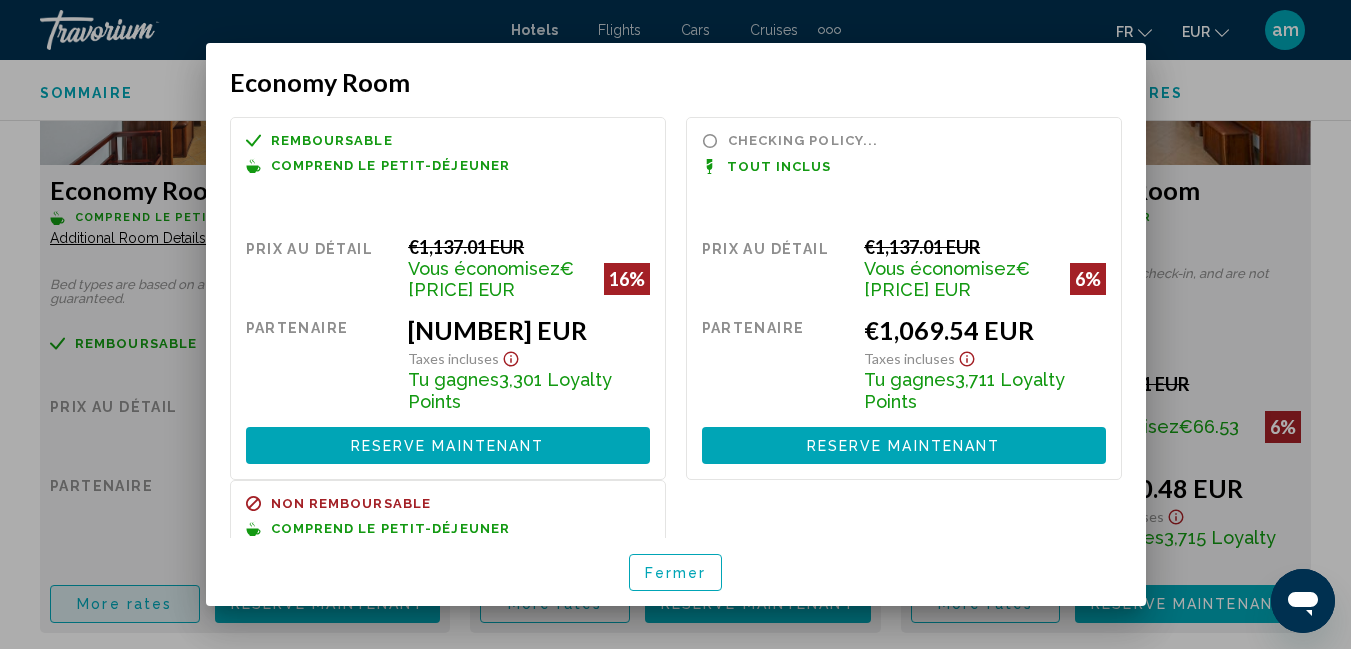 scroll, scrollTop: 0, scrollLeft: 0, axis: both 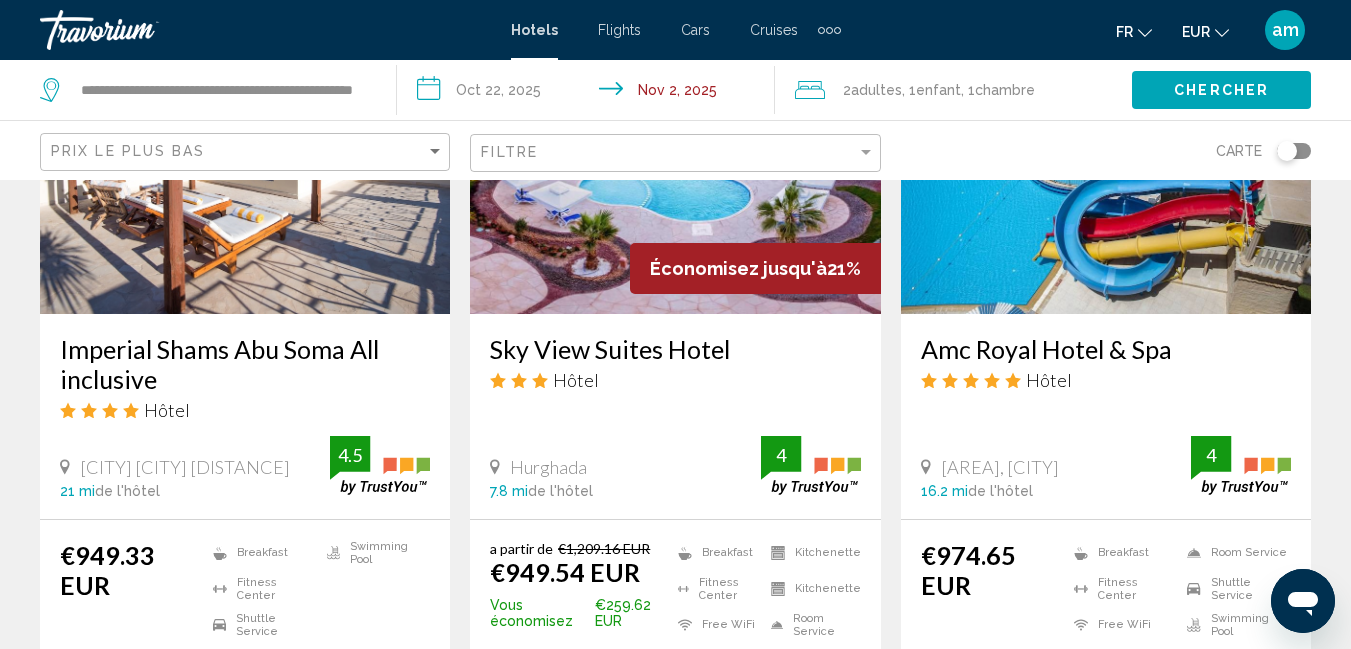 click on "Imperial Shams Abu Soma All inclusive" at bounding box center [245, 364] 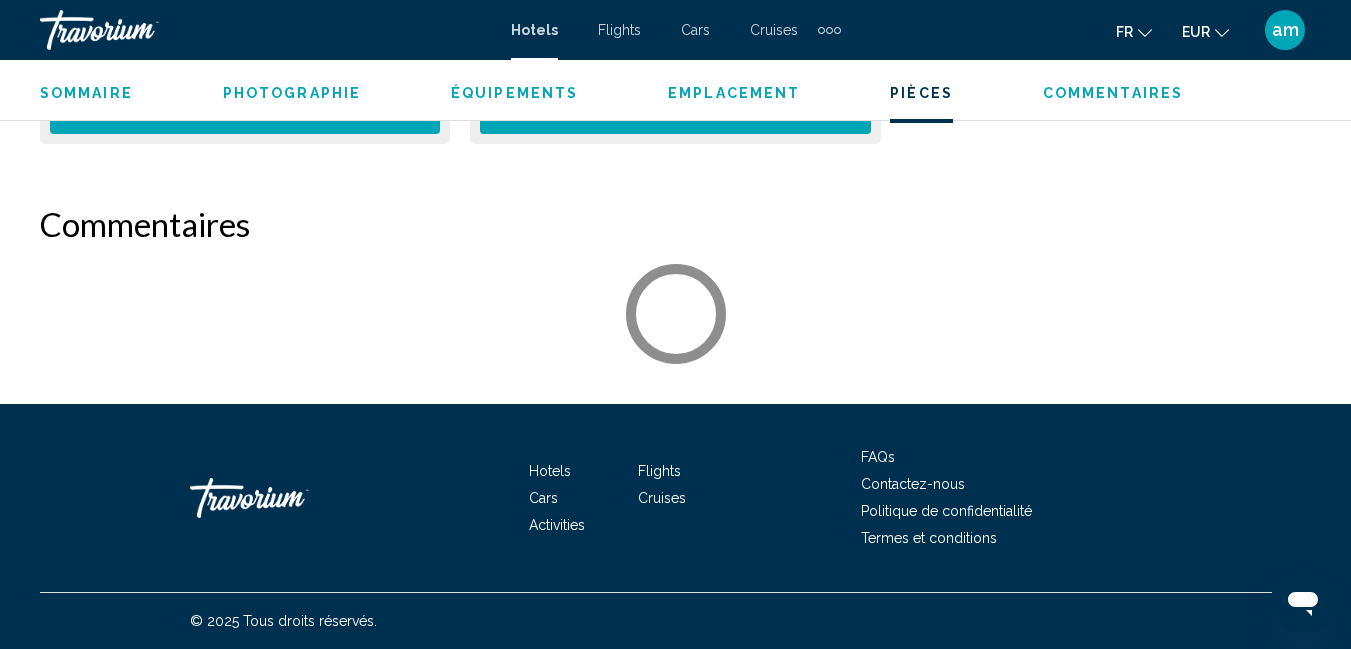 scroll, scrollTop: 3196, scrollLeft: 0, axis: vertical 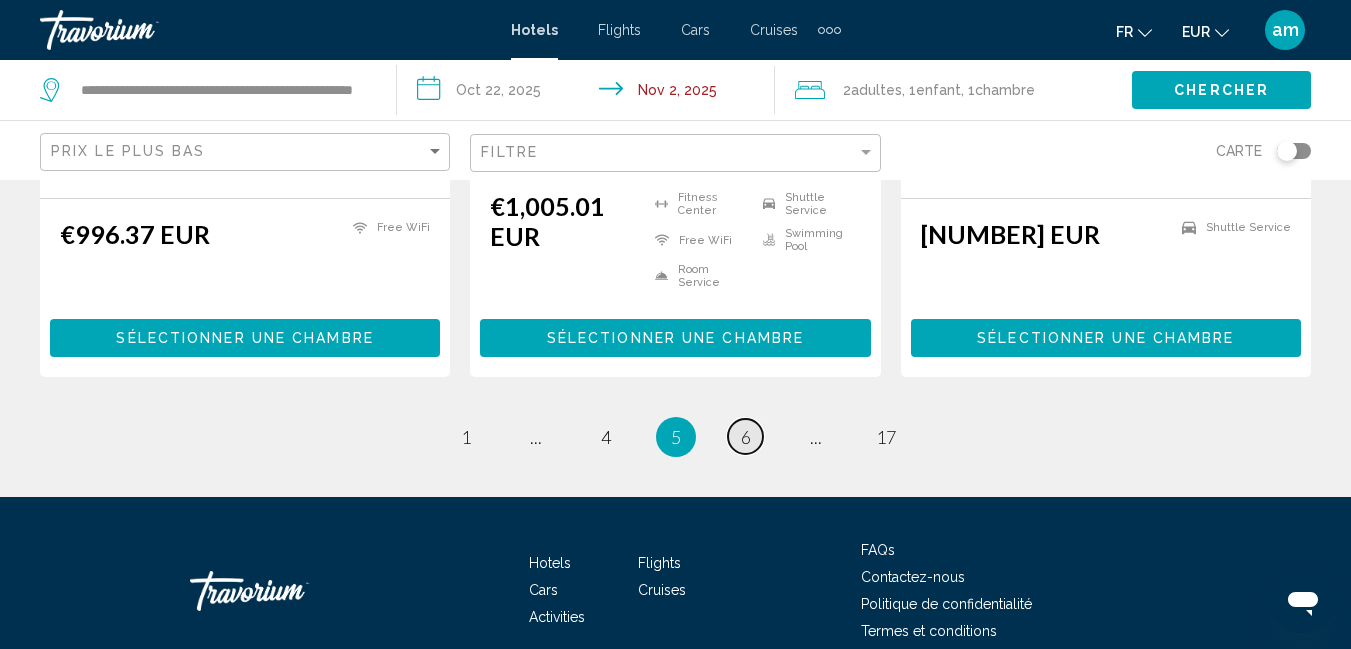 click on "6" at bounding box center [746, 437] 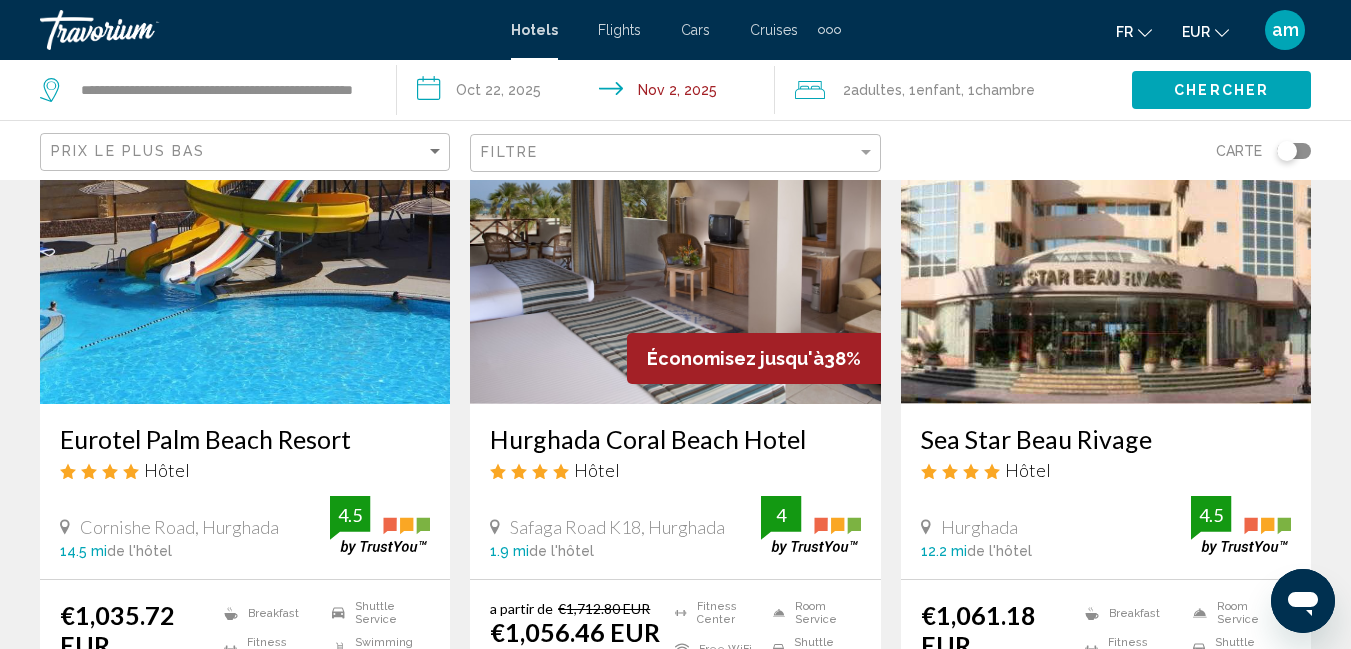 scroll, scrollTop: 200, scrollLeft: 0, axis: vertical 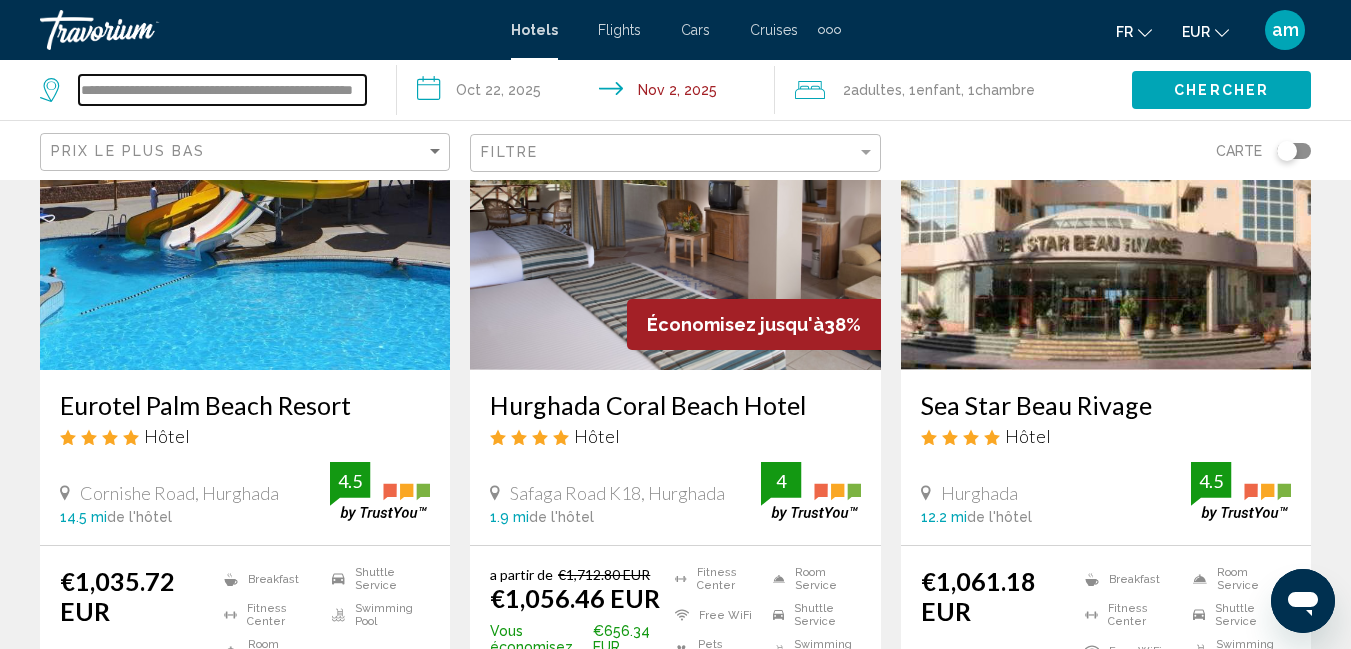 click on "**********" at bounding box center [222, 90] 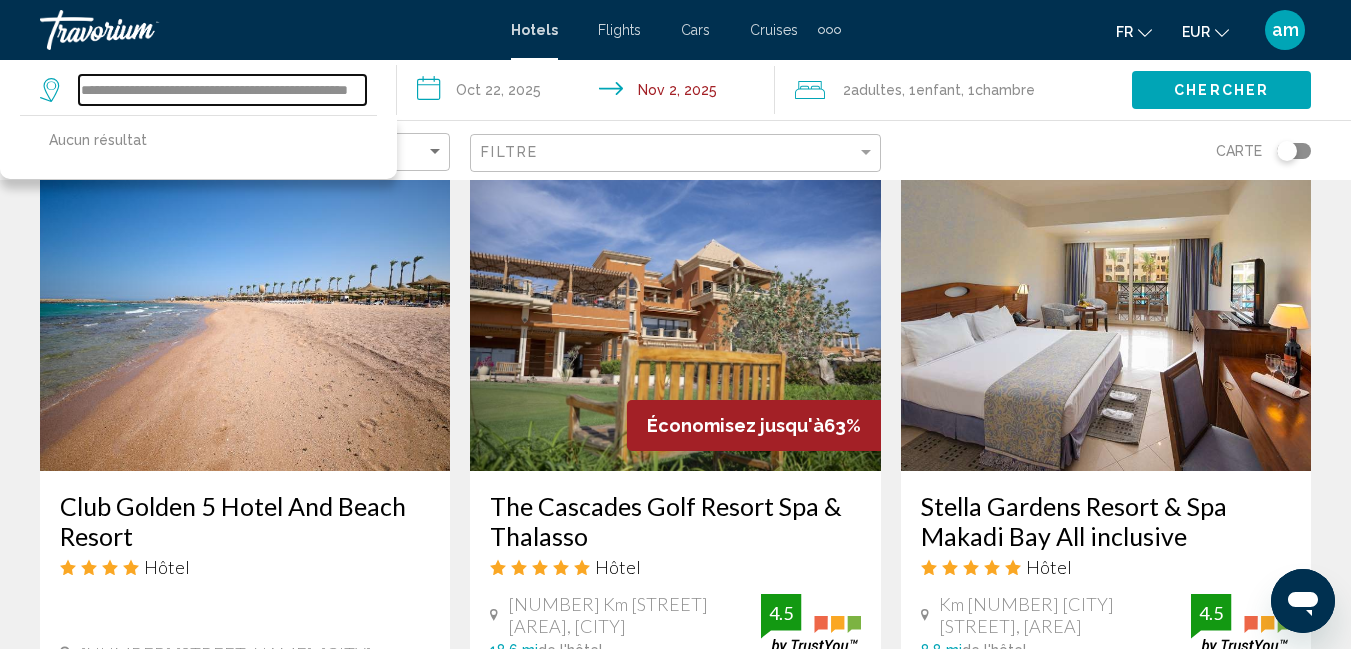 scroll, scrollTop: 2966, scrollLeft: 0, axis: vertical 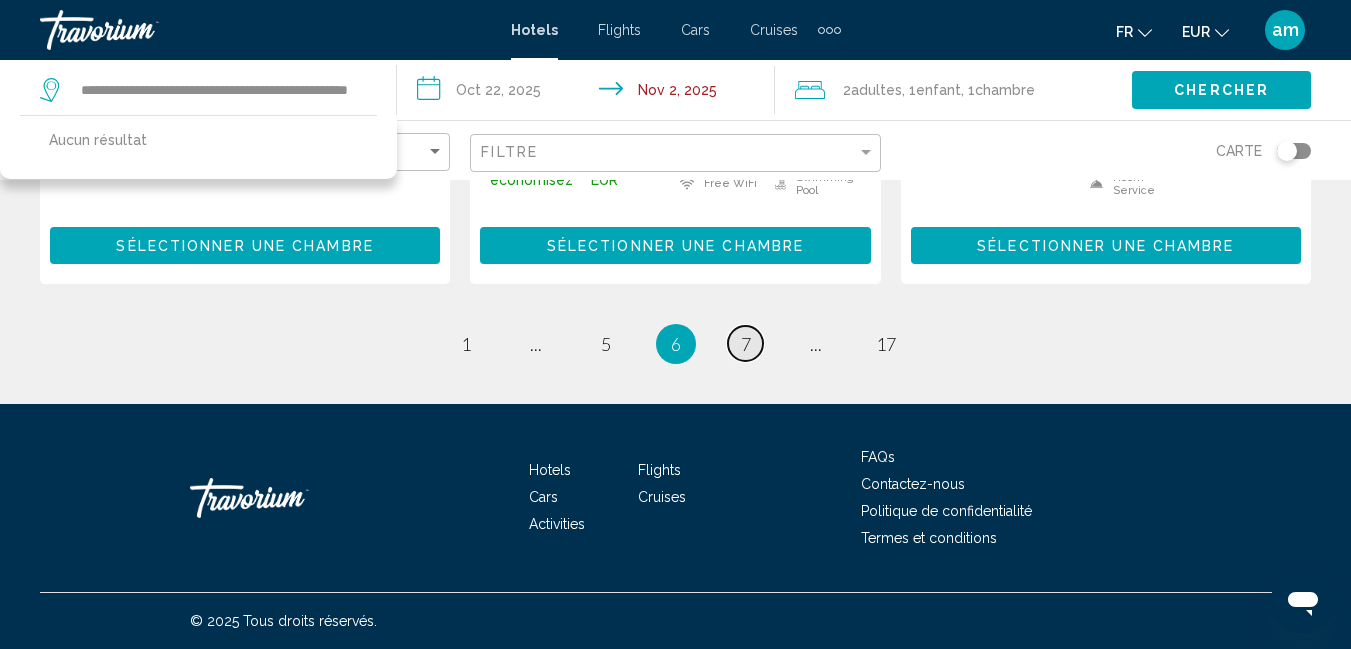 click on "page  7" at bounding box center (745, 343) 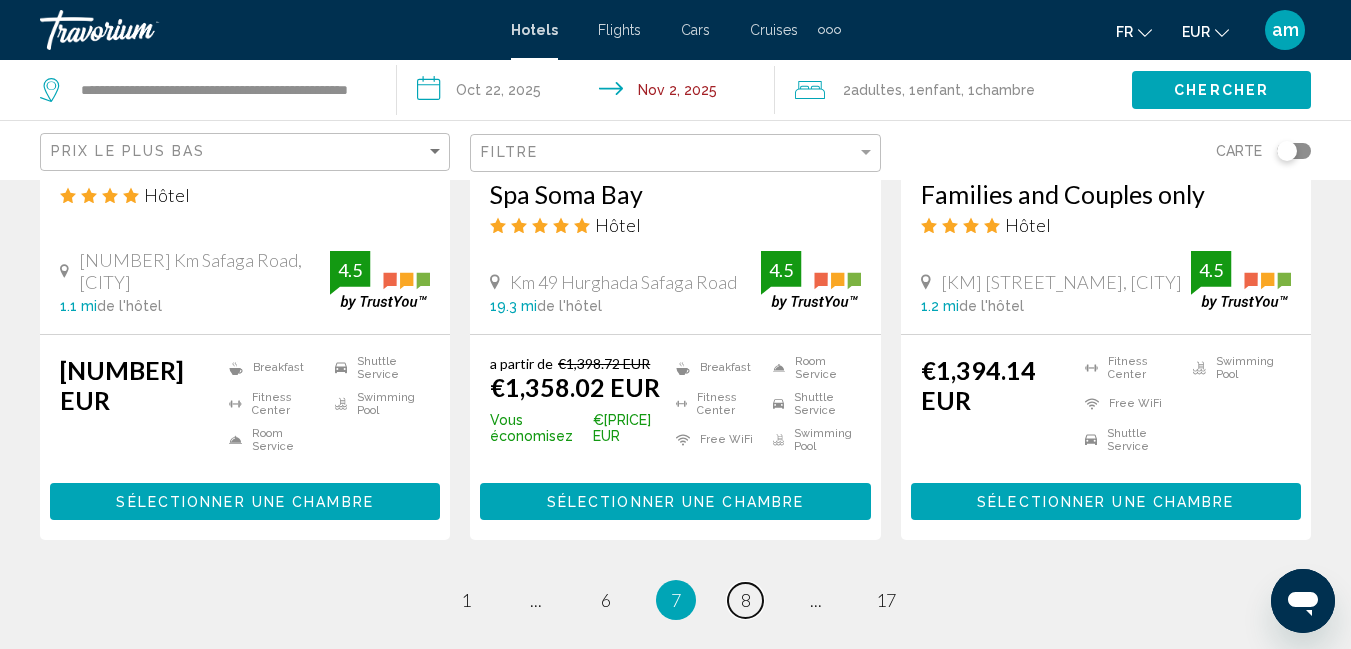 scroll, scrollTop: 2955, scrollLeft: 0, axis: vertical 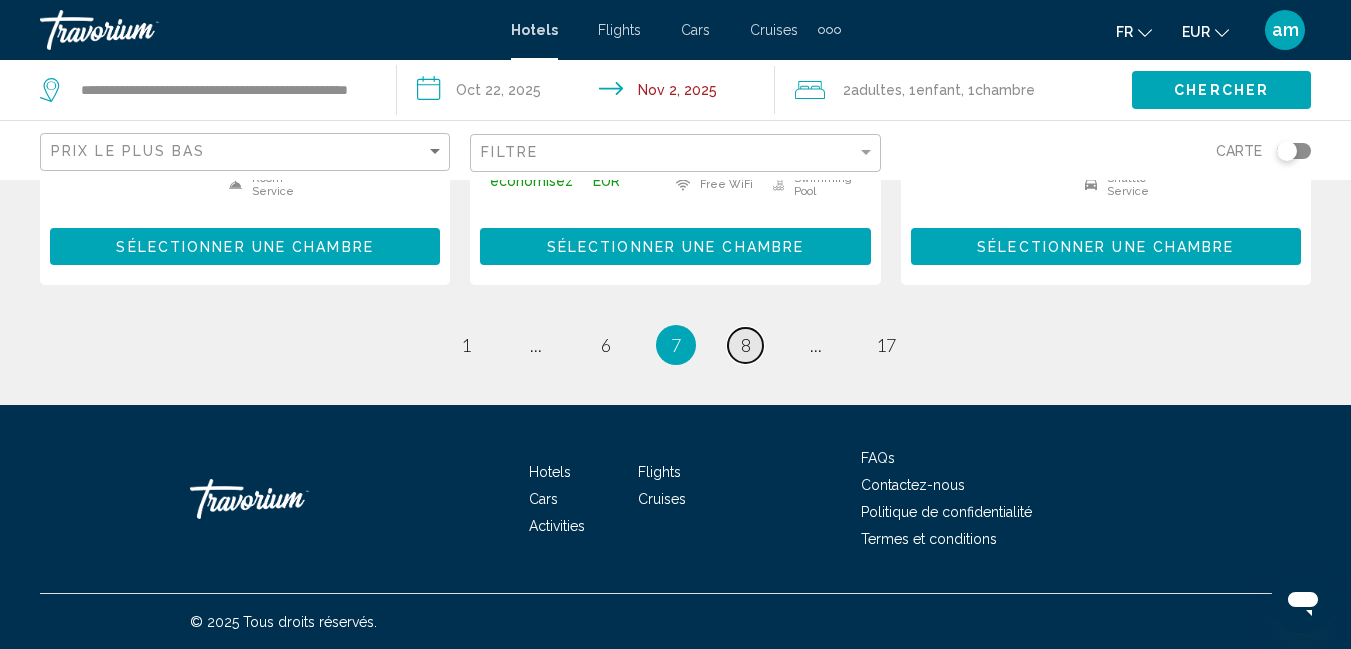 click on "page  8" at bounding box center [745, 345] 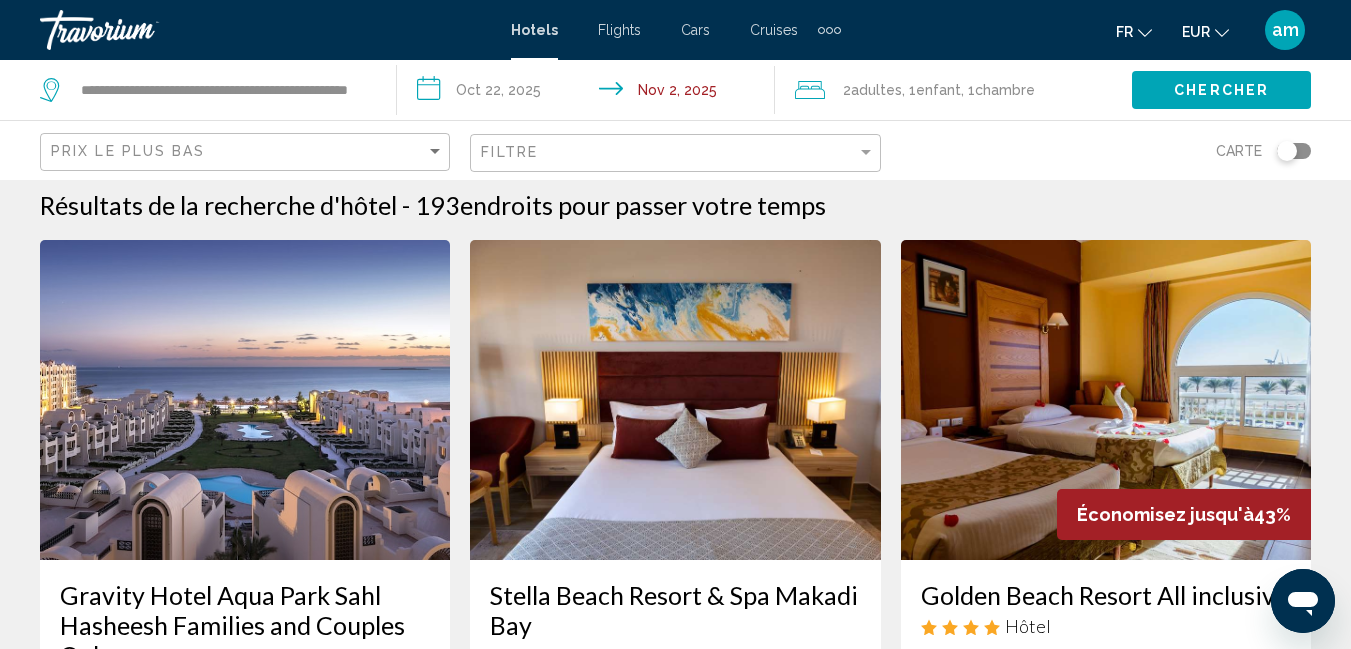 scroll, scrollTop: 0, scrollLeft: 0, axis: both 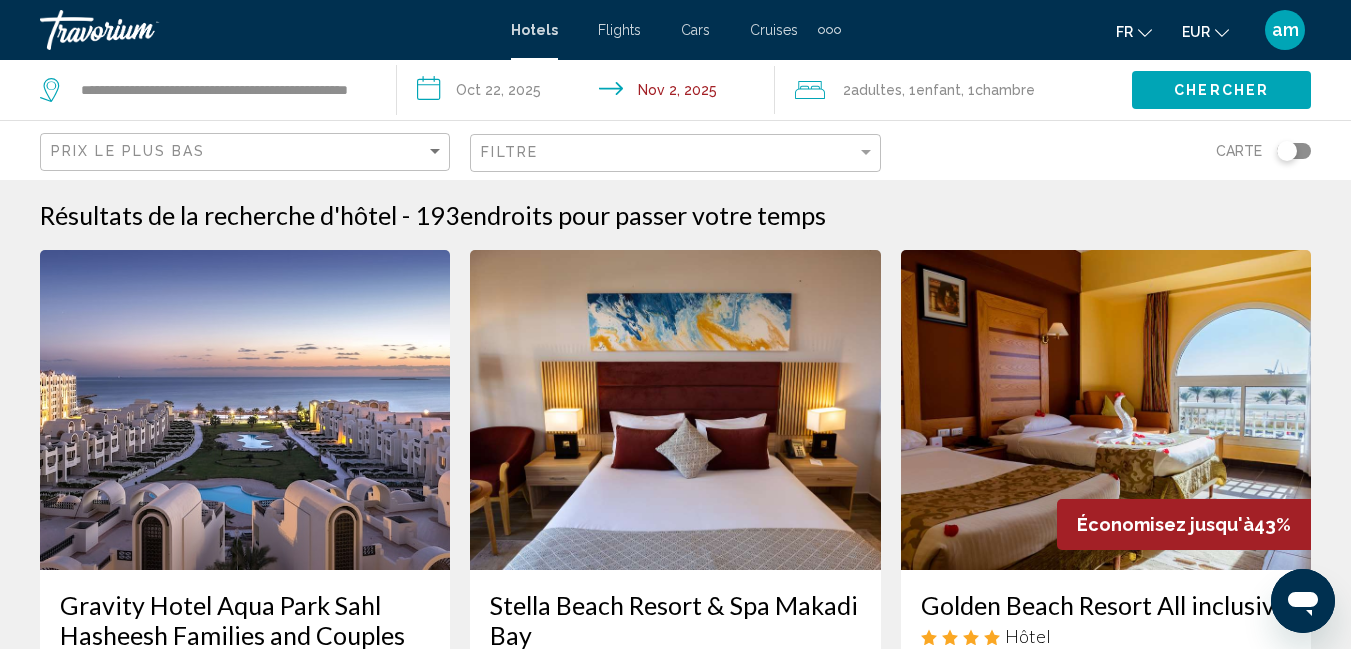 click on "Prix le plus bas" 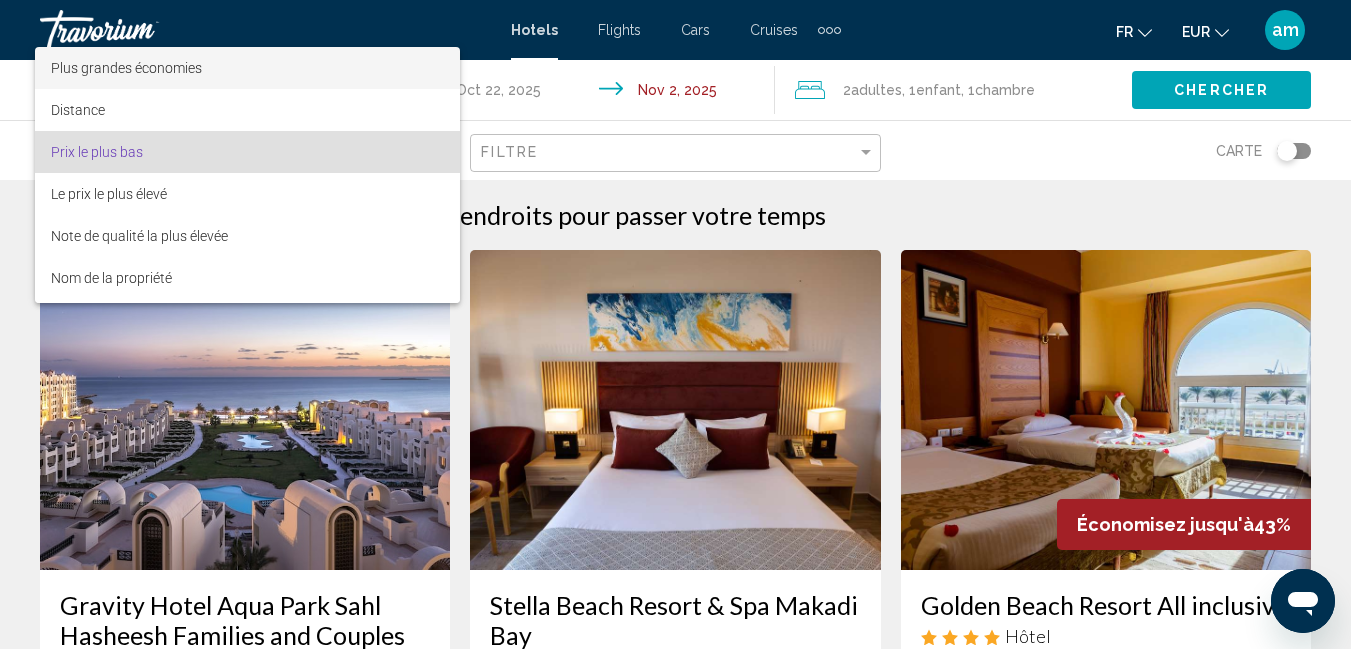 click on "Plus grandes économies" at bounding box center (126, 68) 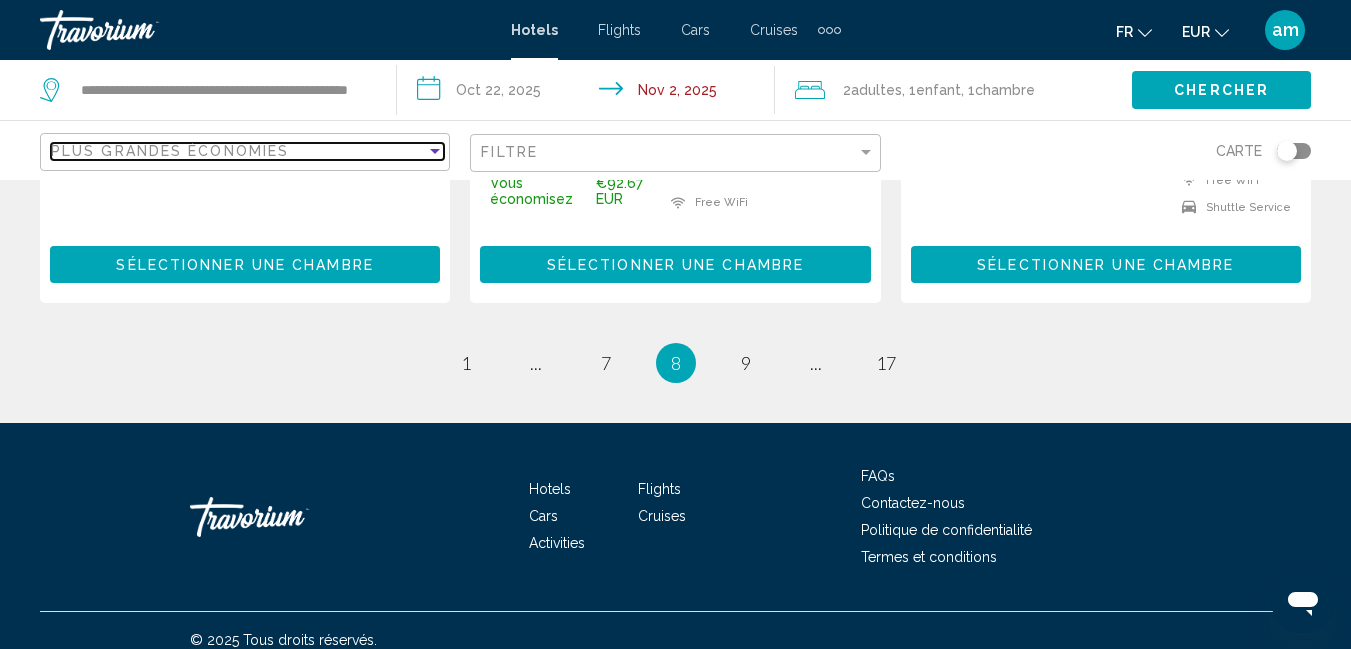 scroll, scrollTop: 2909, scrollLeft: 0, axis: vertical 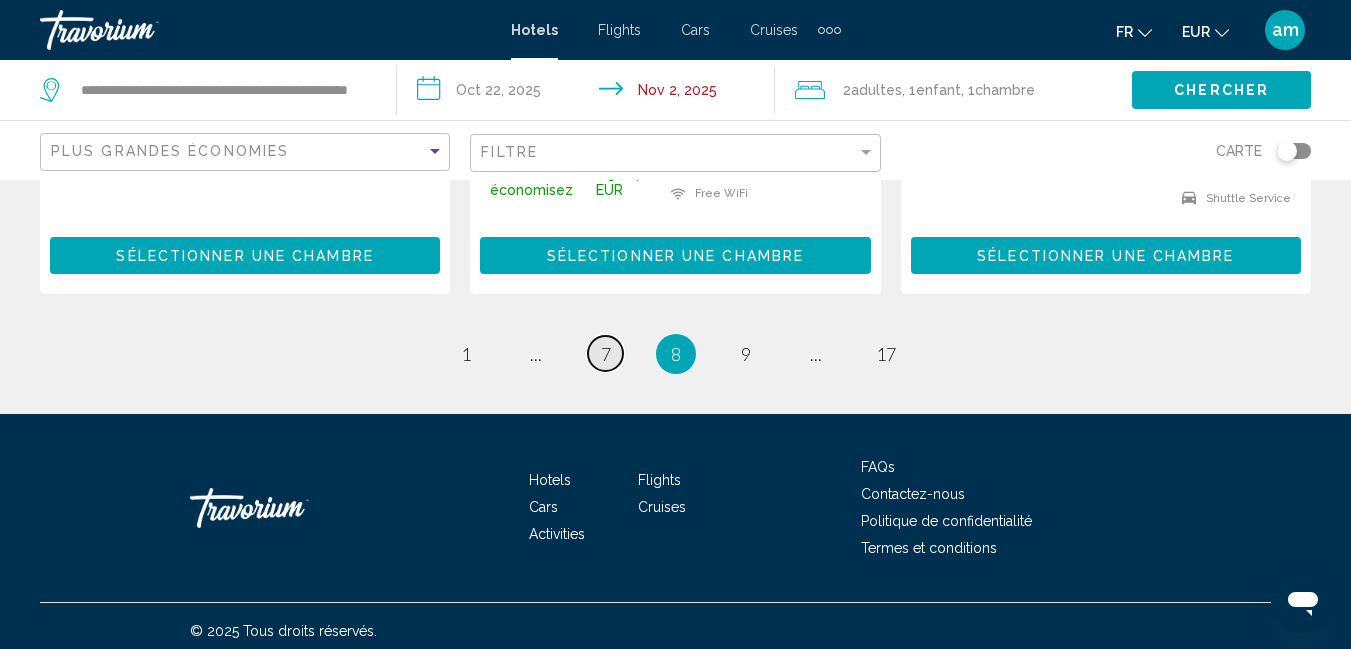 click on "7" at bounding box center [606, 354] 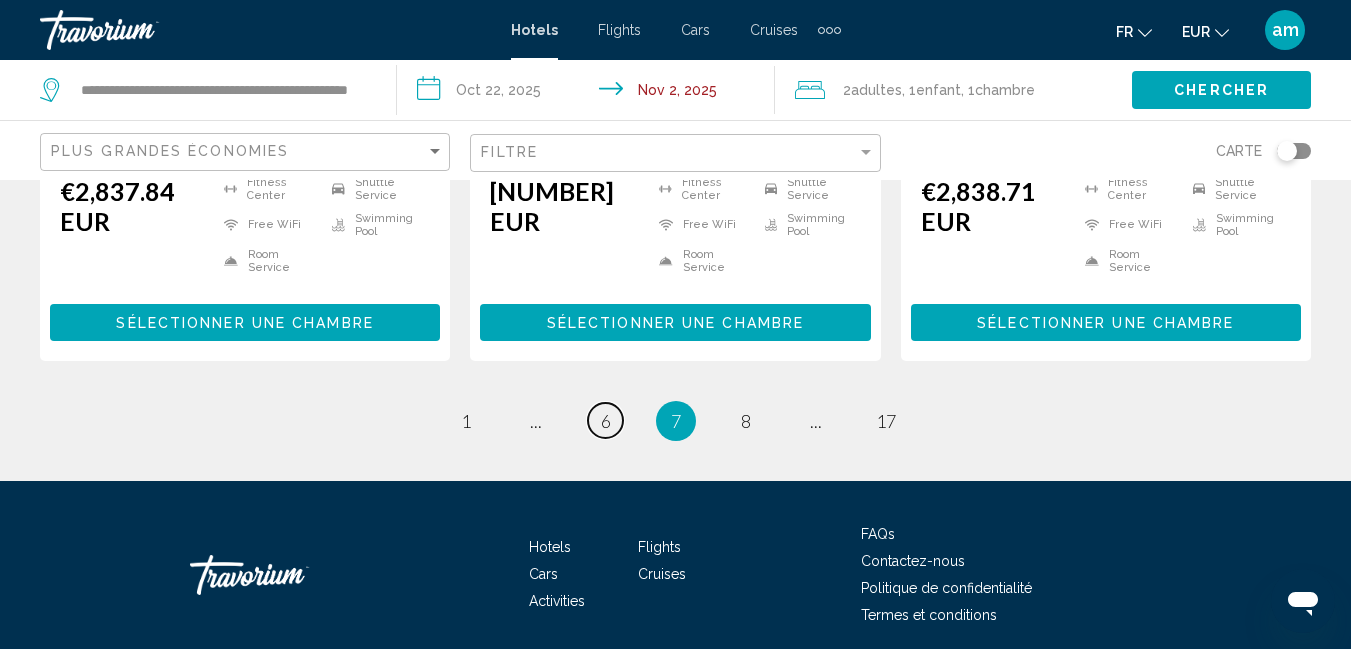 scroll, scrollTop: 2996, scrollLeft: 0, axis: vertical 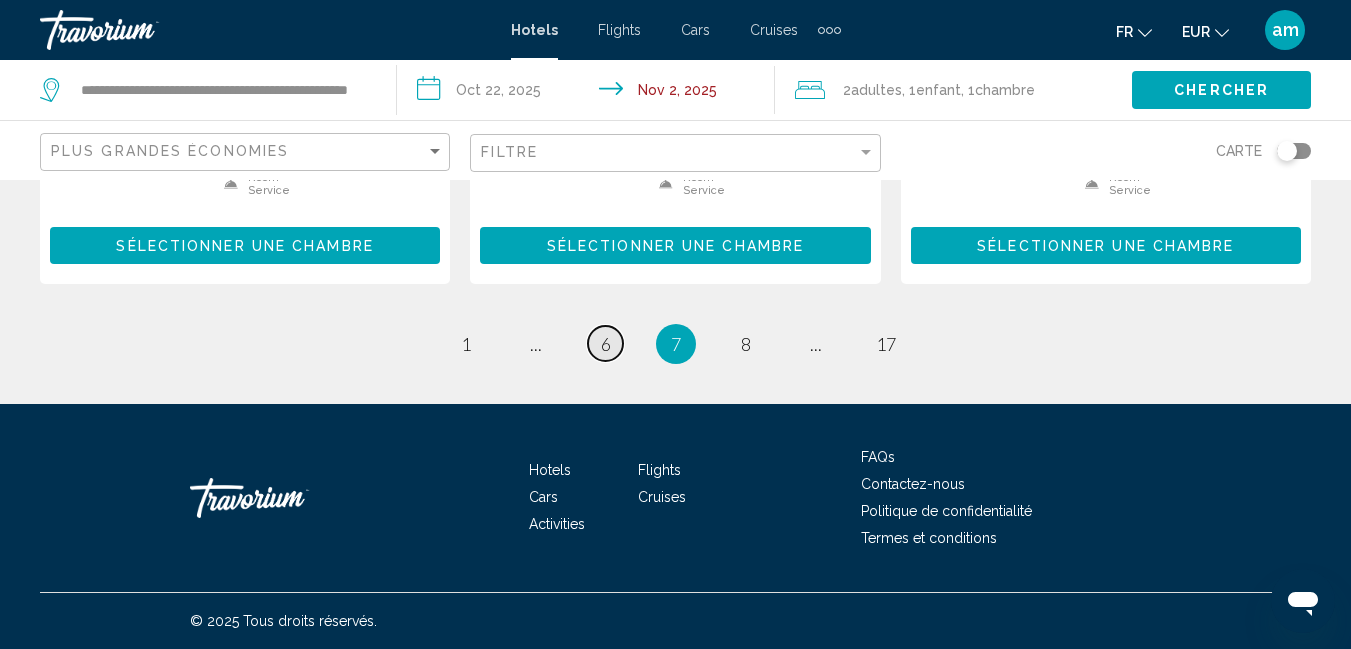 click on "6" at bounding box center (606, 344) 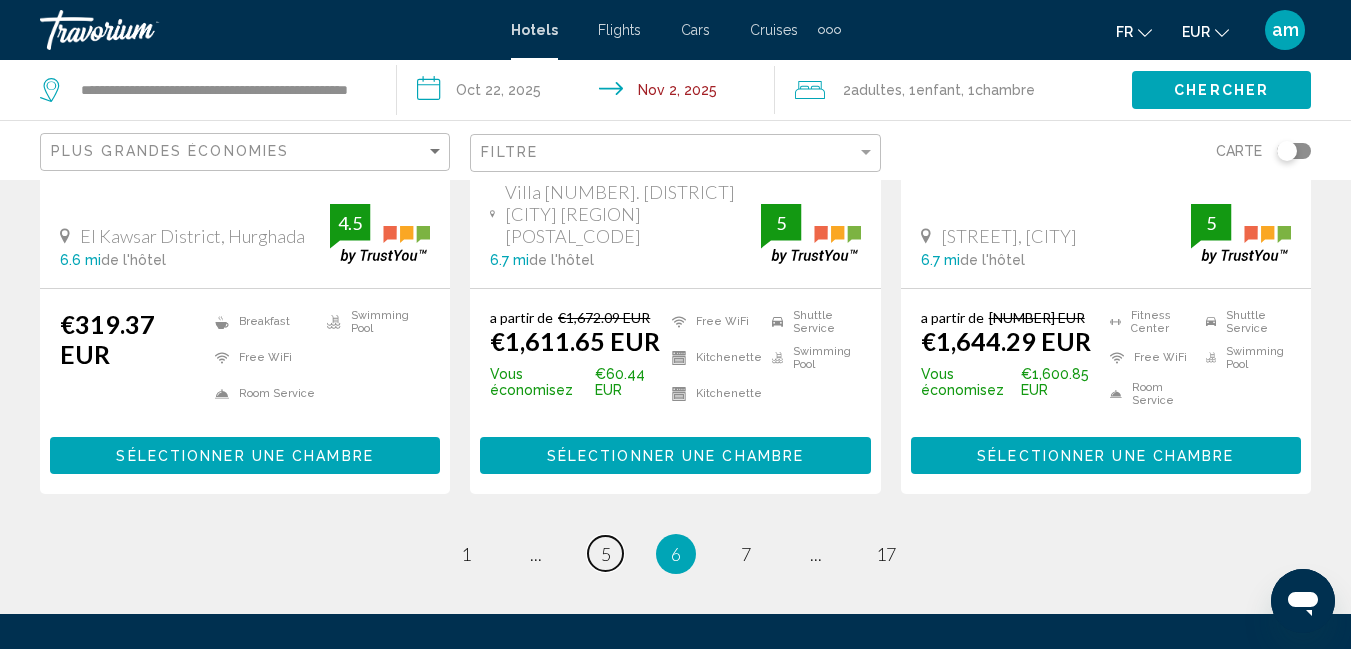 scroll, scrollTop: 2988, scrollLeft: 0, axis: vertical 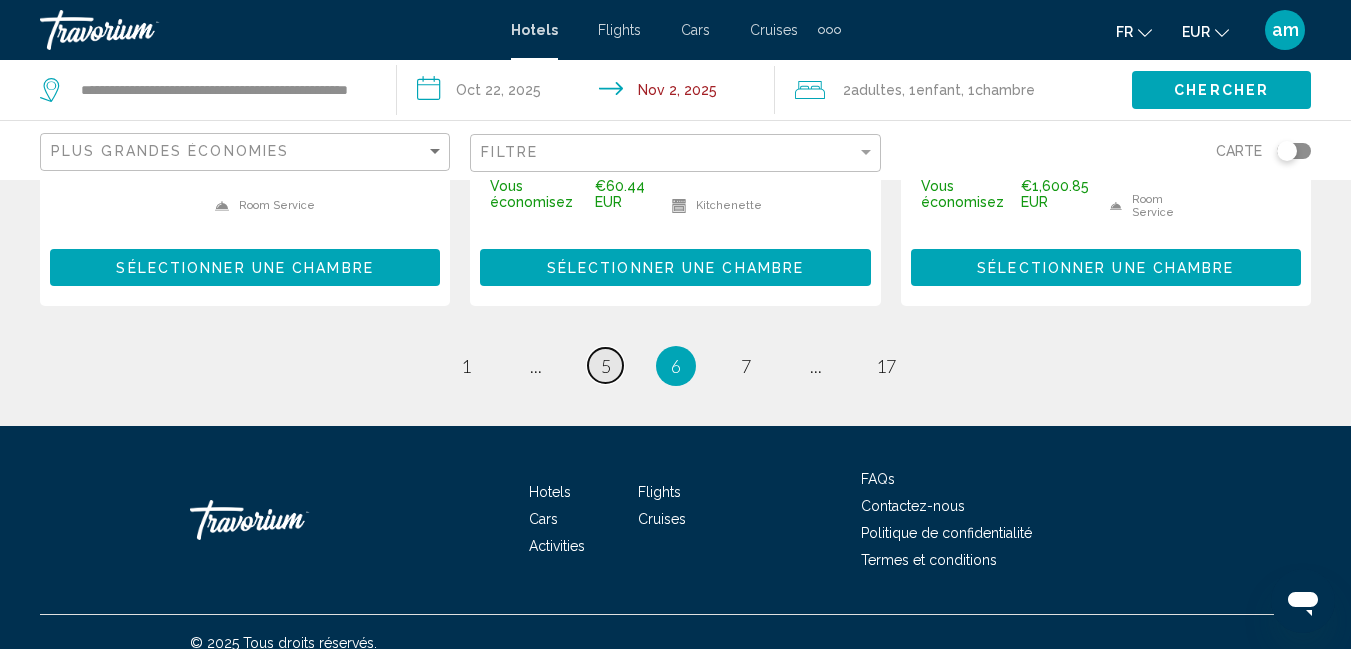 click on "5" at bounding box center (606, 366) 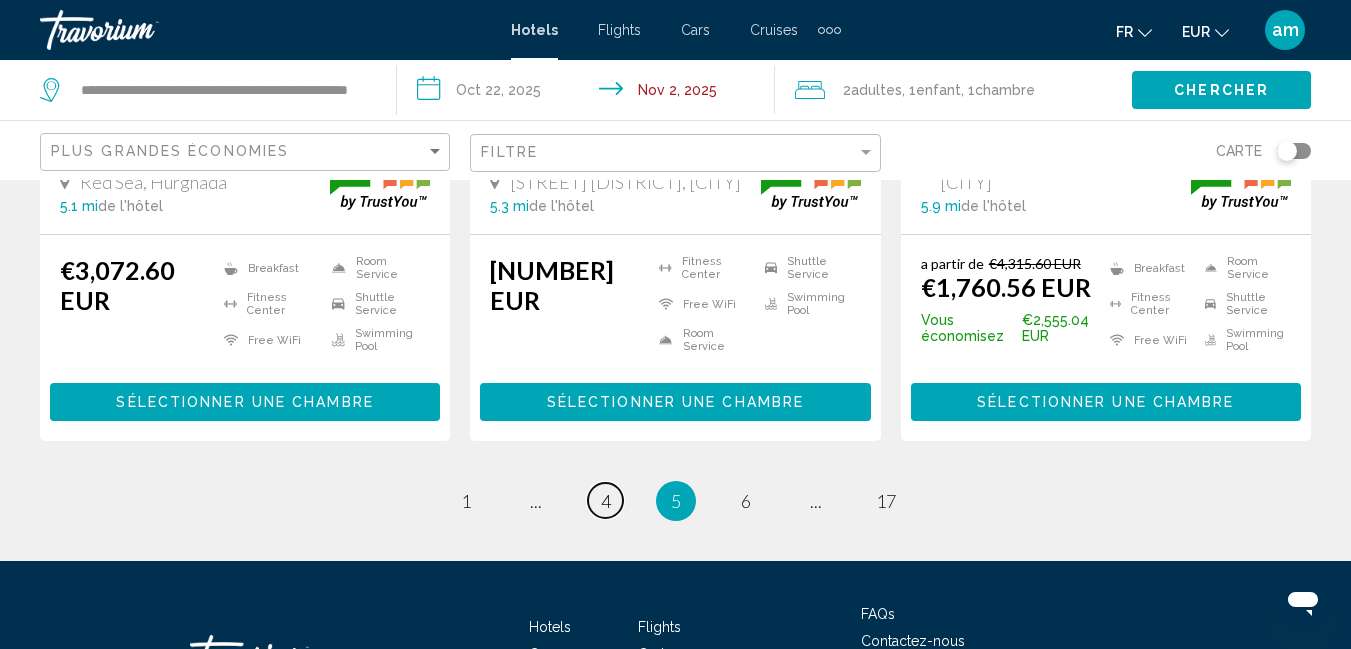 scroll, scrollTop: 2900, scrollLeft: 0, axis: vertical 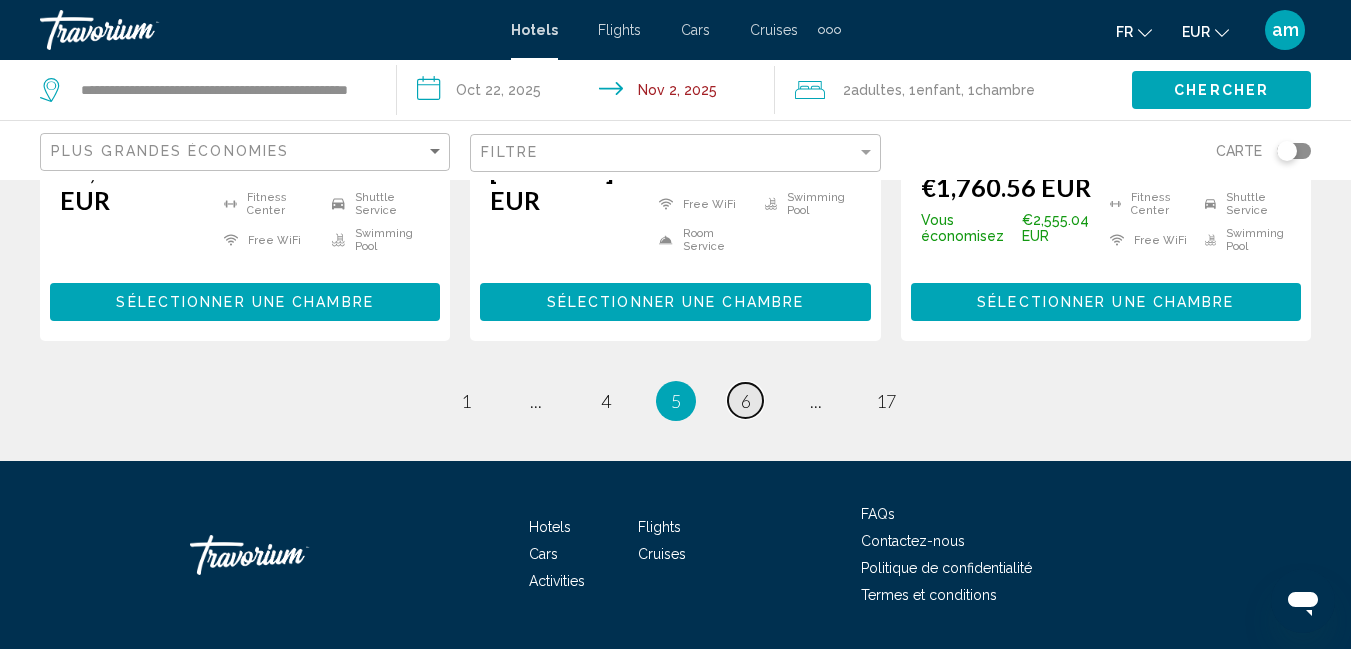click on "6" at bounding box center (746, 401) 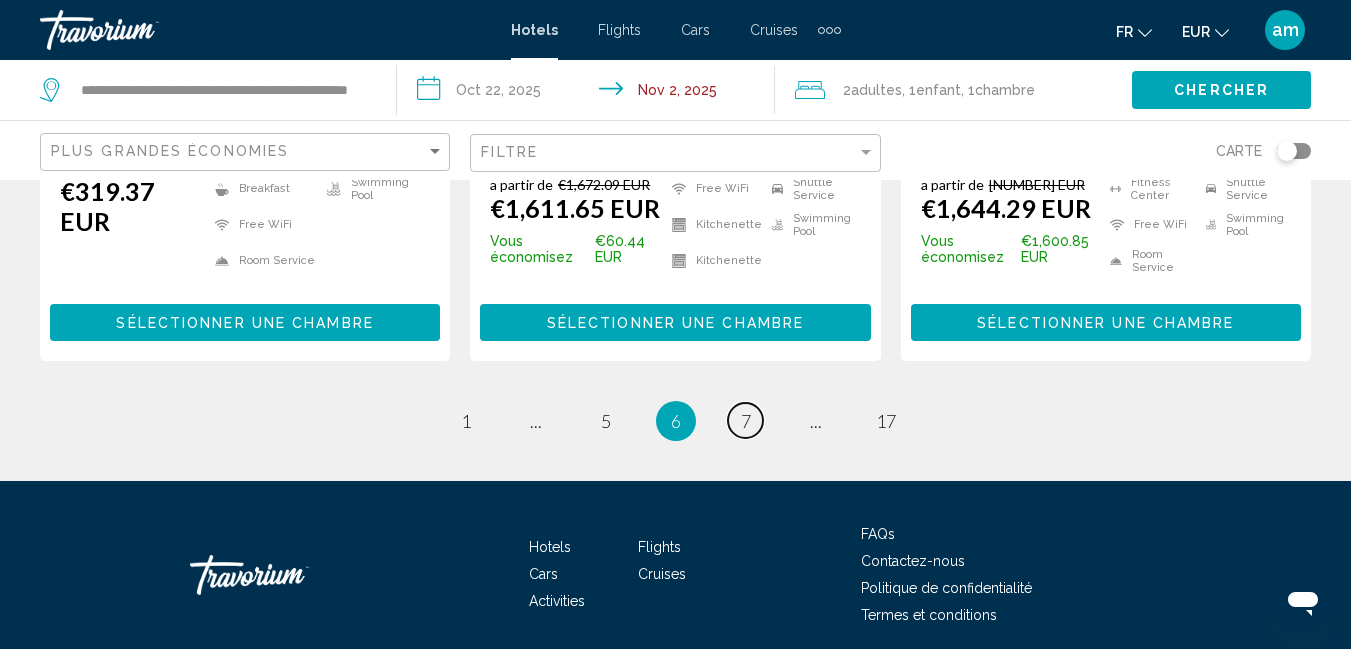 scroll, scrollTop: 2988, scrollLeft: 0, axis: vertical 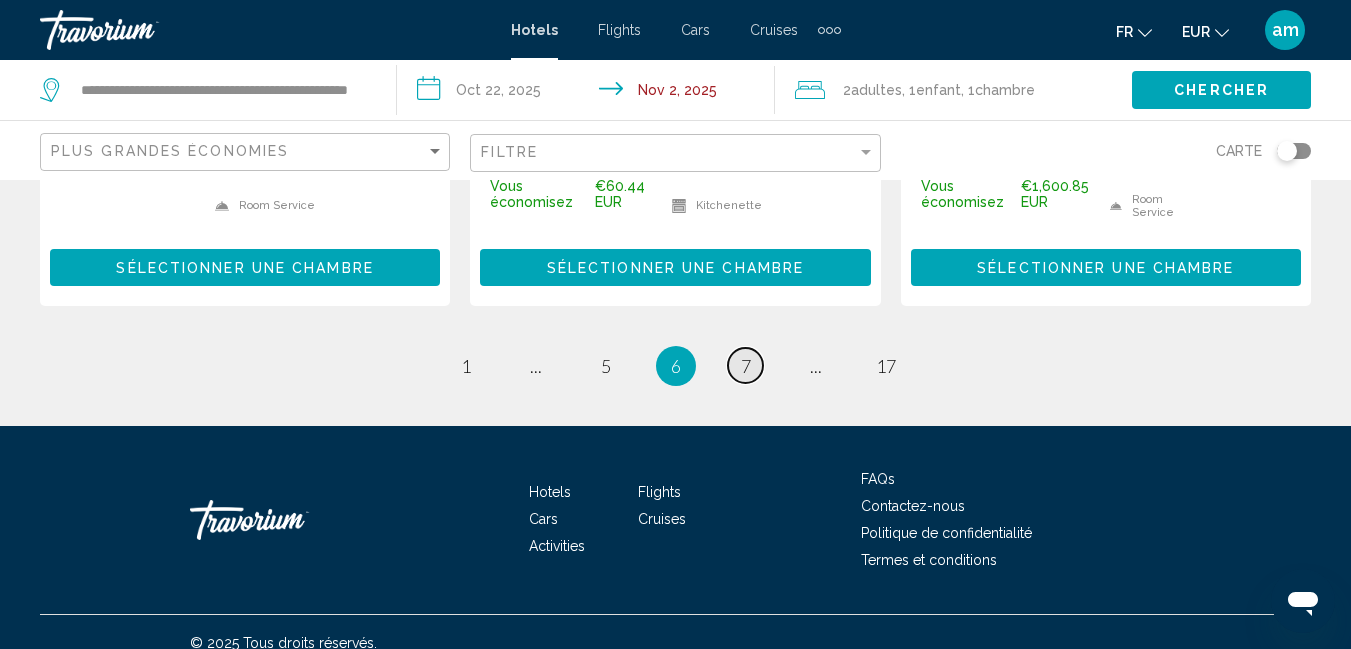 click on "7" at bounding box center [746, 366] 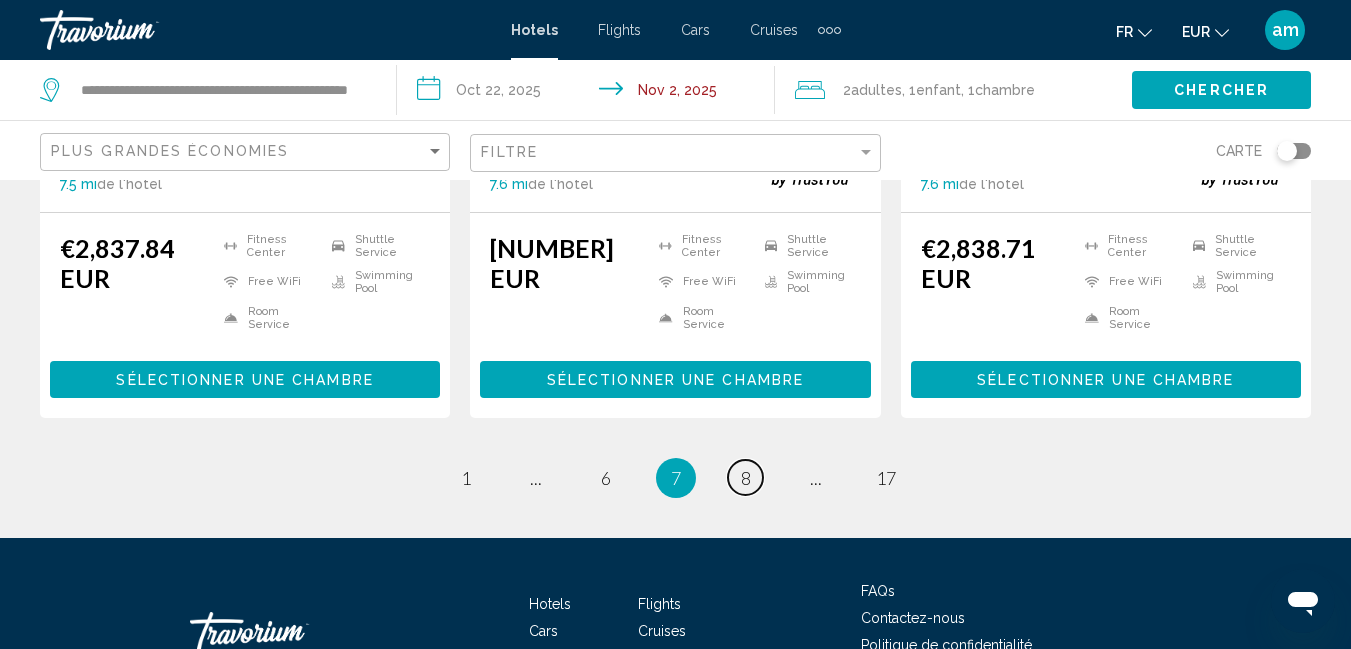 scroll, scrollTop: 2996, scrollLeft: 0, axis: vertical 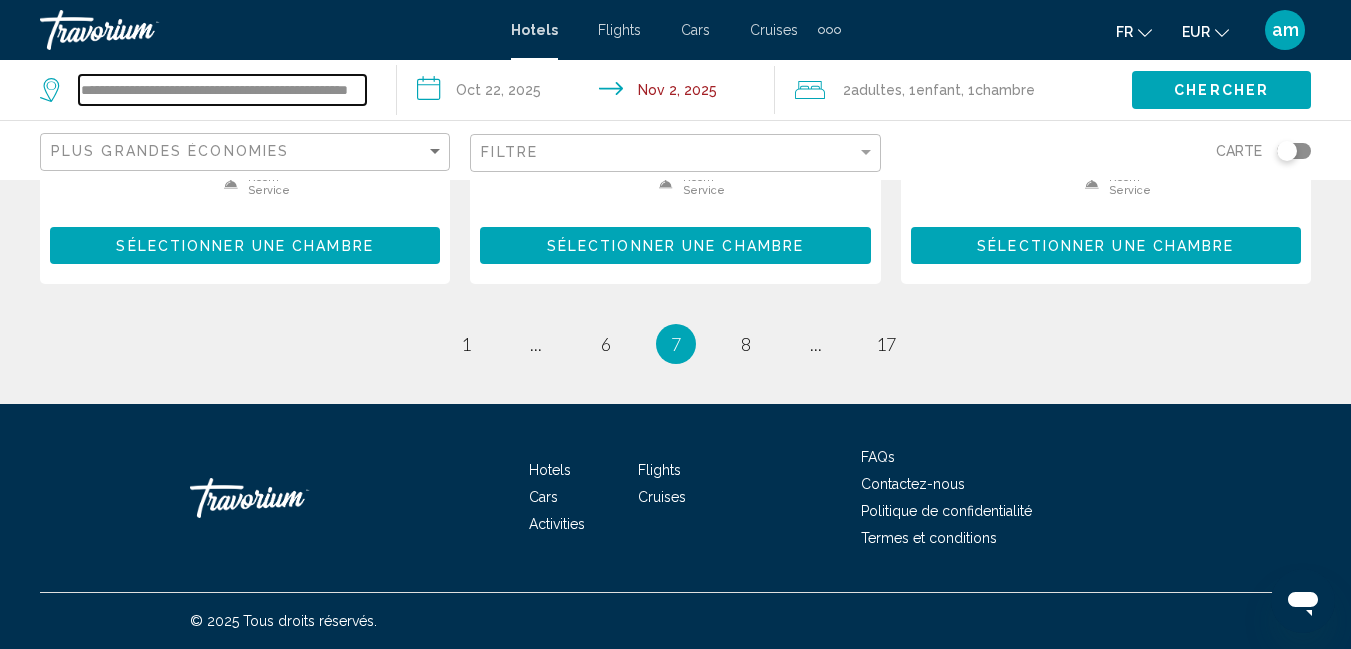 click on "**********" at bounding box center [222, 90] 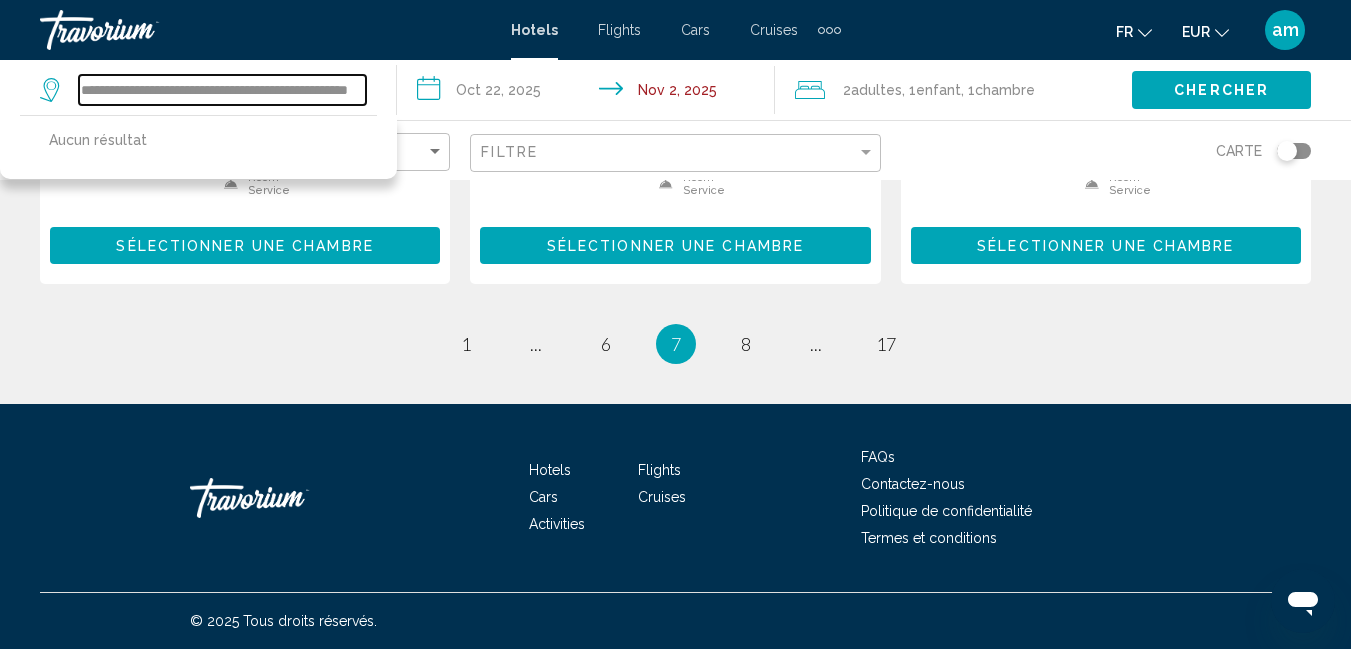 click on "**********" at bounding box center (222, 90) 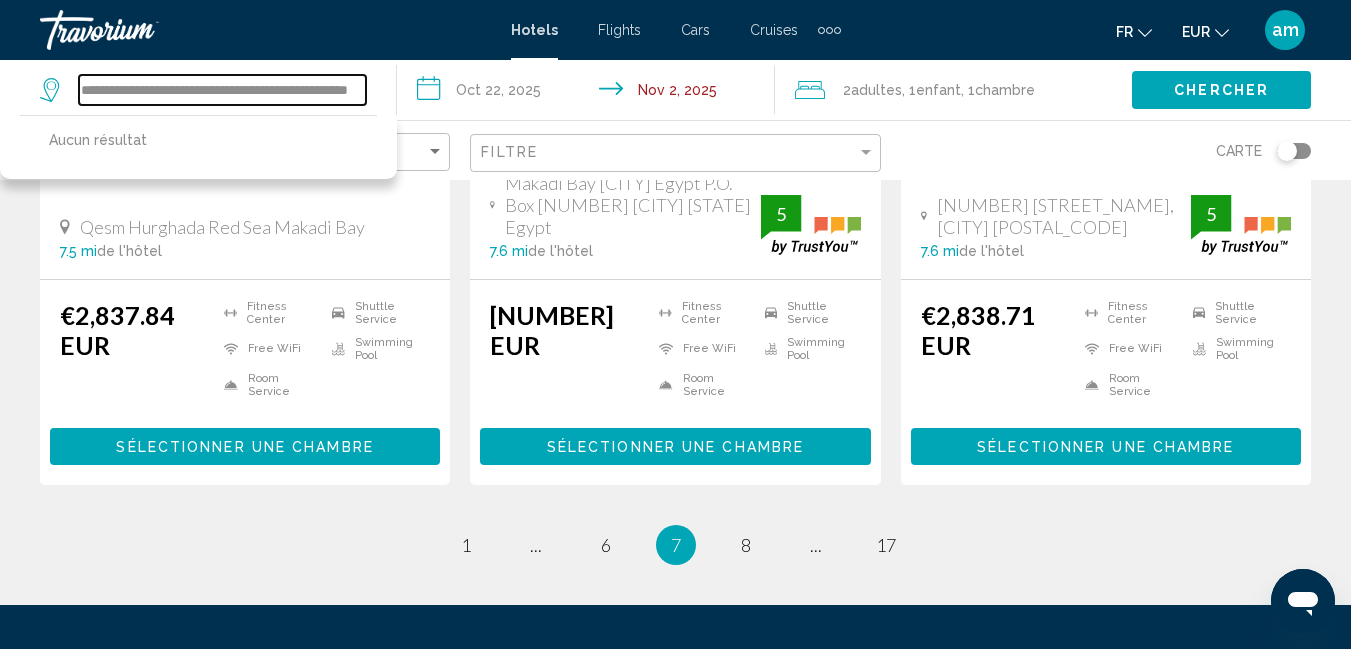 scroll, scrollTop: 2396, scrollLeft: 0, axis: vertical 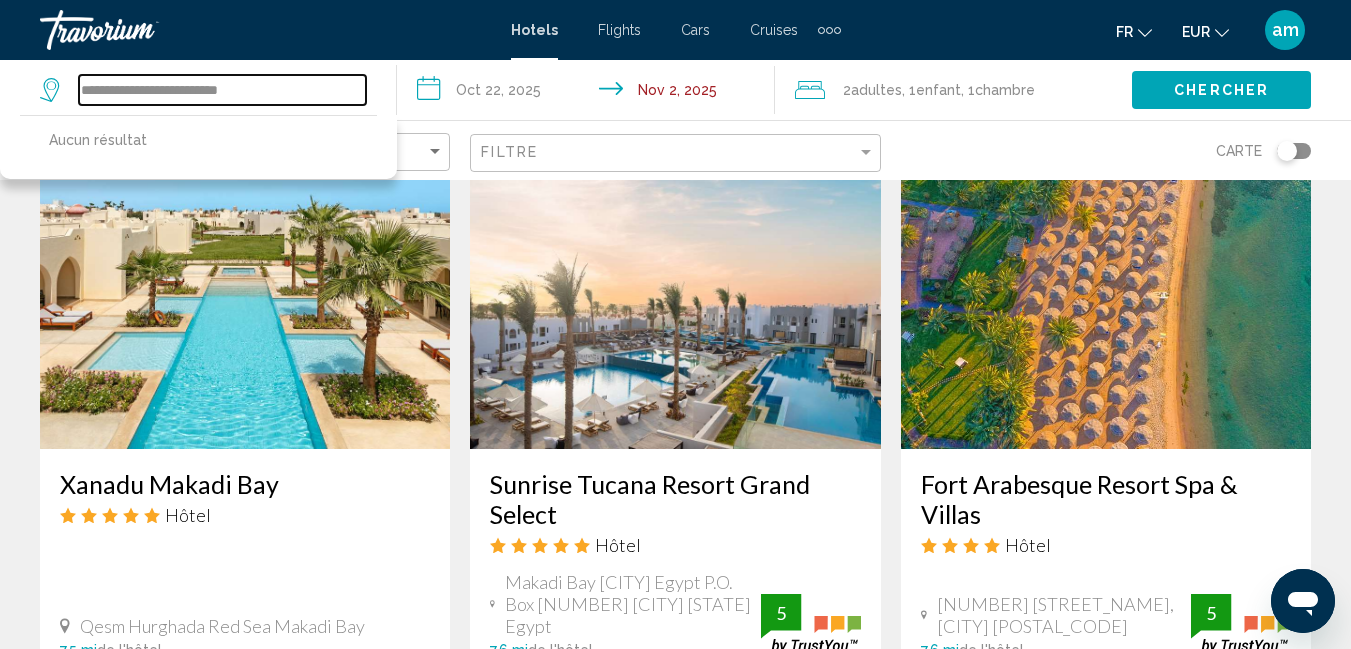 click on "**********" at bounding box center (222, 90) 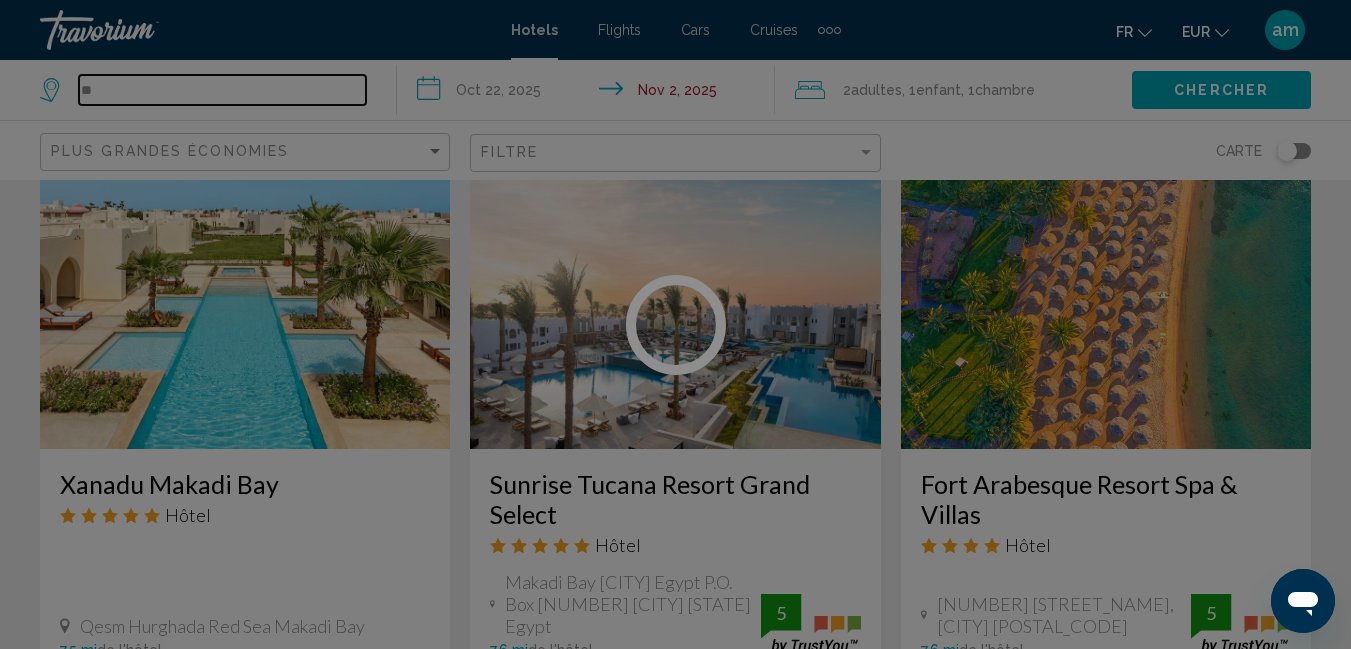 type on "*" 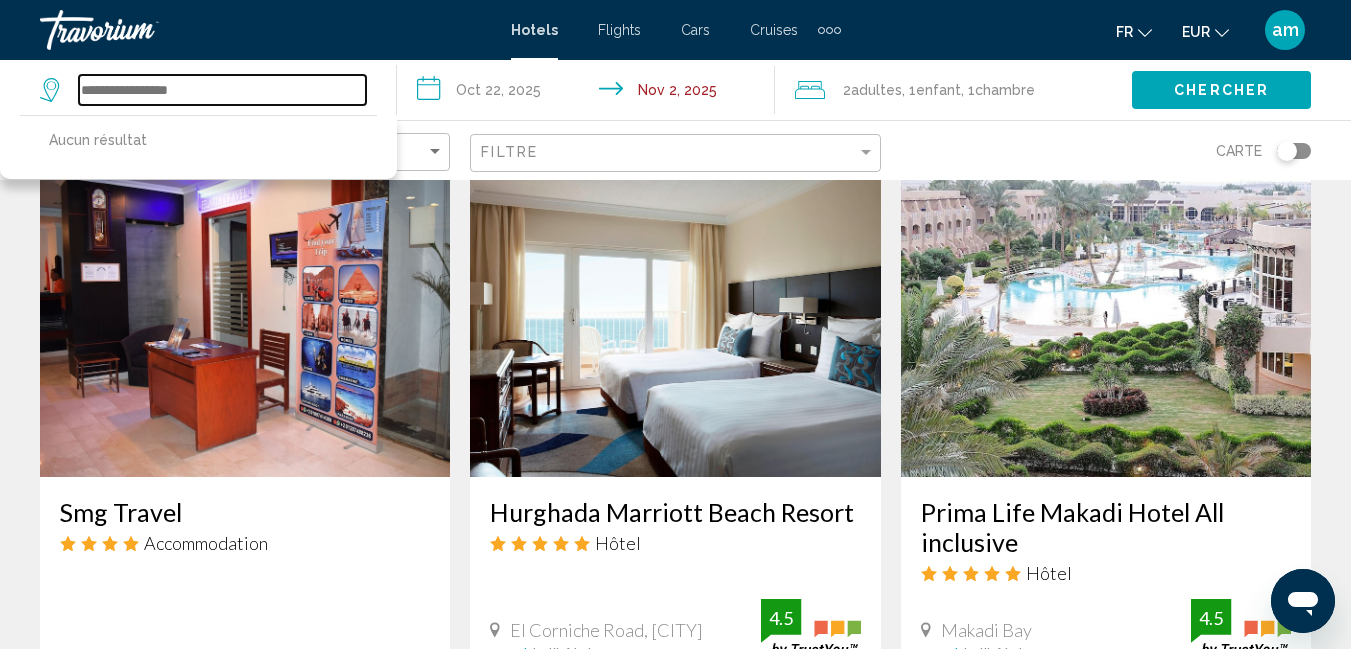 scroll, scrollTop: 996, scrollLeft: 0, axis: vertical 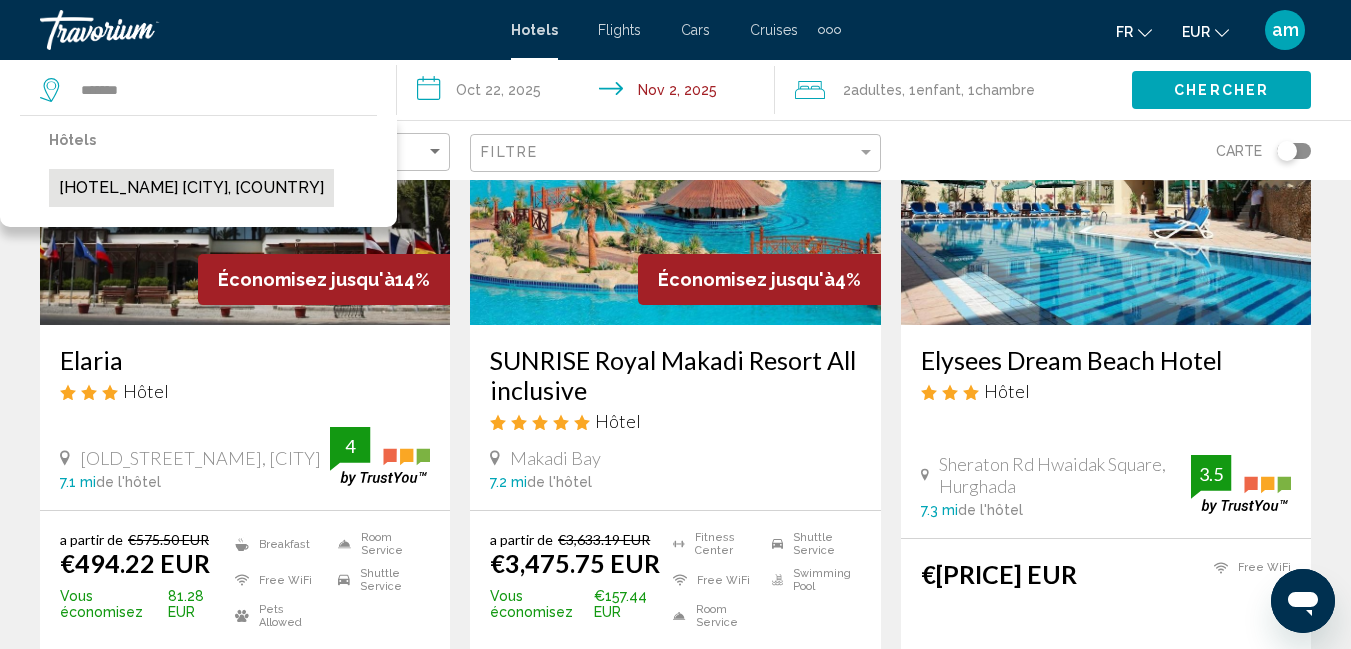 click on "[HOTEL_NAME] [CITY], [COUNTRY]" at bounding box center [191, 188] 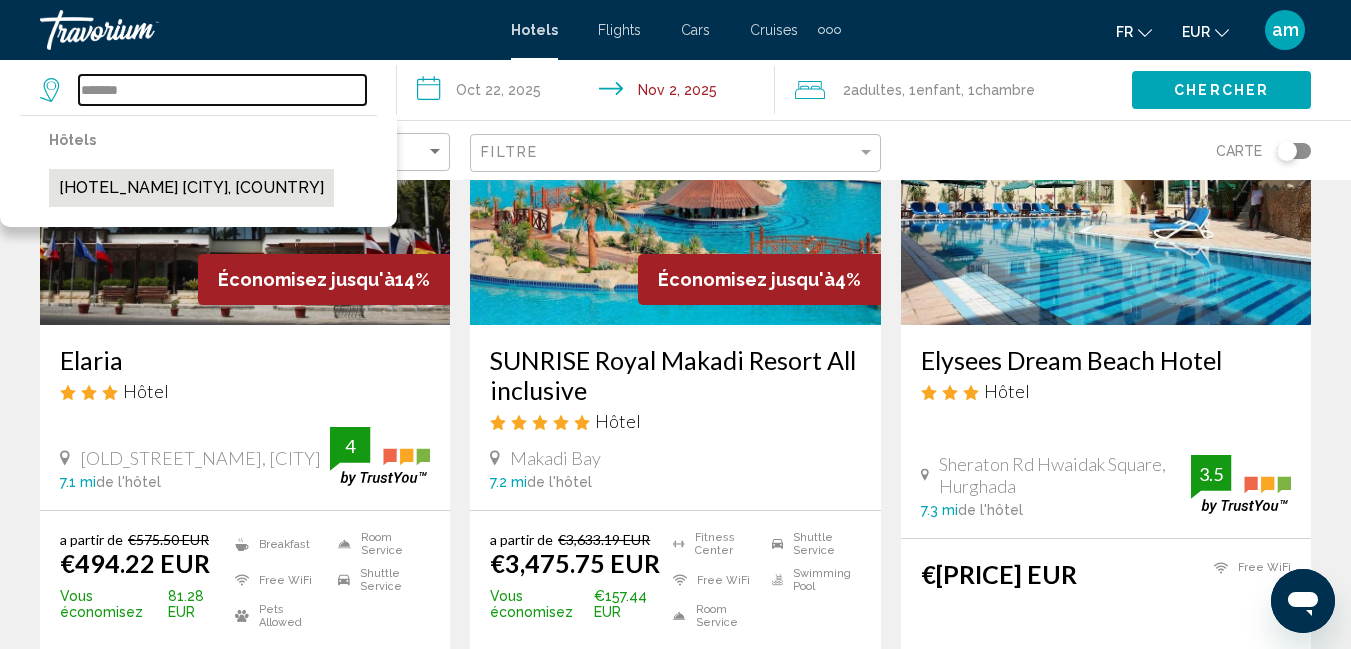 type on "**********" 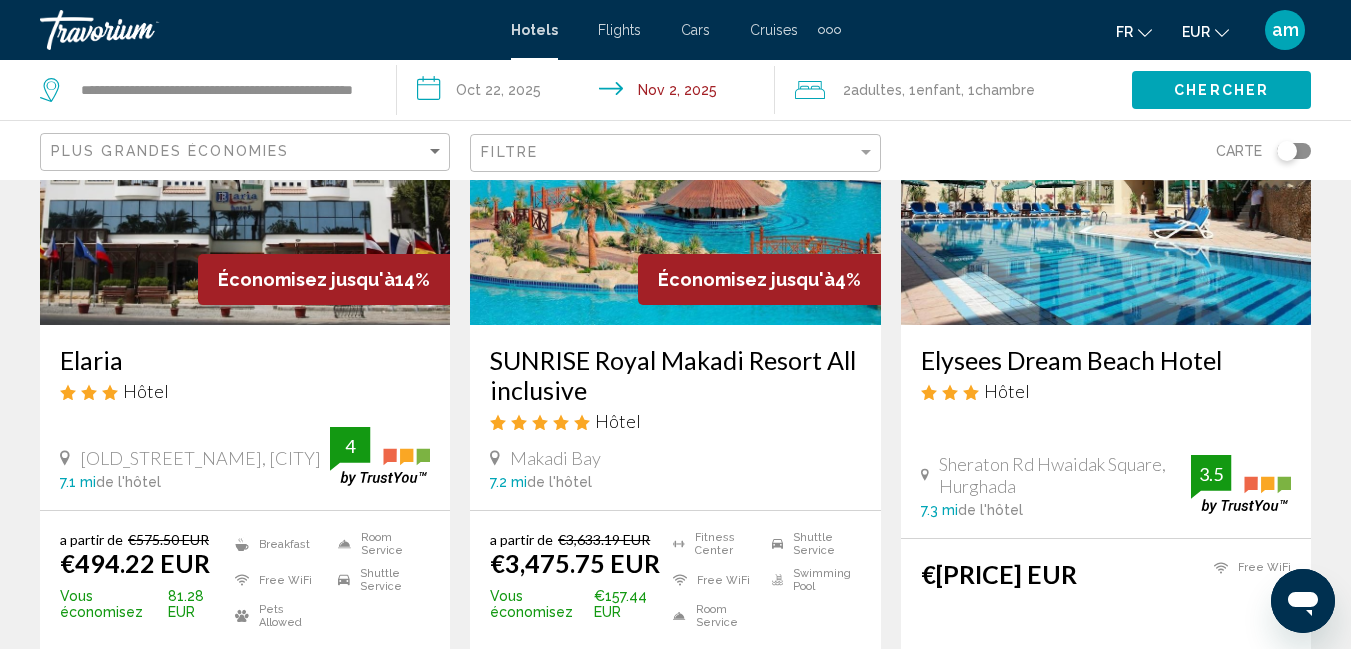 click on "Chercher" 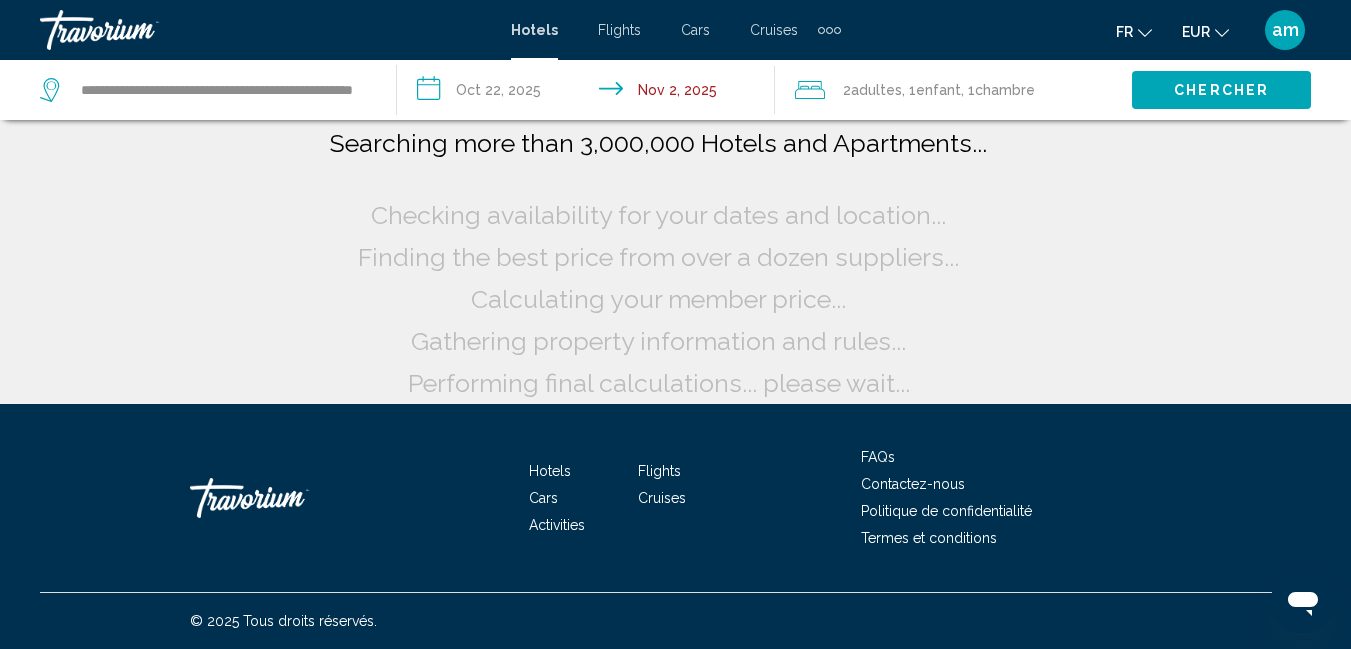 scroll, scrollTop: 8, scrollLeft: 0, axis: vertical 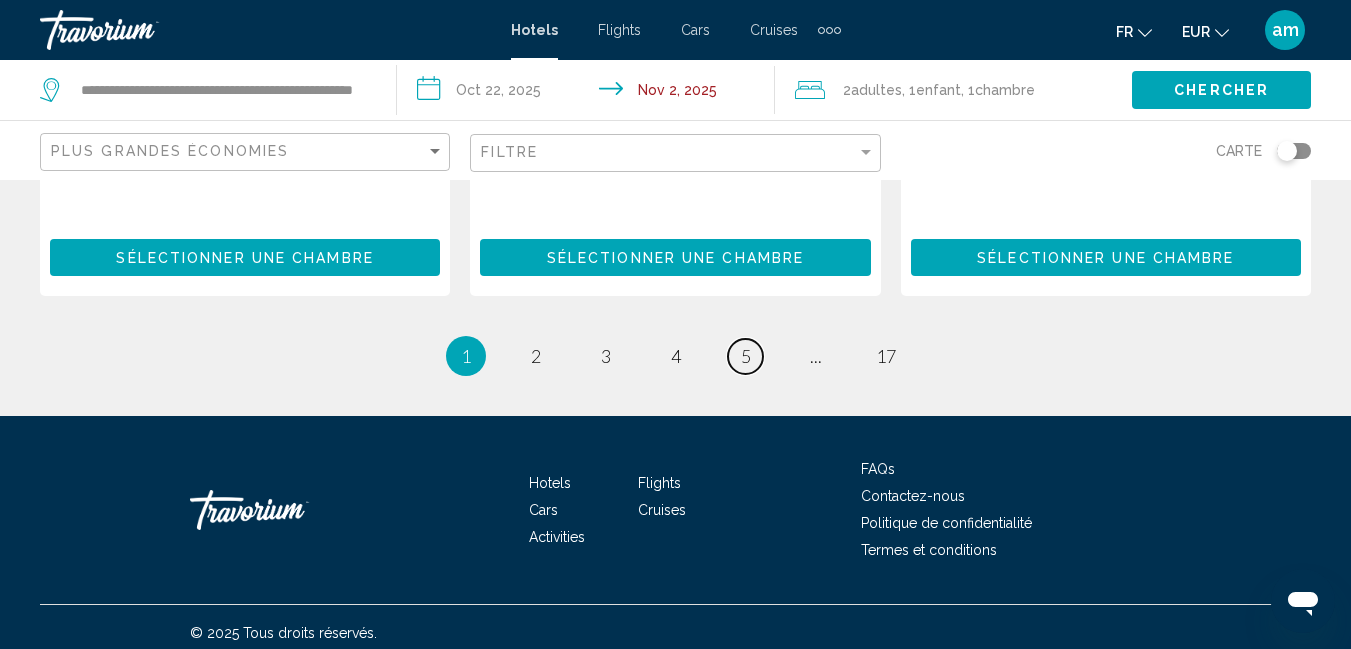 click on "5" at bounding box center [746, 356] 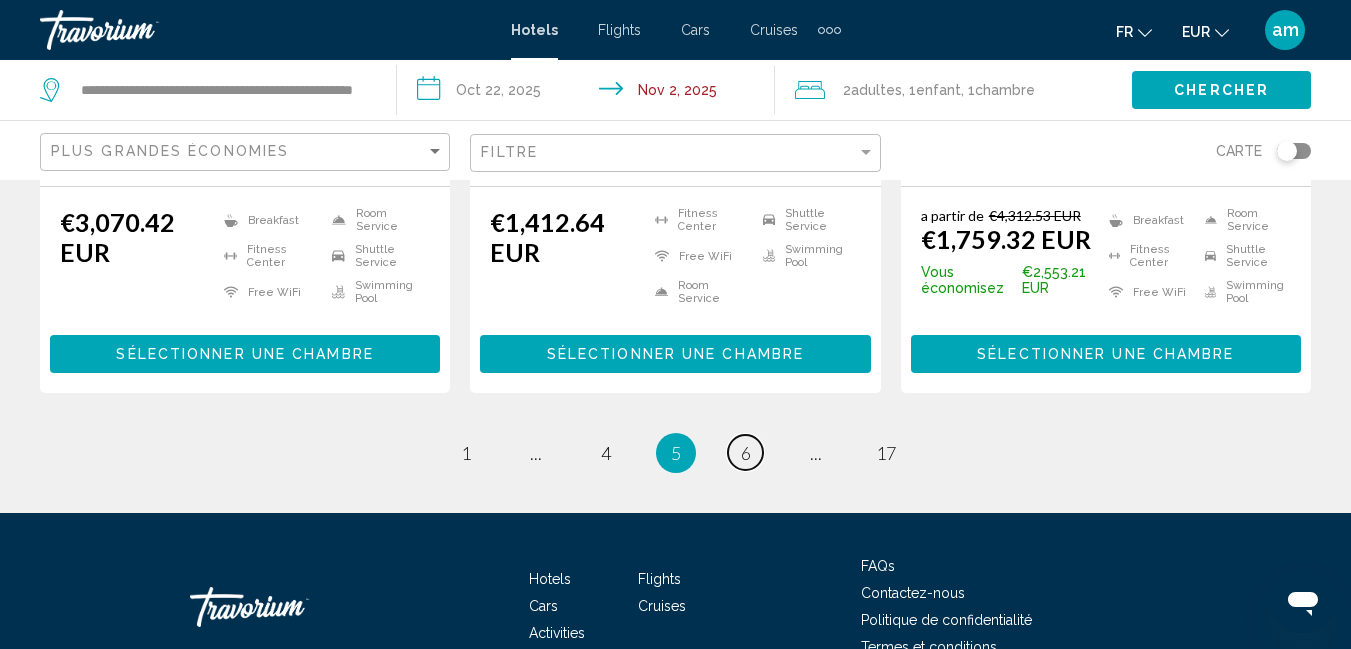 scroll, scrollTop: 2900, scrollLeft: 0, axis: vertical 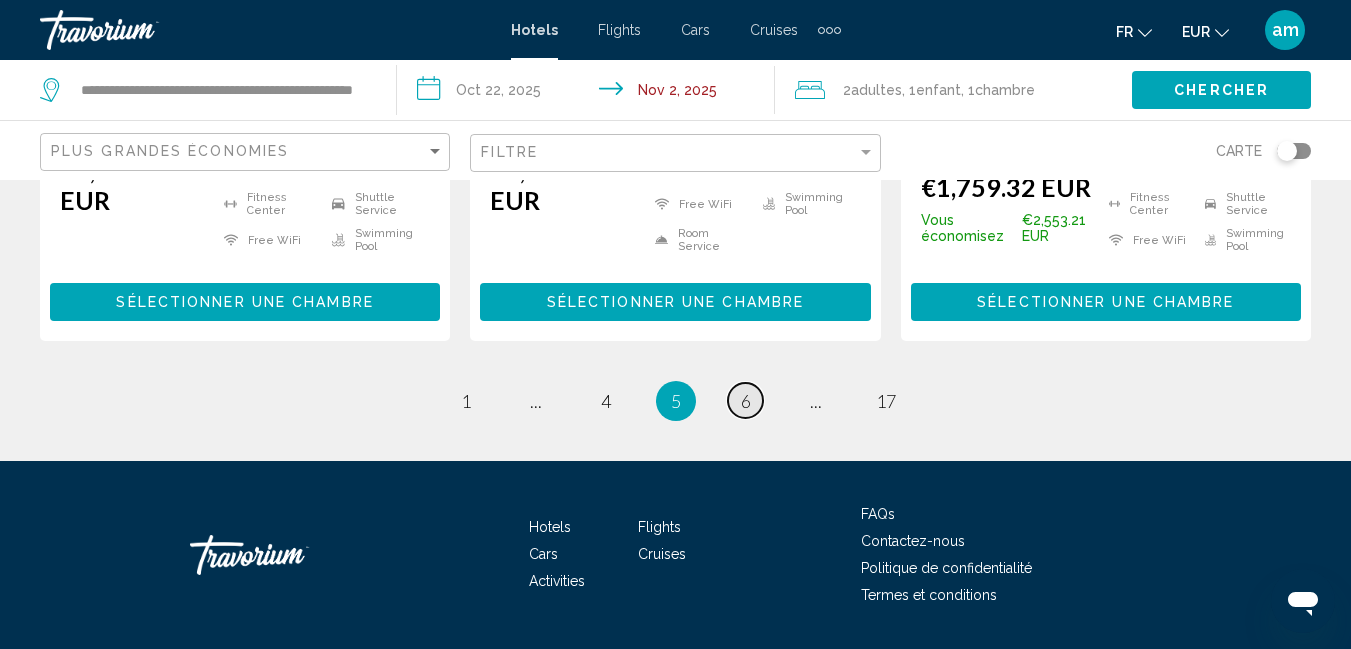 click on "6" at bounding box center [746, 401] 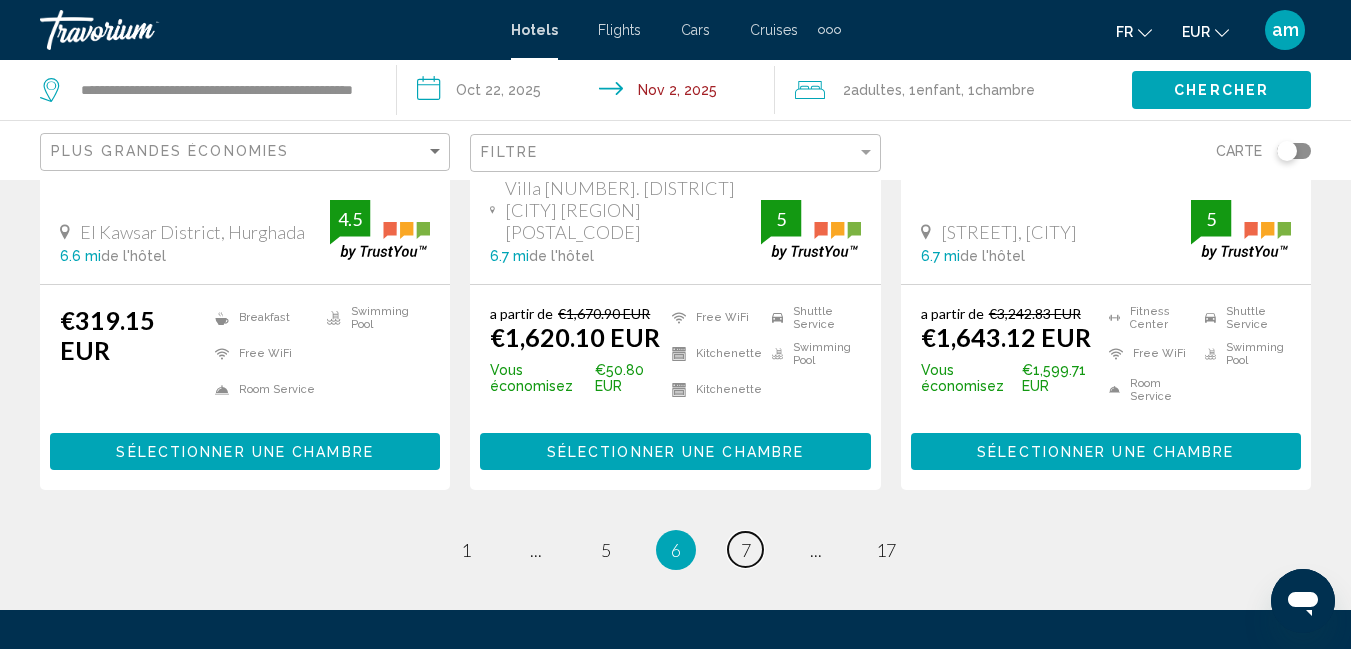 scroll, scrollTop: 2900, scrollLeft: 0, axis: vertical 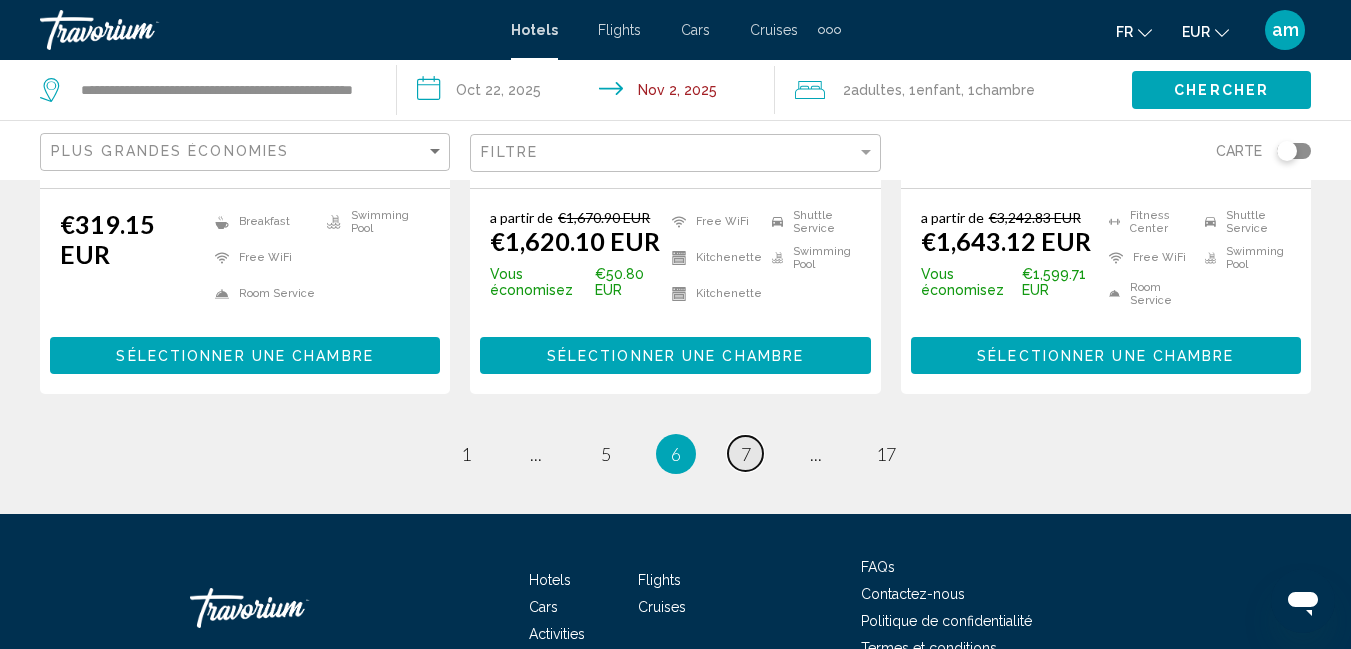 click on "7" at bounding box center [746, 454] 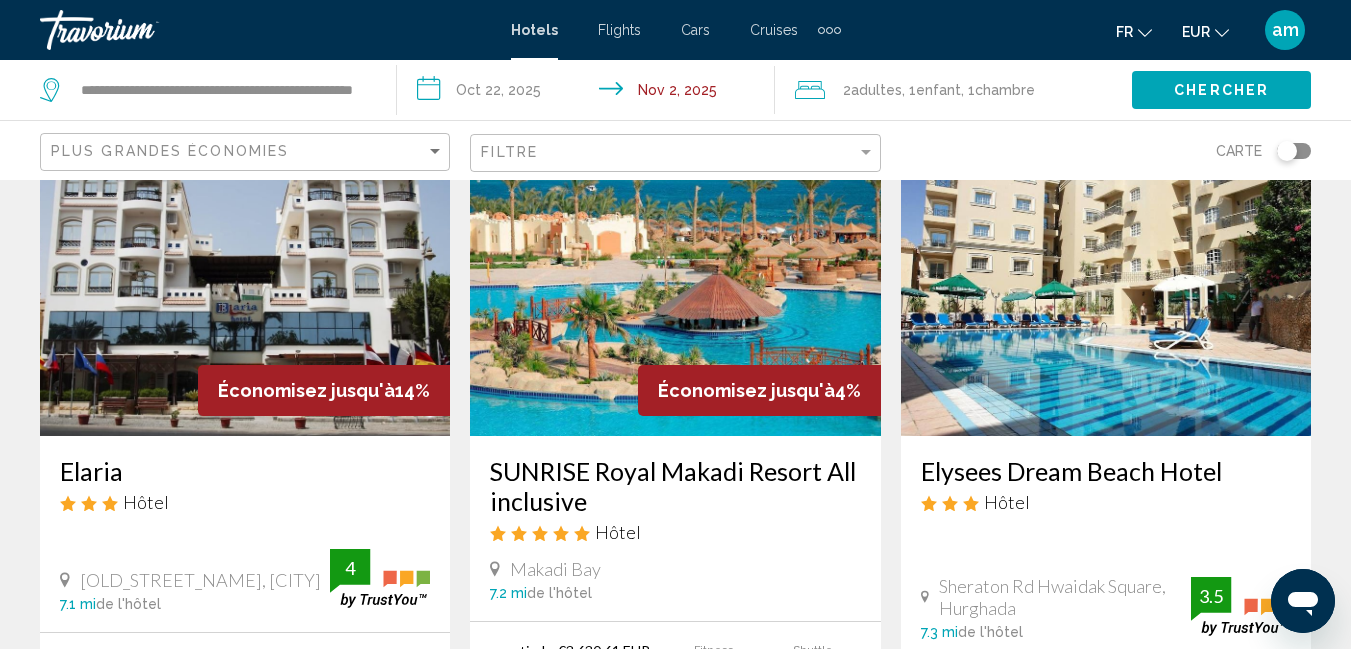 scroll, scrollTop: 900, scrollLeft: 0, axis: vertical 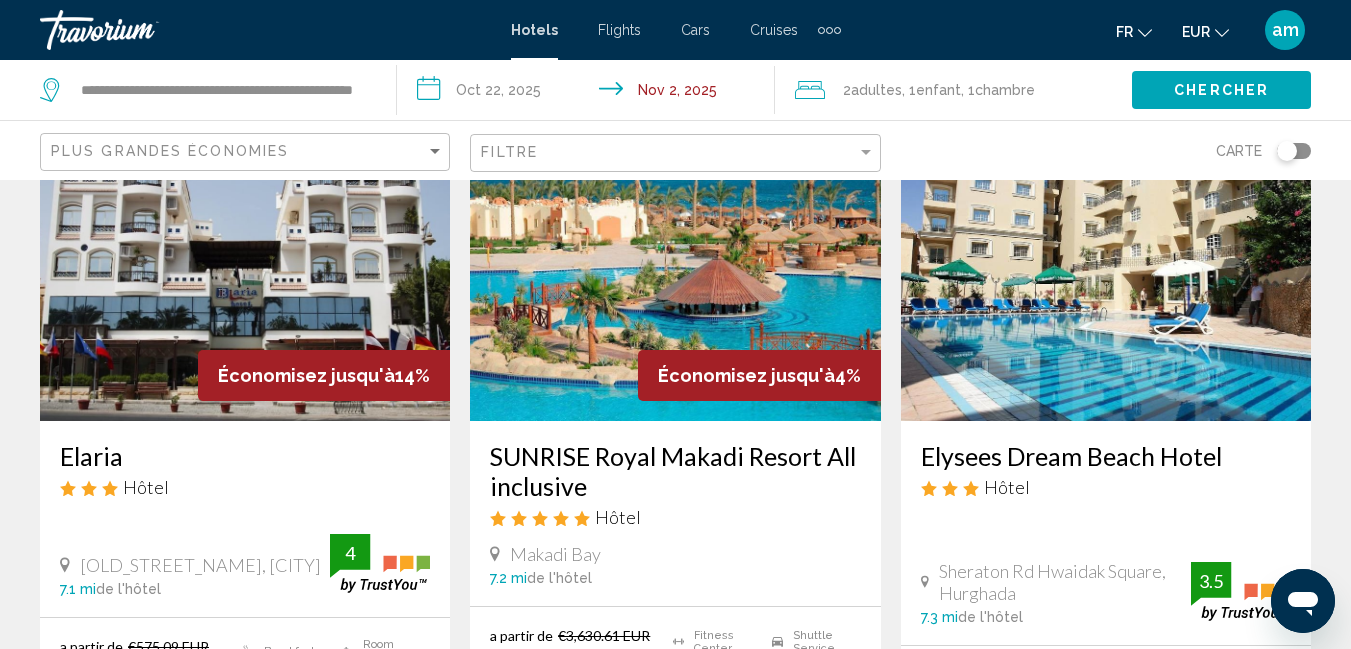 click on "SUNRISE Royal Makadi Resort All inclusive" at bounding box center [675, 471] 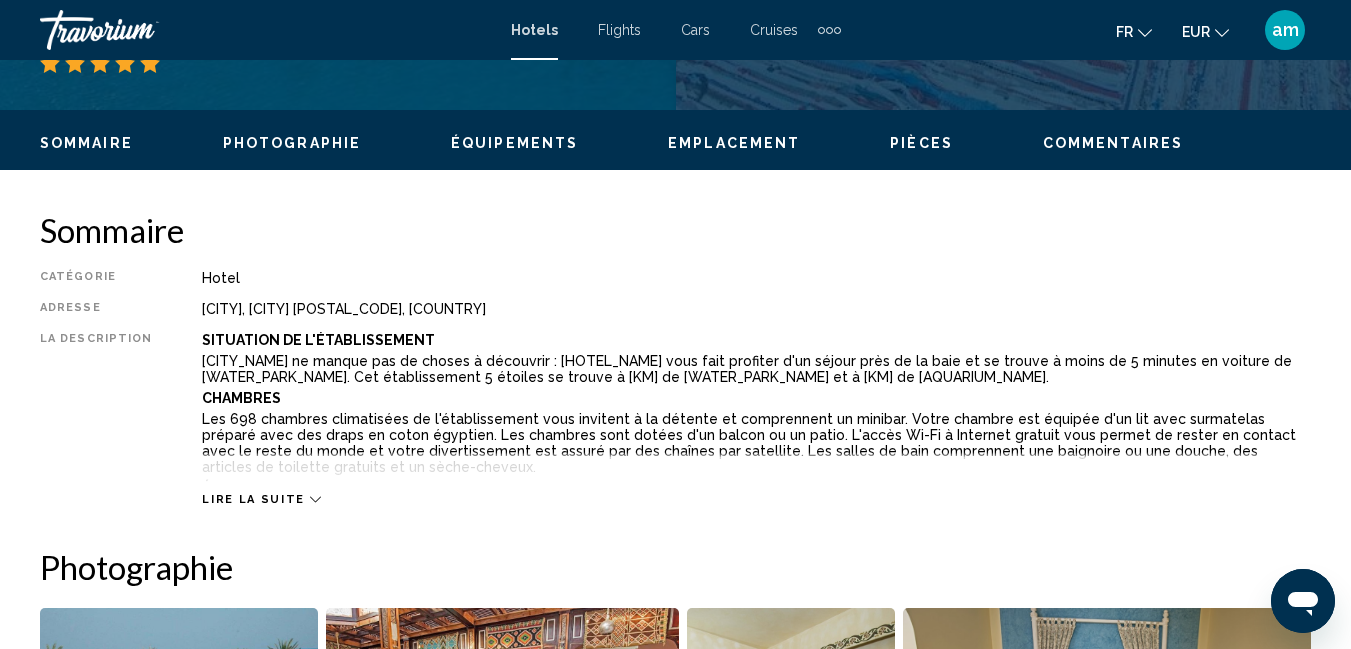 scroll, scrollTop: 210, scrollLeft: 0, axis: vertical 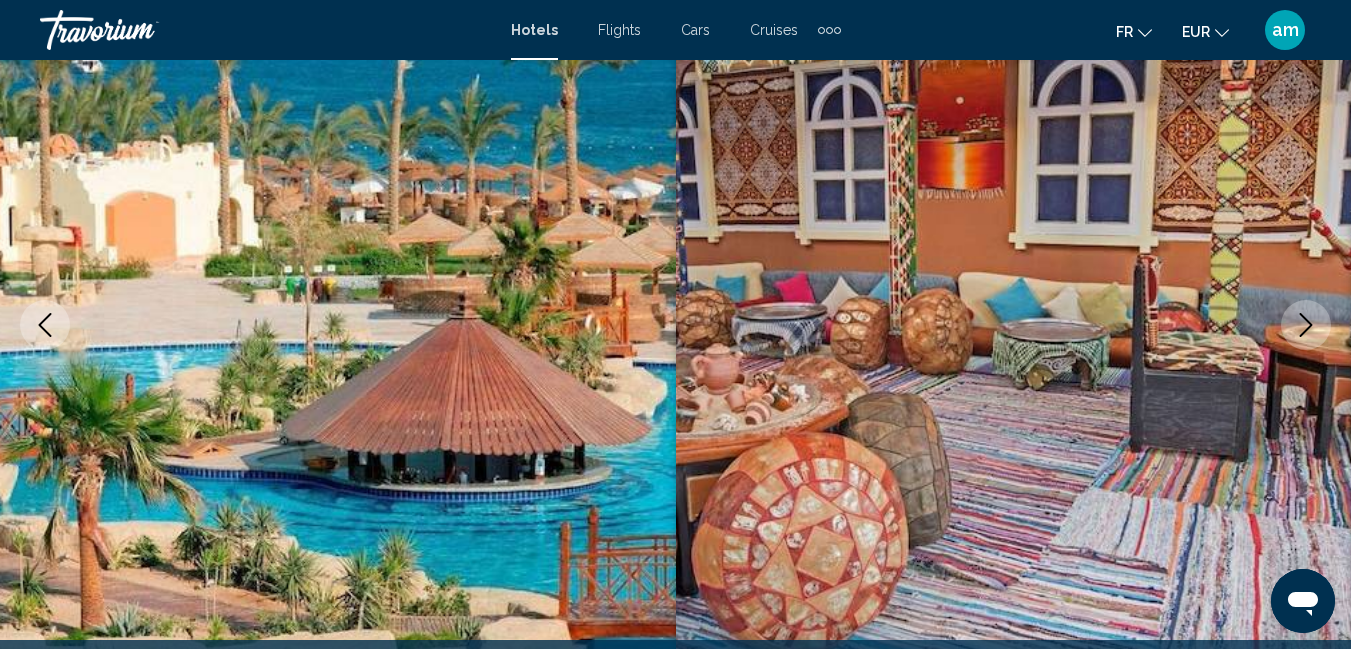 click 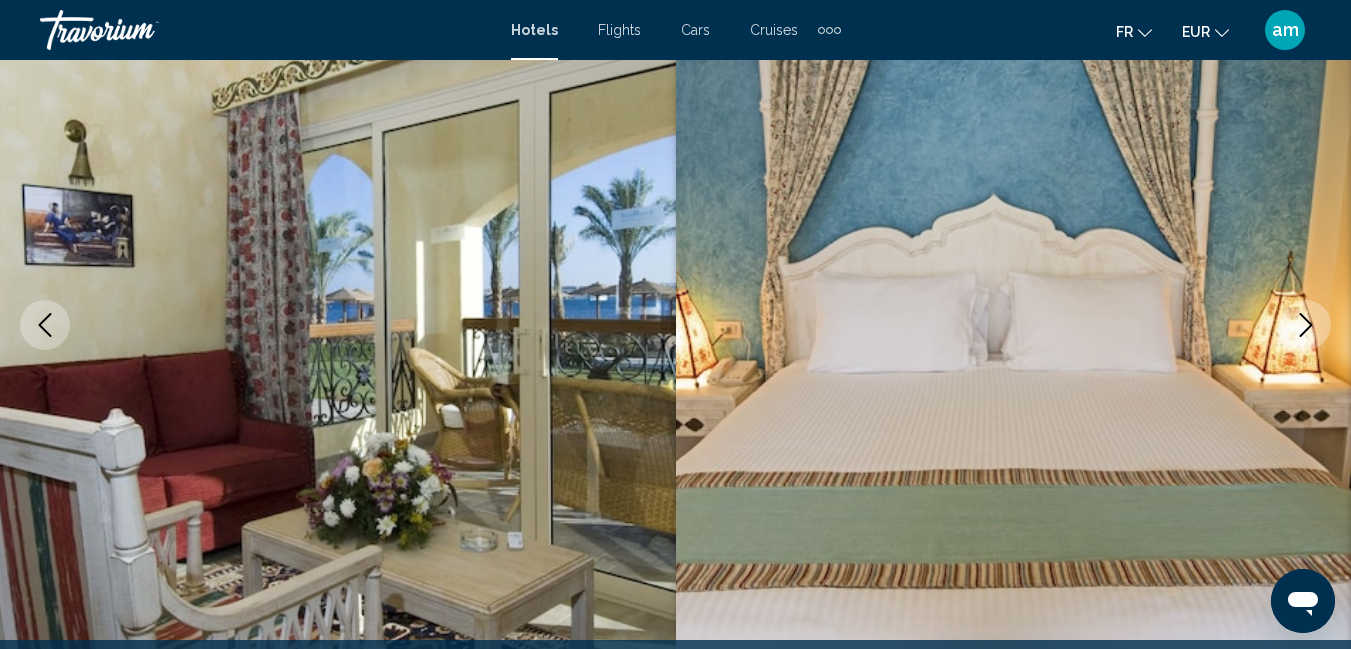click 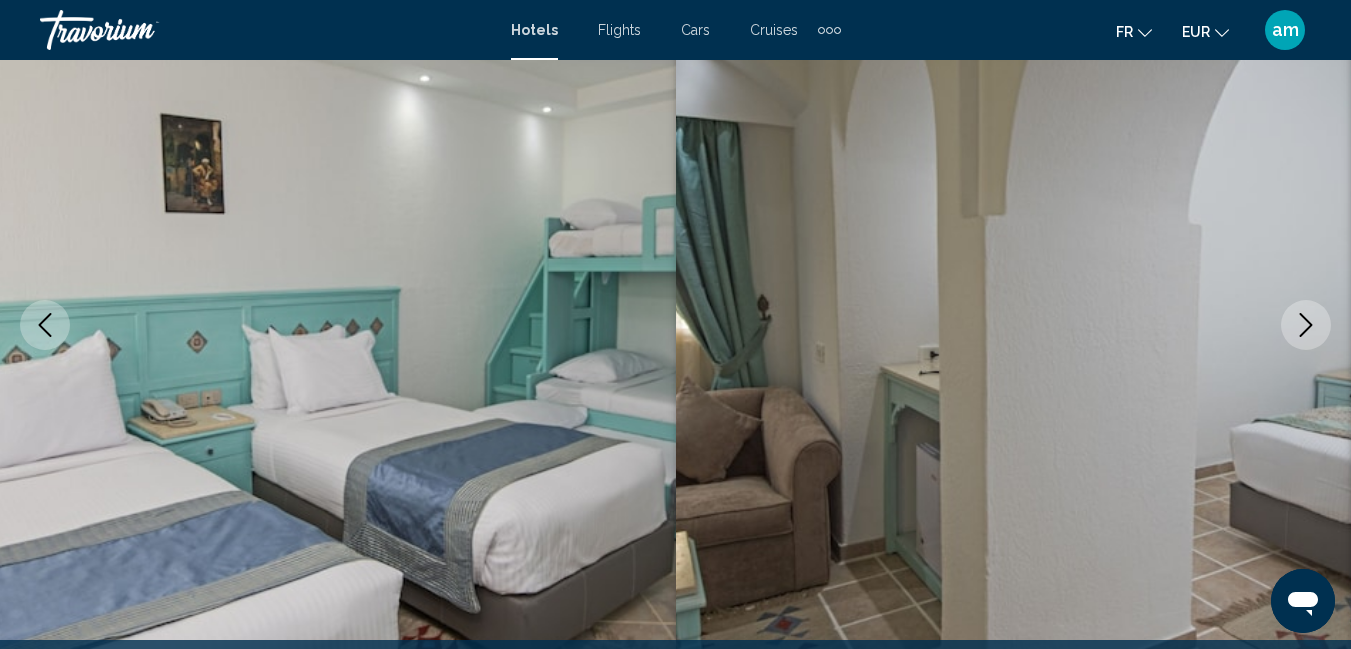 click 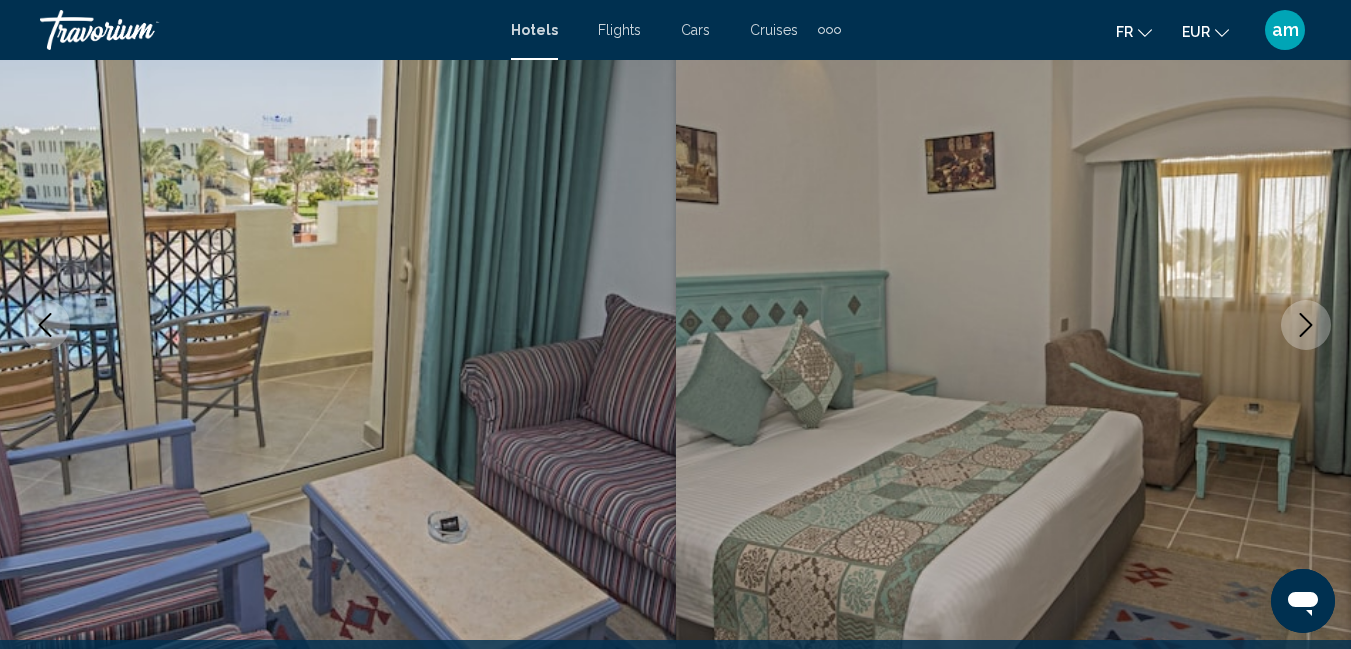 click 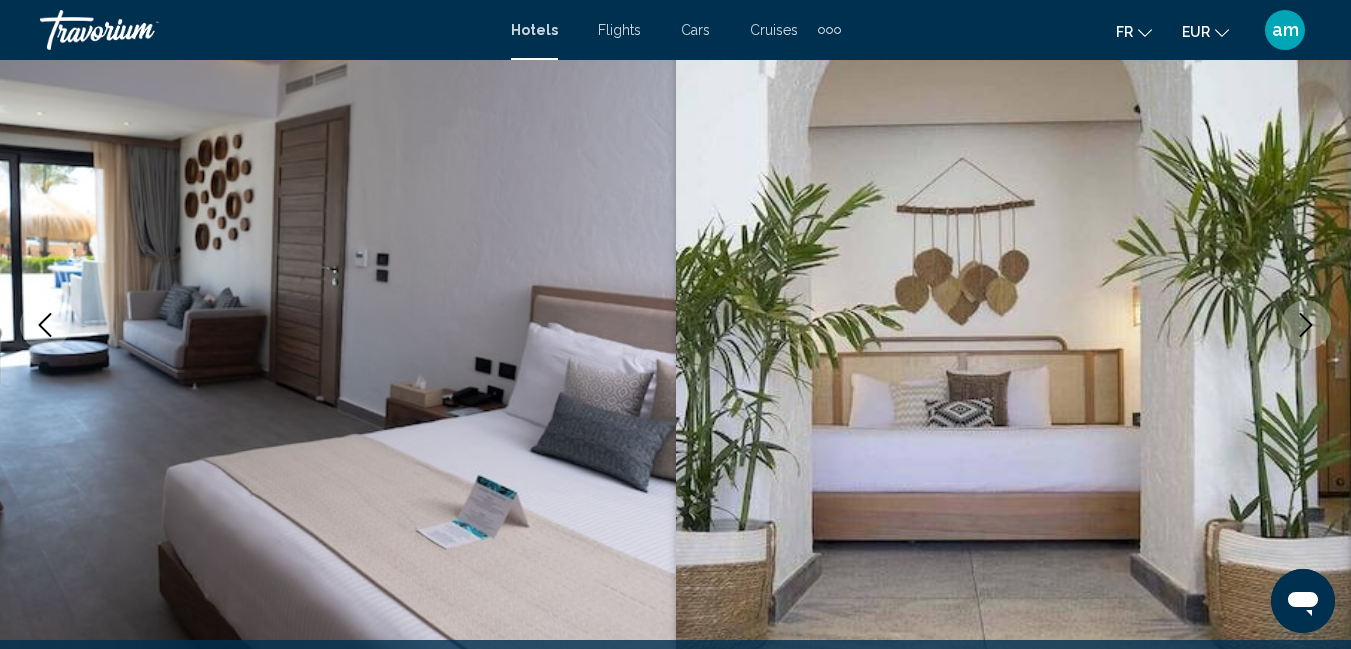 click 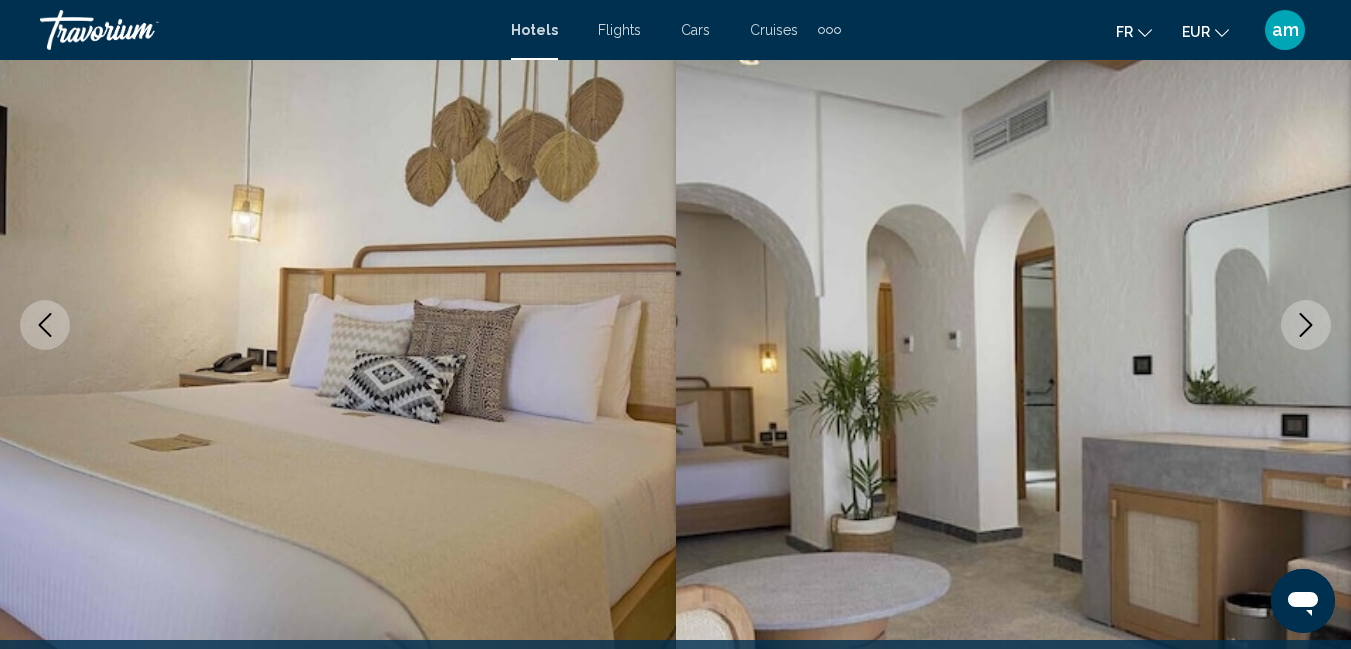 click 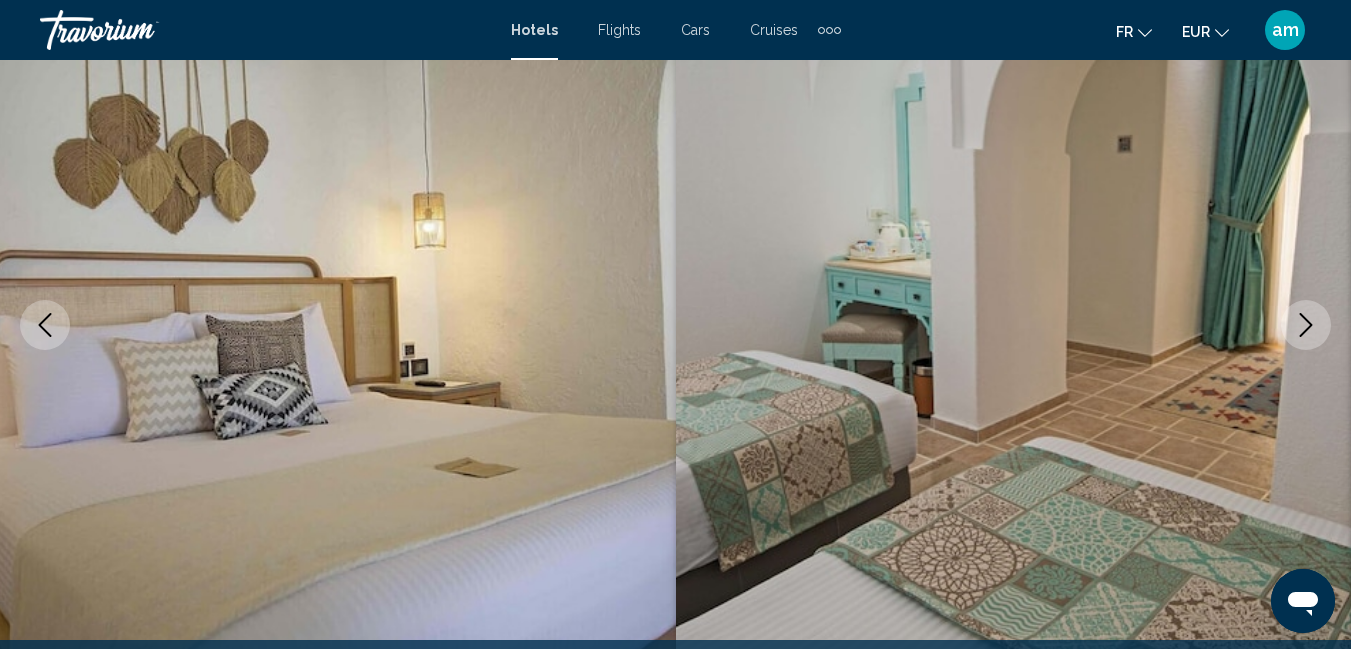 click 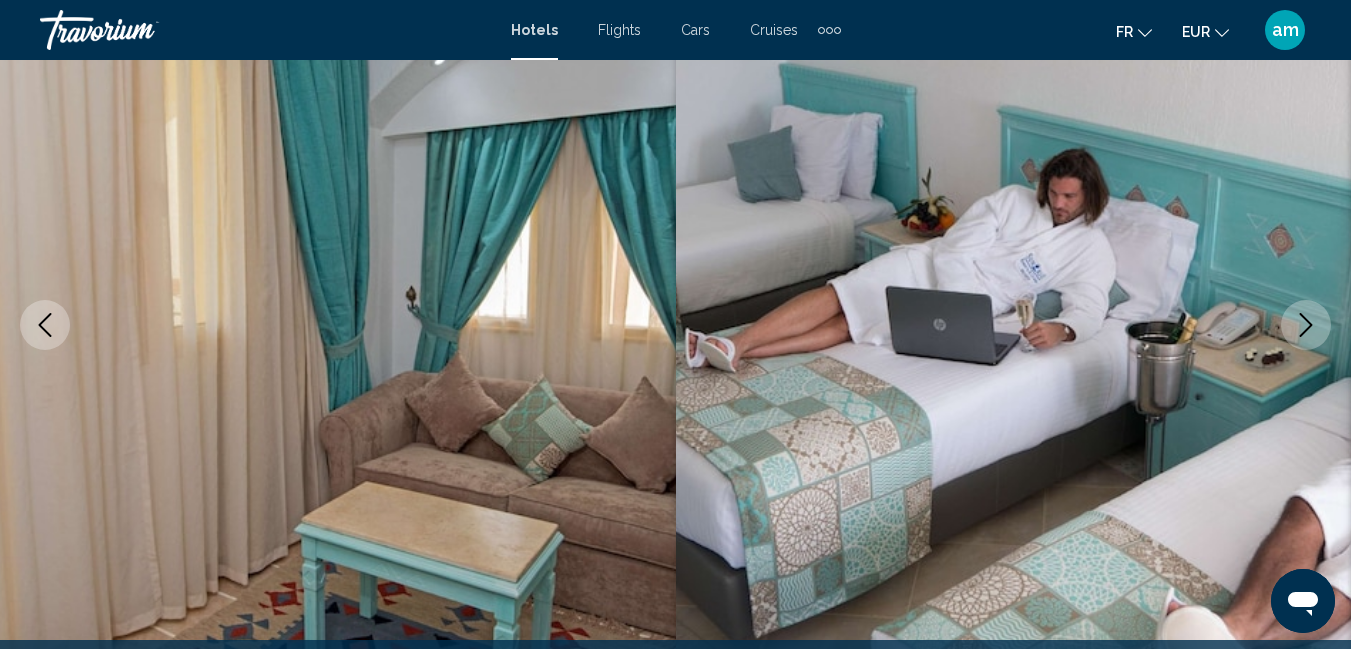 click 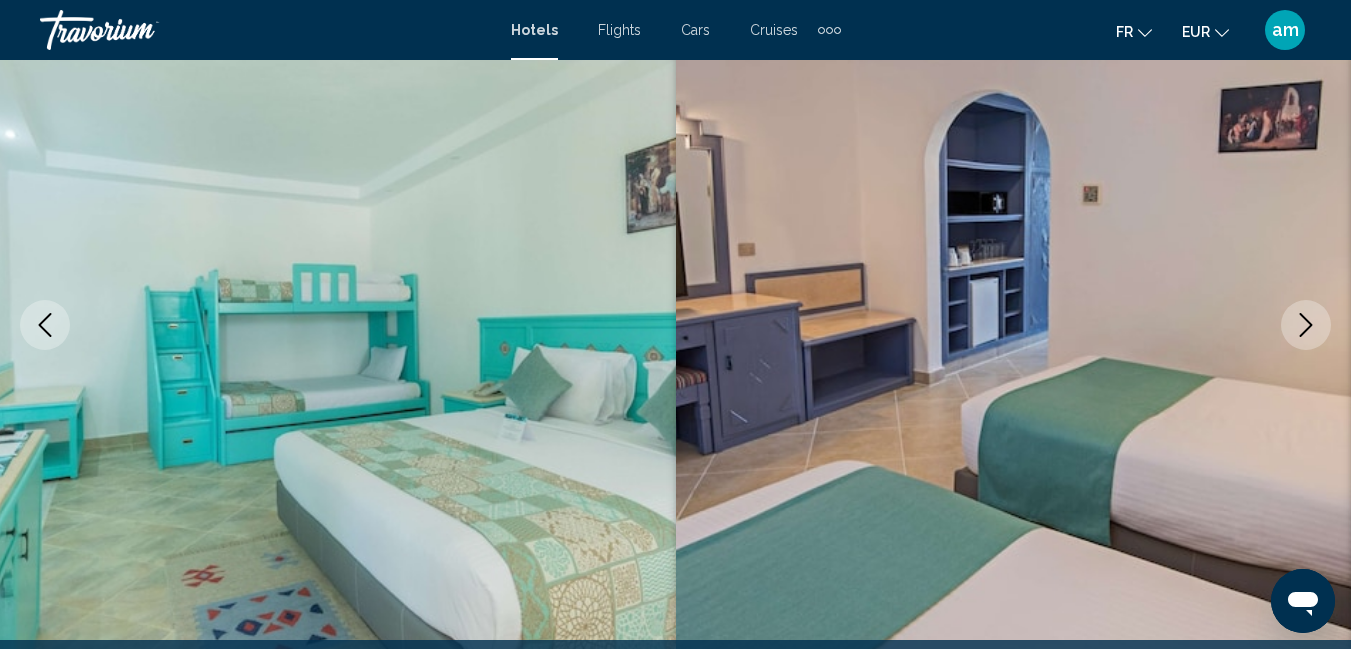 click 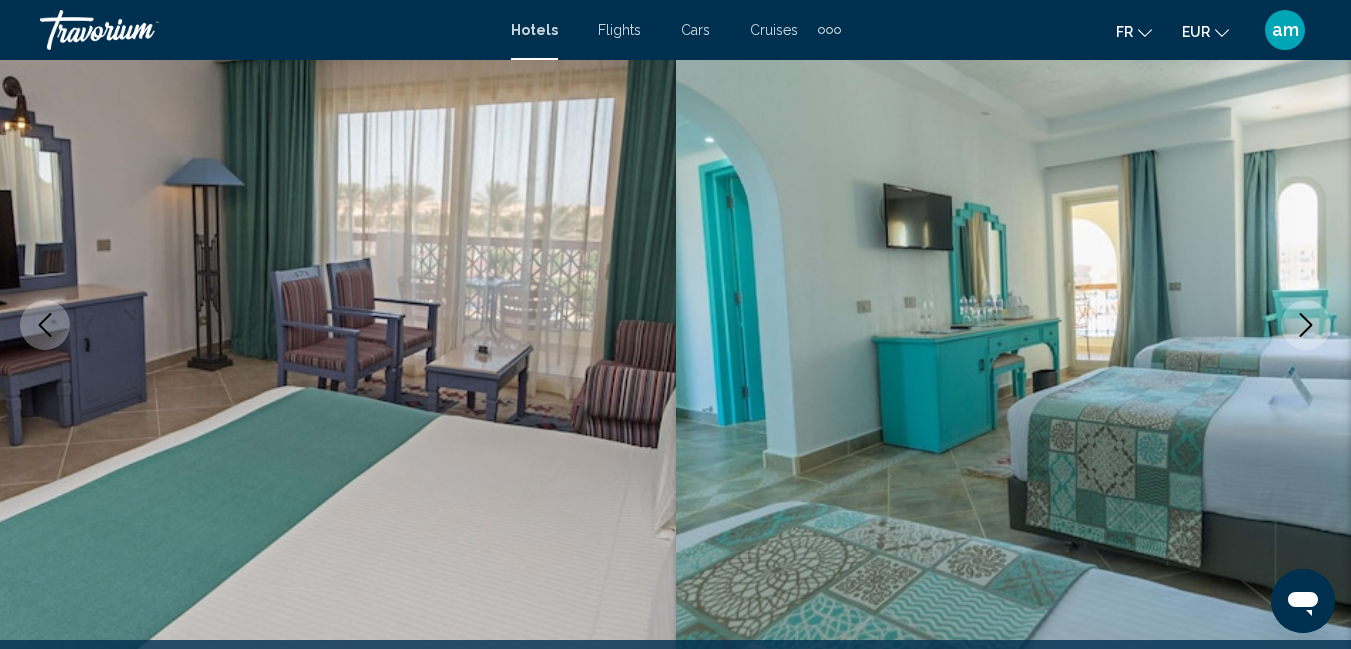 click 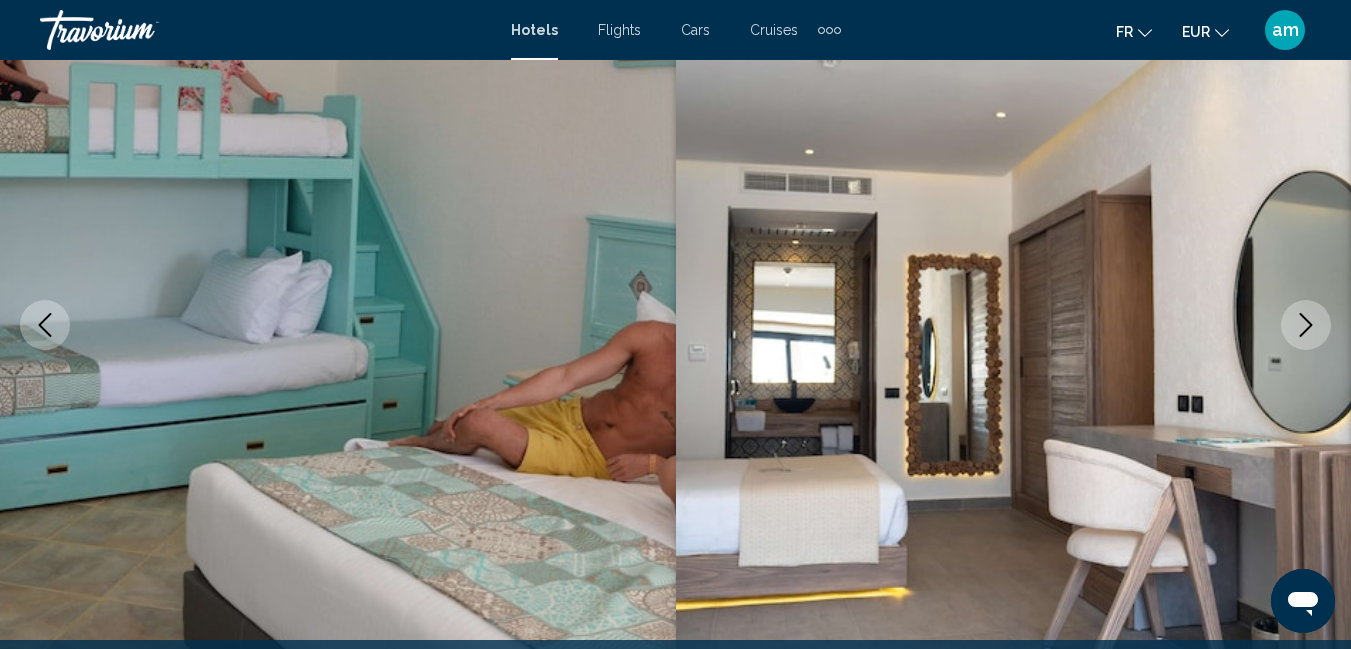click 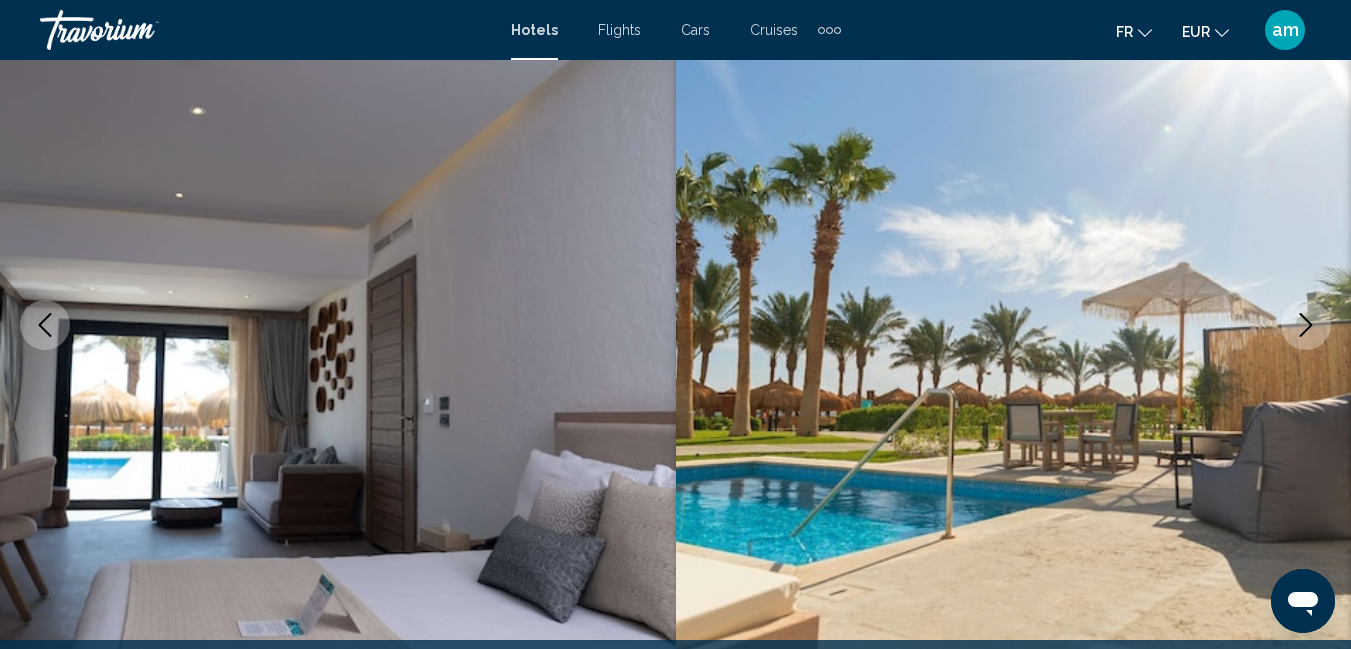 click 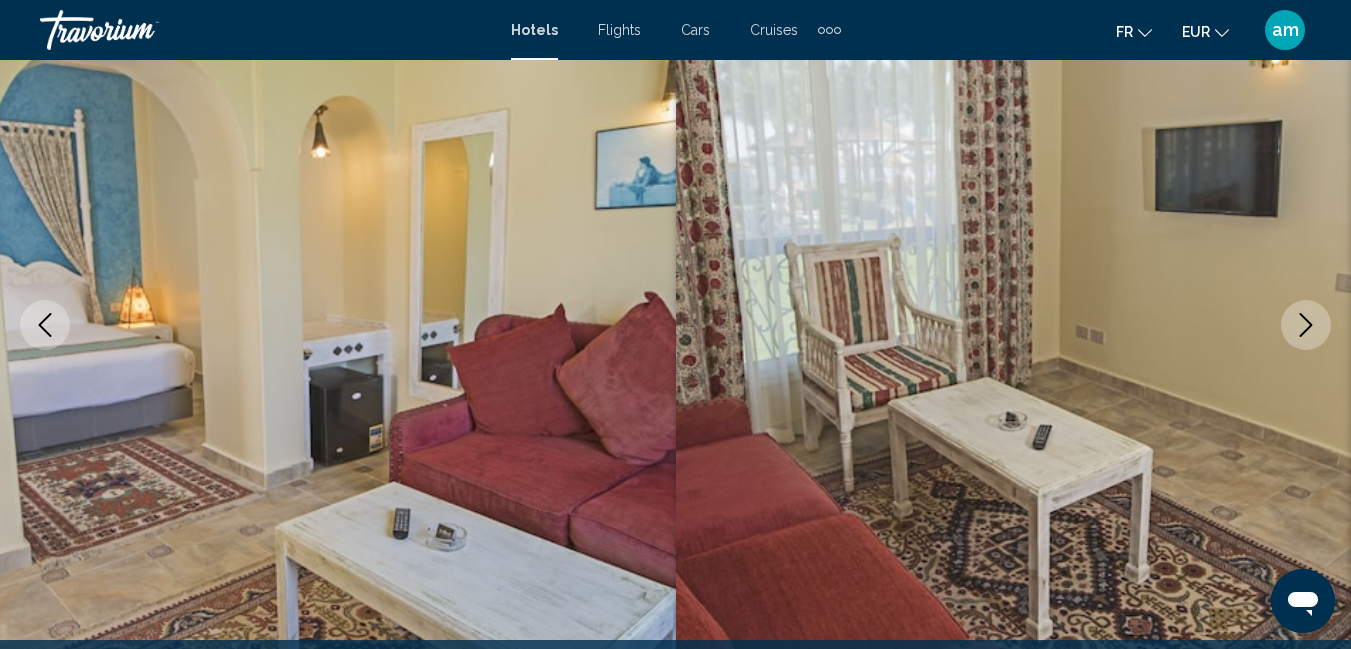 click 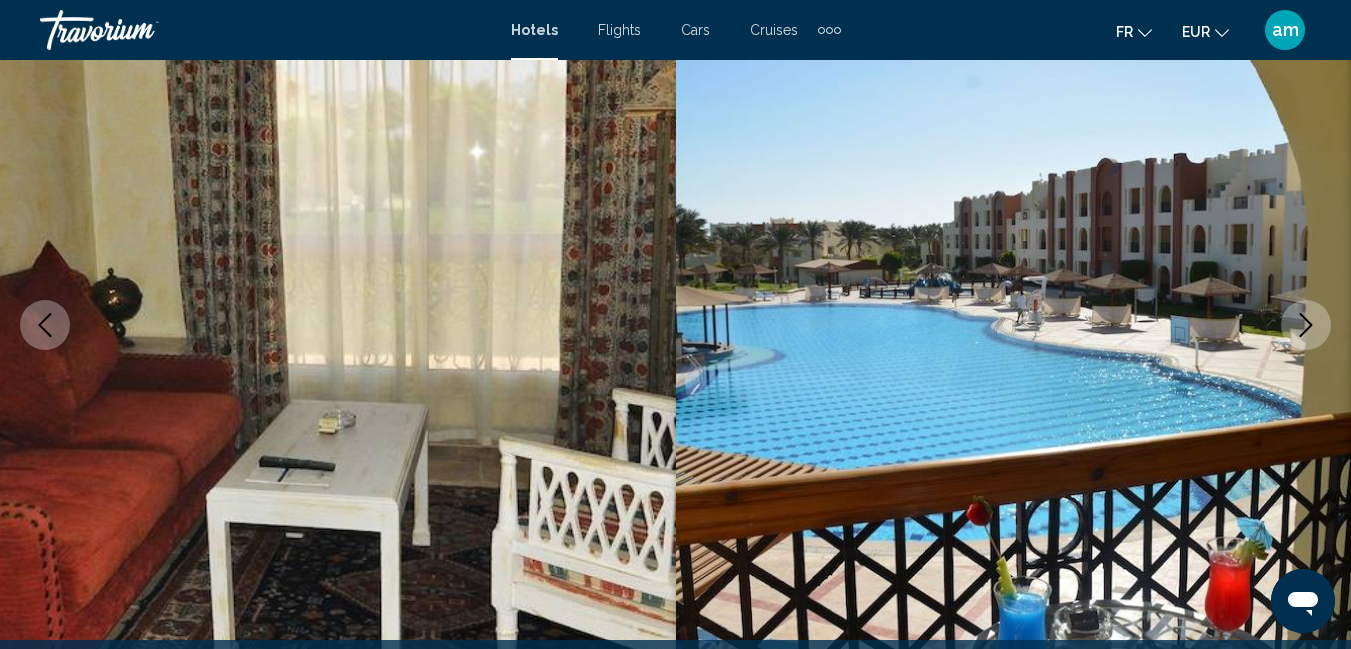 click 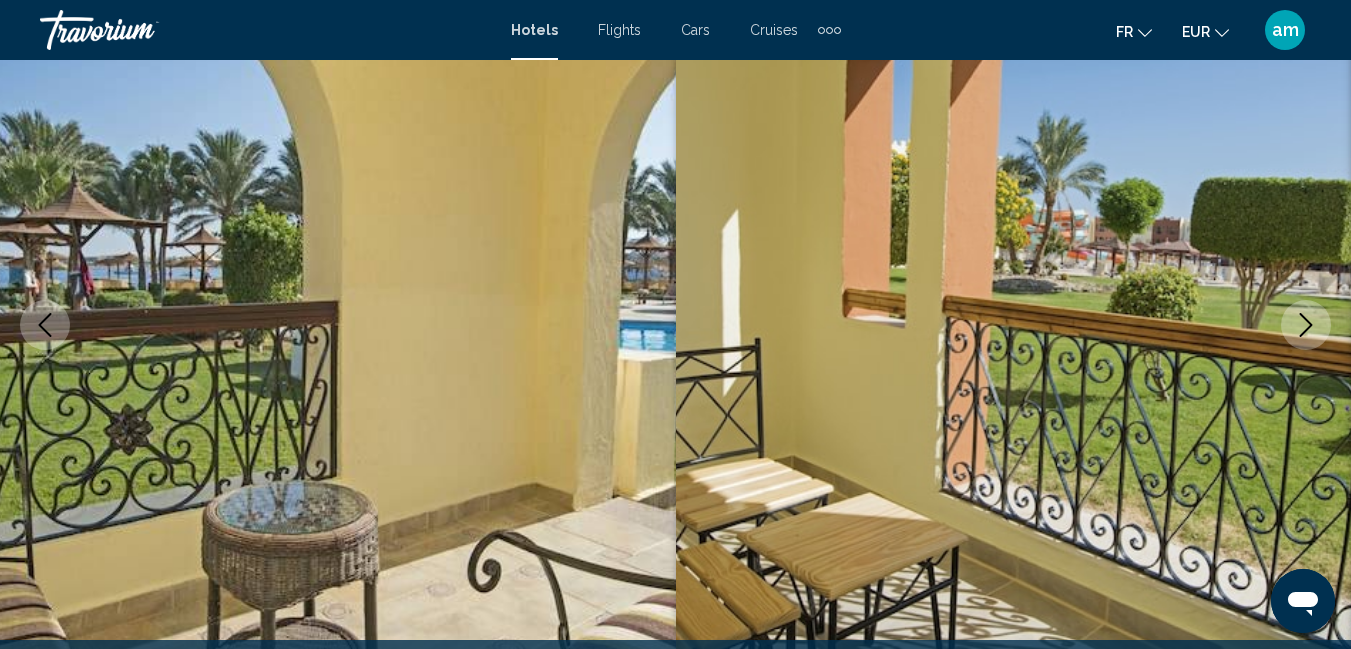 click 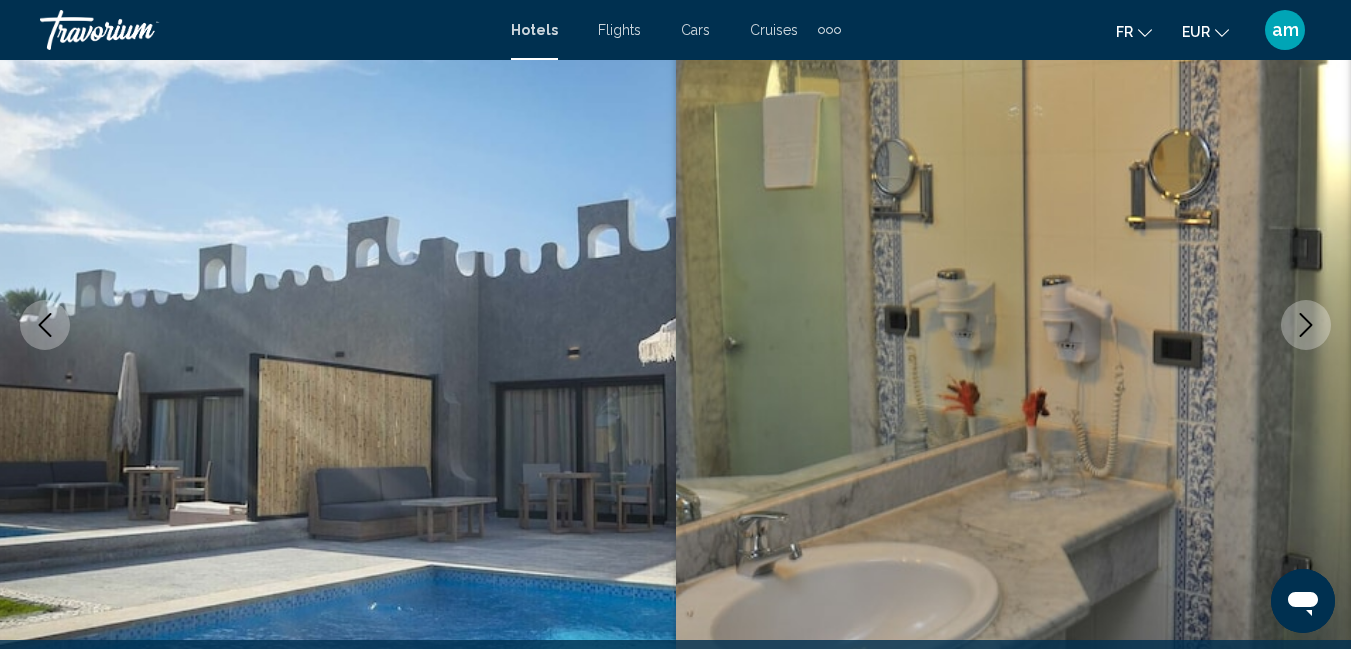 click 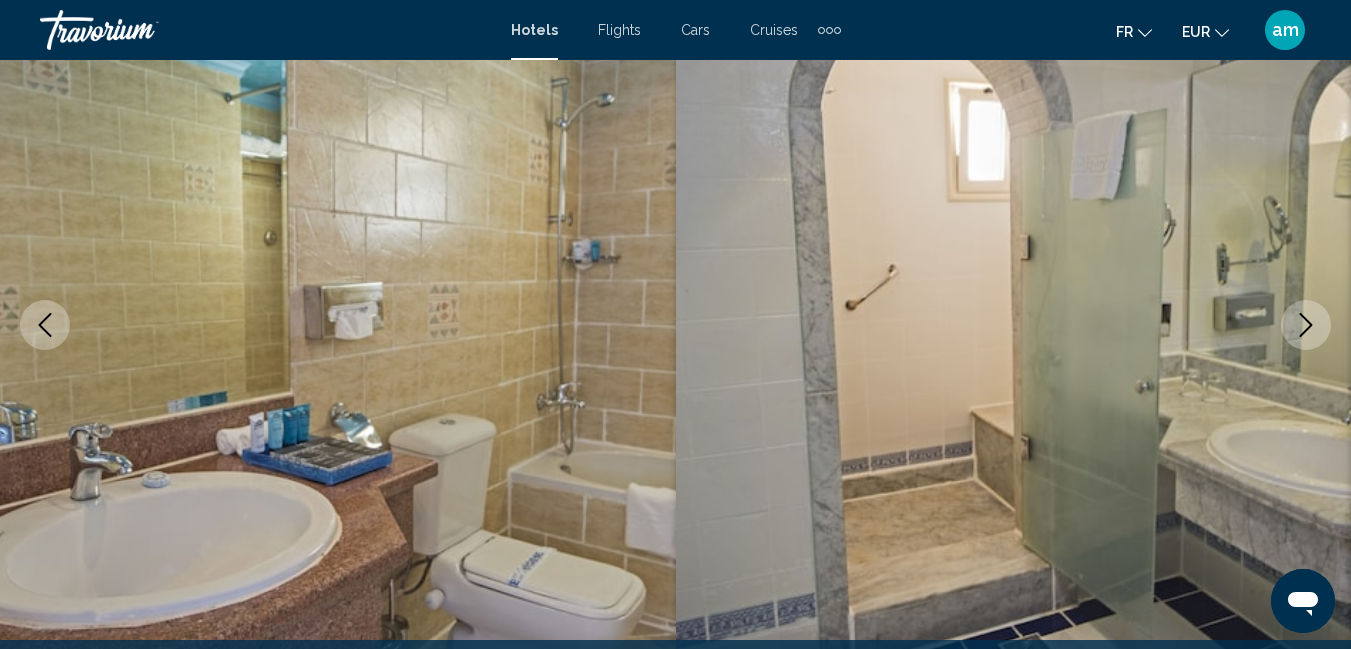 click 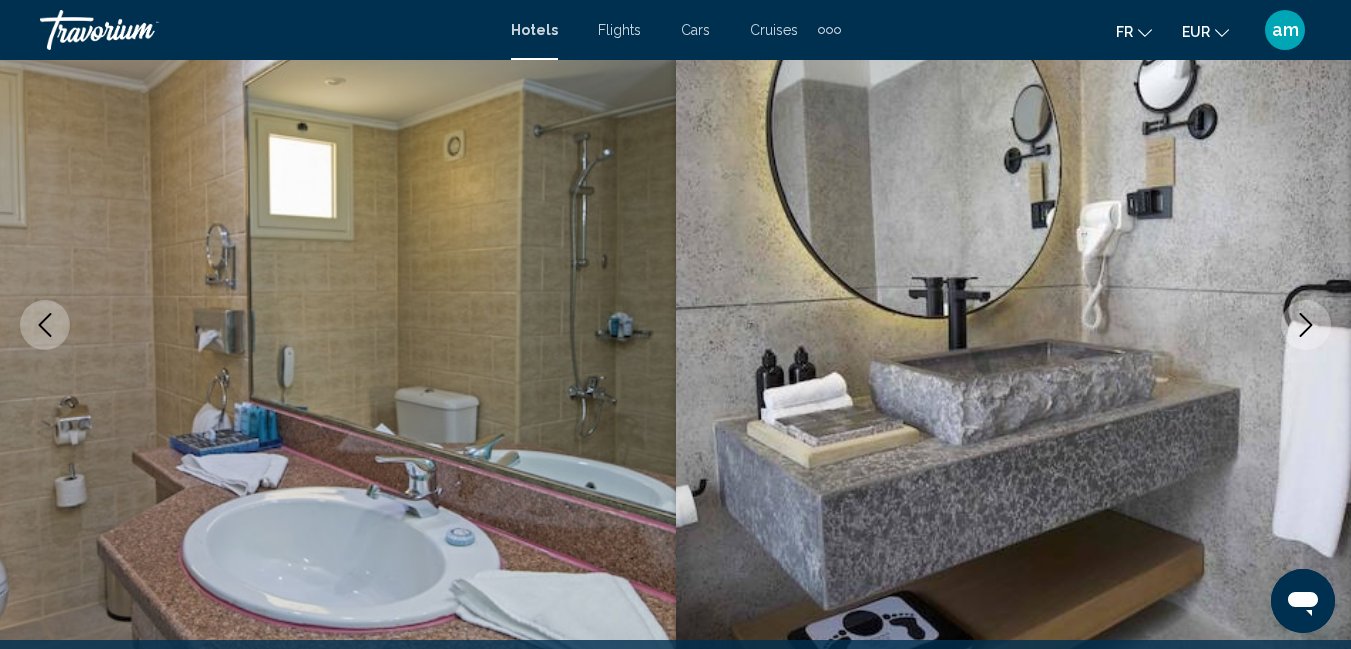 click 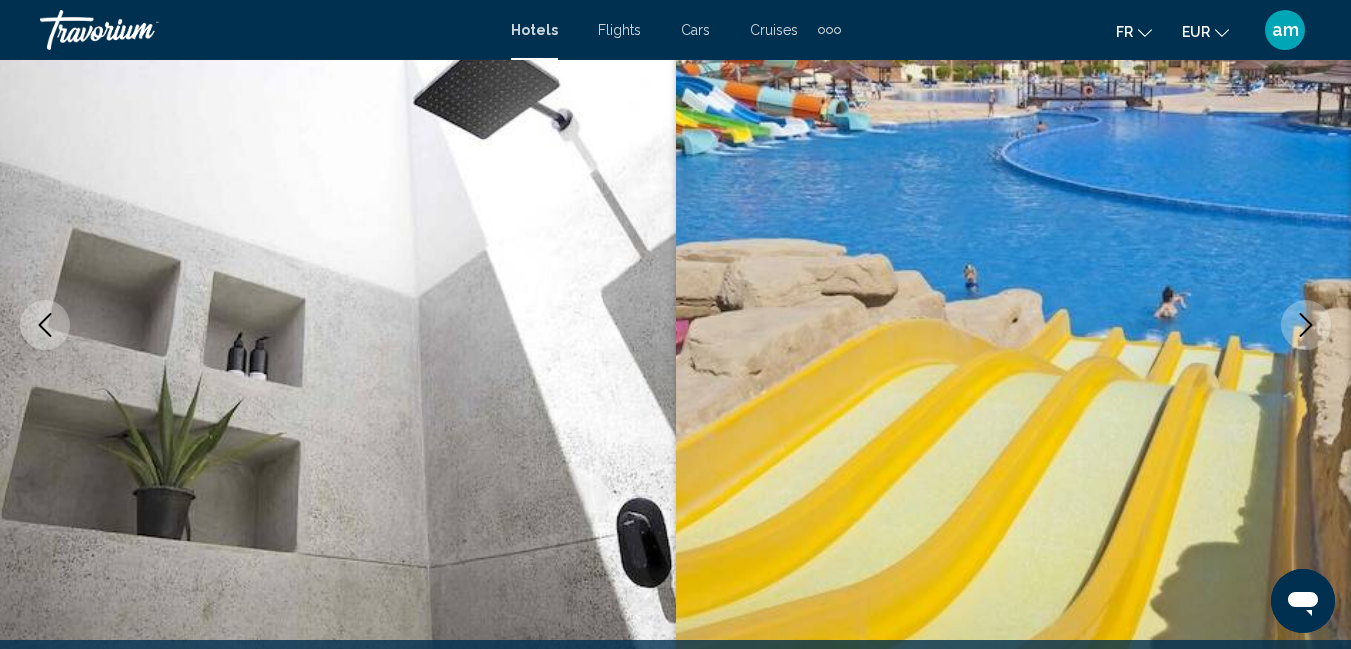 click 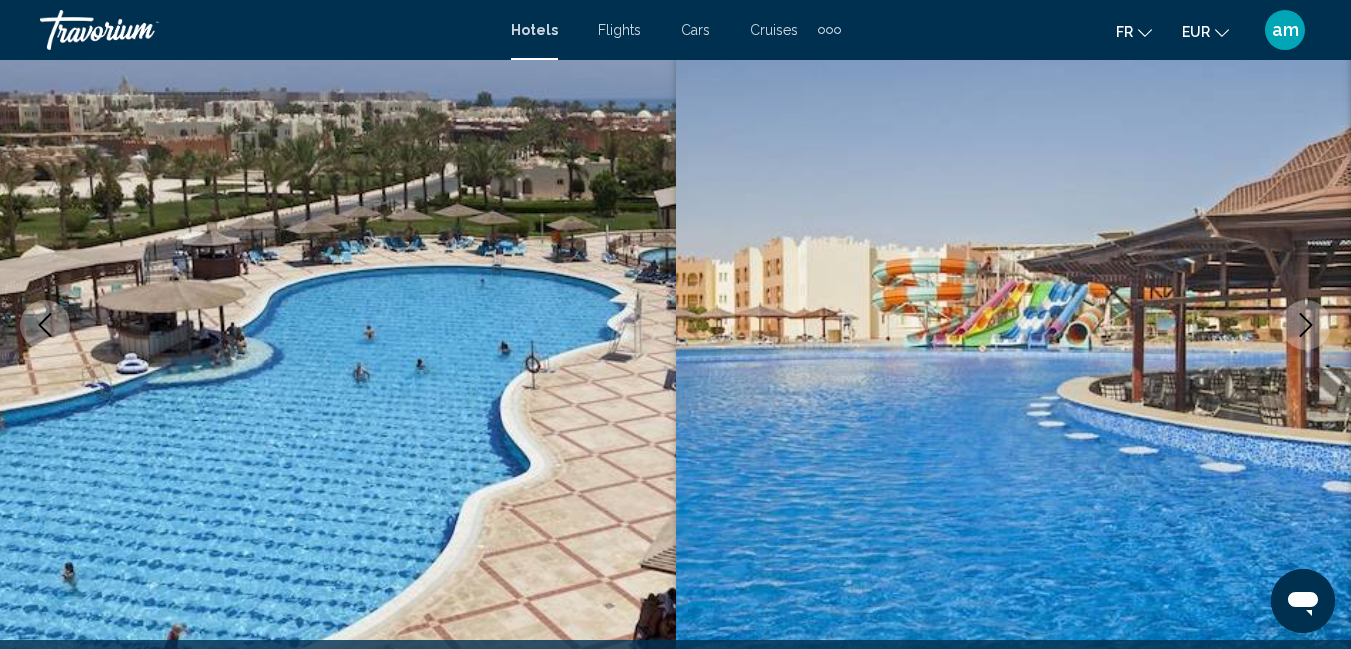 click 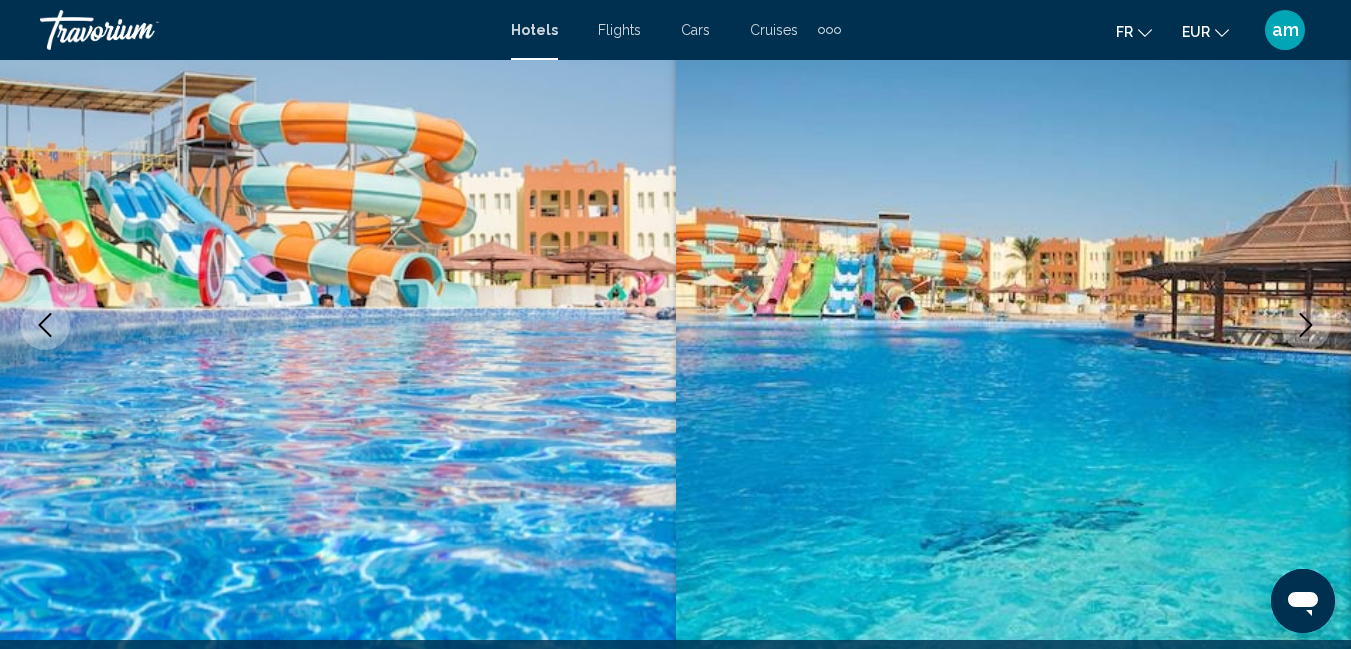 click 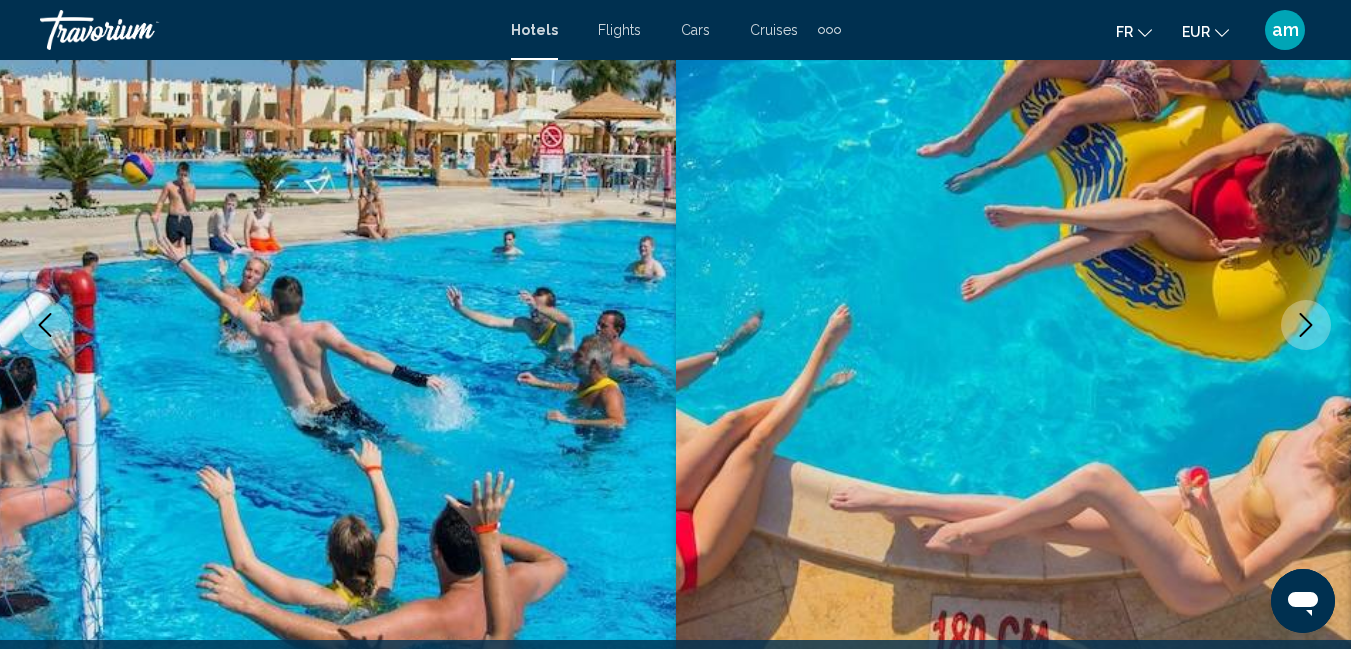click 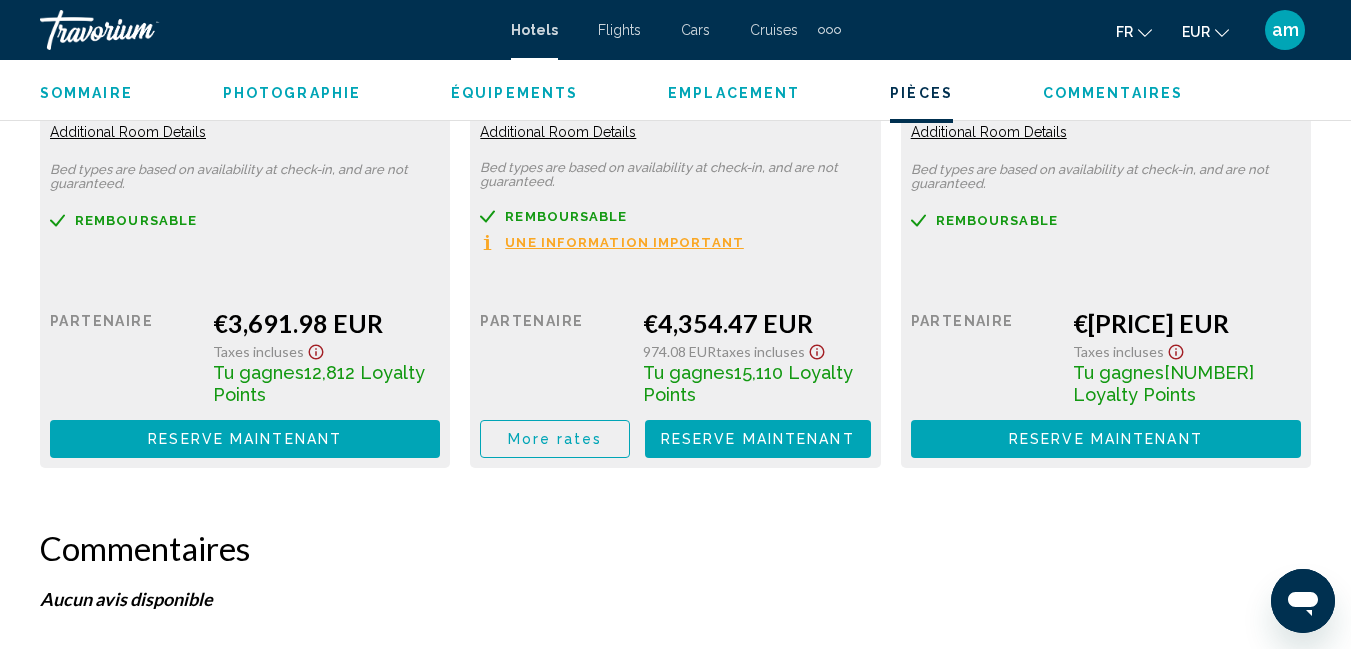 scroll, scrollTop: 3410, scrollLeft: 0, axis: vertical 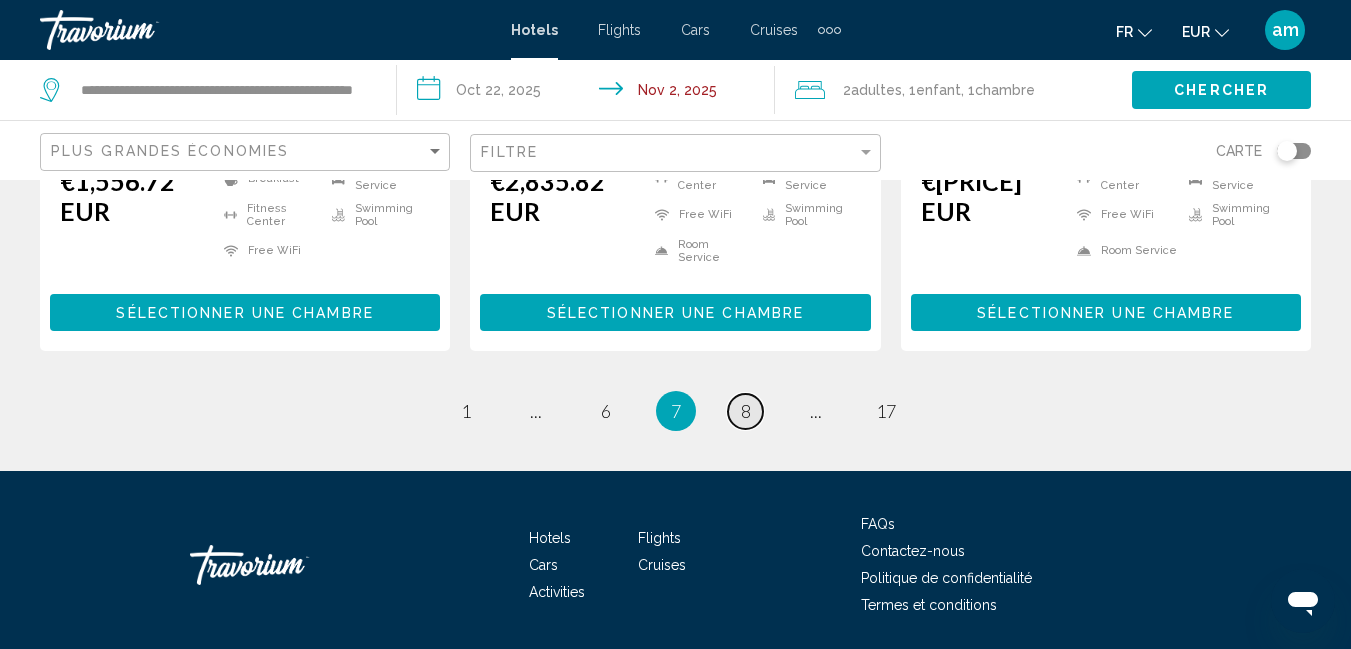 click on "8" at bounding box center [746, 411] 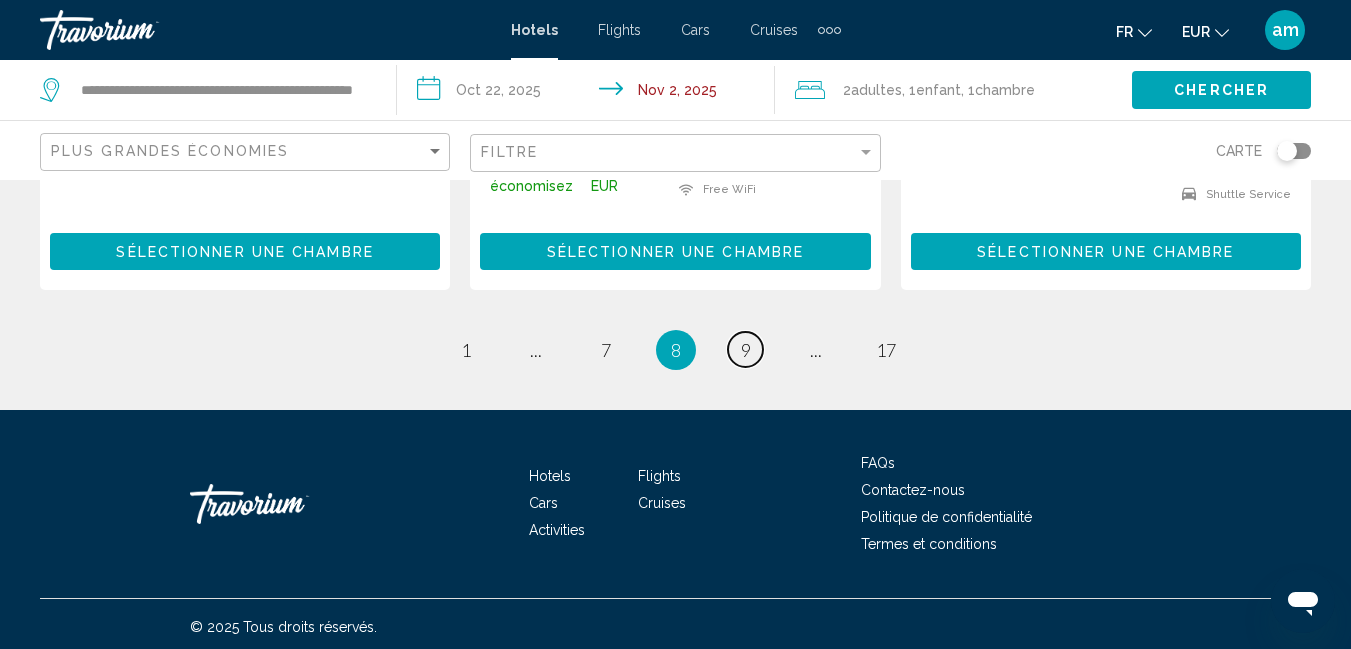scroll, scrollTop: 2909, scrollLeft: 0, axis: vertical 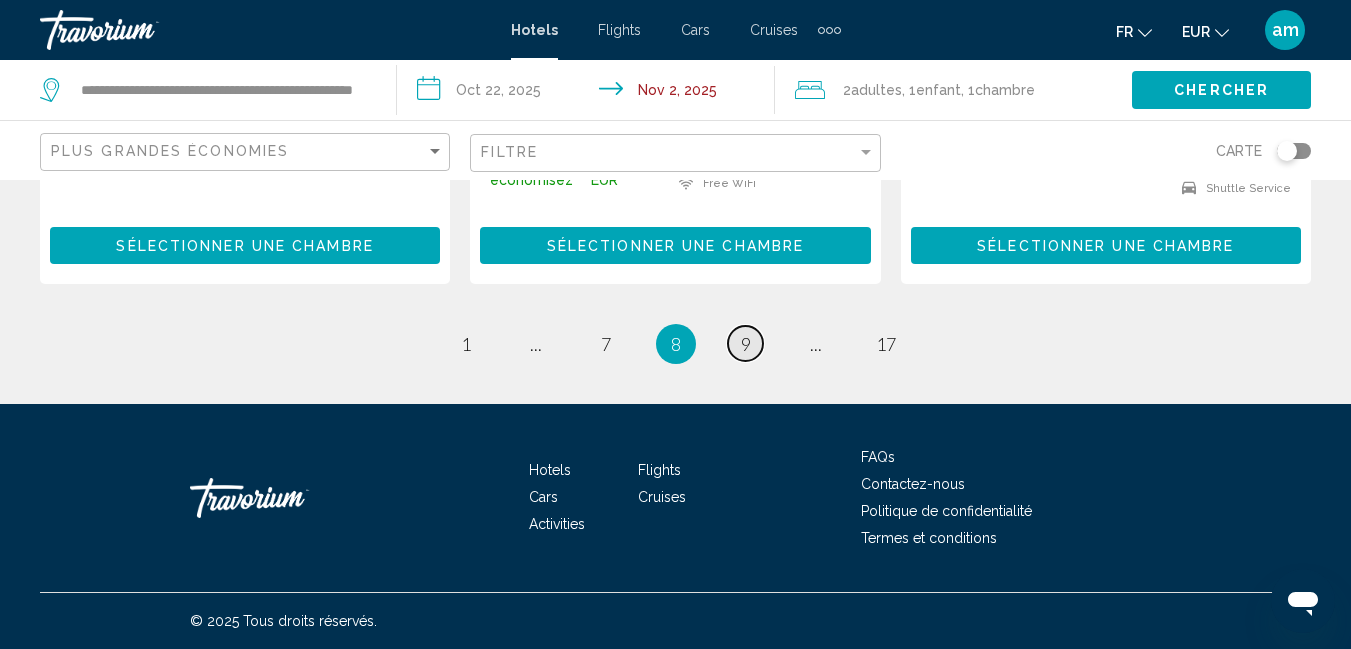 click on "9" at bounding box center (746, 344) 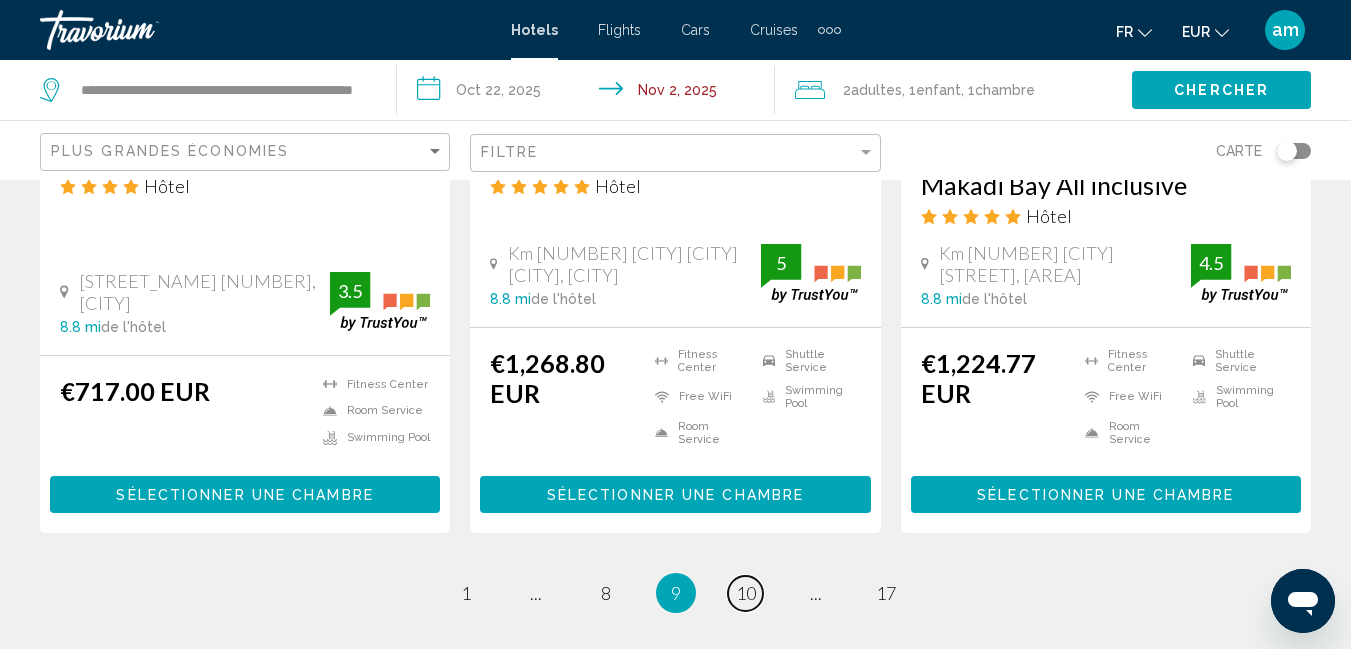 scroll, scrollTop: 2994, scrollLeft: 0, axis: vertical 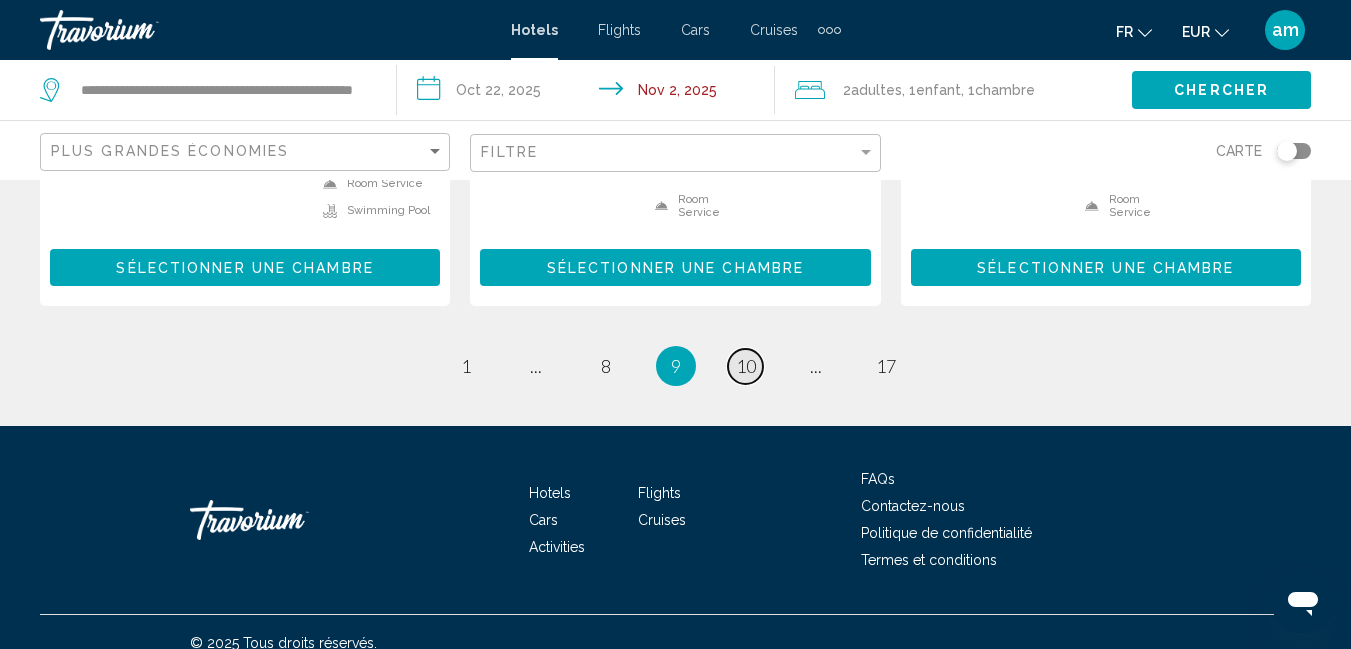 click on "10" at bounding box center (746, 366) 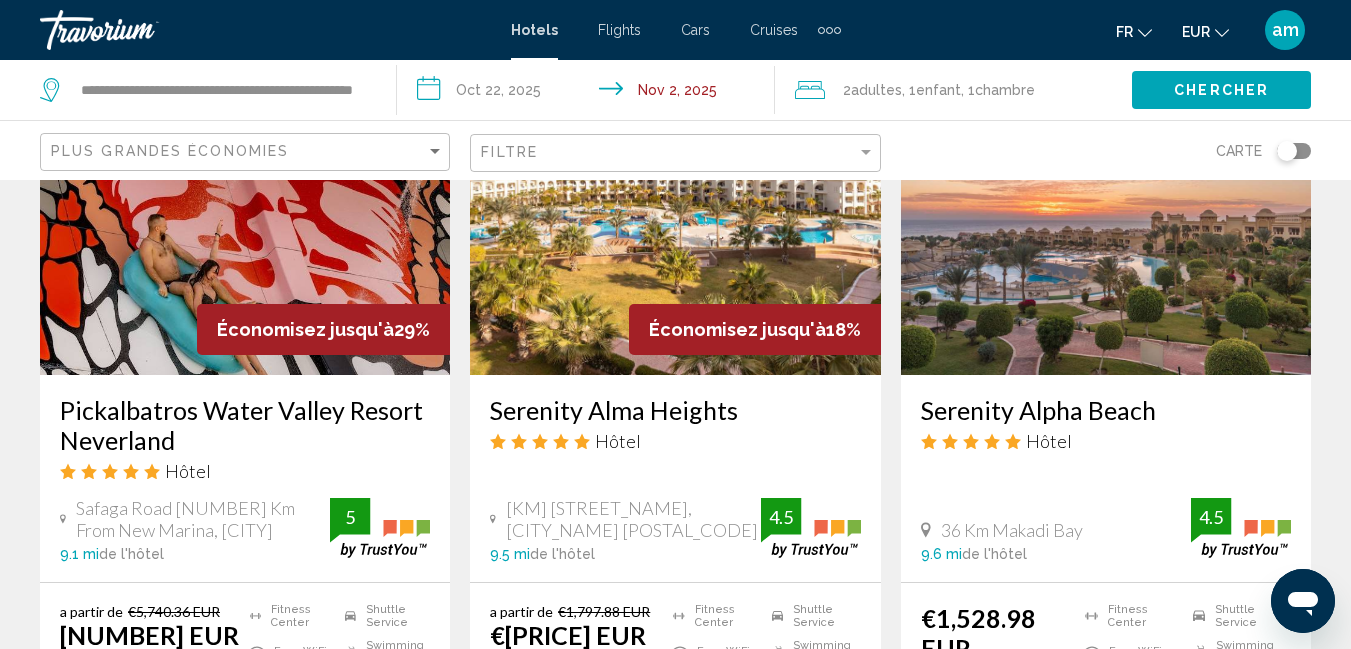 scroll, scrollTop: 1700, scrollLeft: 0, axis: vertical 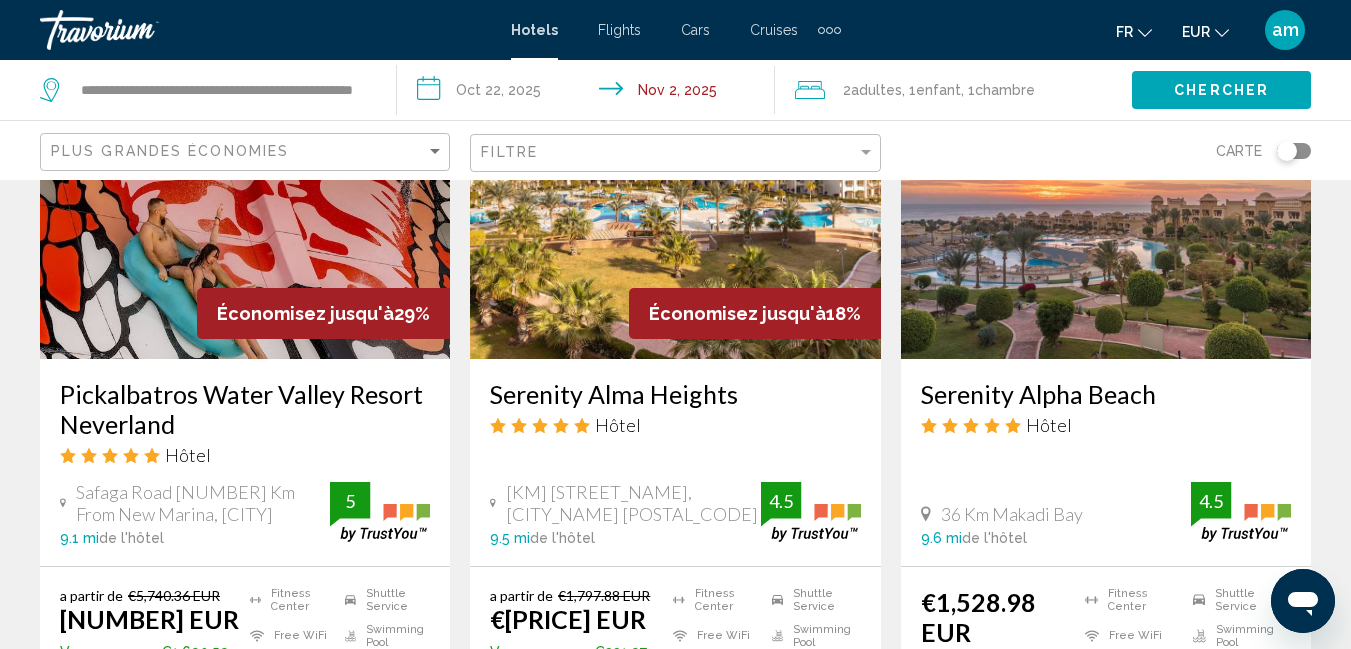 click on "Serenity Alma Heights" at bounding box center [675, 394] 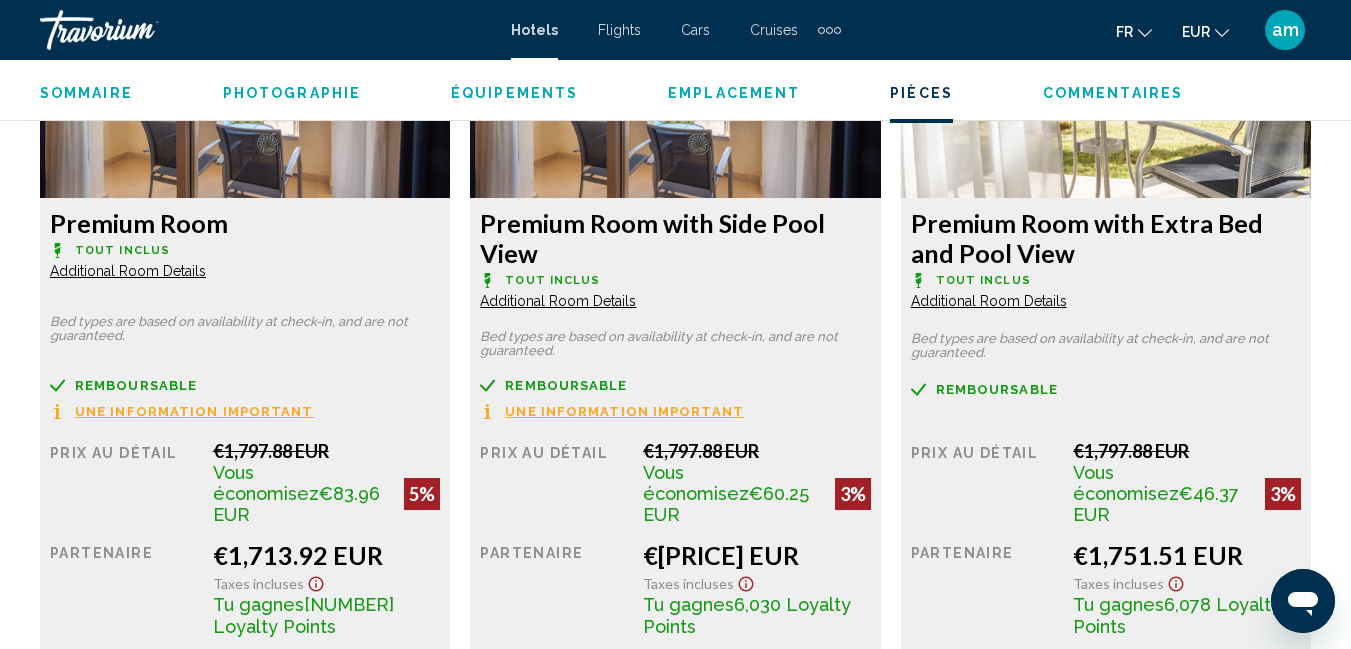 scroll, scrollTop: 4111, scrollLeft: 0, axis: vertical 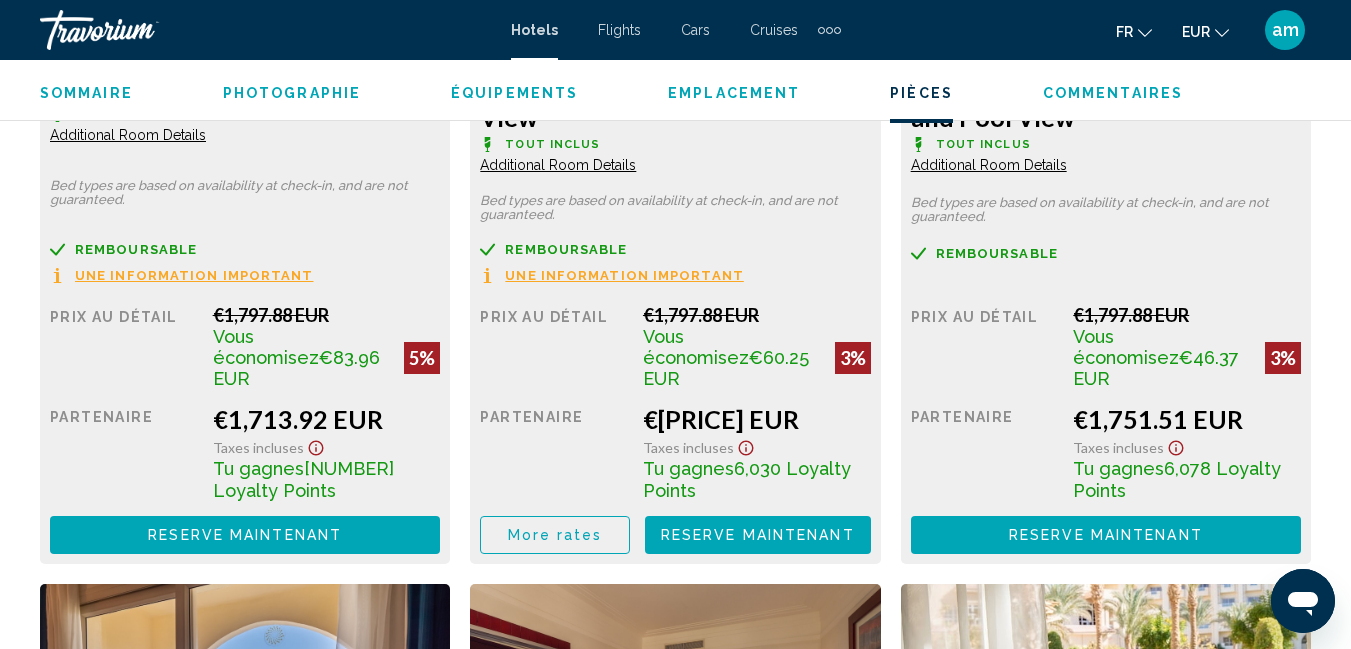 click on "Additional Room Details" at bounding box center (128, -606) 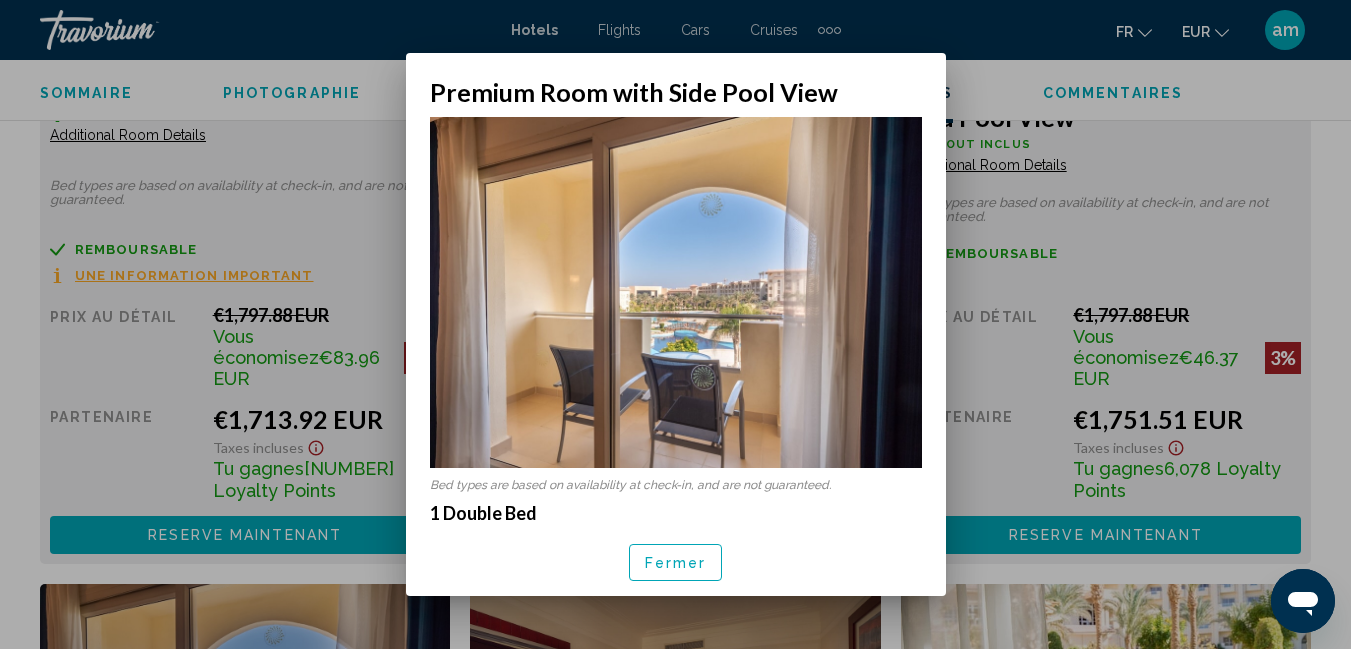 scroll, scrollTop: 0, scrollLeft: 0, axis: both 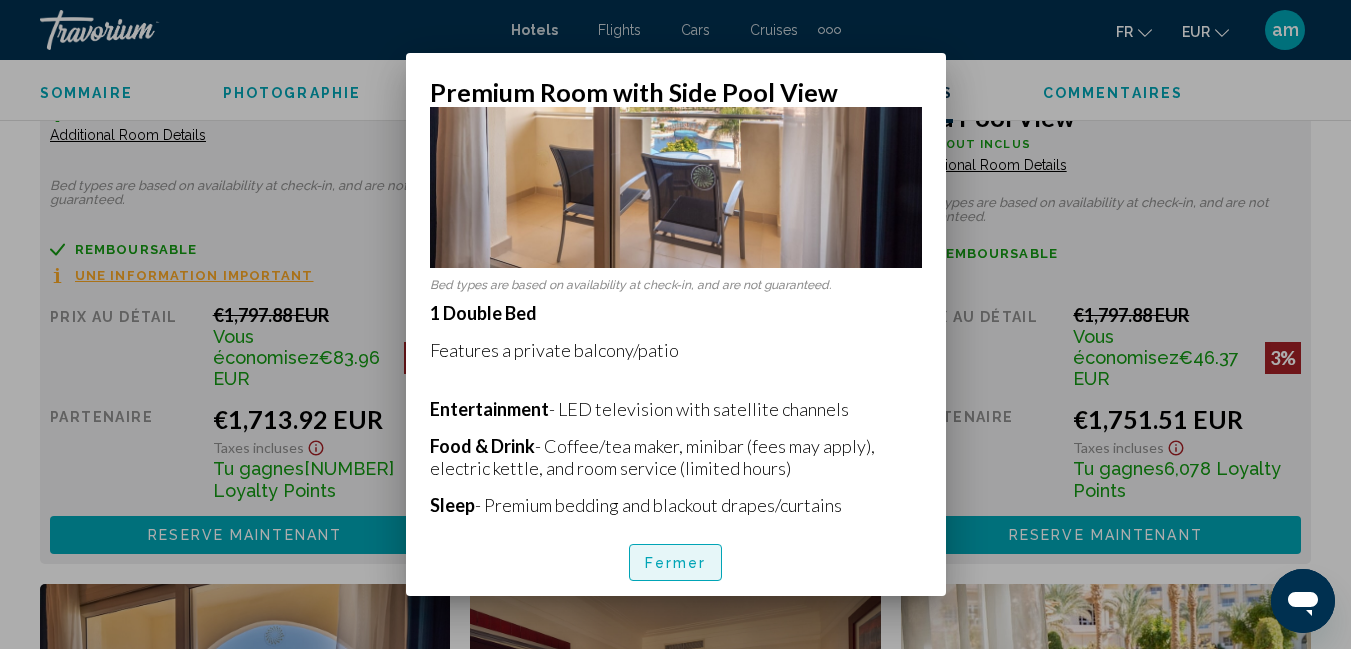 click on "Fermer" at bounding box center (676, 562) 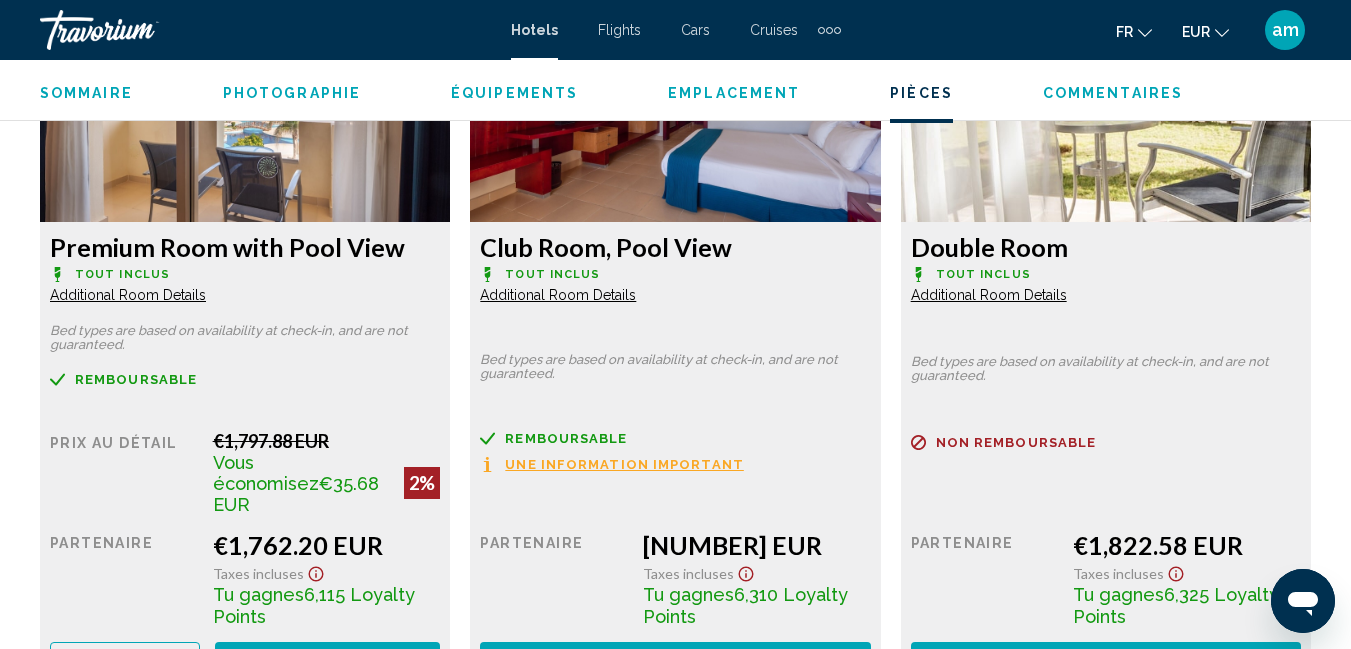 scroll, scrollTop: 4711, scrollLeft: 0, axis: vertical 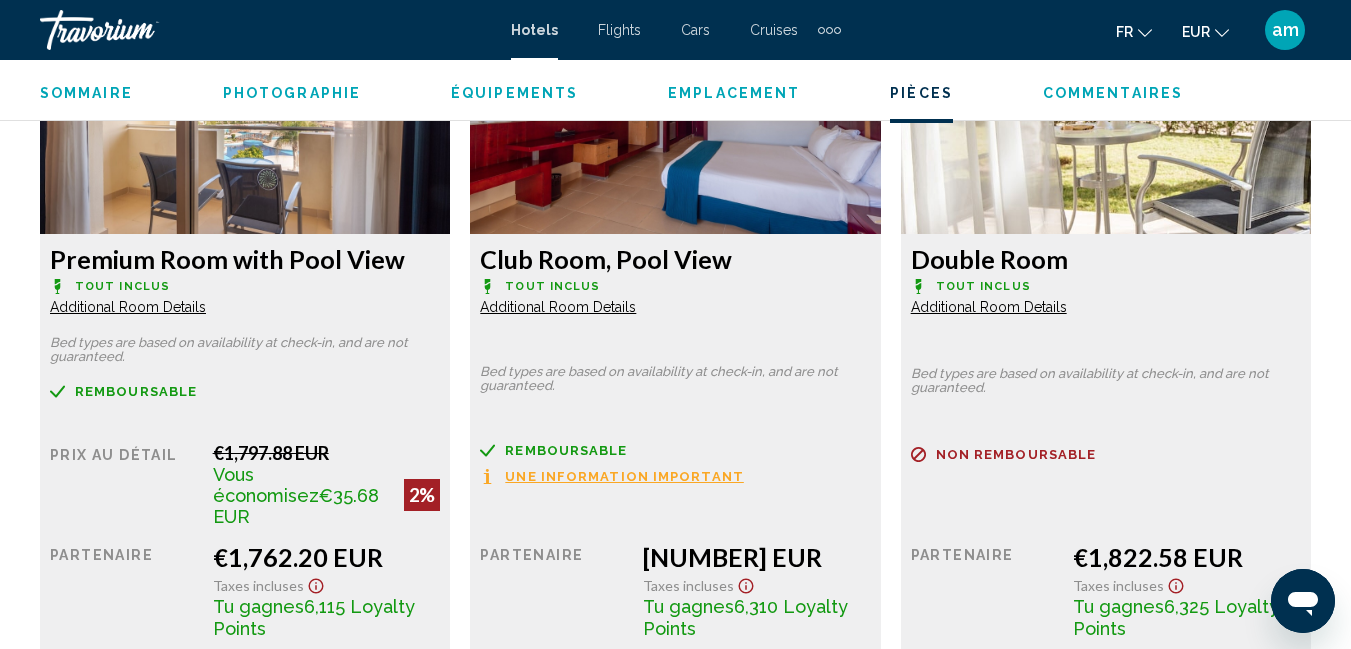 click on "Additional Room Details" at bounding box center (128, -1206) 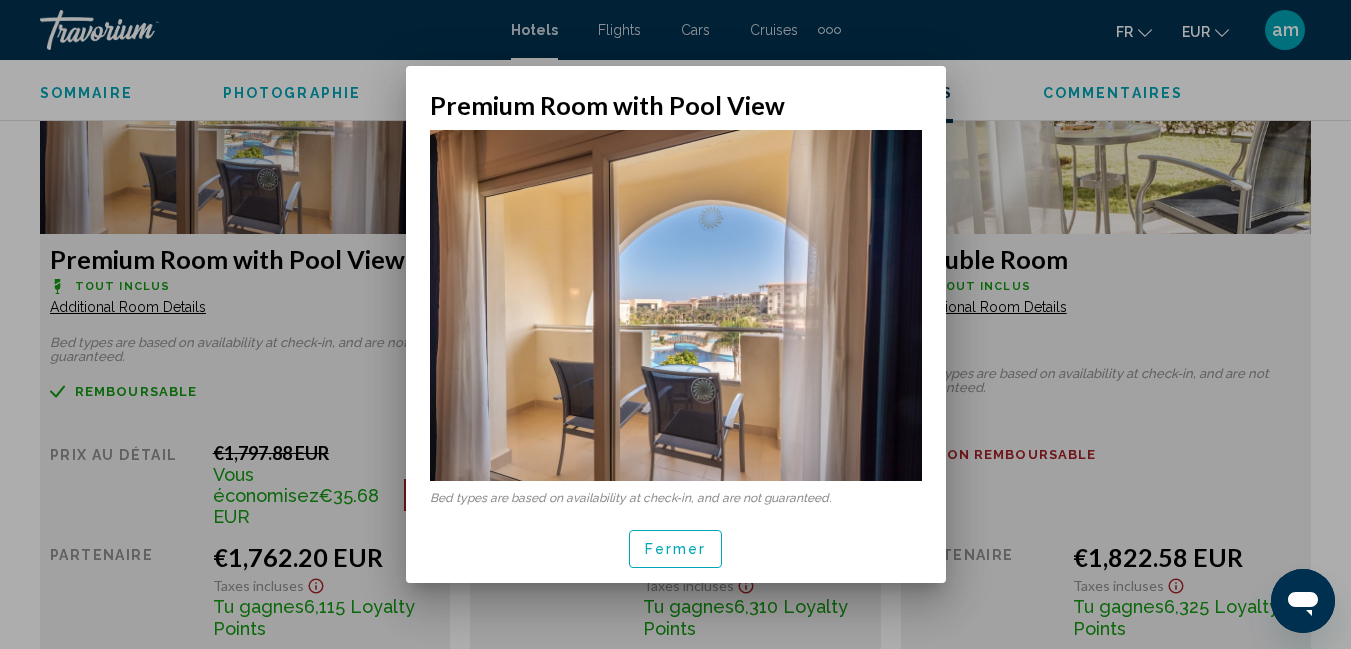 scroll, scrollTop: 0, scrollLeft: 0, axis: both 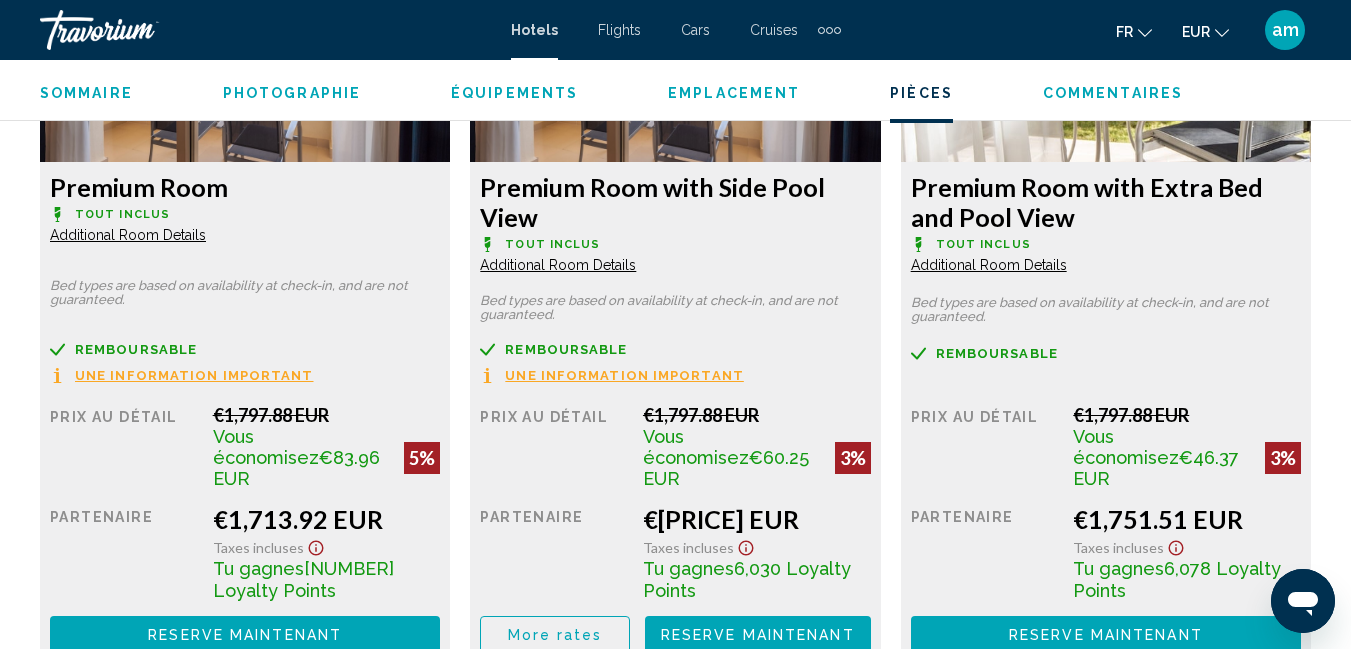 click on "Additional Room Details" at bounding box center [128, -506] 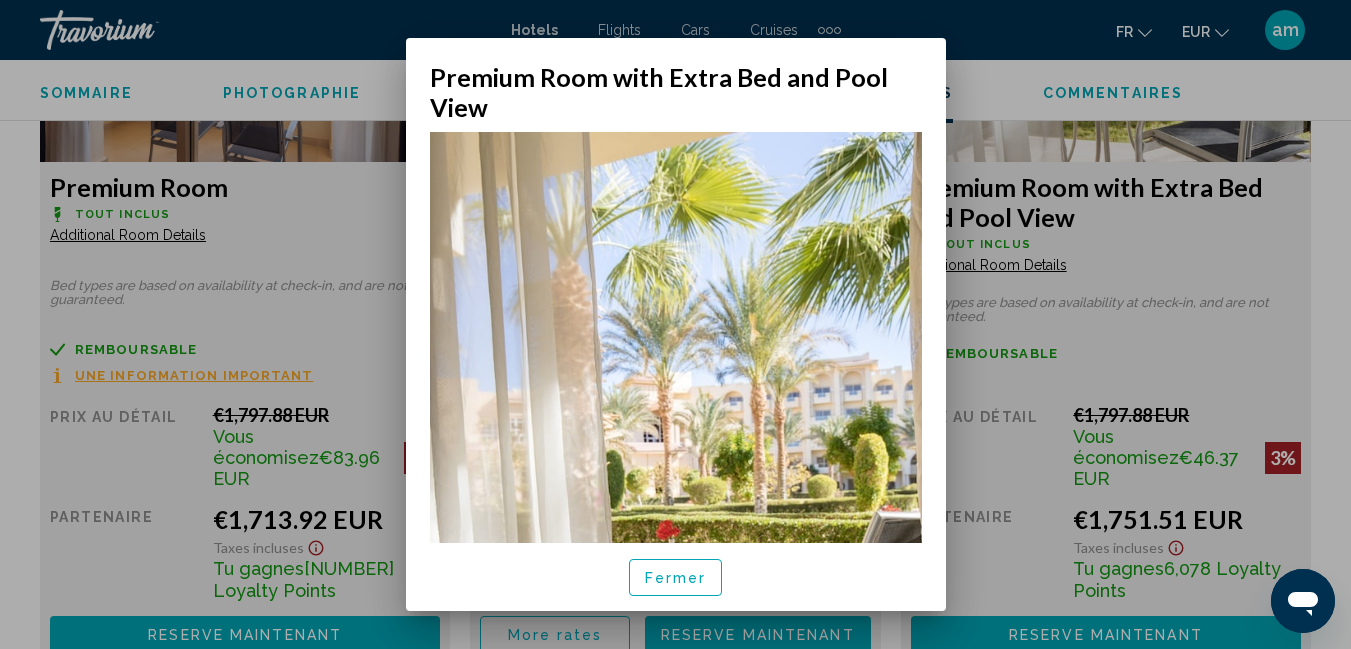 scroll, scrollTop: 0, scrollLeft: 0, axis: both 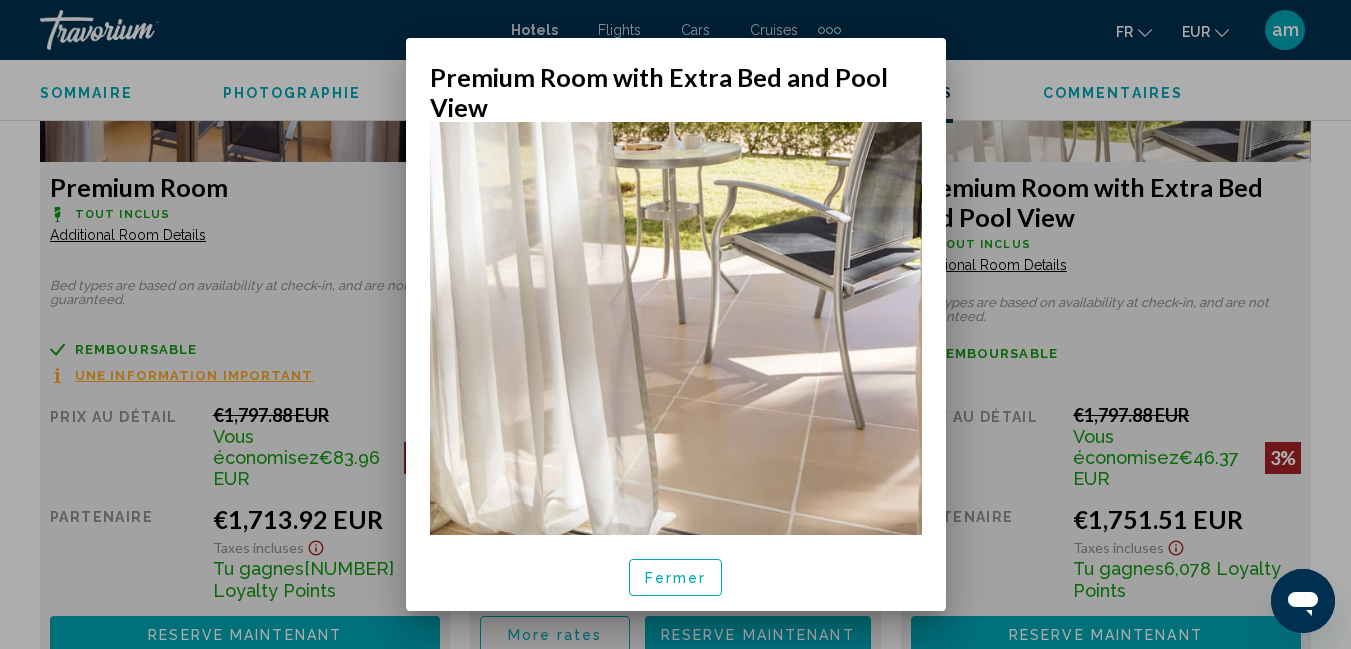 click on "Fermer" at bounding box center [676, 577] 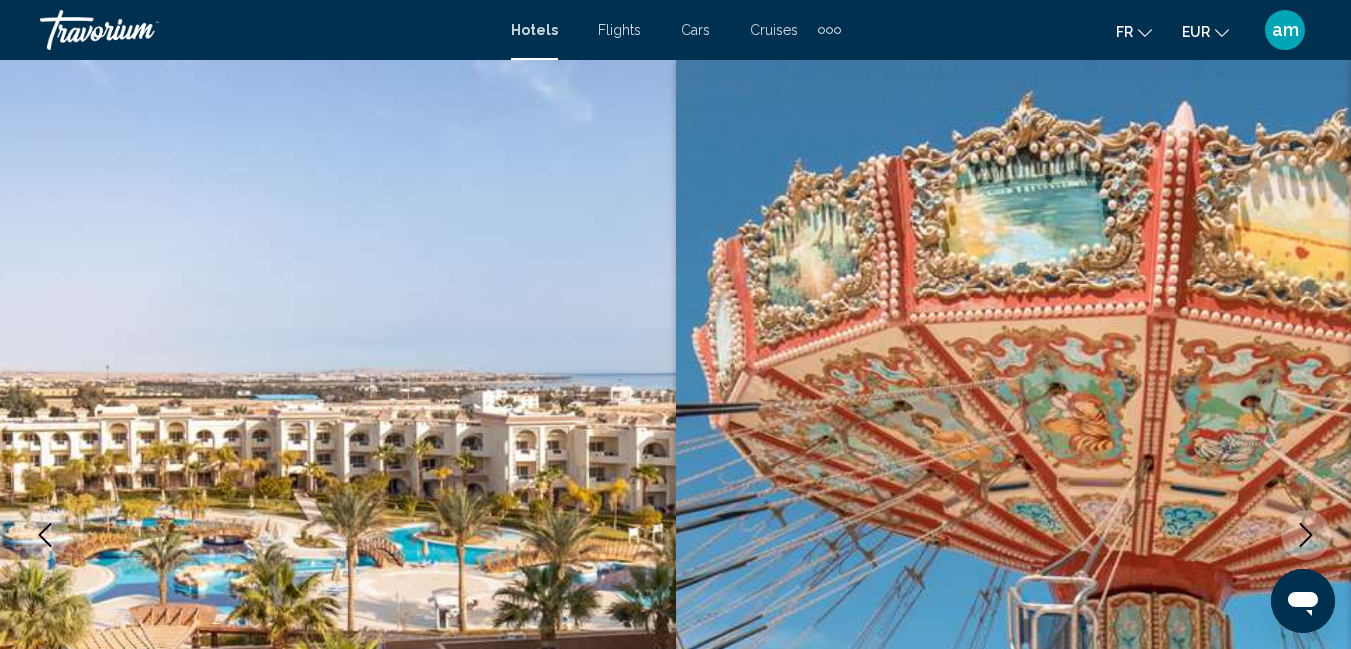 scroll, scrollTop: 4011, scrollLeft: 0, axis: vertical 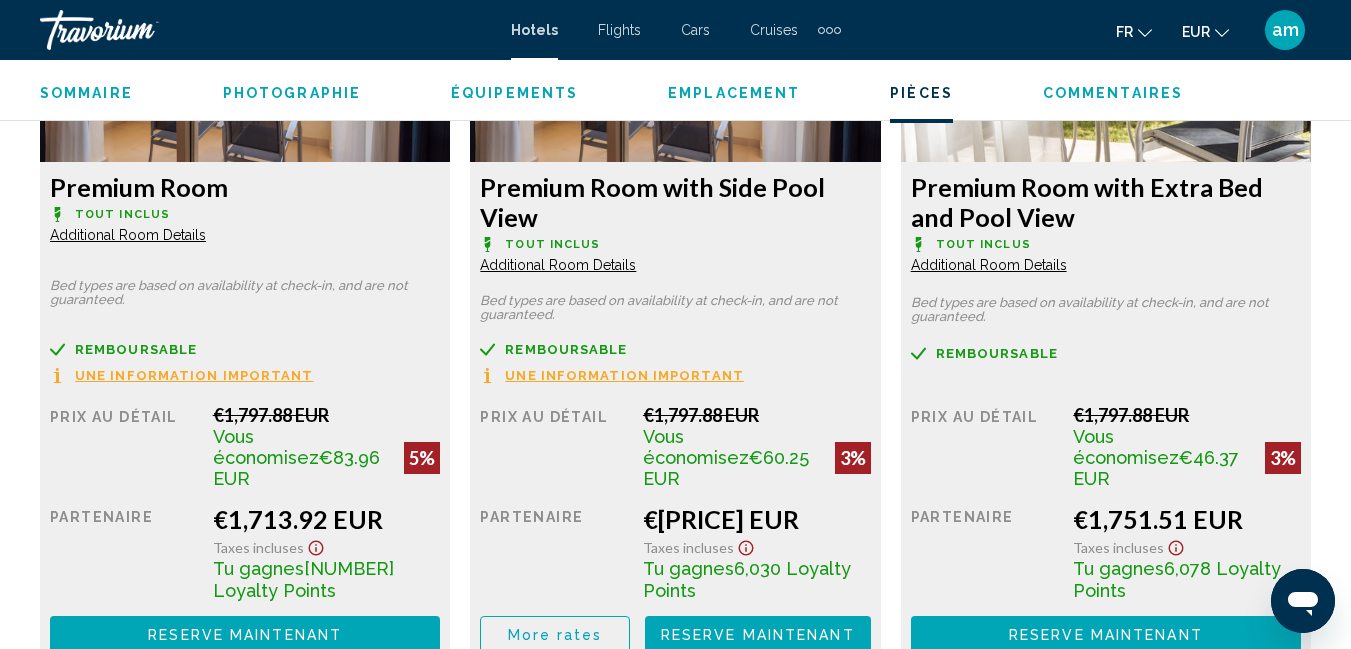 click on "Additional Room Details" at bounding box center (128, -506) 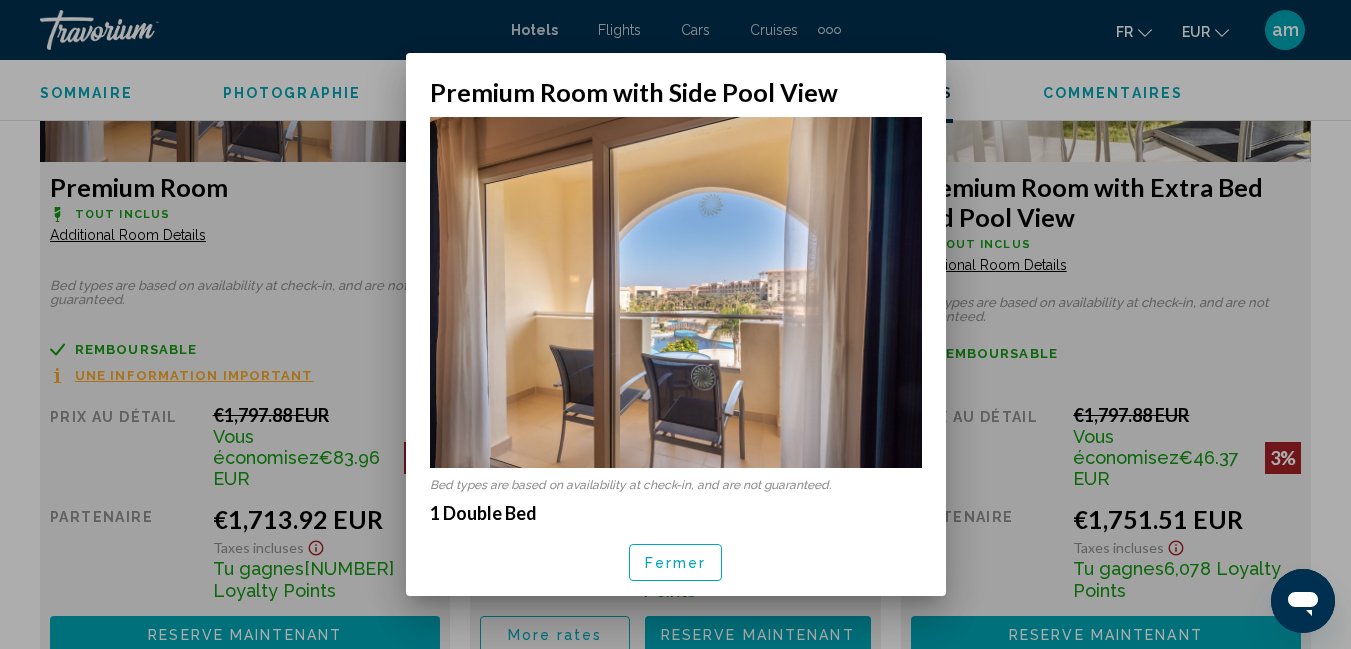 scroll, scrollTop: 0, scrollLeft: 0, axis: both 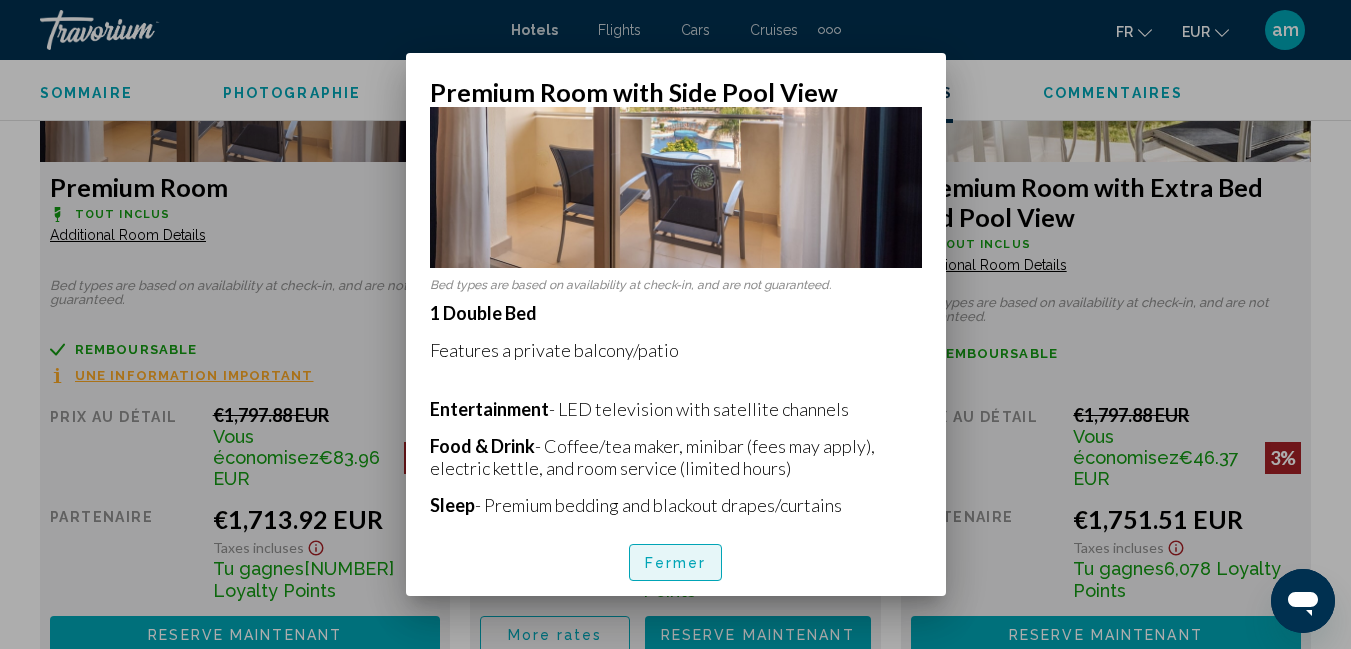 click on "Fermer" at bounding box center (676, 563) 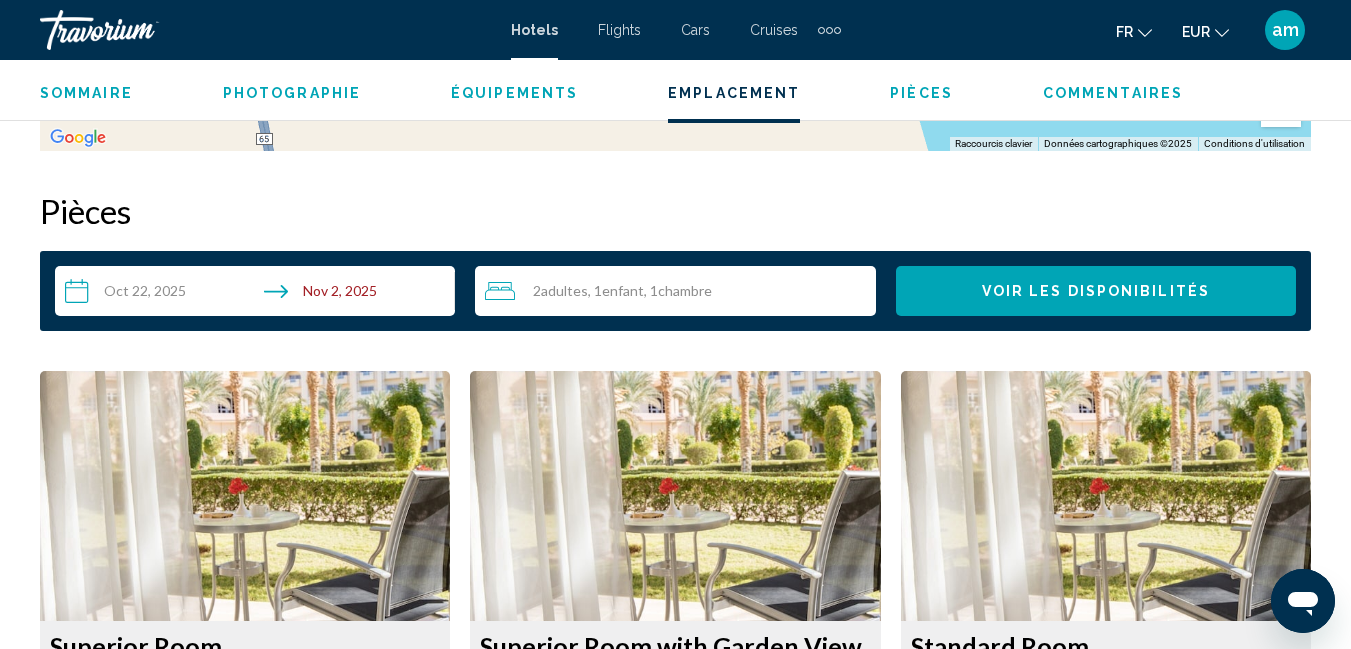 scroll, scrollTop: 2111, scrollLeft: 0, axis: vertical 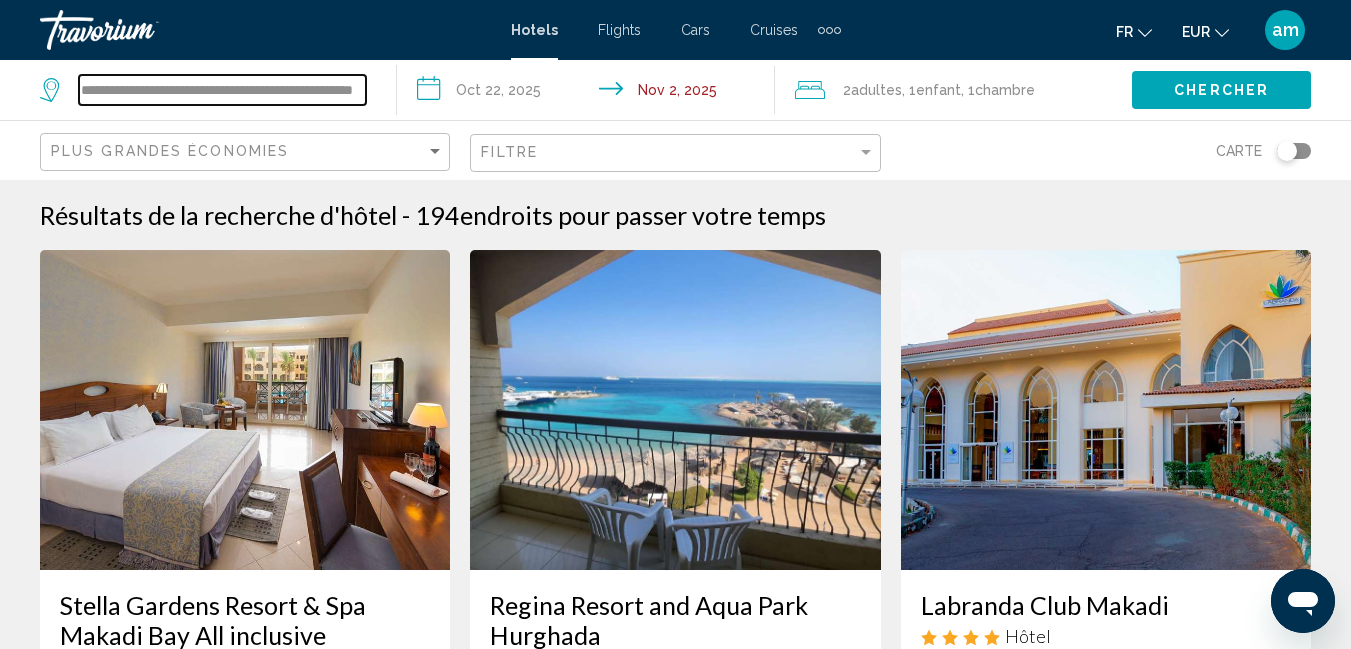 click on "**********" at bounding box center (222, 90) 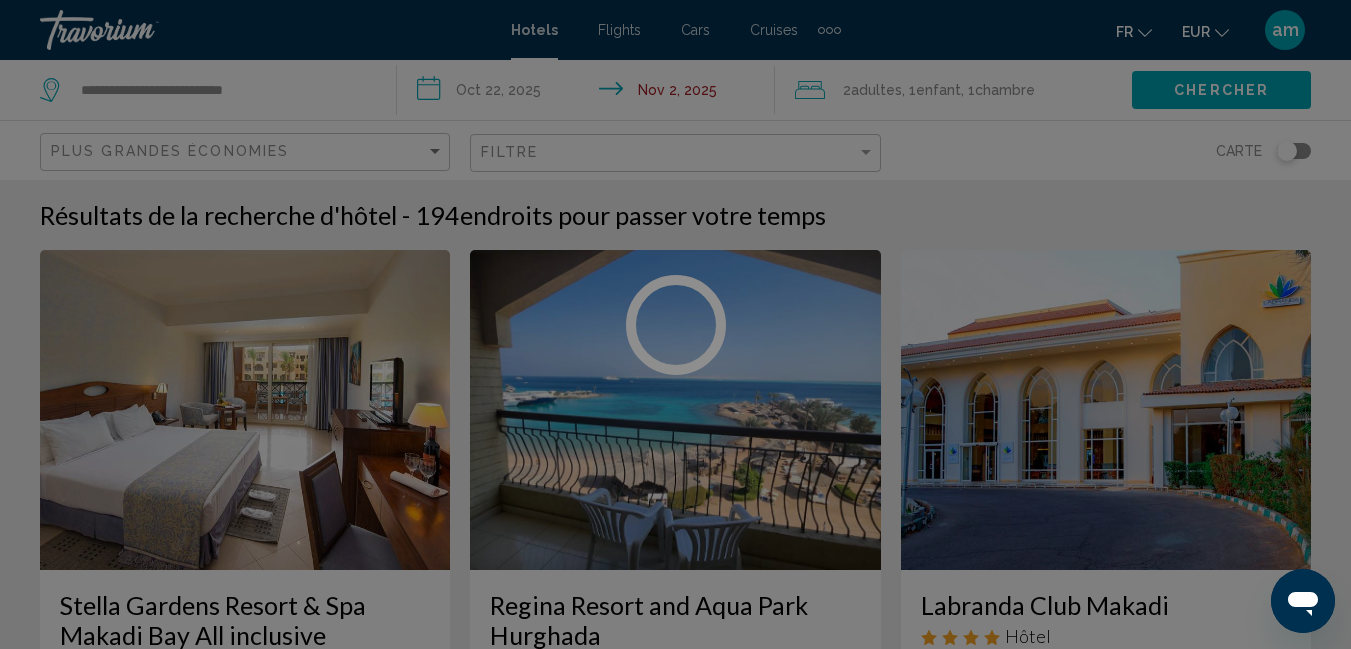 click at bounding box center (675, 324) 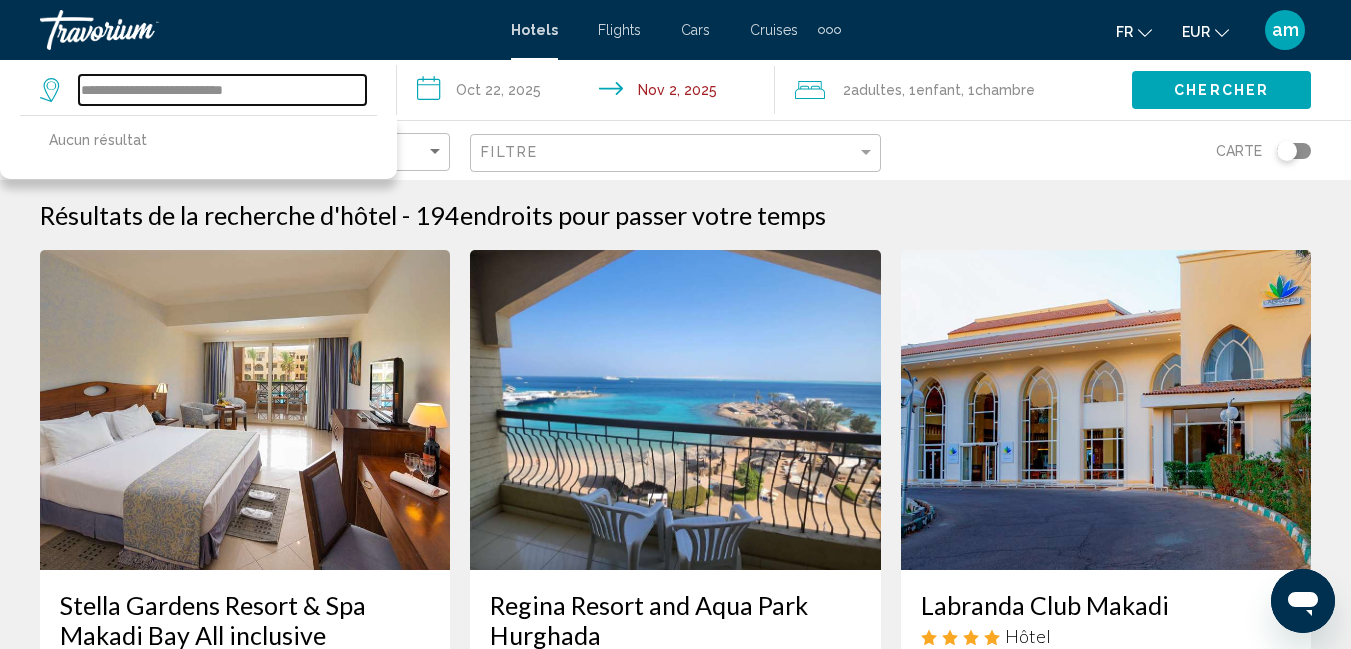 click on "**********" at bounding box center [222, 90] 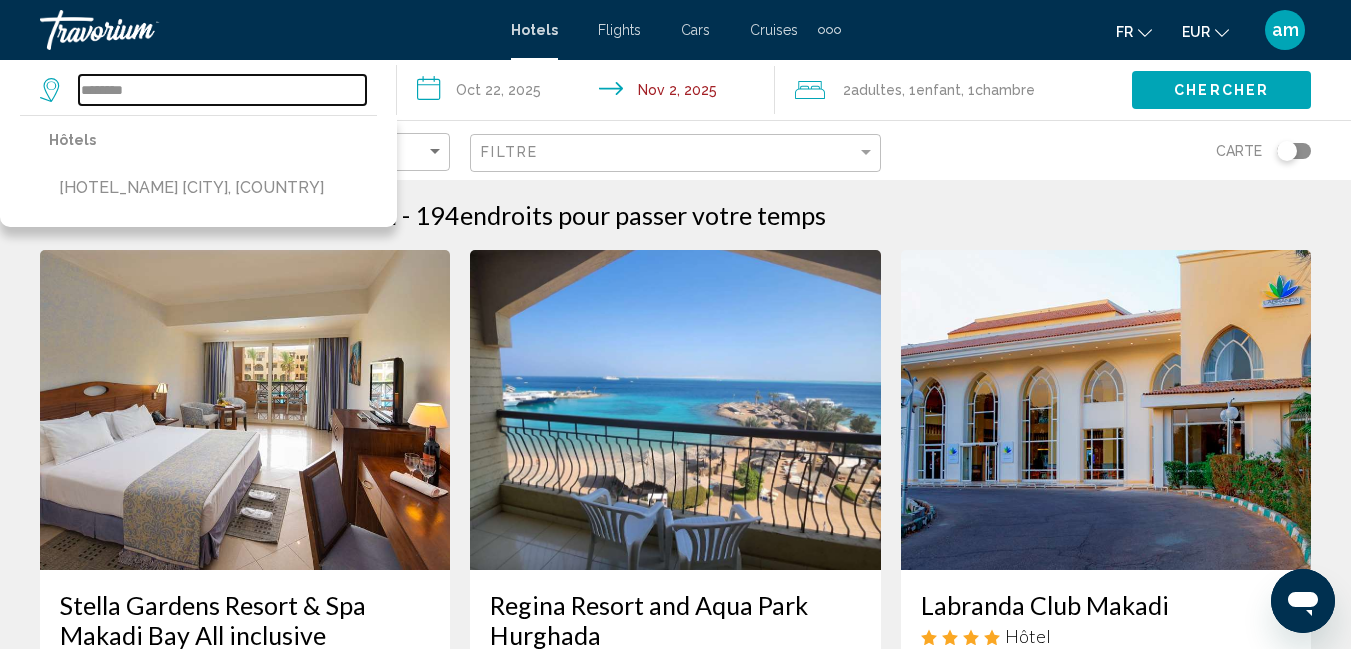 paste on "**********" 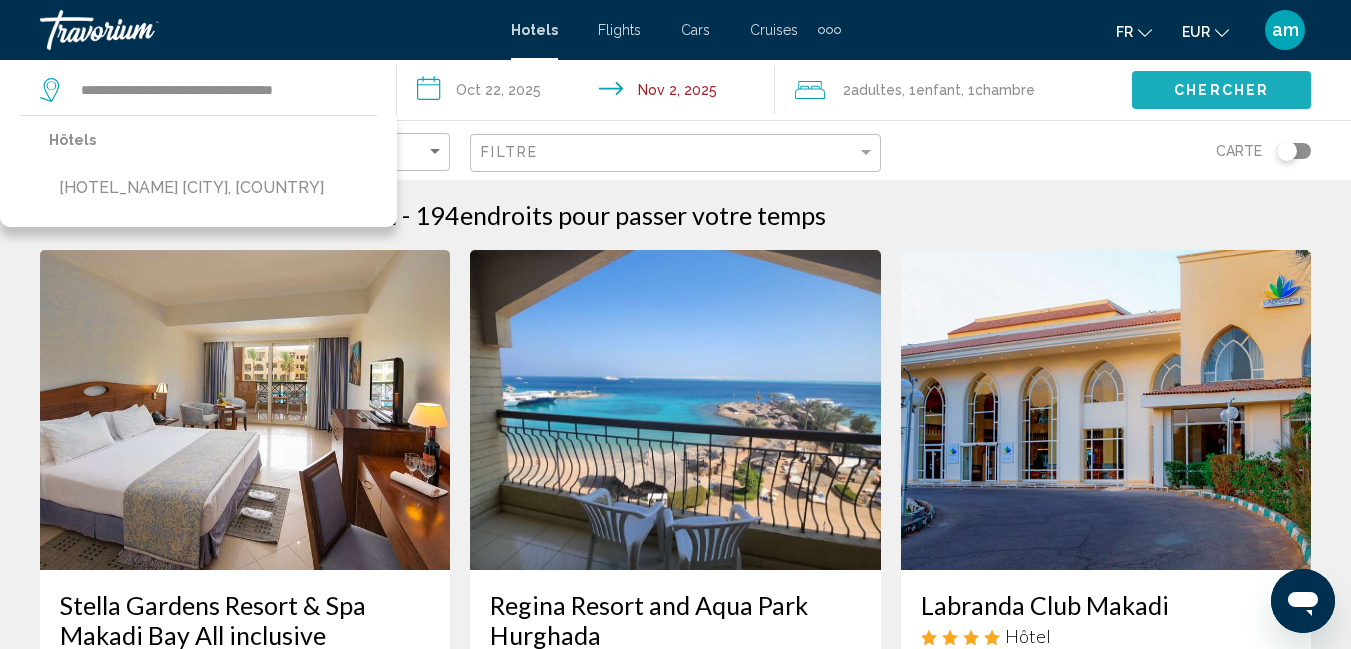 click on "Chercher" 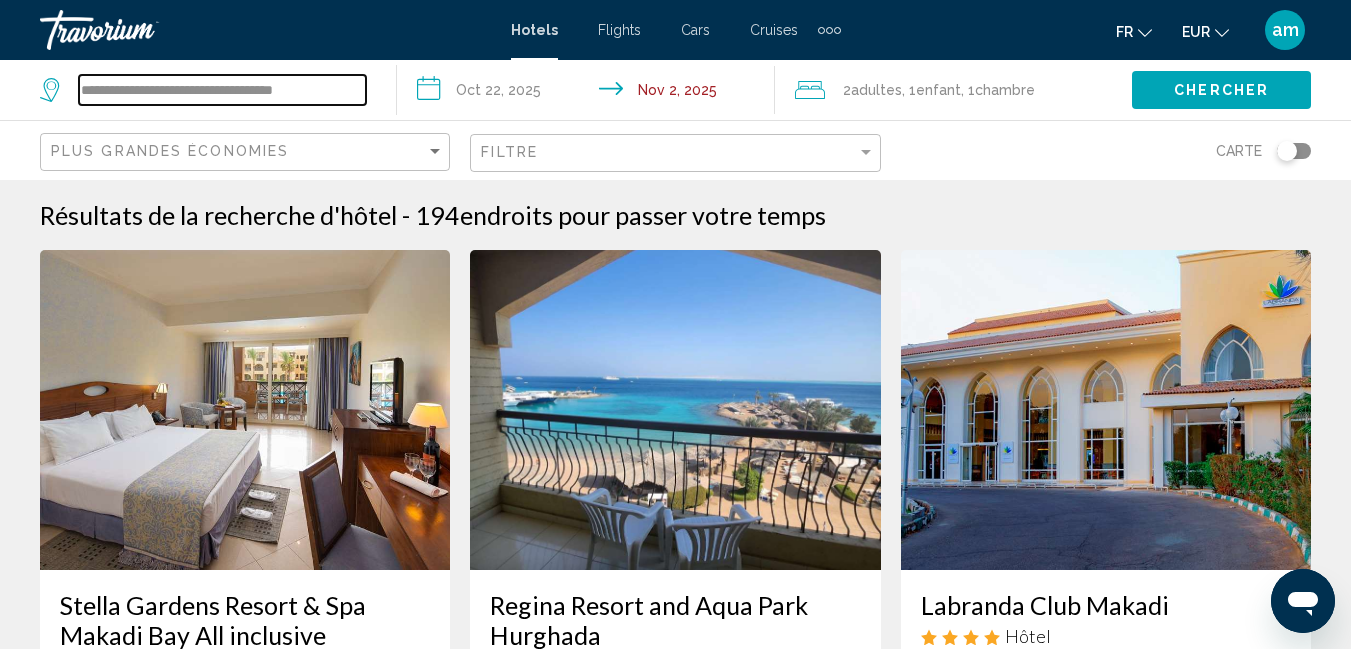 click on "**********" at bounding box center (222, 90) 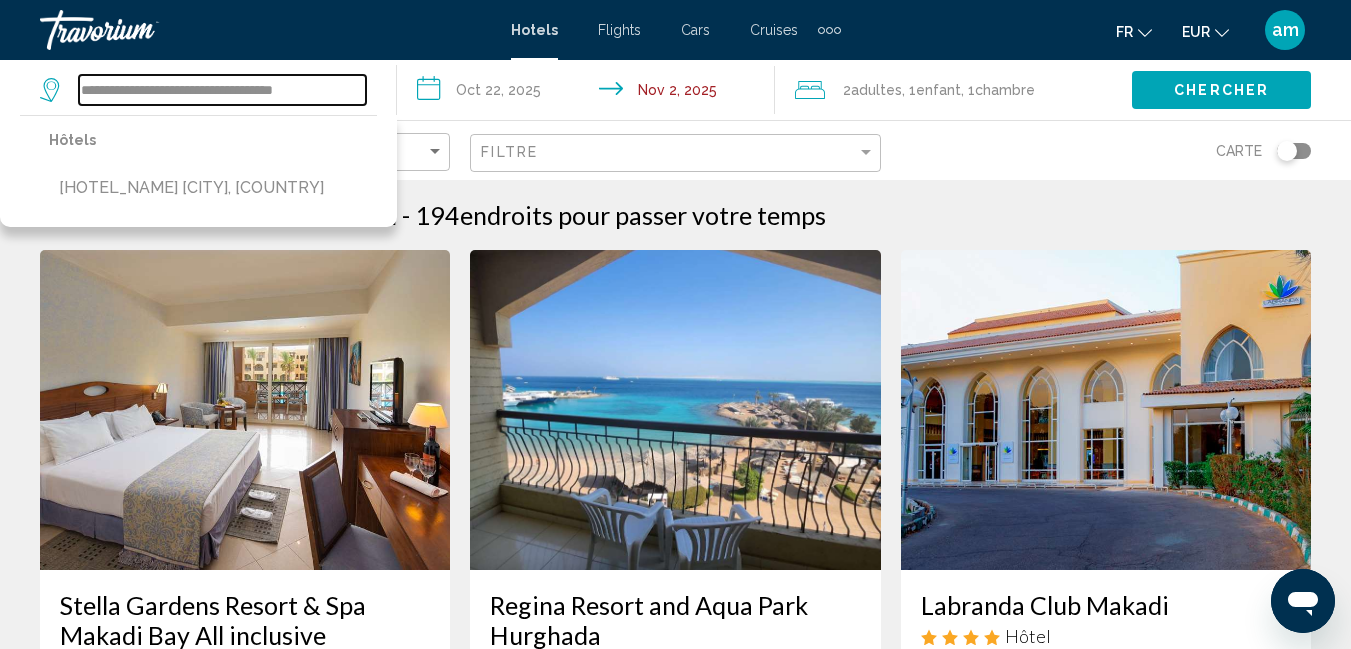 click on "**********" at bounding box center [222, 90] 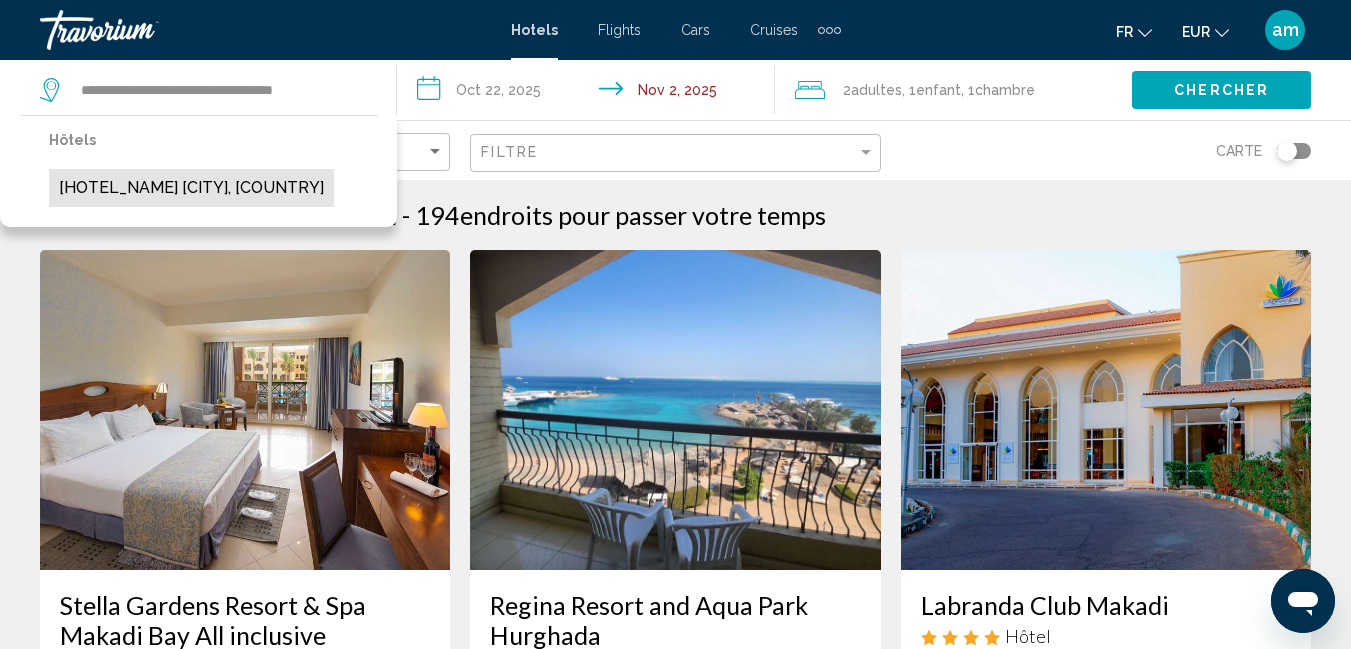click on "[HOTEL_NAME] [CITY], [COUNTRY]" at bounding box center [191, 188] 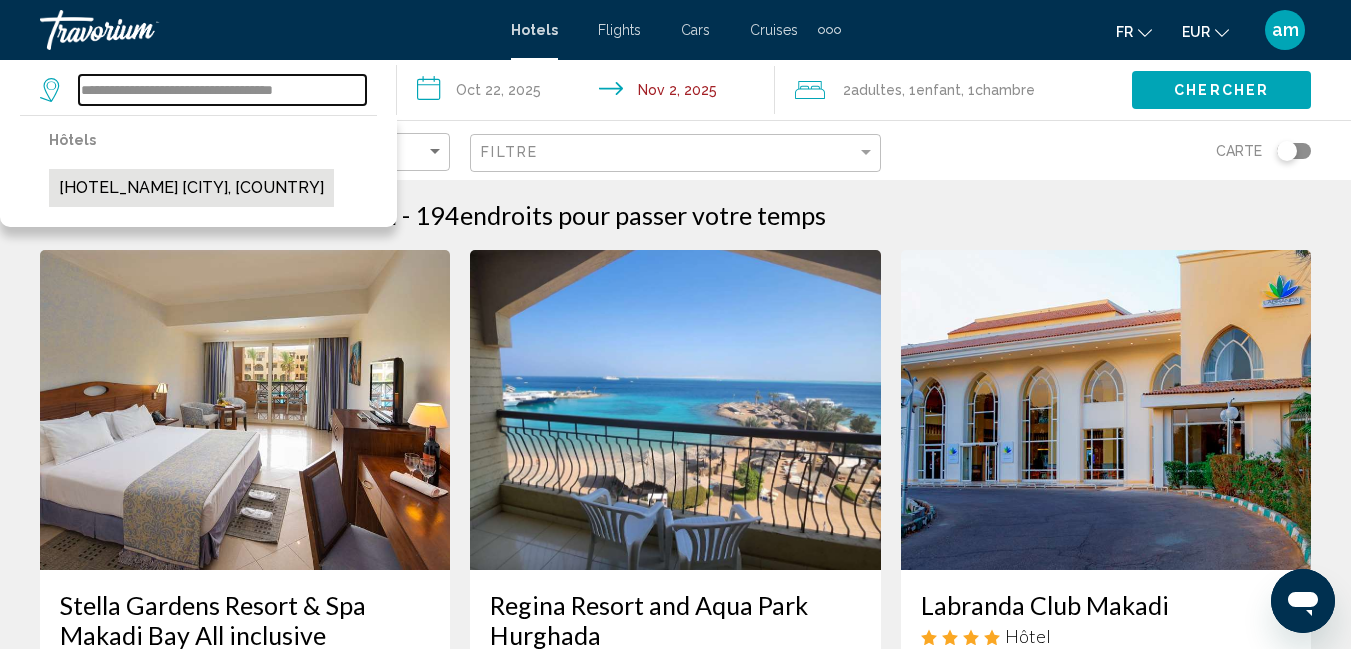 type on "**********" 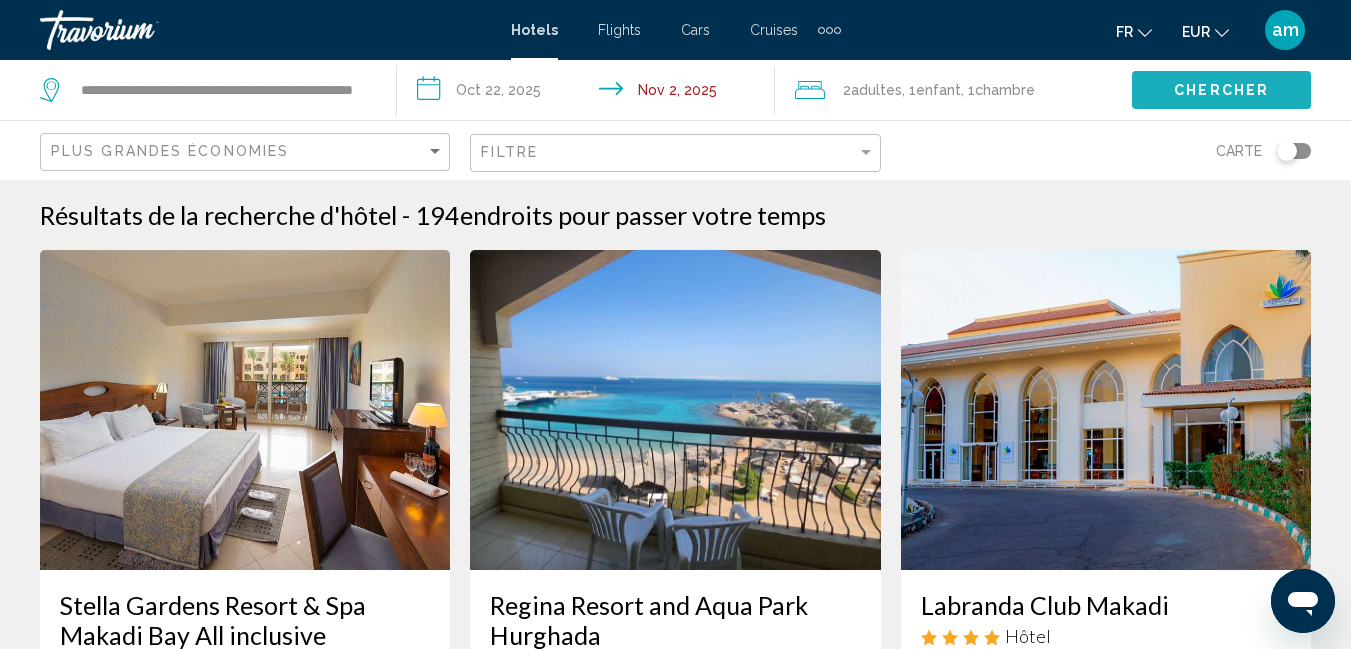 click on "Chercher" 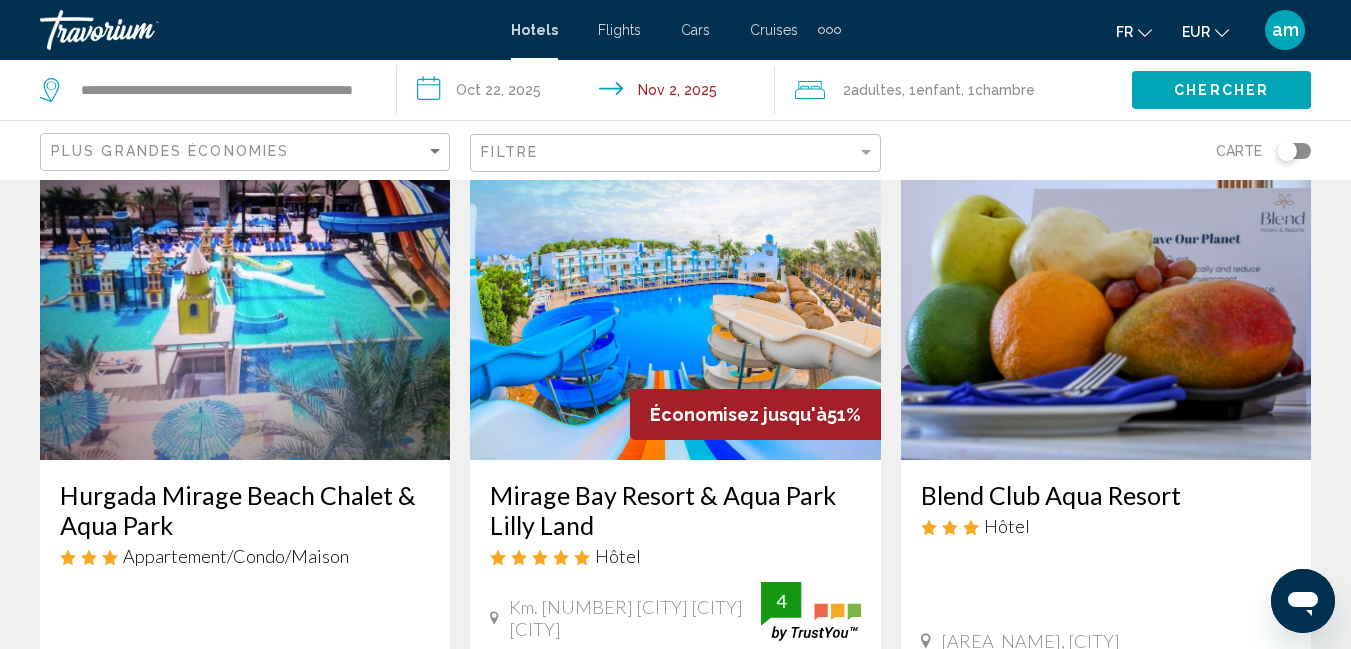scroll, scrollTop: 200, scrollLeft: 0, axis: vertical 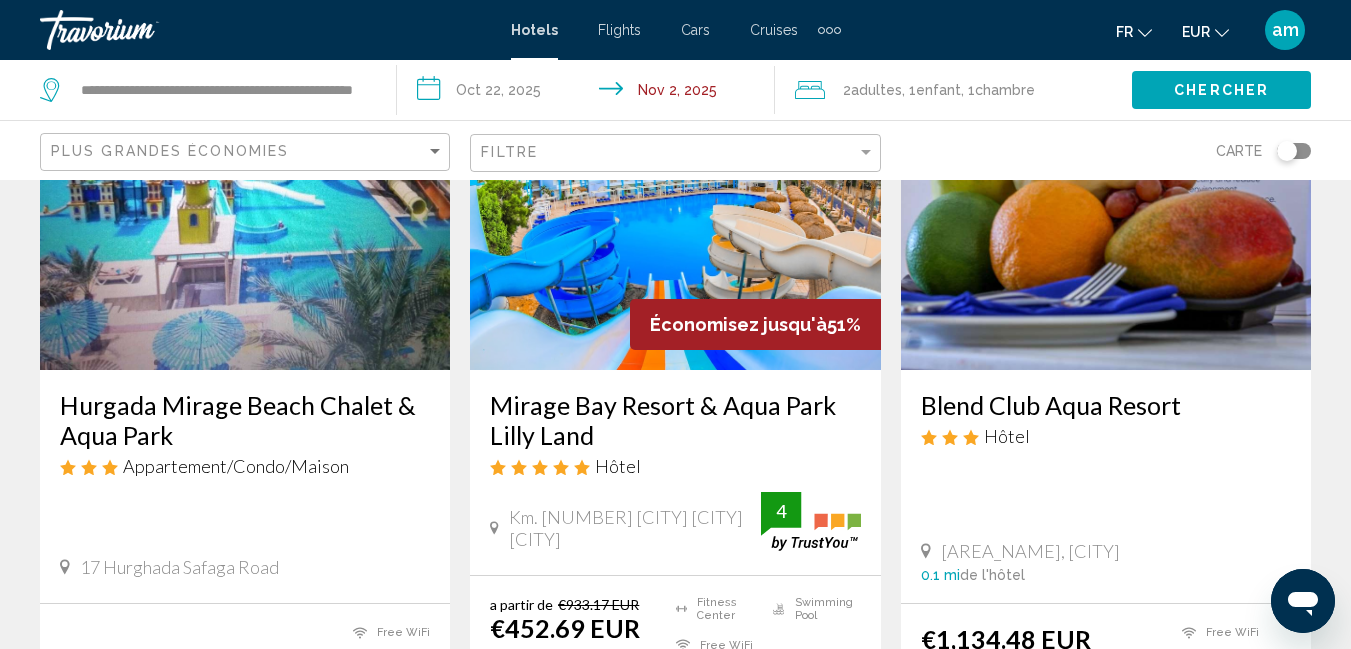 click on "Hurgada Mirage Beach Chalet & Aqua Park" at bounding box center (245, 420) 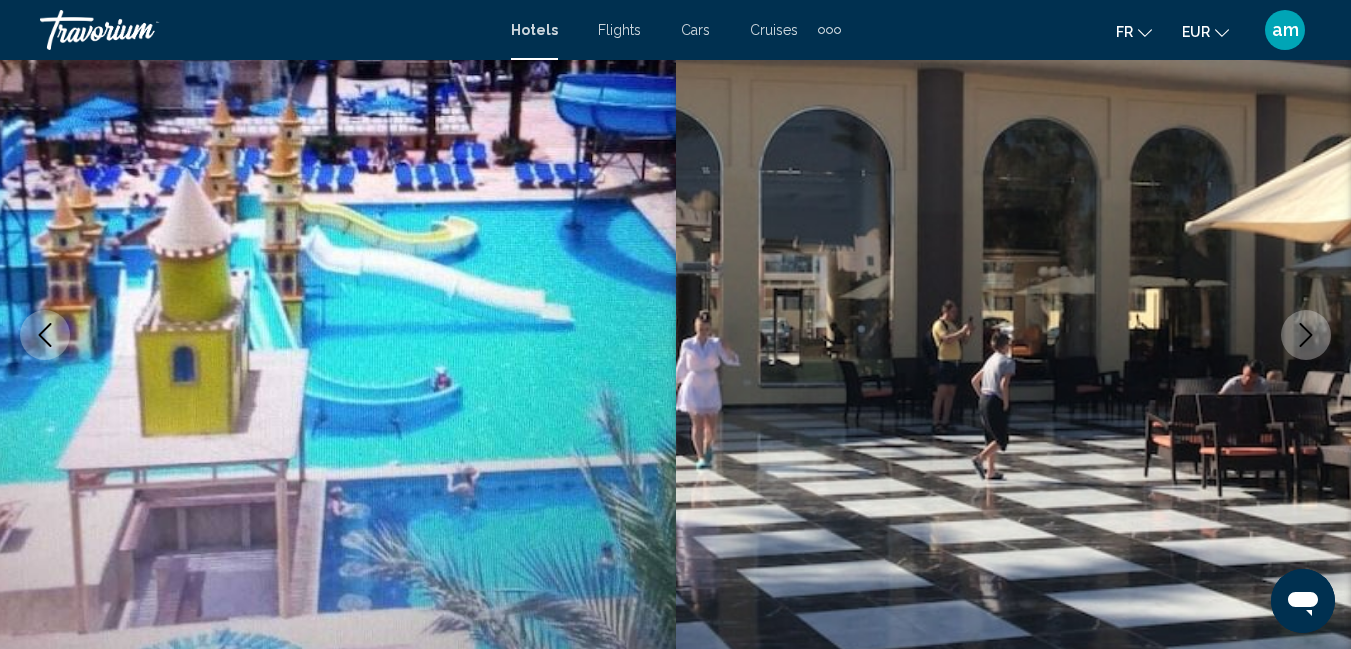 scroll, scrollTop: 210, scrollLeft: 0, axis: vertical 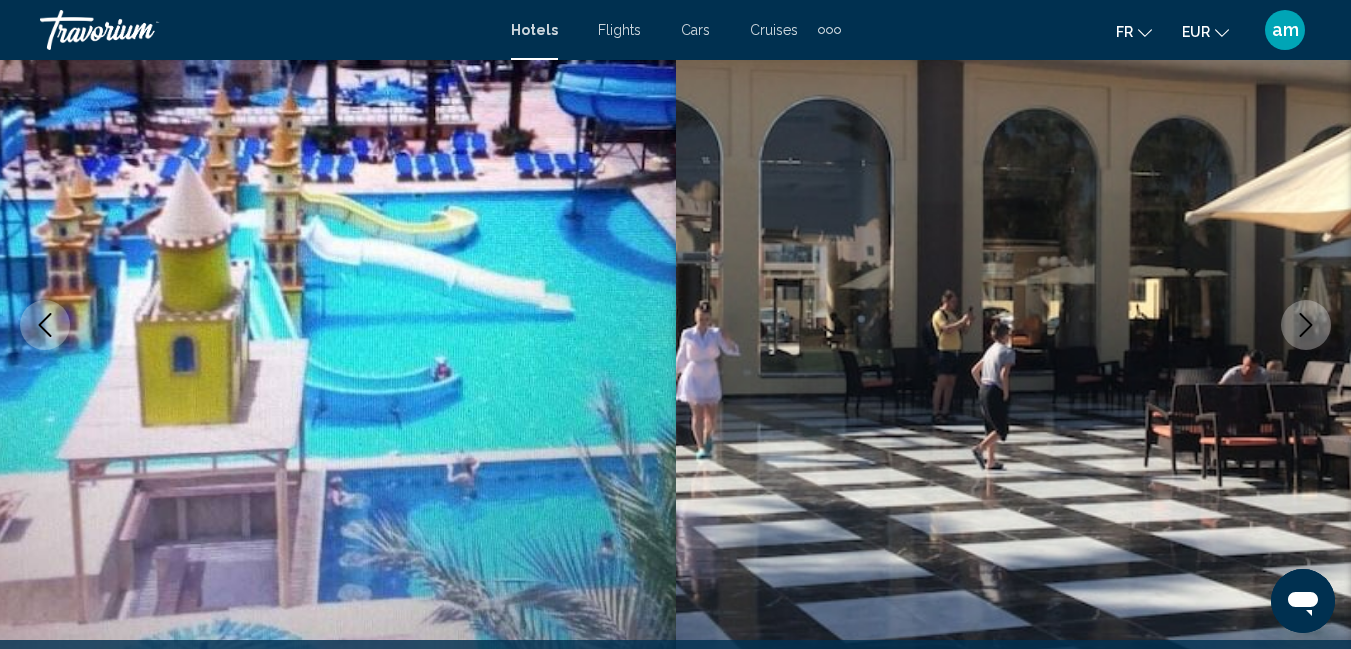 click at bounding box center (1306, 325) 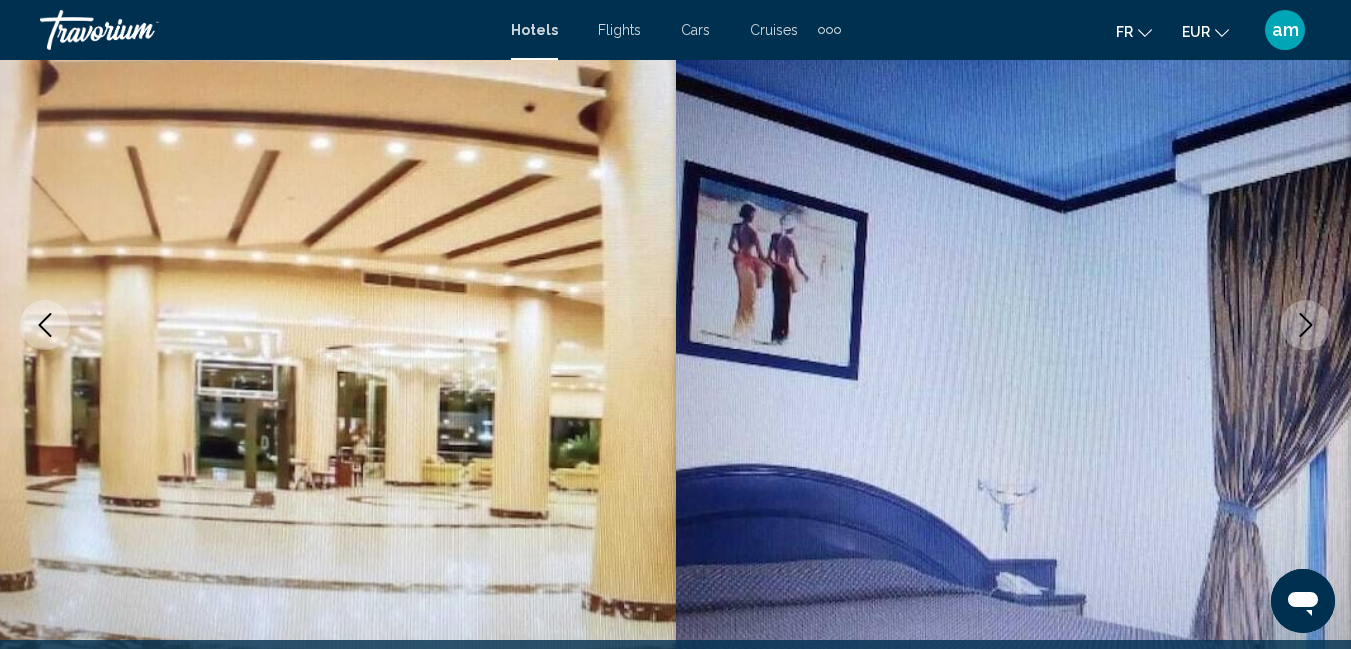 click at bounding box center (1306, 325) 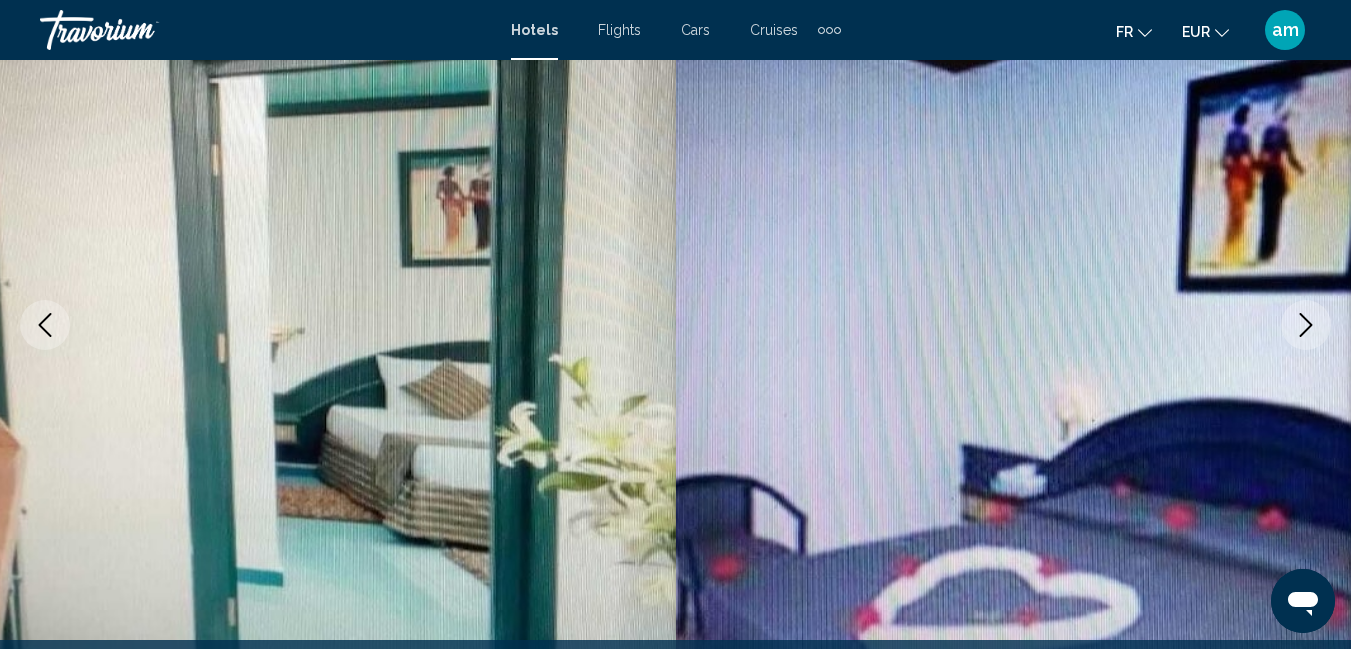 click at bounding box center (1306, 325) 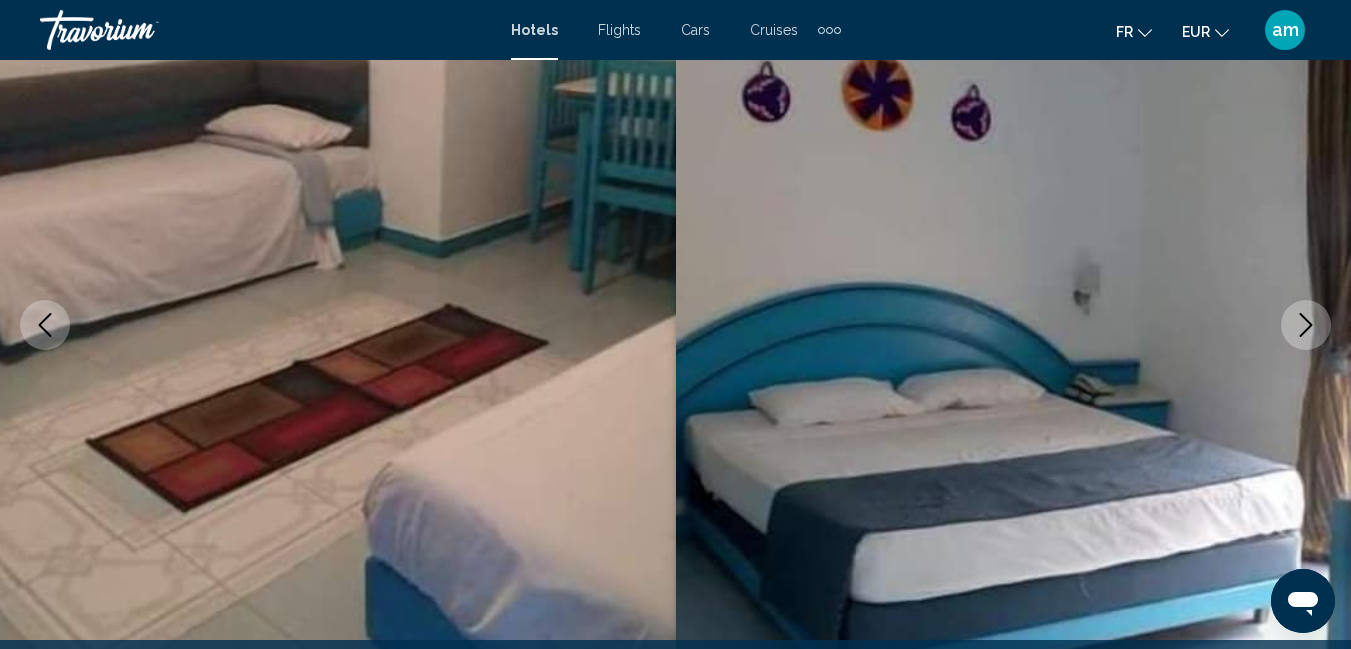 click at bounding box center [1306, 325] 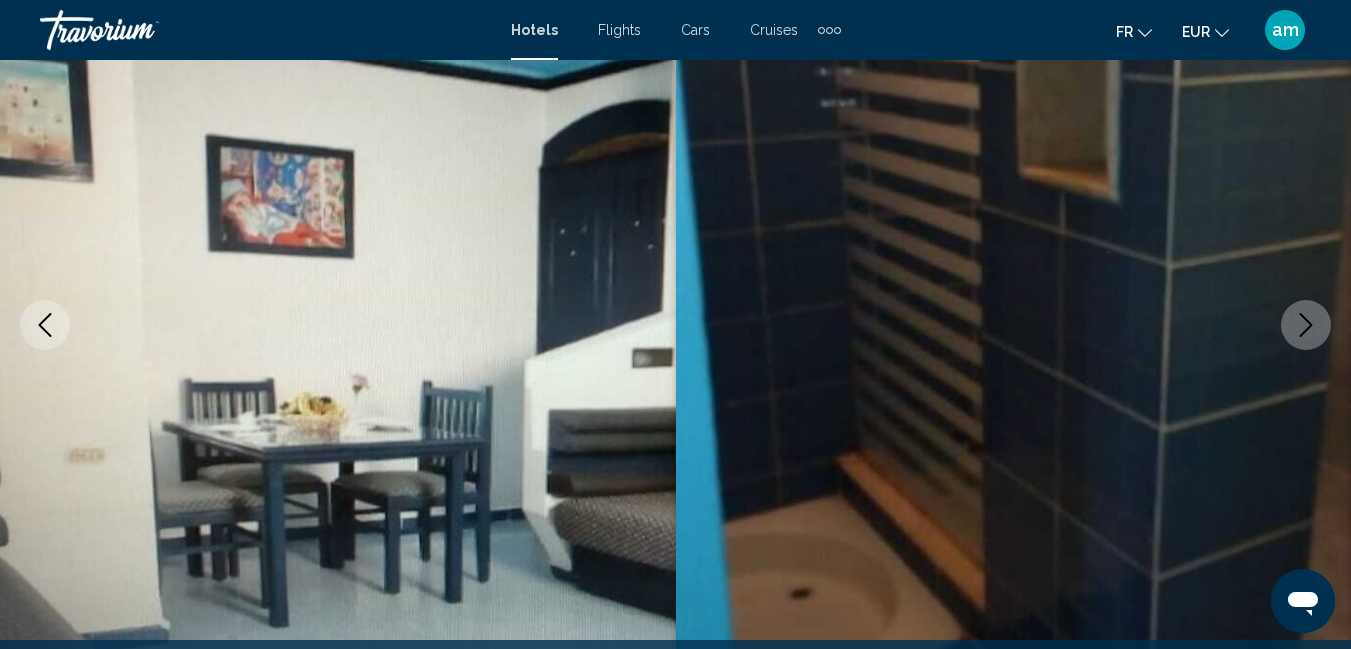 click at bounding box center [1306, 325] 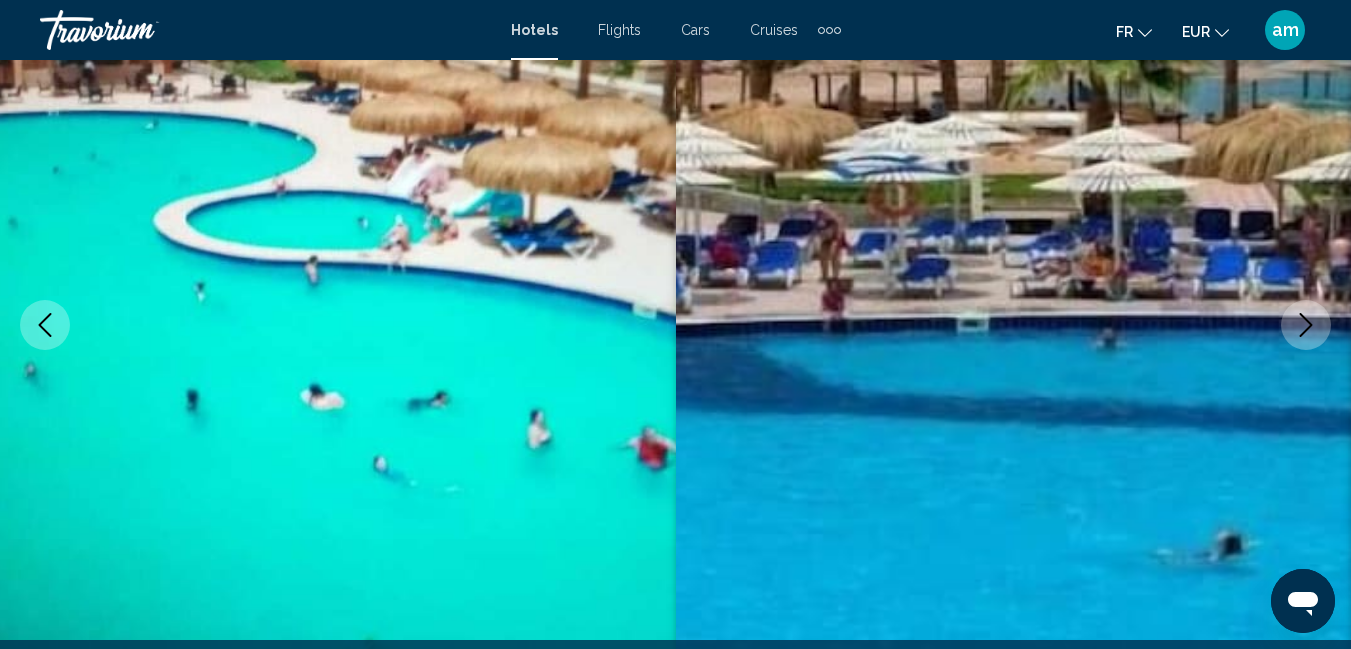 click at bounding box center [1306, 325] 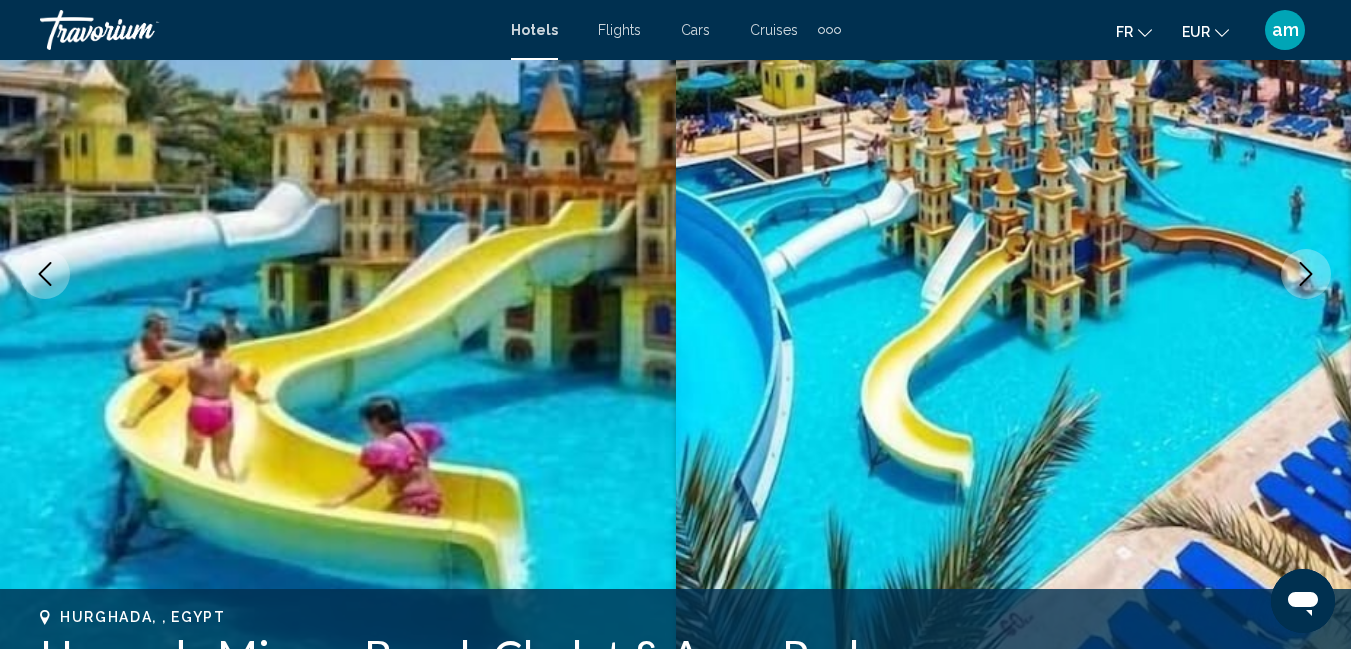 scroll, scrollTop: 310, scrollLeft: 0, axis: vertical 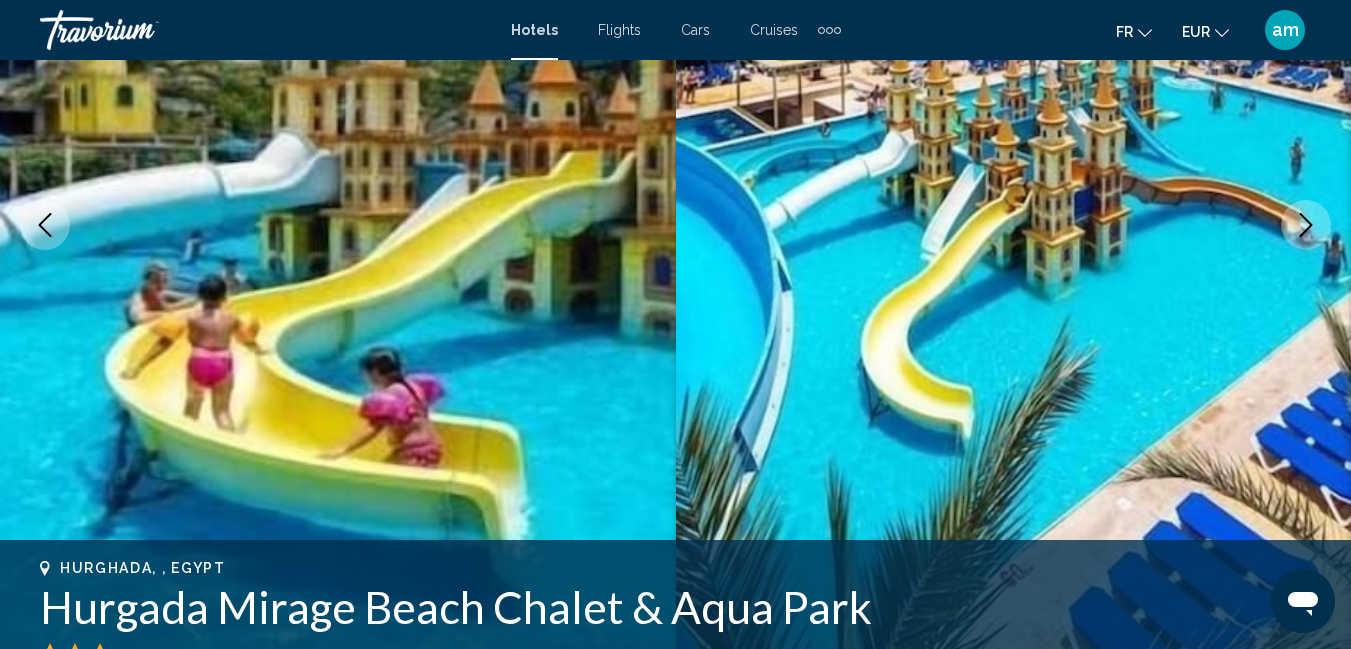 click 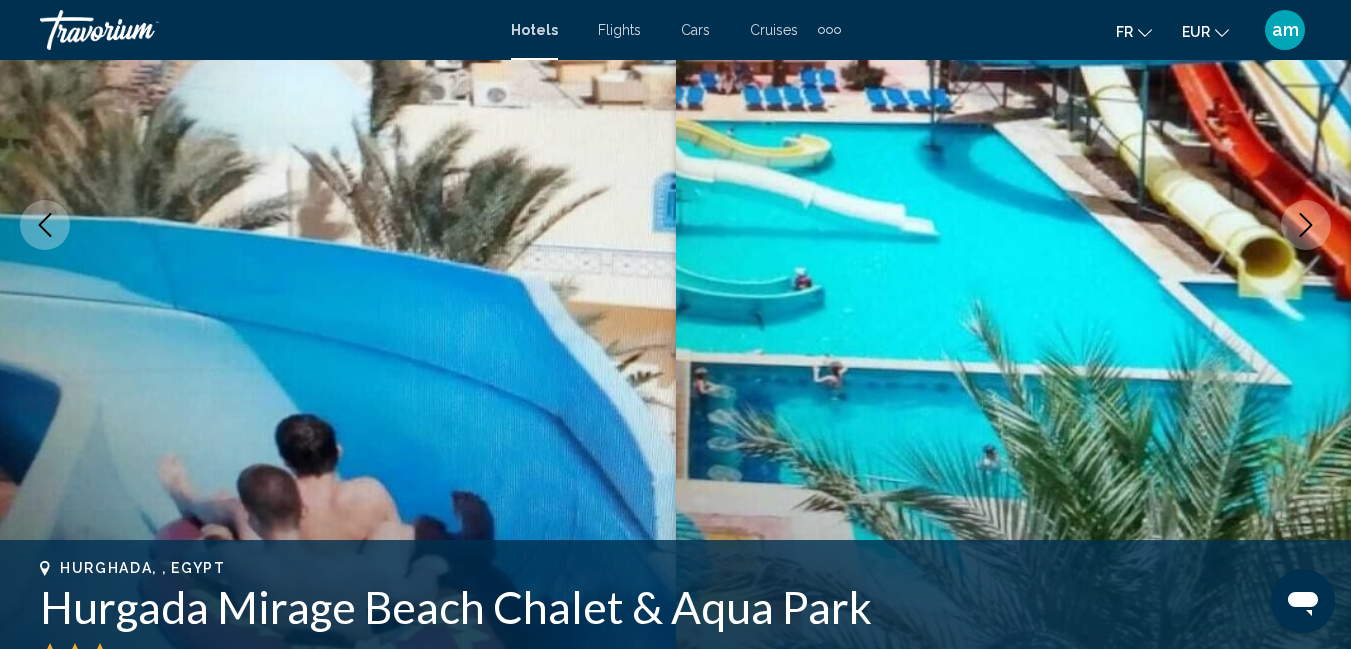 click 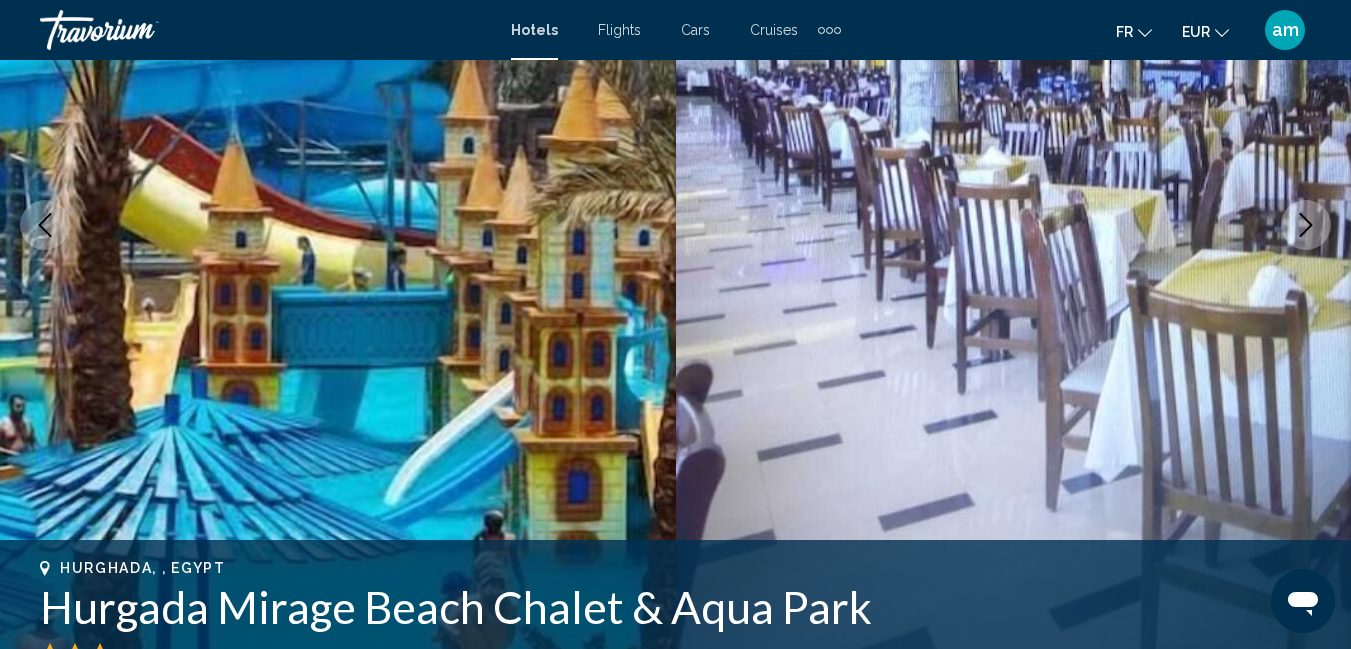 click 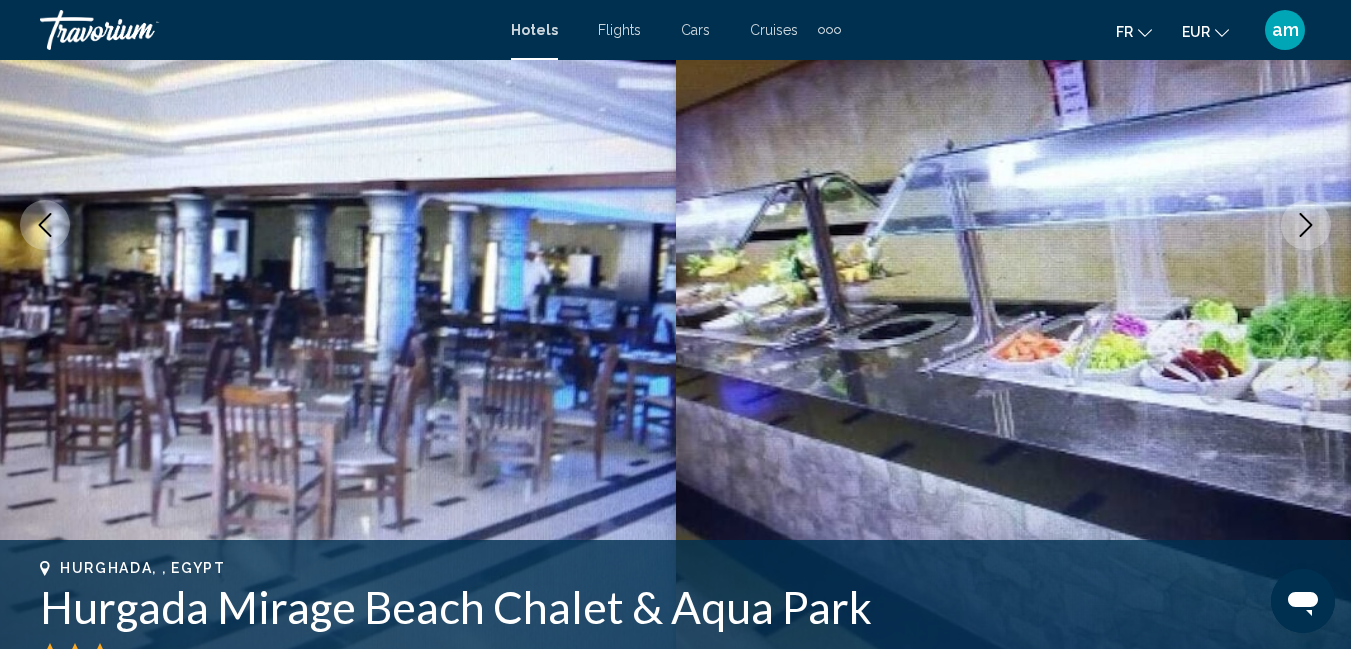 click 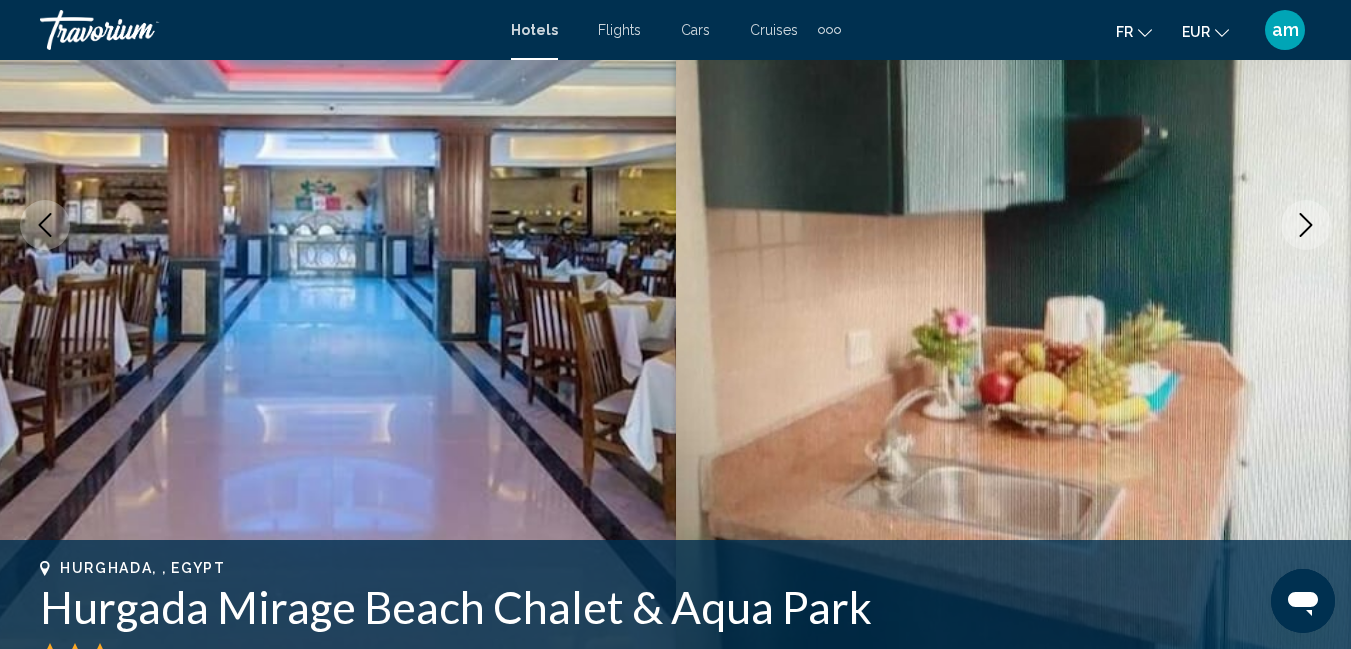 click 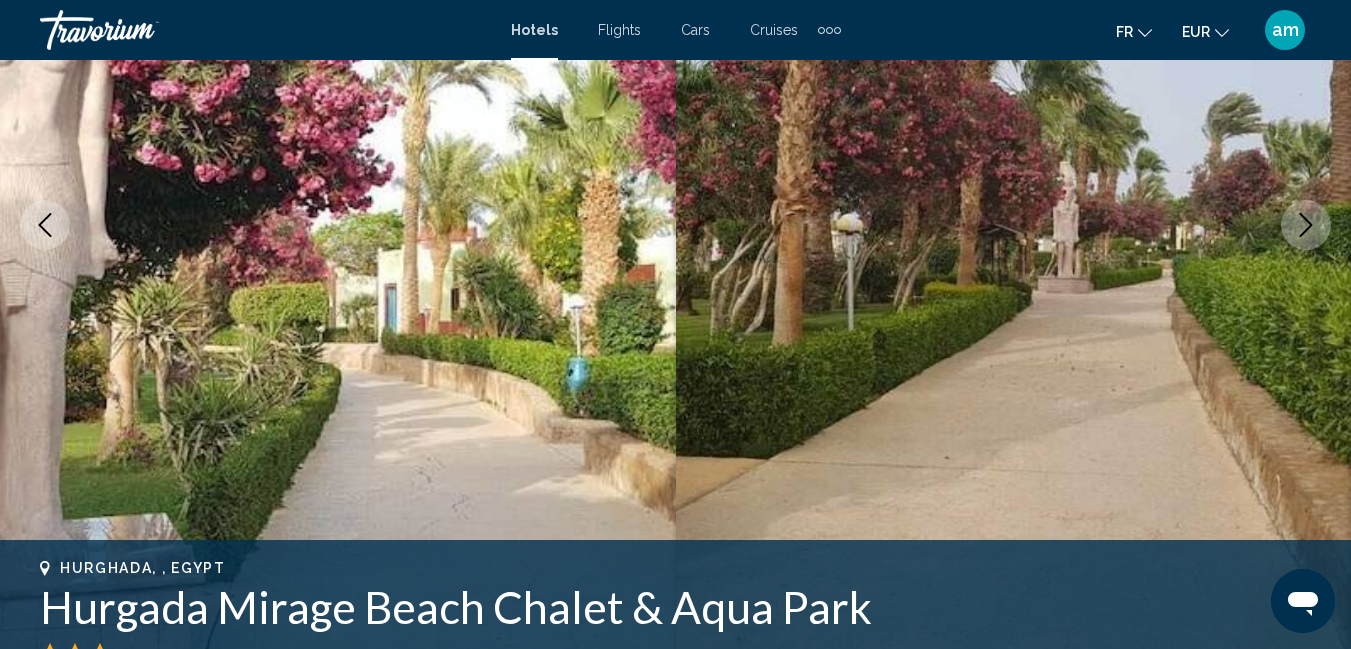 click 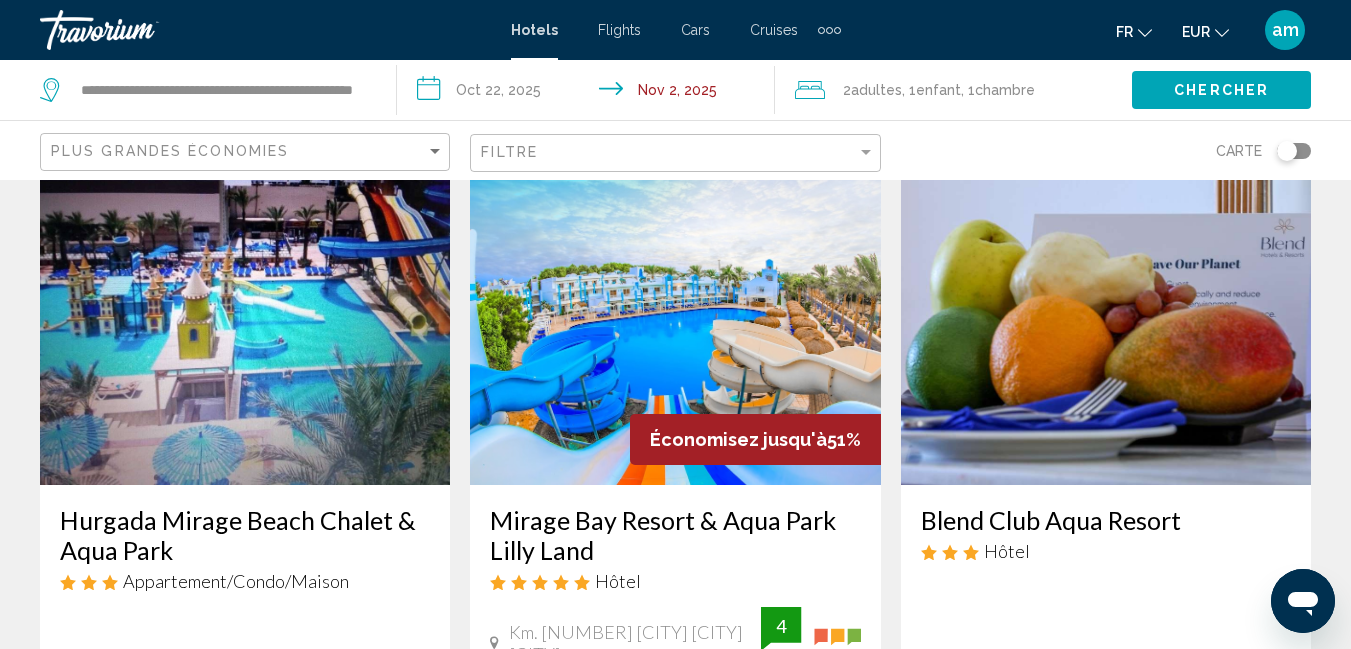 scroll, scrollTop: 200, scrollLeft: 0, axis: vertical 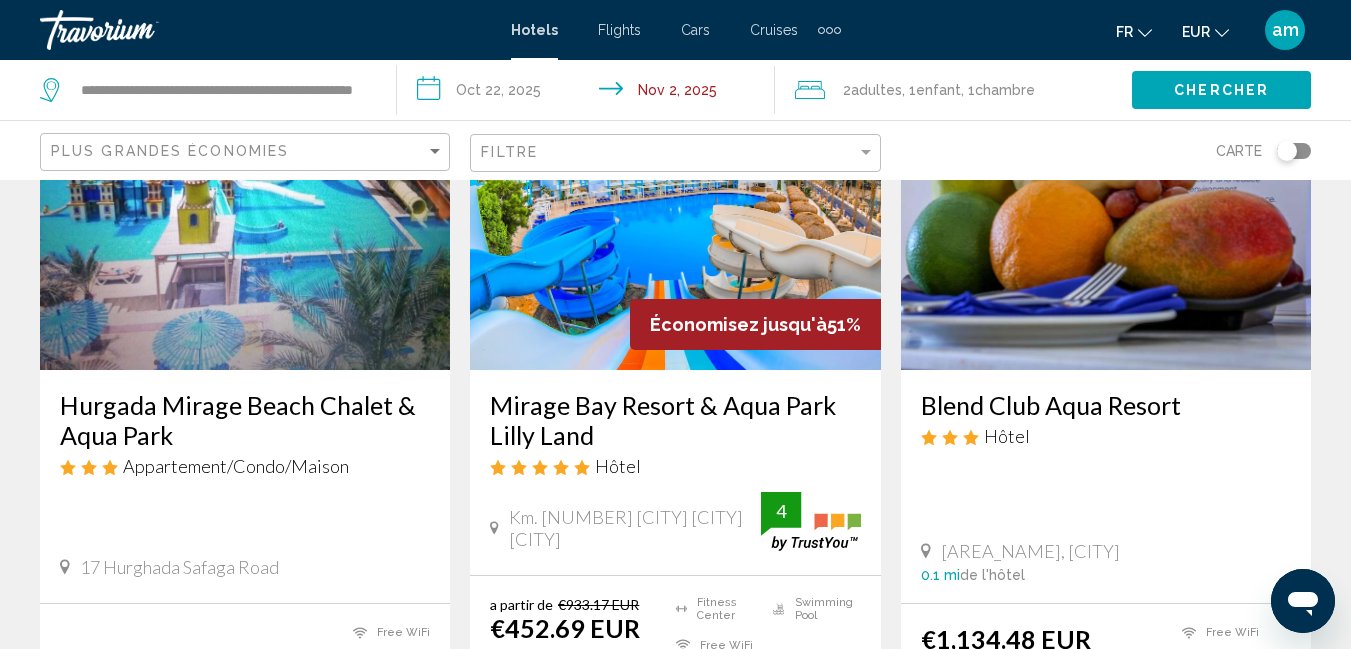 click on "Mirage Bay Resort & Aqua Park Lilly Land" at bounding box center [675, 420] 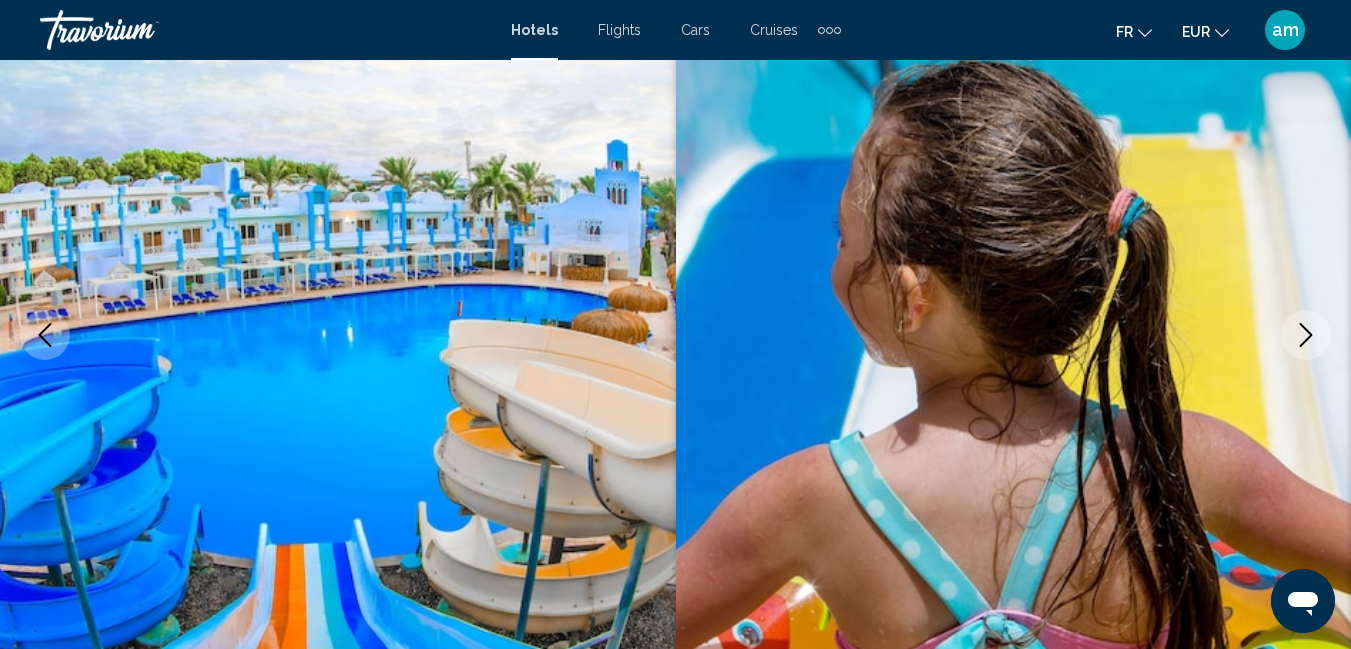 scroll, scrollTop: 210, scrollLeft: 0, axis: vertical 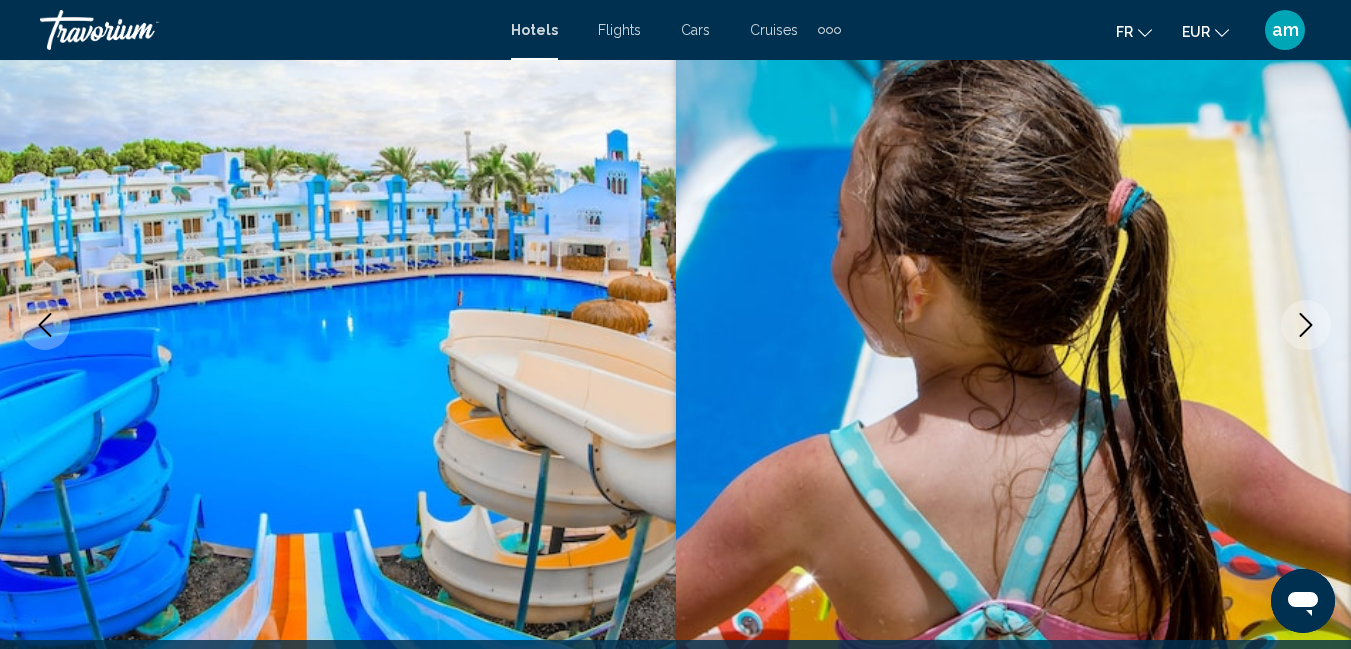 click at bounding box center (1306, 325) 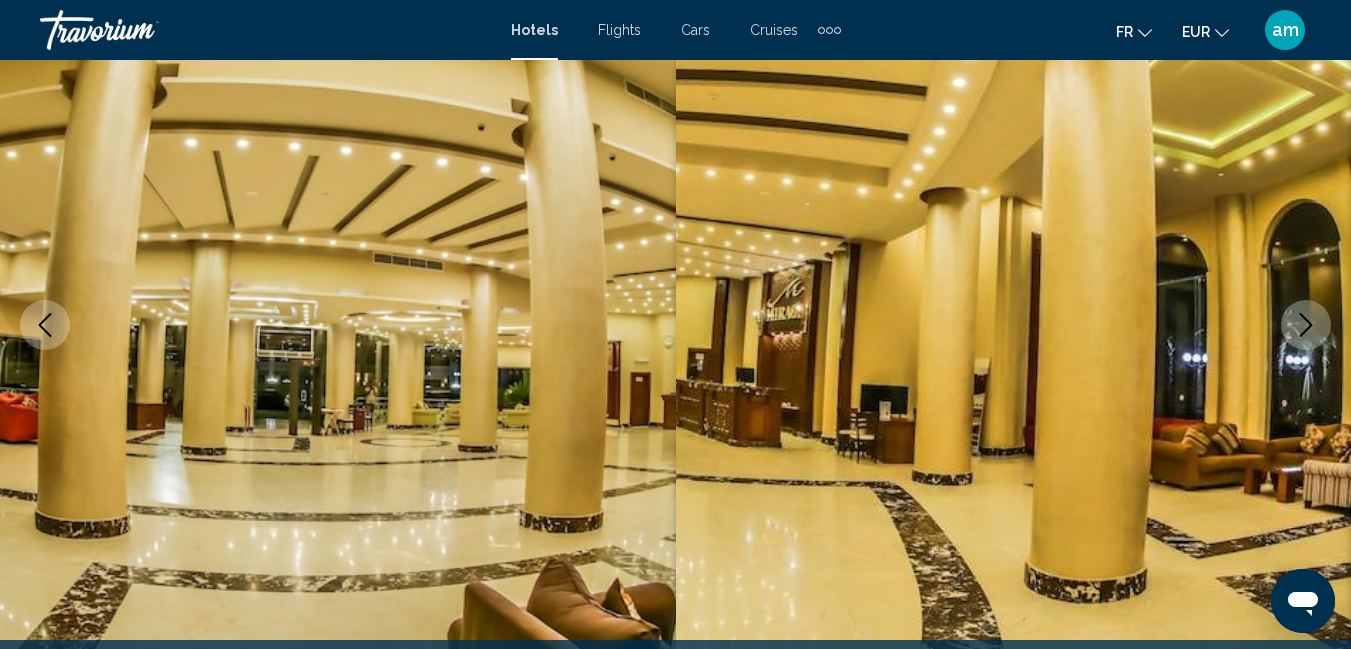 click at bounding box center (1306, 325) 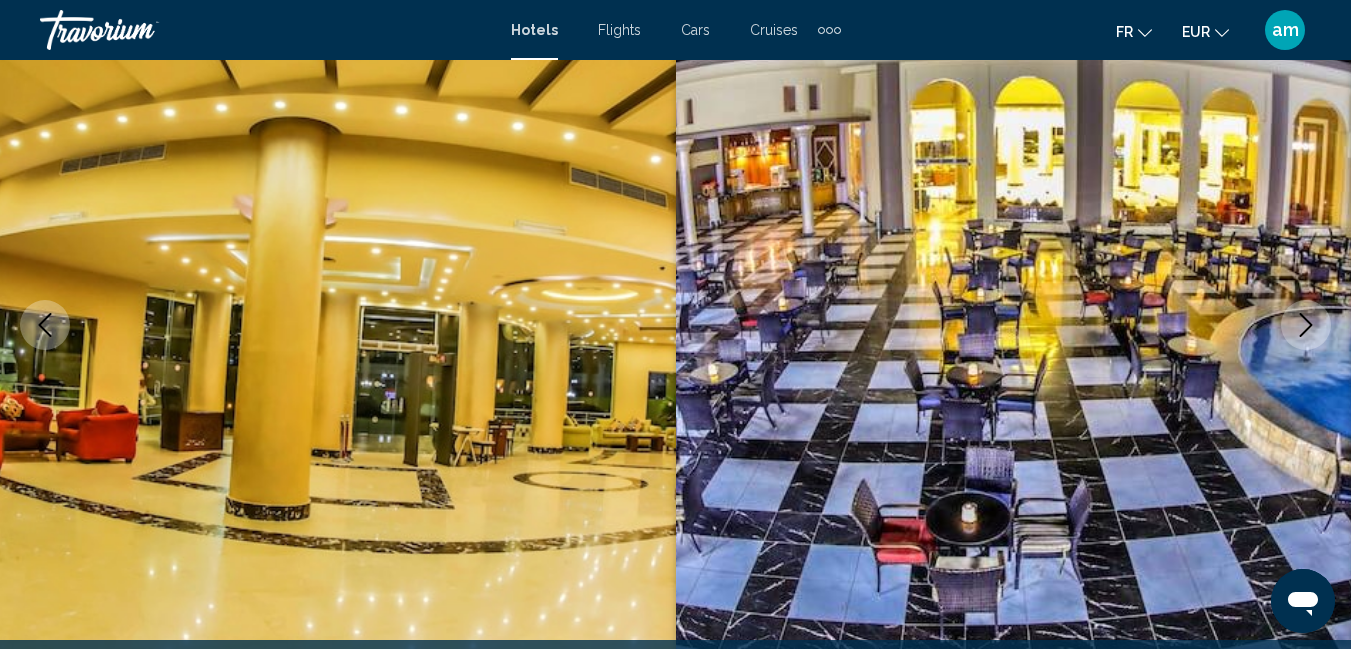 click at bounding box center [1306, 325] 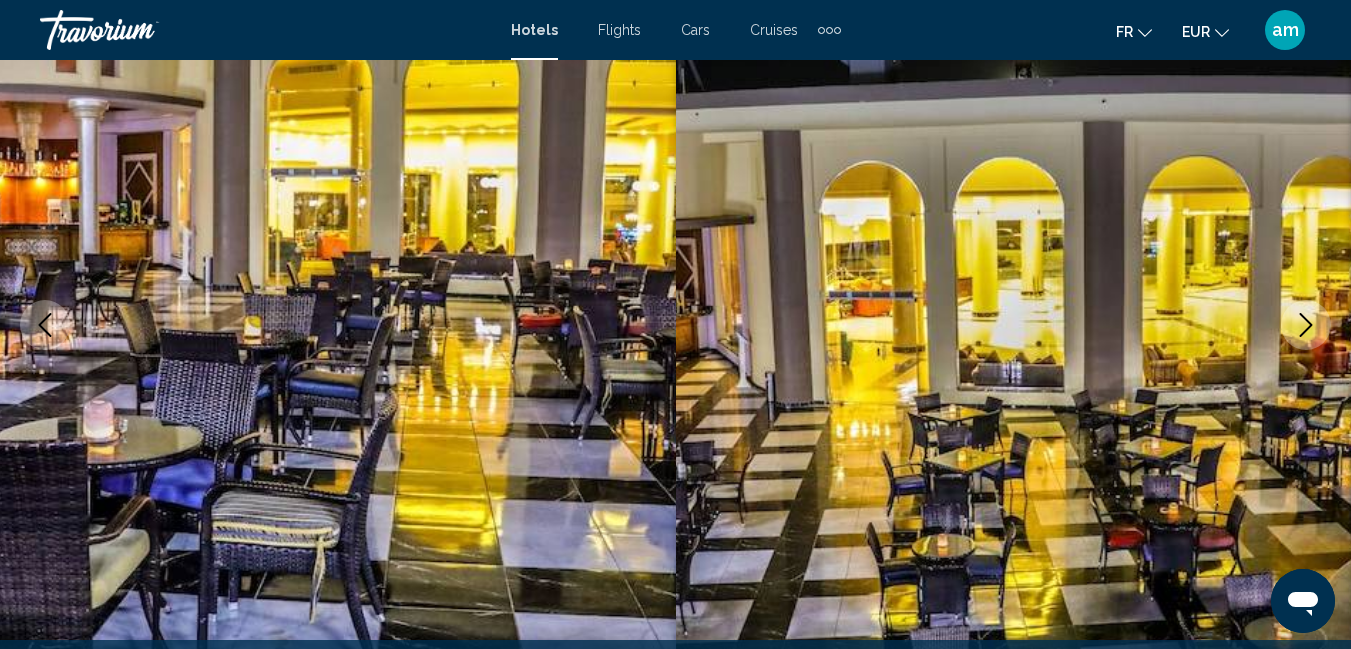 click at bounding box center [1306, 325] 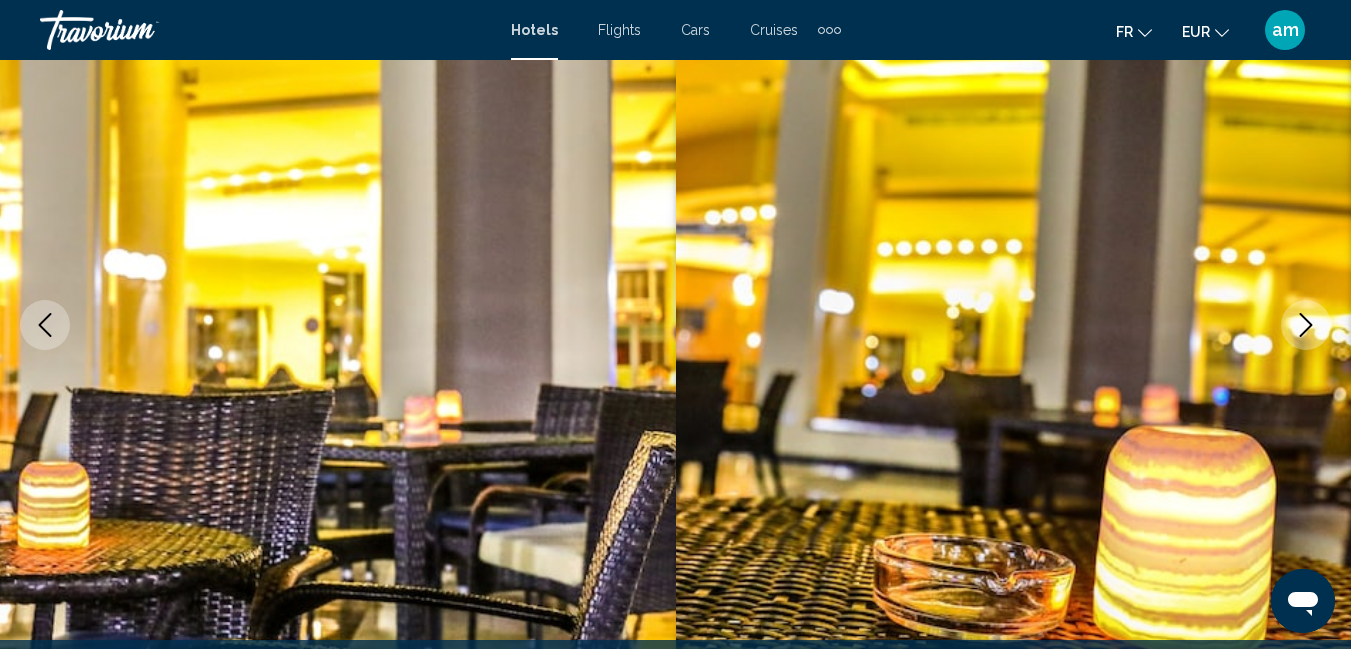 click at bounding box center [1306, 325] 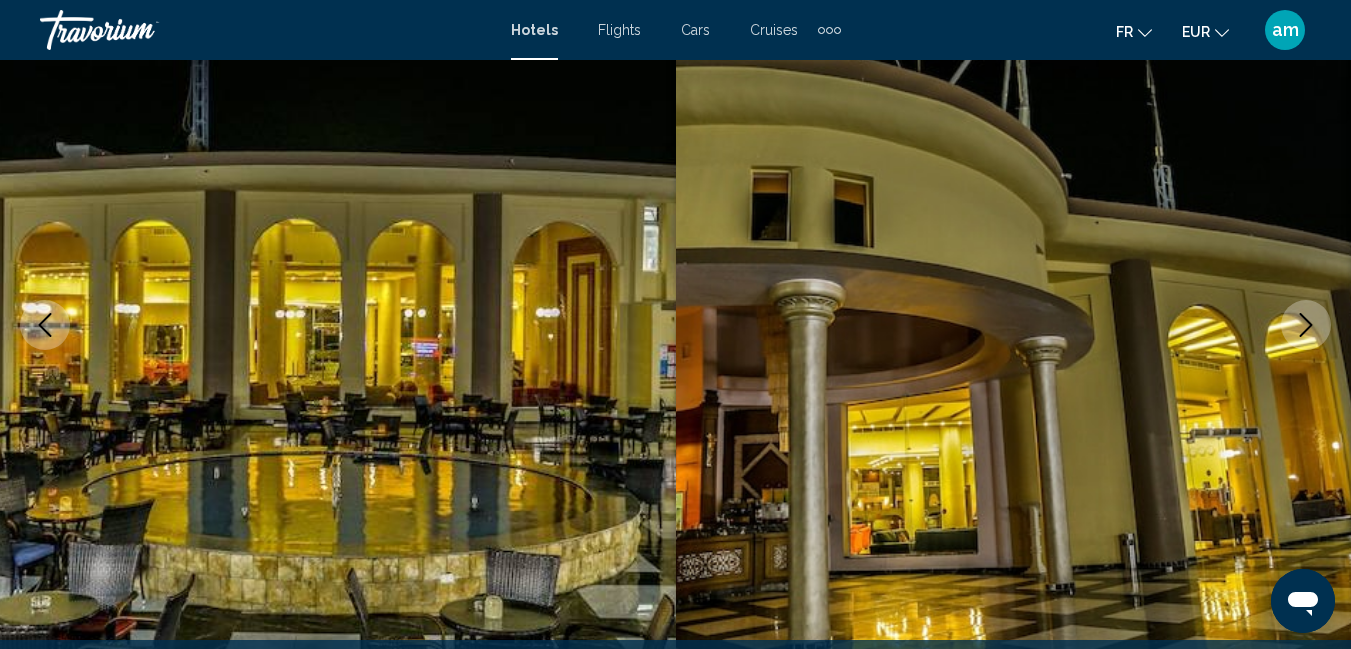 click at bounding box center (1306, 325) 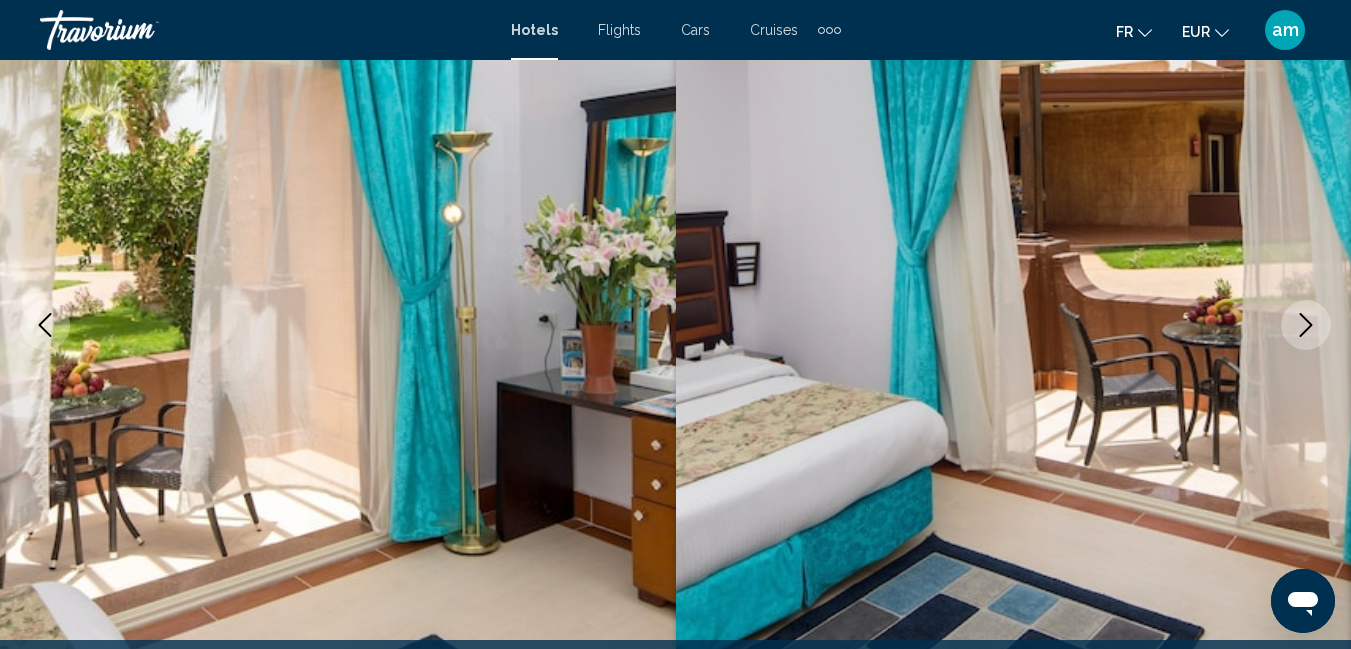 click at bounding box center [1306, 325] 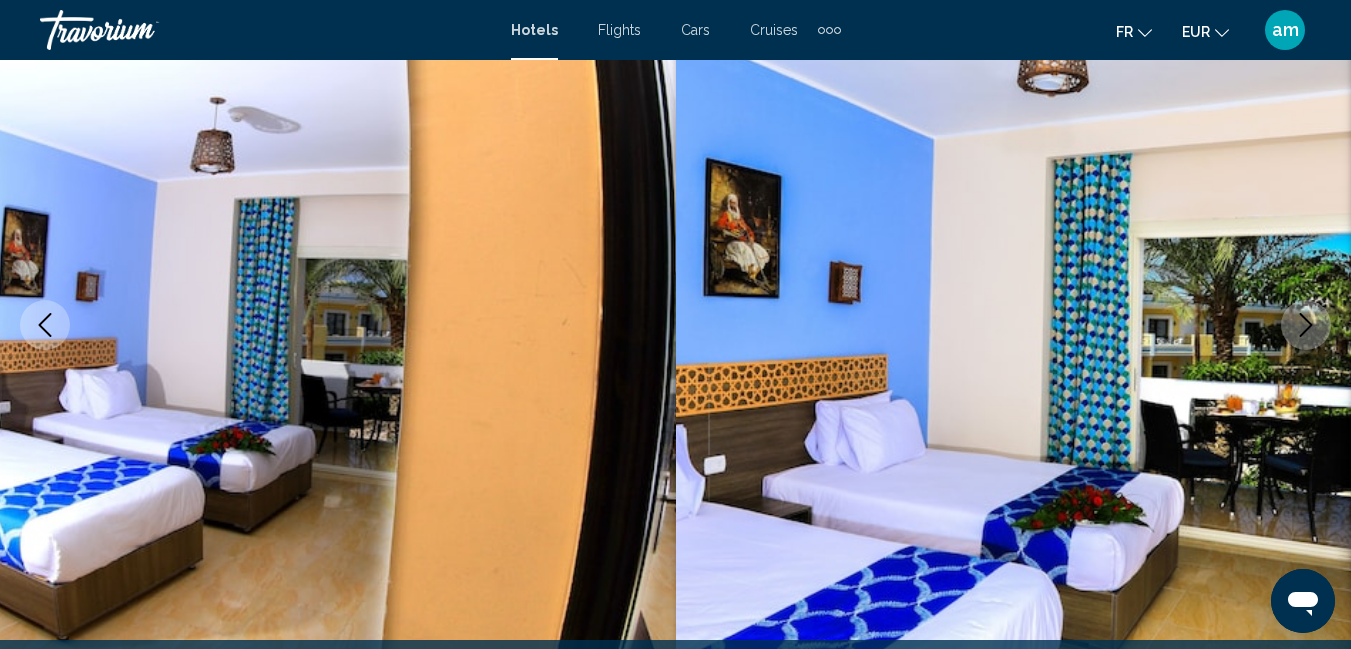 click at bounding box center [1306, 325] 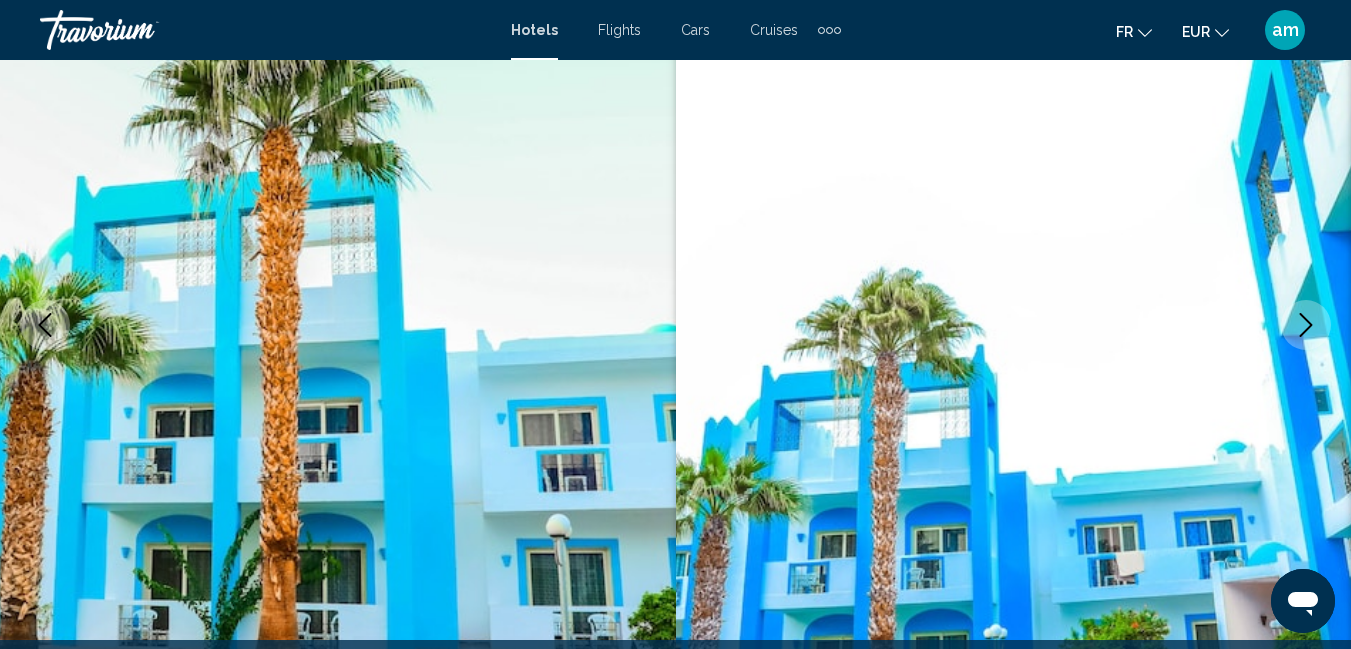 click at bounding box center [1306, 325] 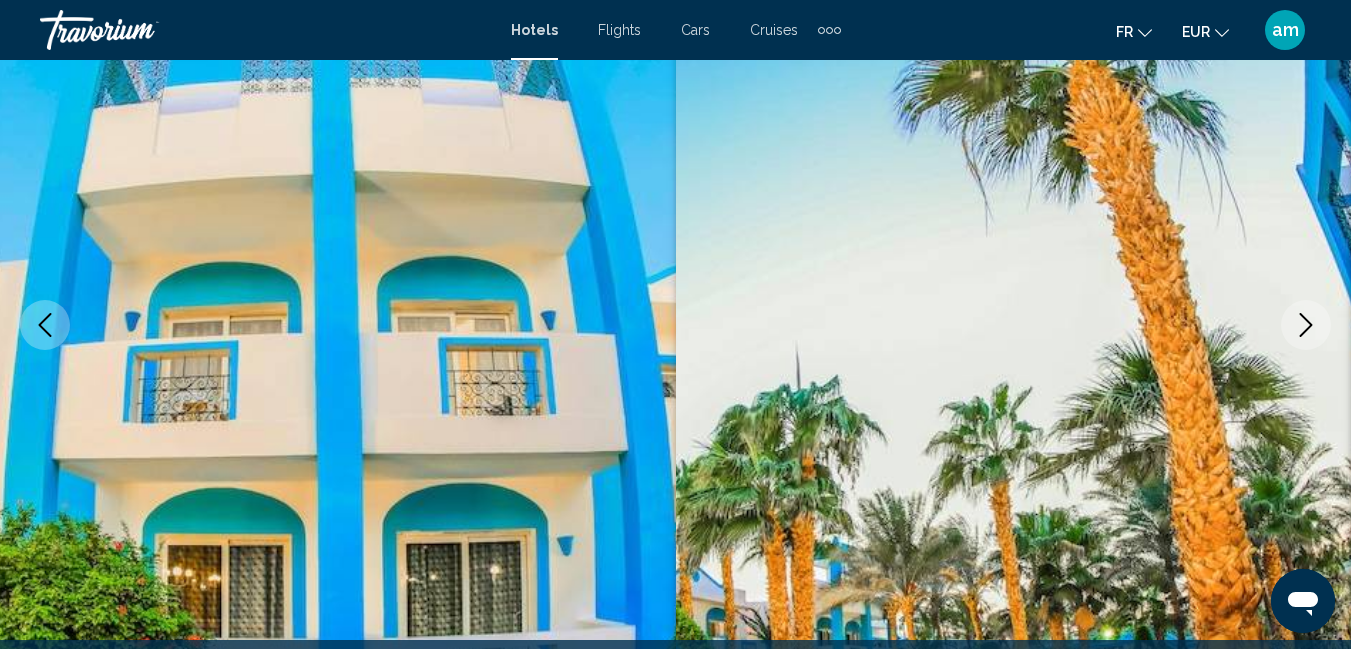 scroll, scrollTop: 310, scrollLeft: 0, axis: vertical 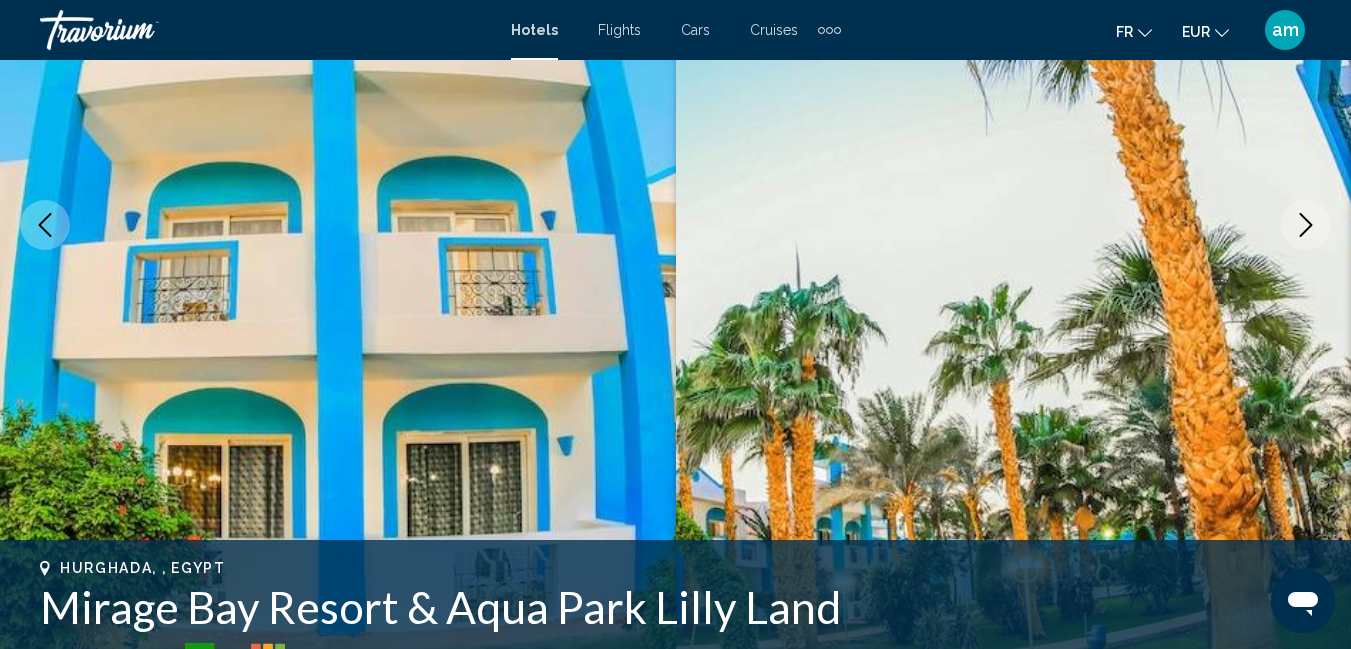 click 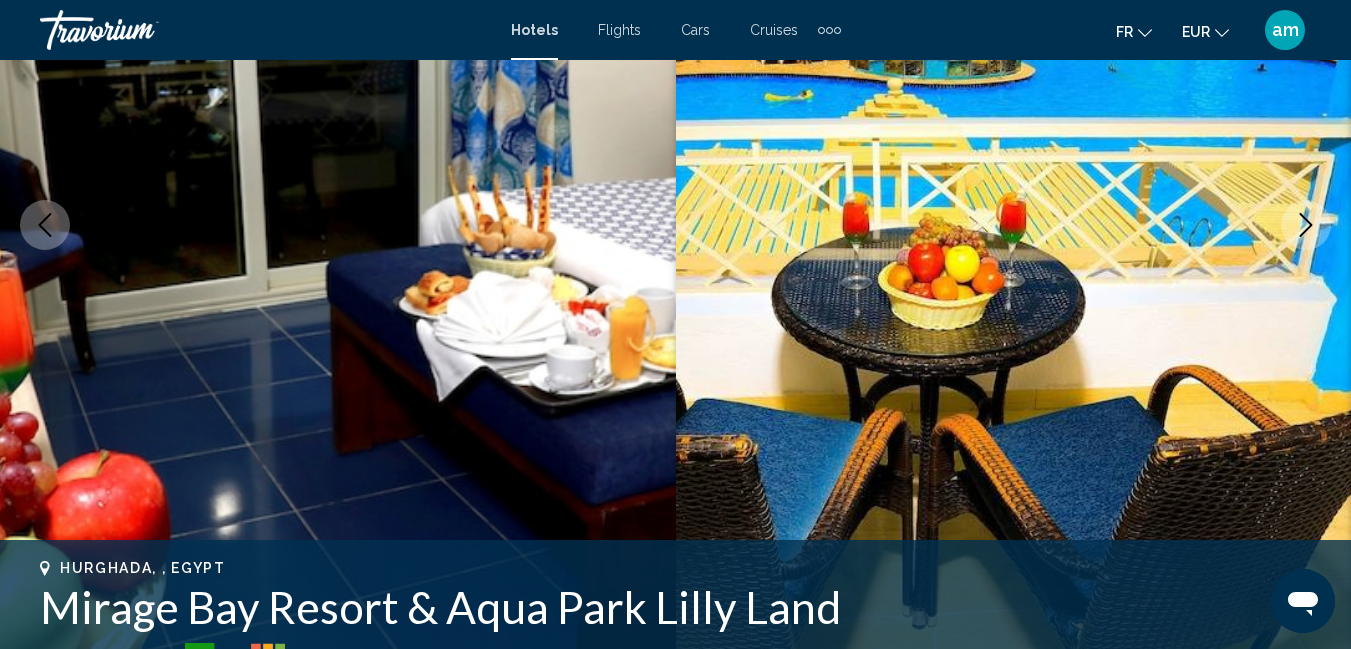click 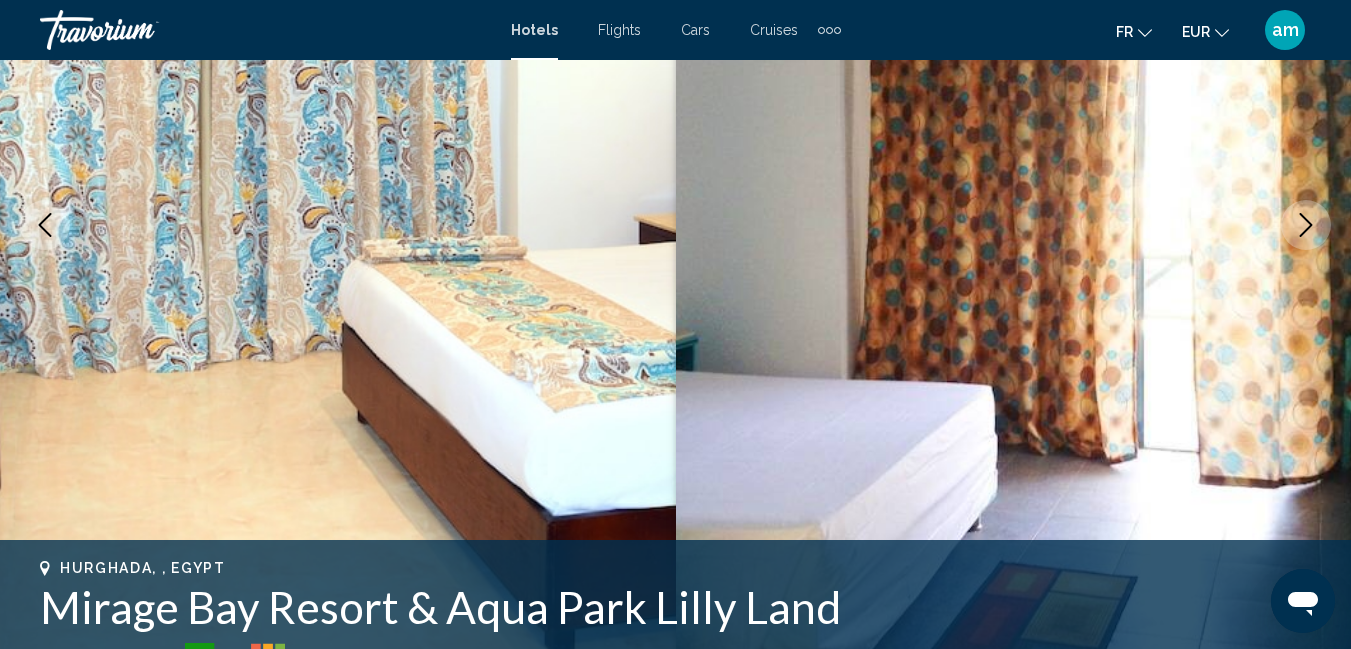 click 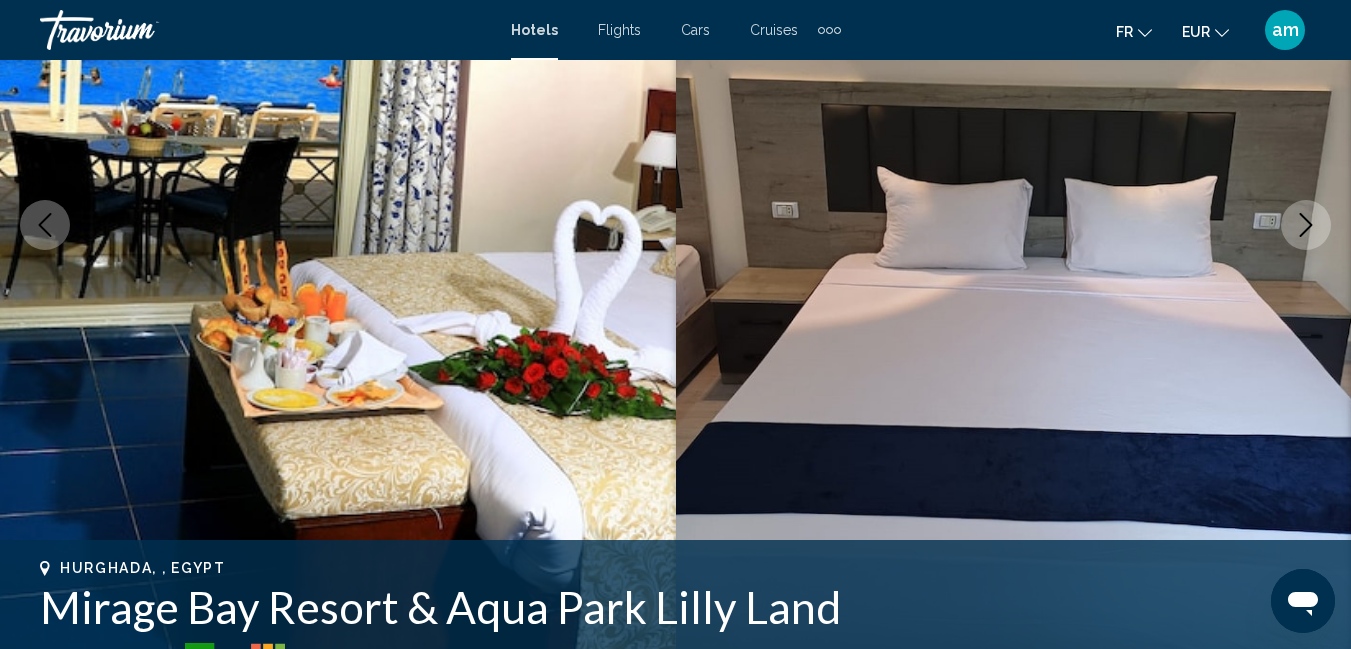 click 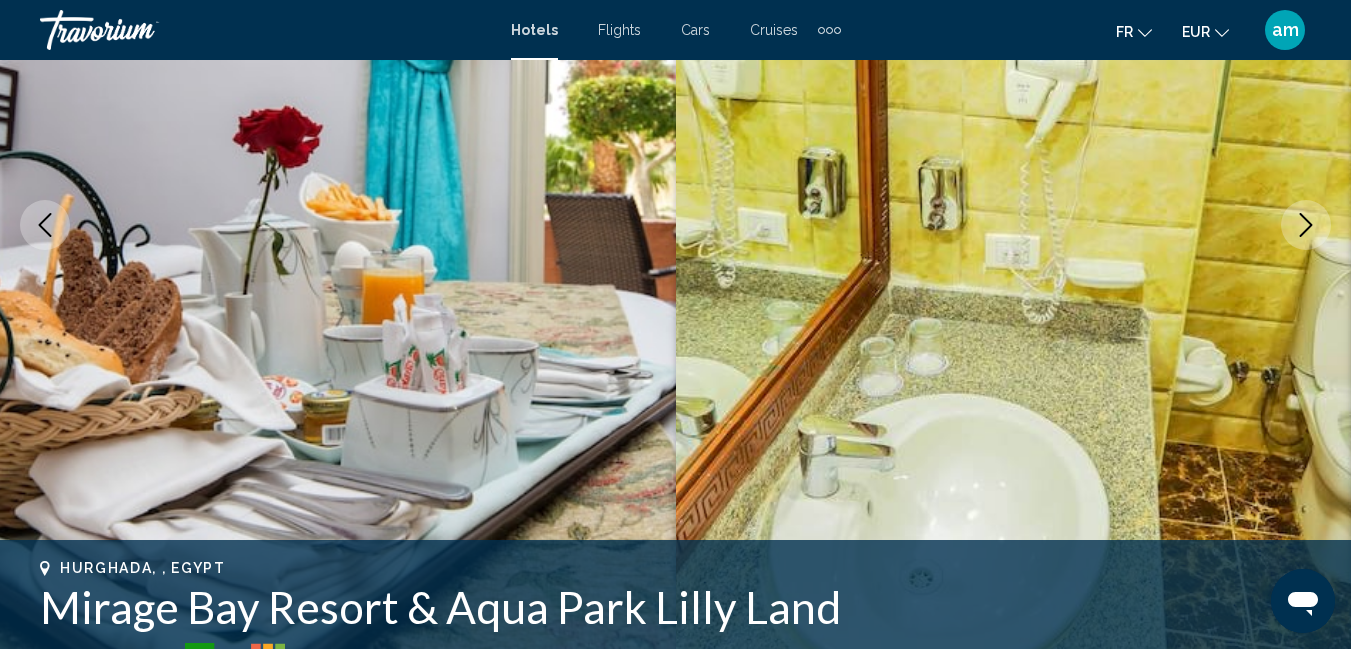 click 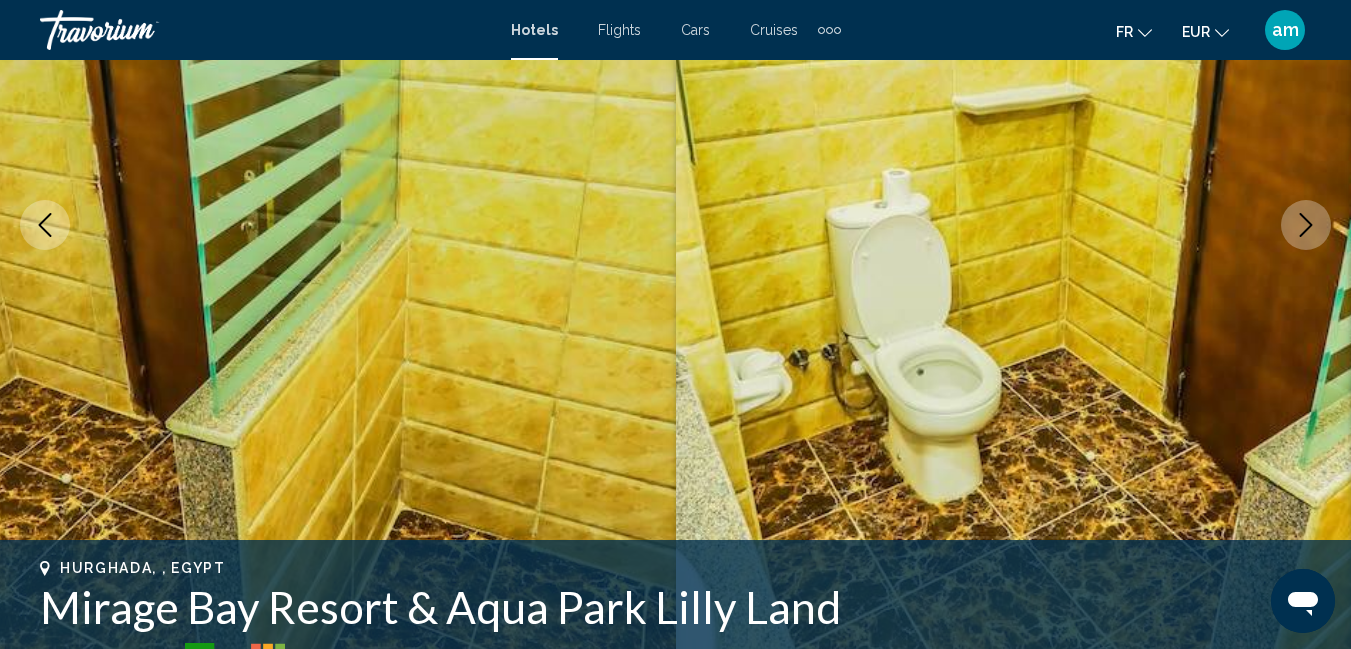 click 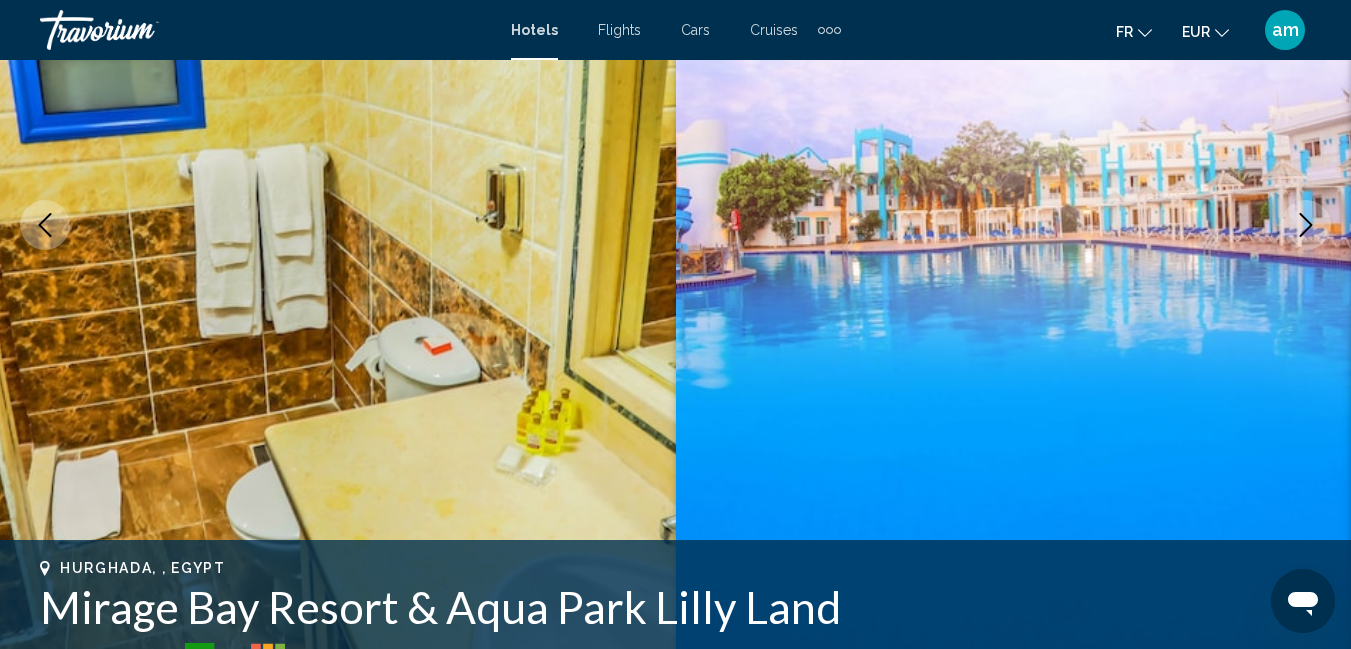 click 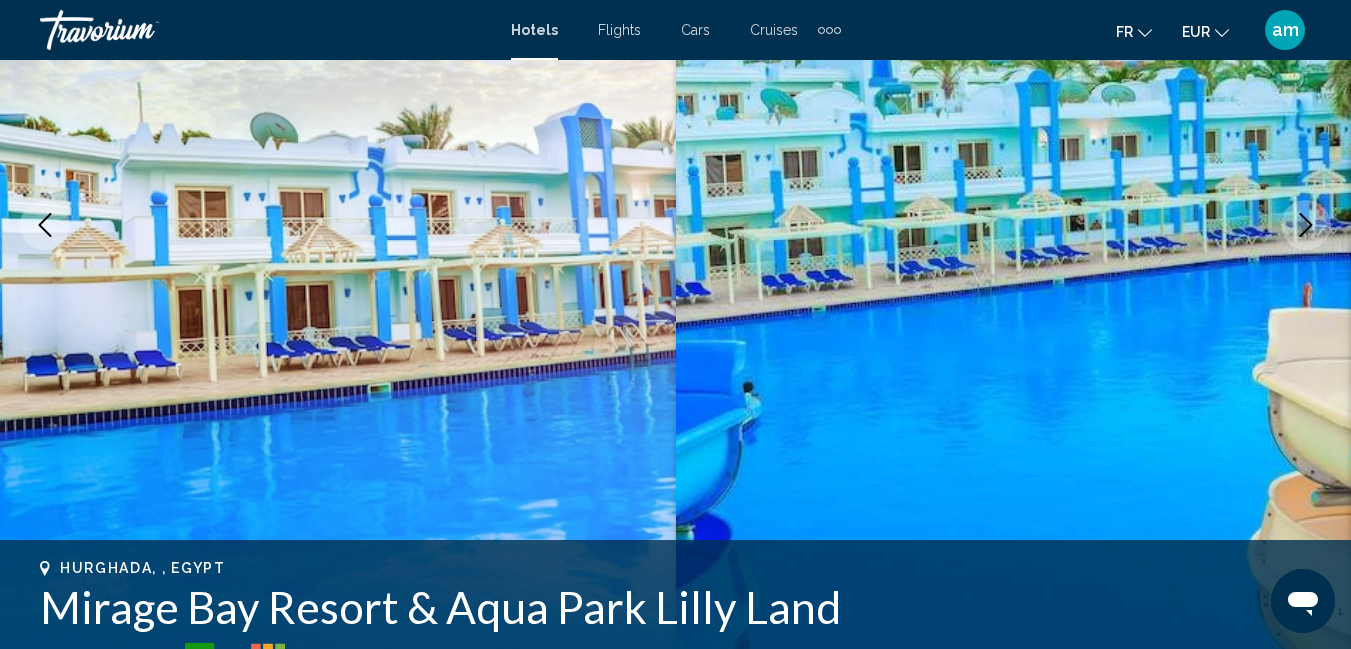 click 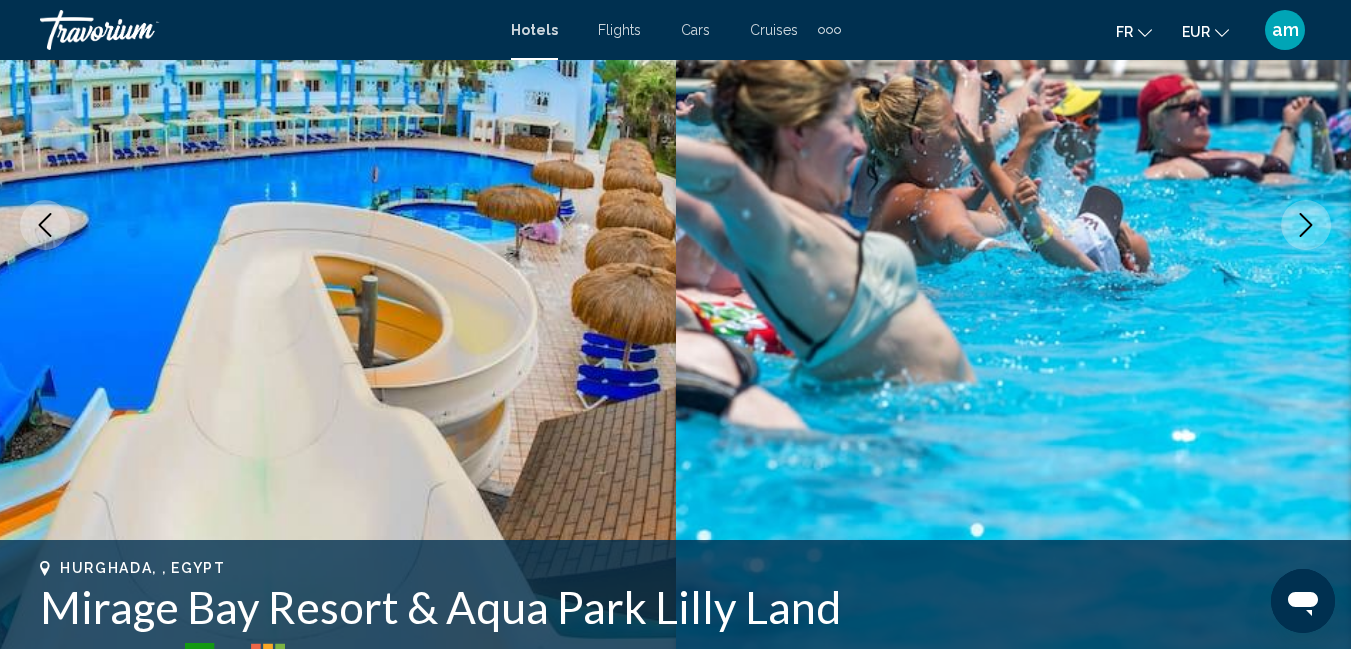 click 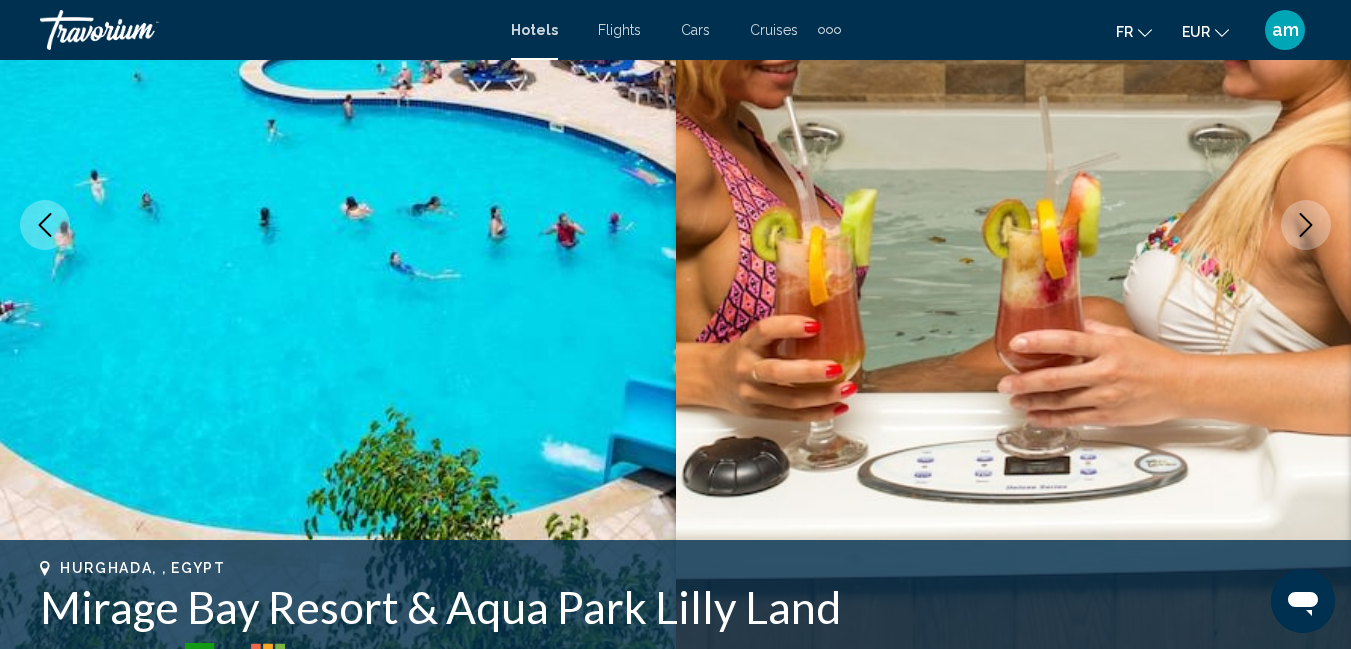 click 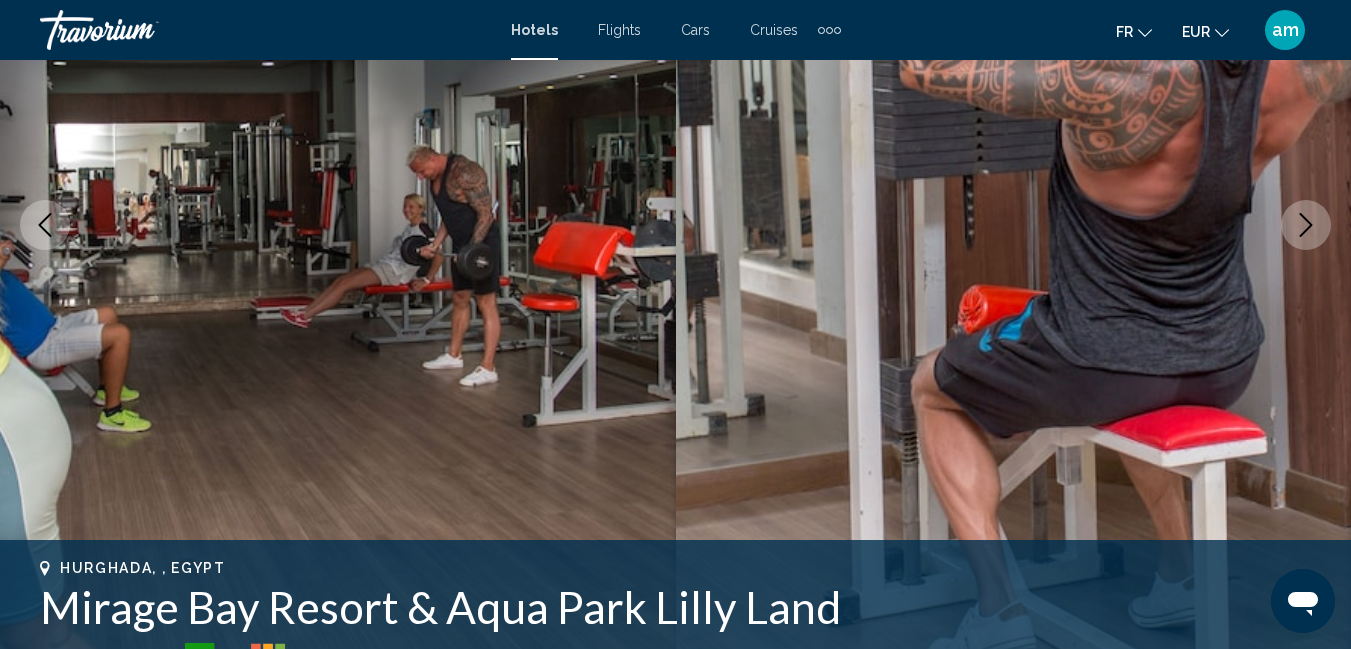 click 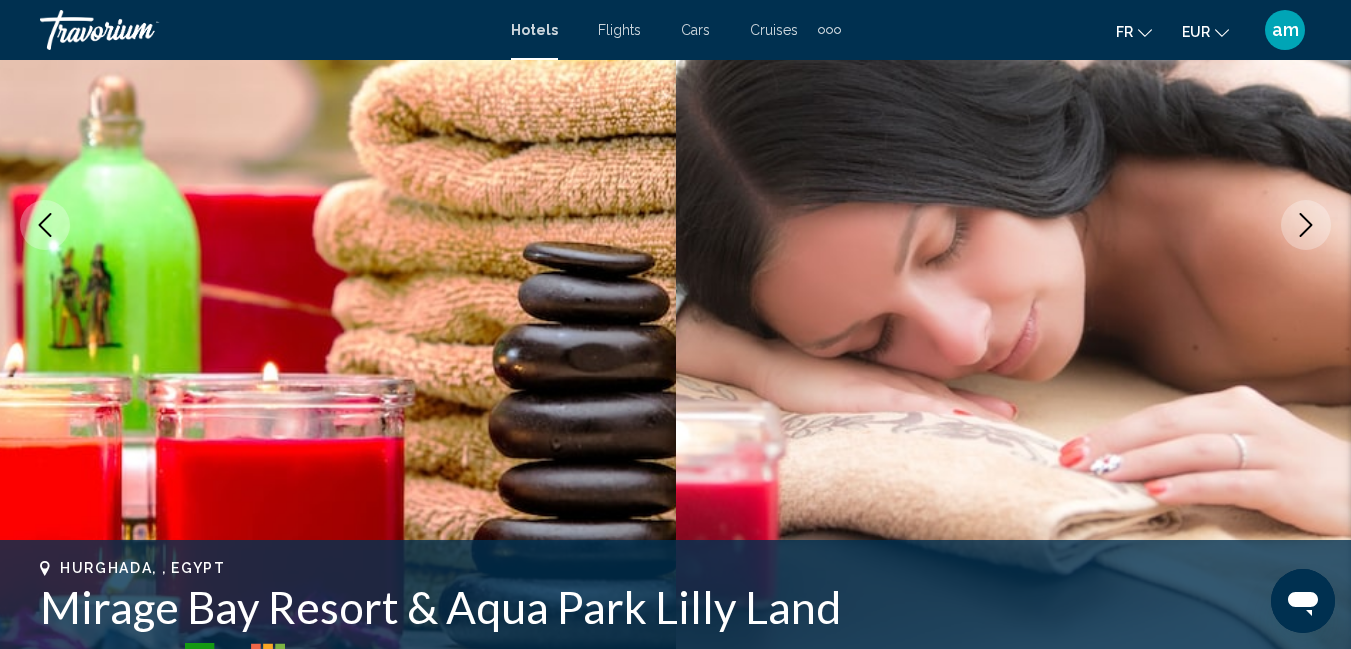 click 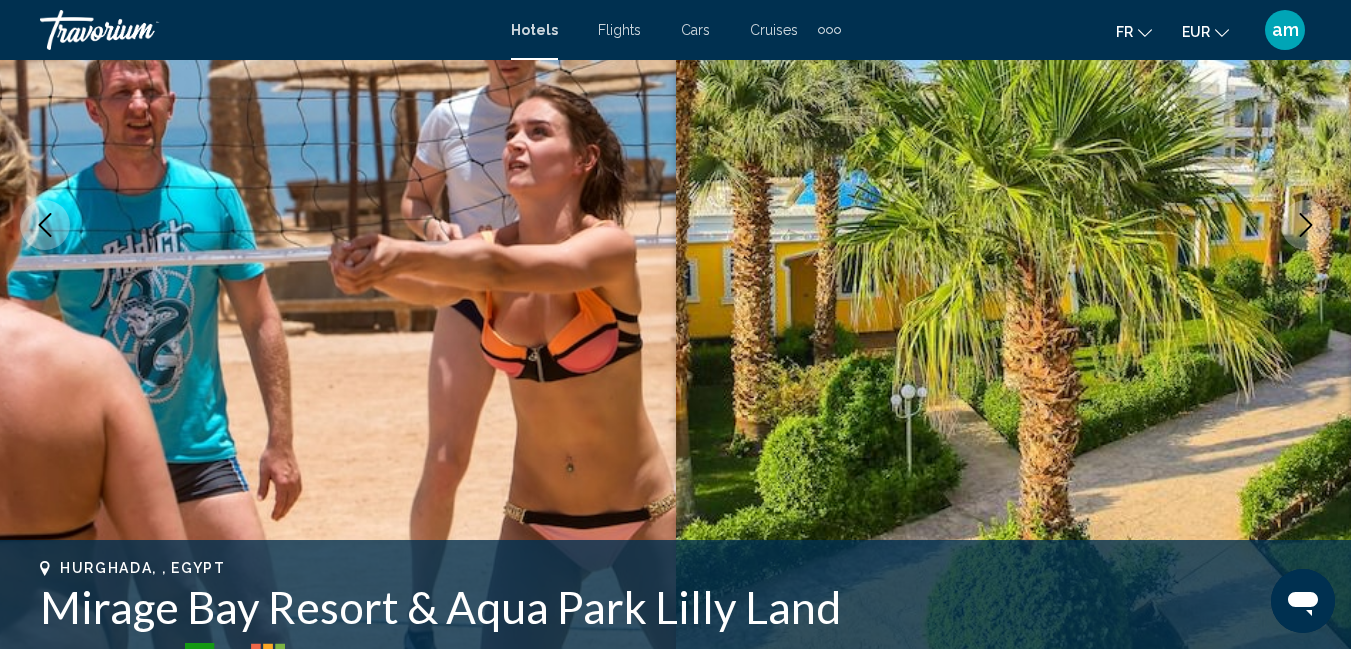 click 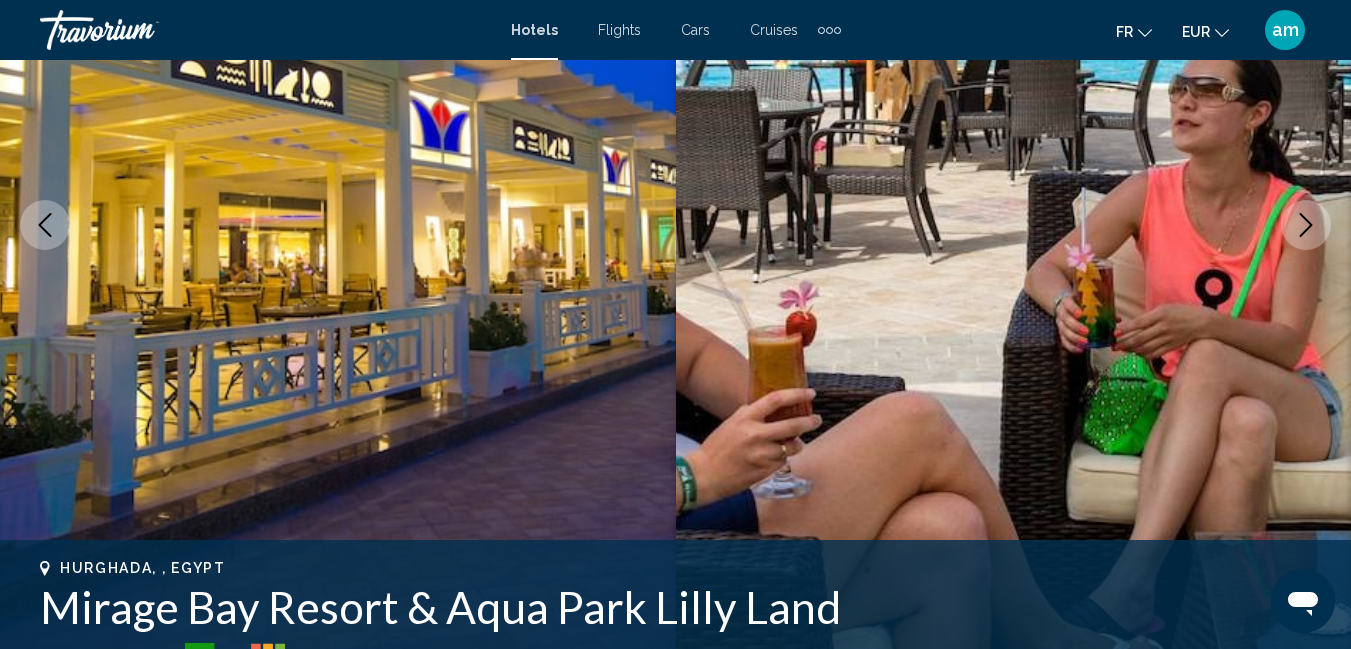 click 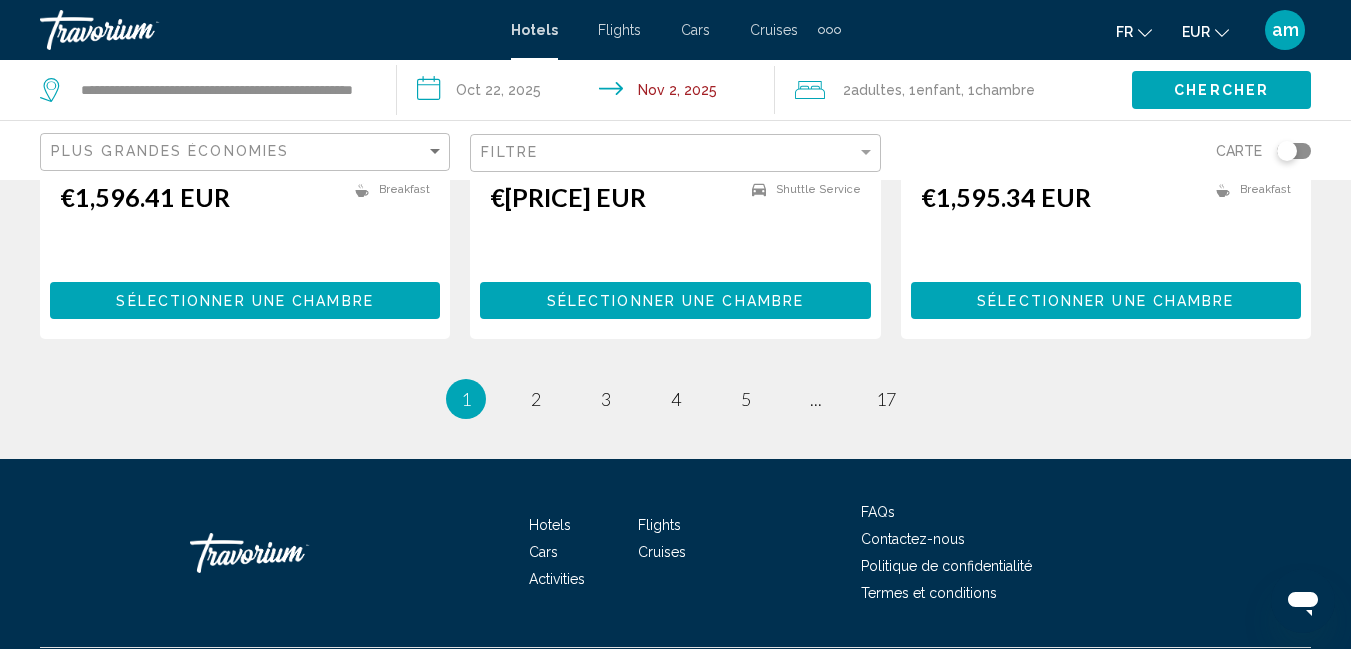 scroll, scrollTop: 2908, scrollLeft: 0, axis: vertical 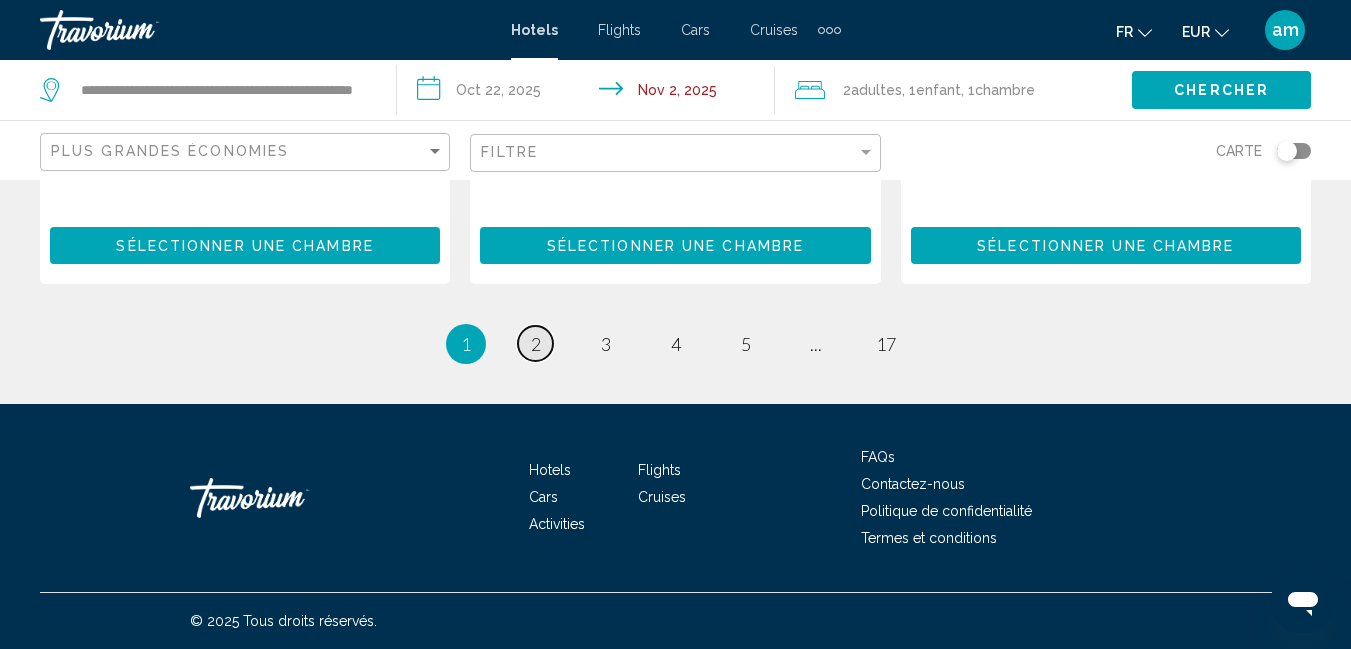 click on "2" at bounding box center [536, 344] 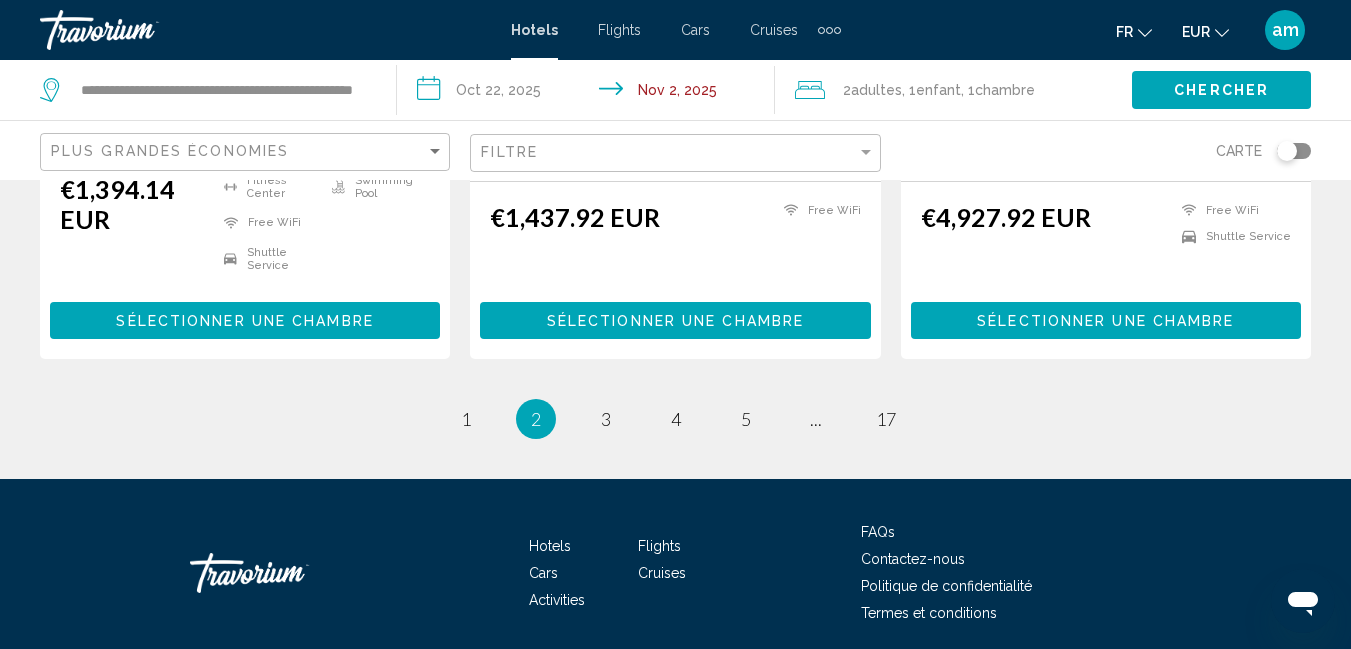 scroll, scrollTop: 3000, scrollLeft: 0, axis: vertical 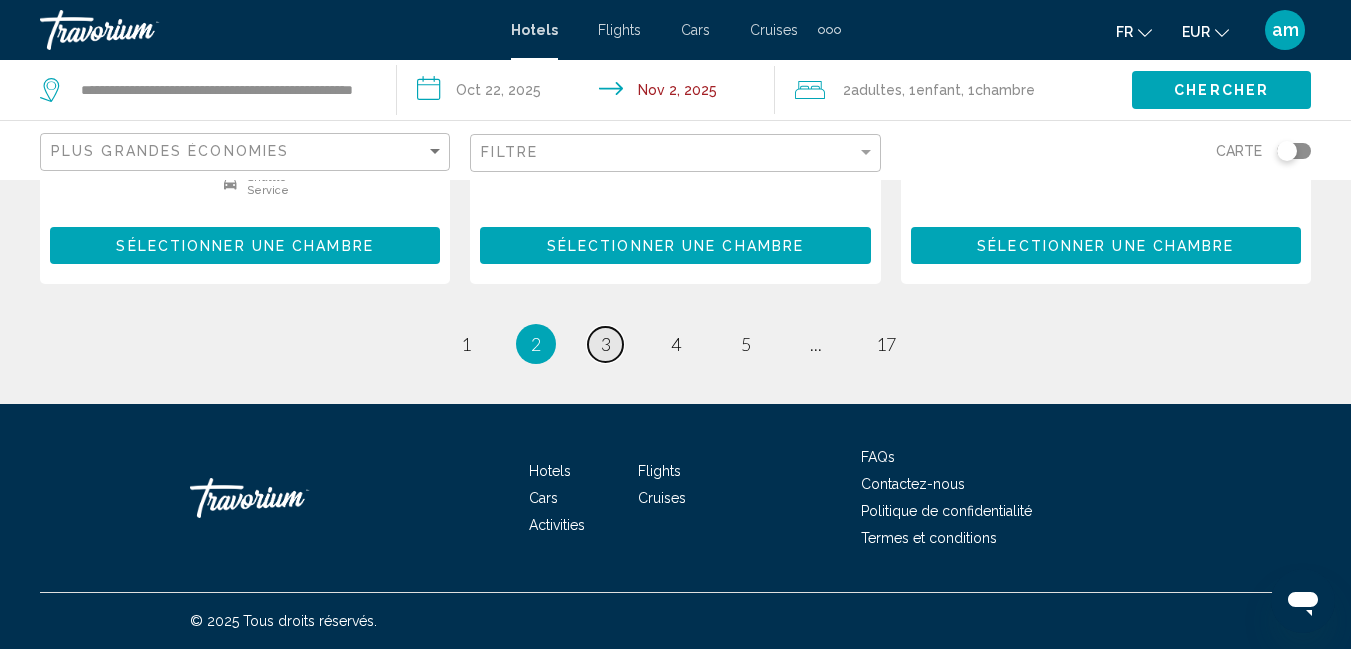 click on "3" at bounding box center (606, 344) 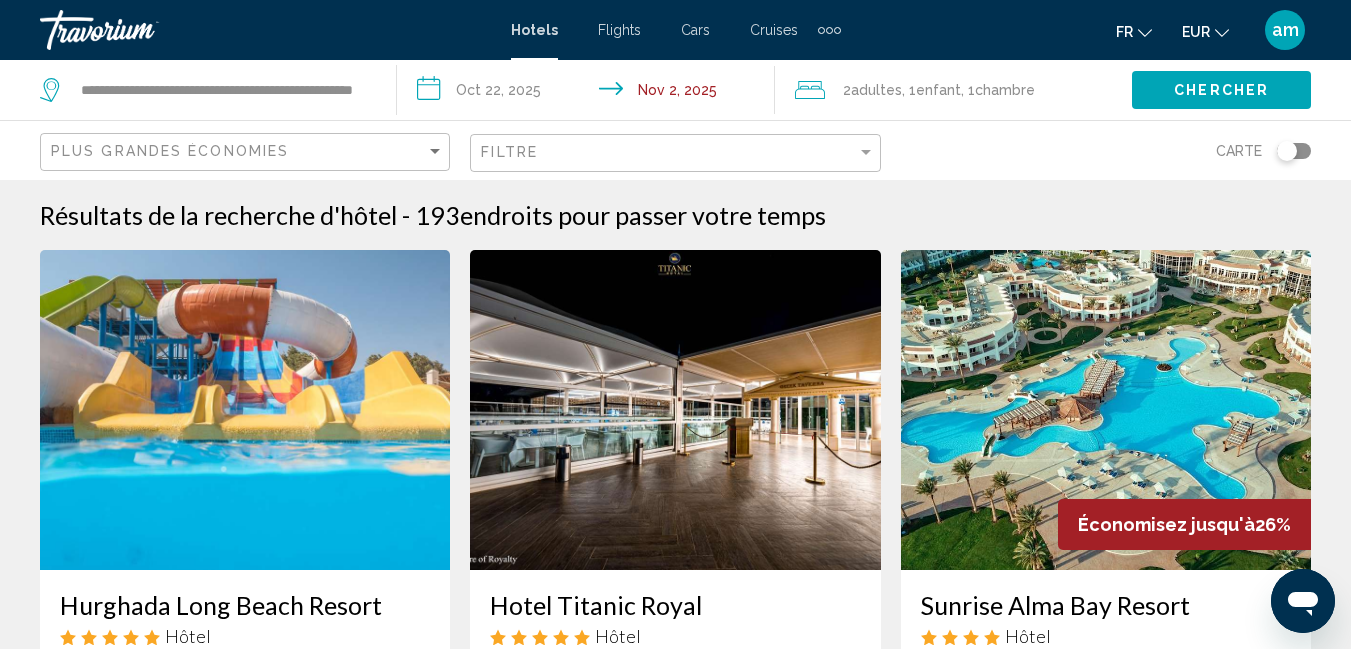 scroll, scrollTop: 200, scrollLeft: 0, axis: vertical 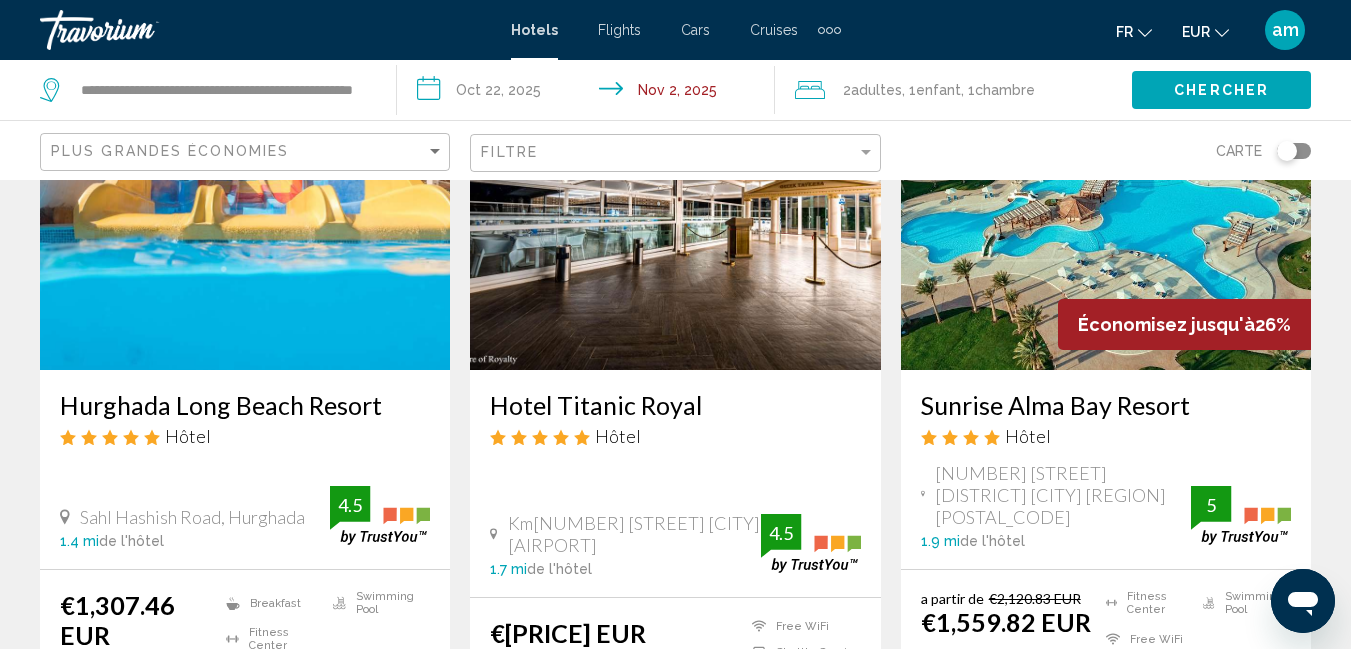 click on "Hurghada Long Beach Resort" at bounding box center (245, 405) 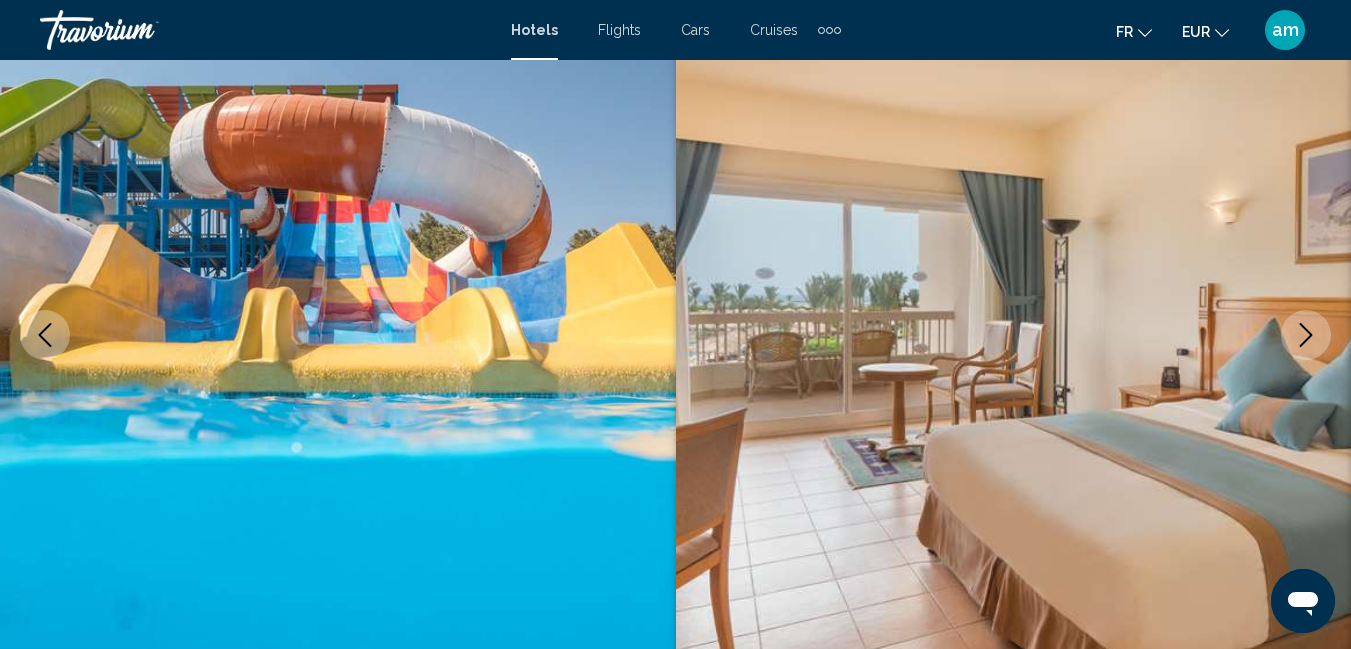 scroll, scrollTop: 210, scrollLeft: 0, axis: vertical 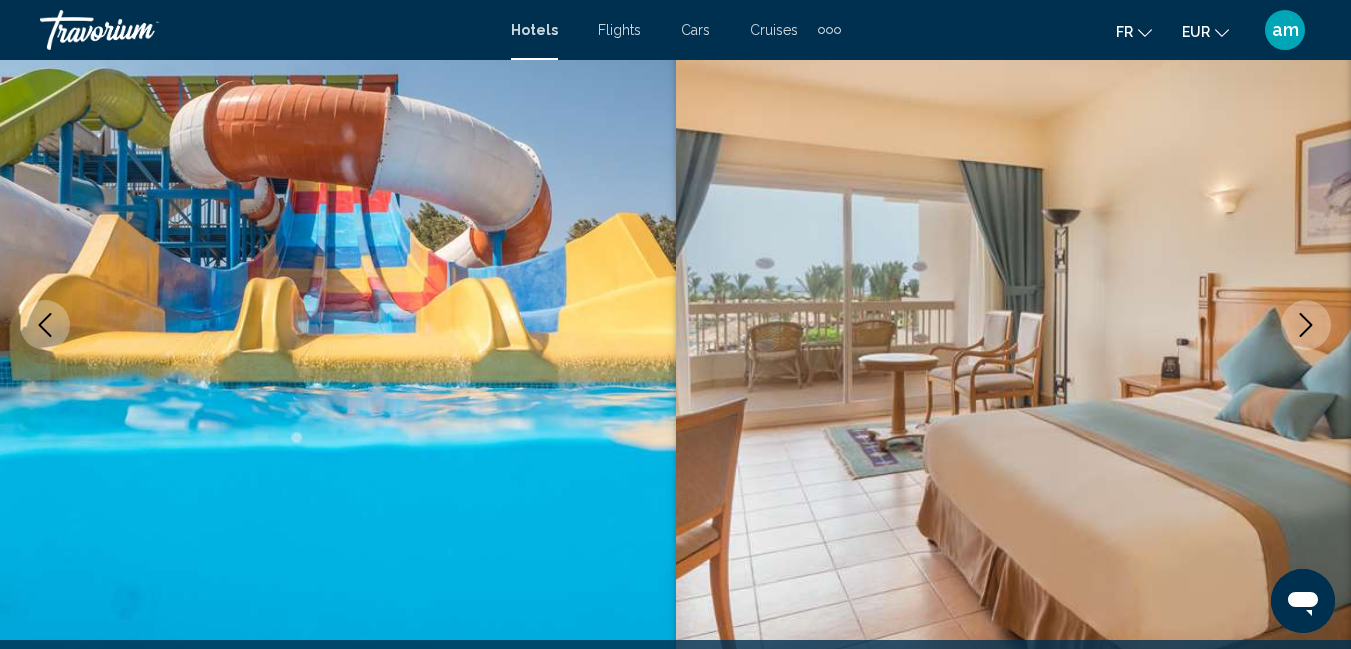 click at bounding box center [1306, 325] 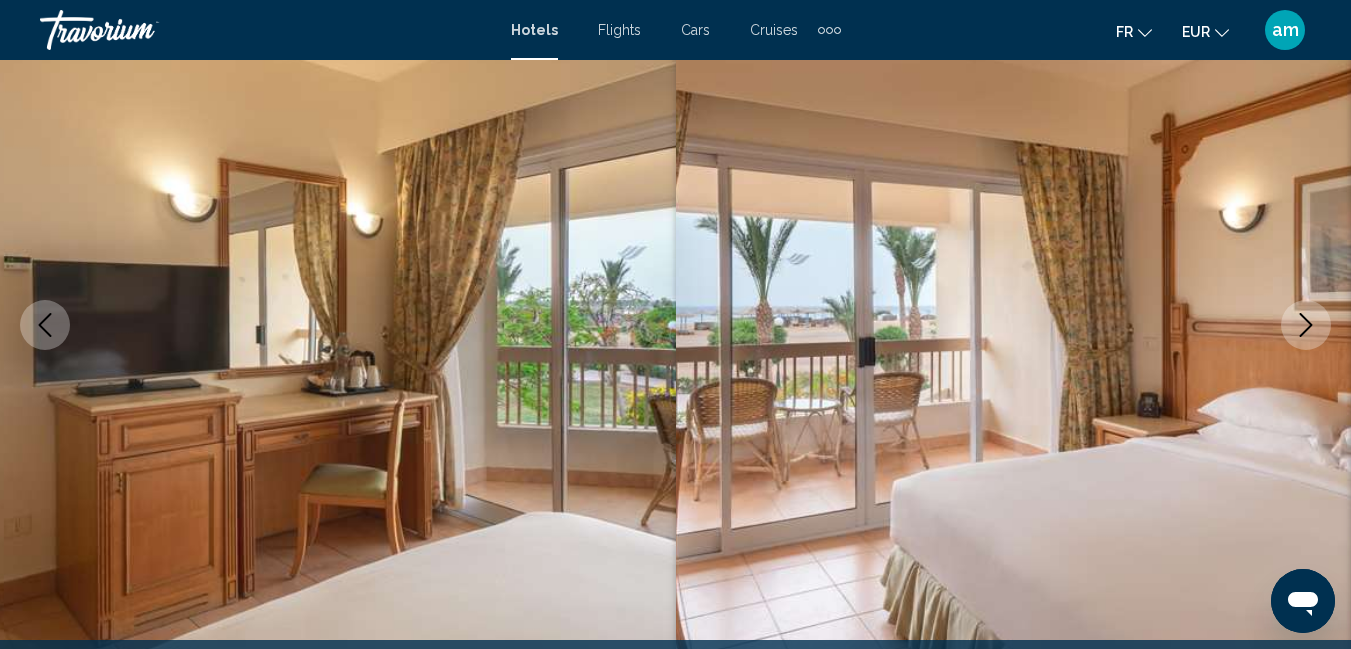 click 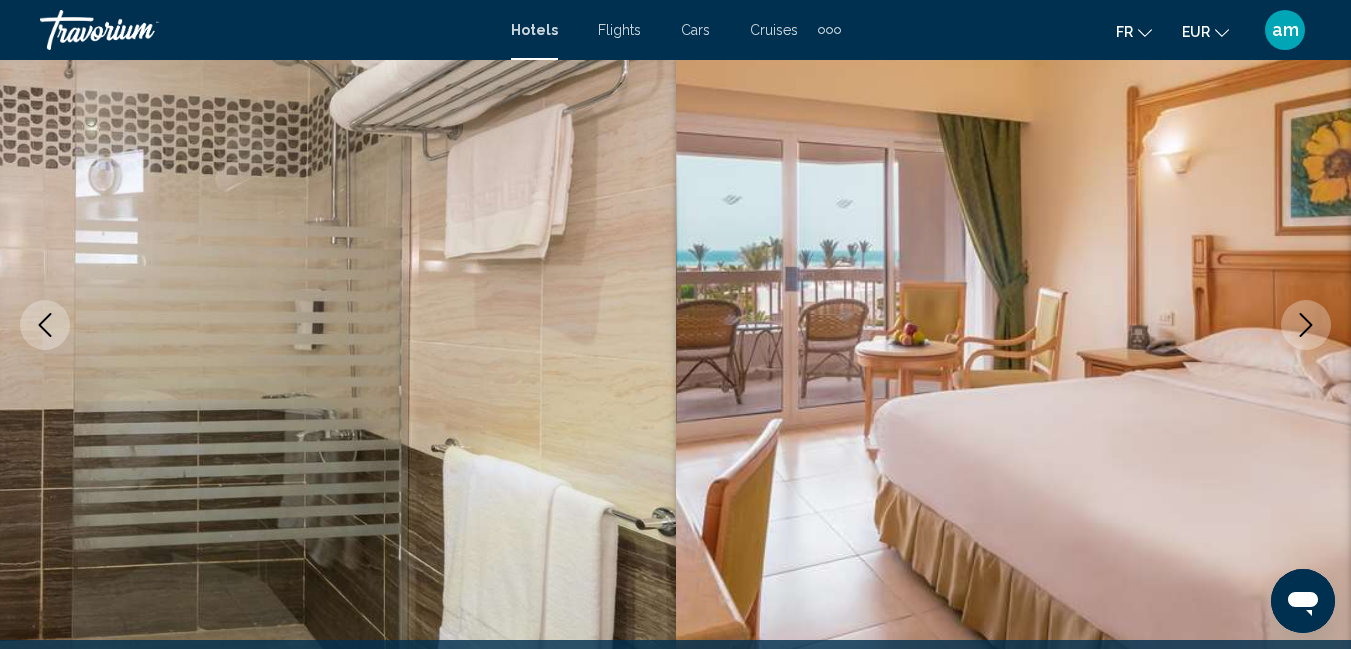 click 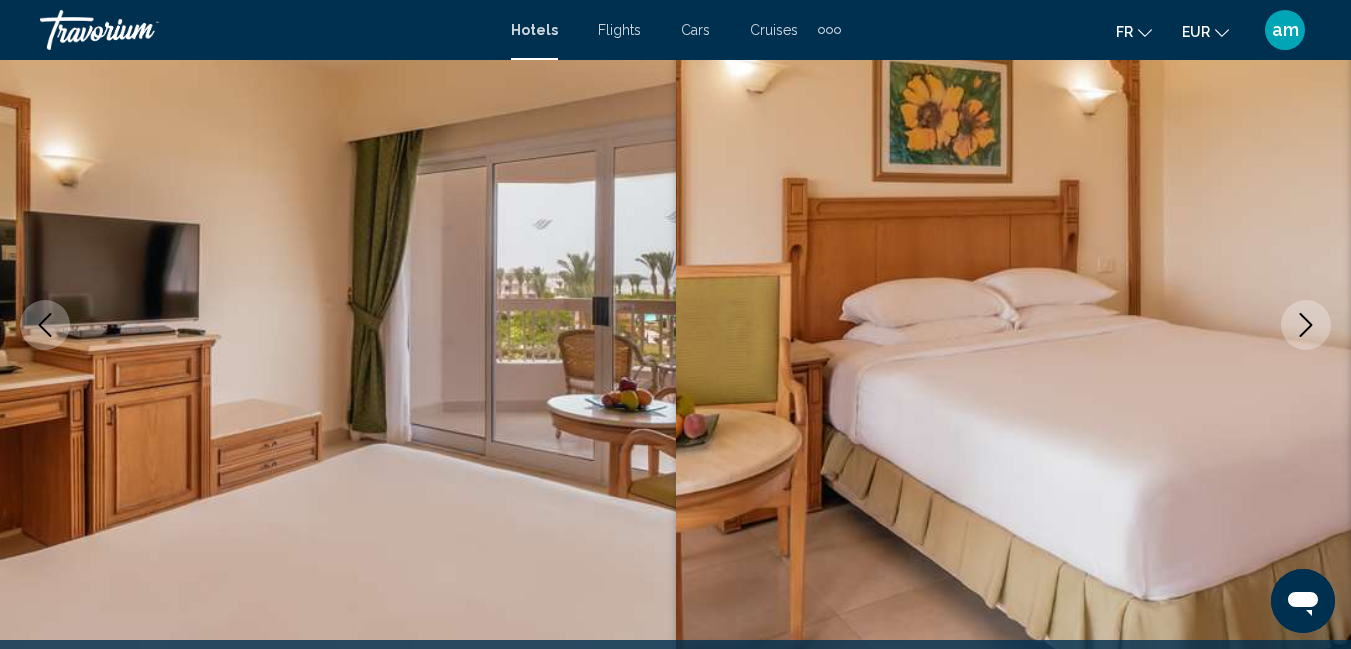 click 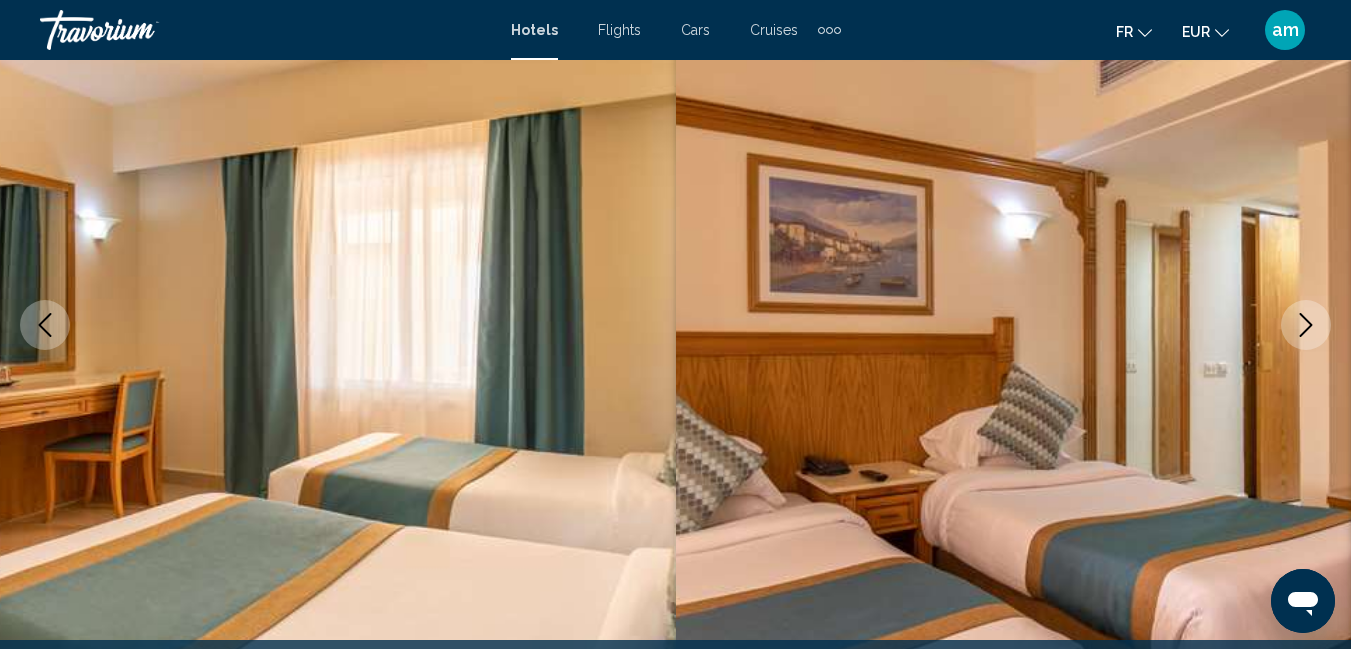 click 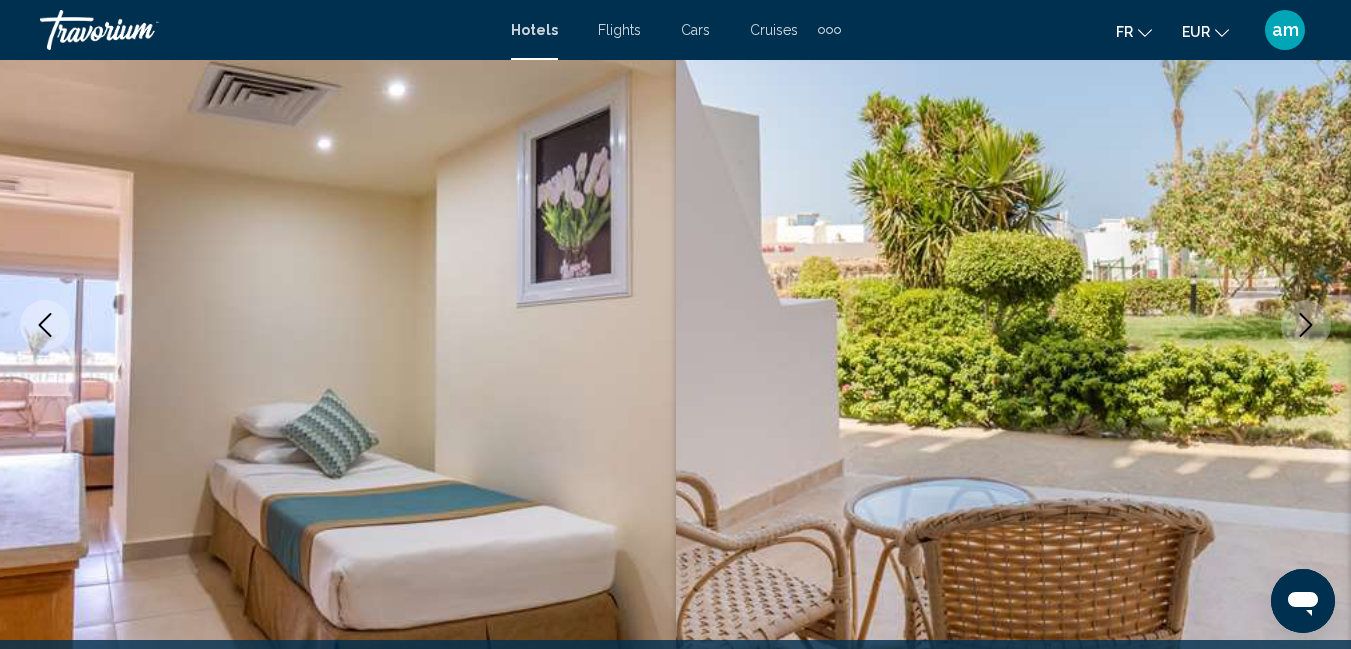 click 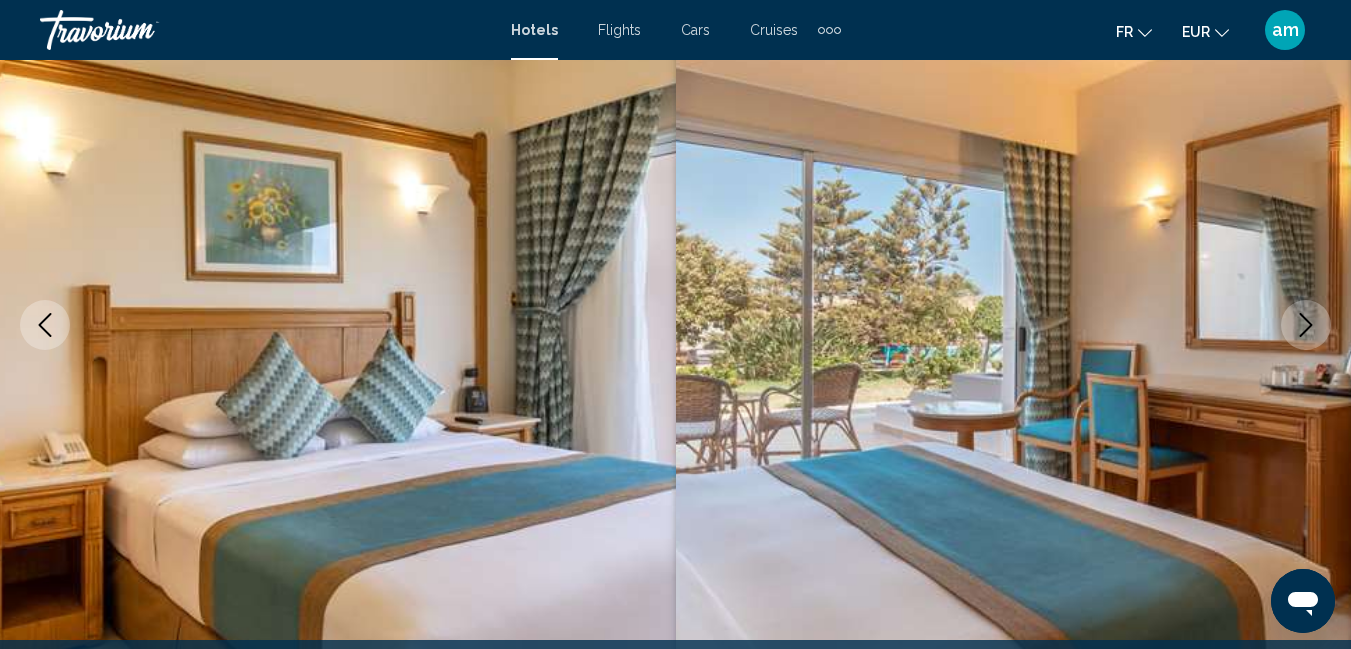 click 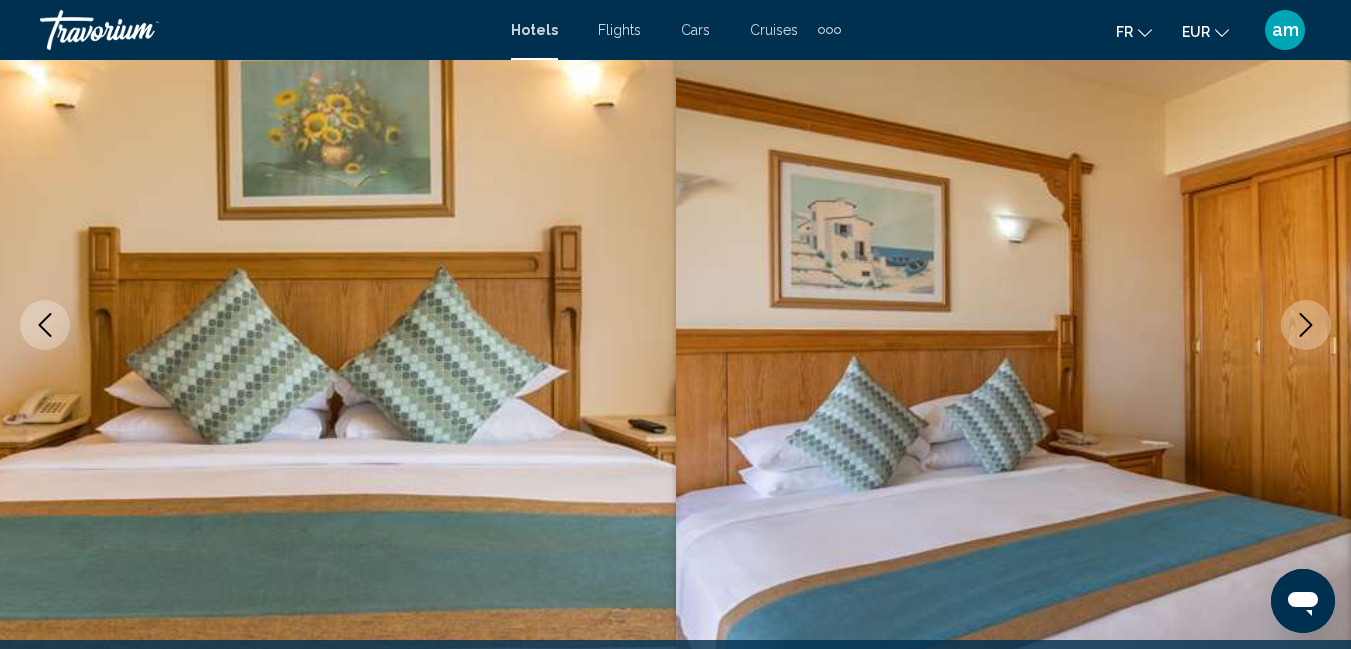 click 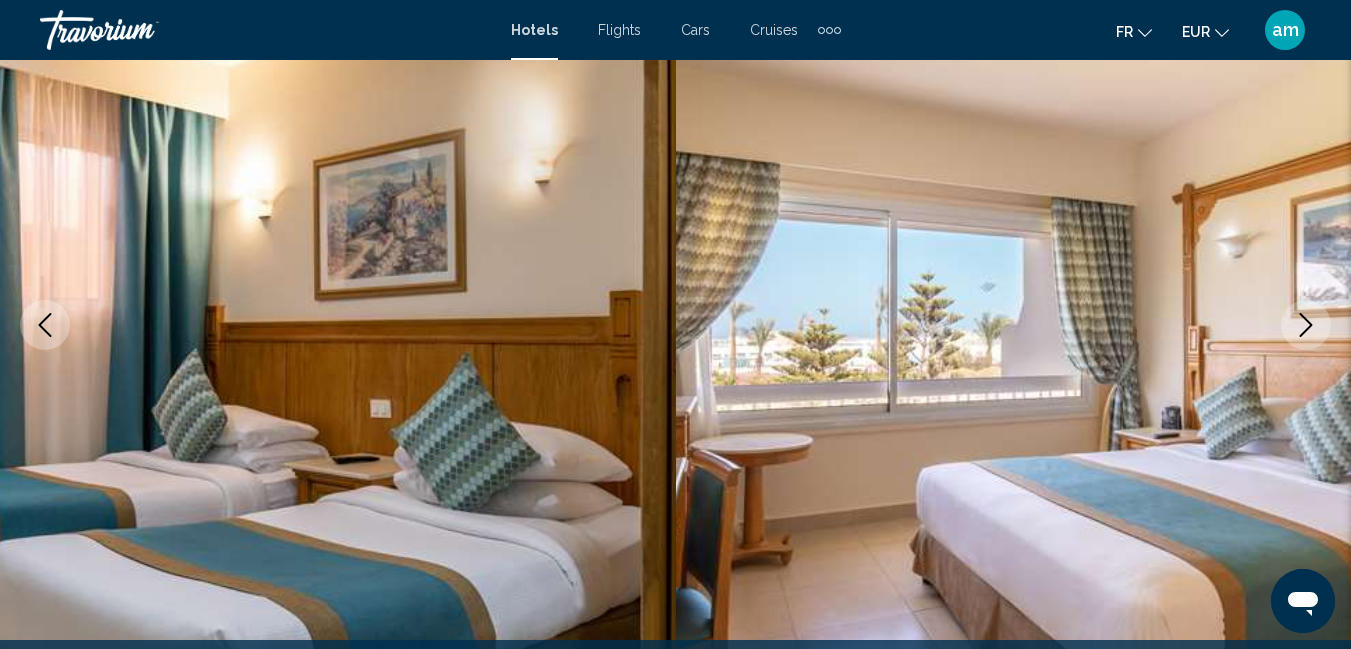 click 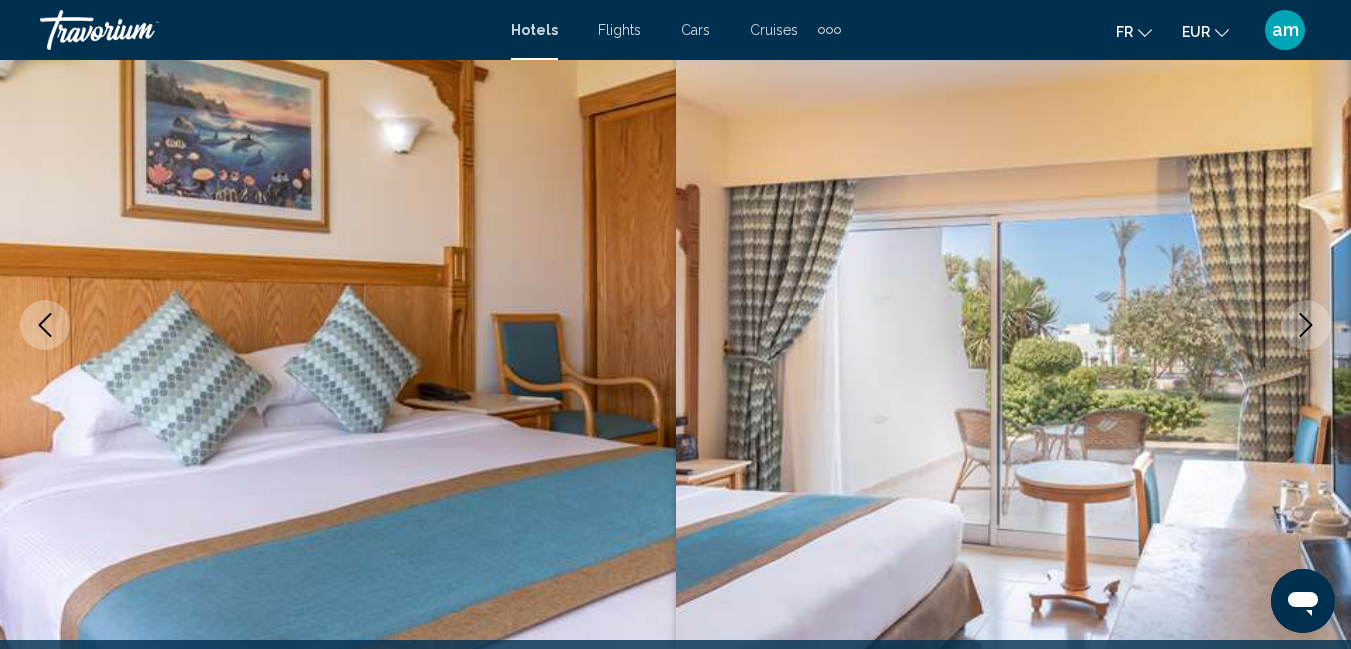 click 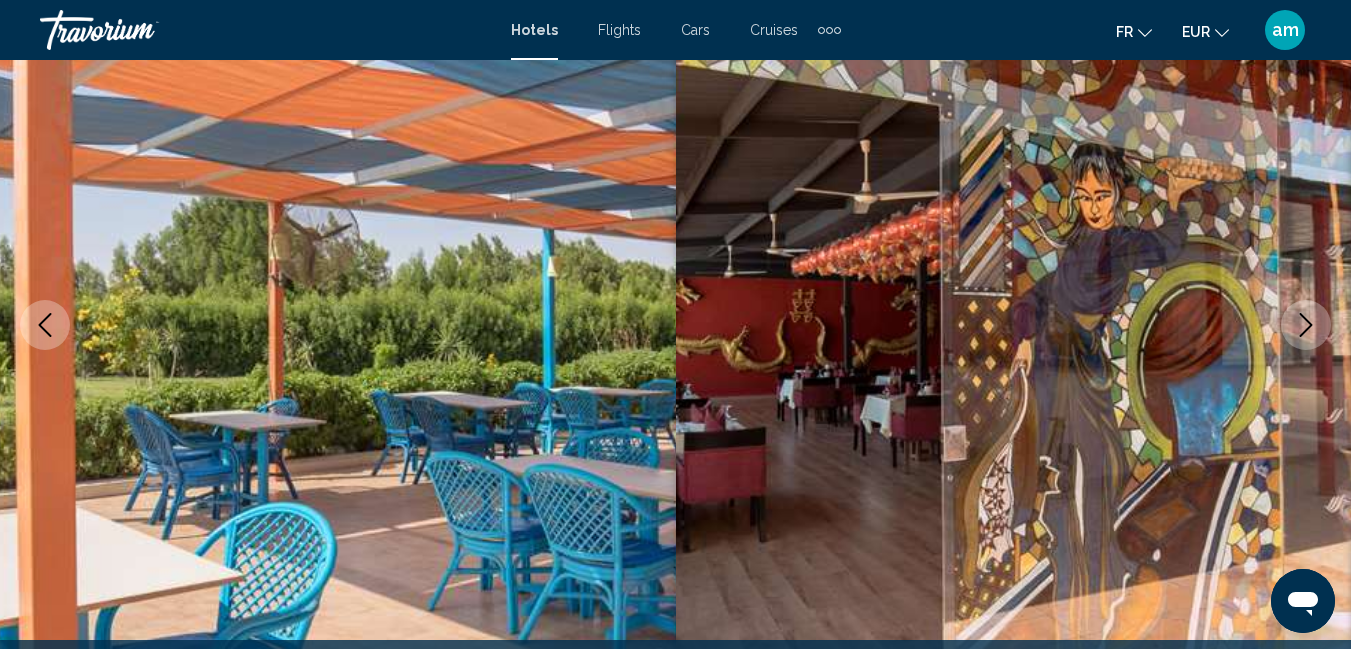 click 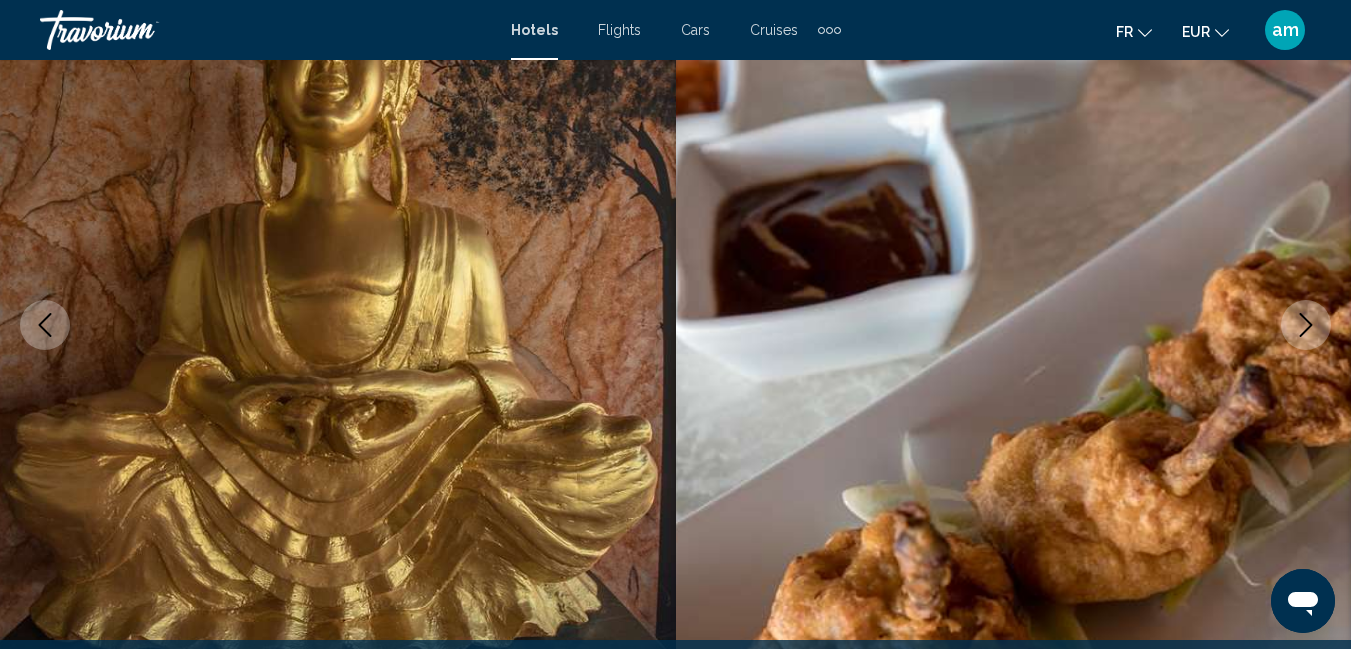 click 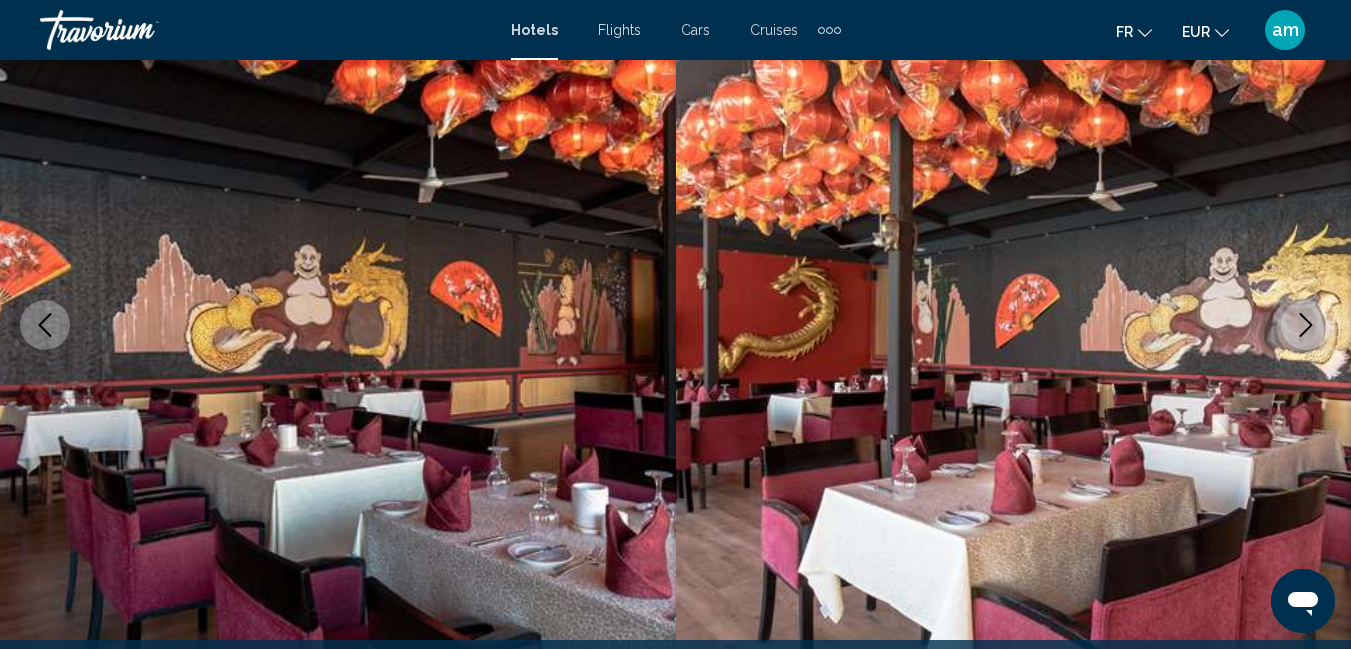 click 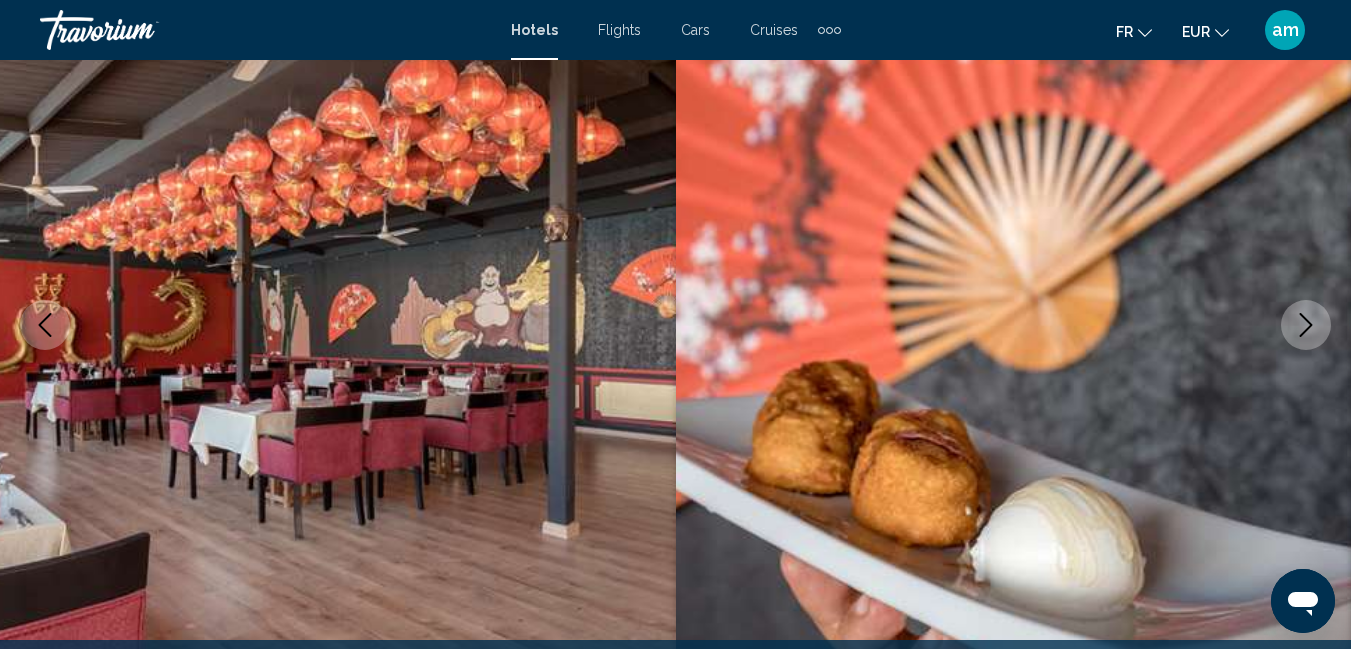 click 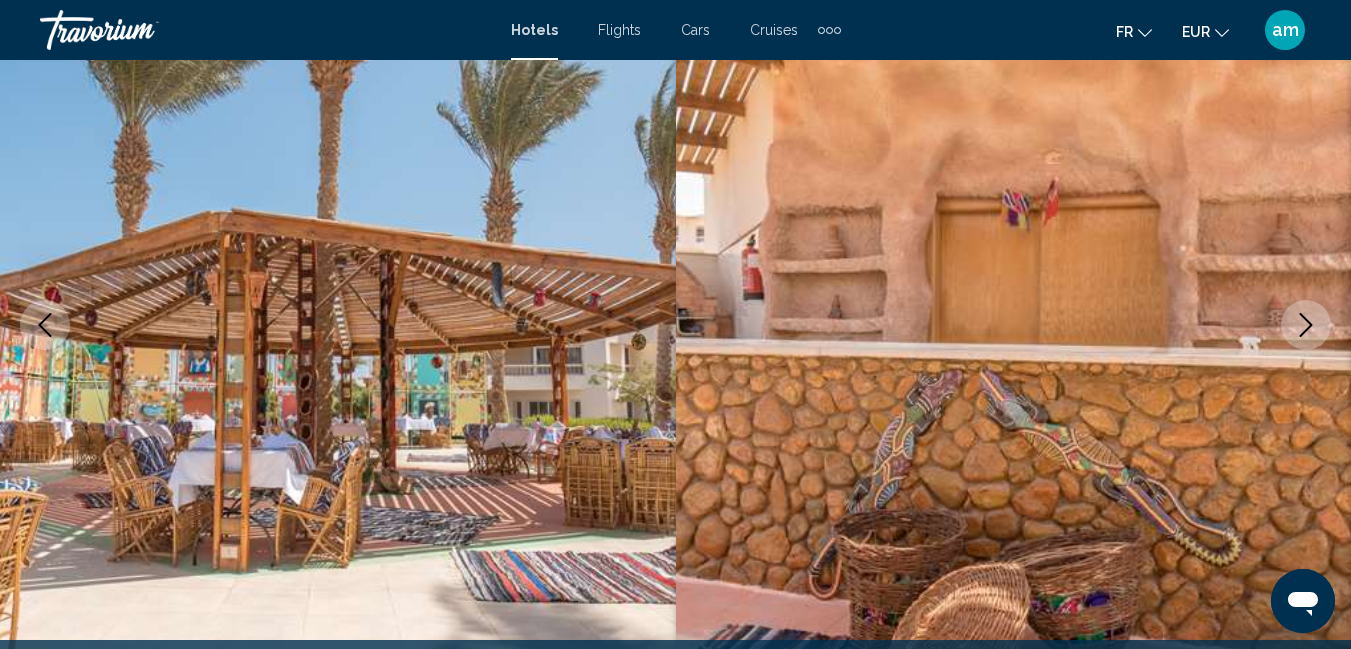 click 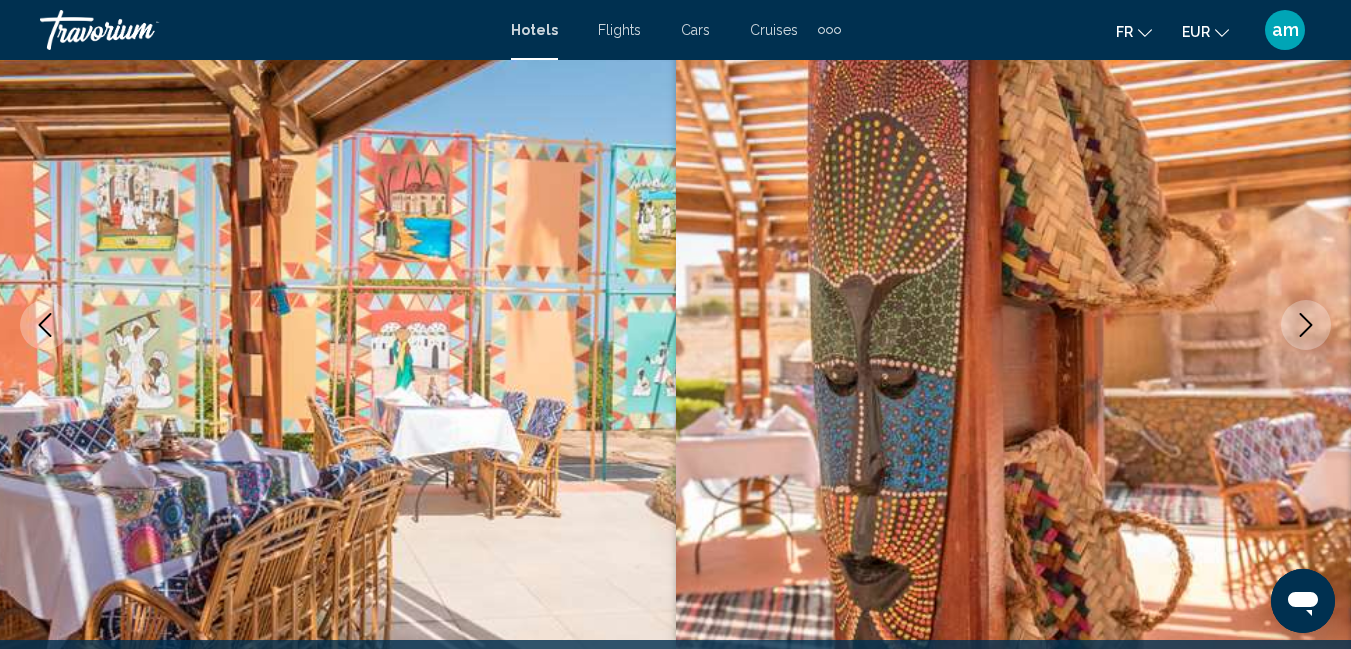 click 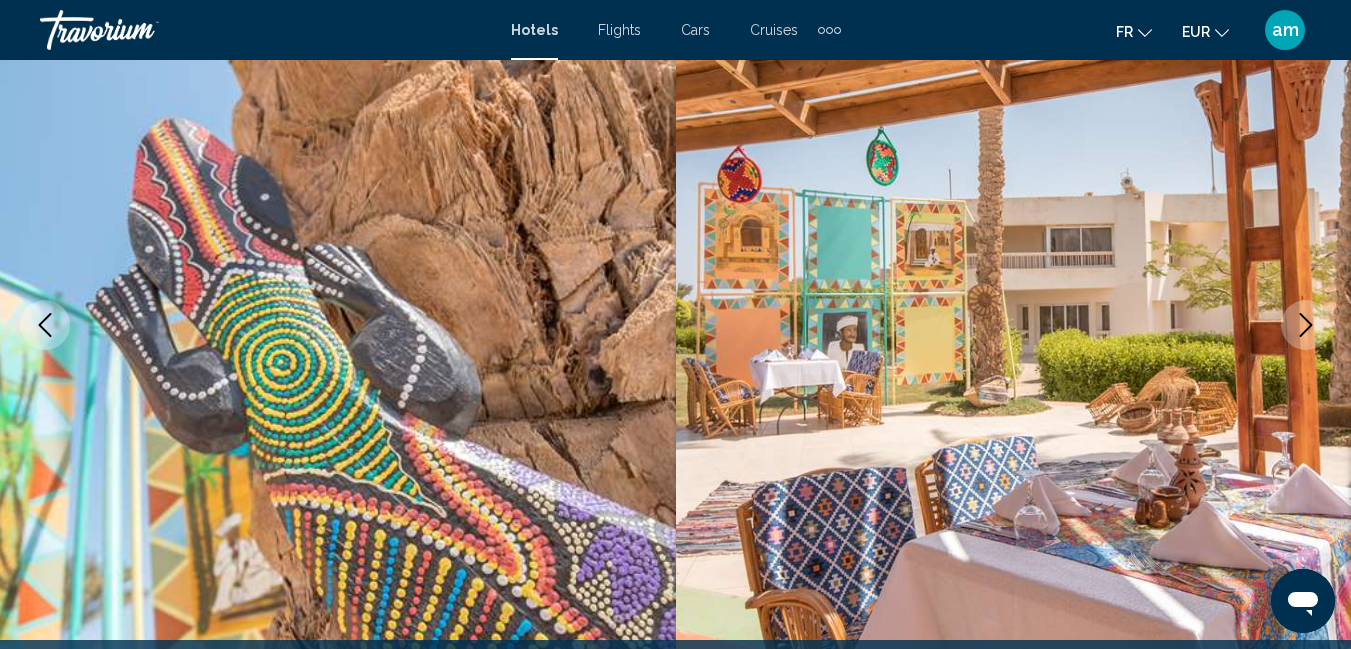 click 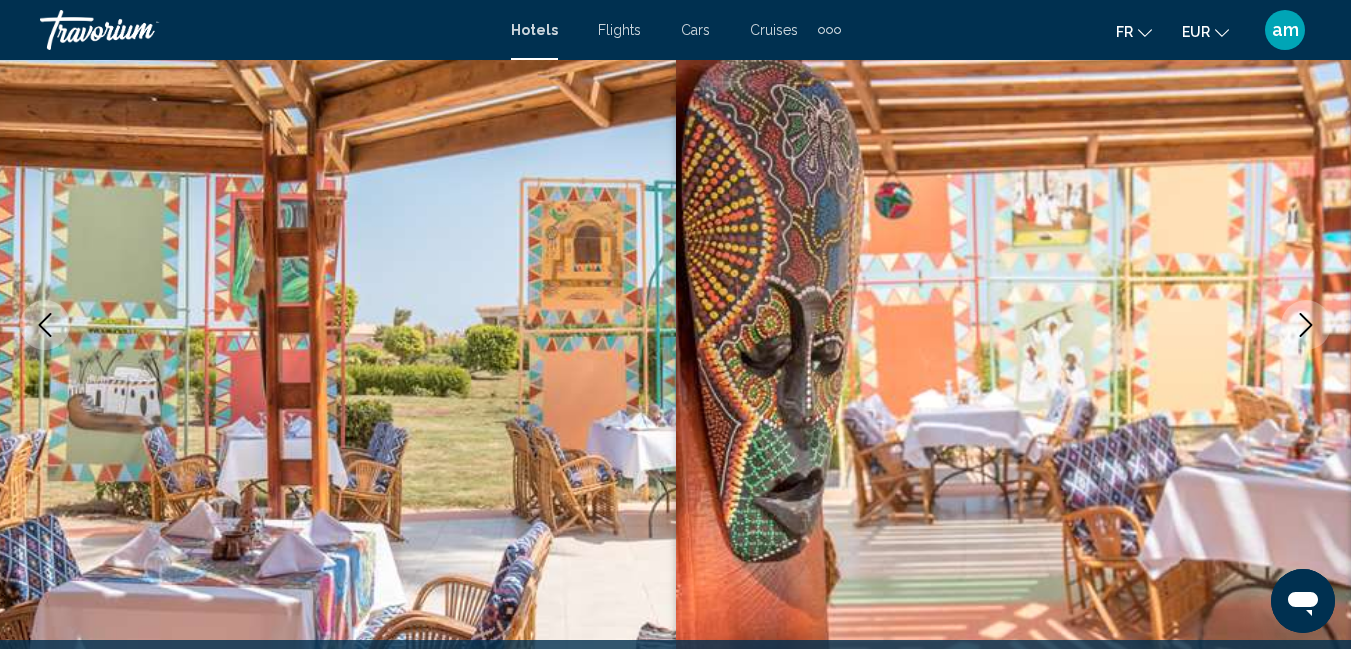click 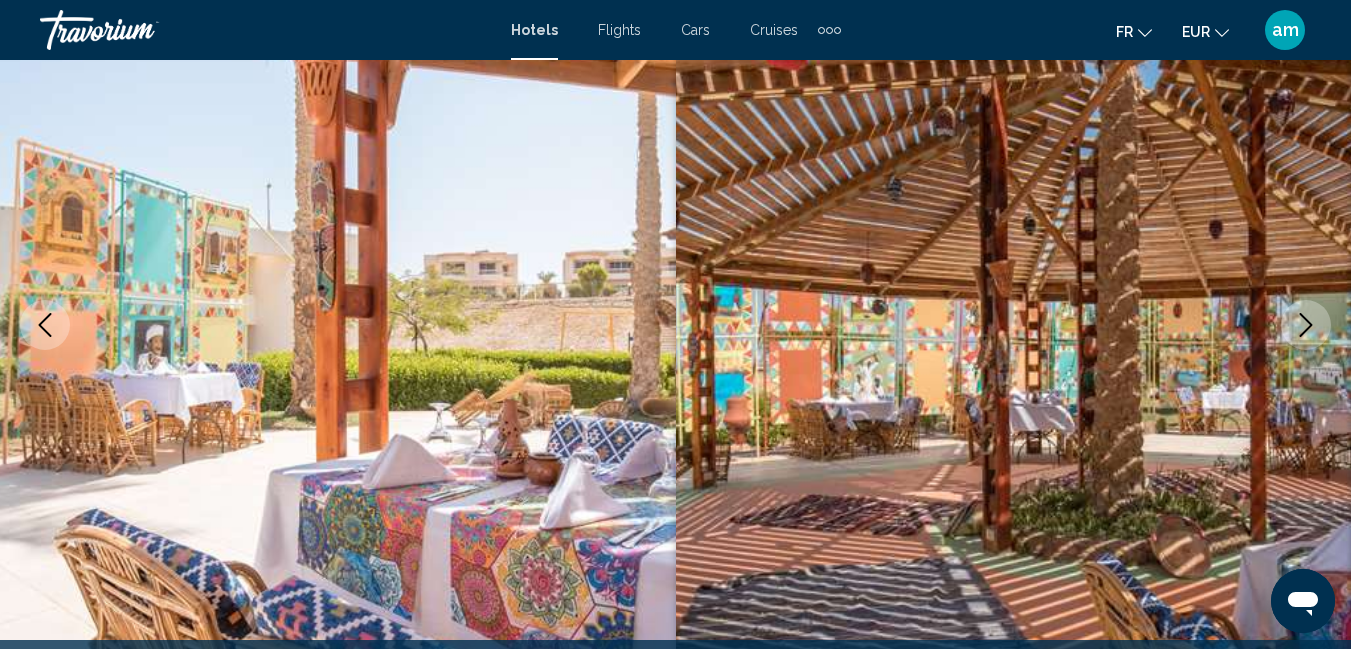 click 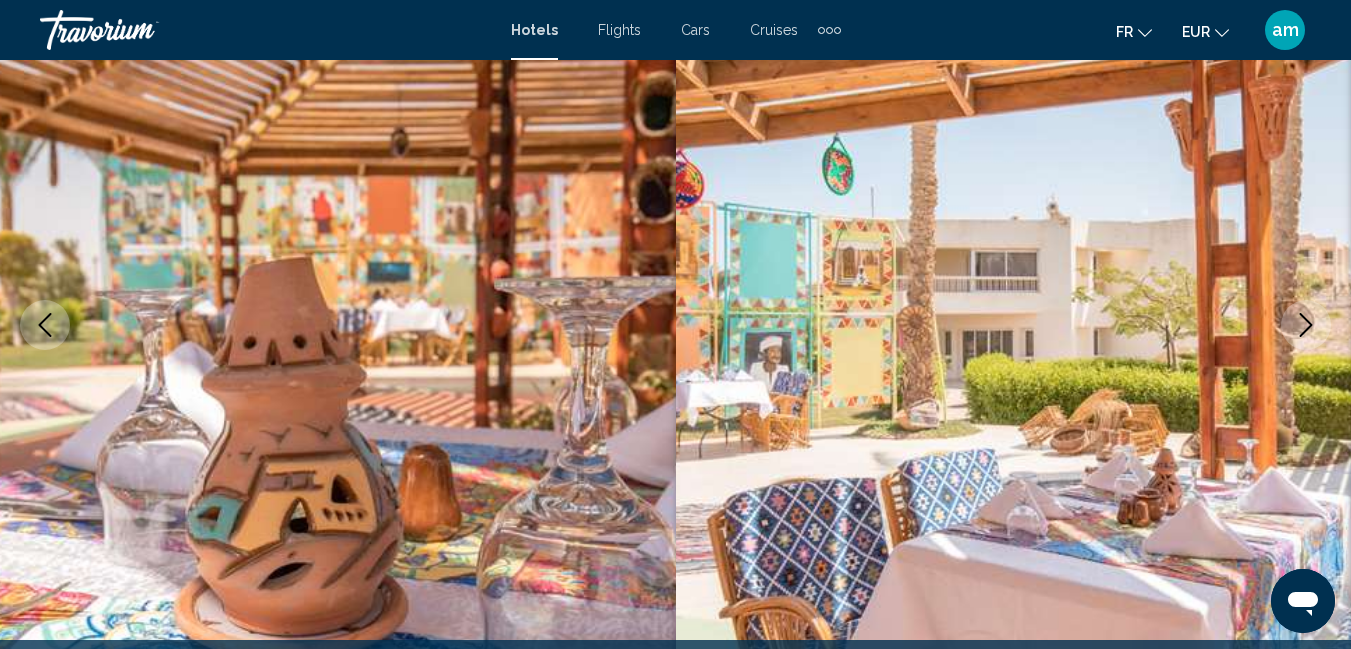 click 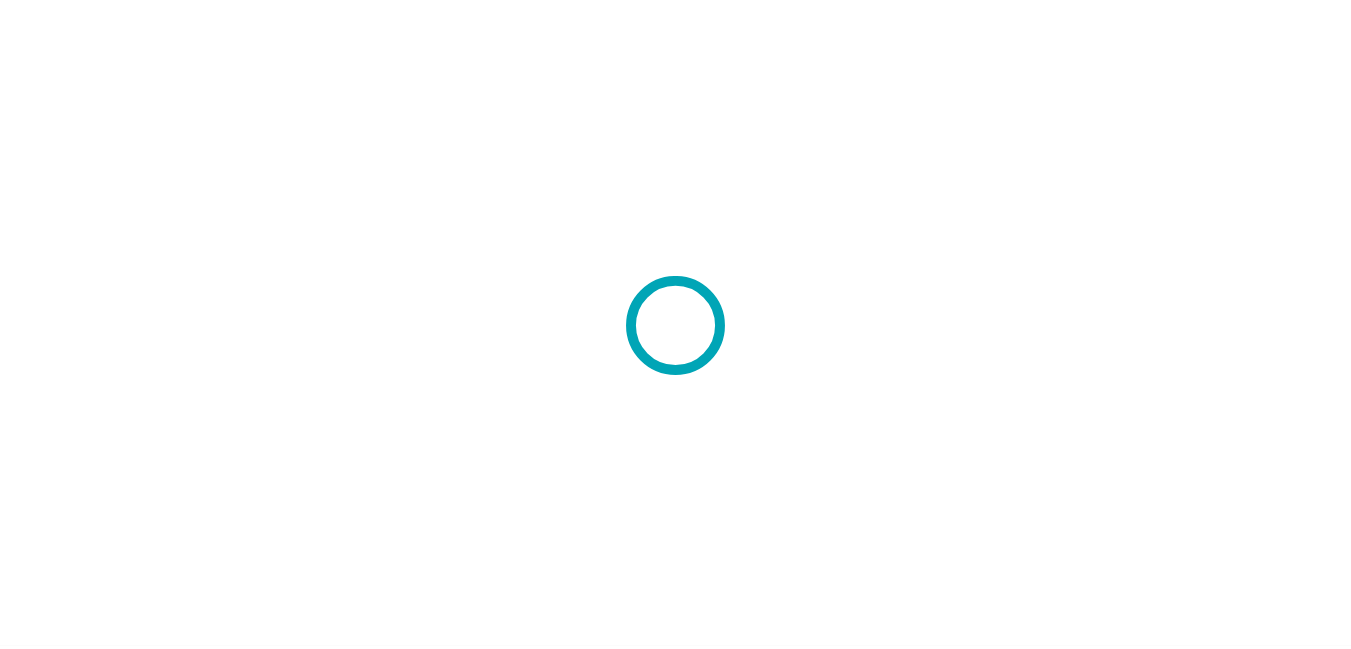 scroll, scrollTop: 0, scrollLeft: 0, axis: both 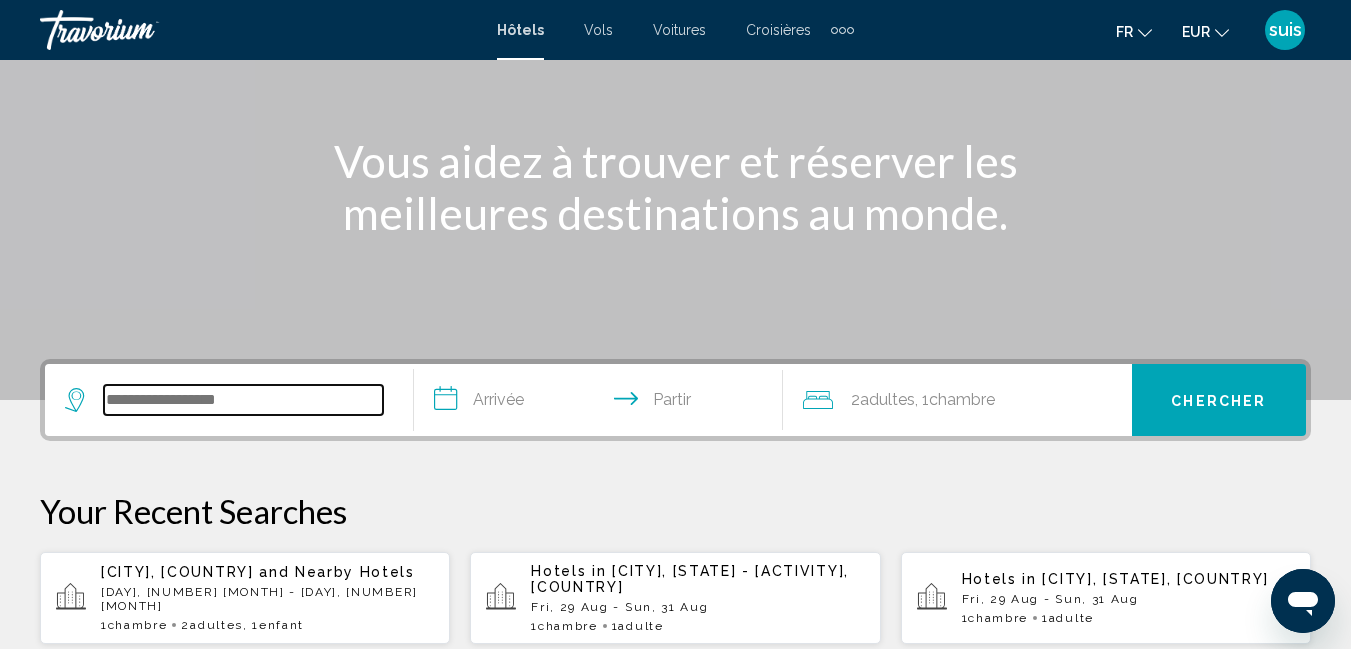 click at bounding box center (243, 400) 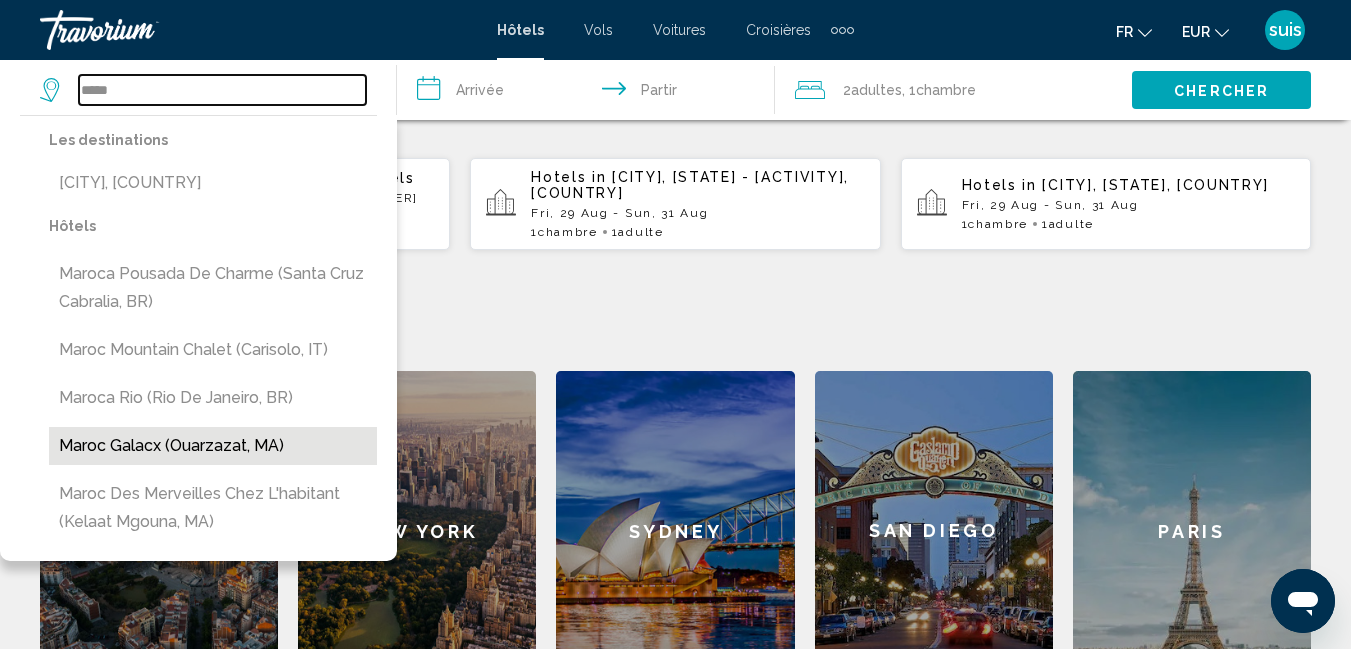 scroll, scrollTop: 694, scrollLeft: 0, axis: vertical 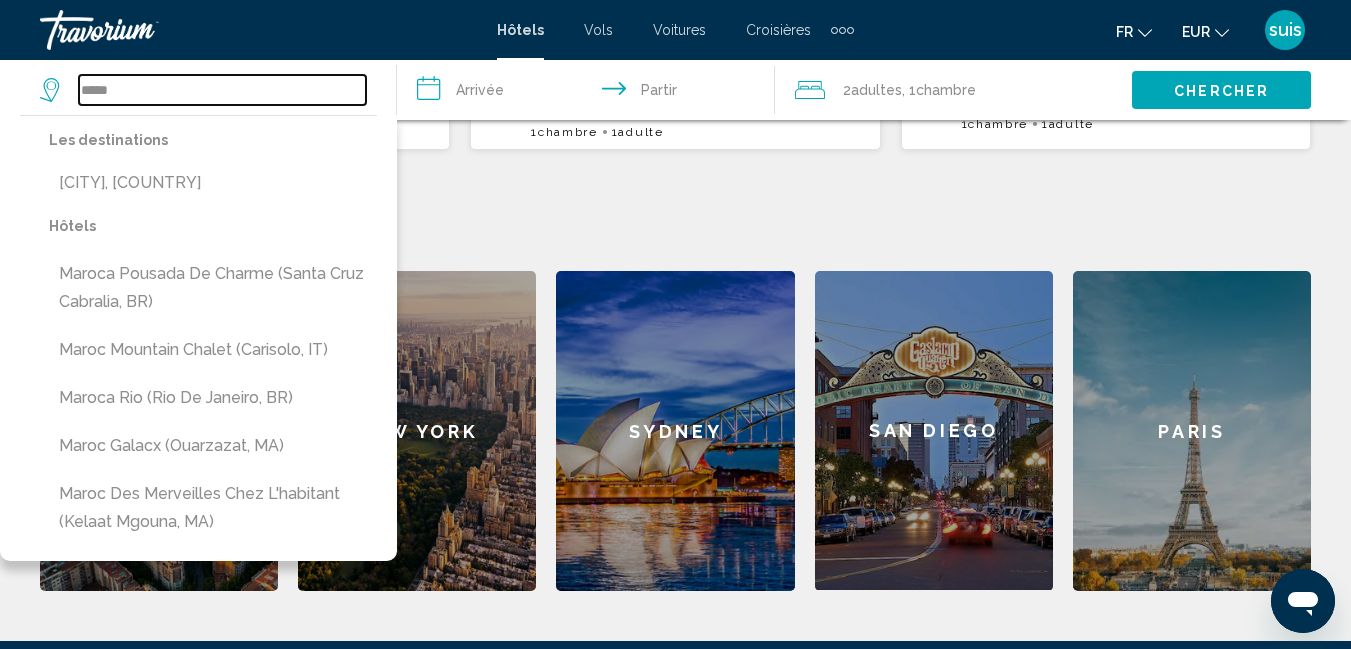 click on "*****" at bounding box center [222, 90] 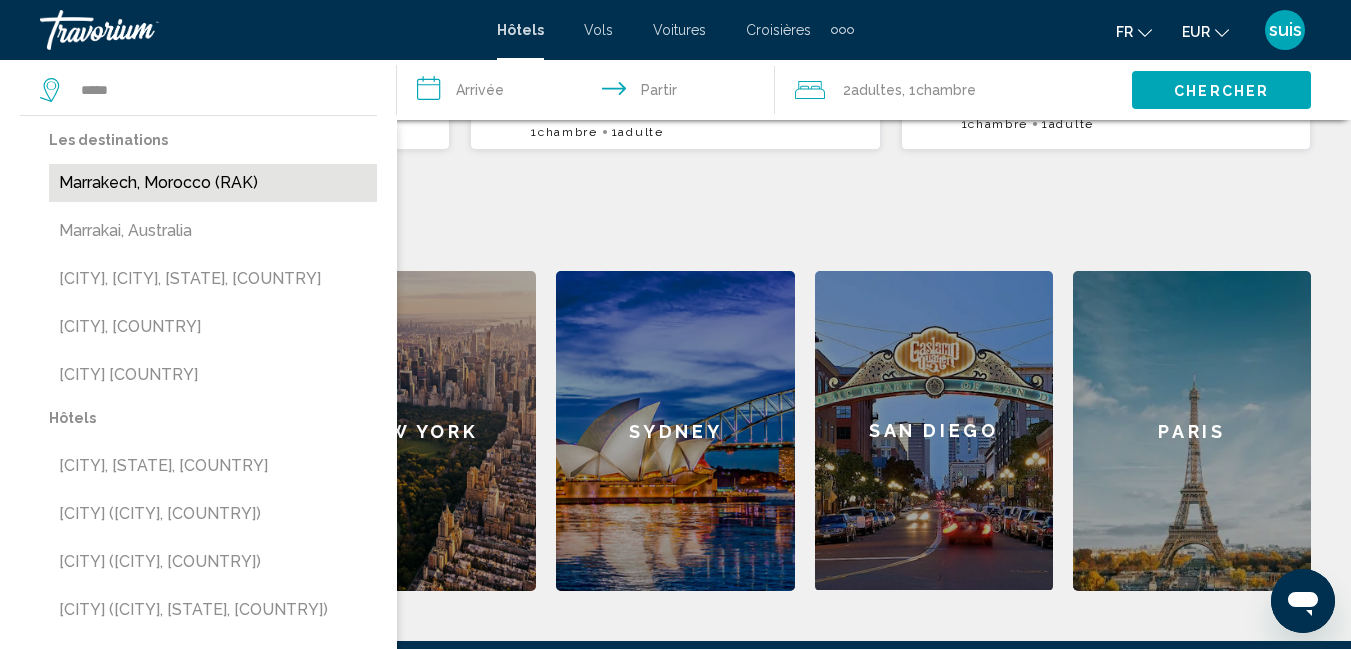 click on "Marrakech, Morocco (RAK)" at bounding box center (213, 183) 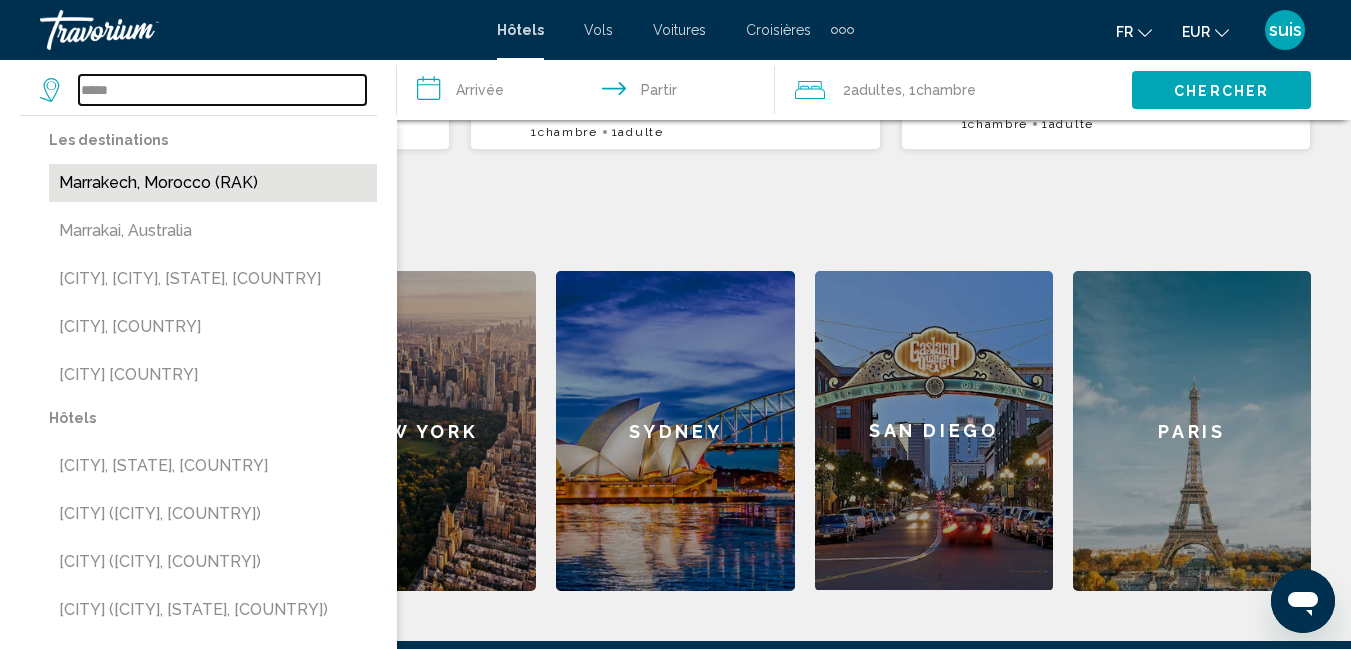 type on "**********" 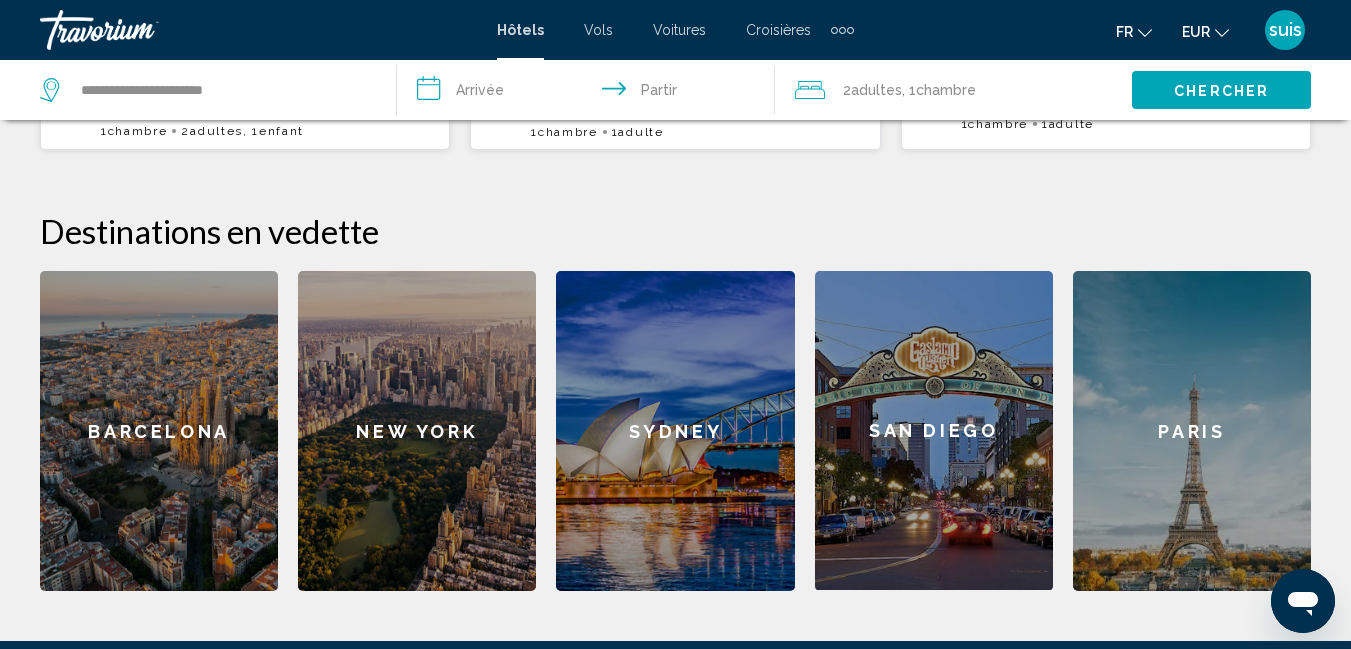 click on "**********" at bounding box center [589, 93] 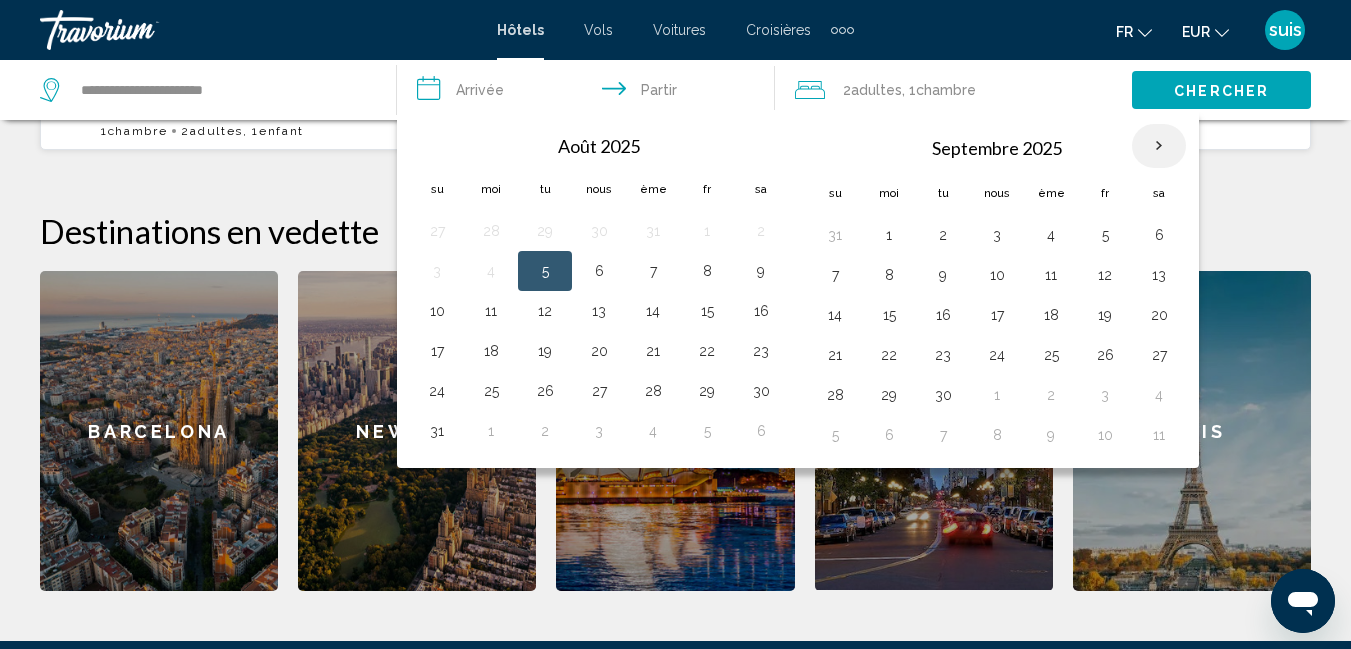 click at bounding box center [1159, 146] 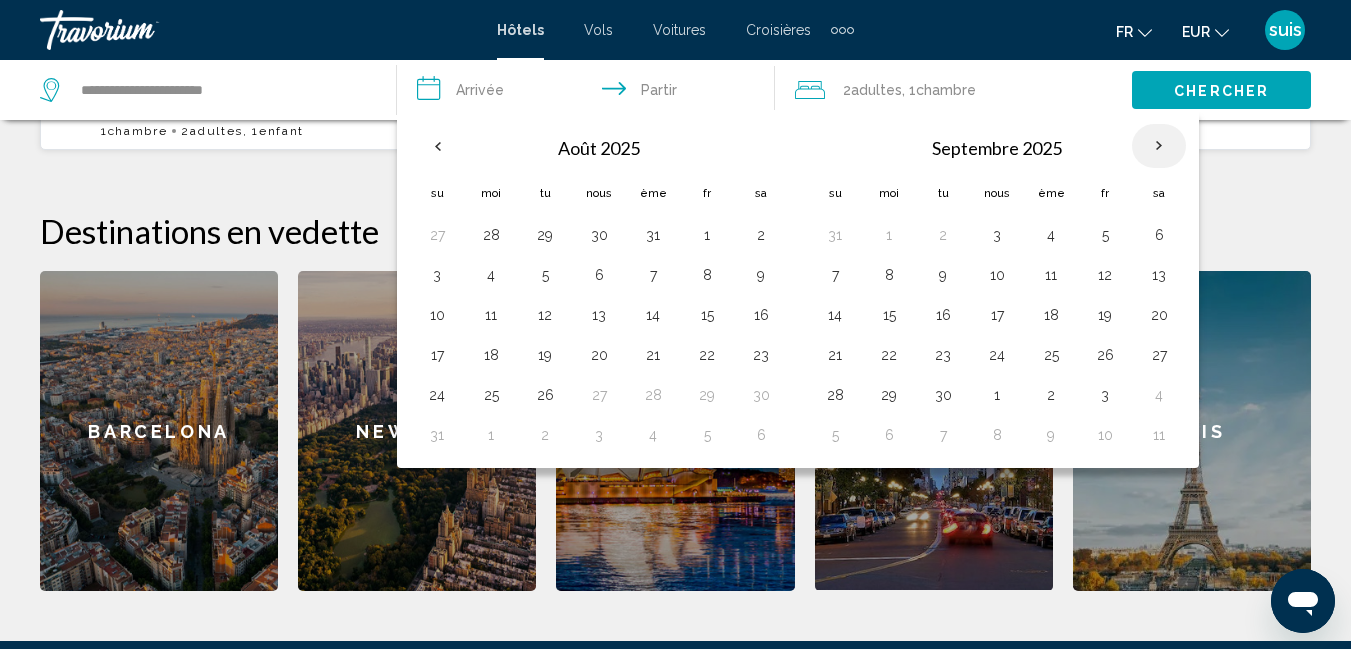click at bounding box center [1159, 146] 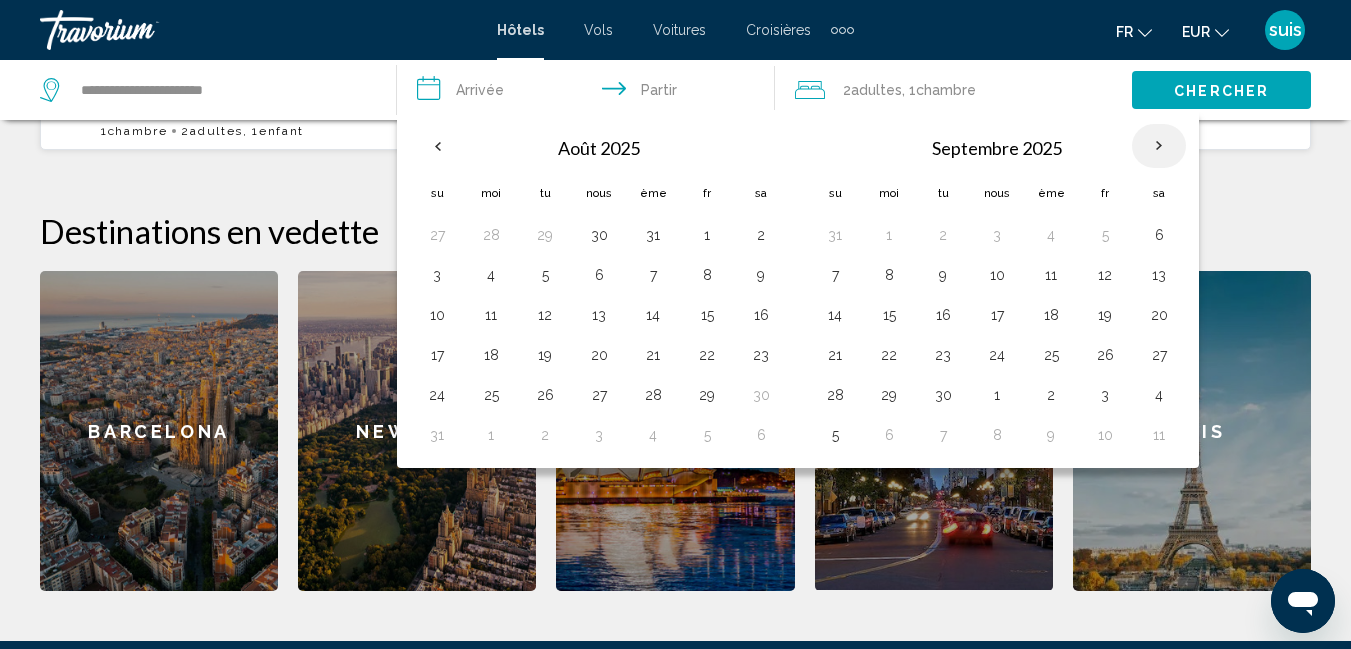 click at bounding box center (1159, 146) 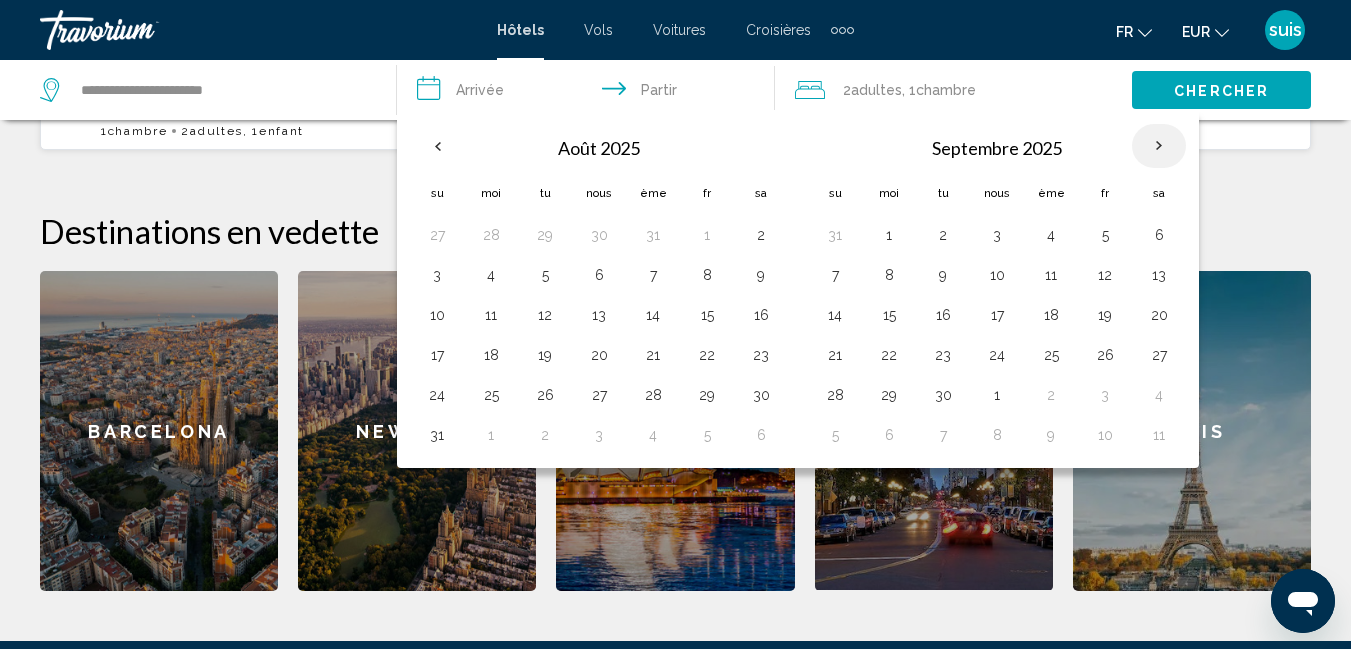 click at bounding box center (1159, 146) 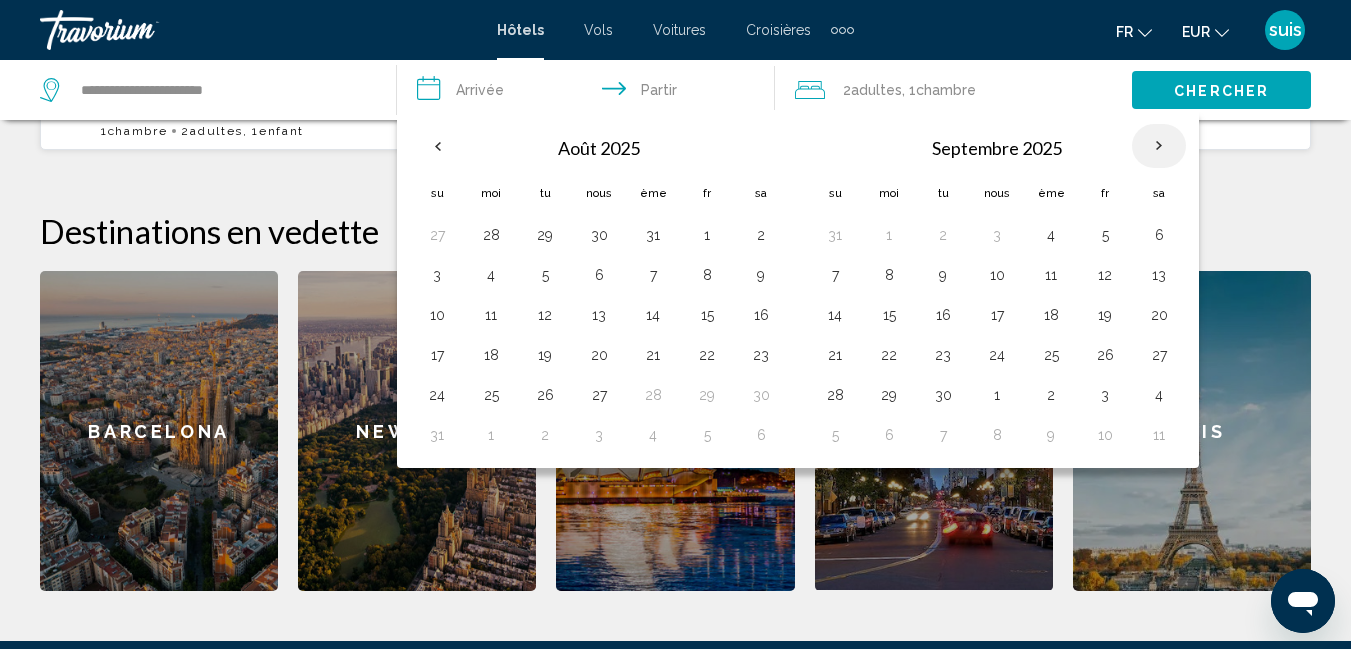click at bounding box center (1159, 146) 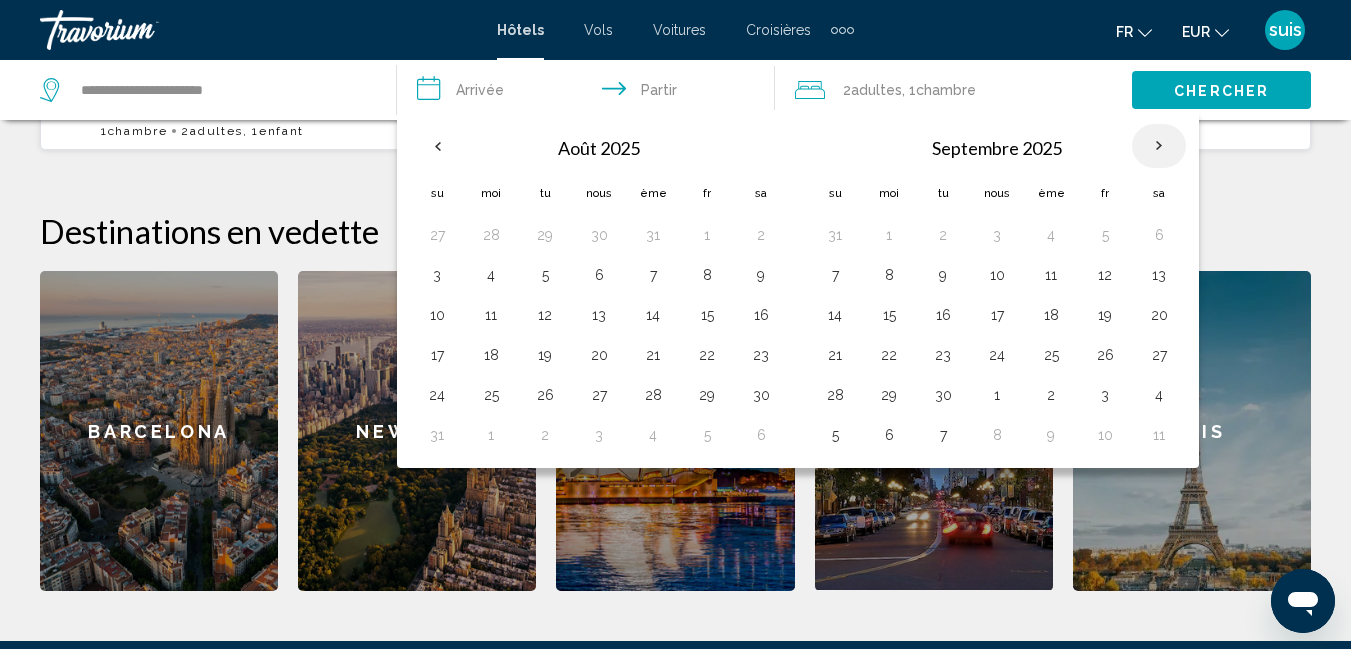 click at bounding box center [1159, 146] 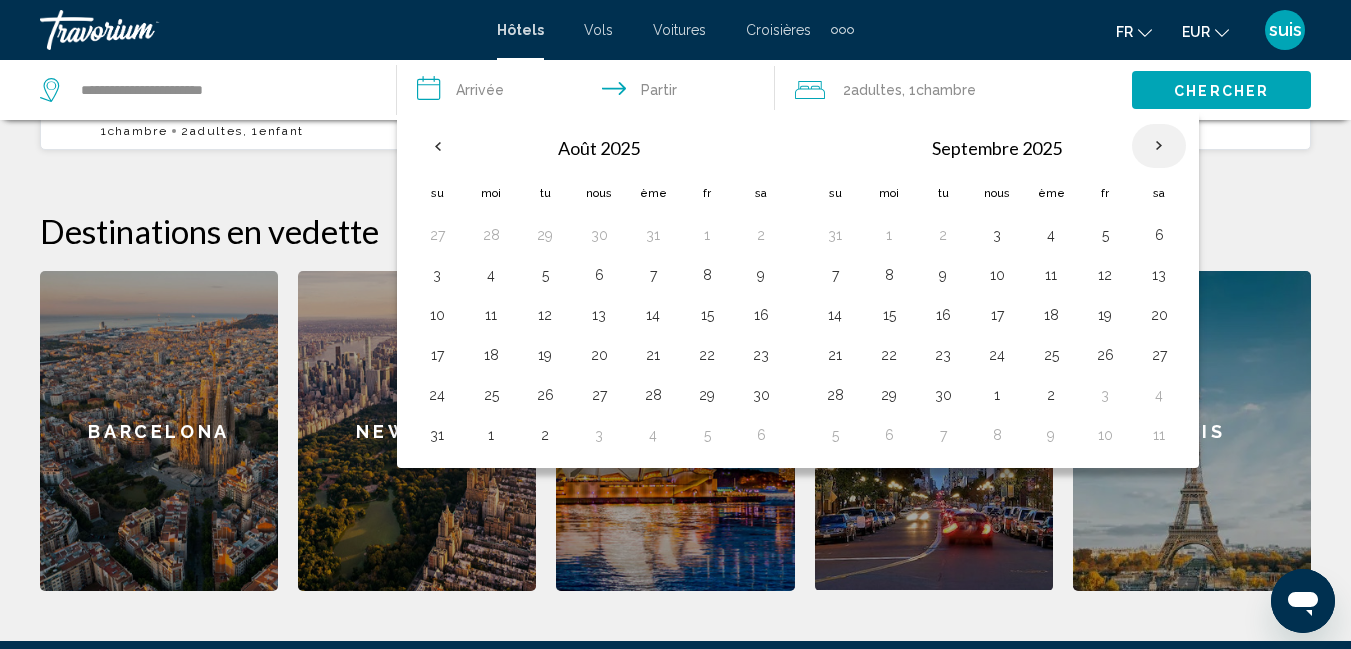 click at bounding box center (1159, 146) 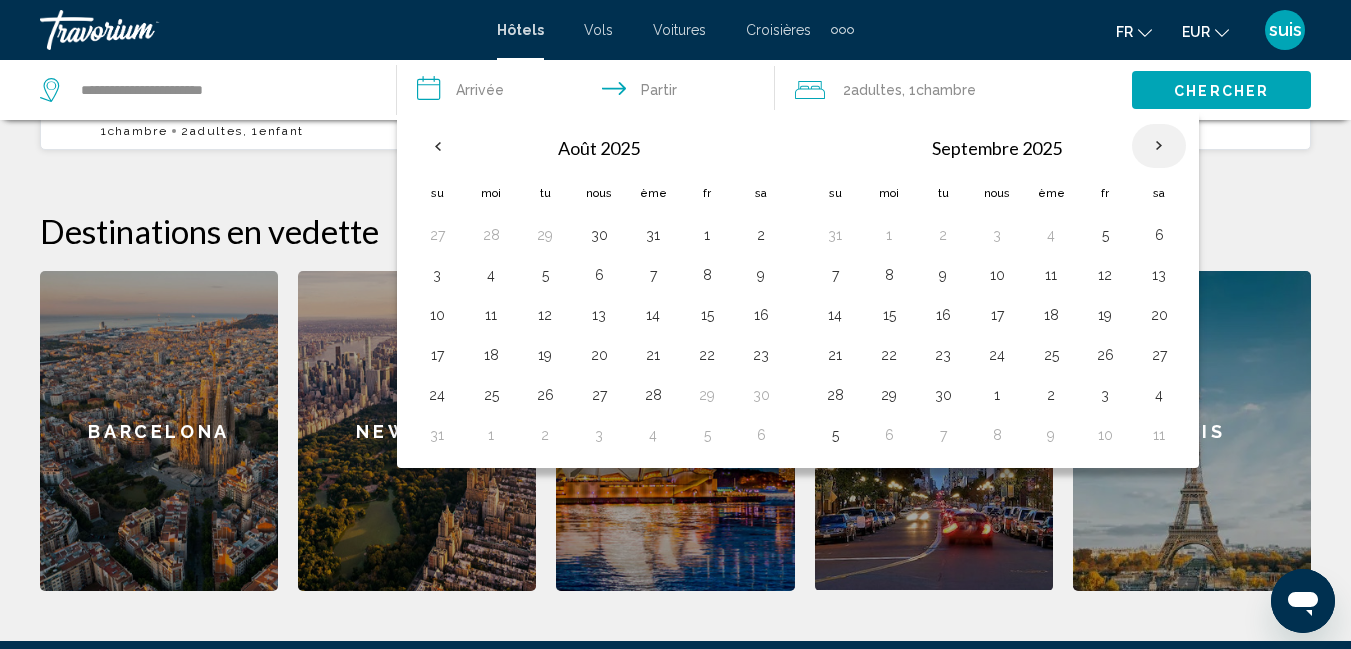 click at bounding box center [1159, 146] 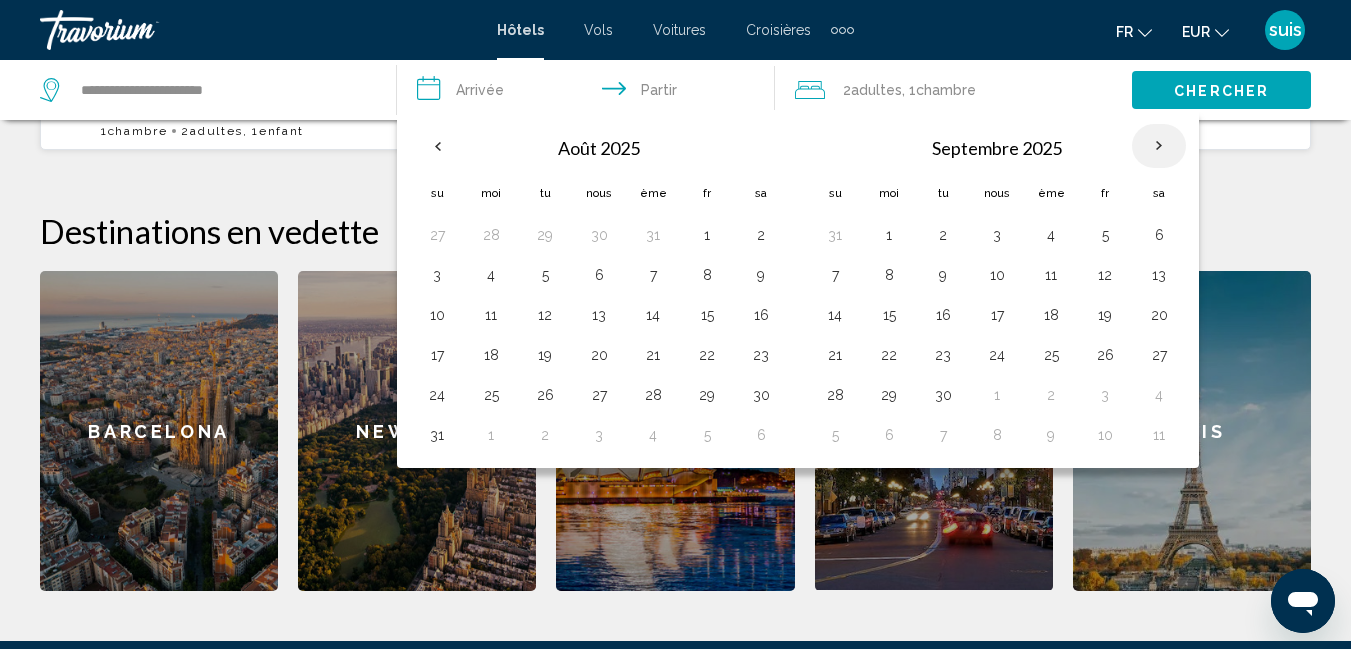 click at bounding box center [1159, 146] 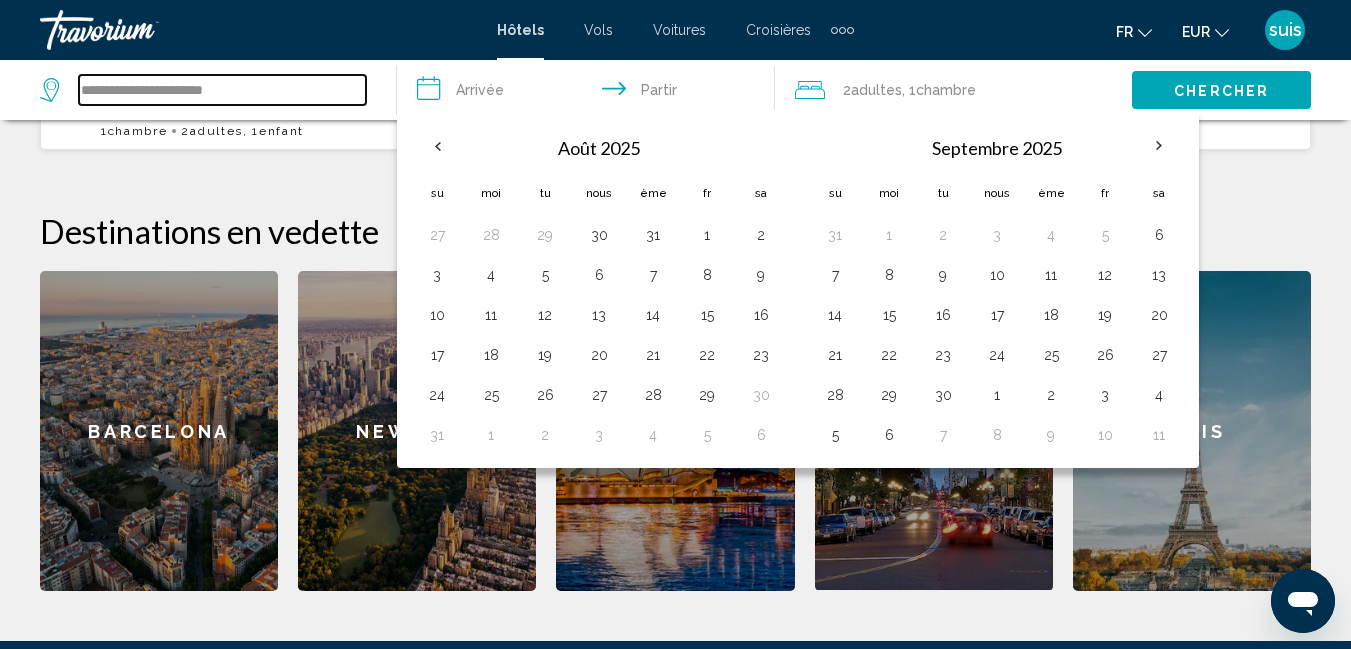 click on "**********" at bounding box center [222, 90] 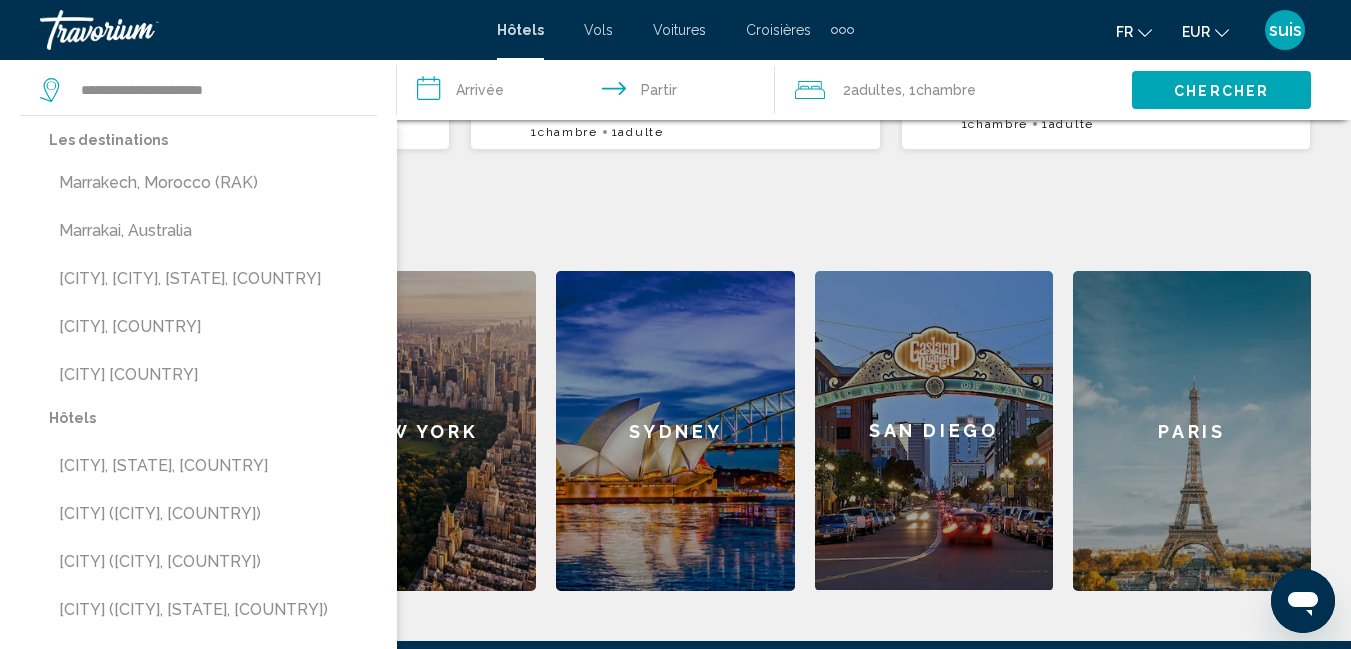 click on "**********" at bounding box center (675, 228) 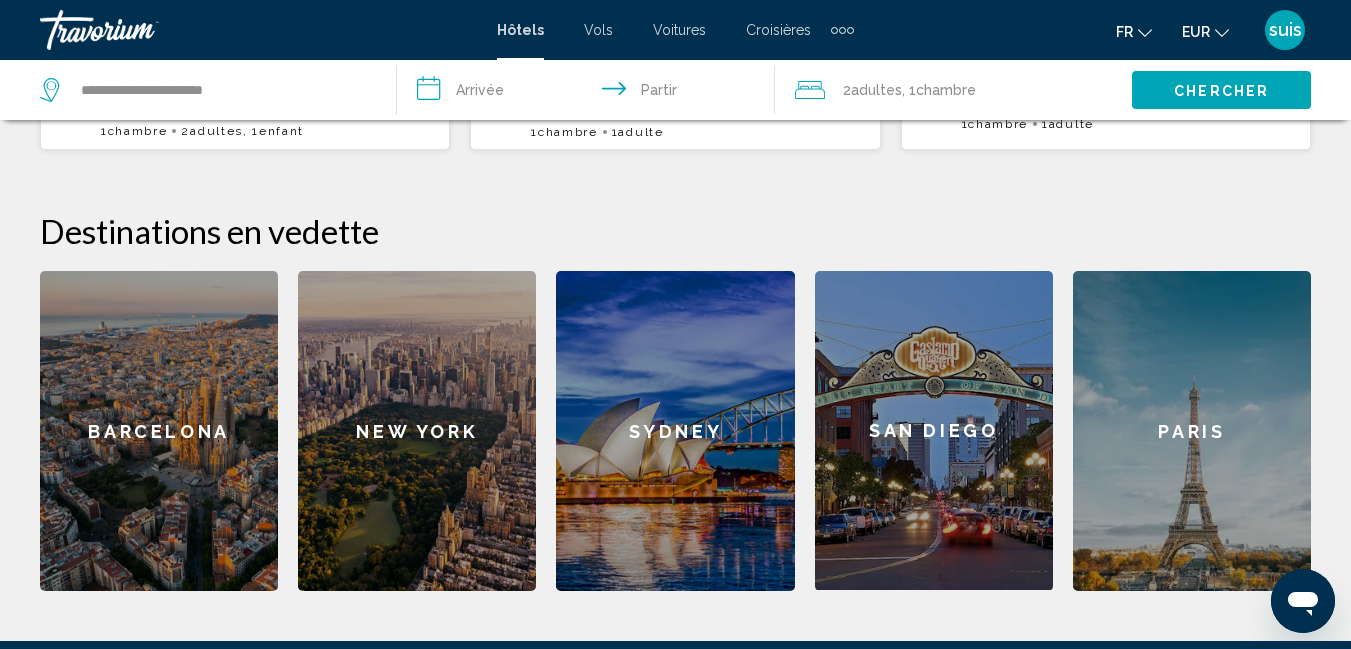 click on "**********" at bounding box center [589, 93] 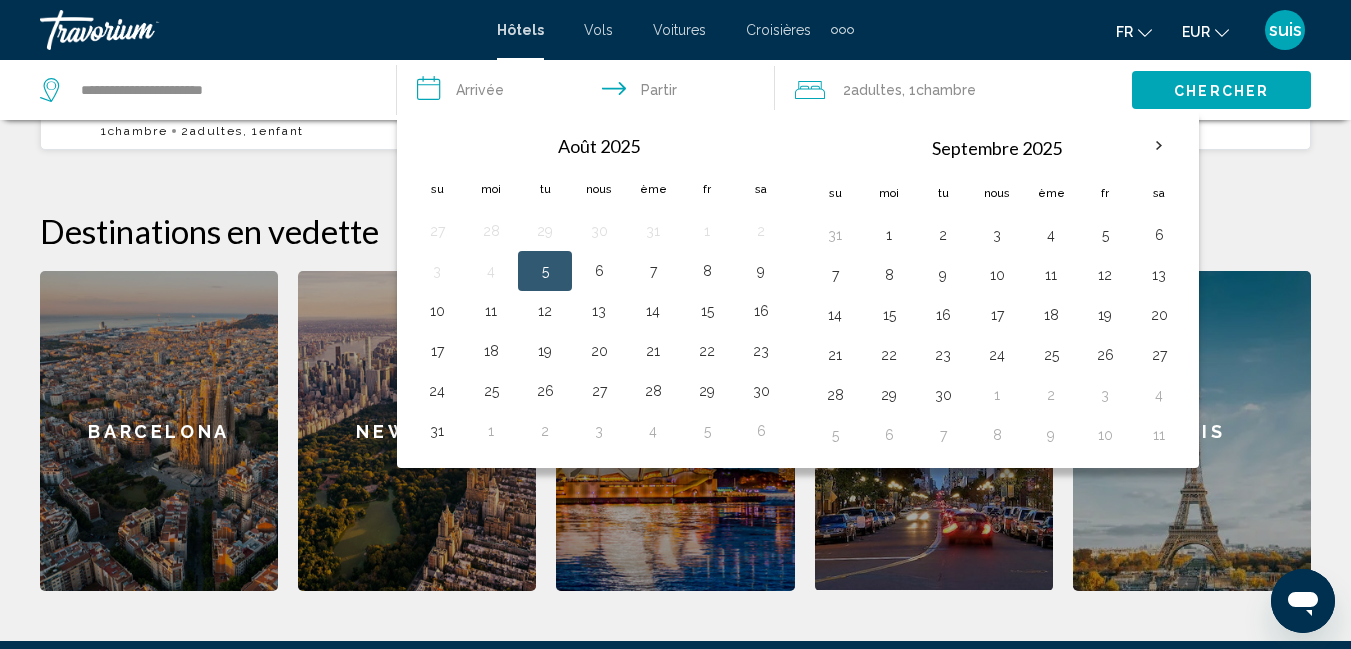 click on ", 1" 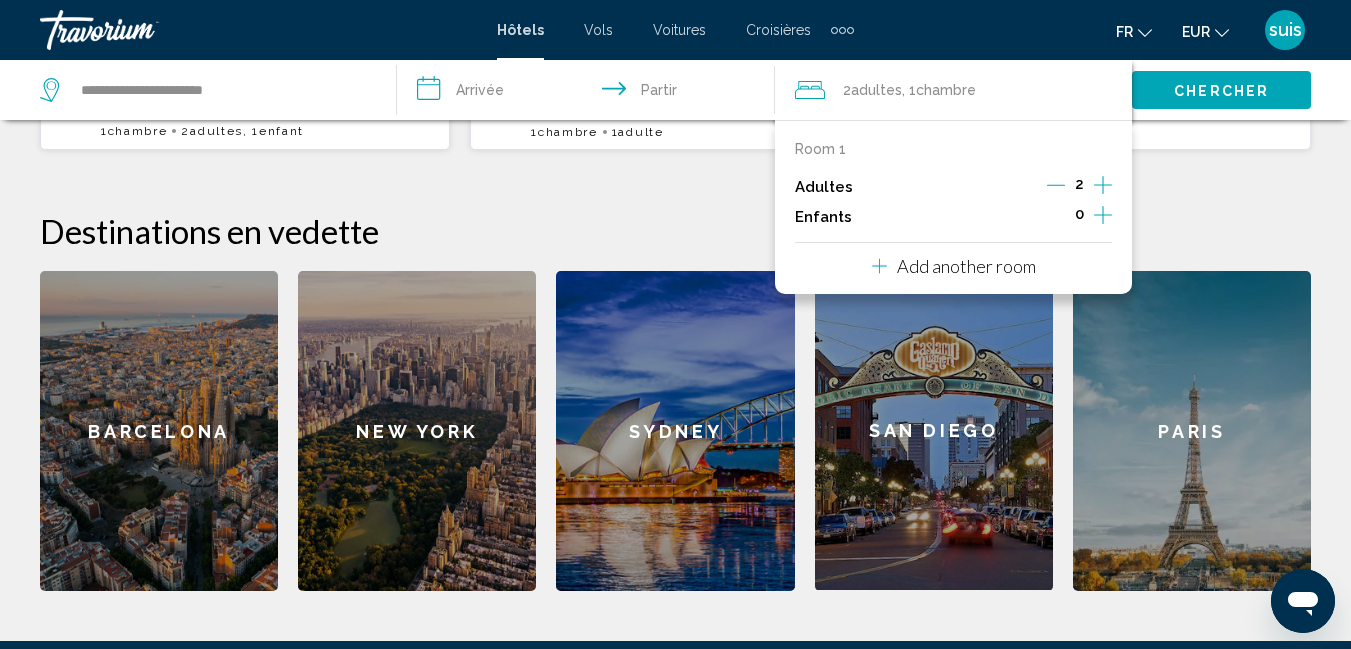 click 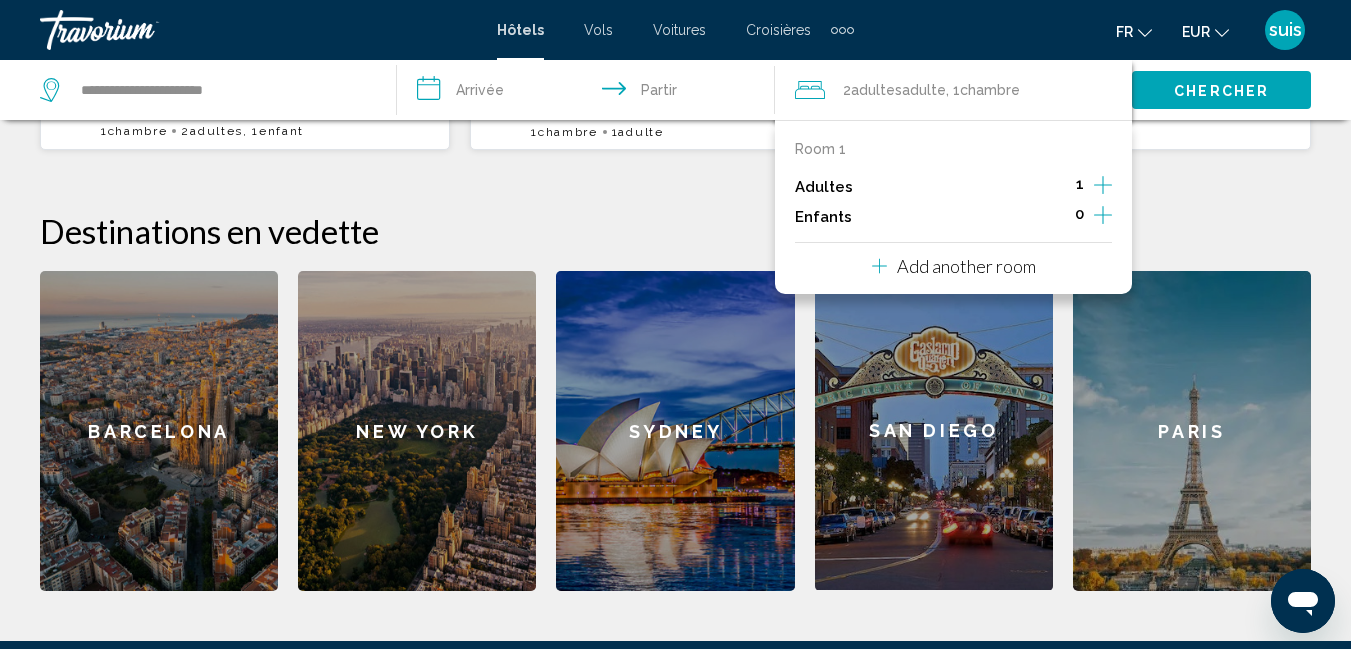 click 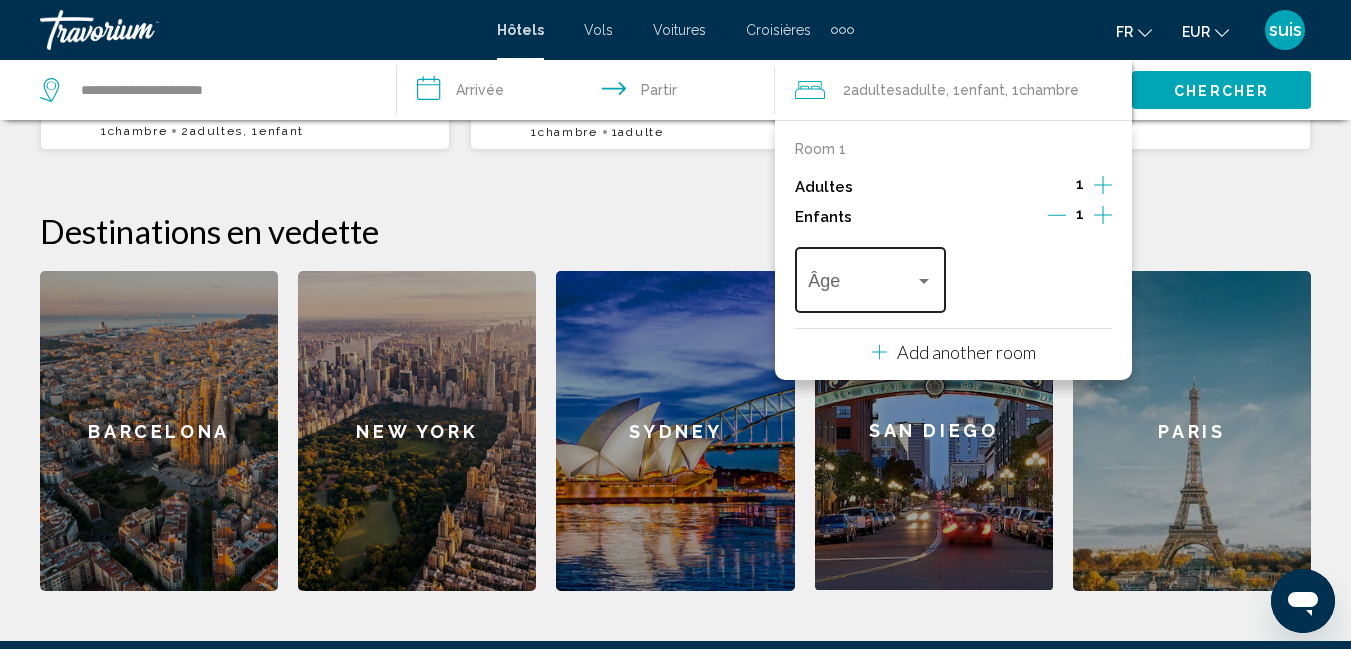 click at bounding box center (924, 281) 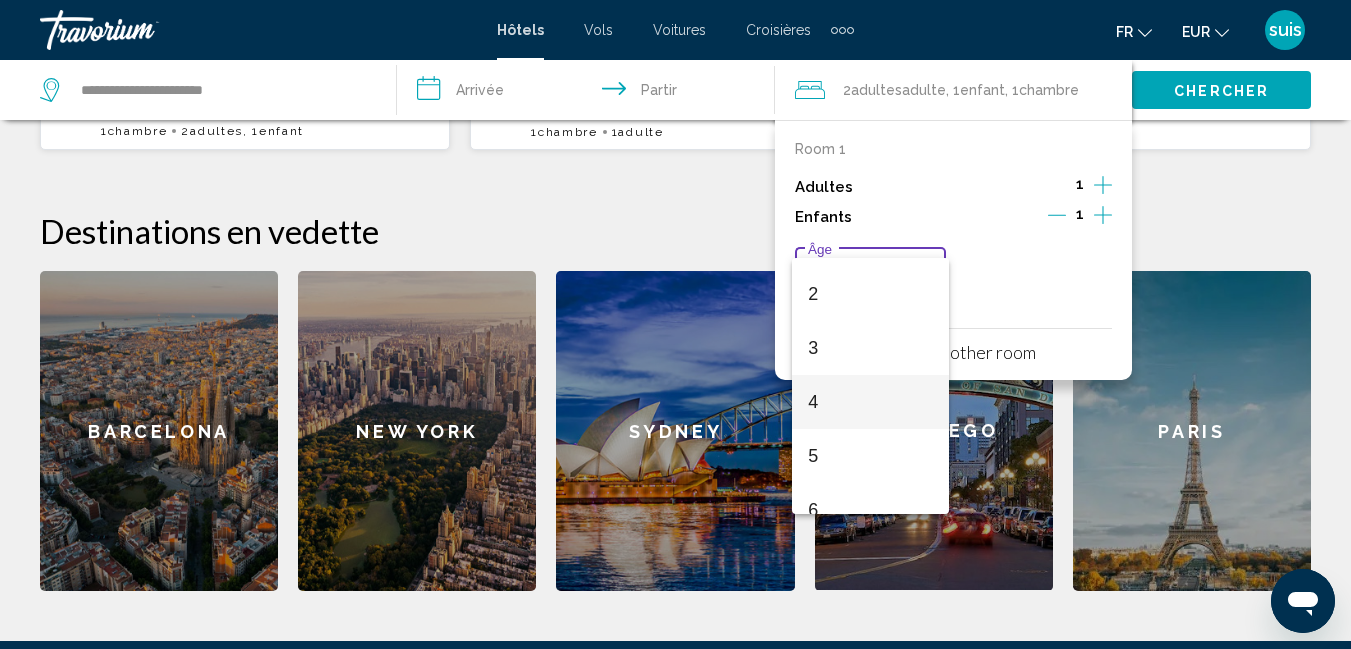 scroll, scrollTop: 100, scrollLeft: 0, axis: vertical 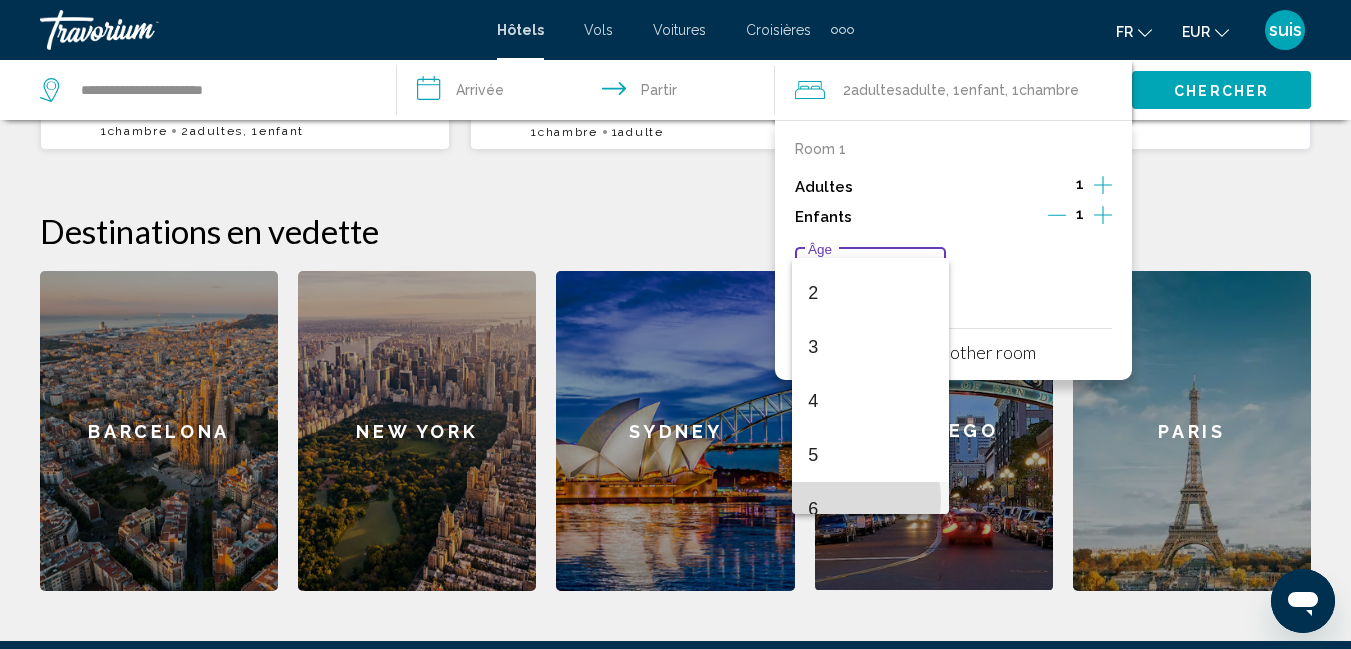 click on "6" at bounding box center (870, 509) 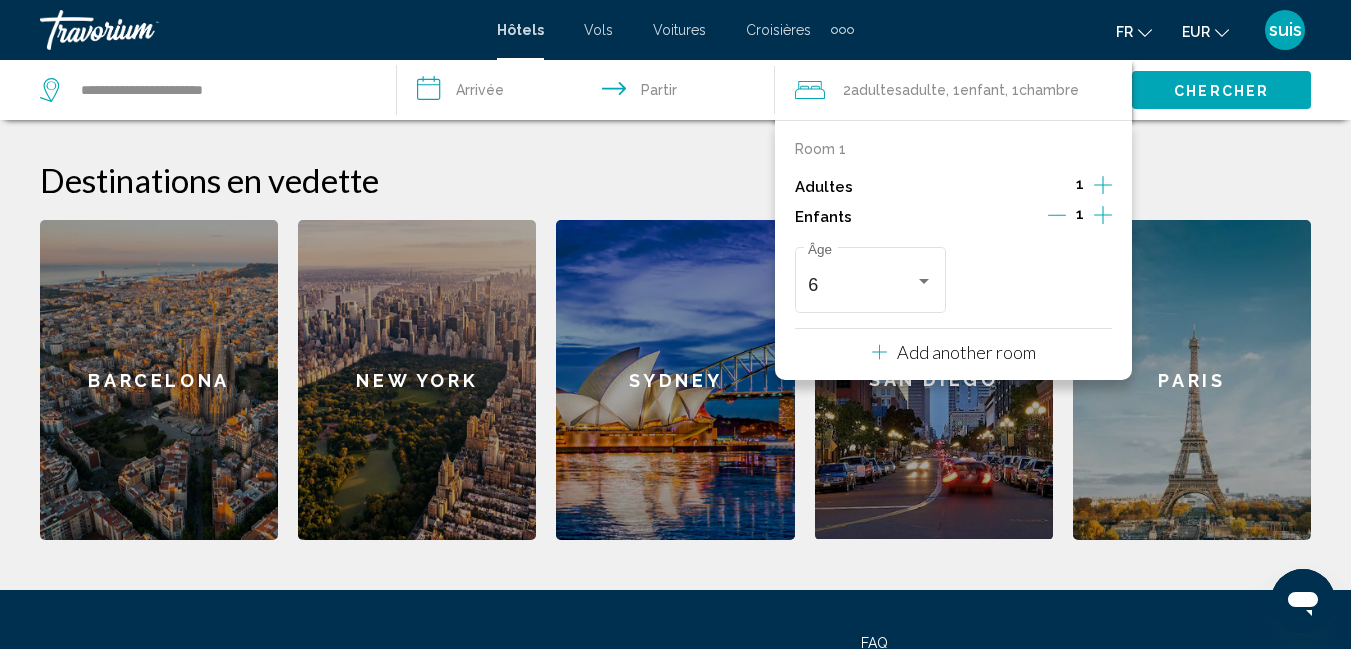 scroll, scrollTop: 794, scrollLeft: 0, axis: vertical 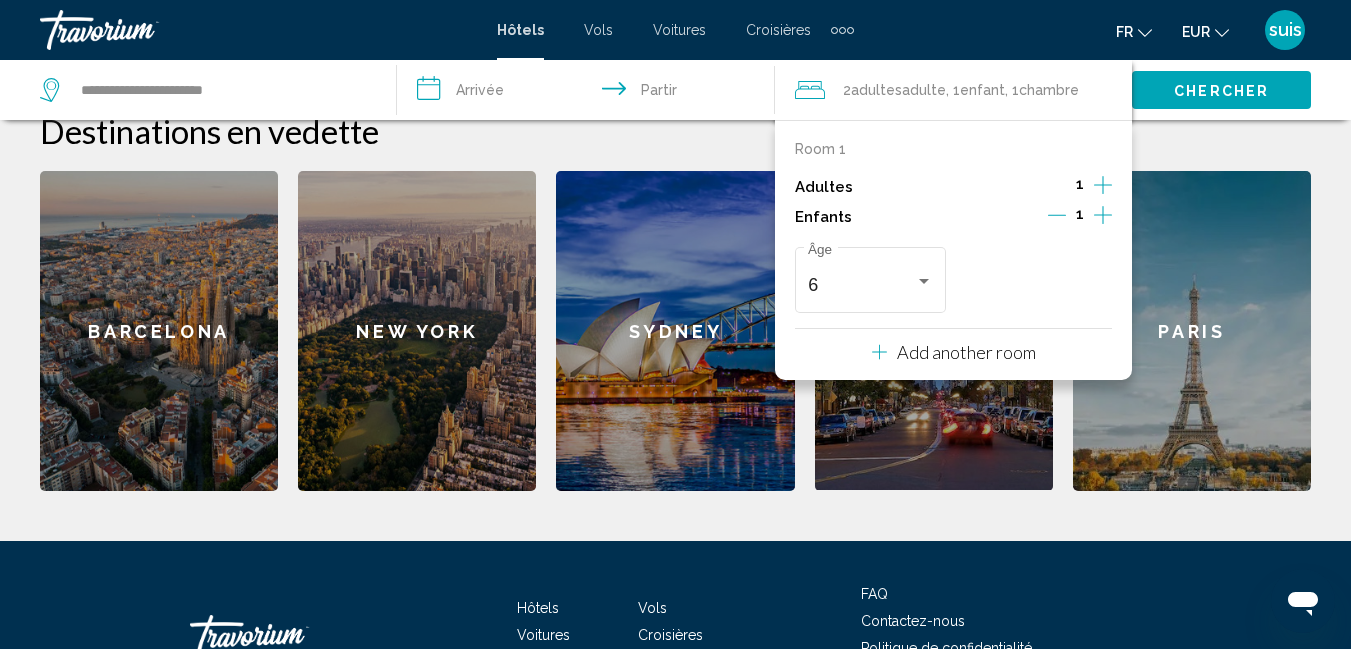 click on "Chercher" at bounding box center (1221, 91) 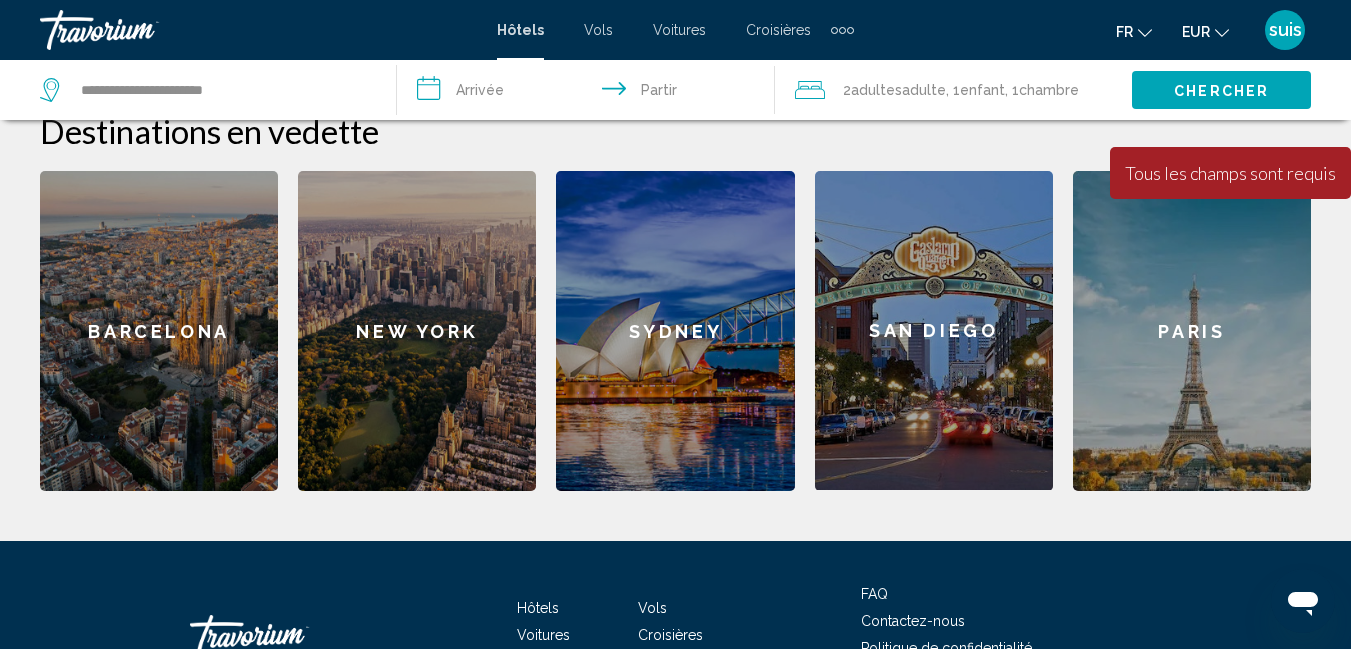click on "**********" at bounding box center [589, 93] 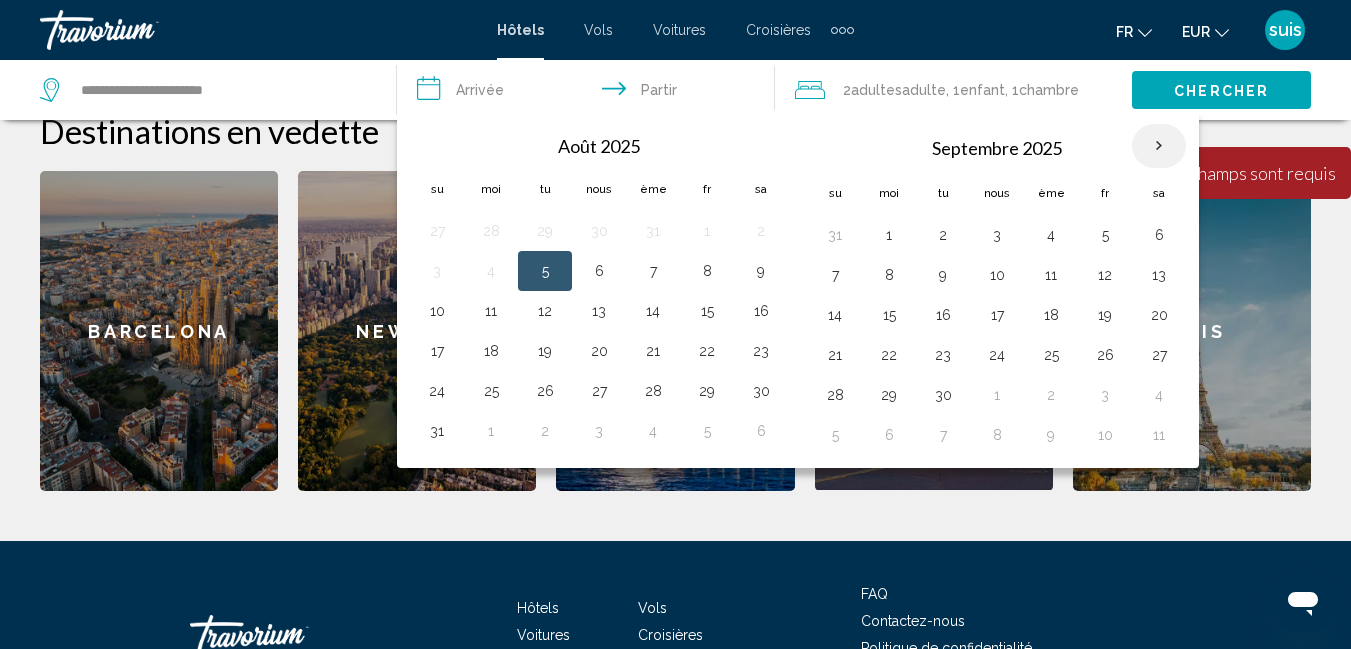 click at bounding box center [1159, 146] 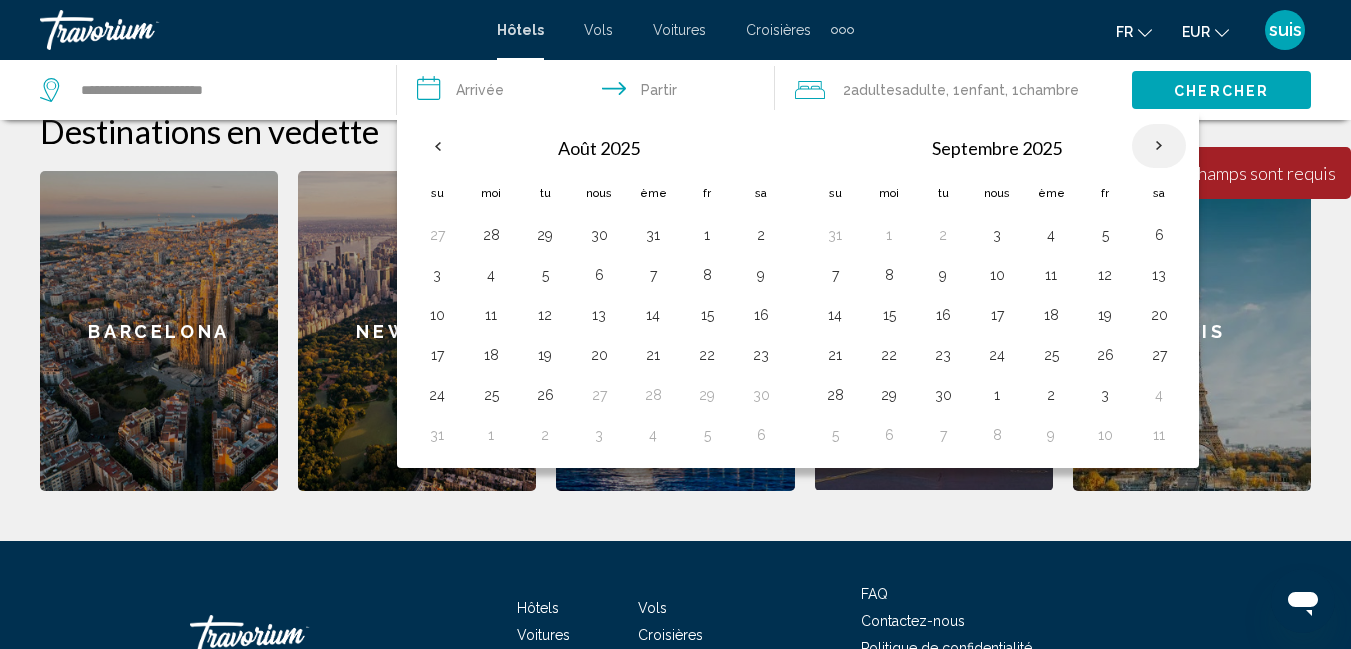 click at bounding box center [1159, 146] 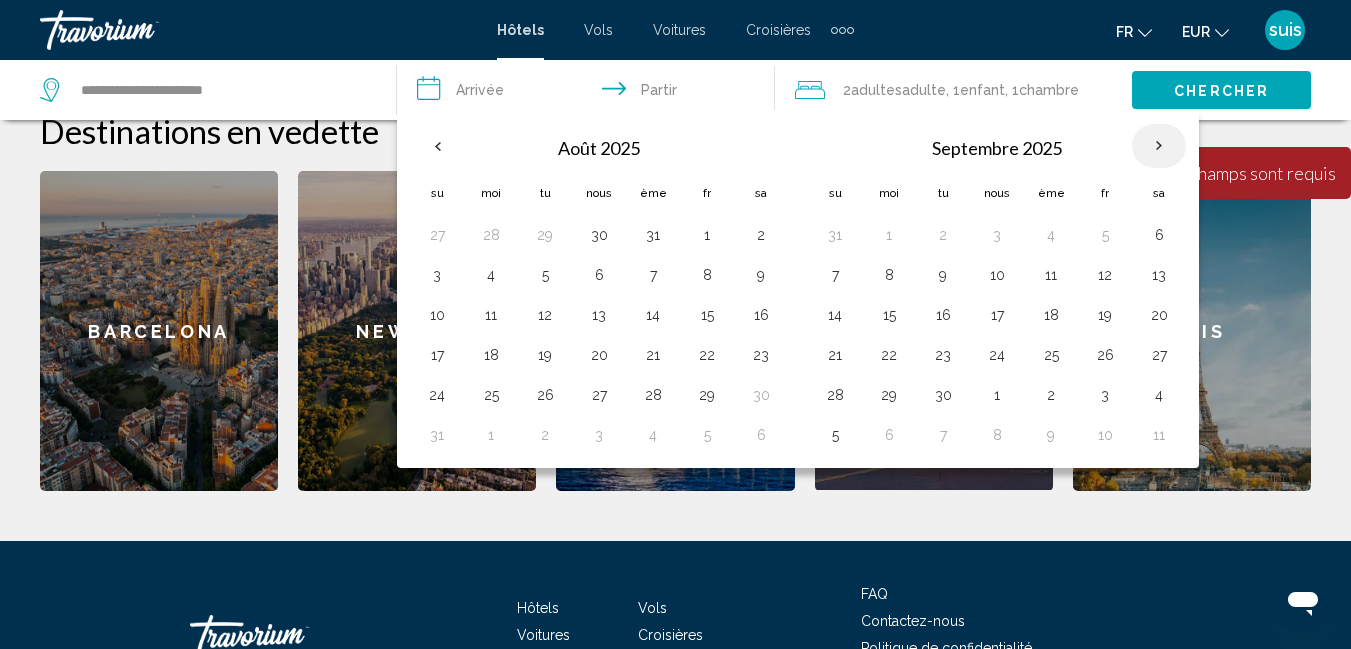 click at bounding box center [1159, 146] 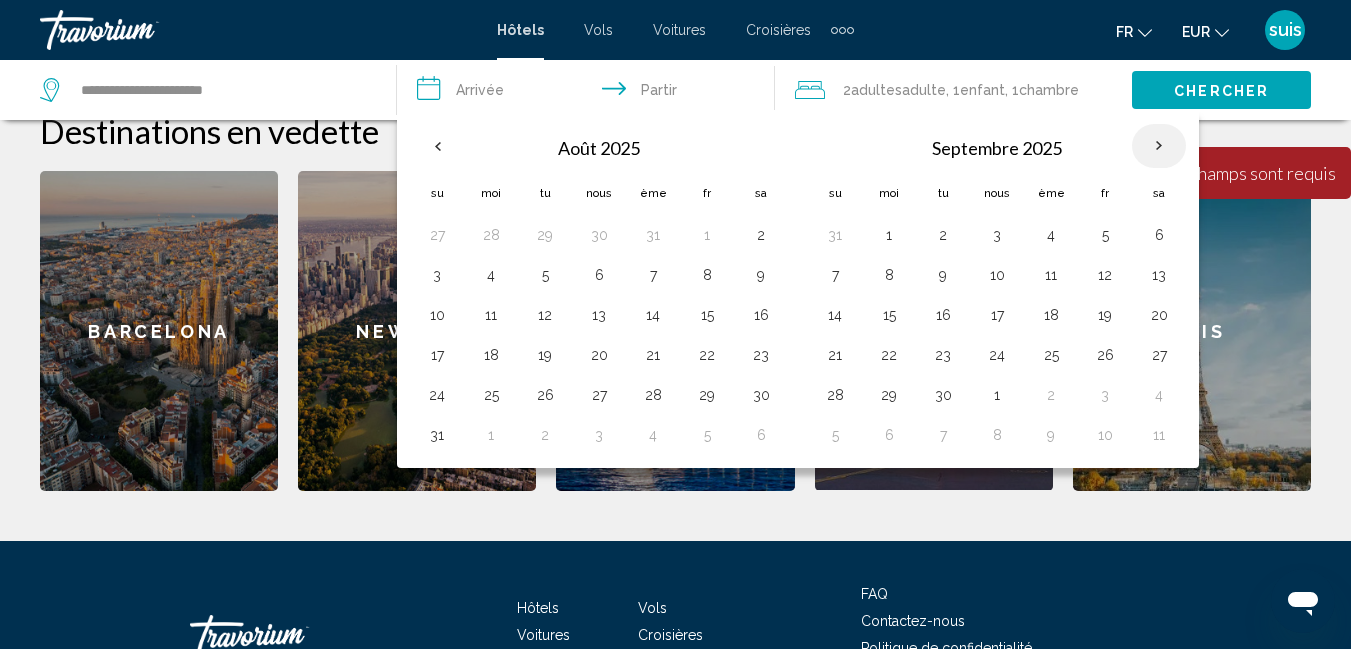 click at bounding box center [1159, 146] 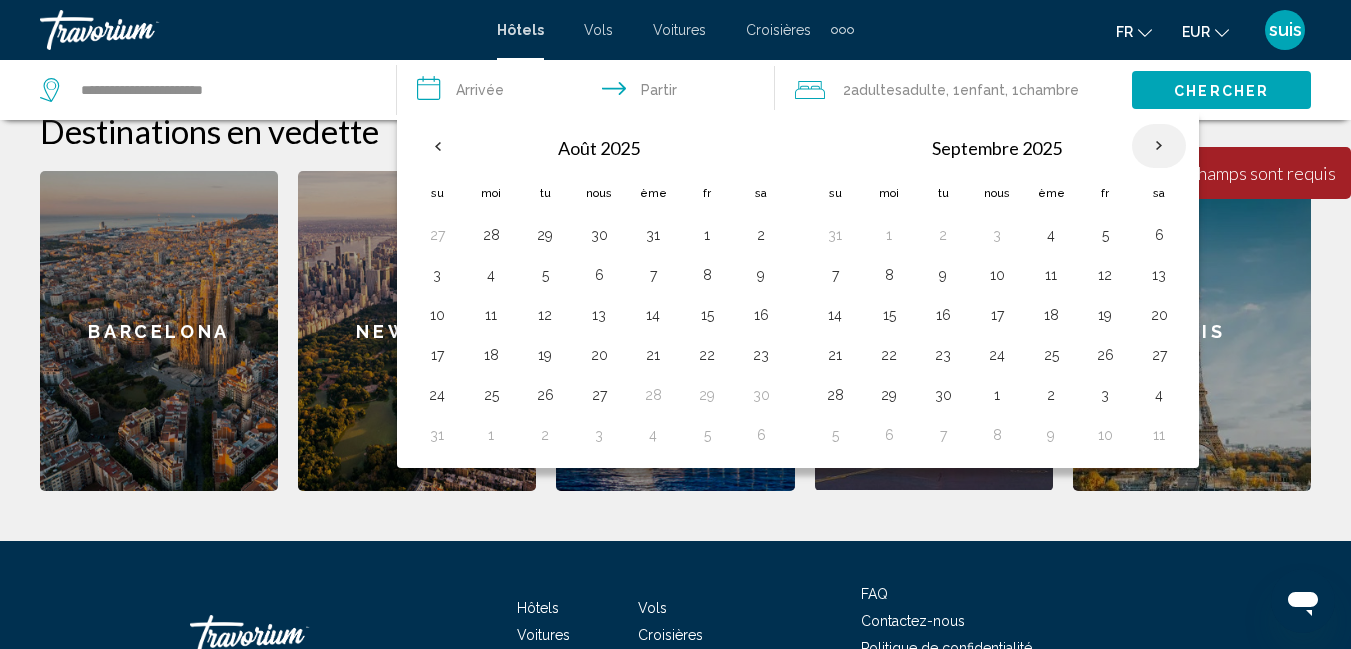 click at bounding box center (1159, 146) 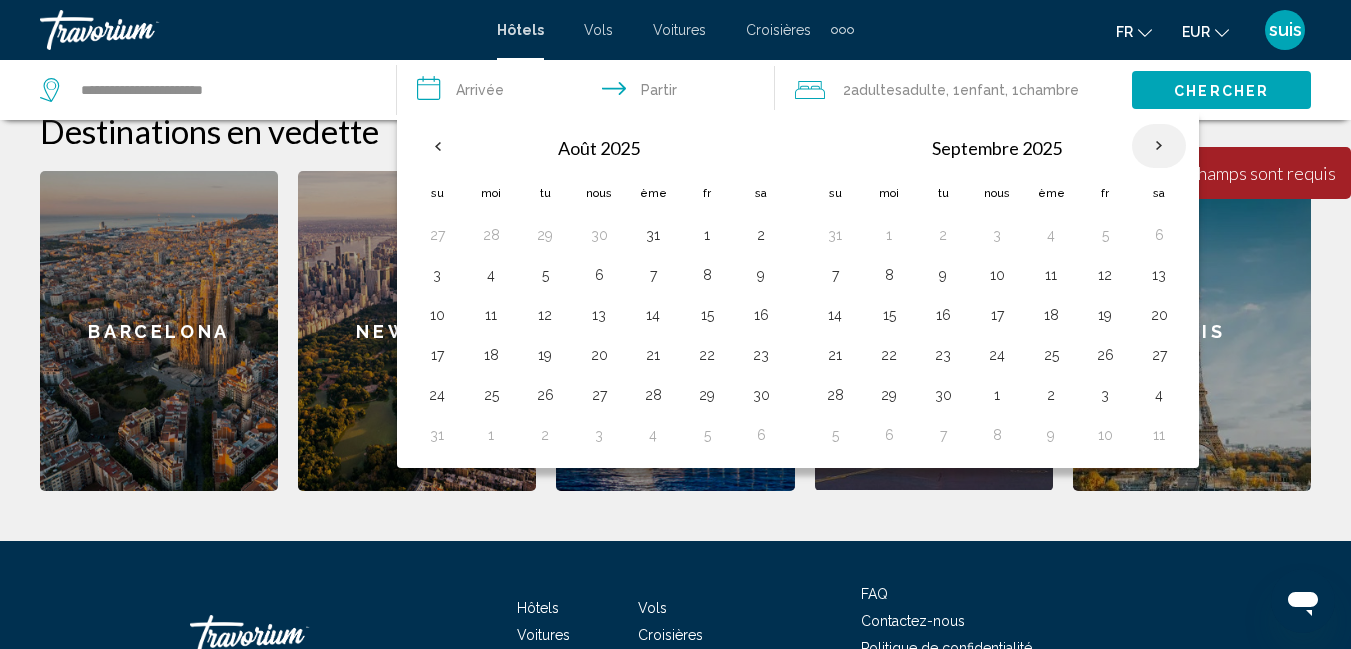 click at bounding box center [1159, 146] 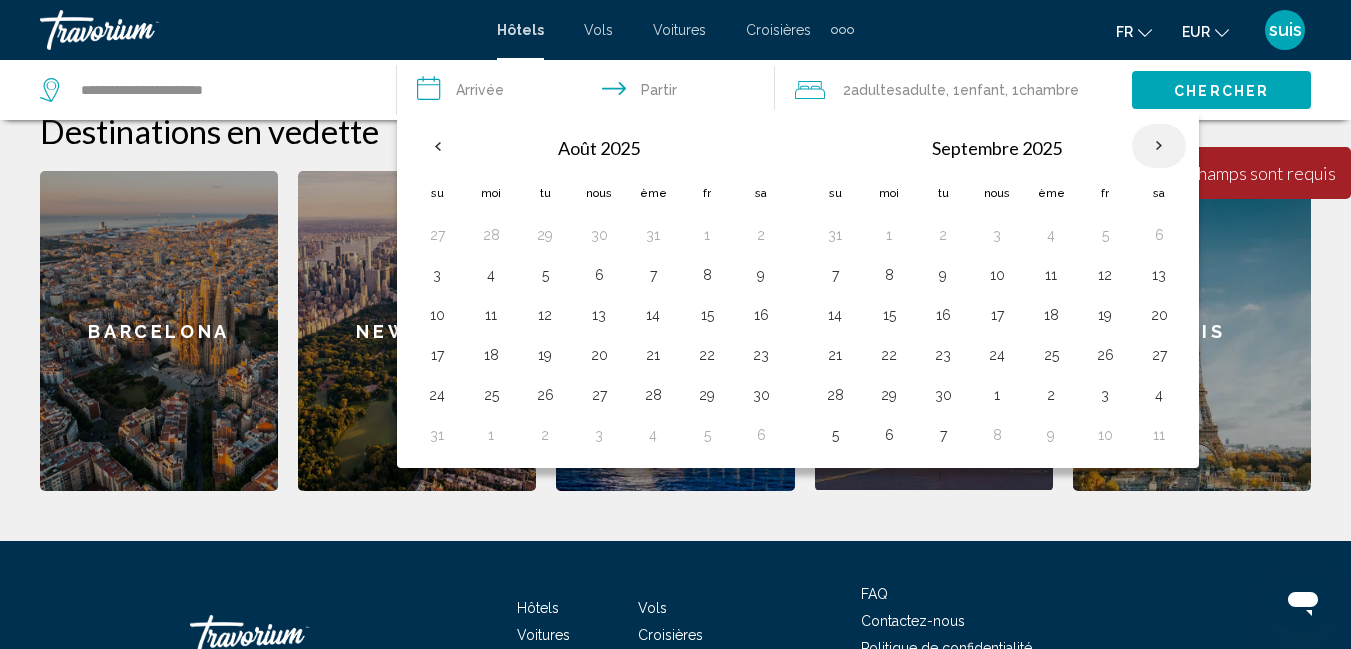 click at bounding box center (1159, 146) 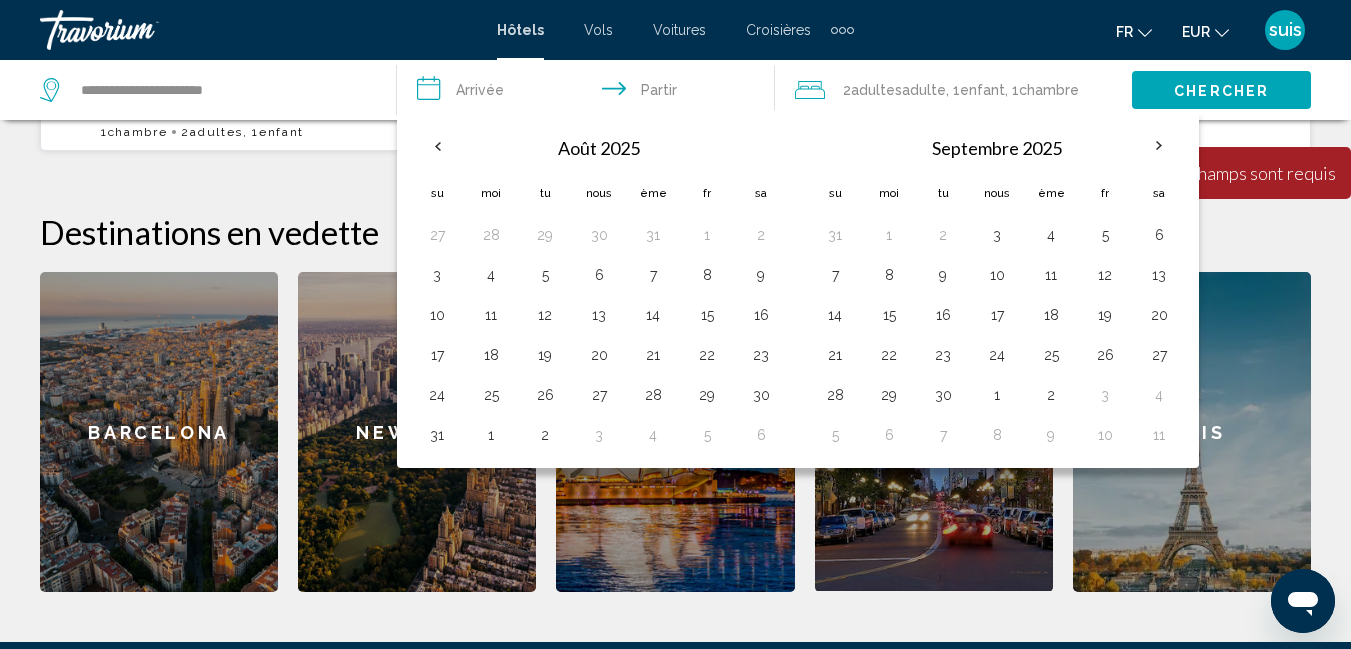 scroll, scrollTop: 594, scrollLeft: 0, axis: vertical 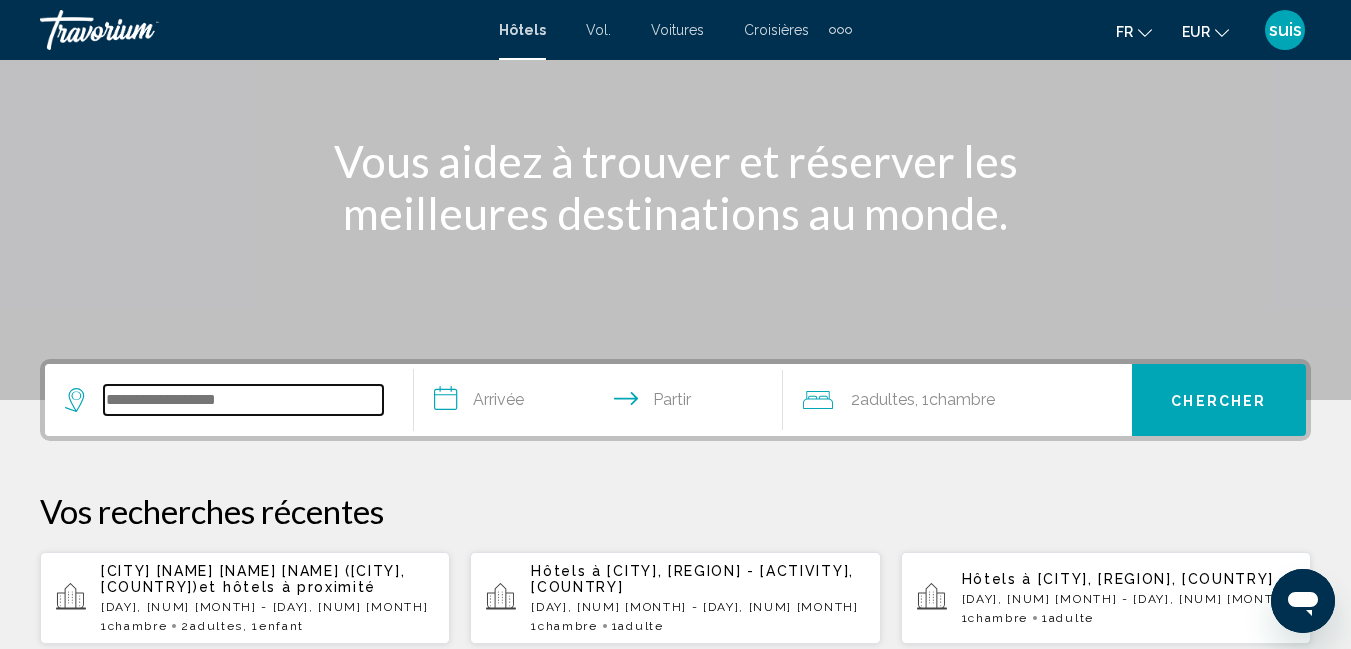 click at bounding box center [243, 400] 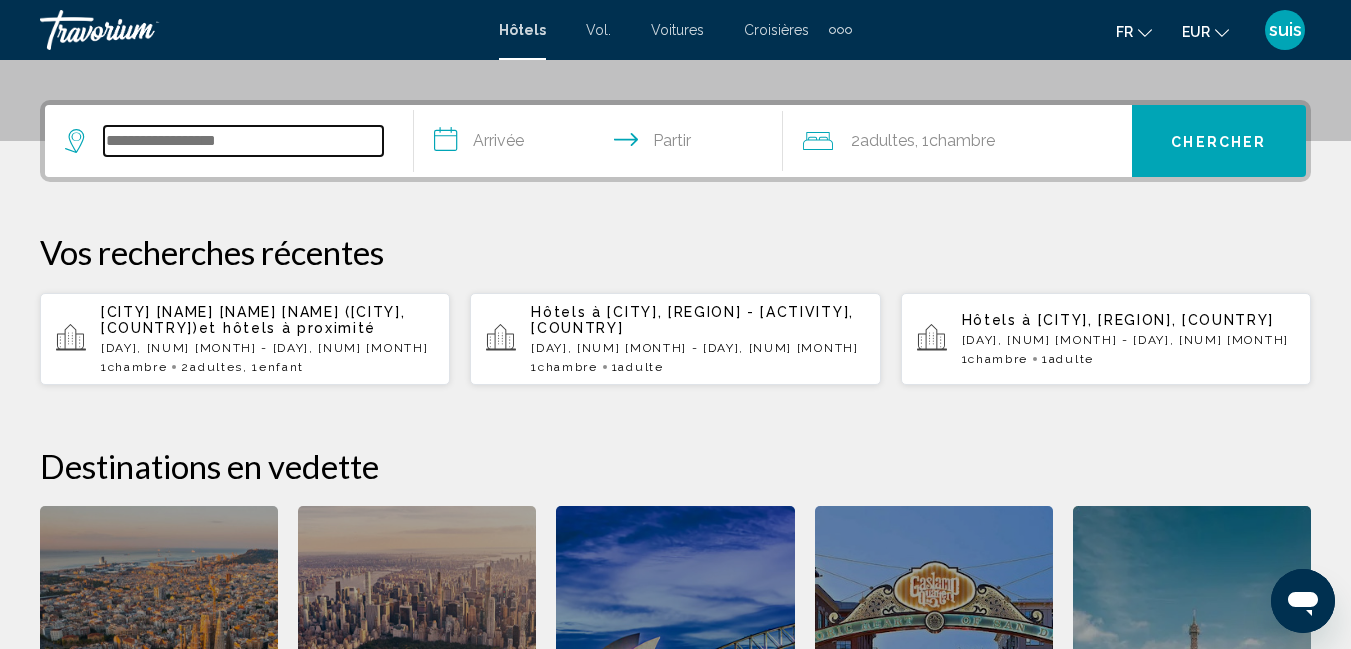 scroll, scrollTop: 494, scrollLeft: 0, axis: vertical 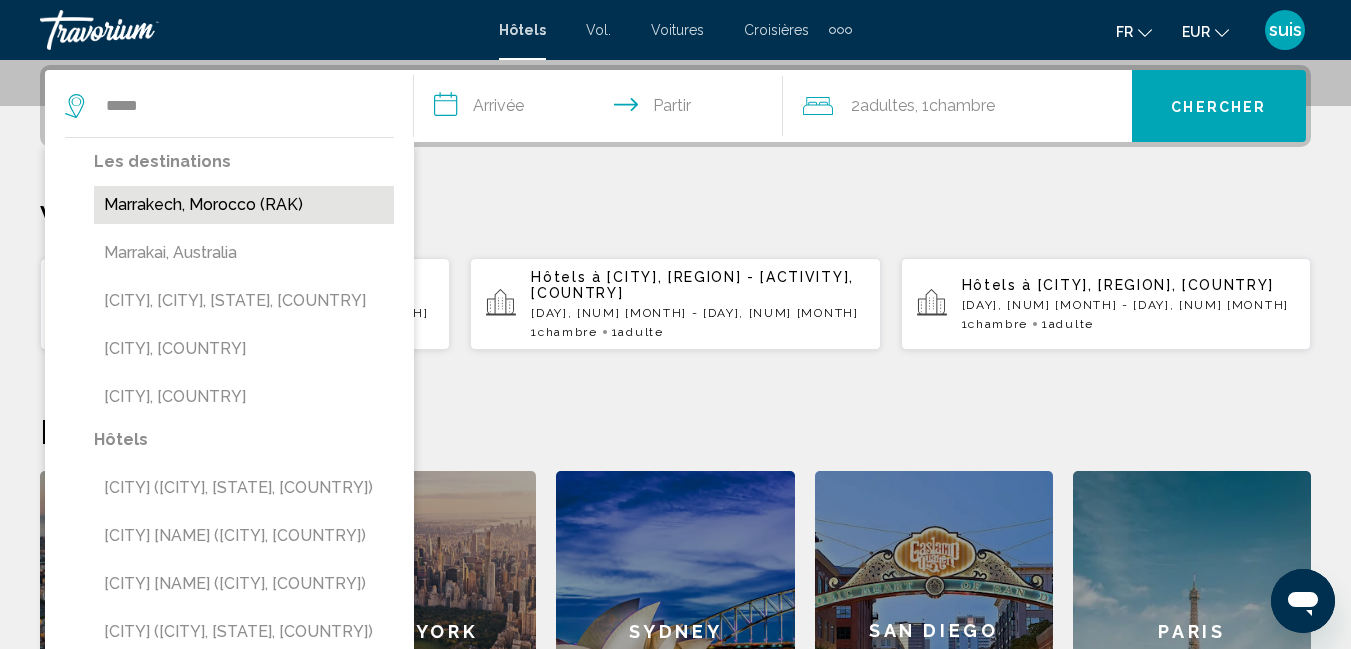 click on "Marrakech, Morocco (RAK)" at bounding box center (244, 205) 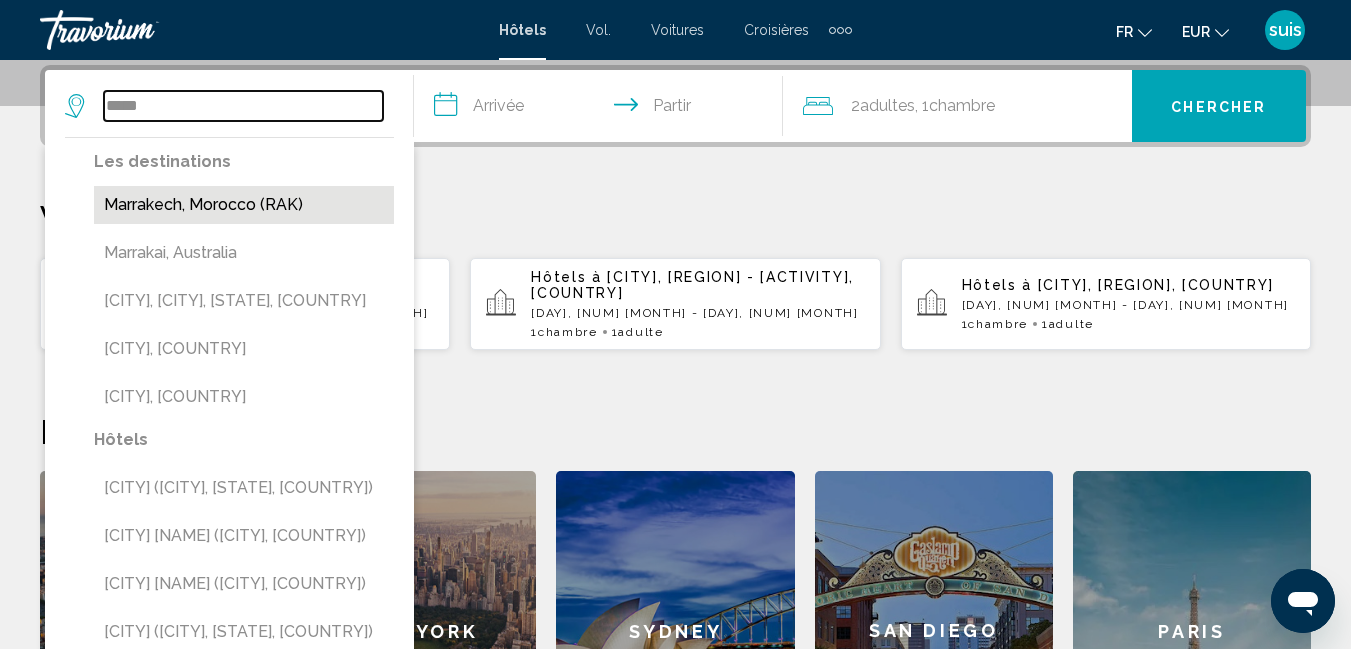 type on "**********" 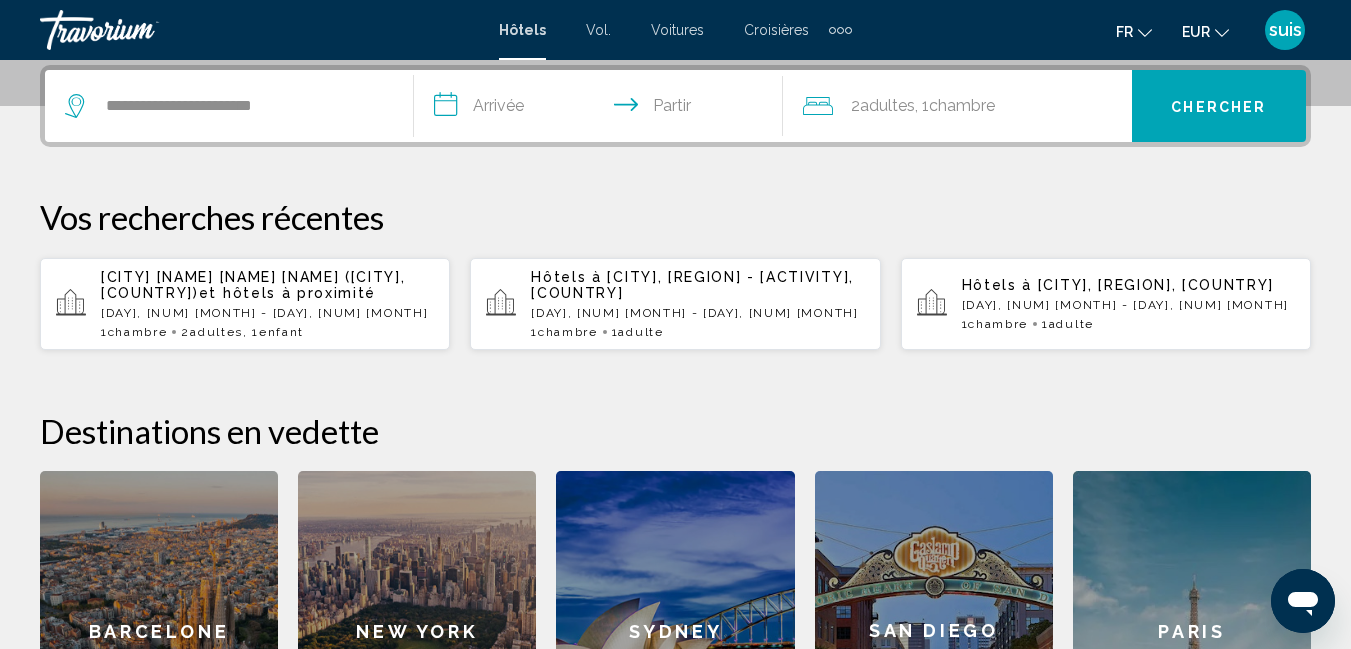 click on "**********" at bounding box center [602, 109] 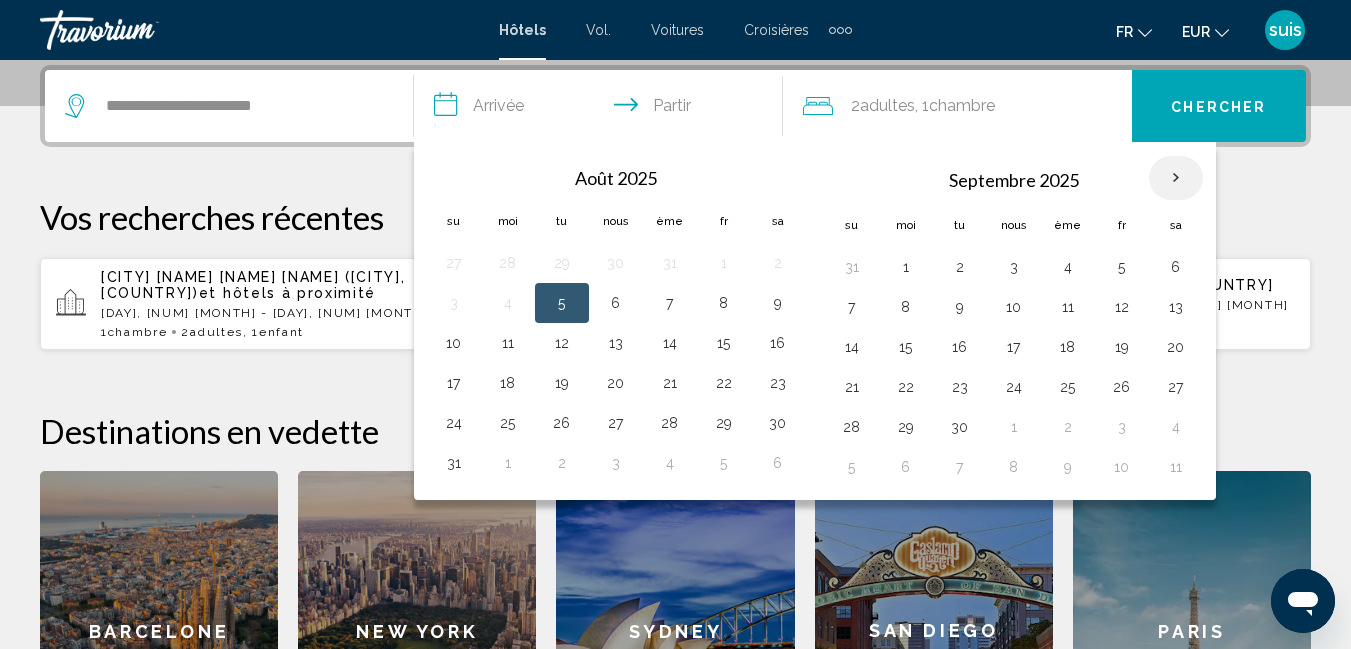 click at bounding box center [1176, 178] 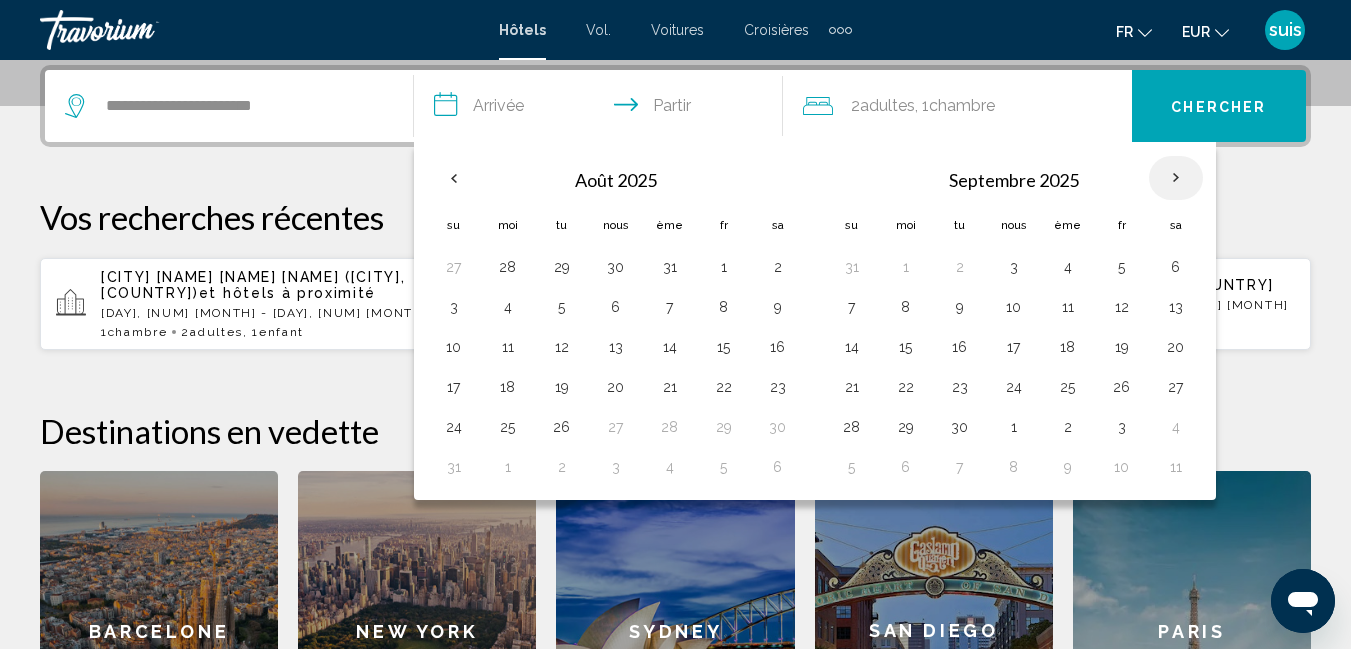 click at bounding box center (1176, 178) 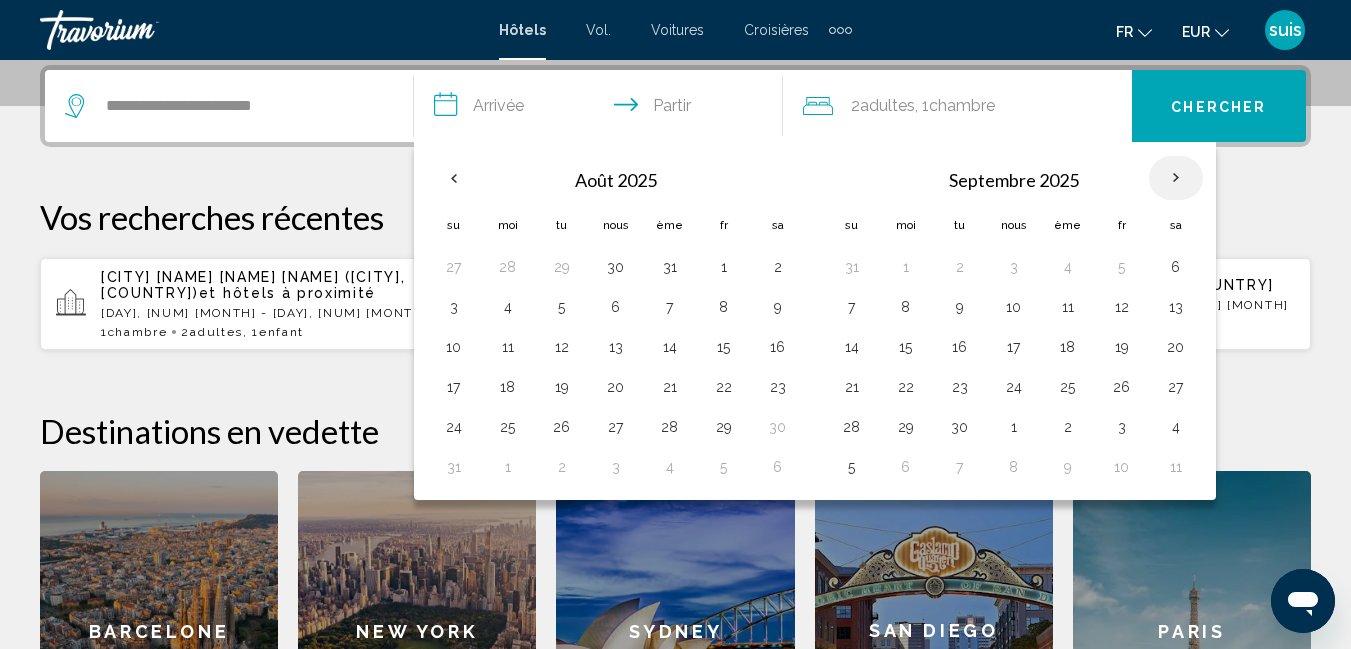 click at bounding box center (1176, 178) 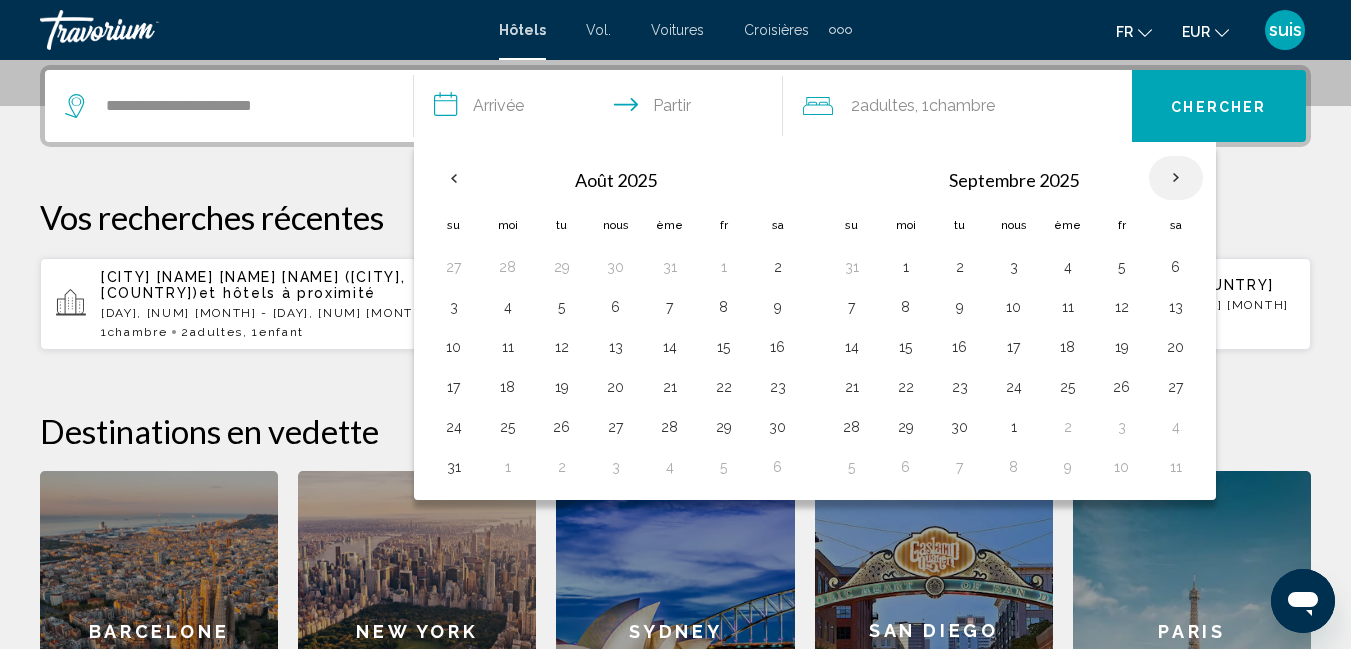 click at bounding box center [1176, 178] 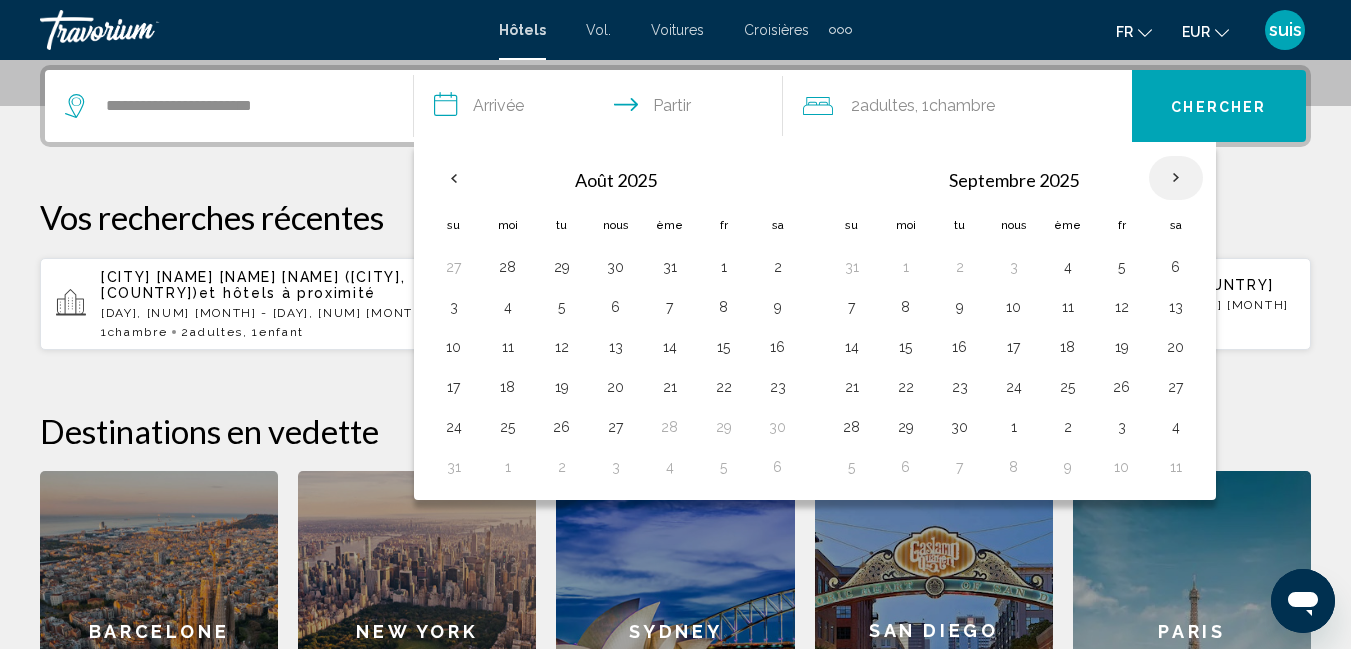 click at bounding box center [1176, 178] 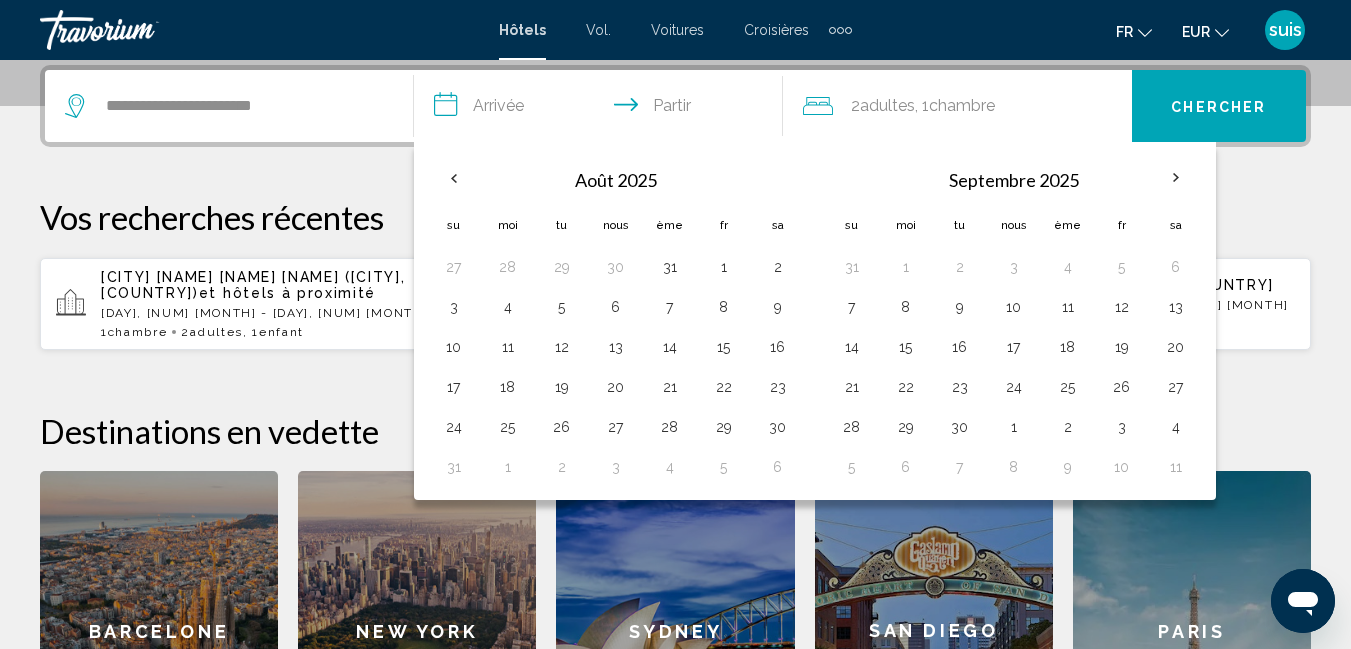click on "**********" at bounding box center (602, 109) 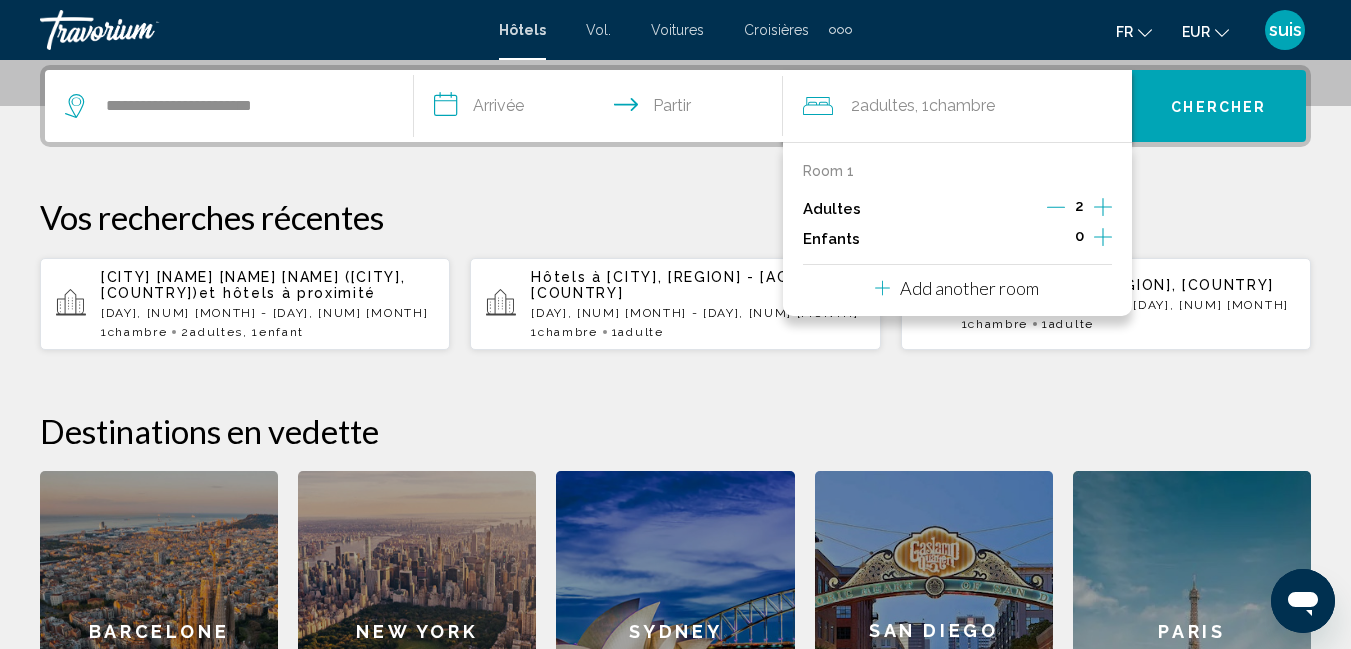 click 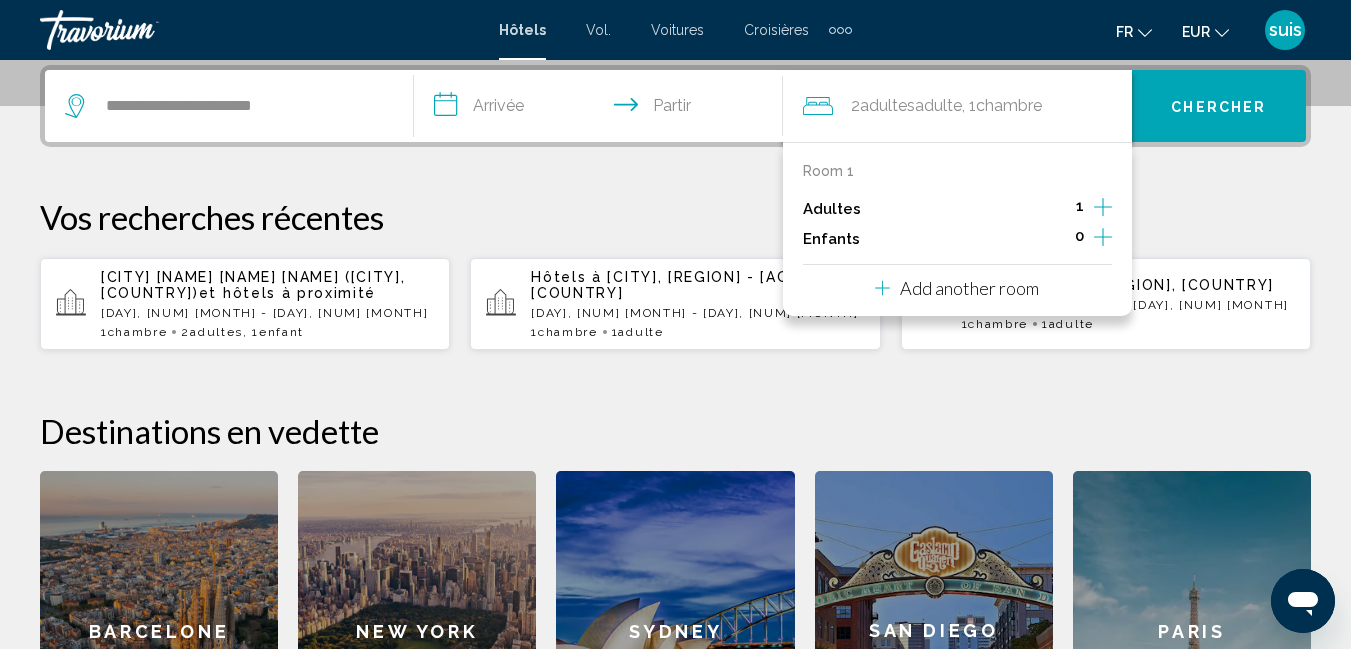 click 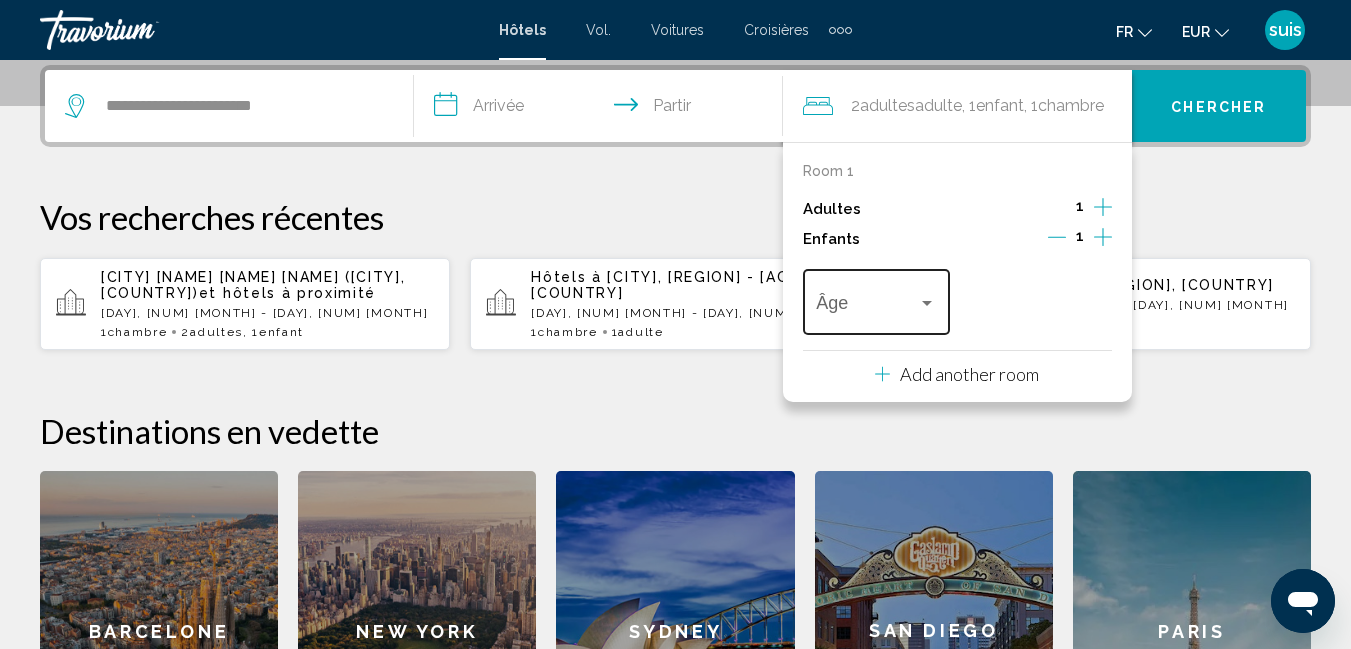 click at bounding box center [927, 303] 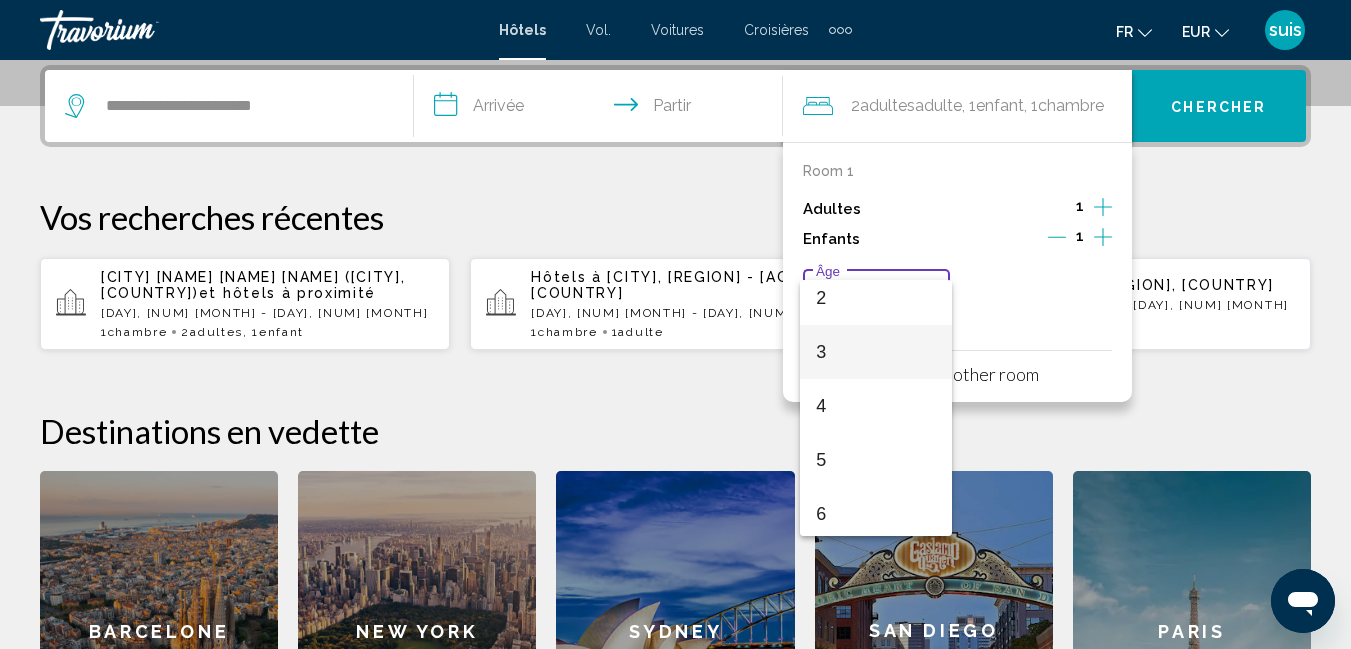 scroll, scrollTop: 200, scrollLeft: 0, axis: vertical 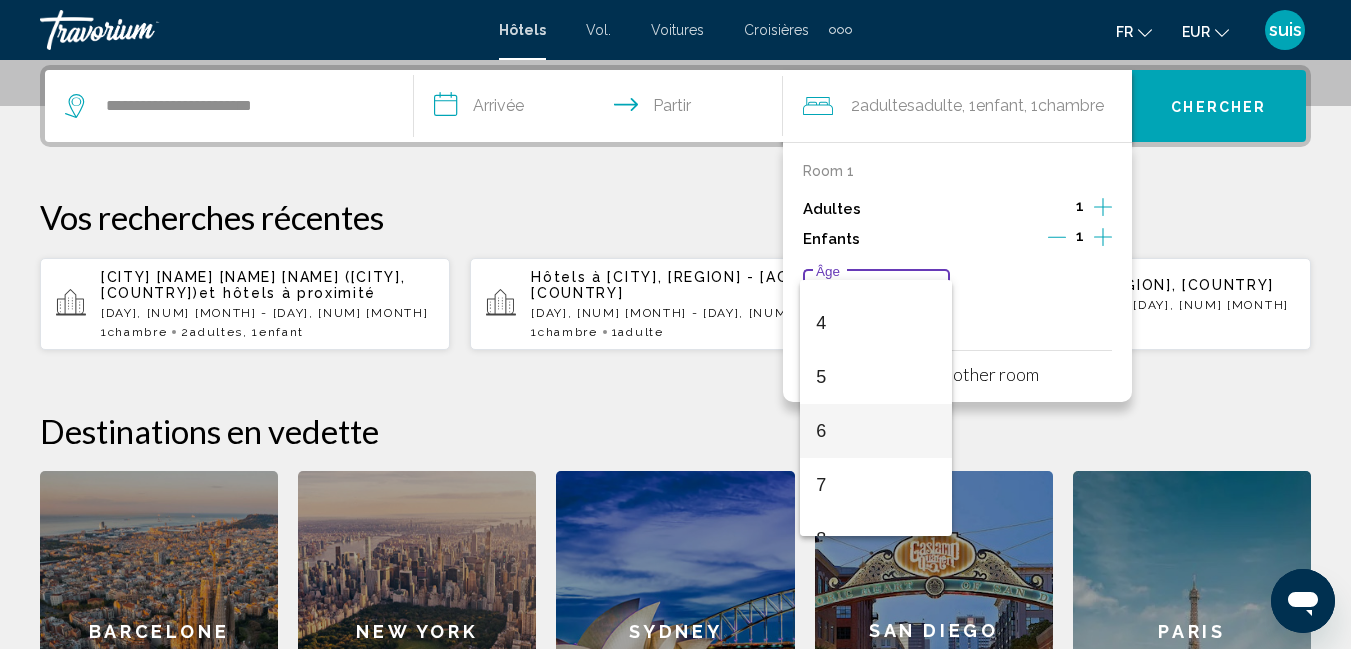 click on "6" at bounding box center (876, 431) 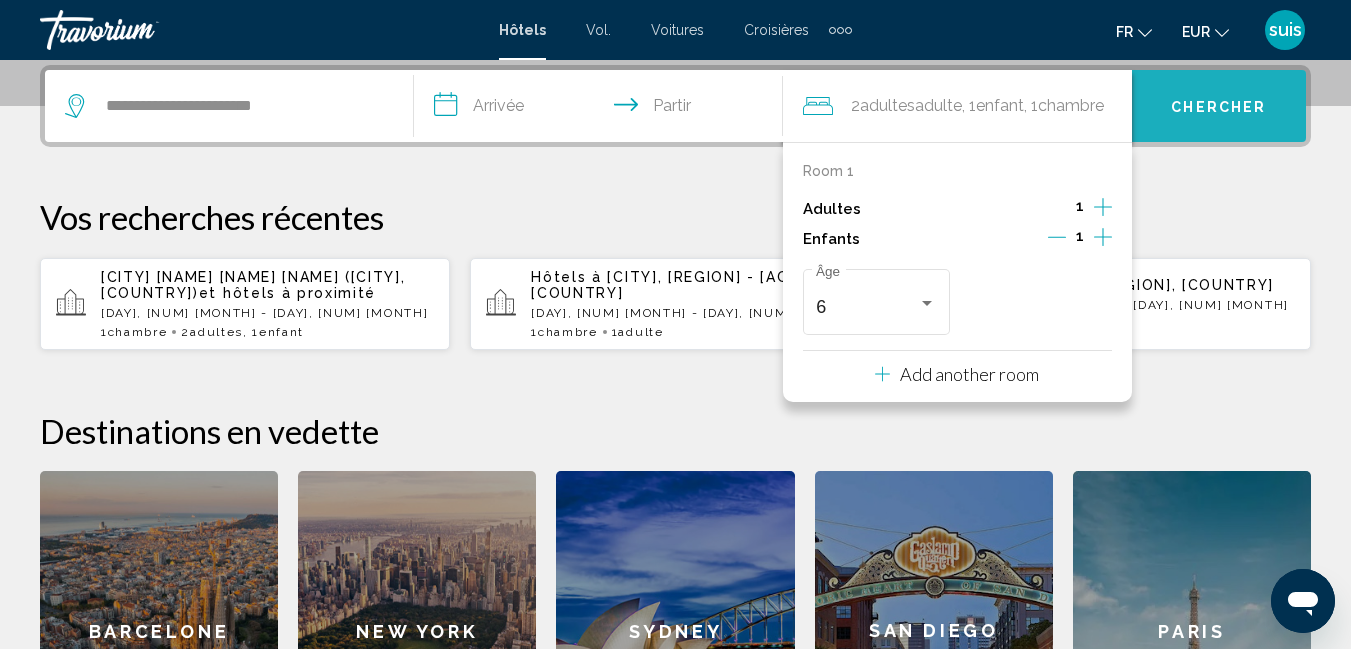 click on "Chercher" at bounding box center [1219, 106] 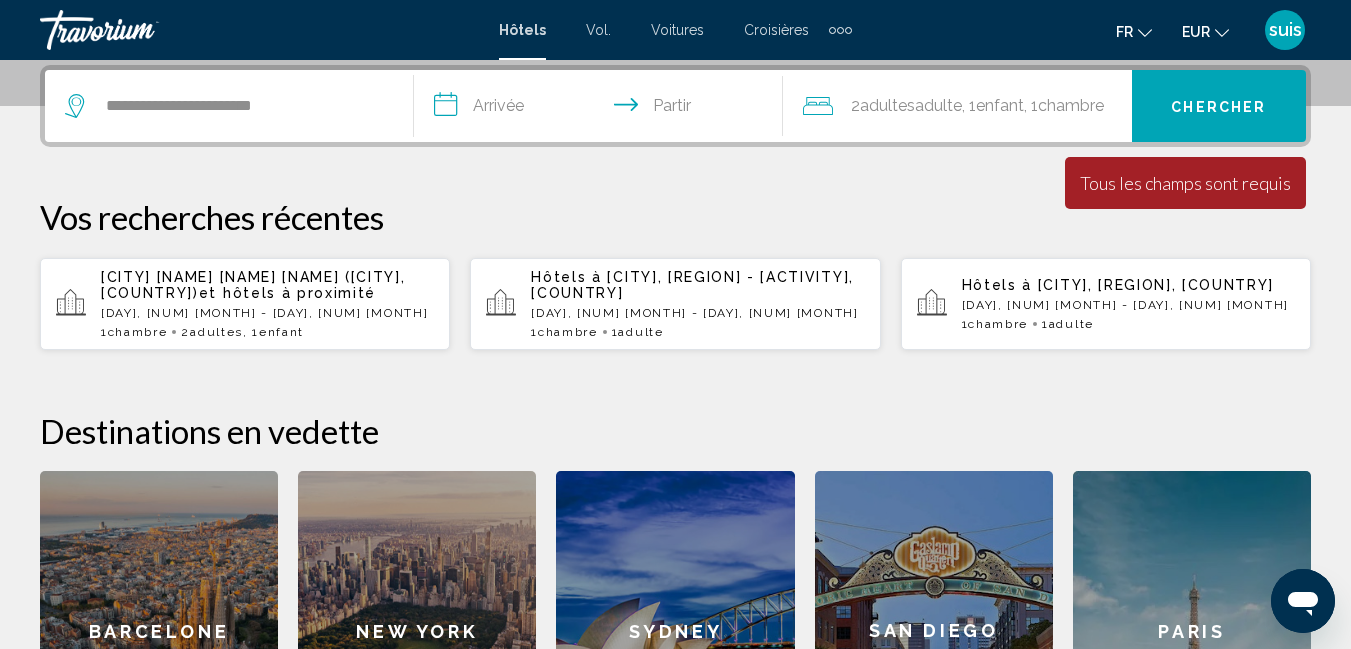 click on "**********" at bounding box center (602, 109) 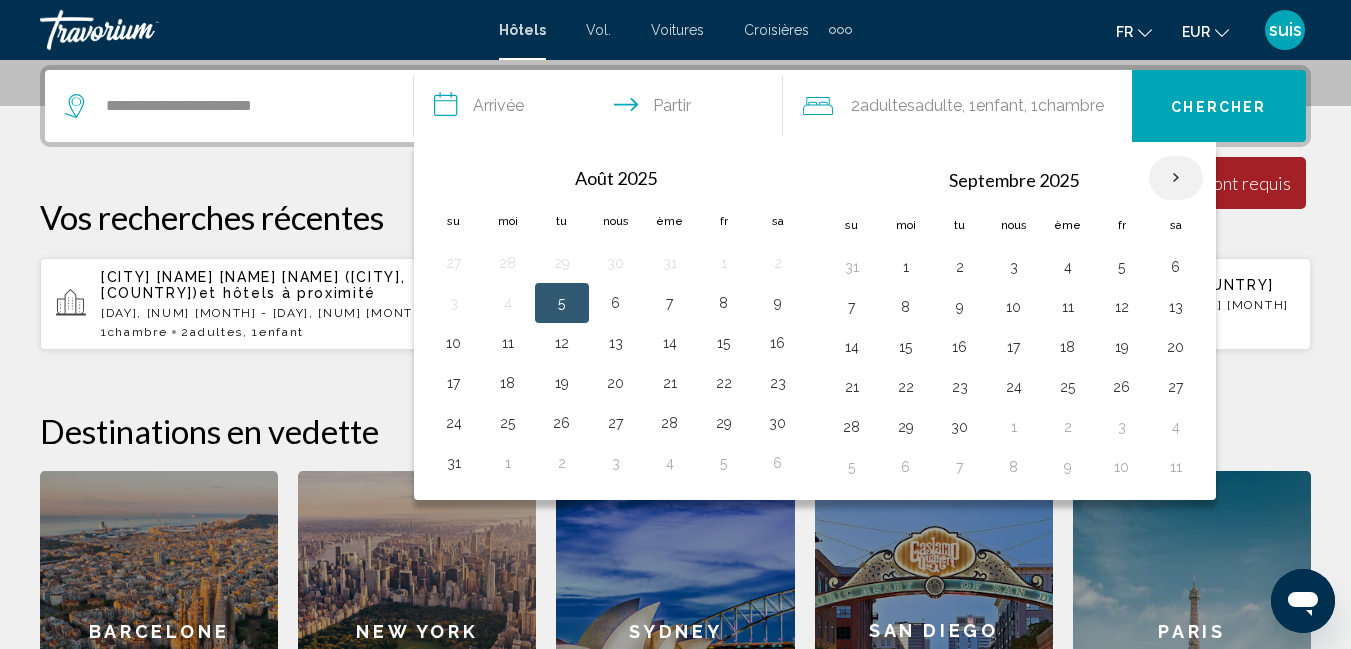 click at bounding box center (1176, 178) 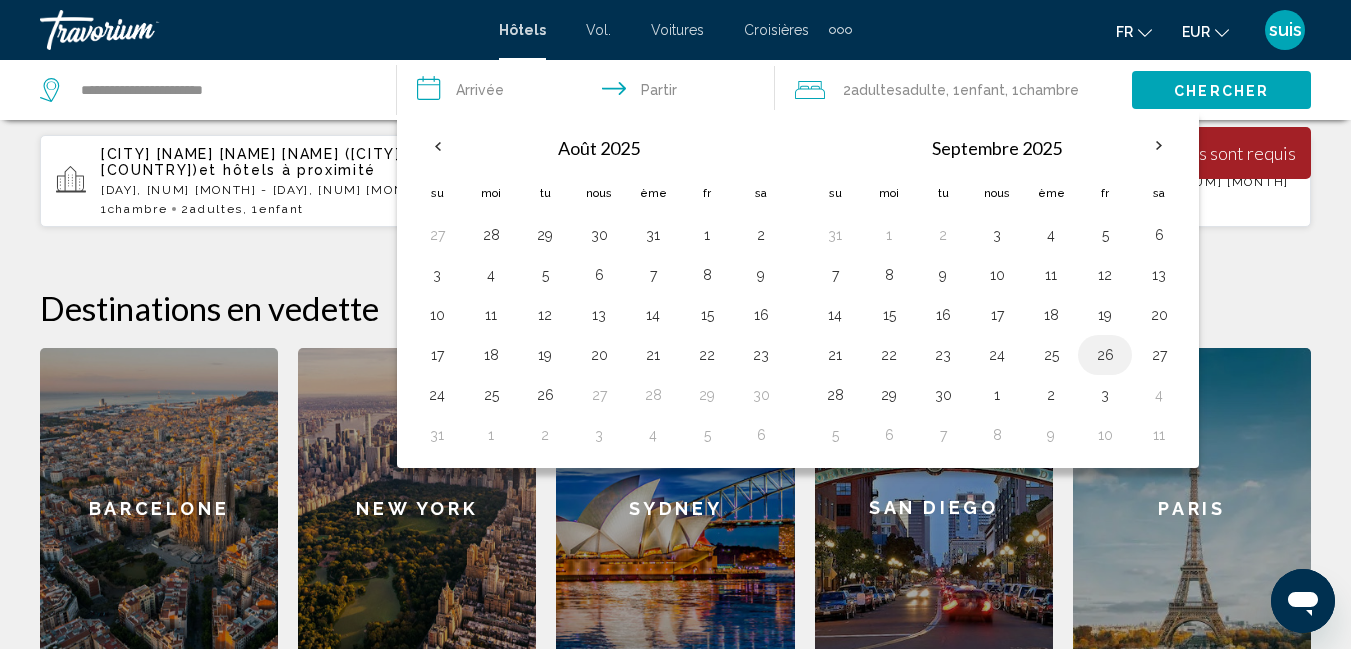 scroll, scrollTop: 694, scrollLeft: 0, axis: vertical 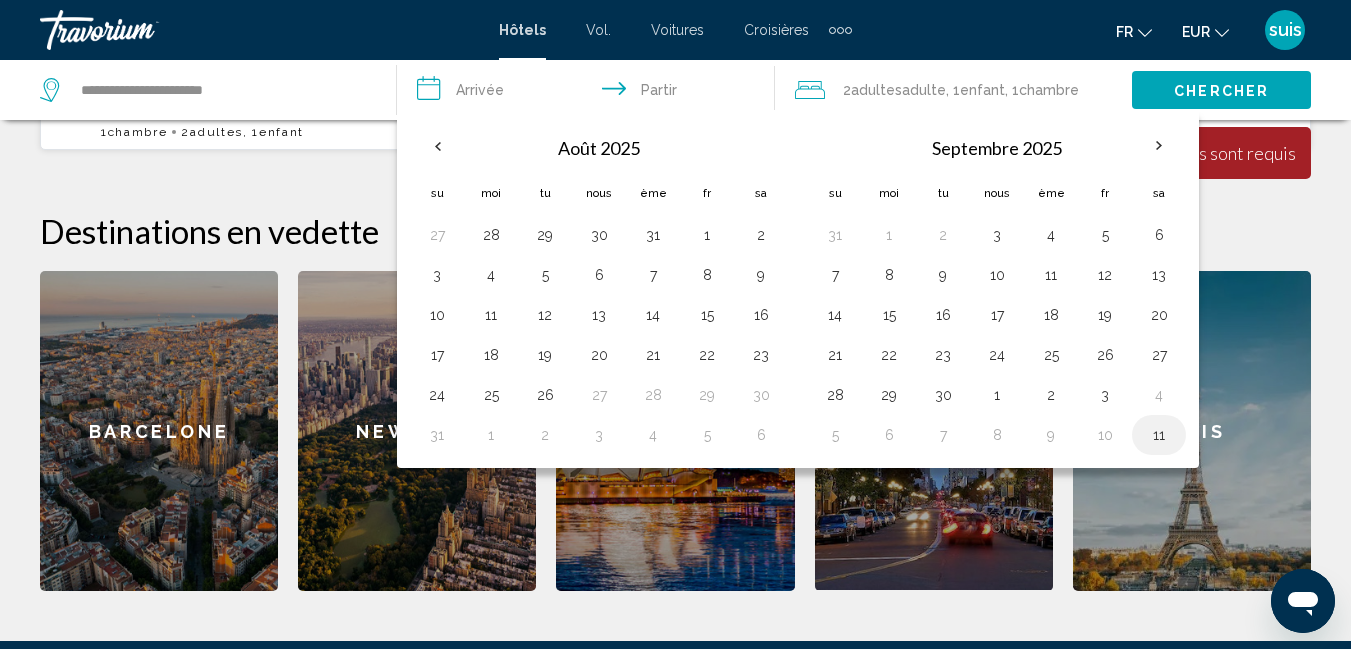 click on "11" at bounding box center [1159, 435] 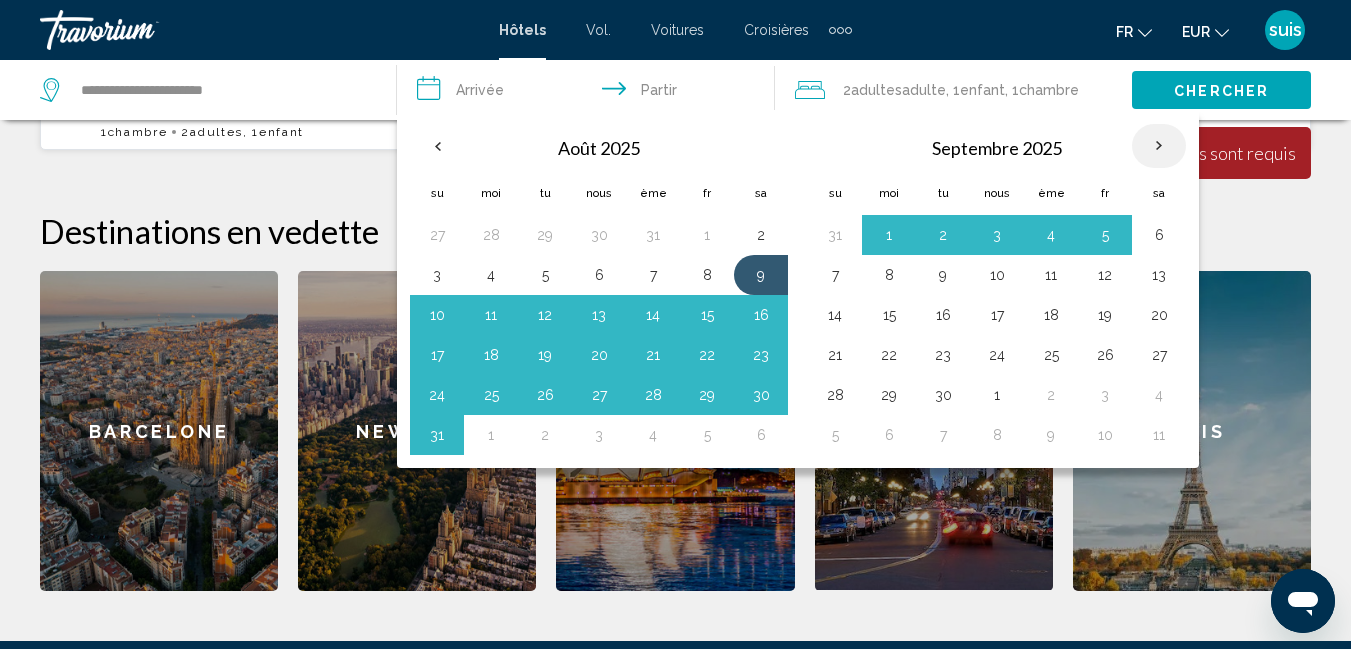 click at bounding box center (1159, 146) 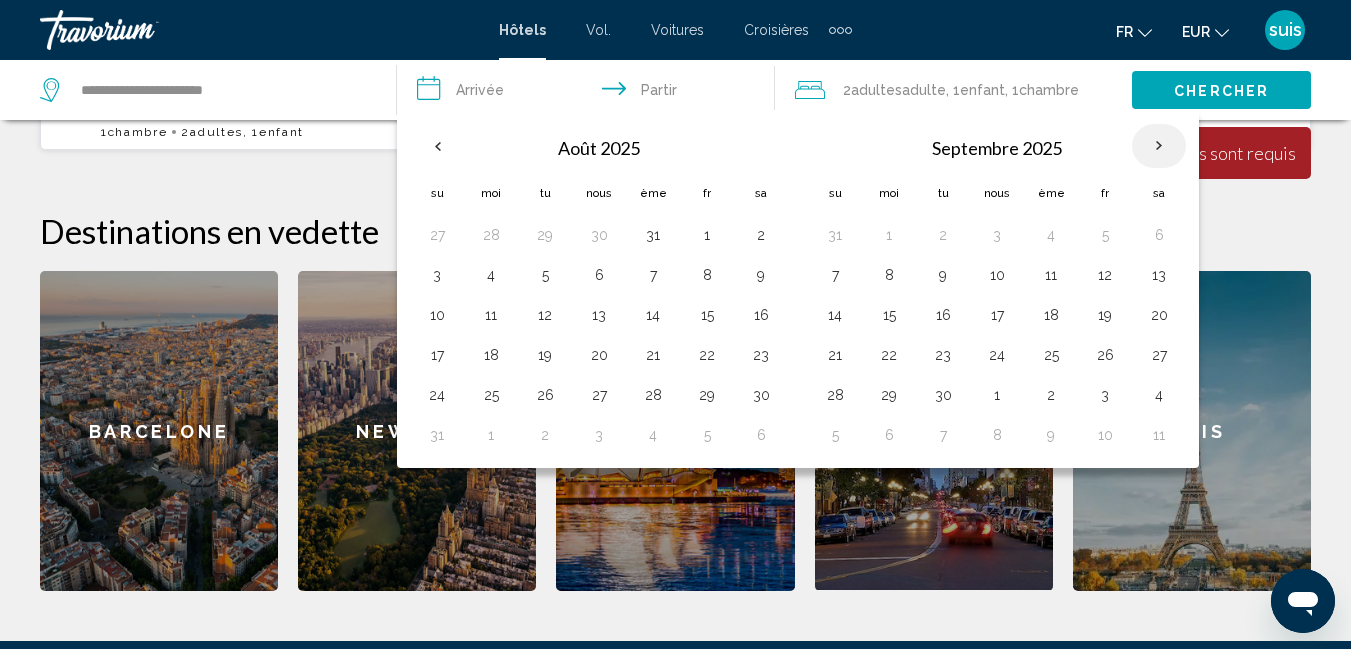 click at bounding box center (1159, 146) 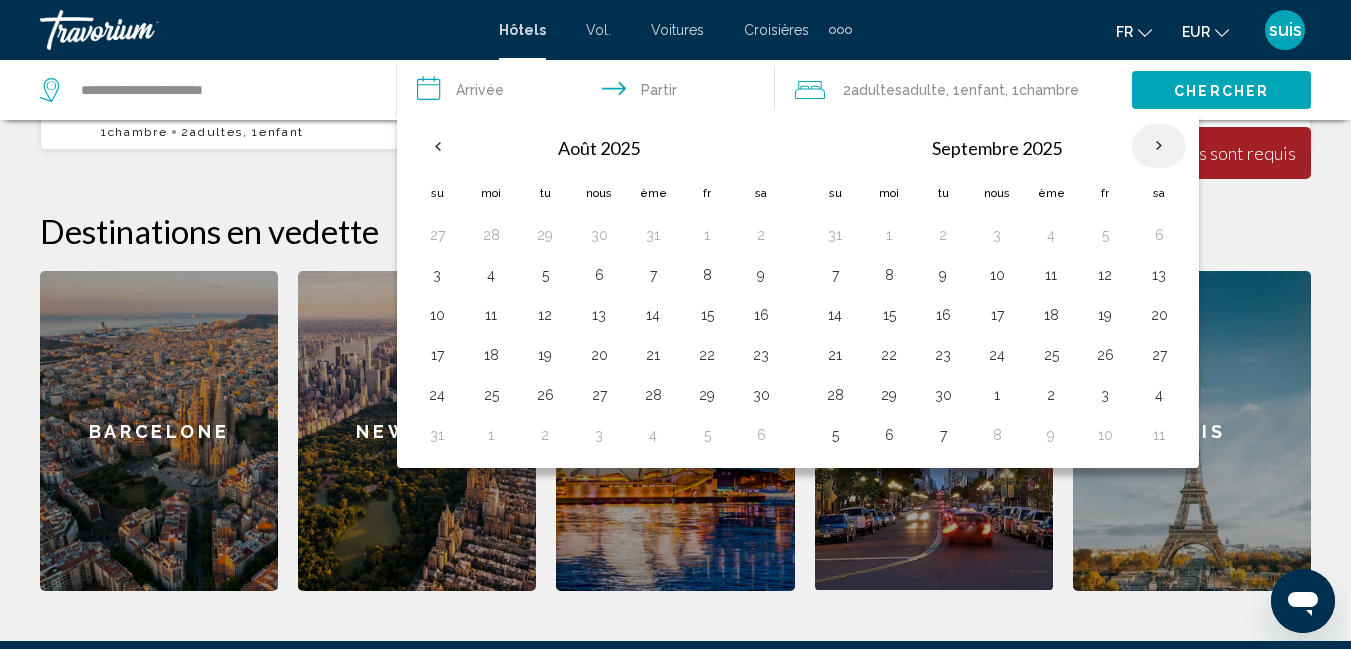 click at bounding box center (1159, 146) 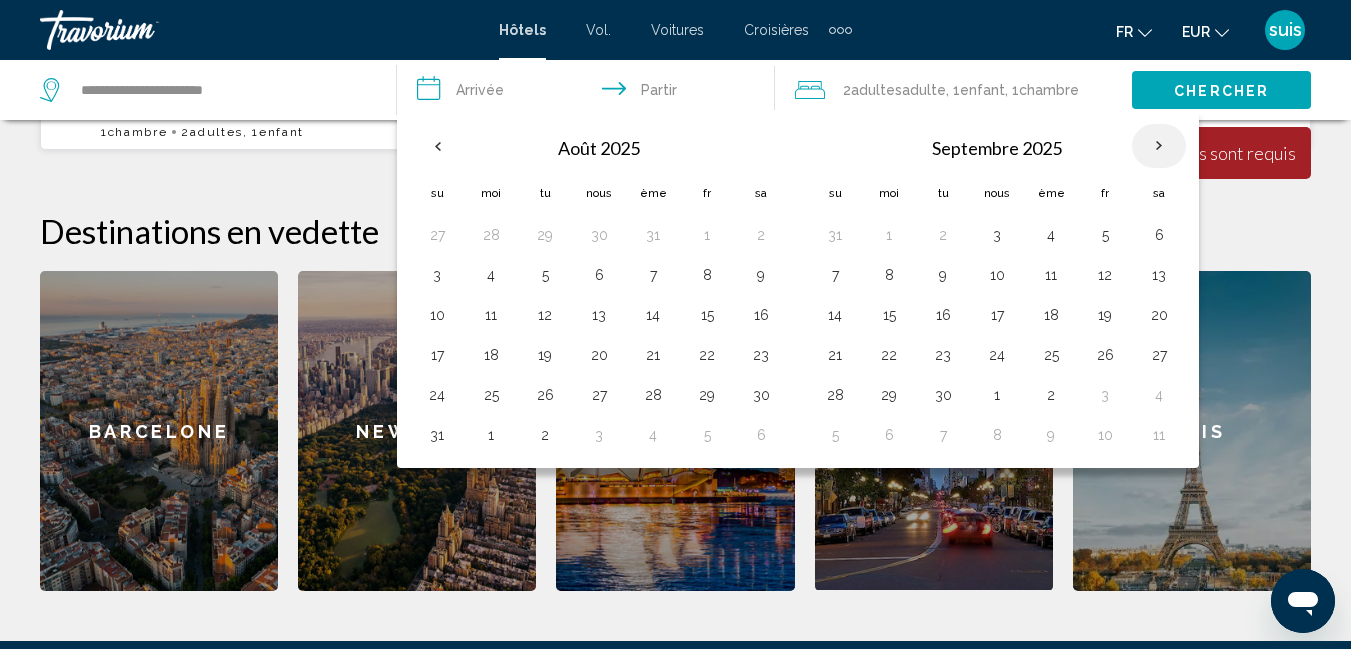 click at bounding box center [1159, 146] 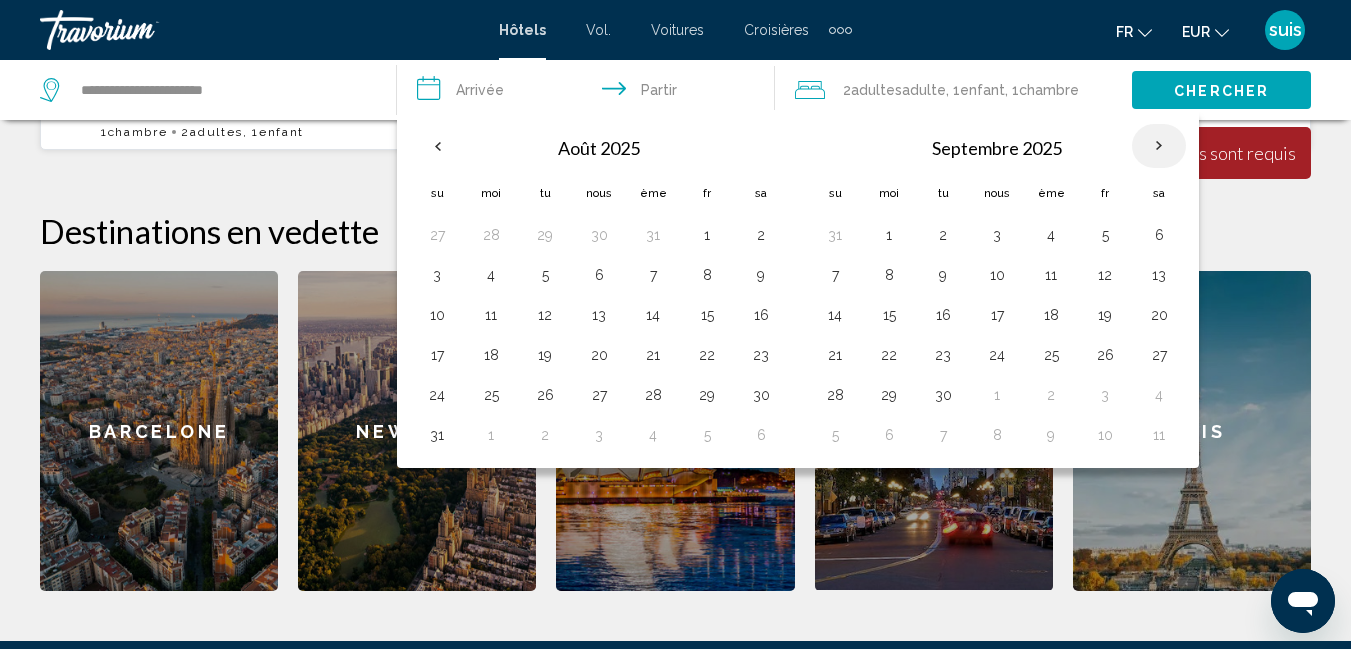 click at bounding box center (1159, 146) 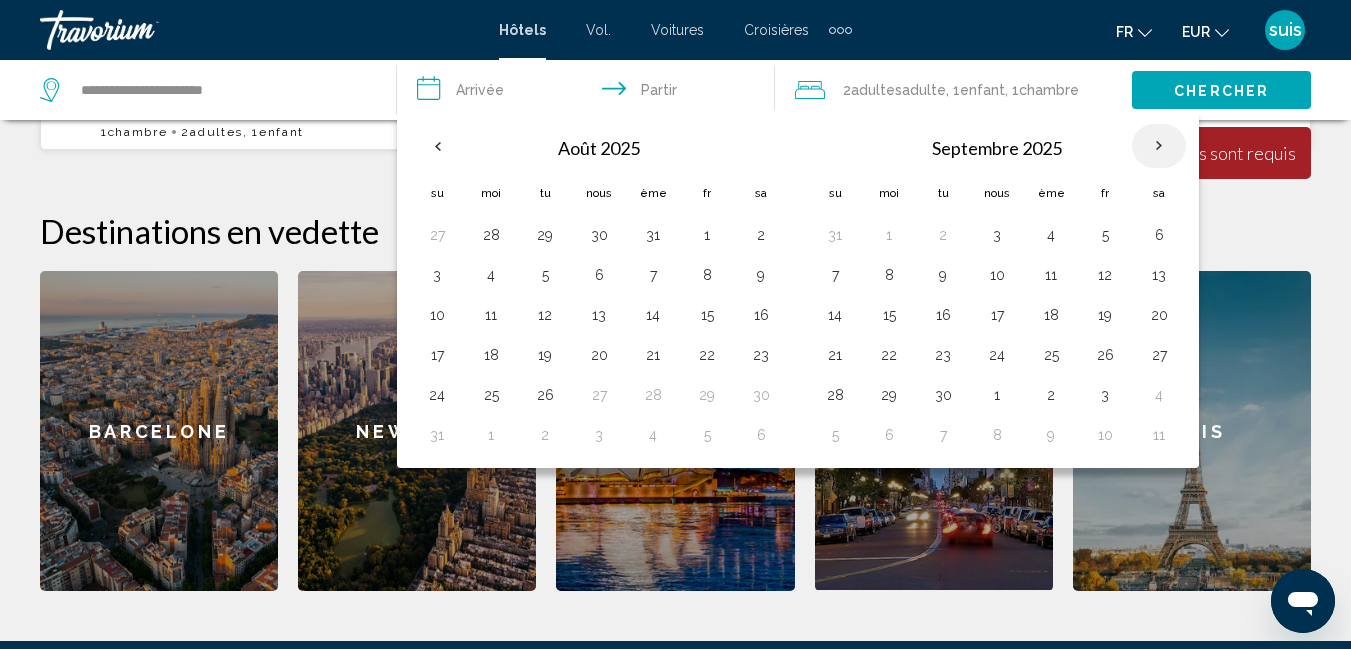 click at bounding box center (1159, 146) 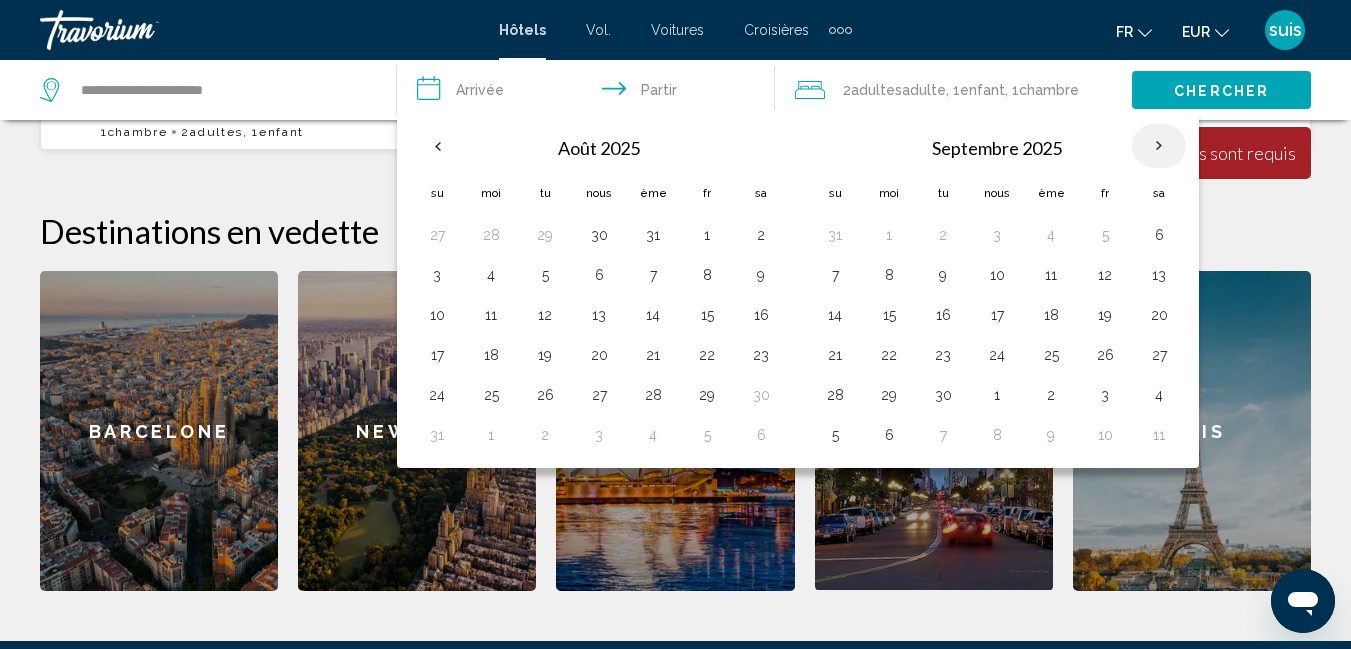 click at bounding box center [1159, 146] 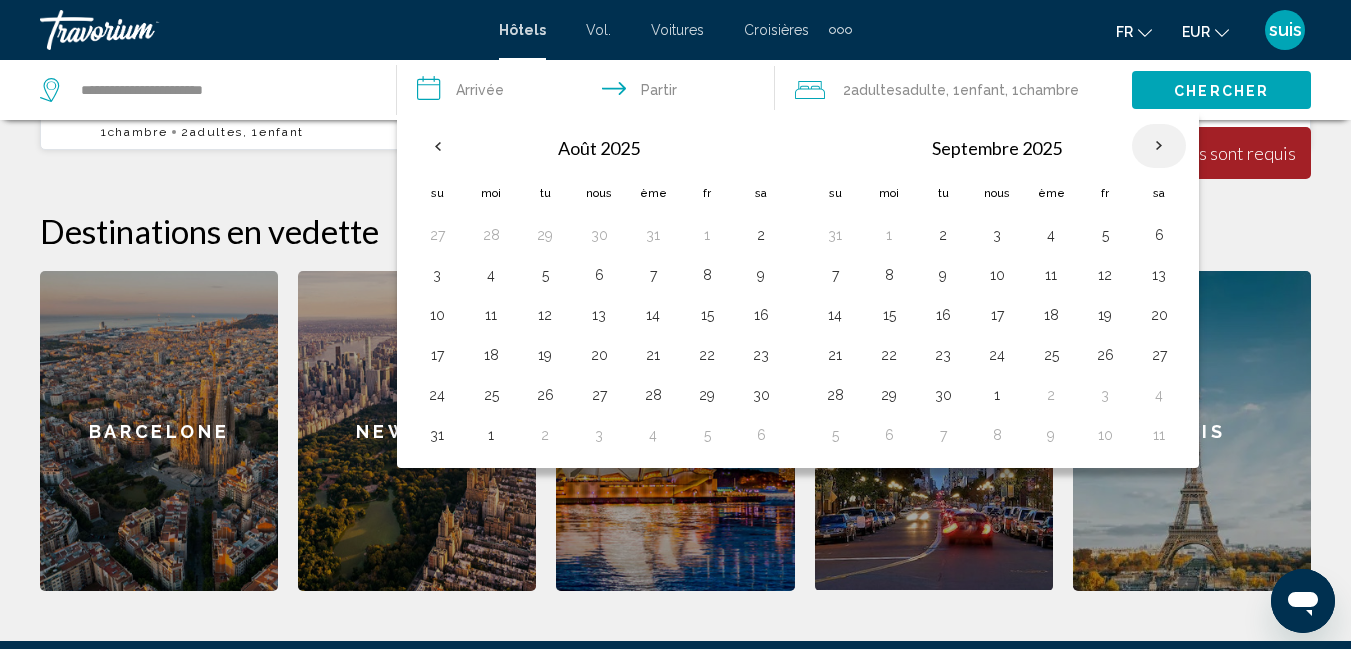 click at bounding box center (1159, 146) 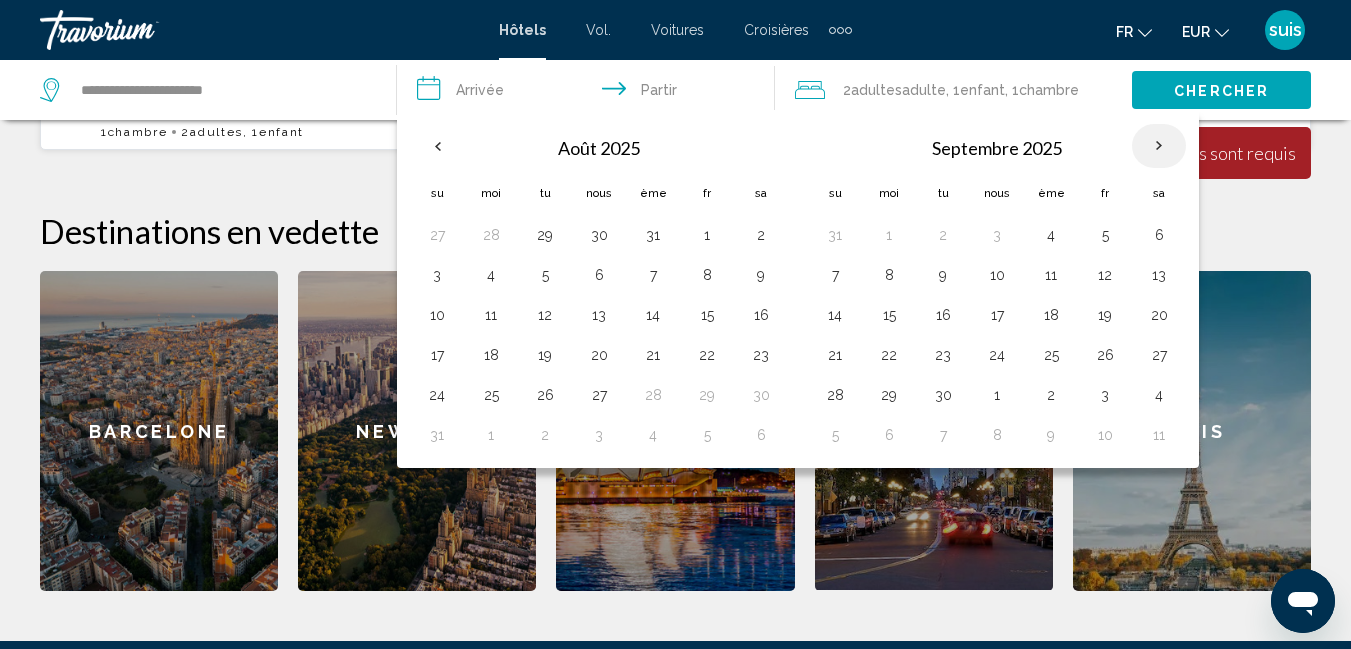 click at bounding box center [1159, 146] 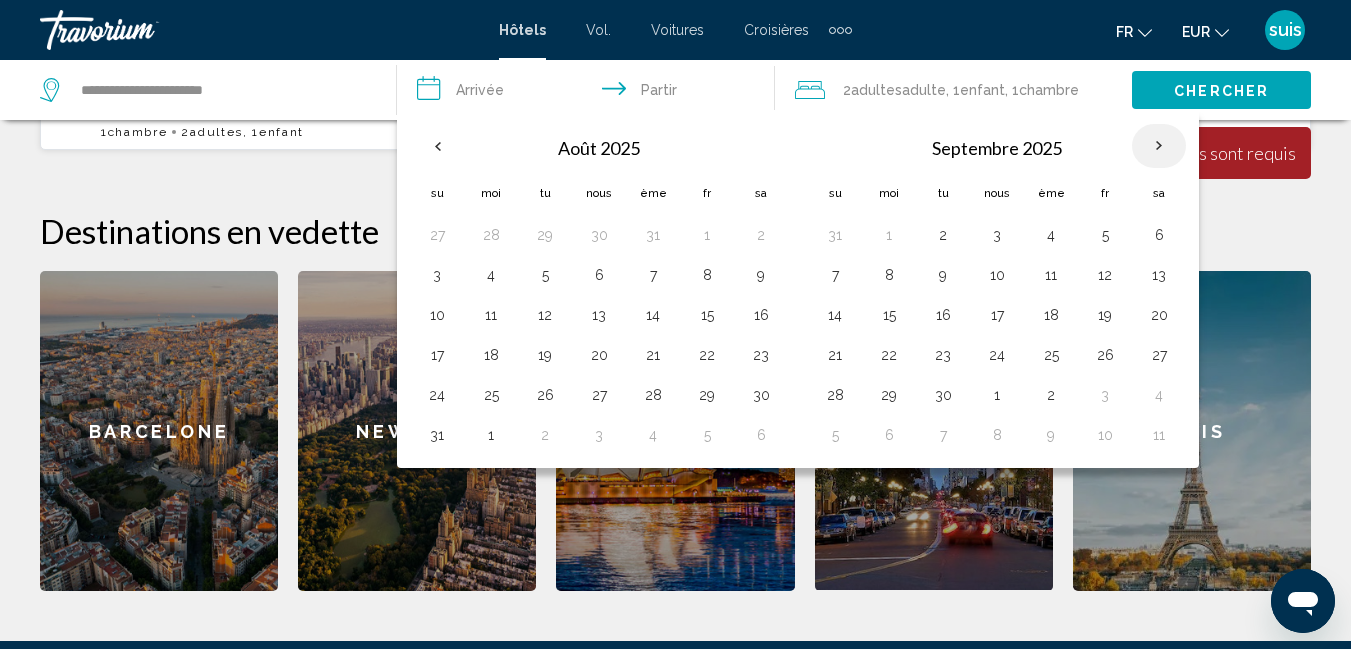 drag, startPoint x: 1167, startPoint y: 147, endPoint x: 825, endPoint y: 9, distance: 368.79263 